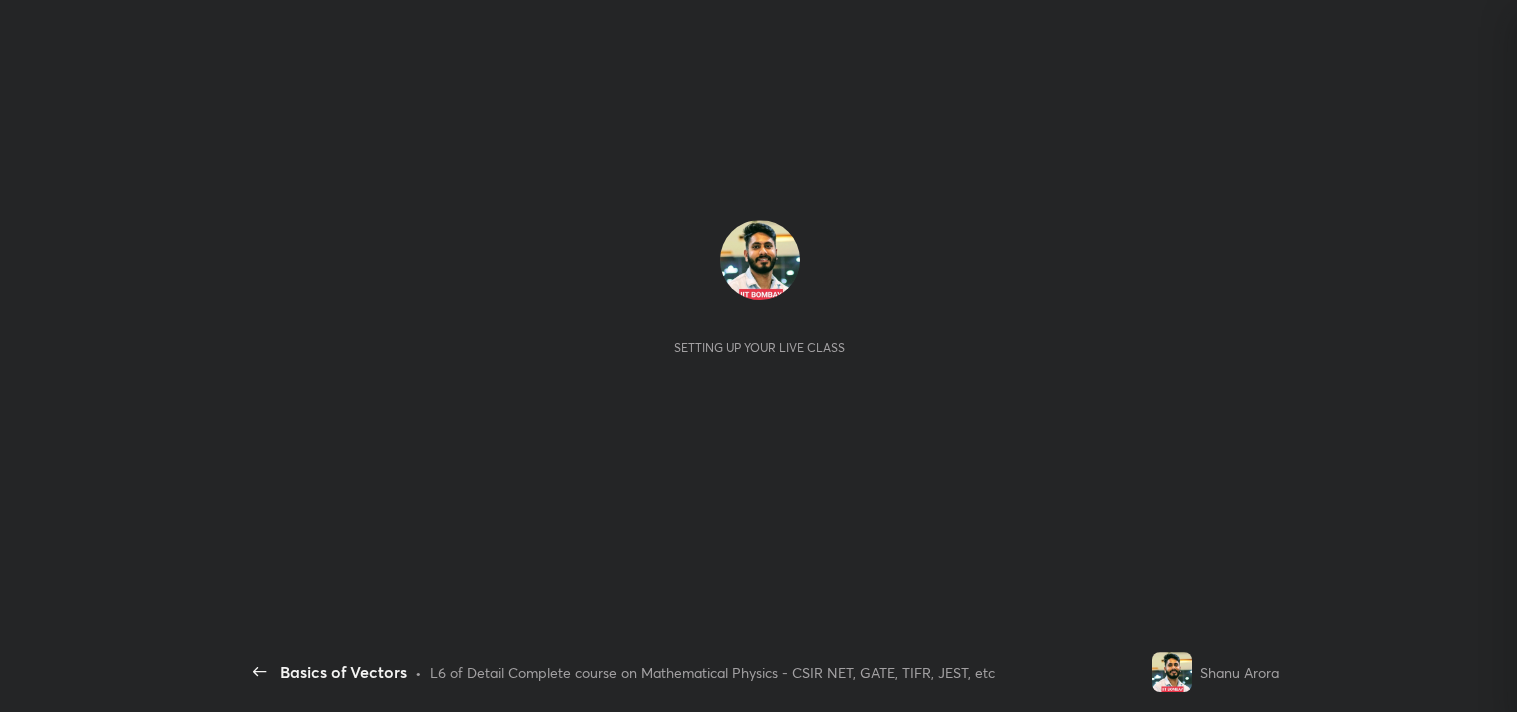 scroll, scrollTop: 0, scrollLeft: 0, axis: both 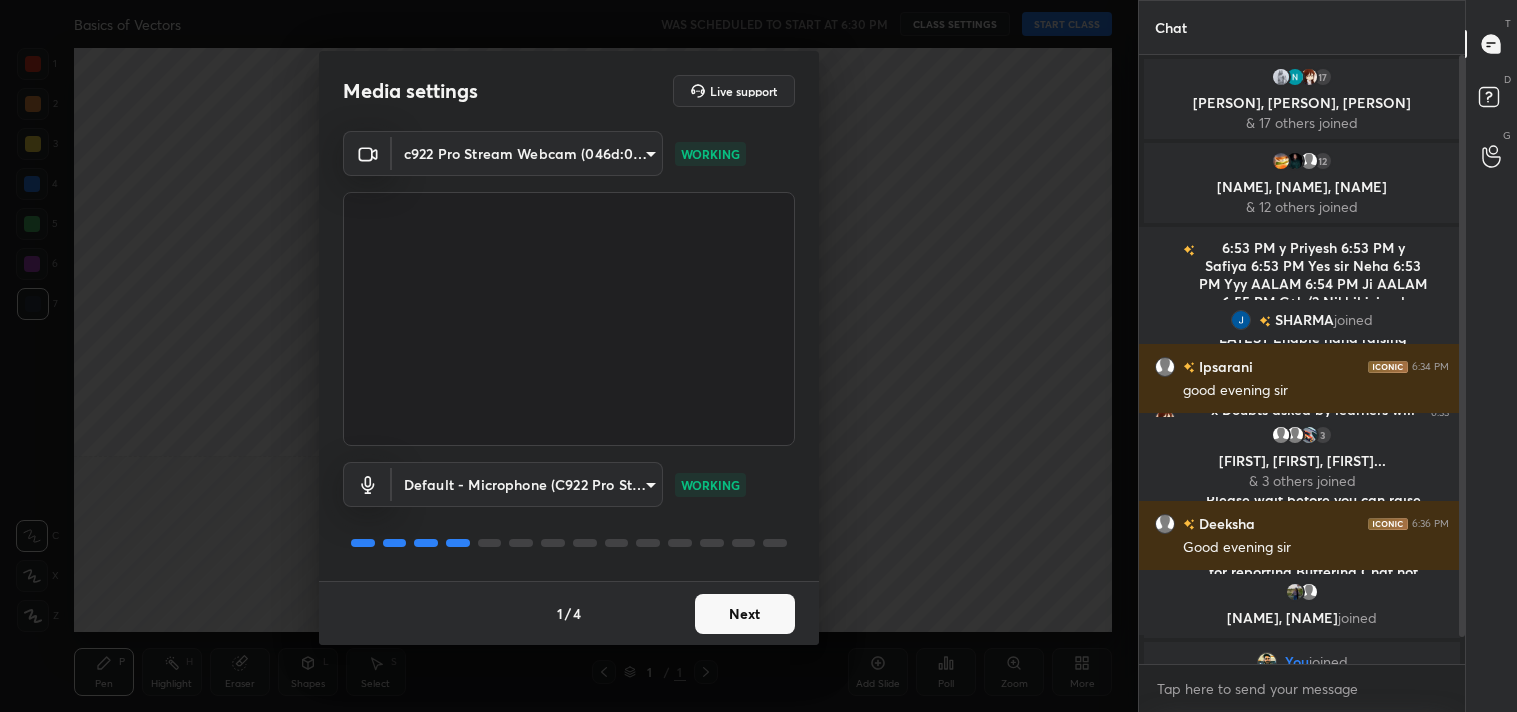 click on "Next" at bounding box center [745, 614] 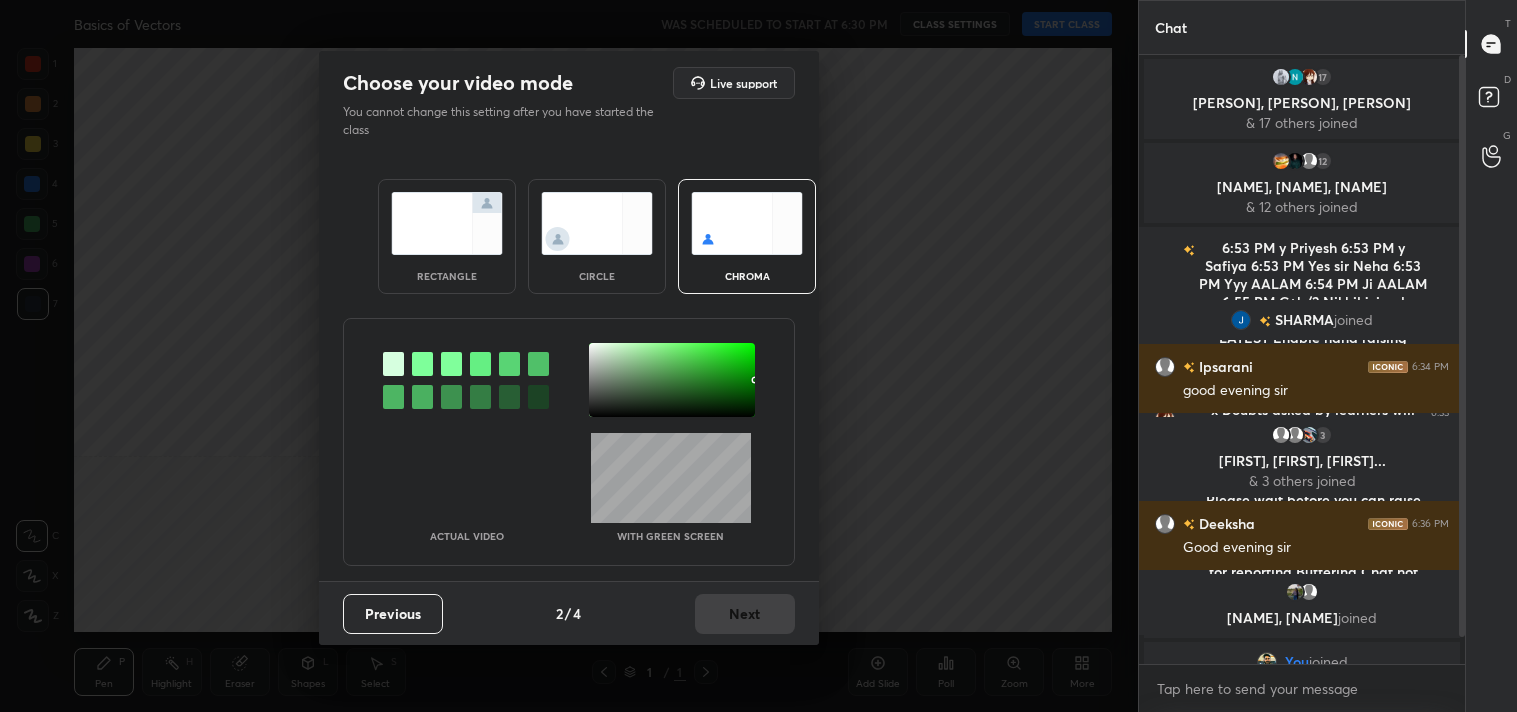 click at bounding box center [447, 223] 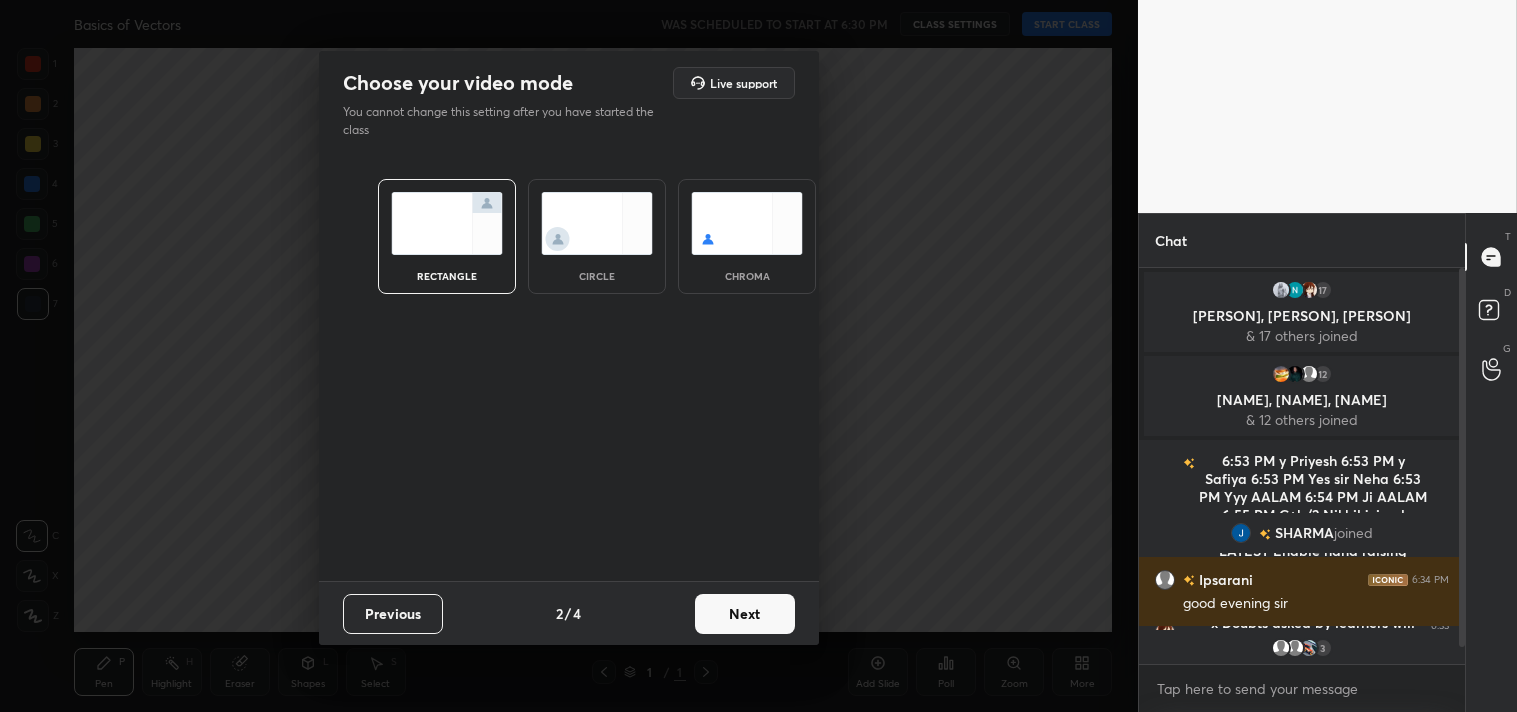 click on "Next" at bounding box center (745, 614) 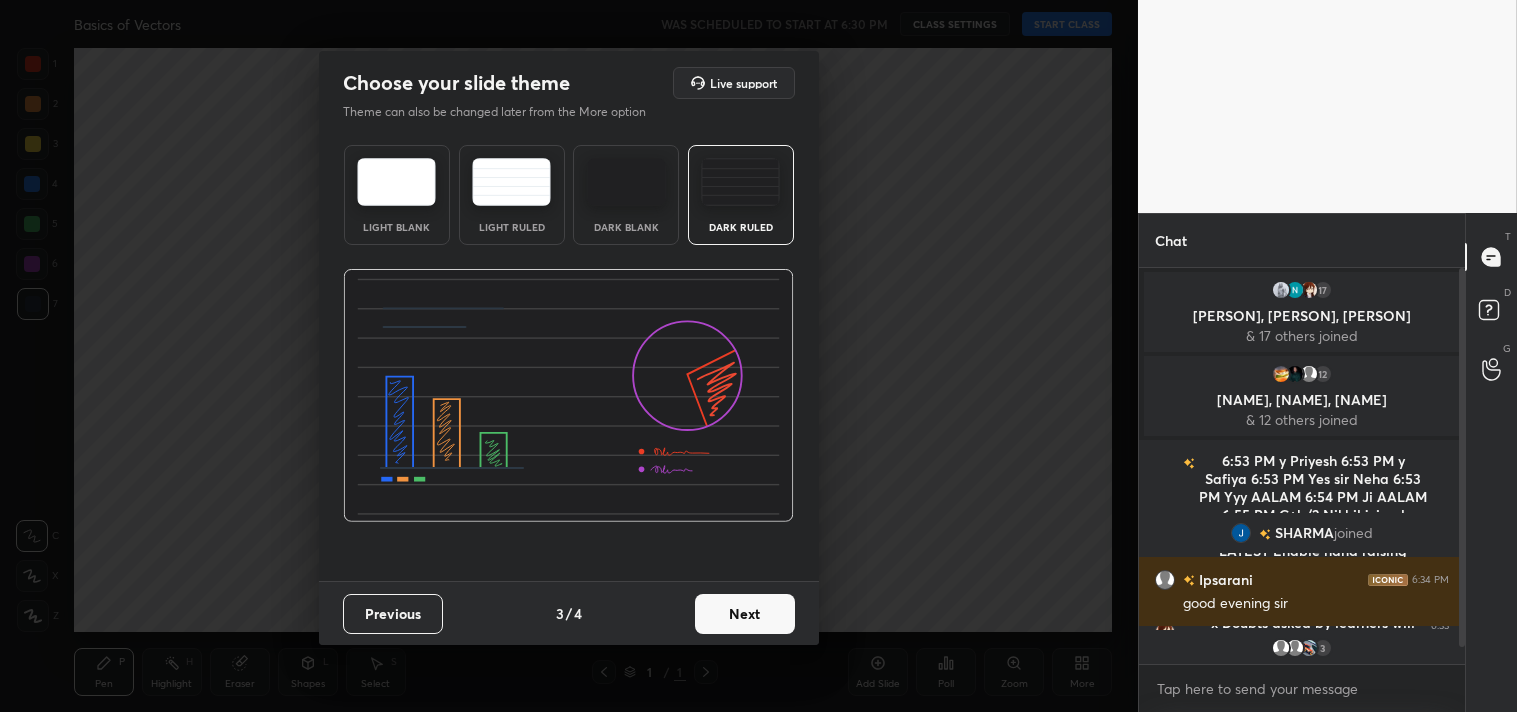 click on "Next" at bounding box center (745, 614) 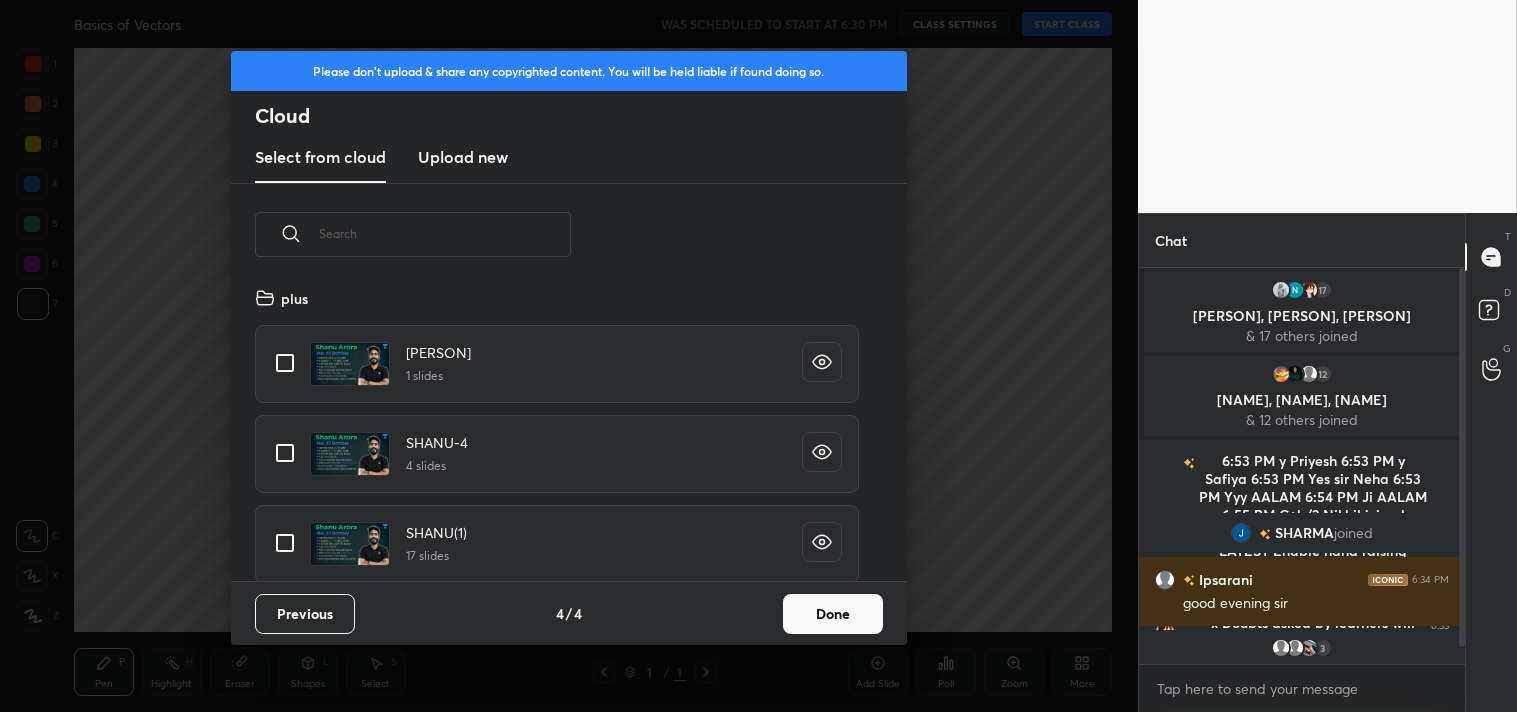 scroll, scrollTop: 6, scrollLeft: 11, axis: both 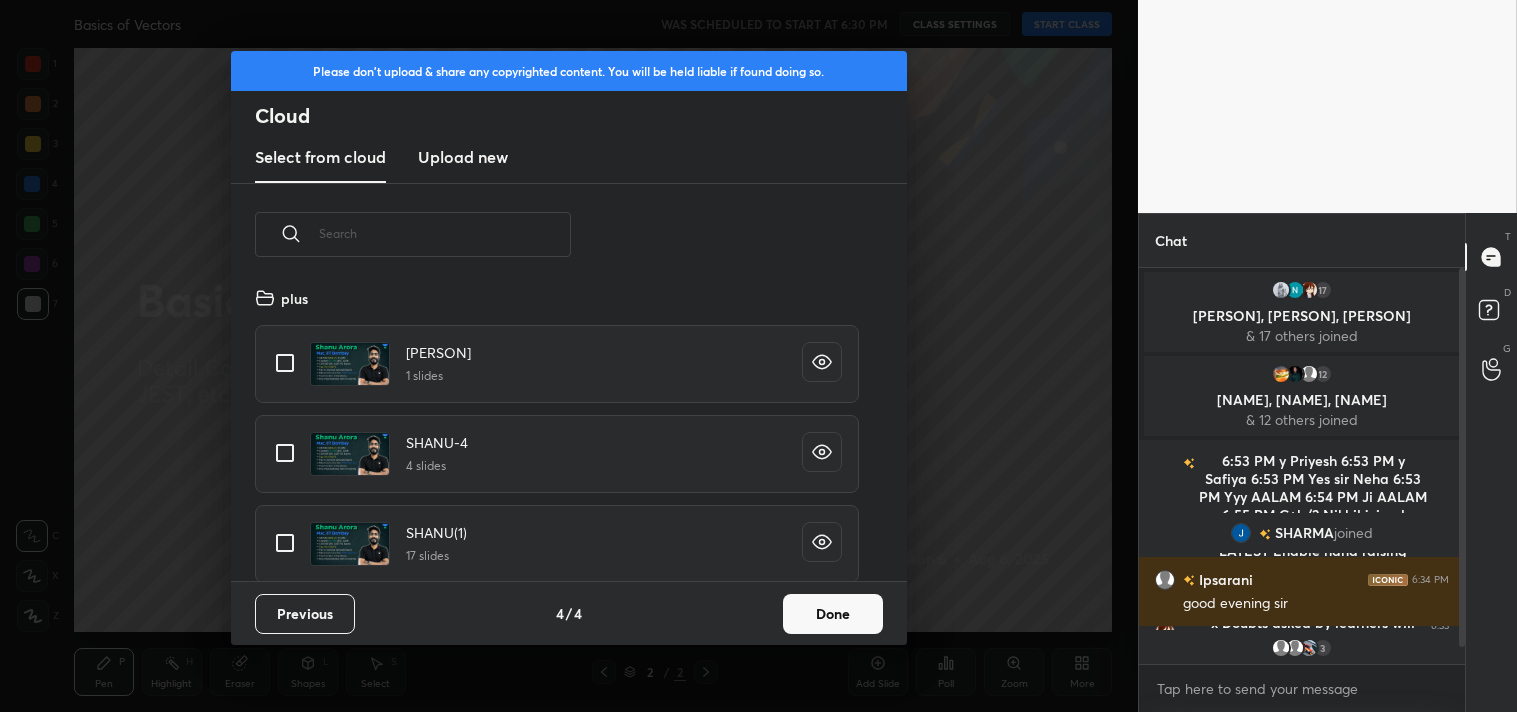 drag, startPoint x: 273, startPoint y: 353, endPoint x: 647, endPoint y: 511, distance: 406.0049 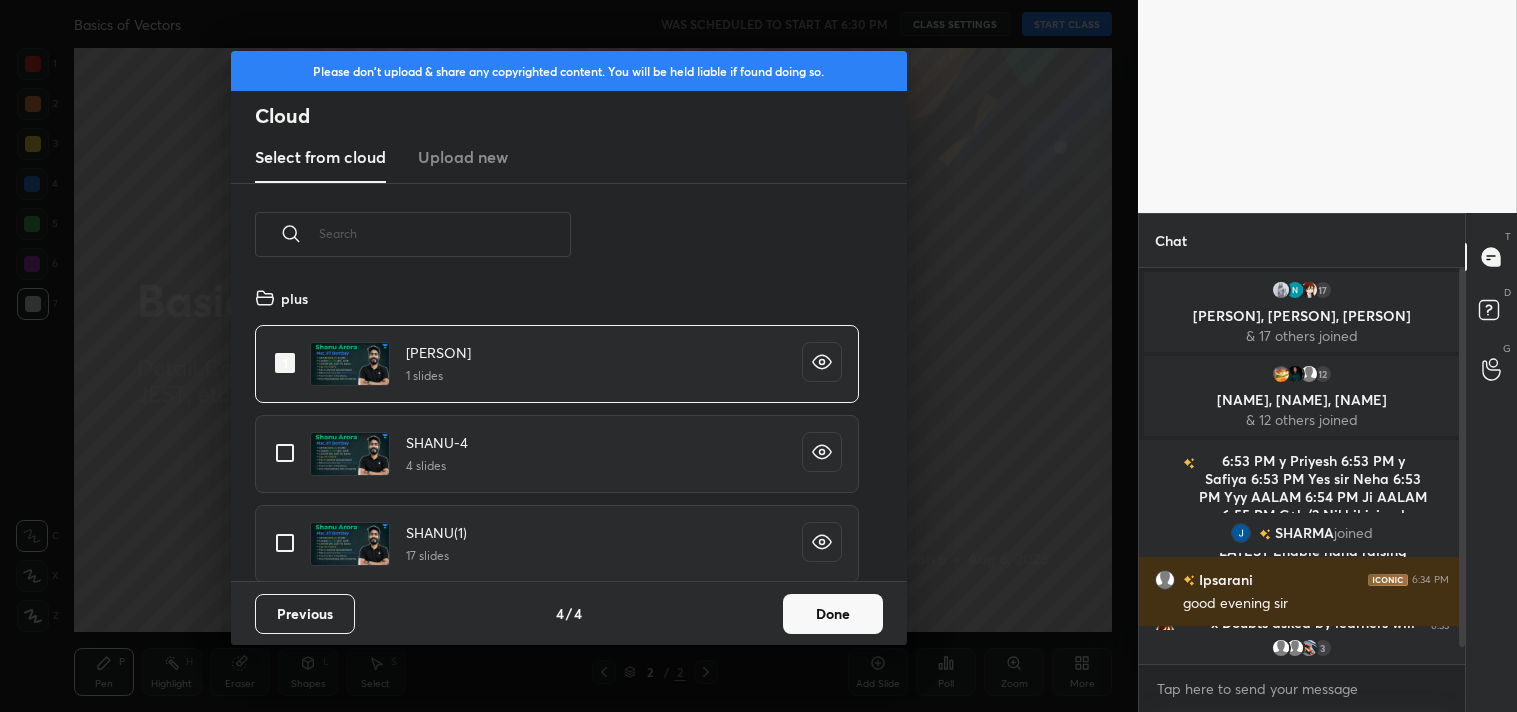 click on "Done" at bounding box center [833, 614] 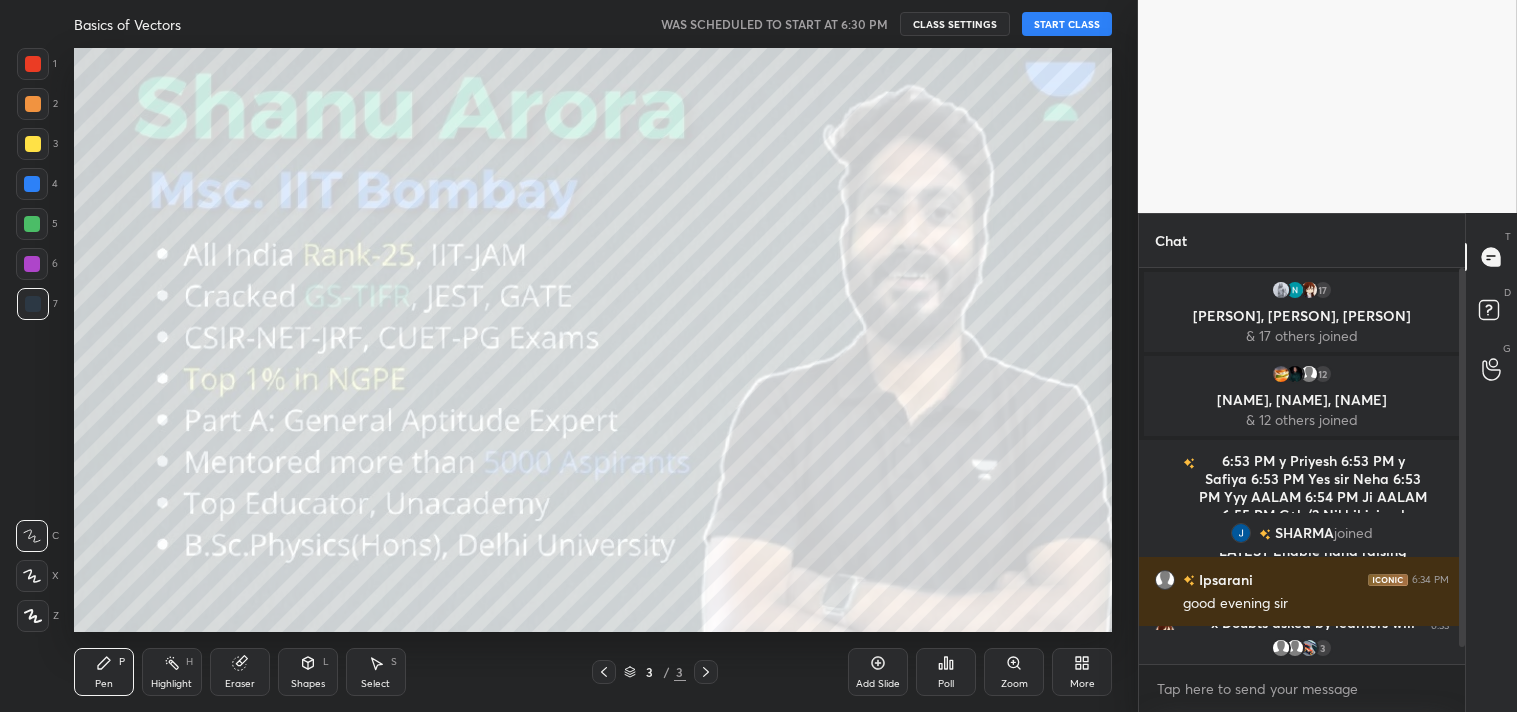 click on "START CLASS" at bounding box center (1067, 24) 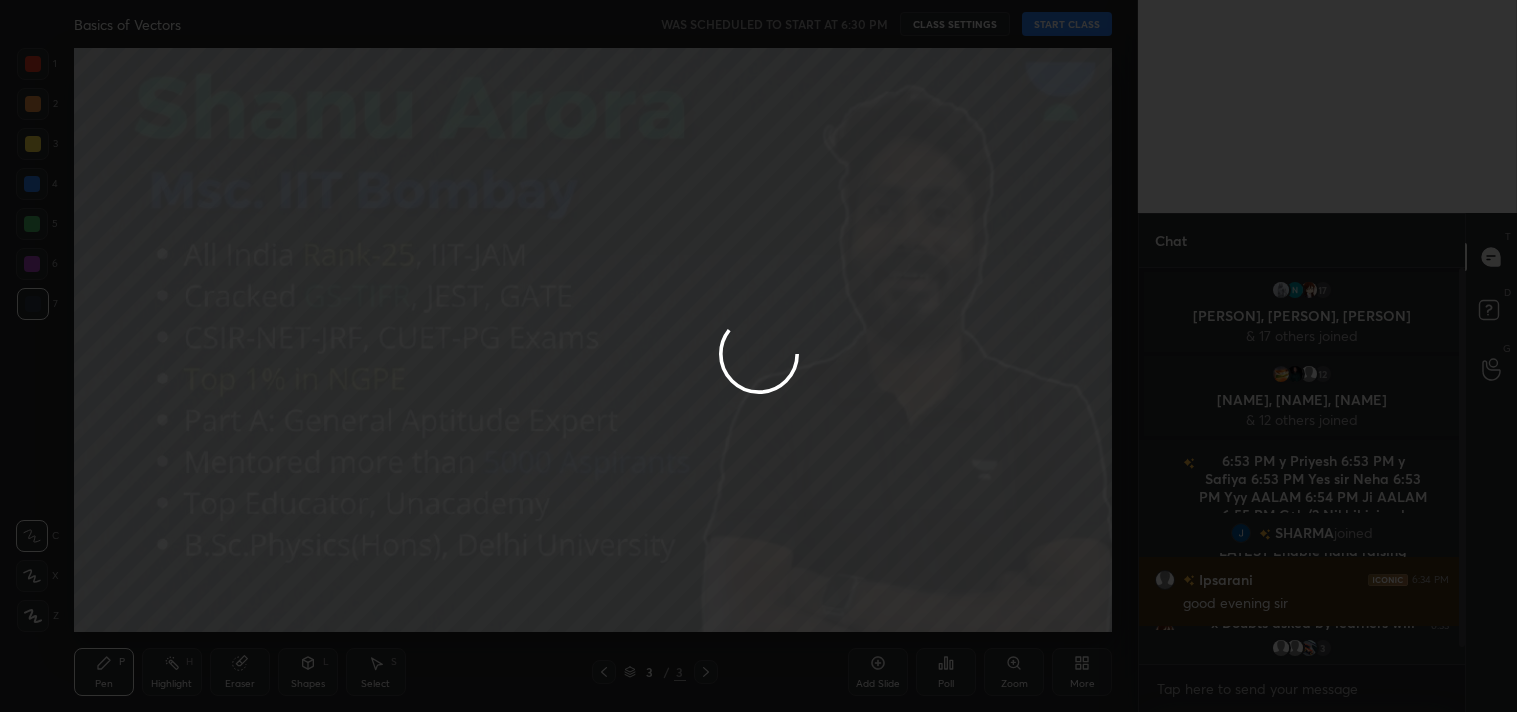 type on "x" 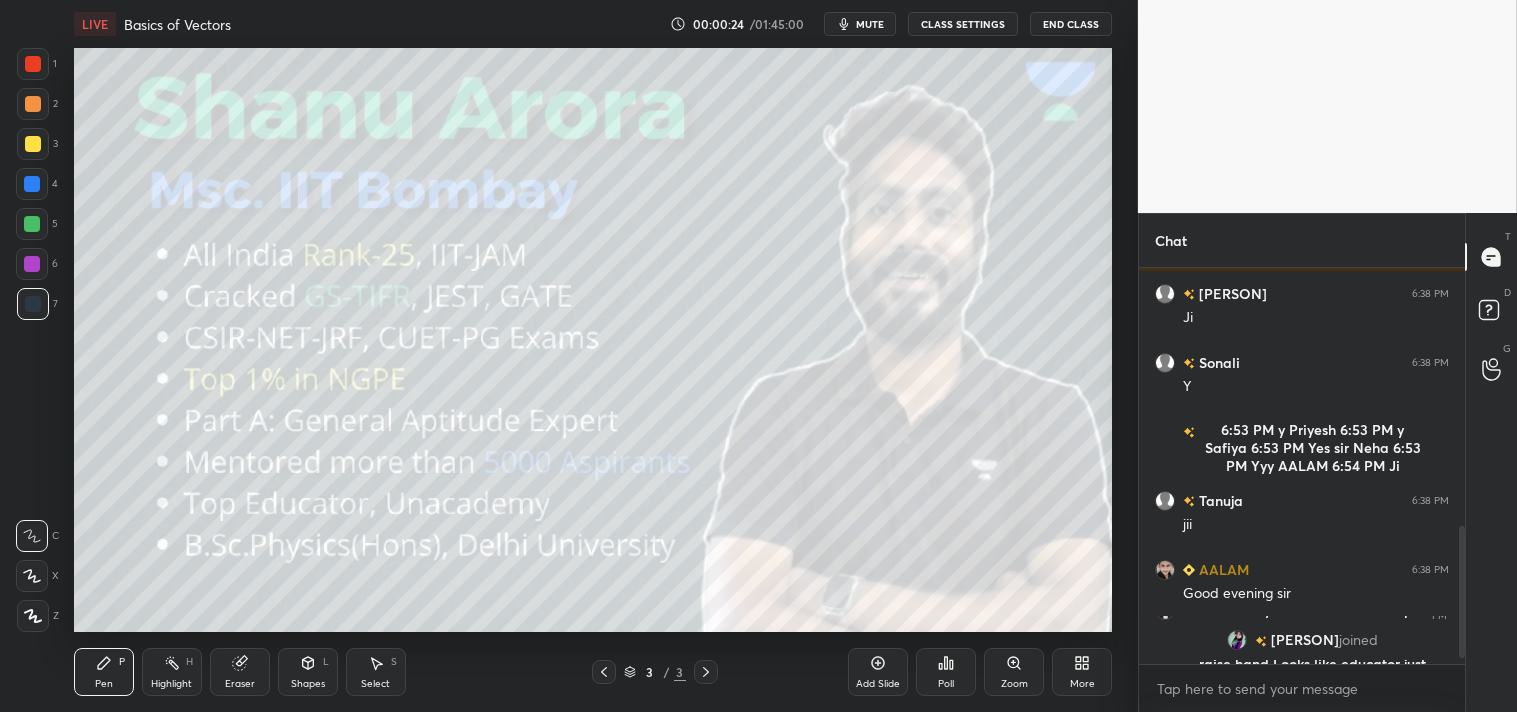 scroll, scrollTop: 810, scrollLeft: 0, axis: vertical 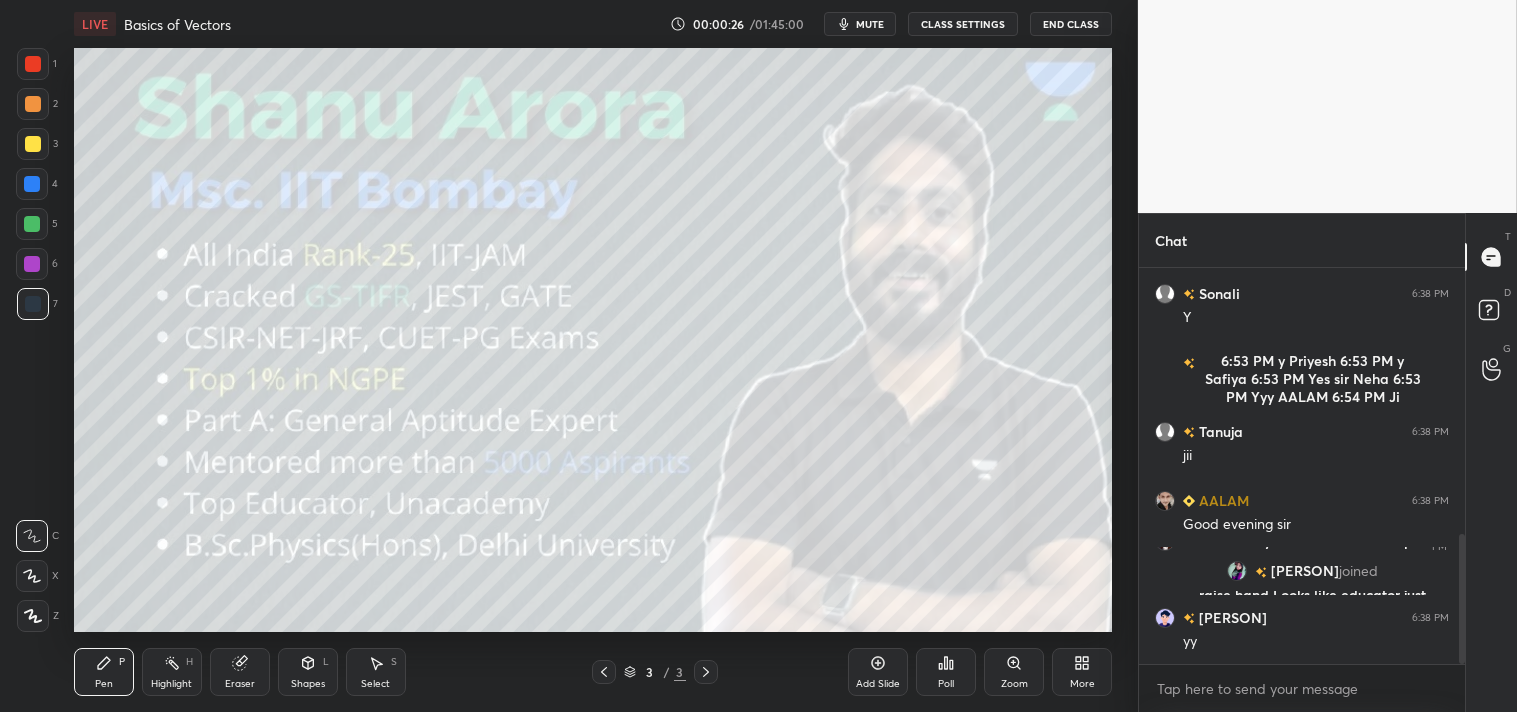 type 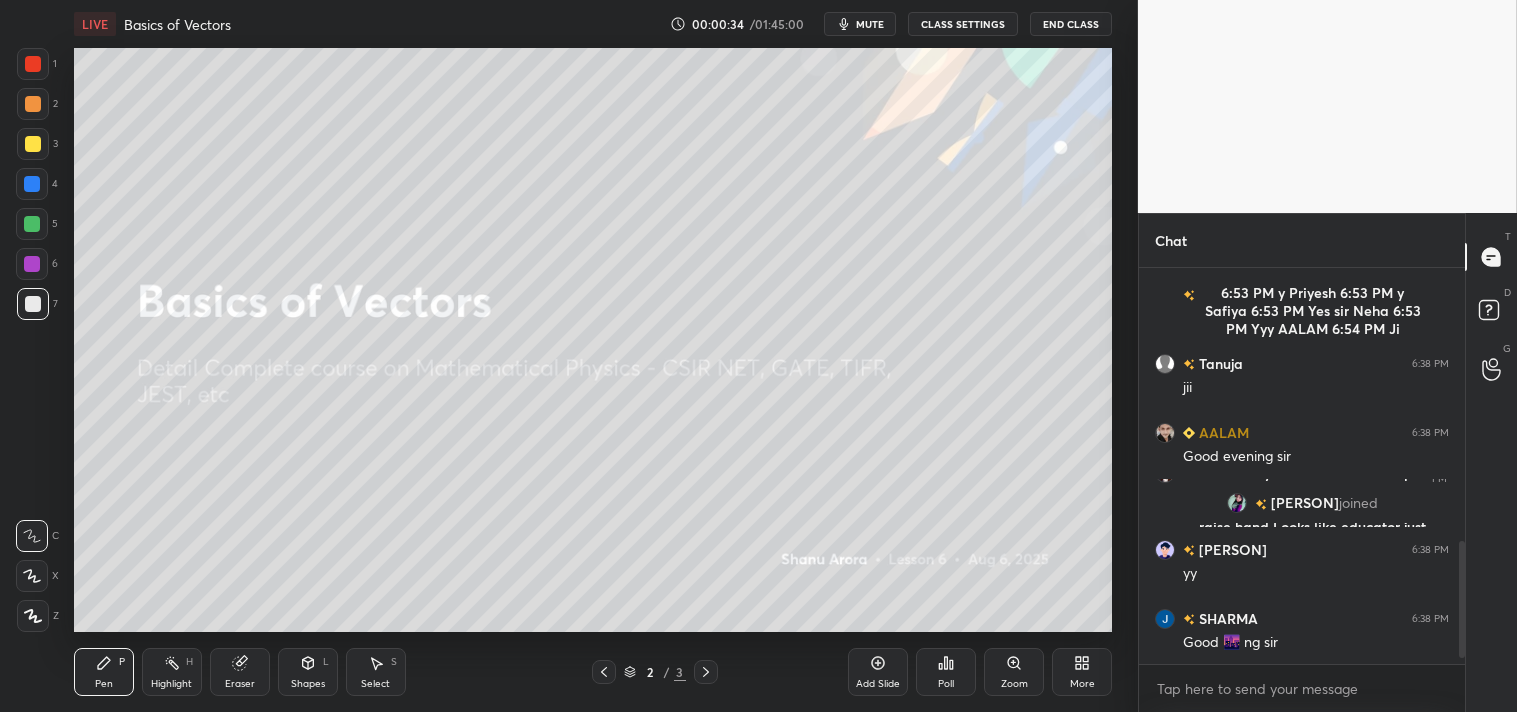 scroll, scrollTop: 947, scrollLeft: 0, axis: vertical 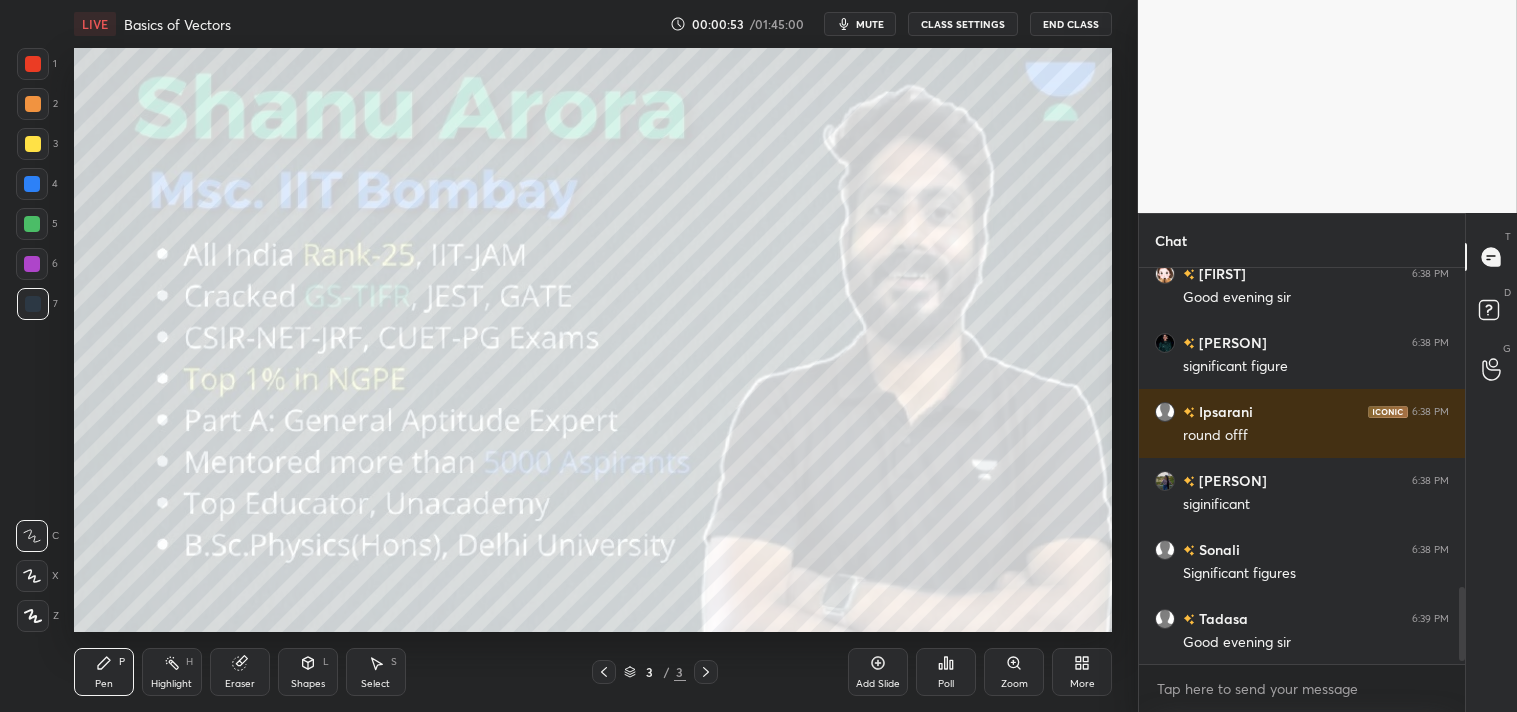 click on "Add Slide" at bounding box center (878, 672) 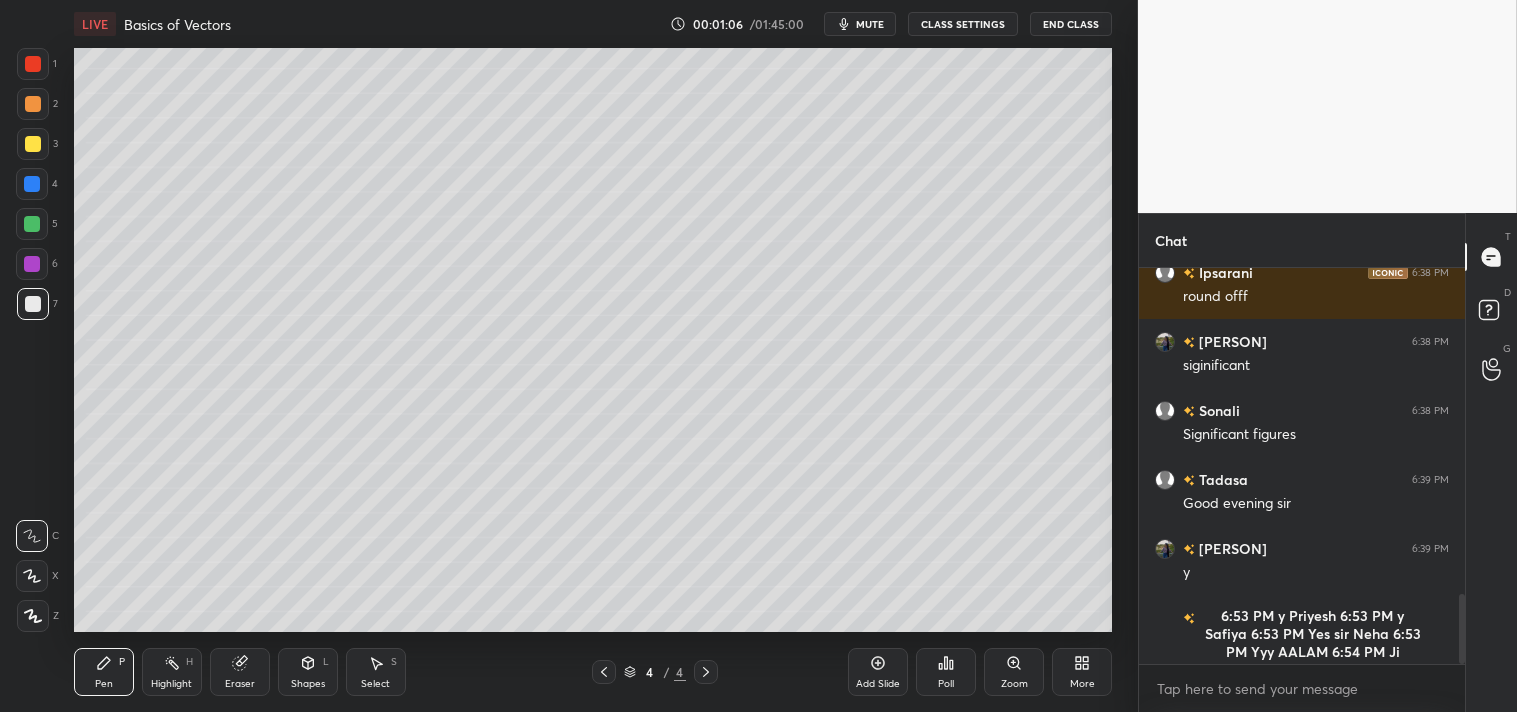 scroll, scrollTop: 1914, scrollLeft: 0, axis: vertical 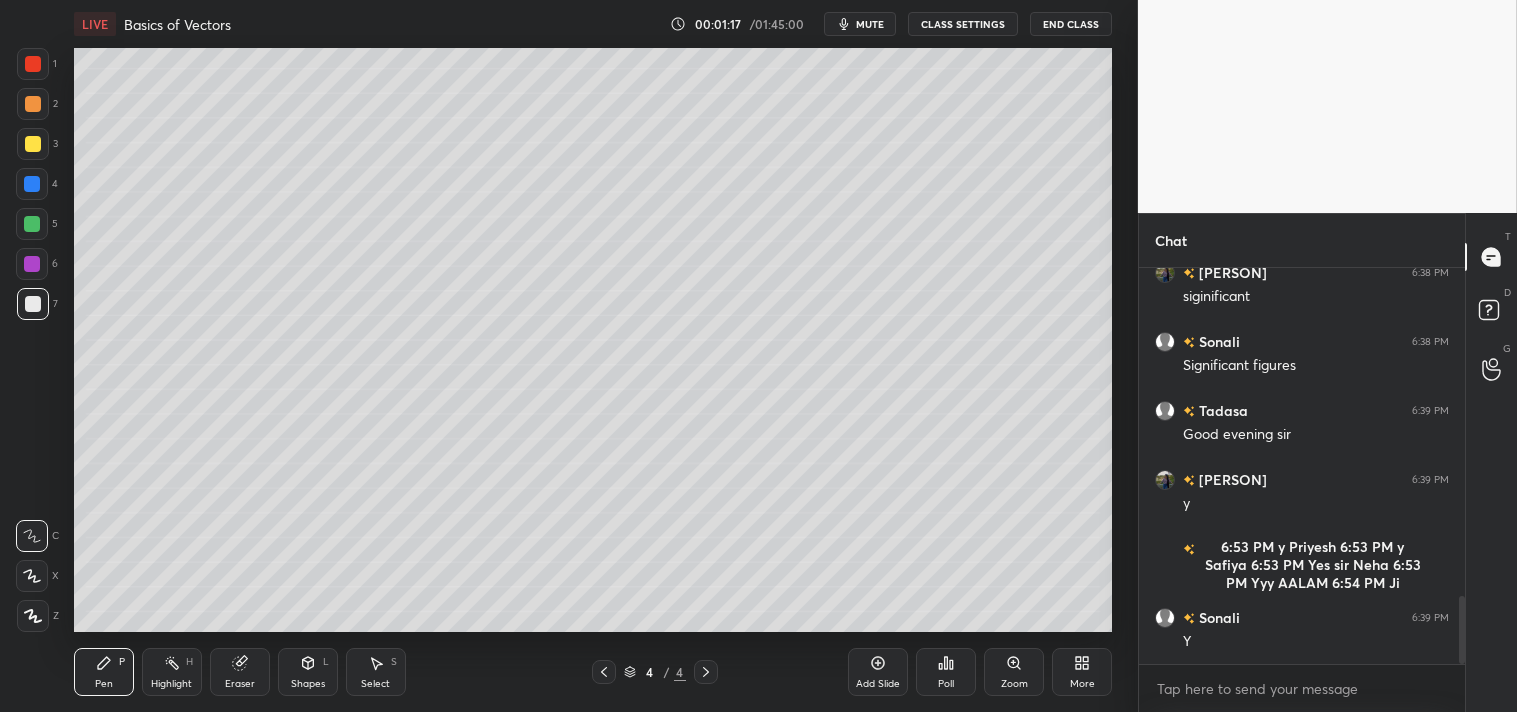 click 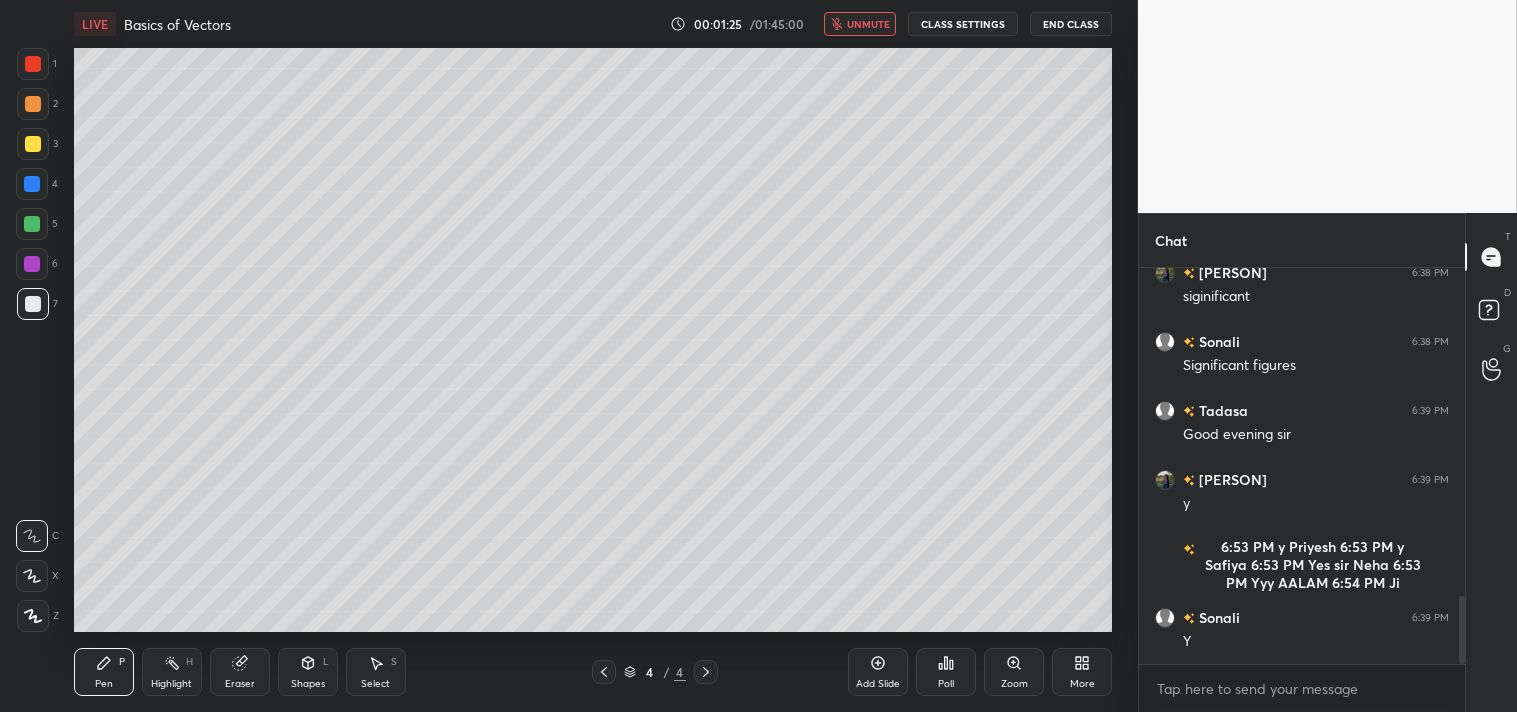 click on "unmute" at bounding box center (868, 24) 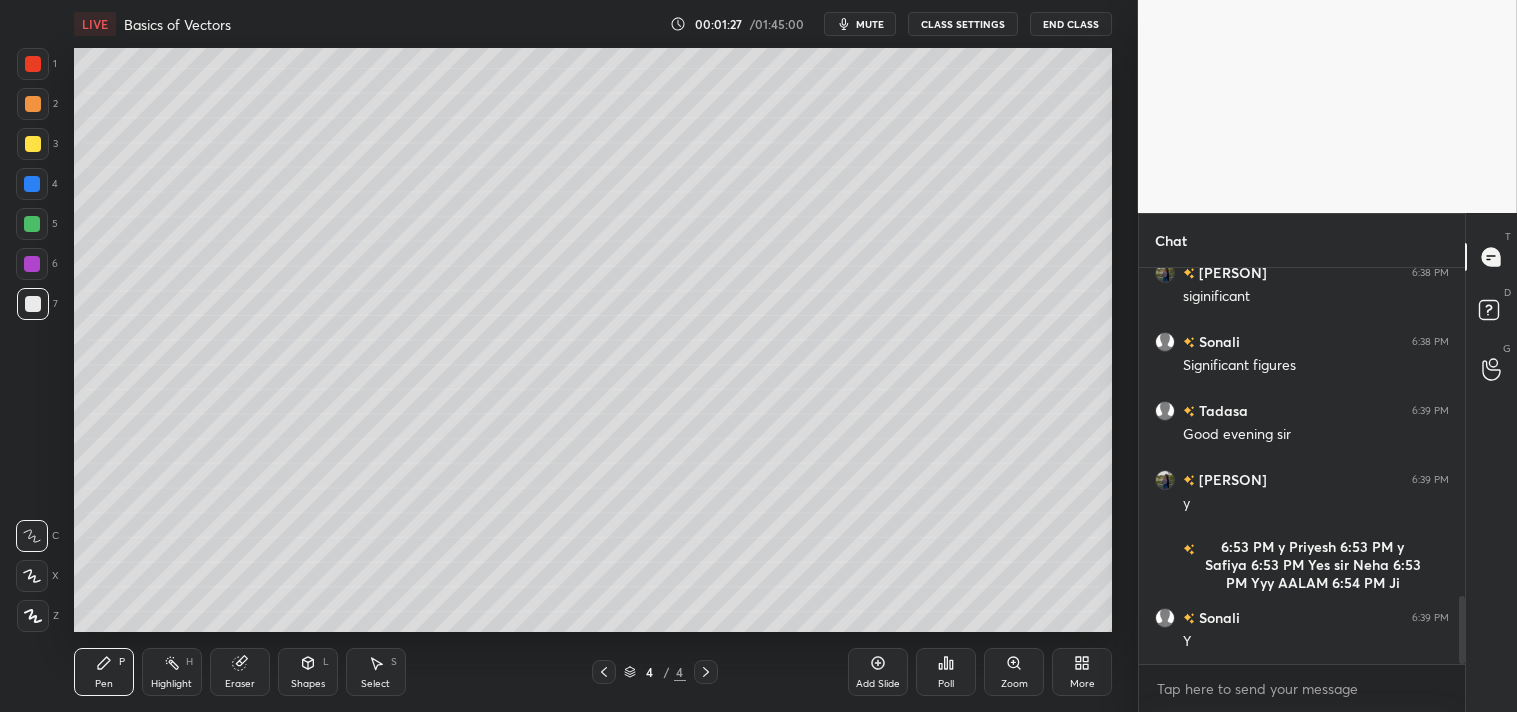 scroll, scrollTop: 2000, scrollLeft: 0, axis: vertical 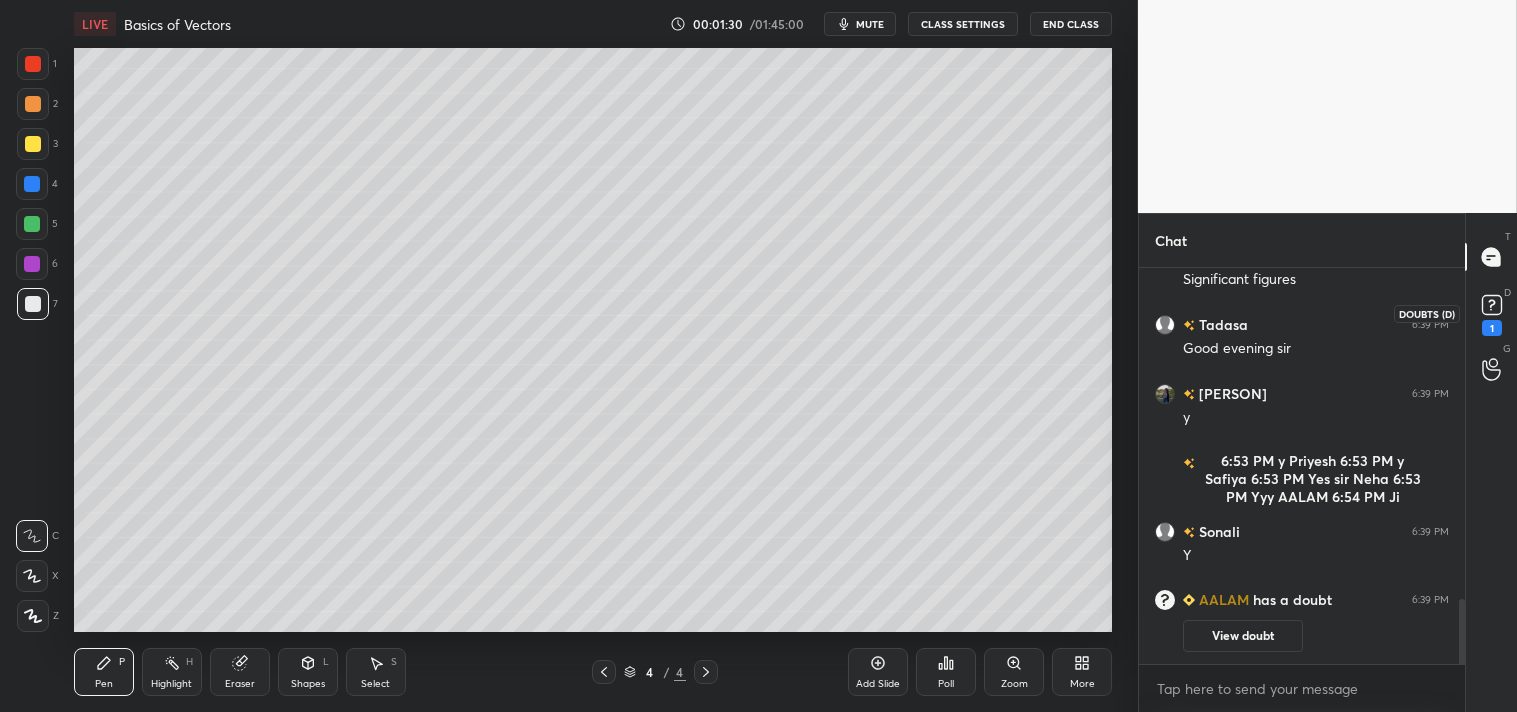 click 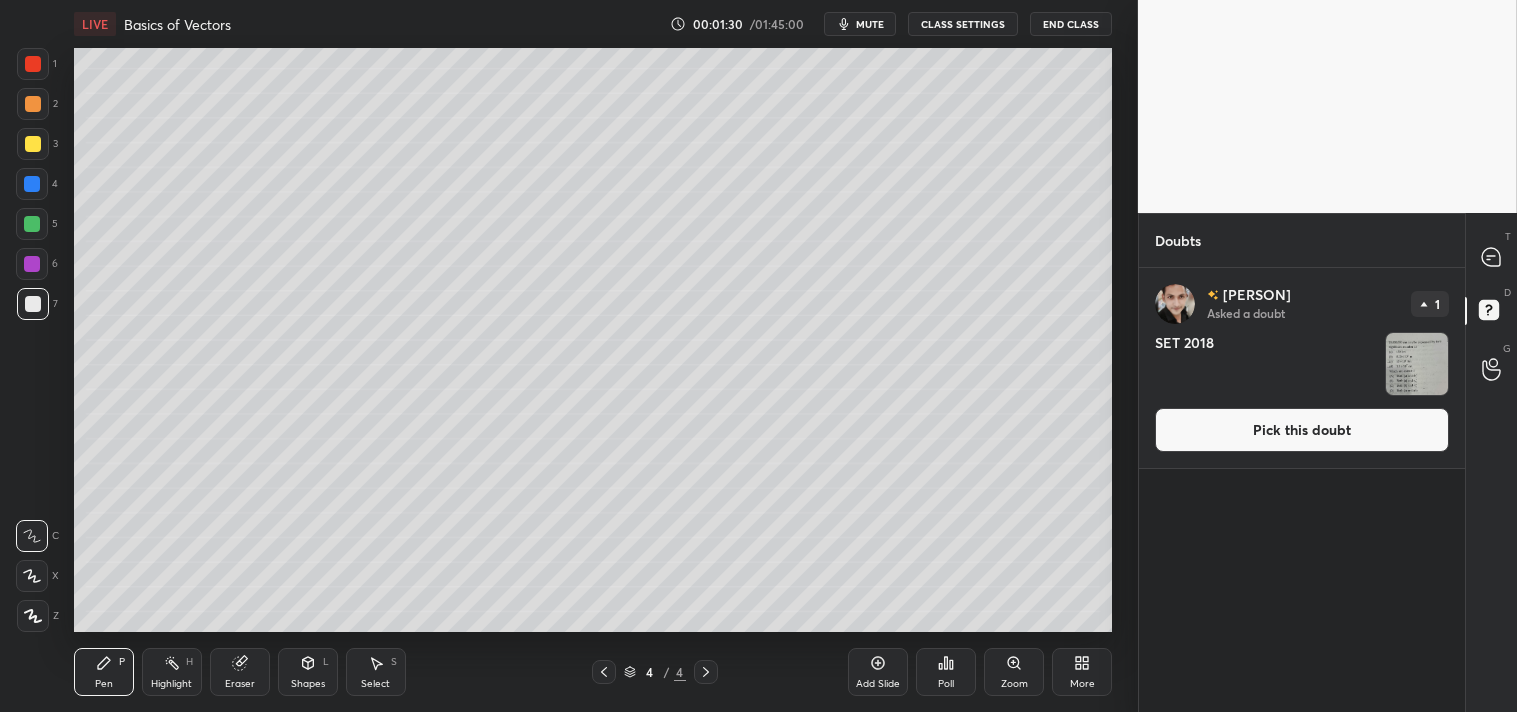 click on "Pick this doubt" at bounding box center (1302, 430) 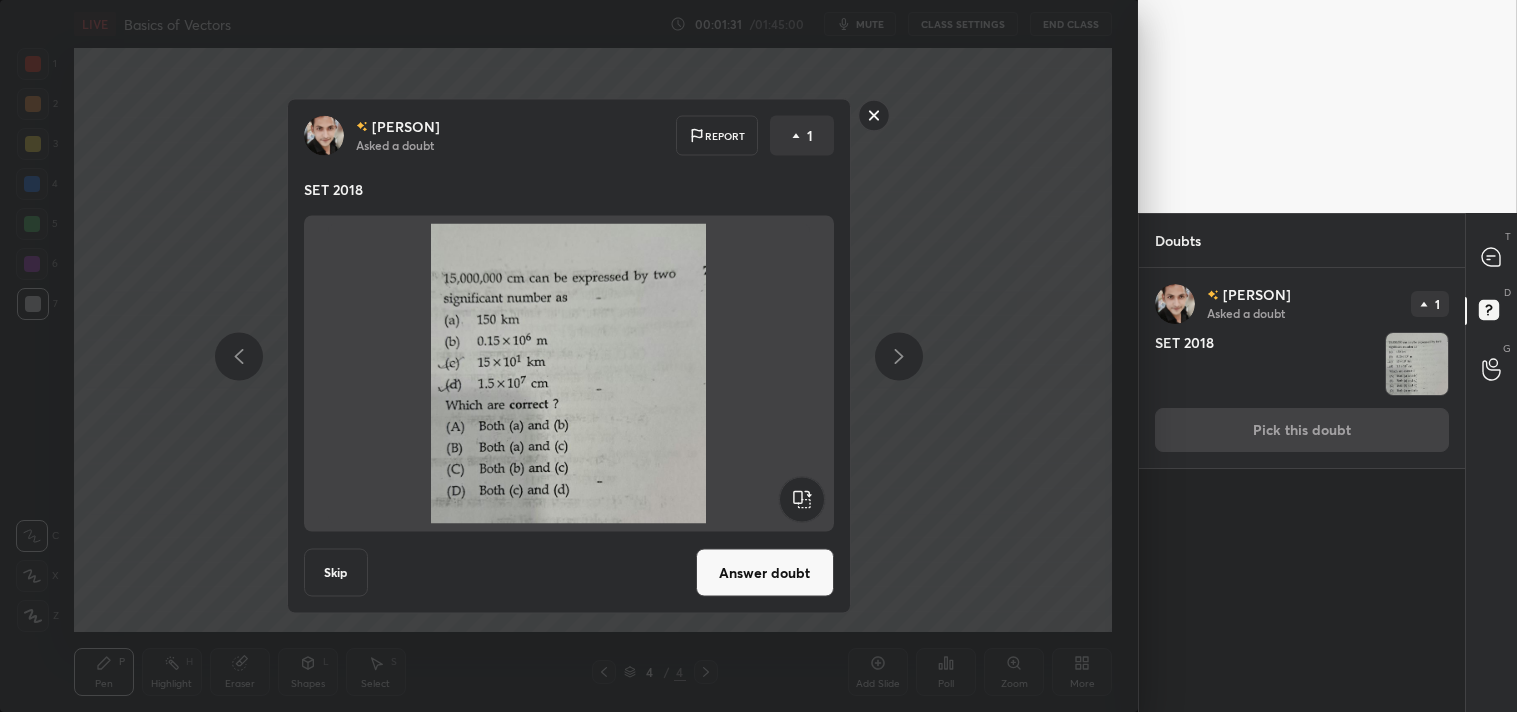 click on "Answer doubt" at bounding box center [765, 573] 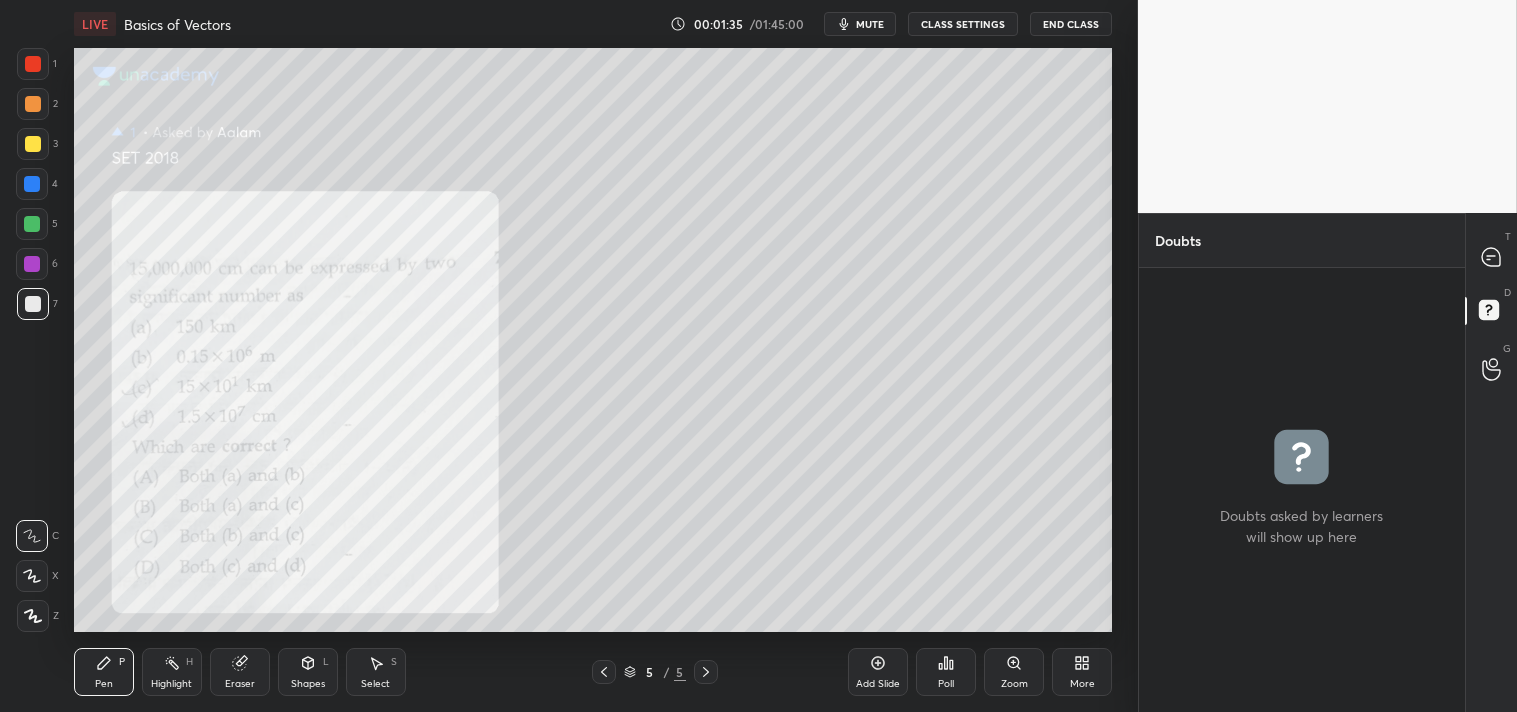 click on "Zoom" at bounding box center [1014, 684] 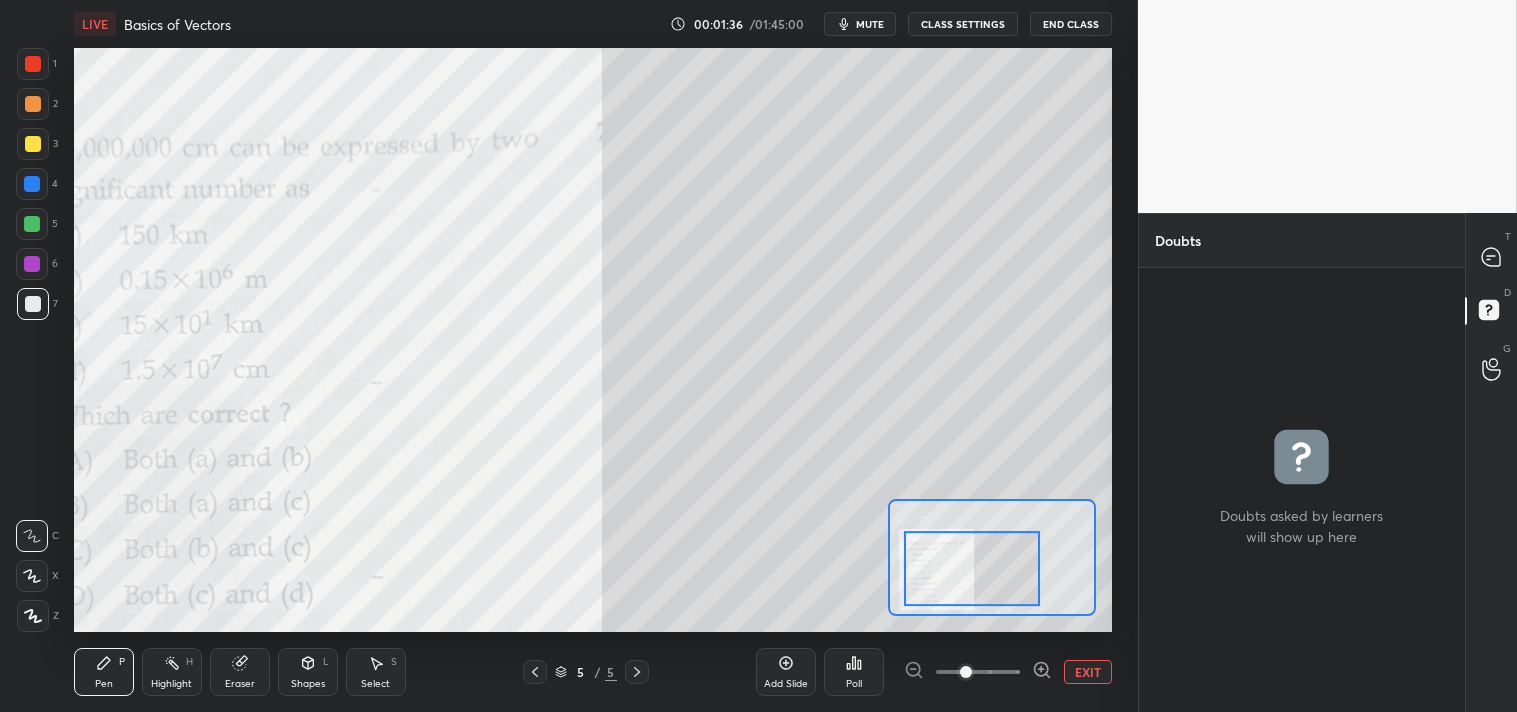 click at bounding box center [972, 568] 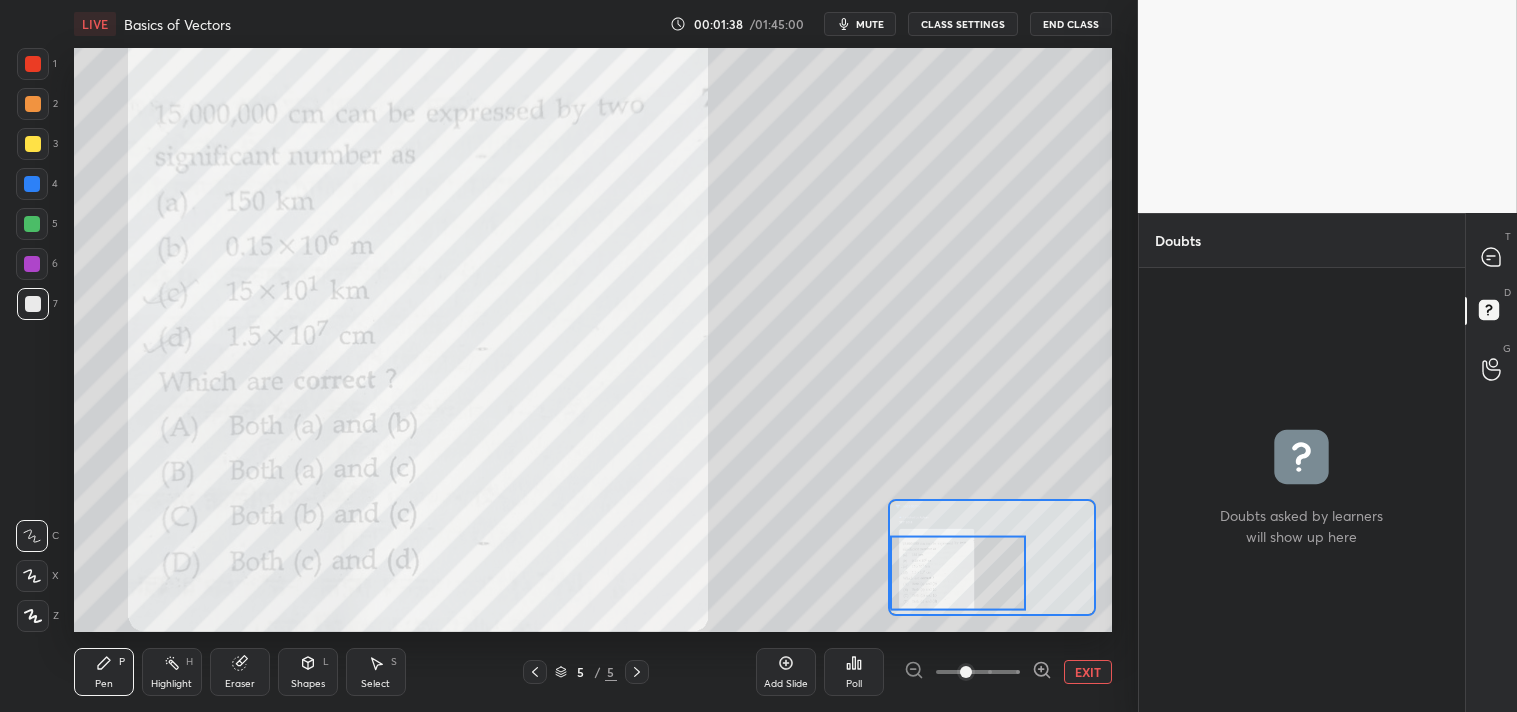 click on "EXIT" at bounding box center (1088, 672) 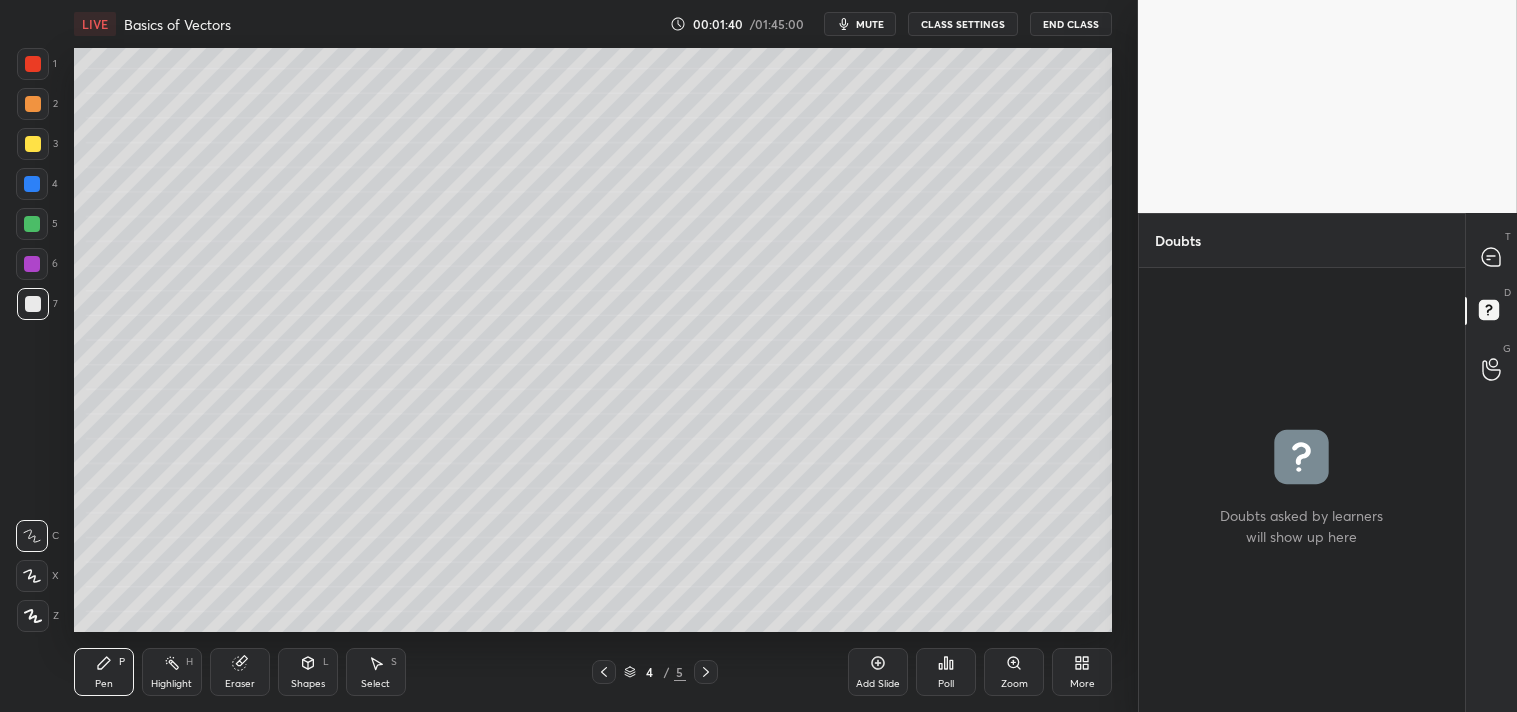 click 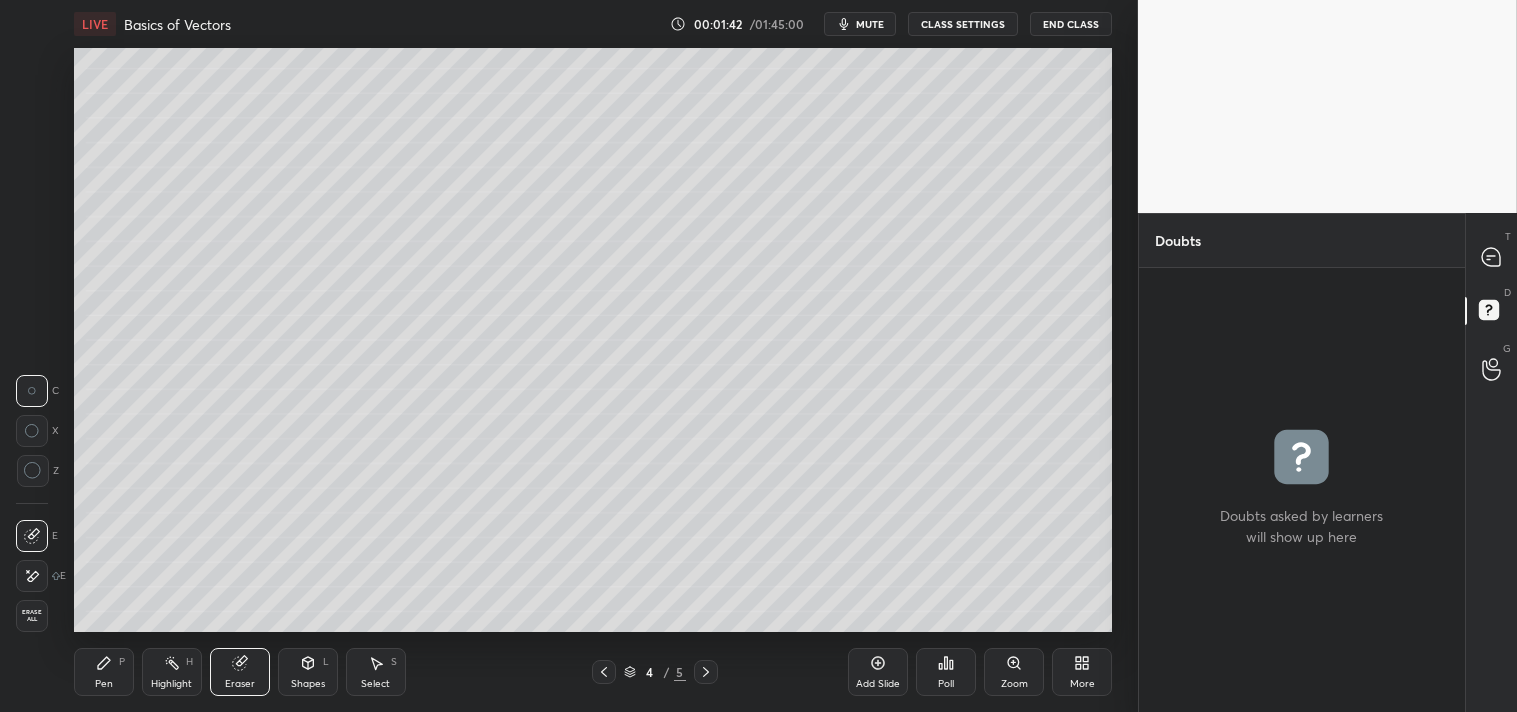 click on "Pen P" at bounding box center [104, 672] 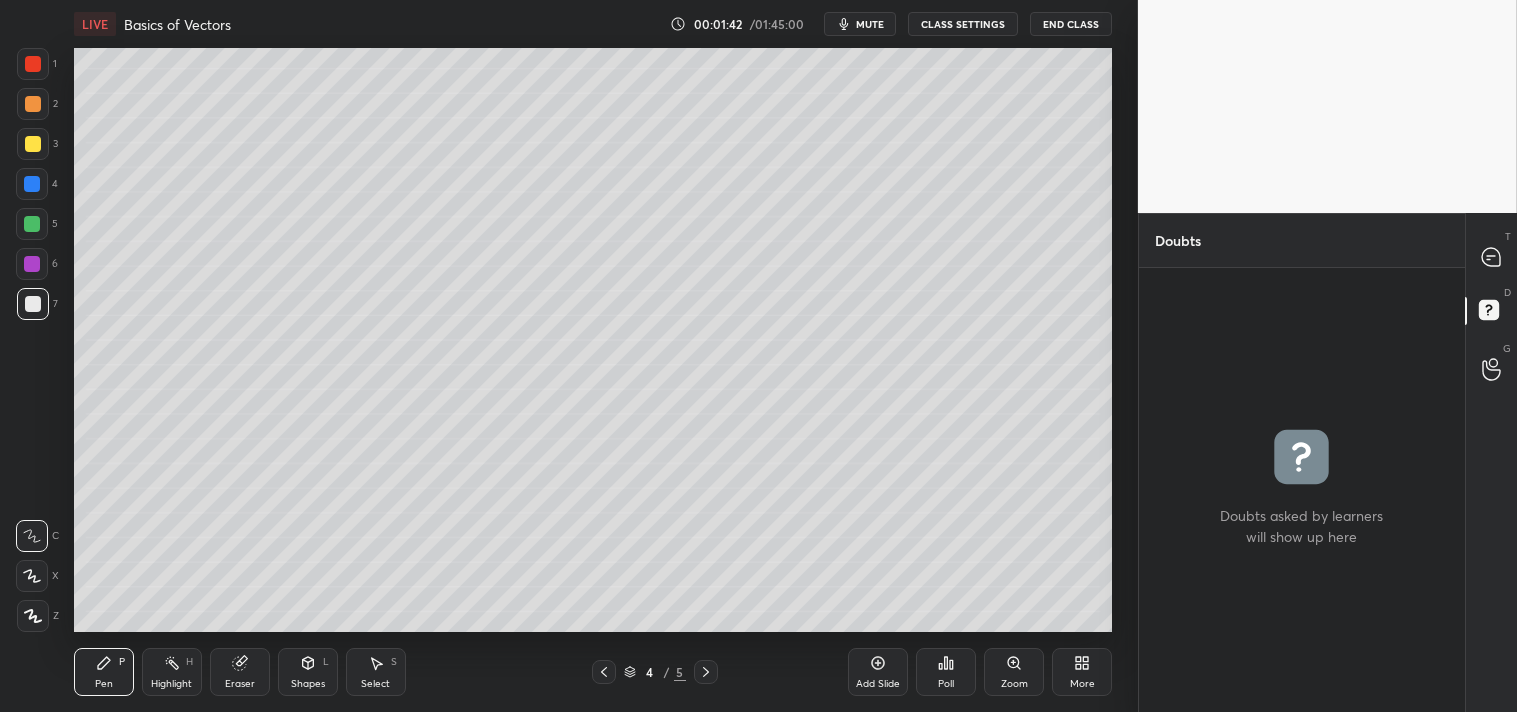 click 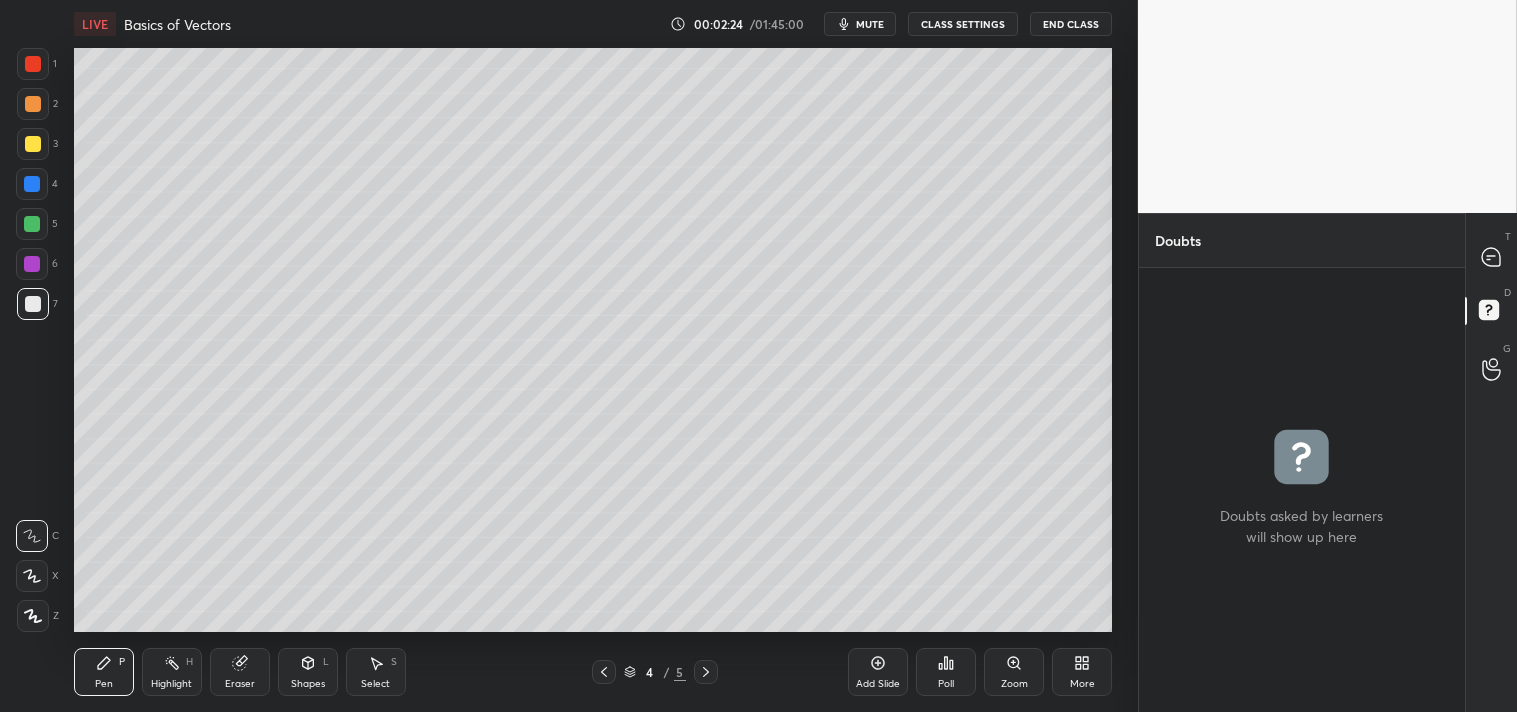 click 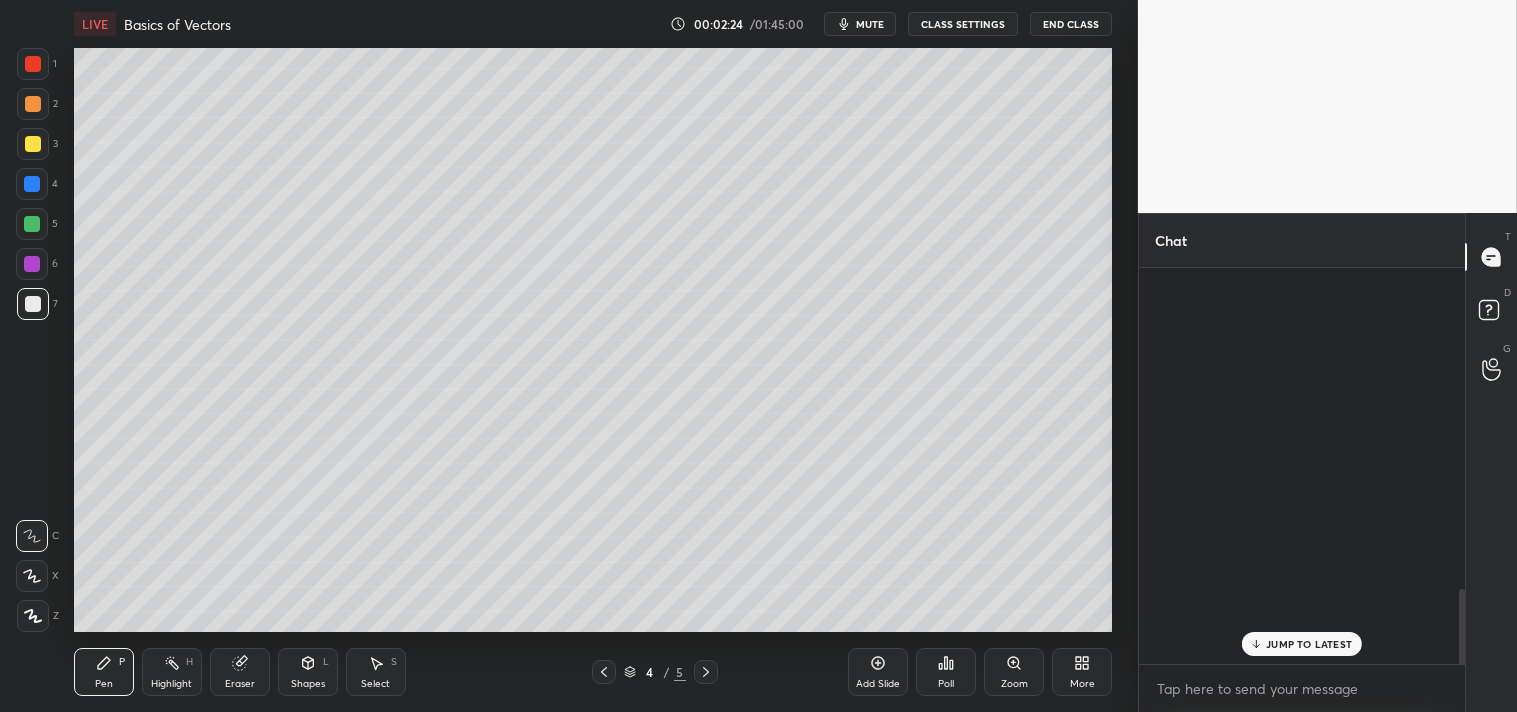 scroll, scrollTop: 1843, scrollLeft: 0, axis: vertical 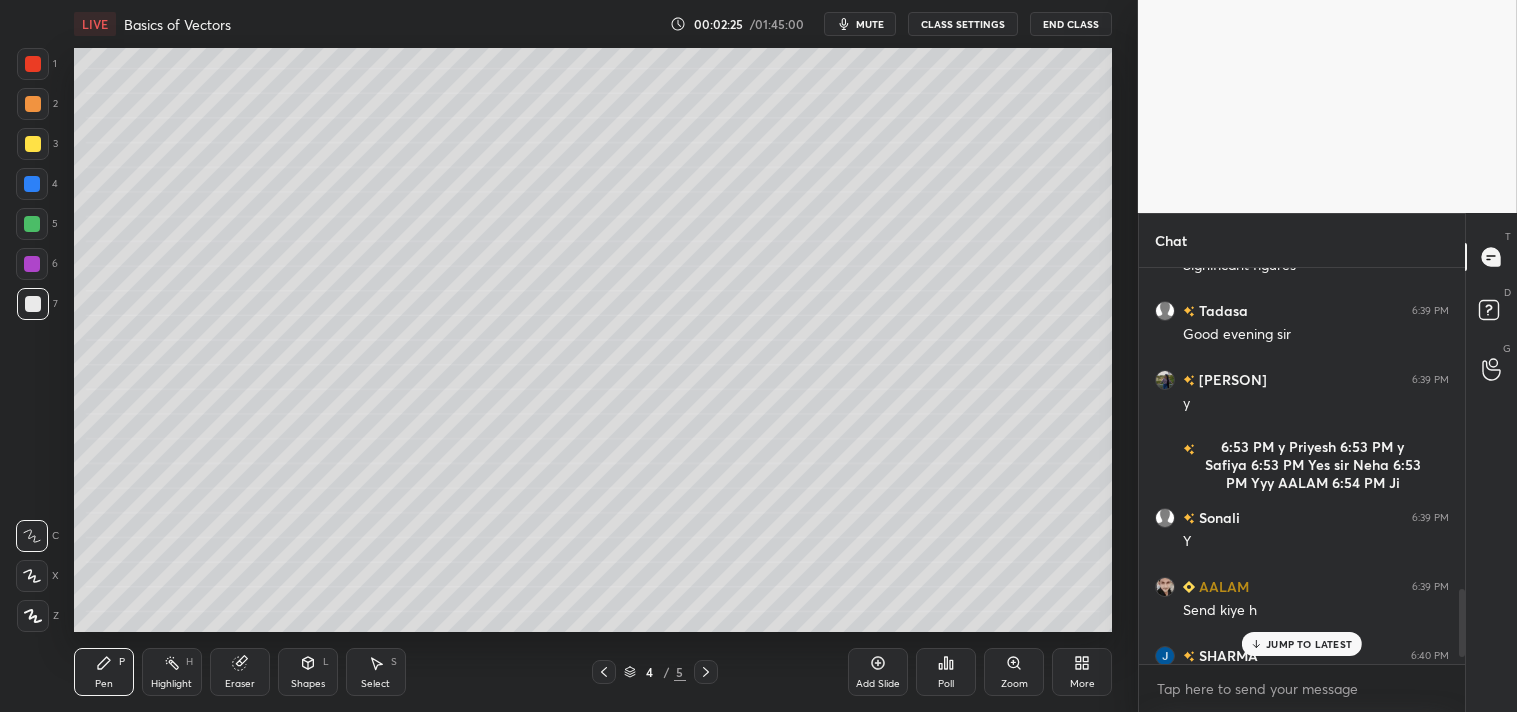click on "JUMP TO LATEST" at bounding box center (1309, 644) 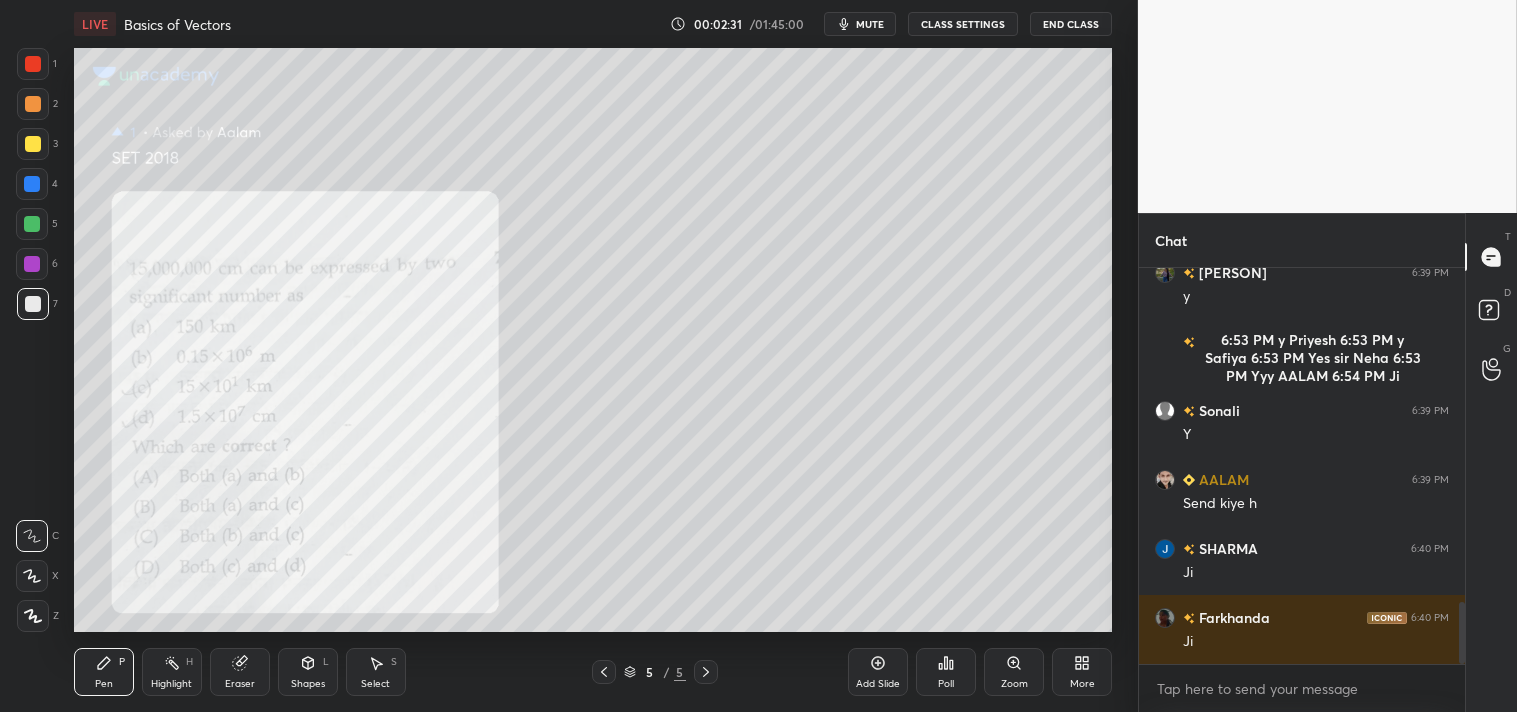 scroll, scrollTop: 2168, scrollLeft: 0, axis: vertical 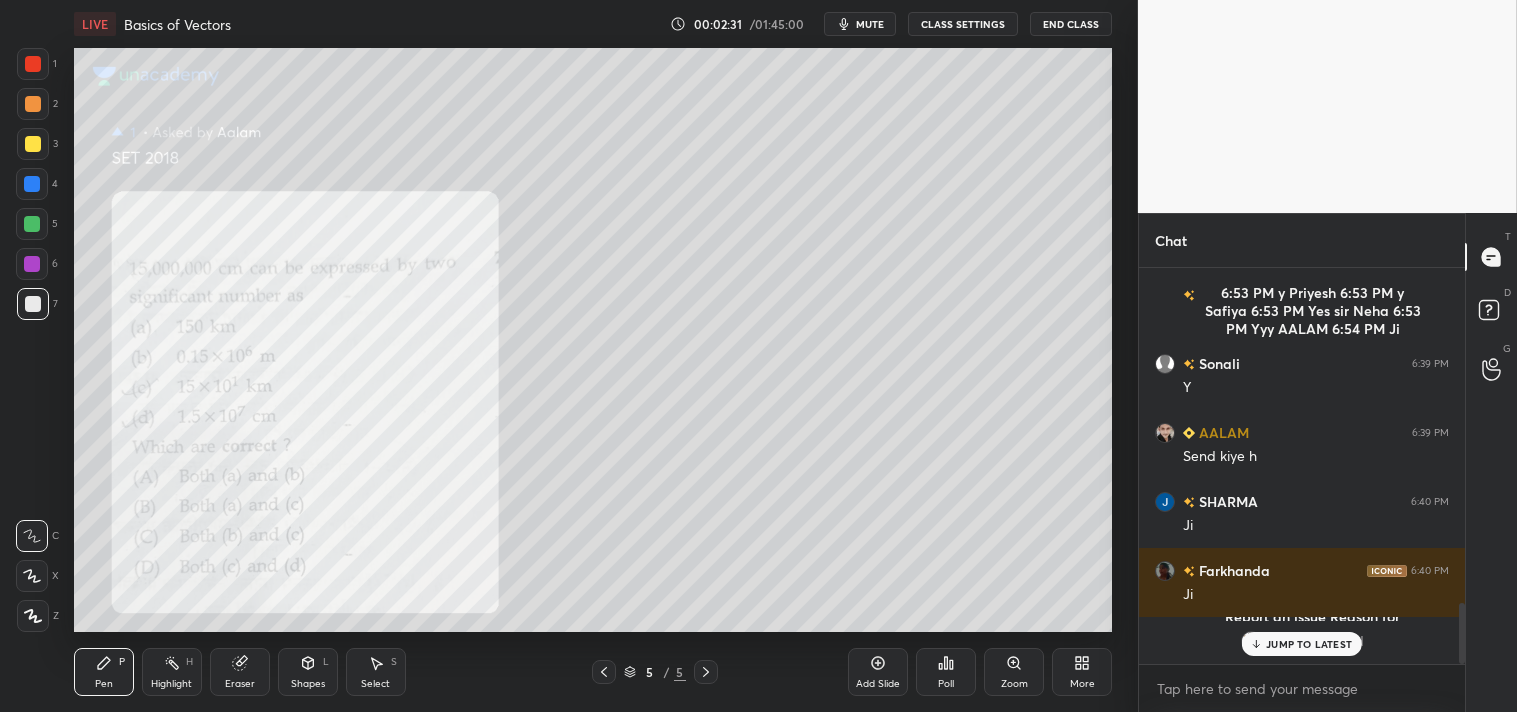 click on "Zoom" at bounding box center (1014, 672) 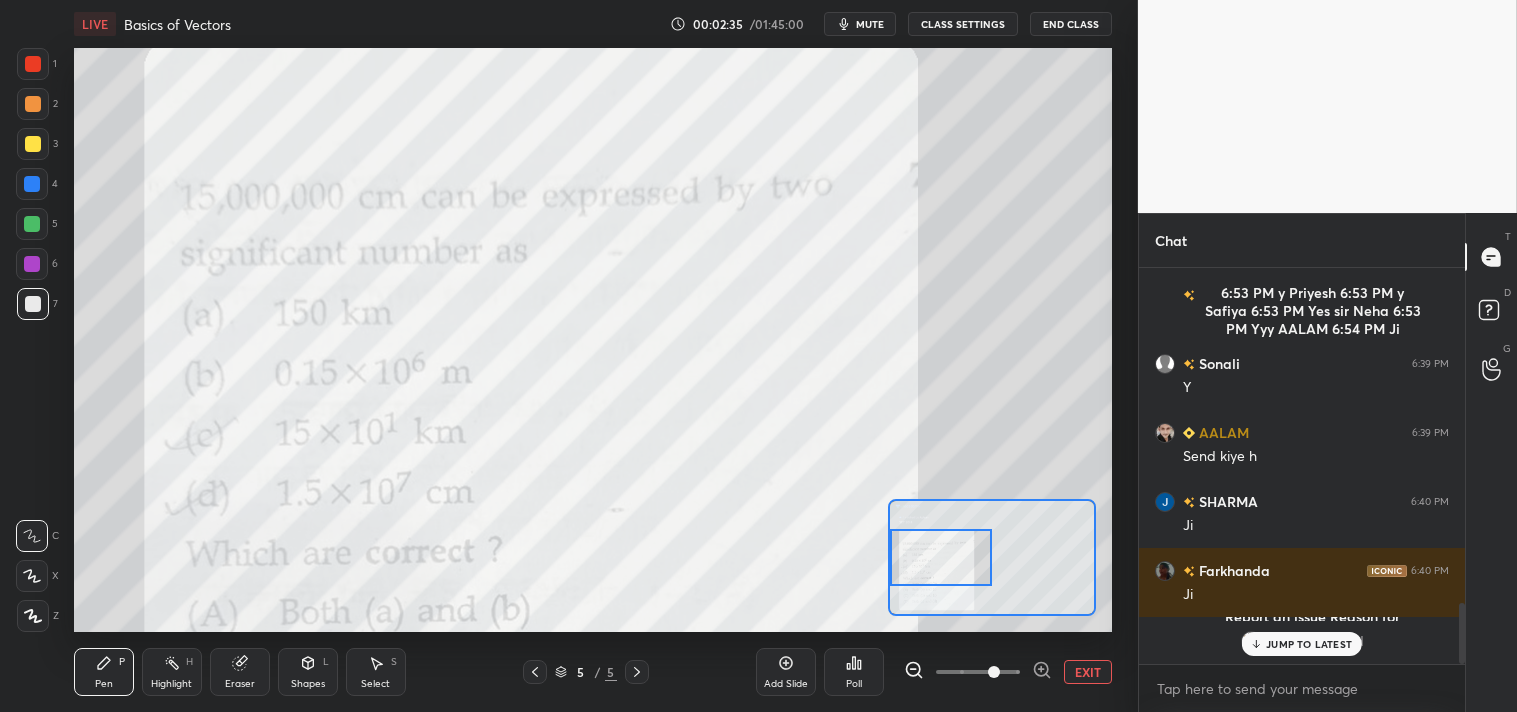 click at bounding box center [33, 64] 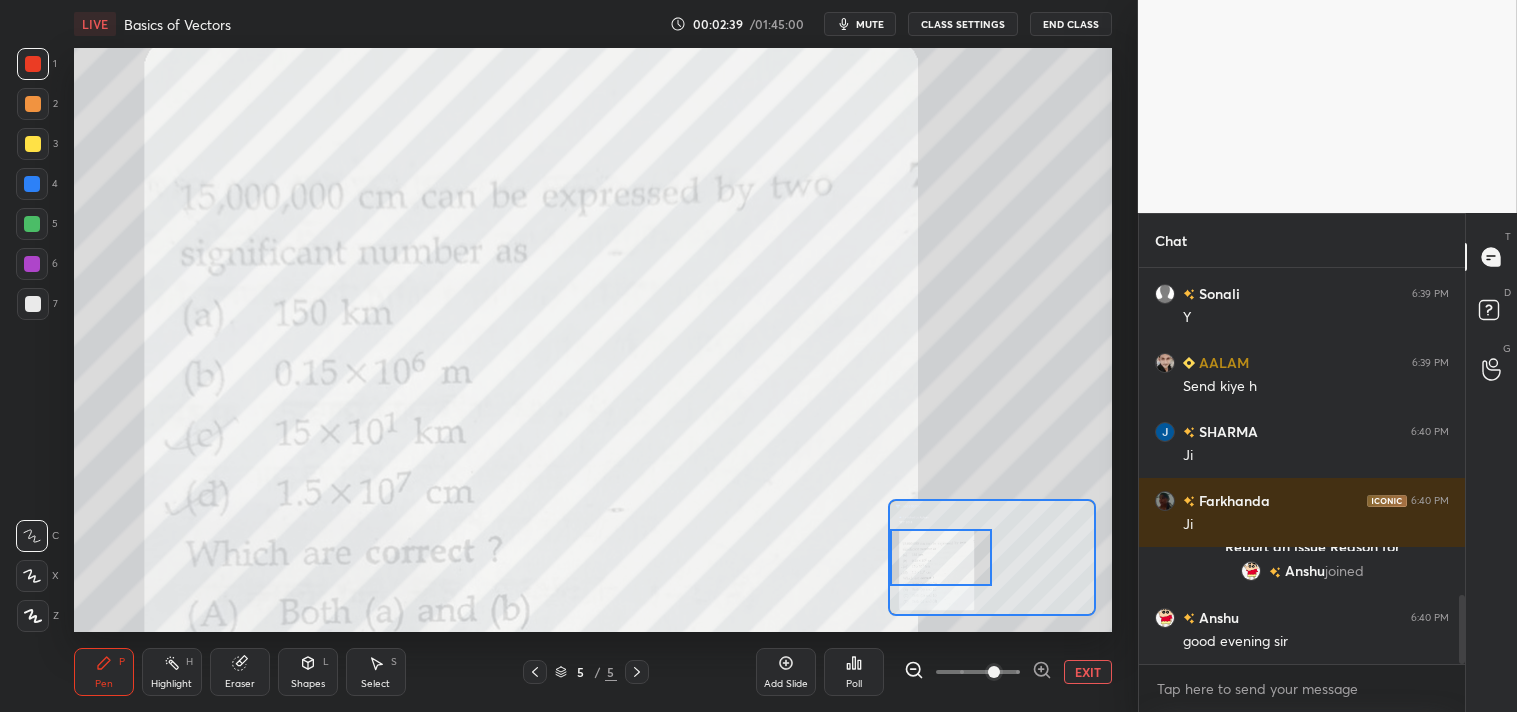 scroll, scrollTop: 1875, scrollLeft: 0, axis: vertical 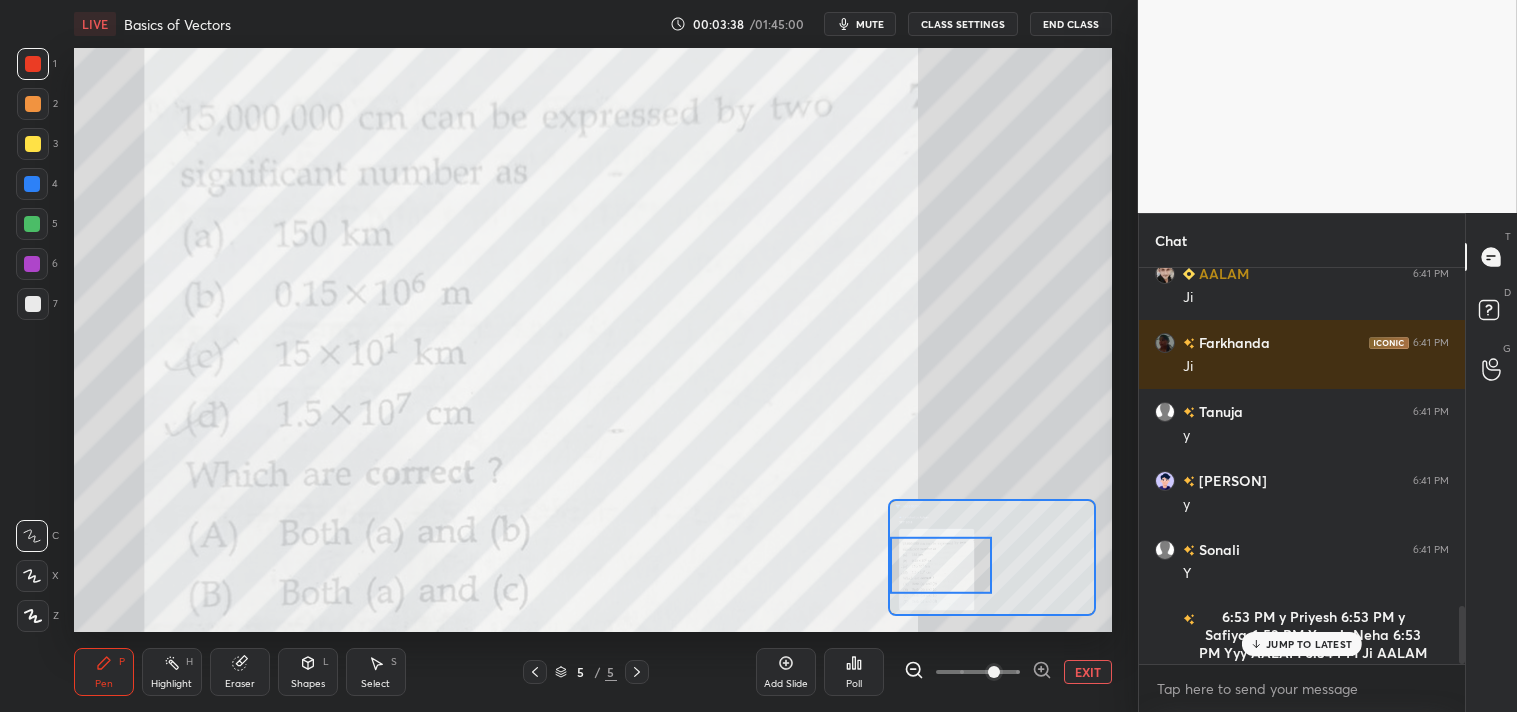 click on "EXIT" at bounding box center [1088, 672] 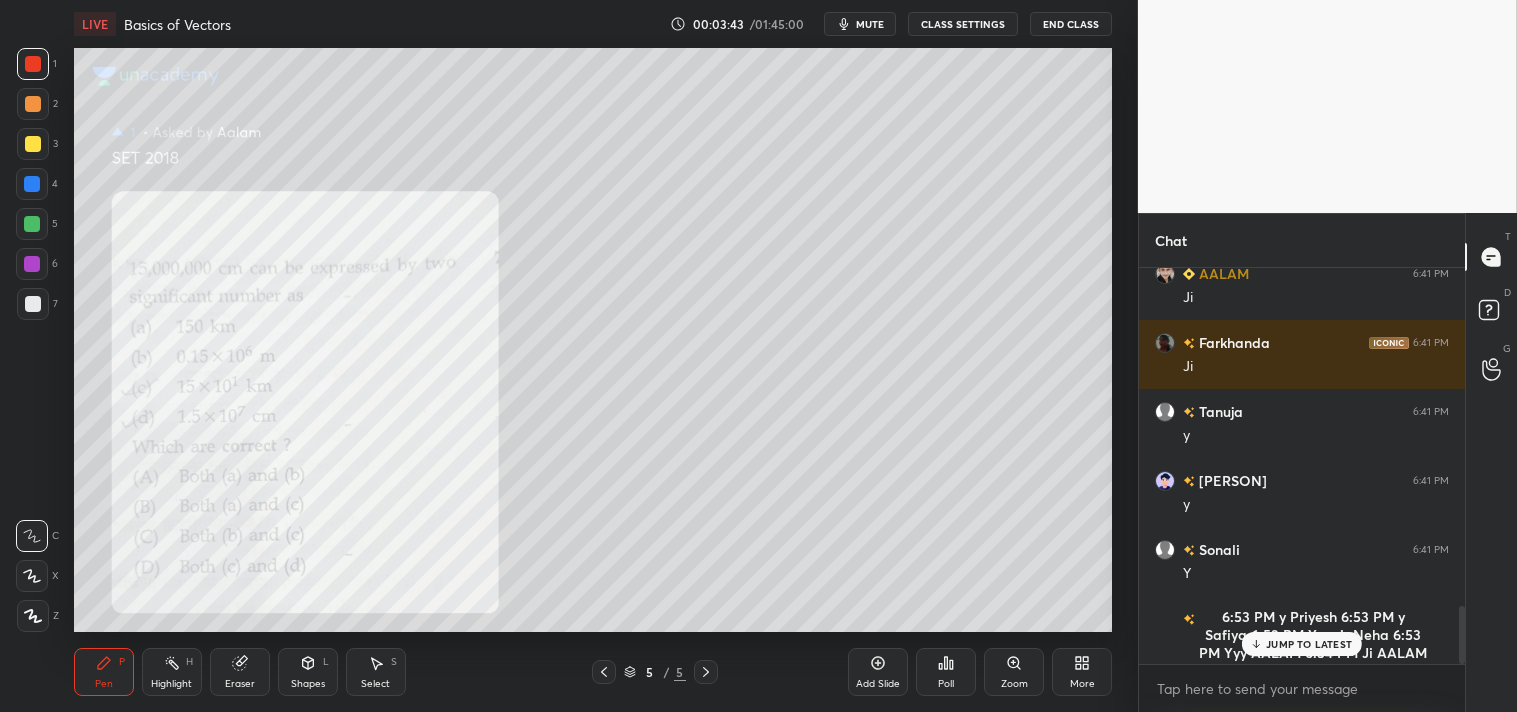 click on "More" at bounding box center (1082, 672) 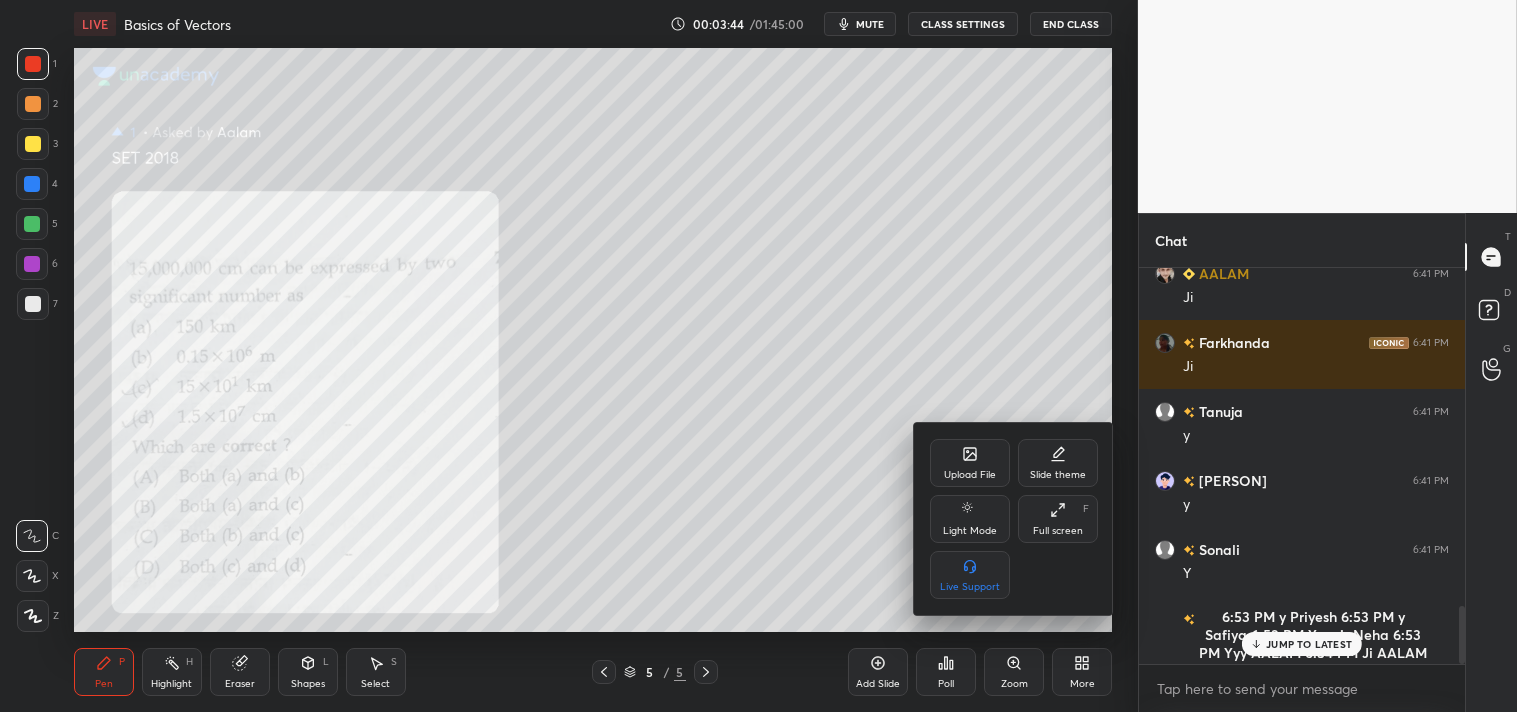 click on "Upload File" at bounding box center (970, 463) 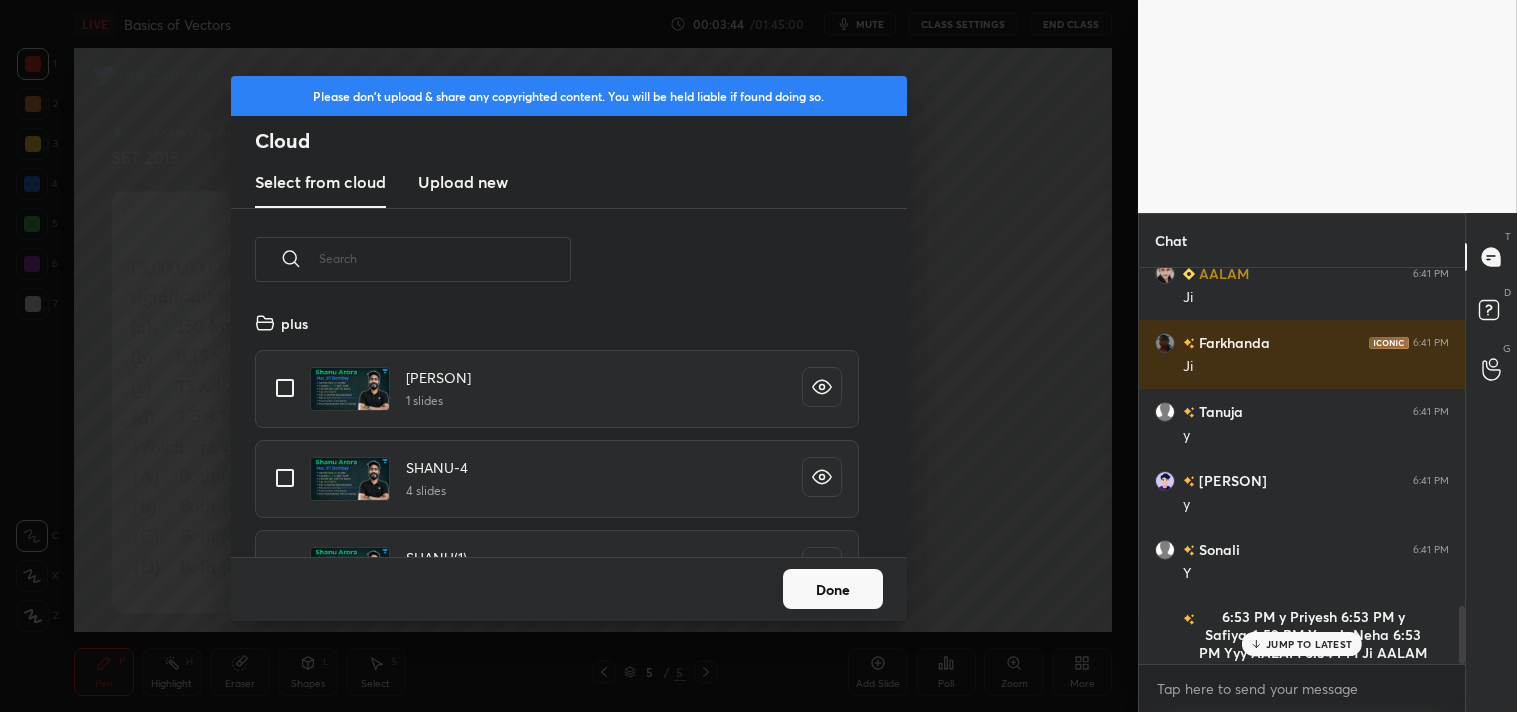 scroll, scrollTop: 6, scrollLeft: 11, axis: both 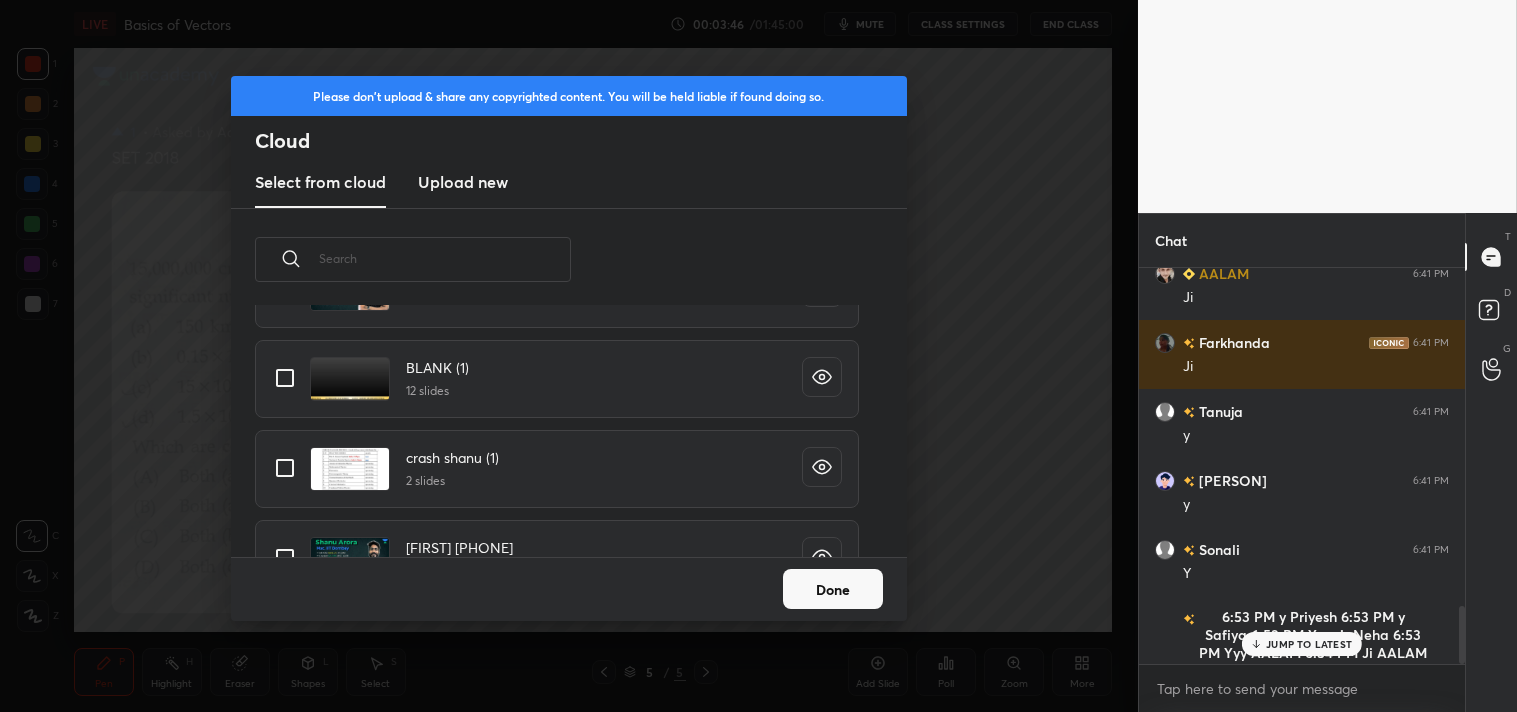 click at bounding box center [285, 378] 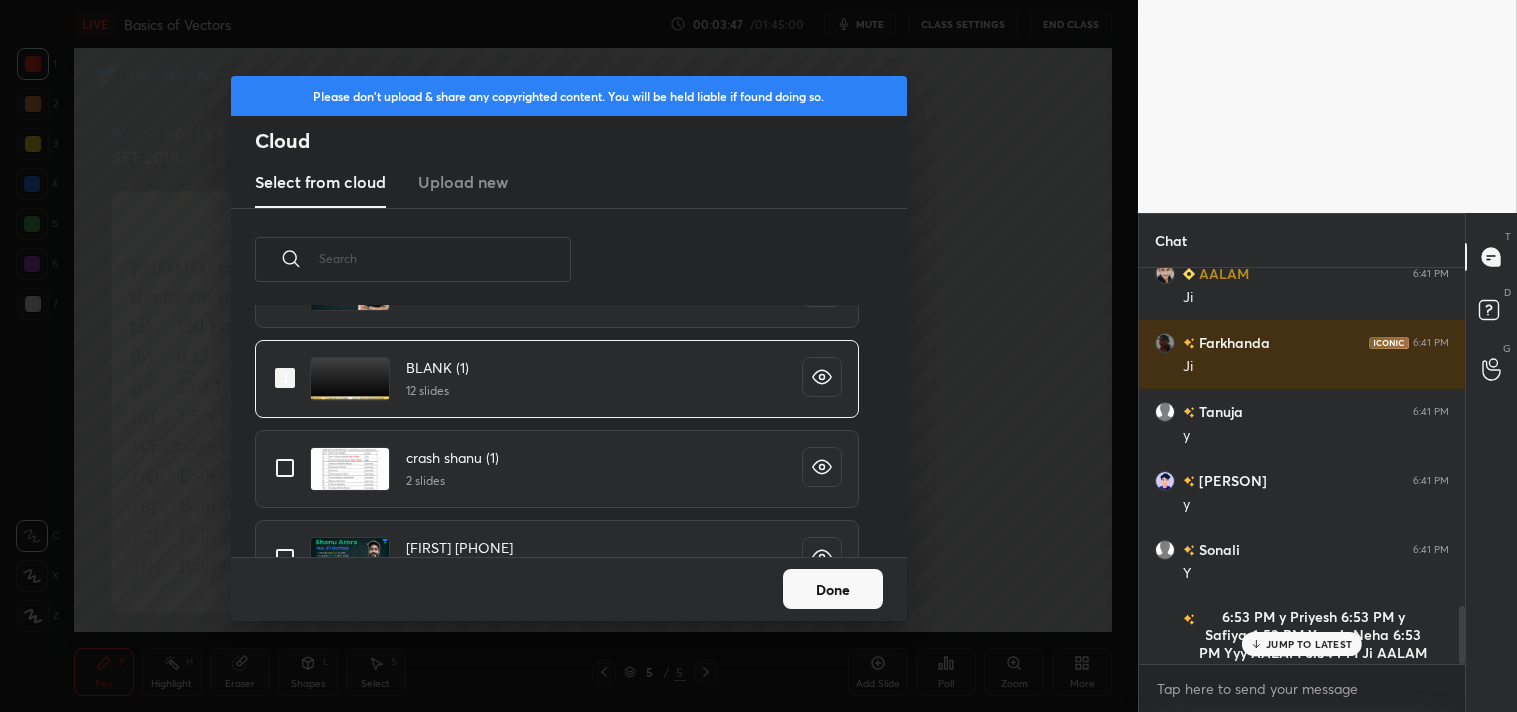 click on "Done" at bounding box center (833, 589) 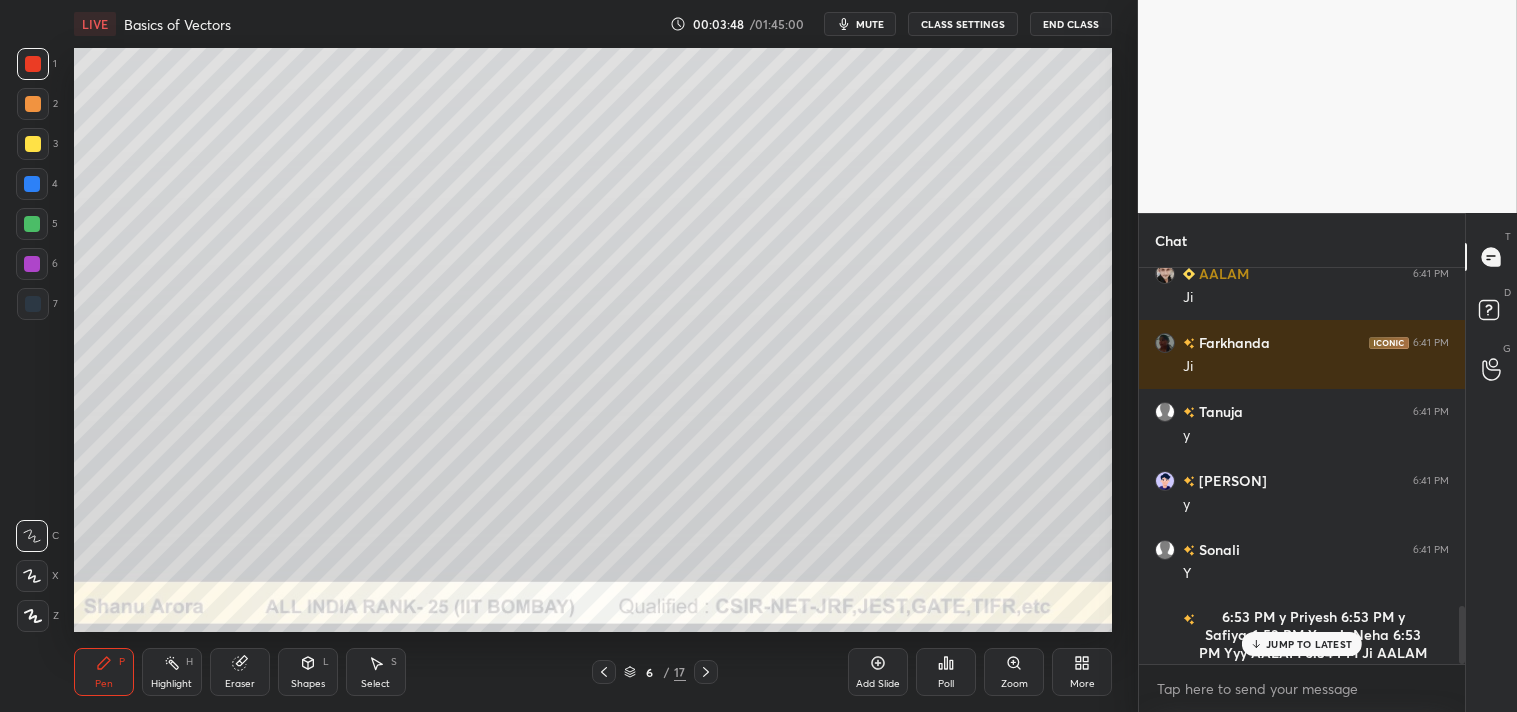 click 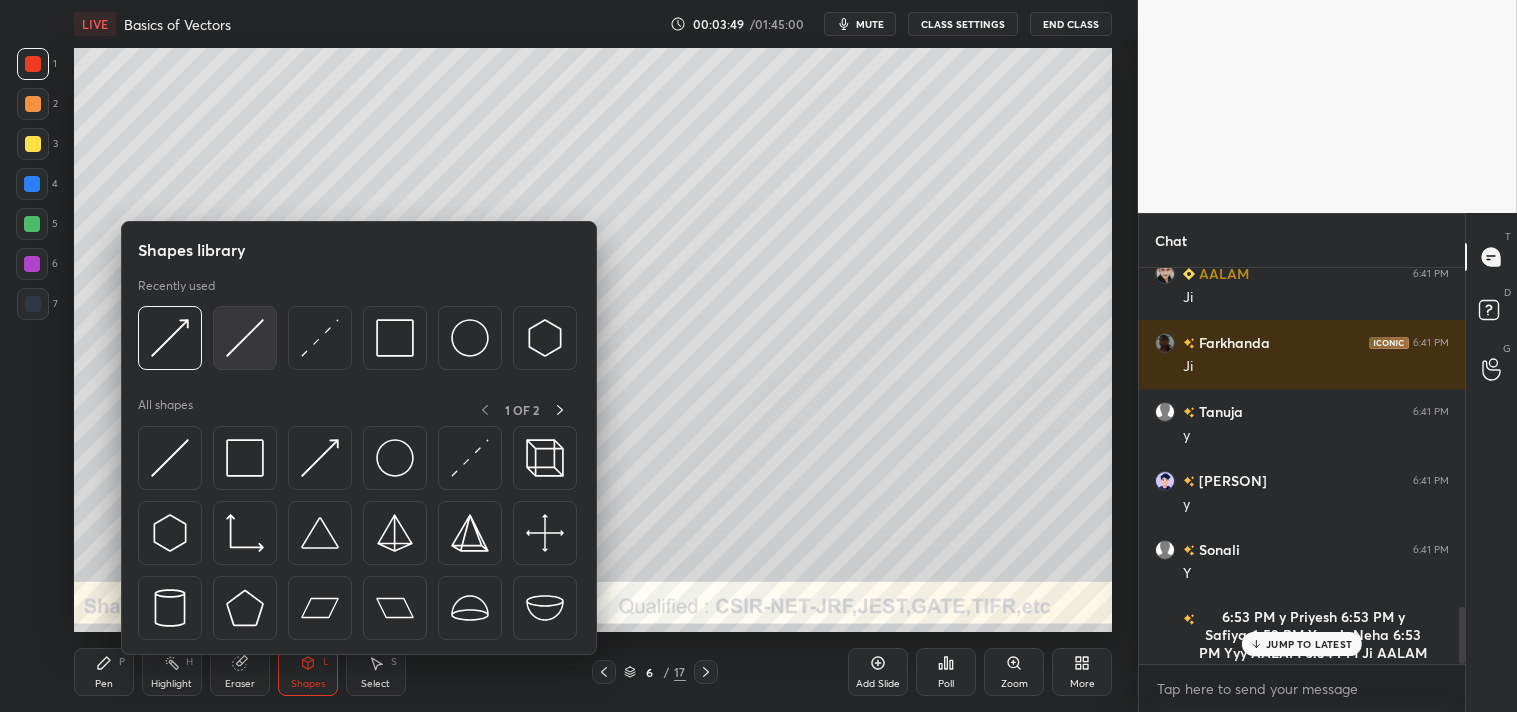 scroll, scrollTop: 2375, scrollLeft: 0, axis: vertical 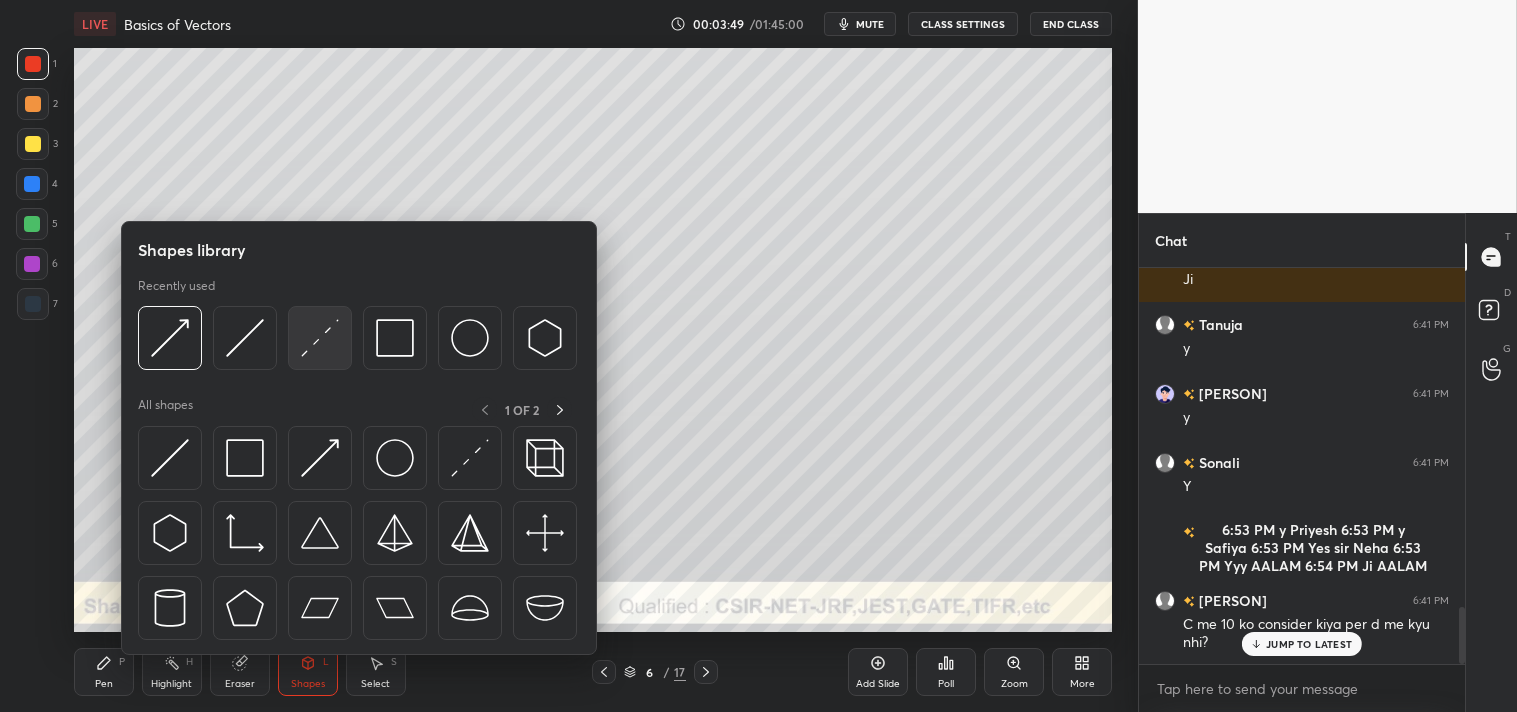 click at bounding box center [320, 338] 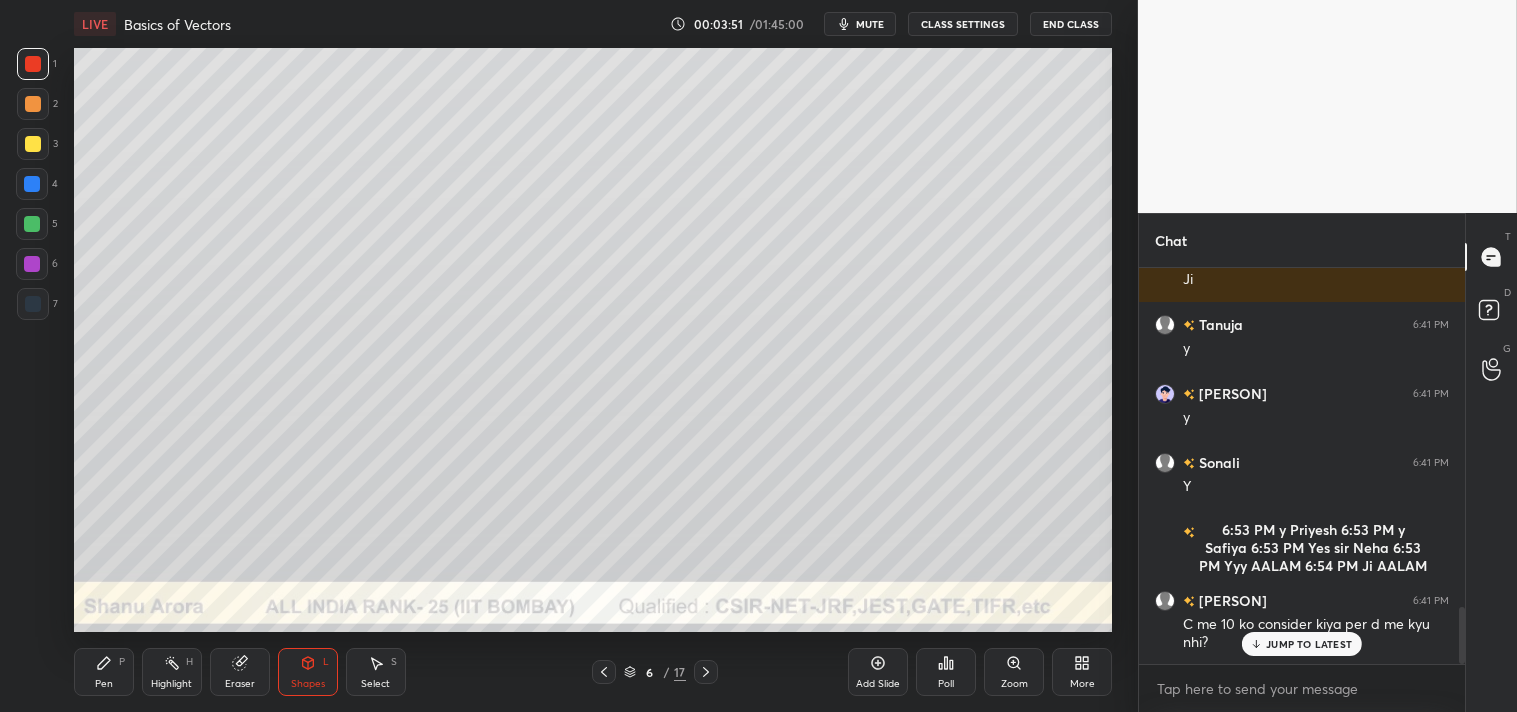 click on "Pen P" at bounding box center [104, 672] 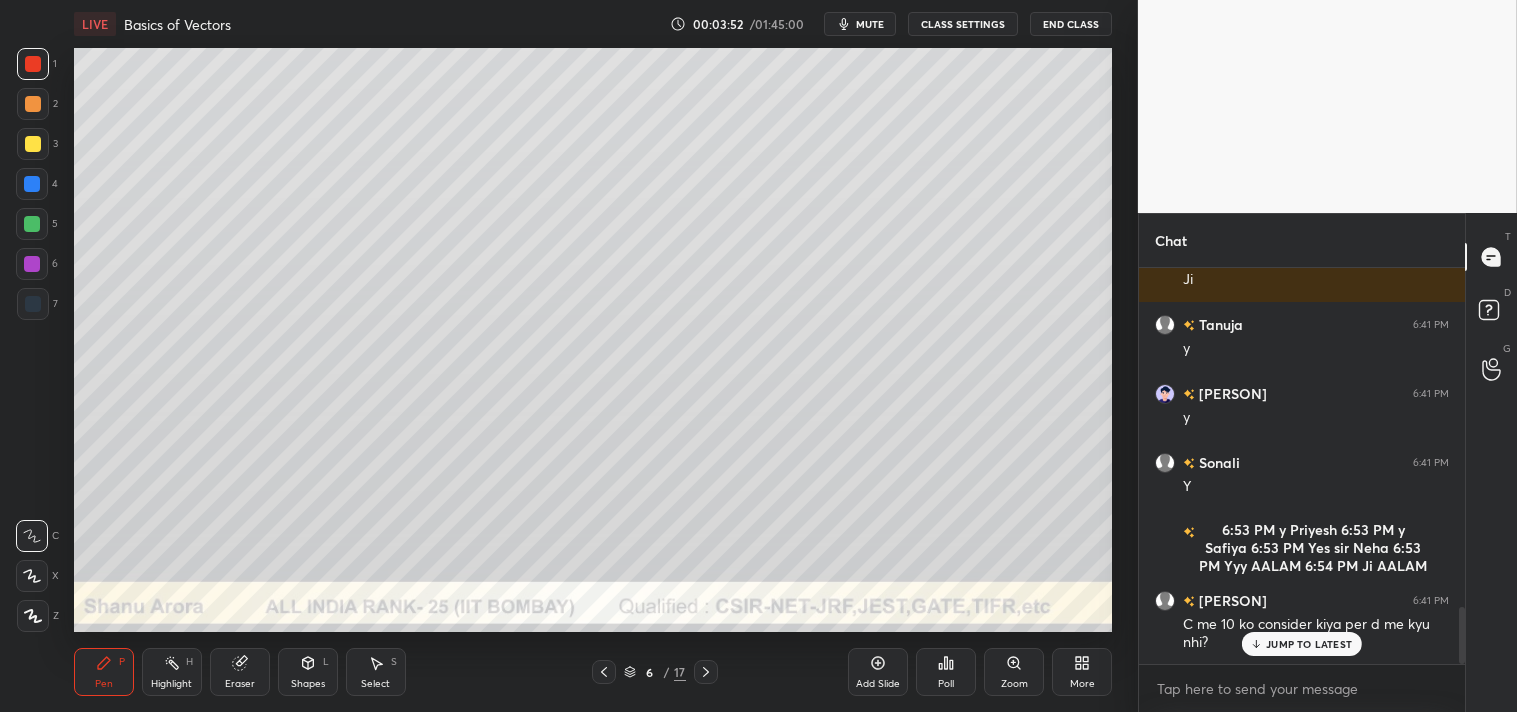 click on "Zoom" at bounding box center (1014, 672) 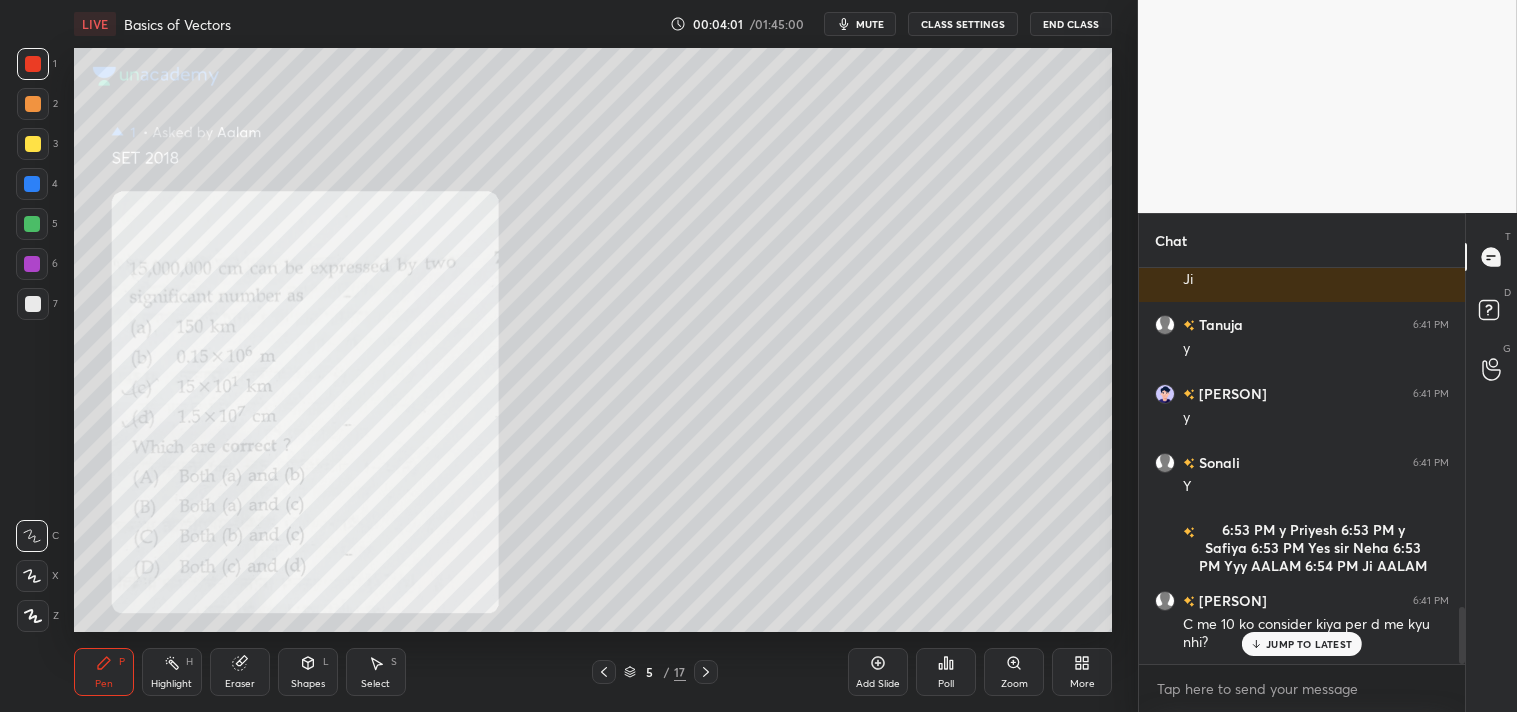 click on "Zoom" at bounding box center [1014, 672] 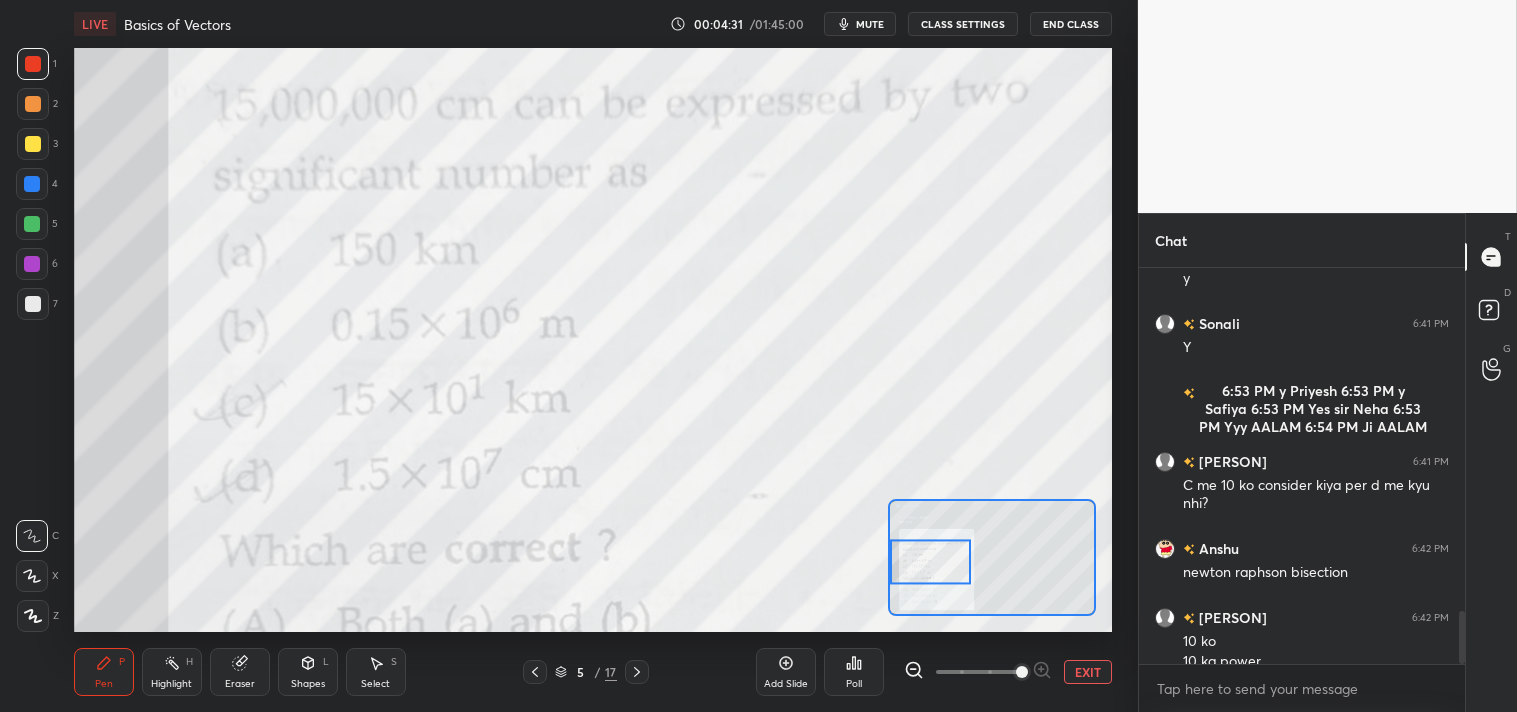 scroll, scrollTop: 2534, scrollLeft: 0, axis: vertical 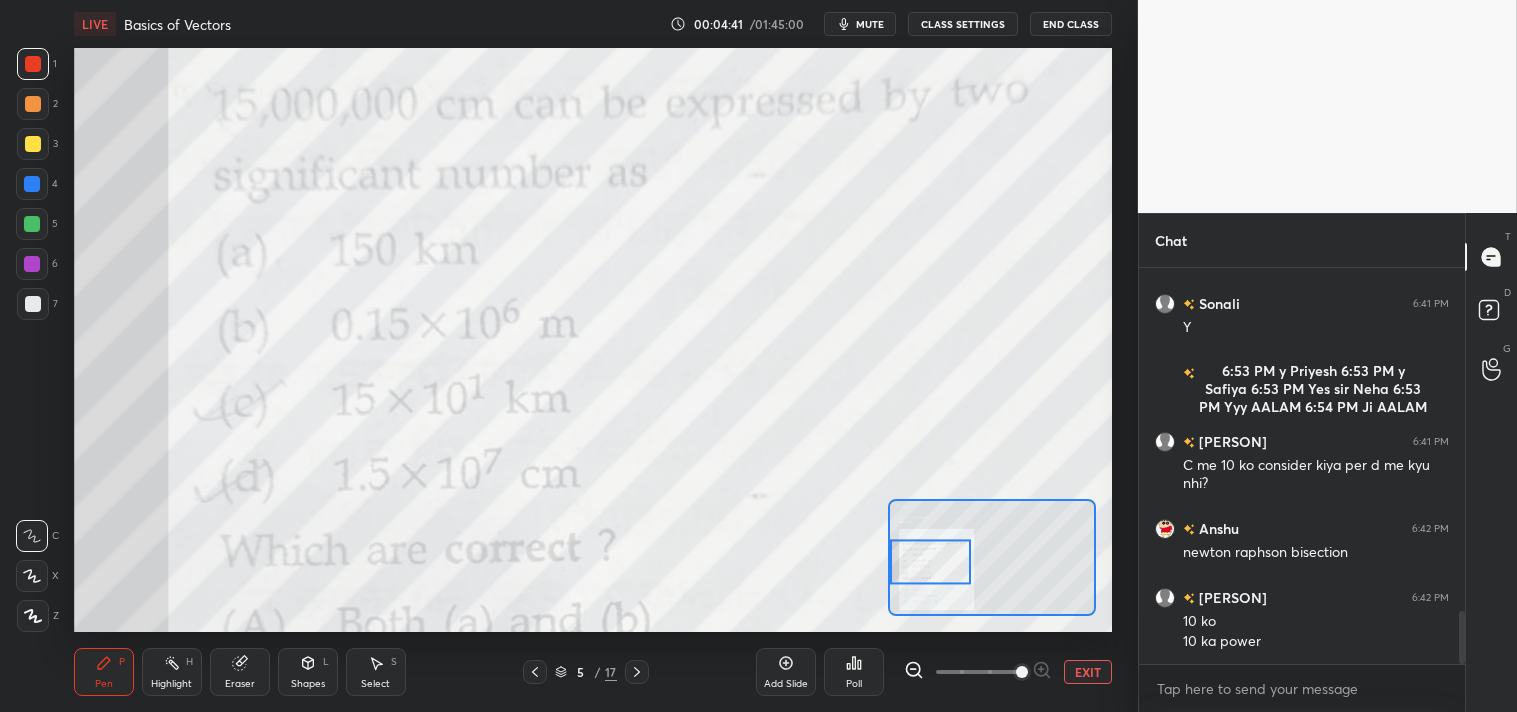 click on "Eraser" at bounding box center (240, 672) 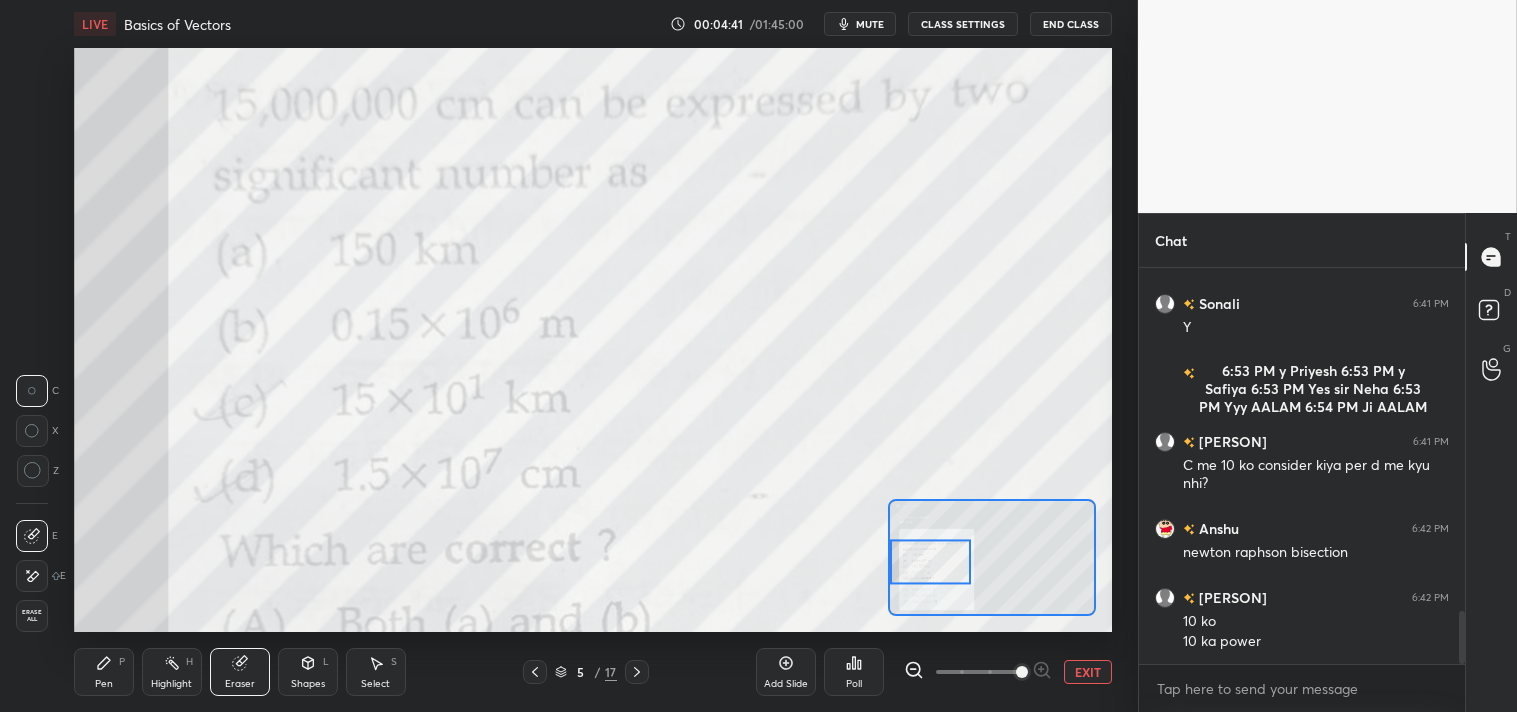click on "Eraser" at bounding box center (240, 672) 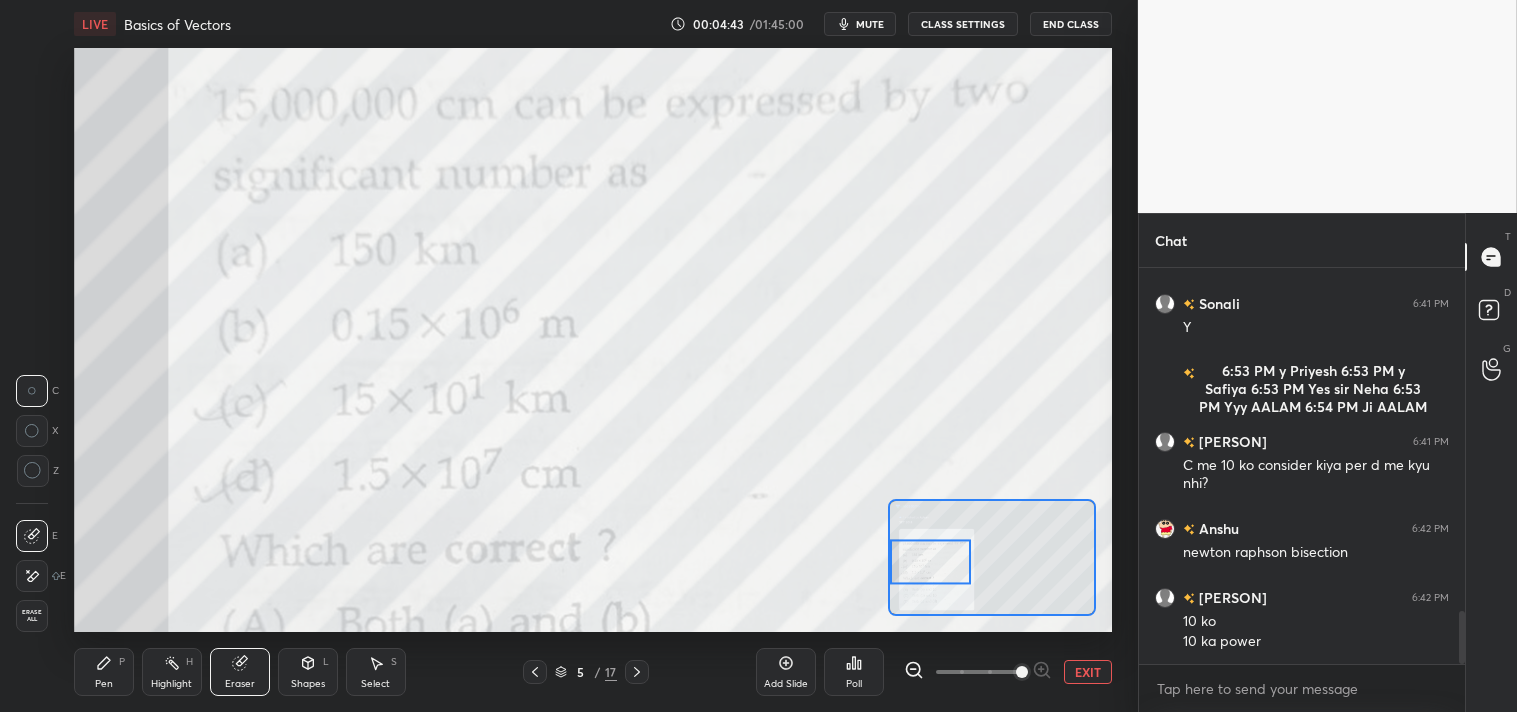 click 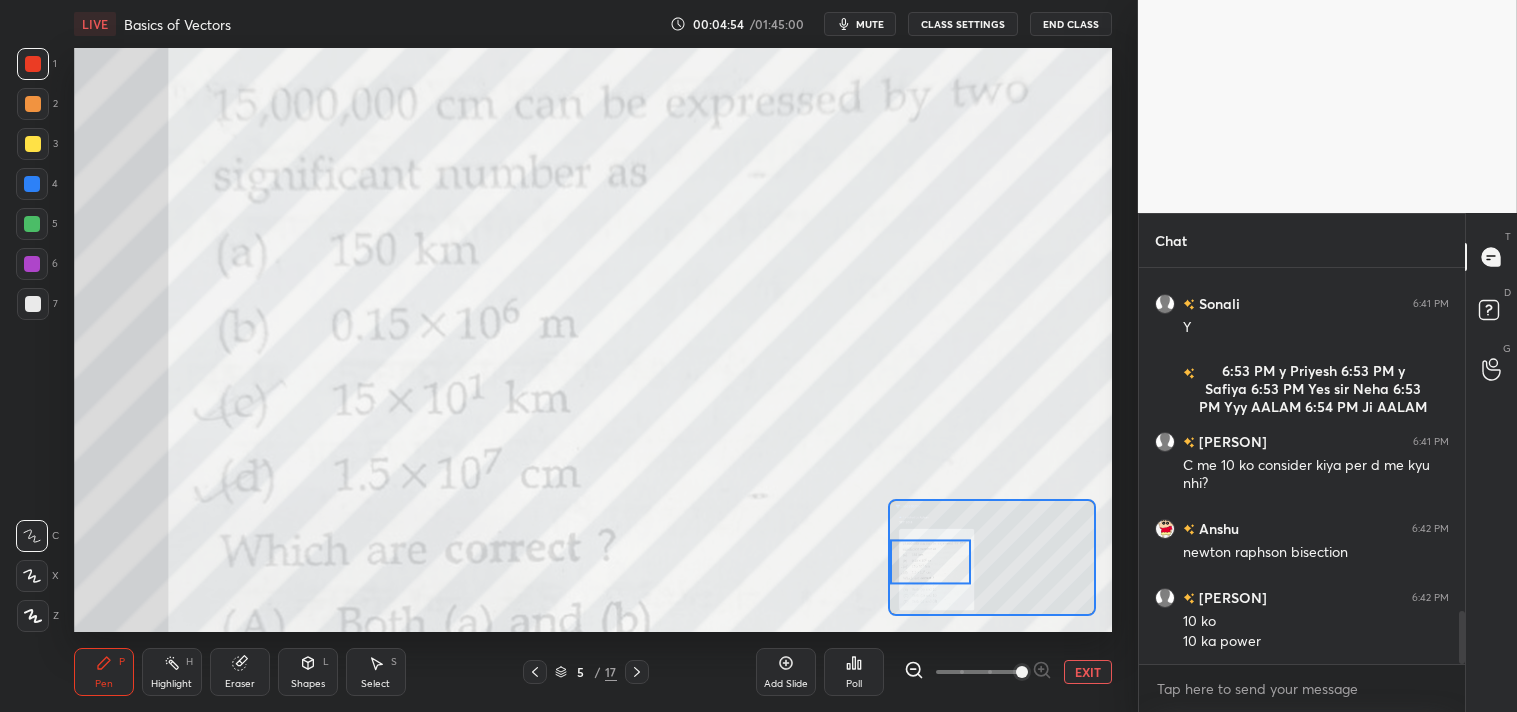 scroll, scrollTop: 2582, scrollLeft: 0, axis: vertical 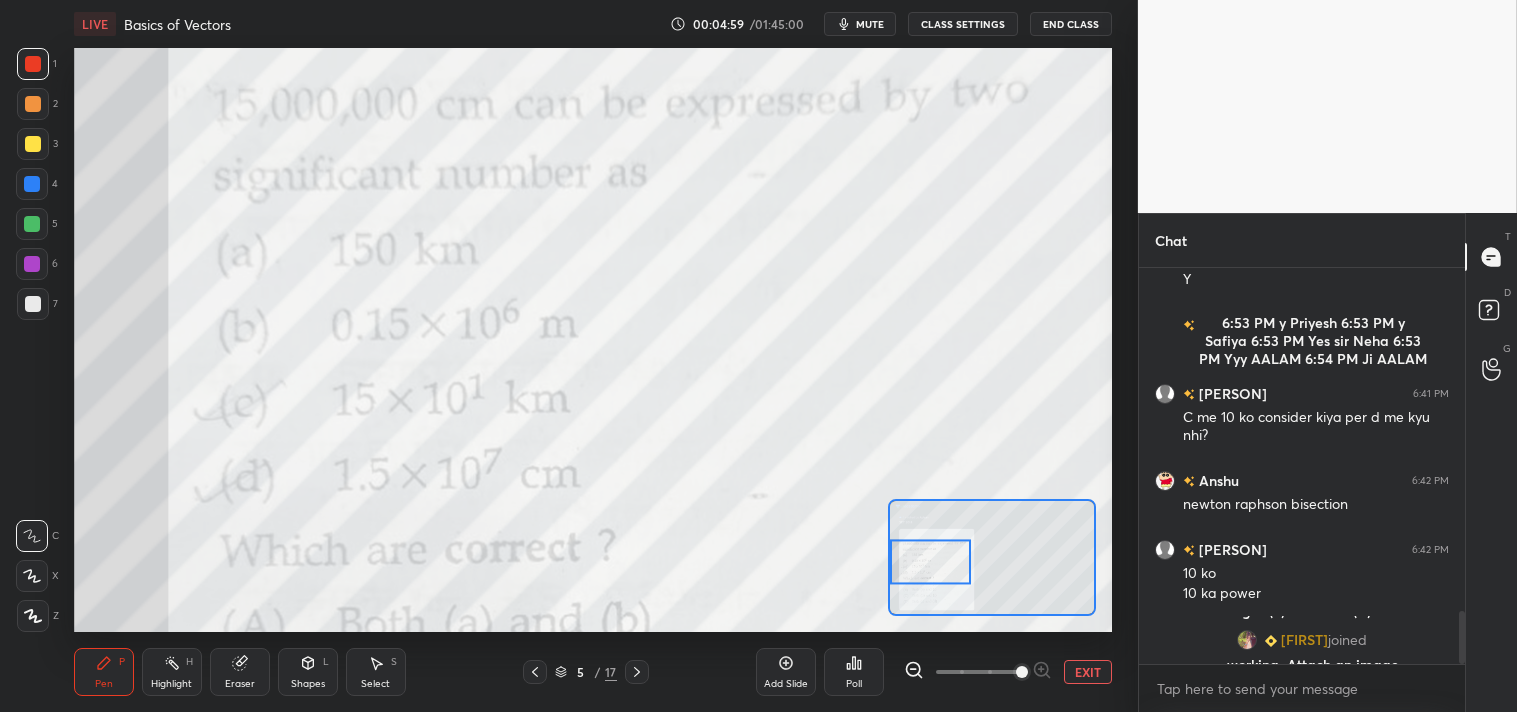 click on "Highlight" at bounding box center [171, 684] 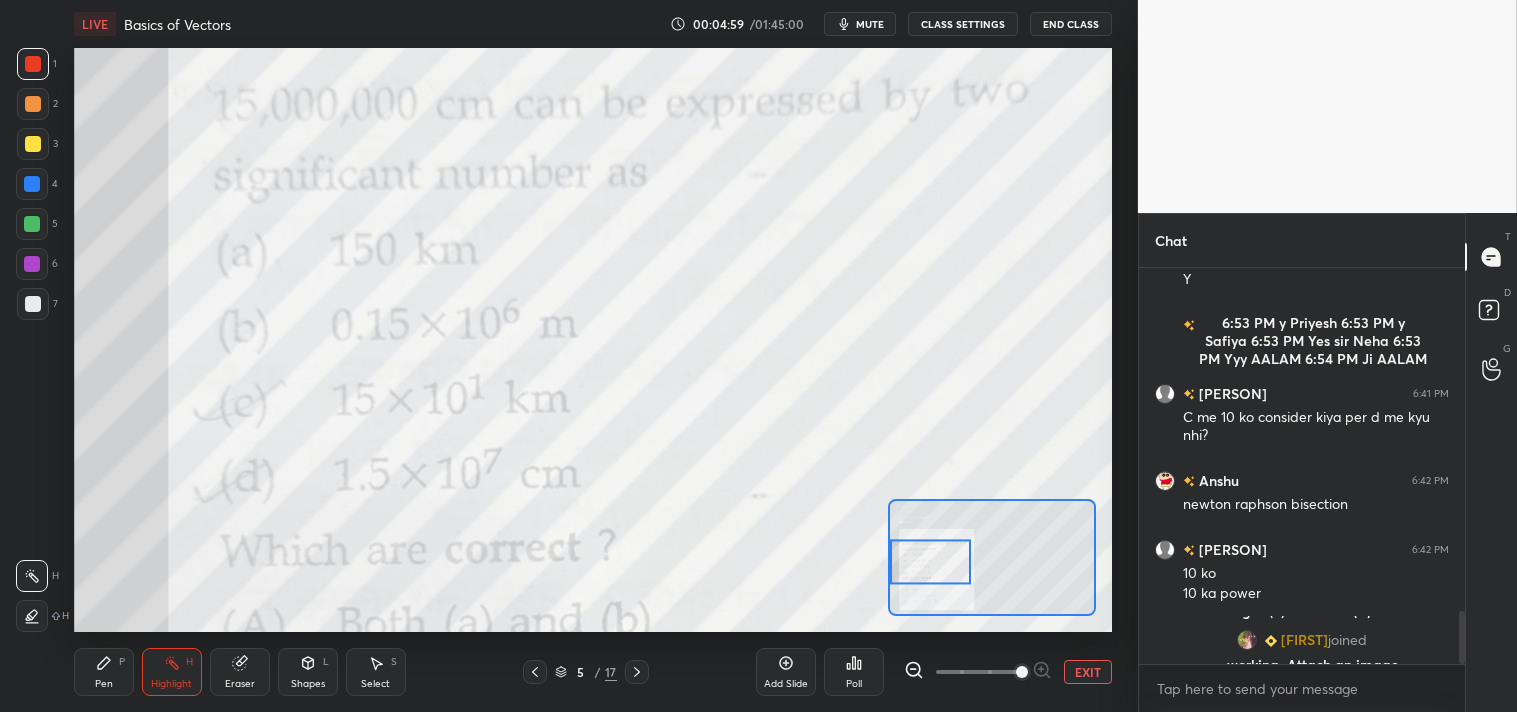 click 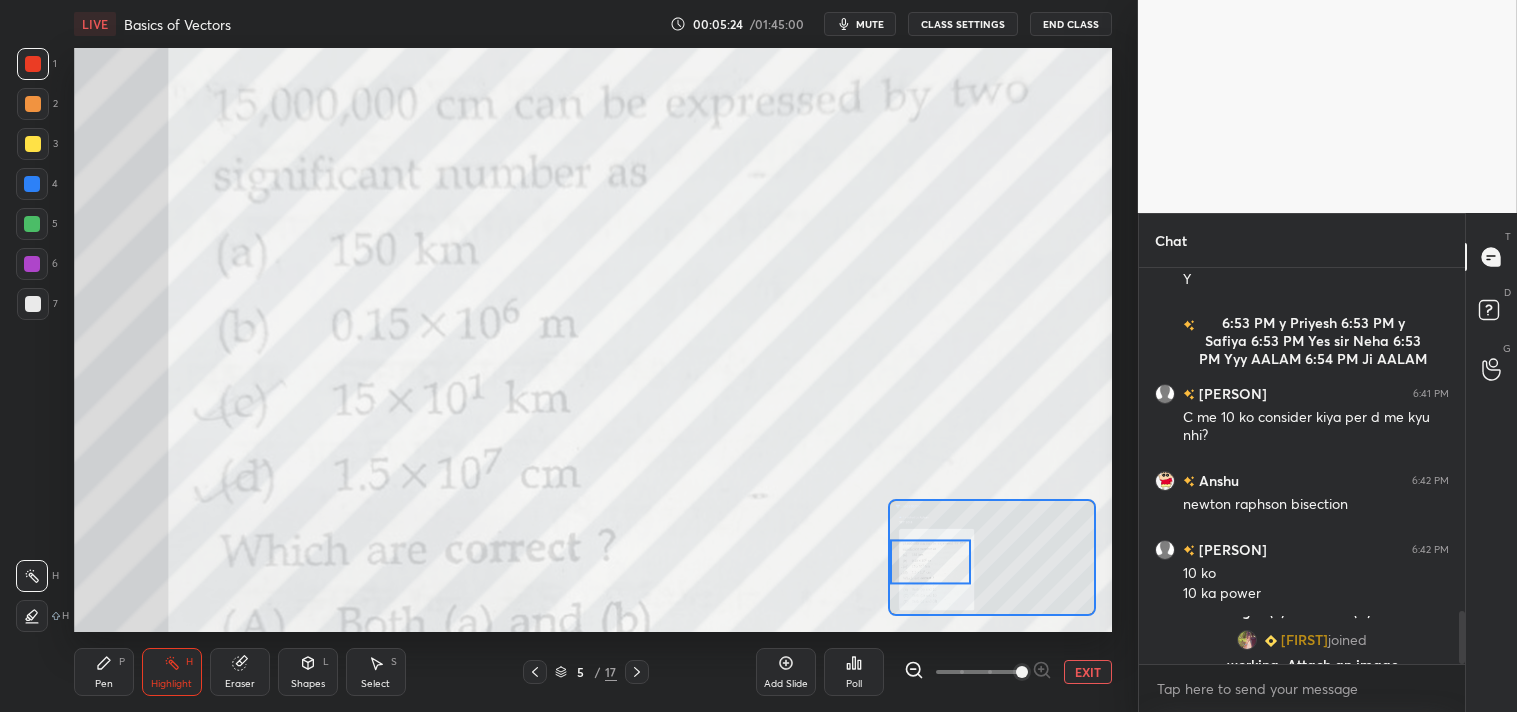 click on "Pen" at bounding box center [104, 684] 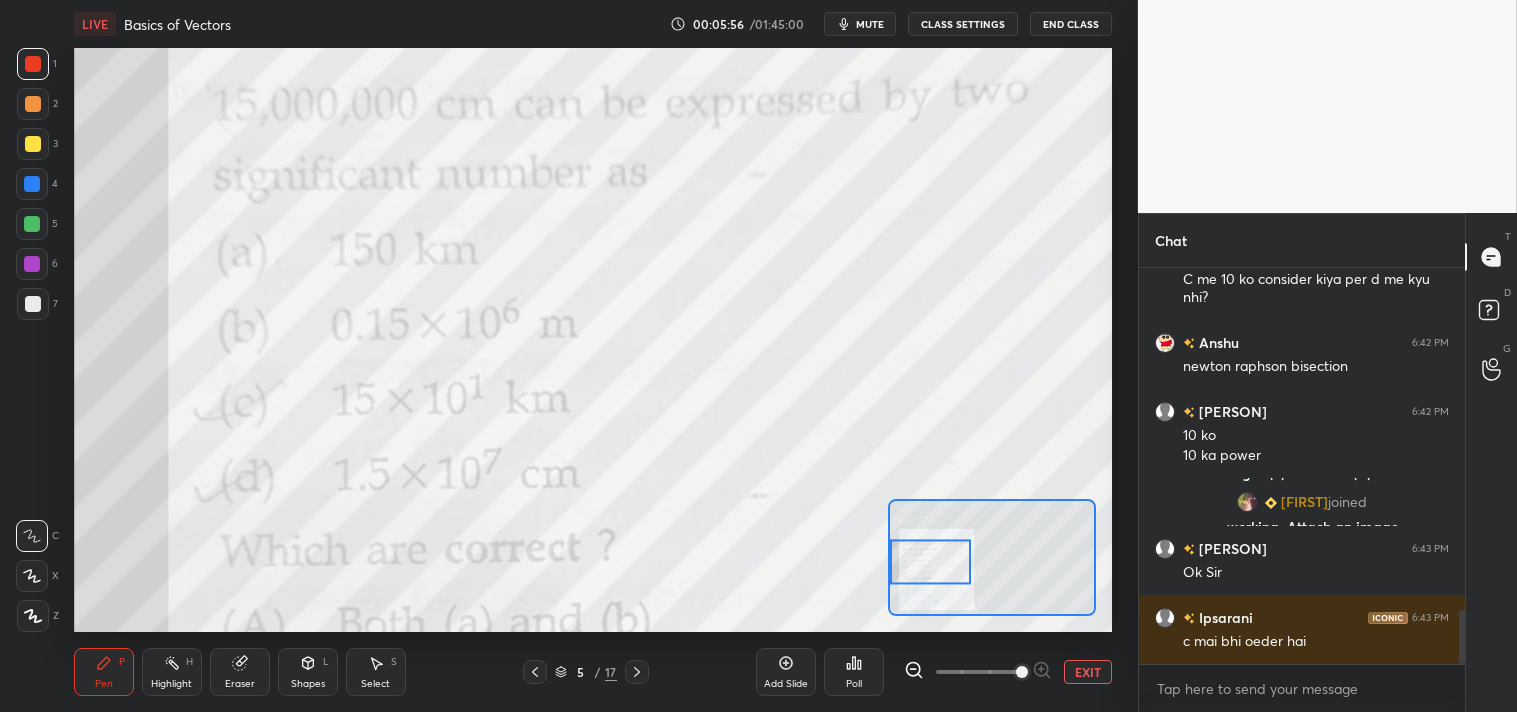 scroll, scrollTop: 2580, scrollLeft: 0, axis: vertical 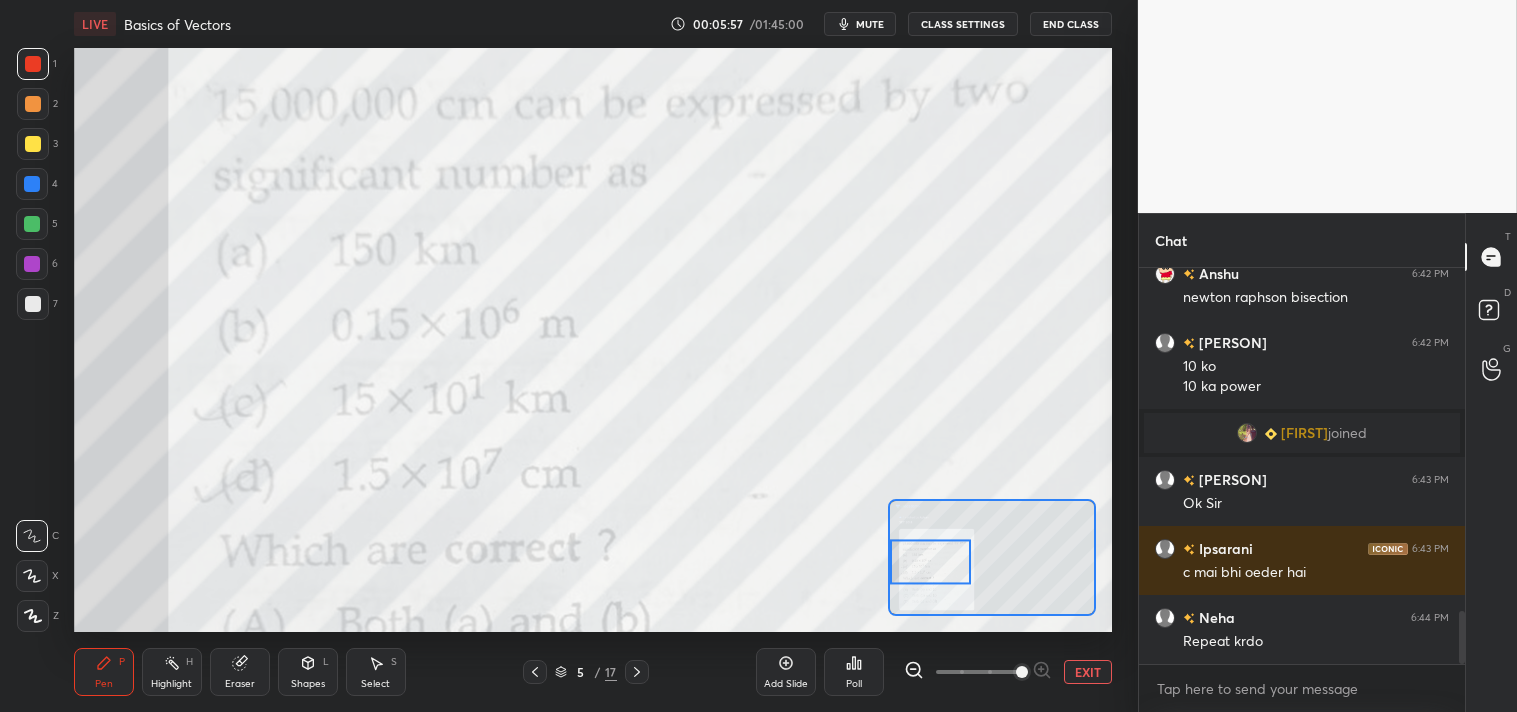 click on "Eraser" at bounding box center [240, 672] 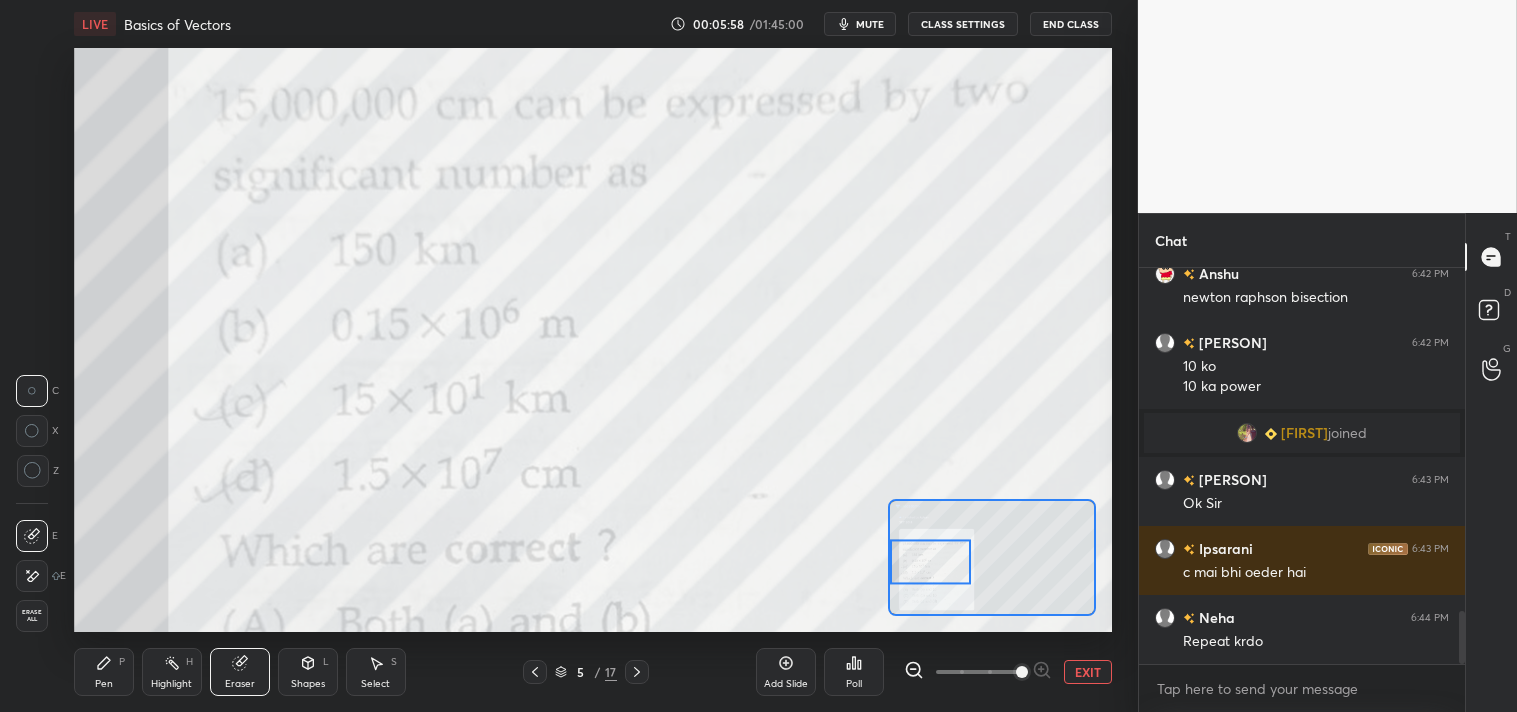 click 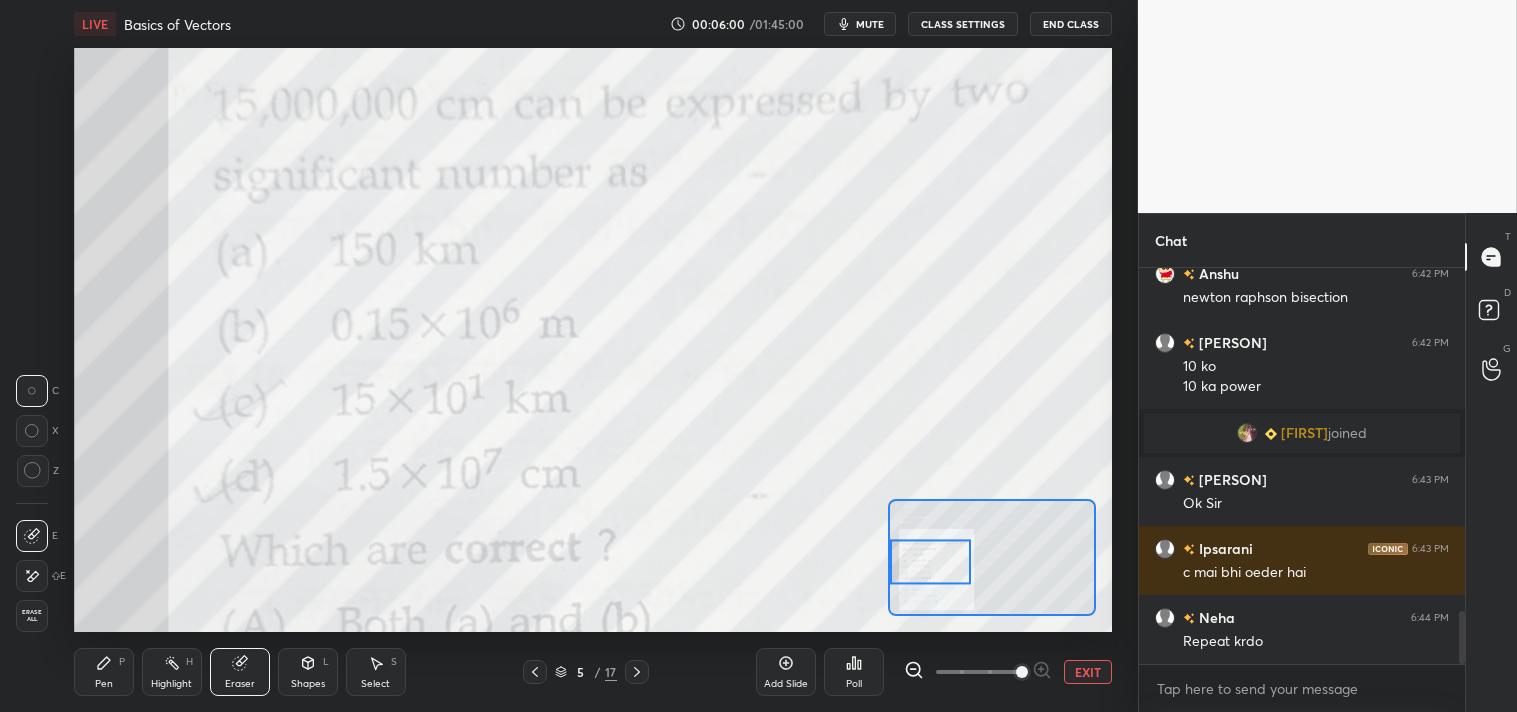 scroll, scrollTop: 2648, scrollLeft: 0, axis: vertical 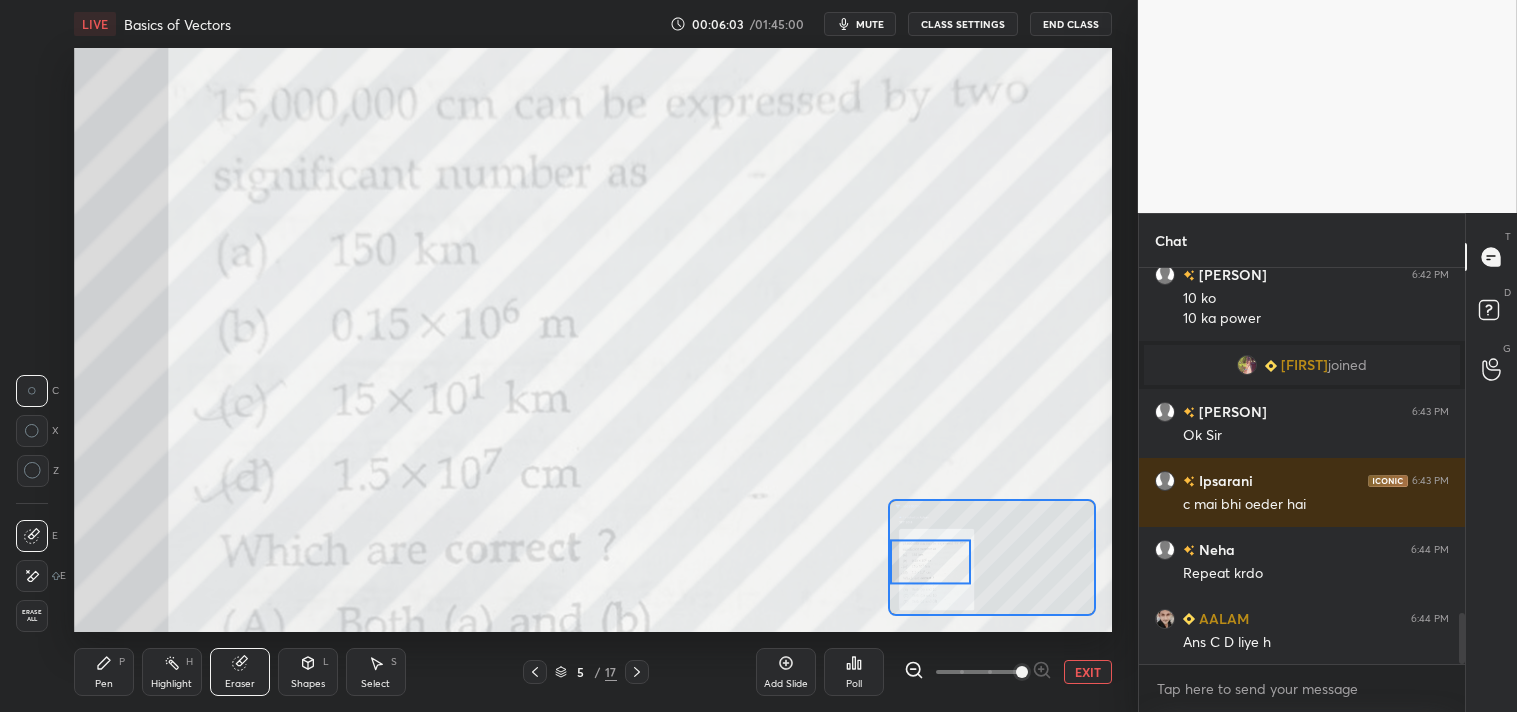 click on "Pen" at bounding box center (104, 684) 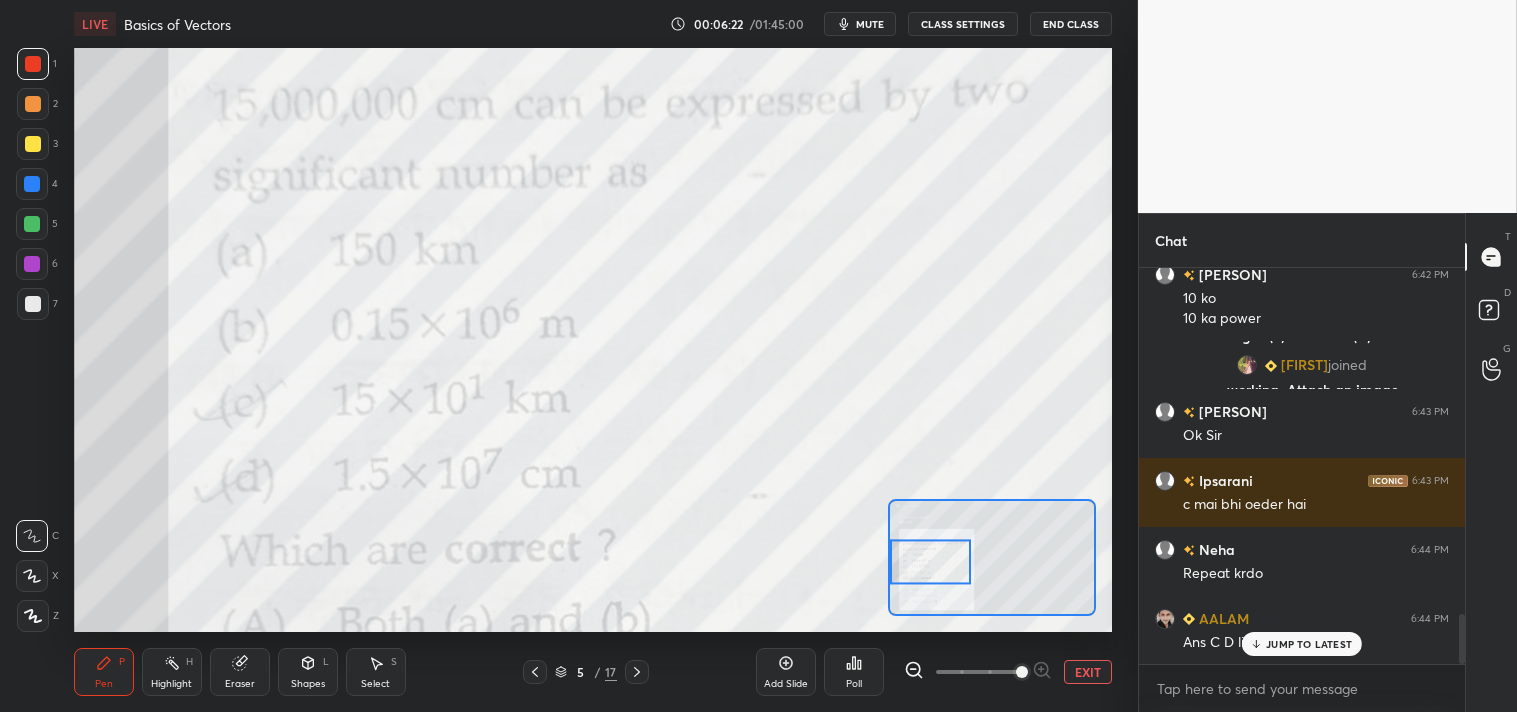 scroll, scrollTop: 2717, scrollLeft: 0, axis: vertical 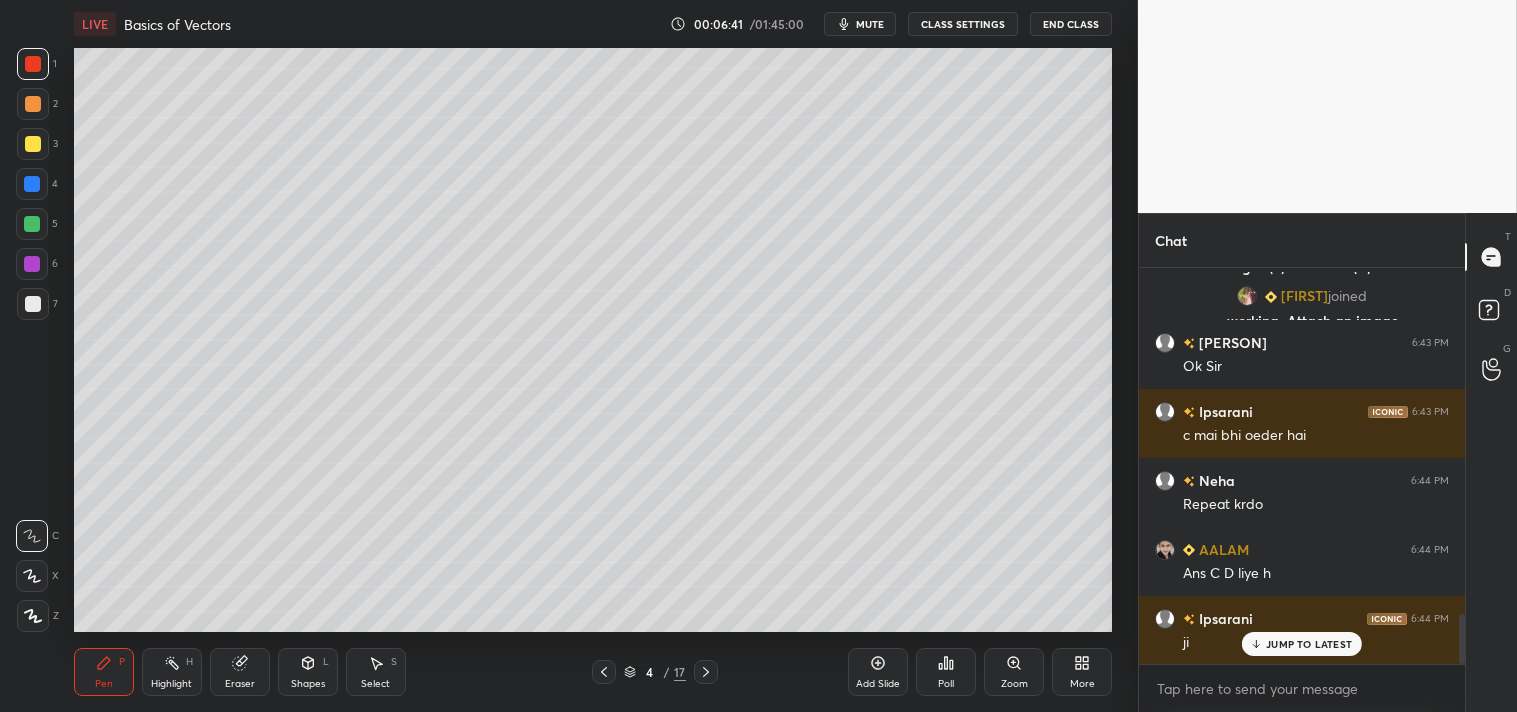 click at bounding box center [33, 144] 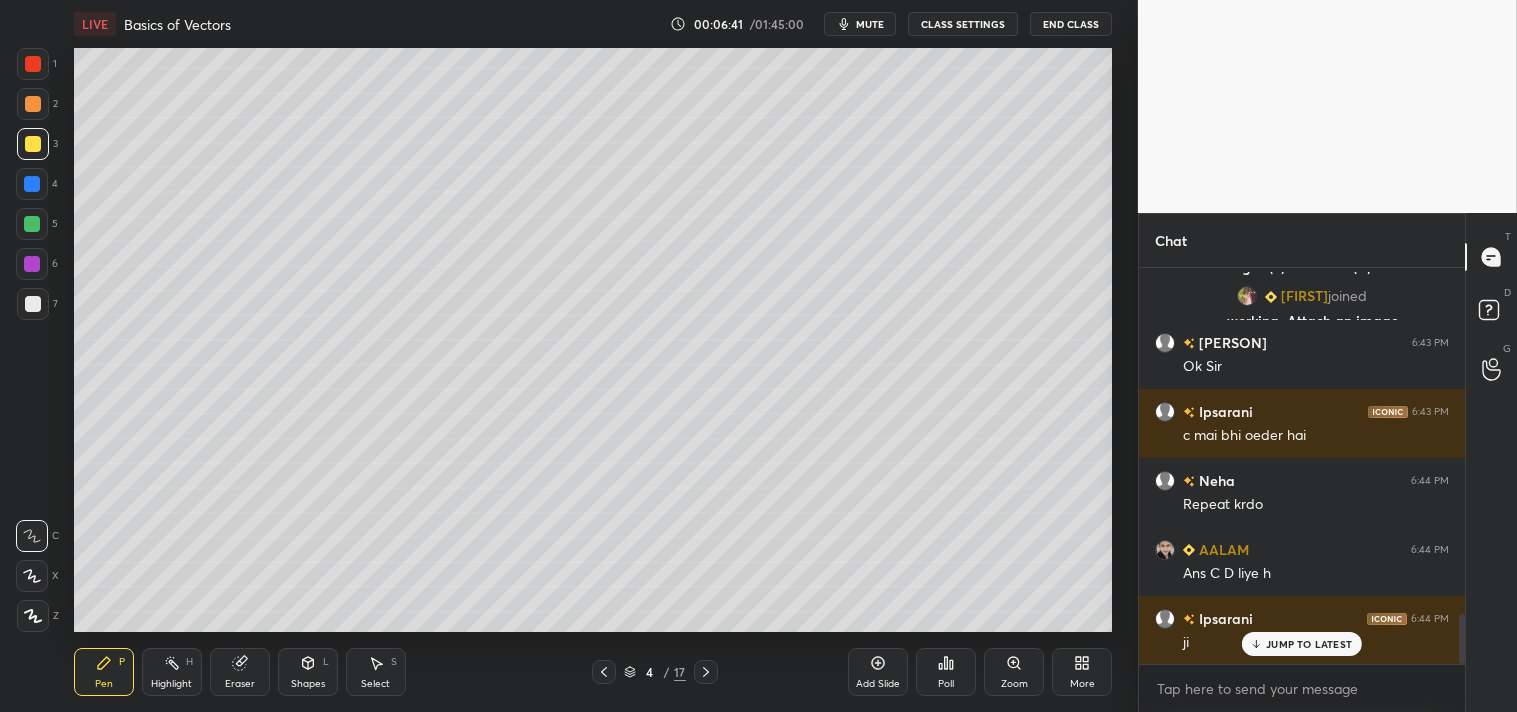 click at bounding box center [33, 144] 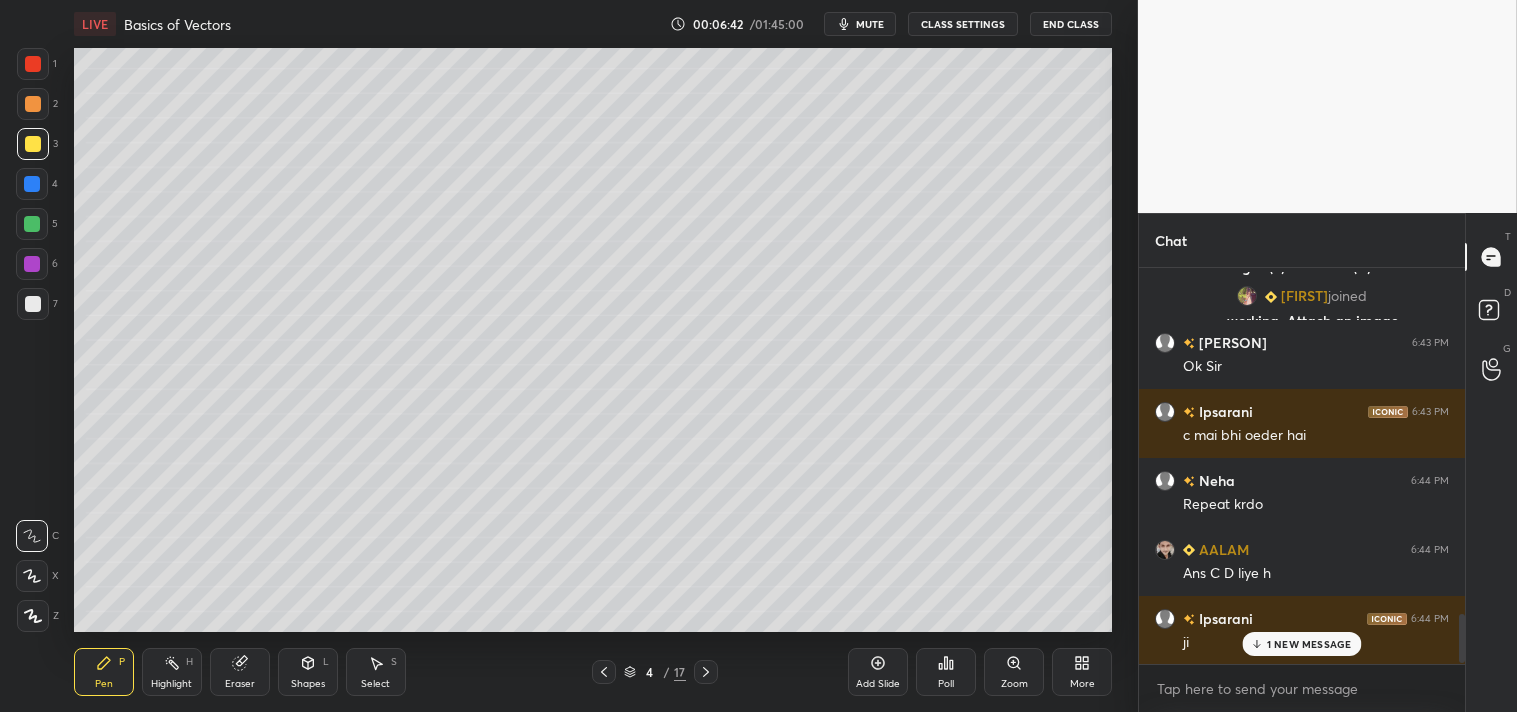 scroll, scrollTop: 2786, scrollLeft: 0, axis: vertical 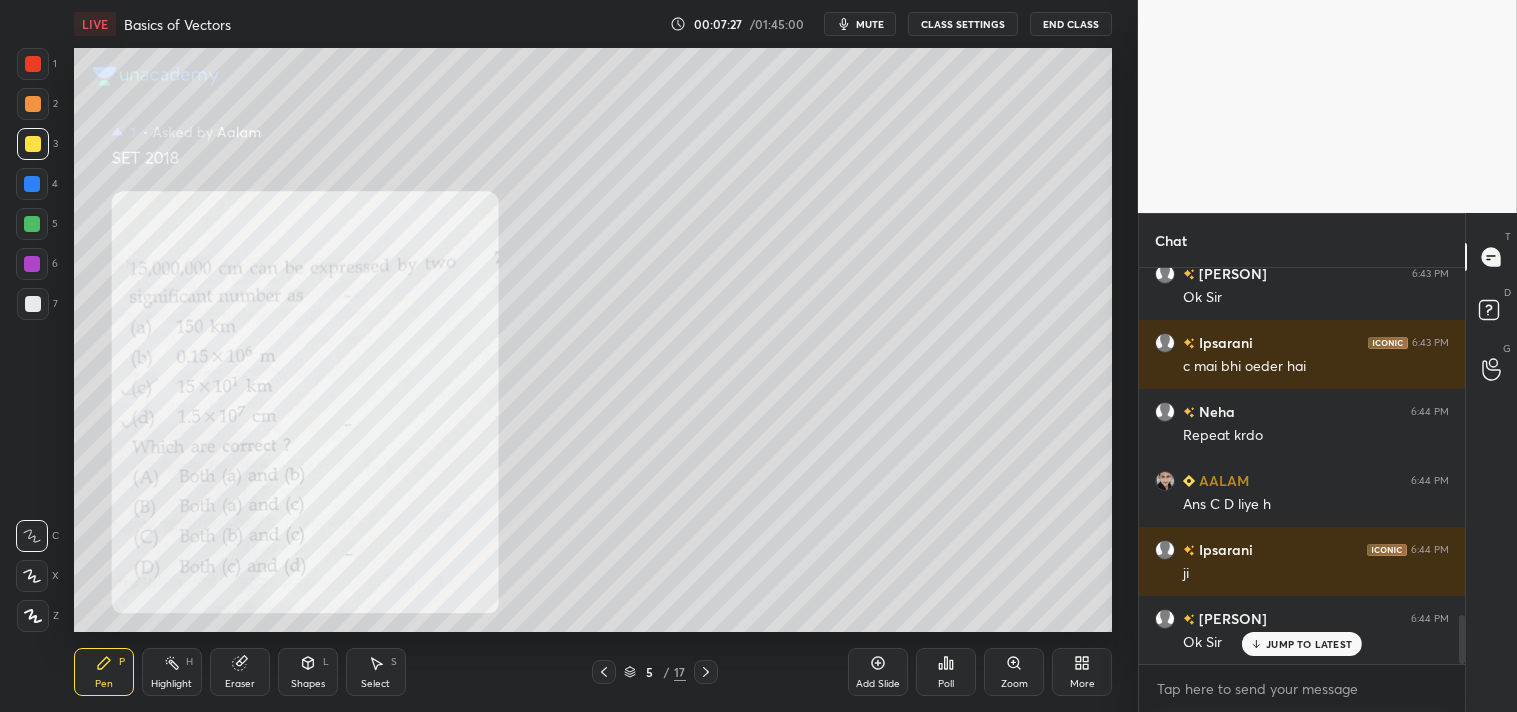 click 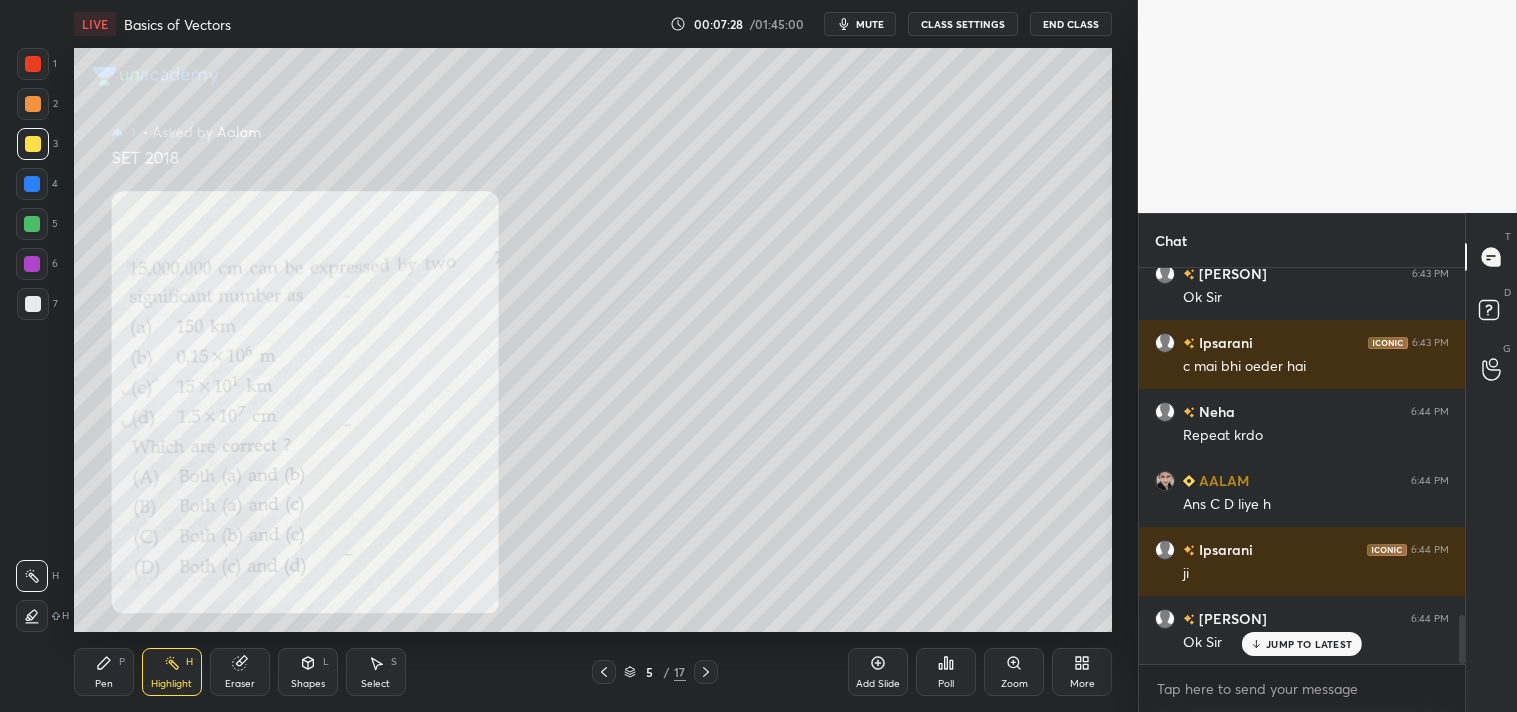 click 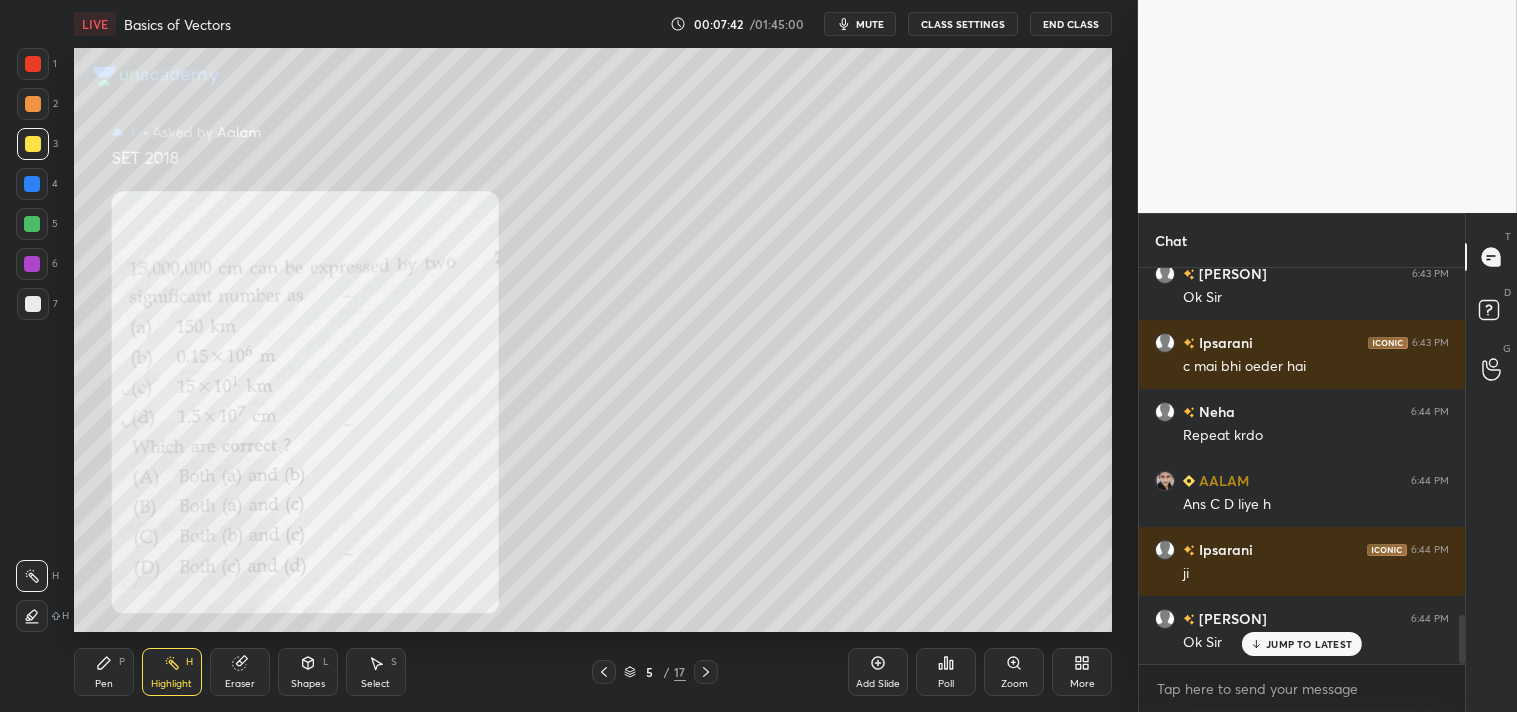 click on "Pen P" at bounding box center [104, 672] 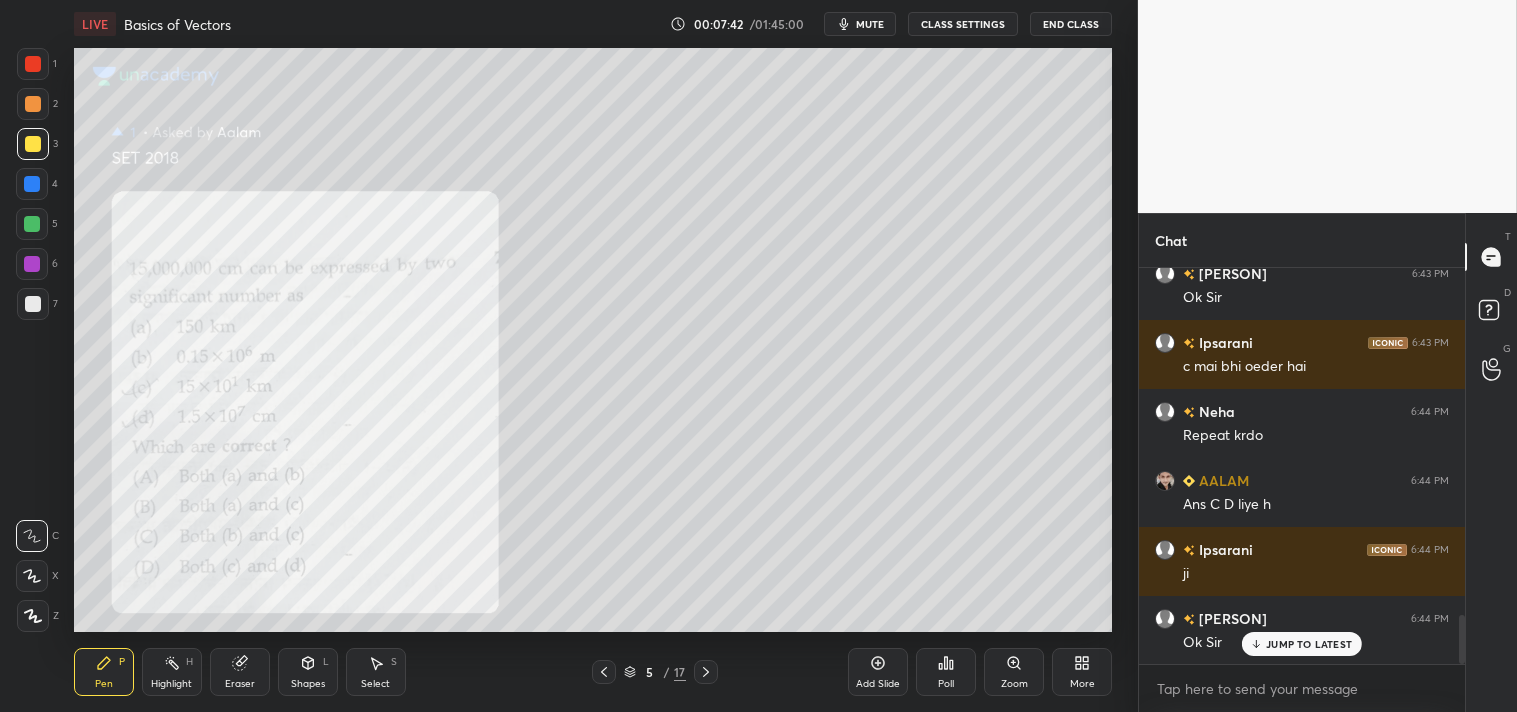 click on "Pen P" at bounding box center (104, 672) 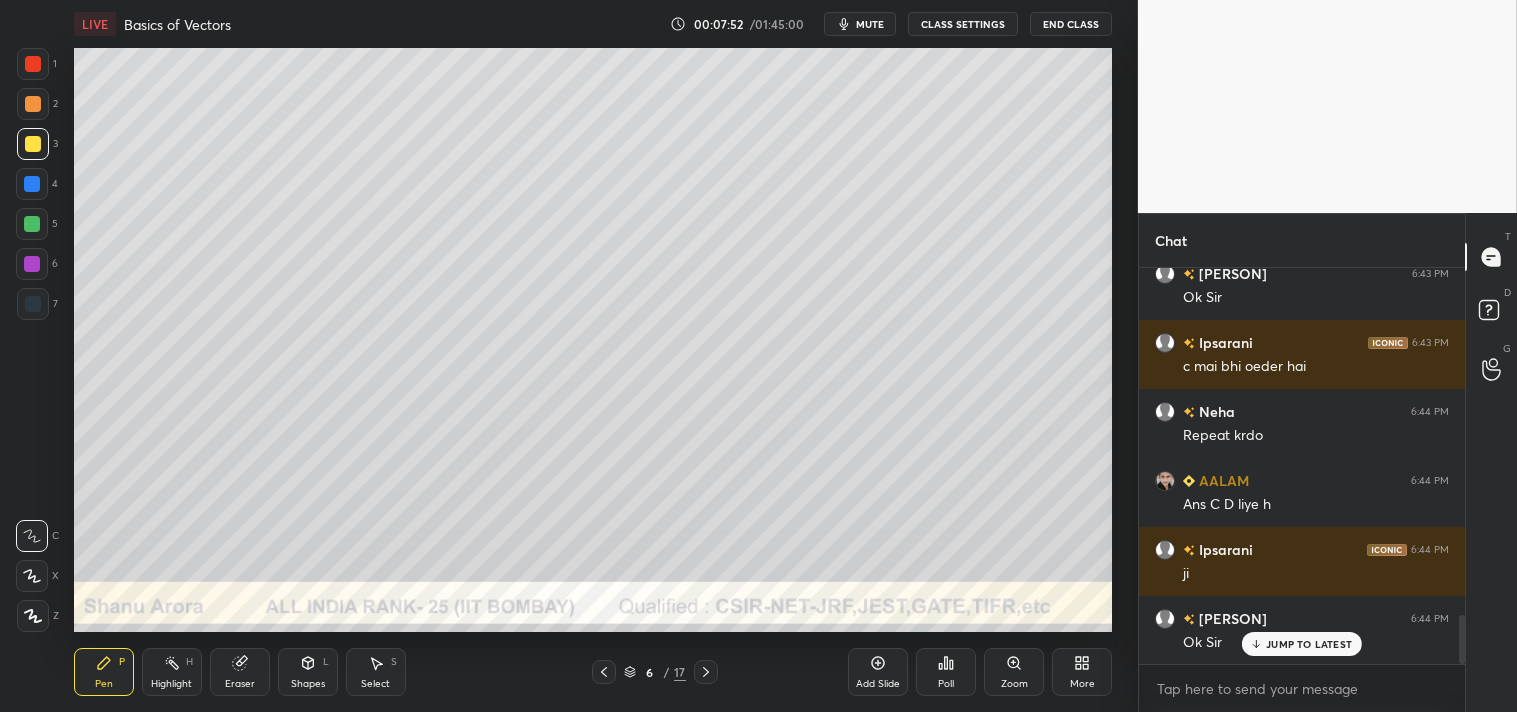 click on "Zoom" at bounding box center [1014, 684] 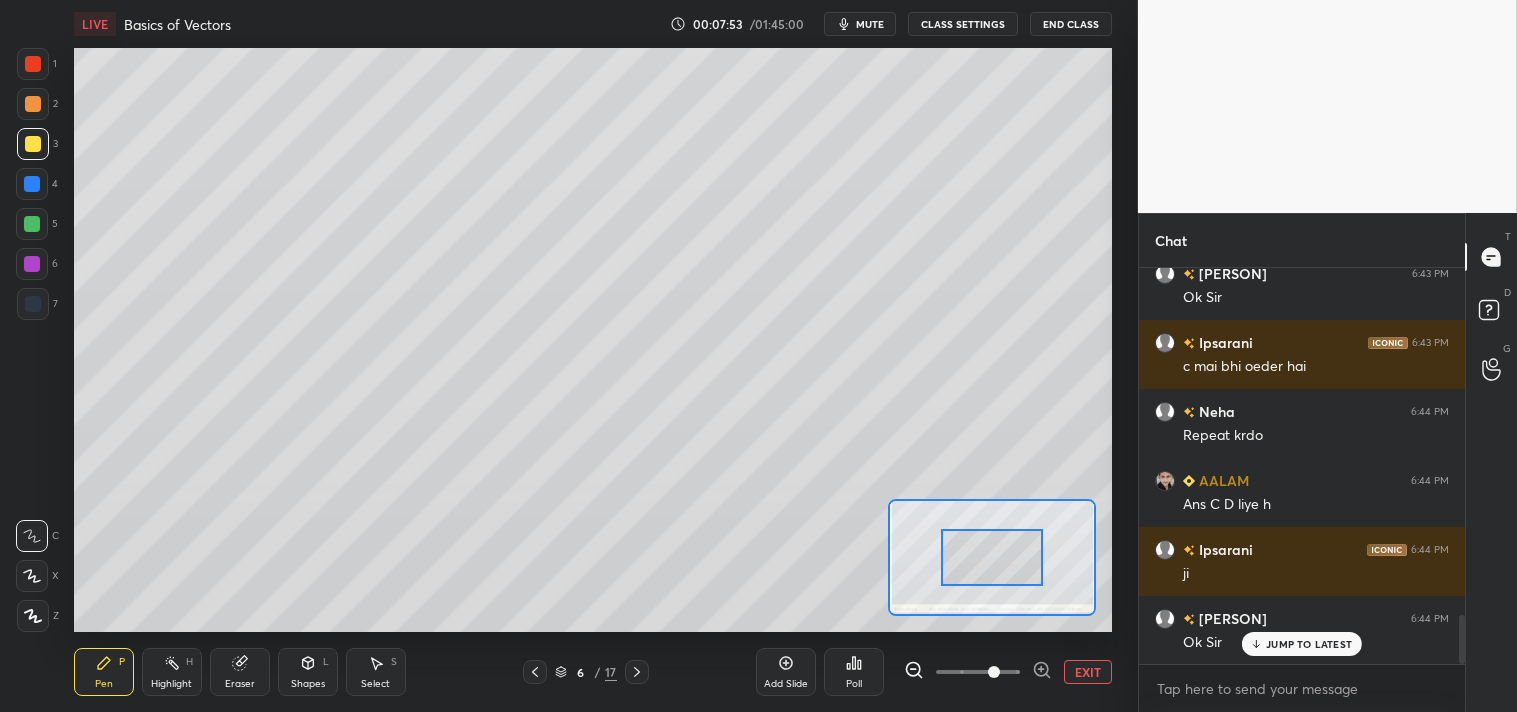 scroll, scrollTop: 2855, scrollLeft: 0, axis: vertical 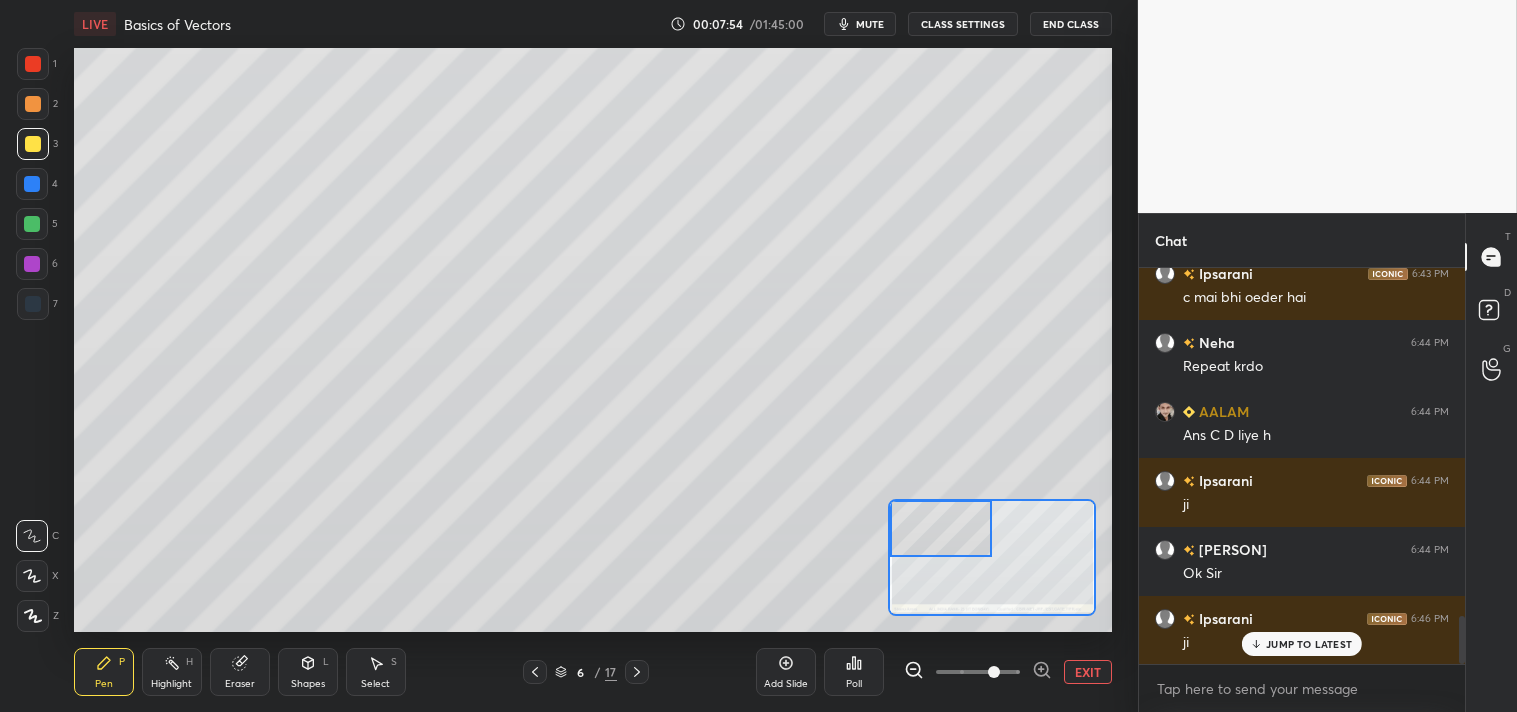 click 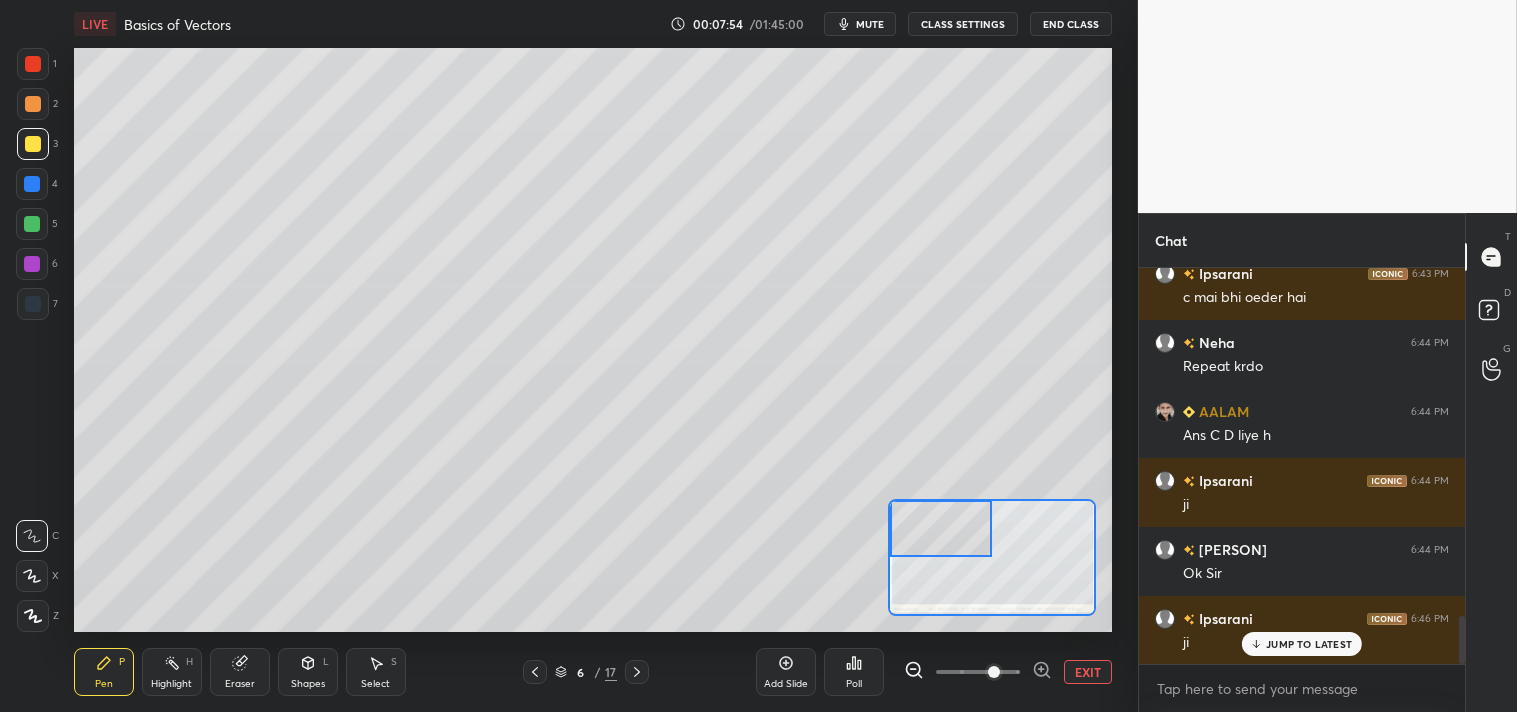 click at bounding box center [33, 104] 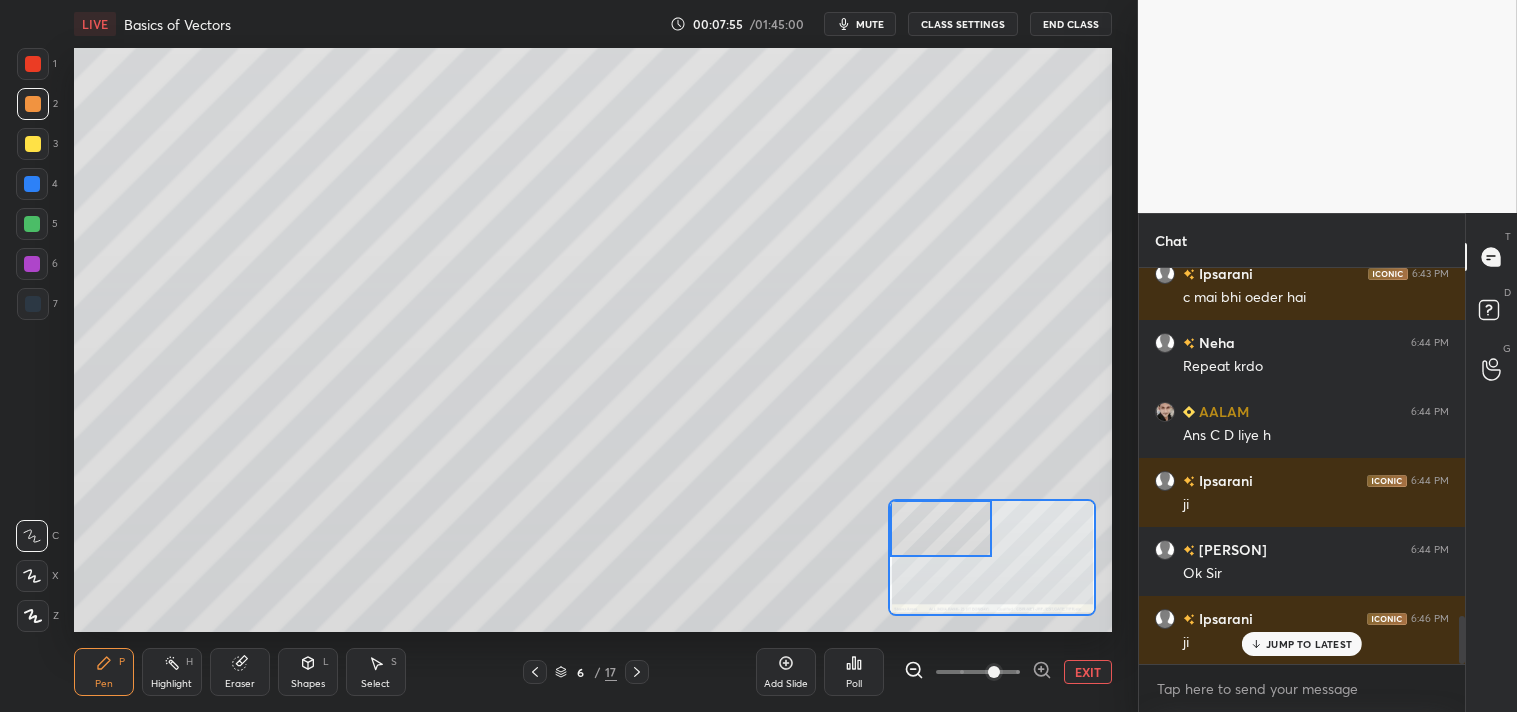 click at bounding box center [33, 104] 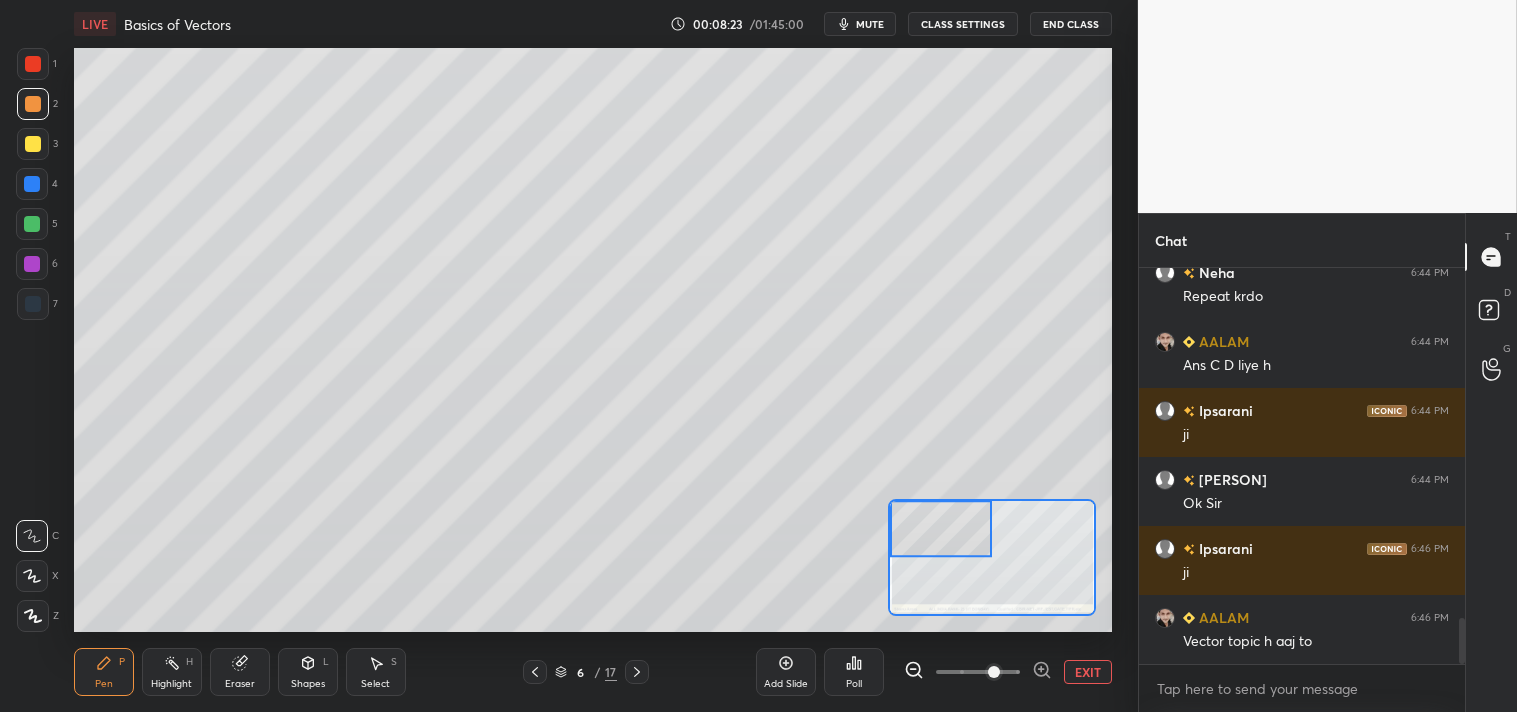 scroll, scrollTop: 2973, scrollLeft: 0, axis: vertical 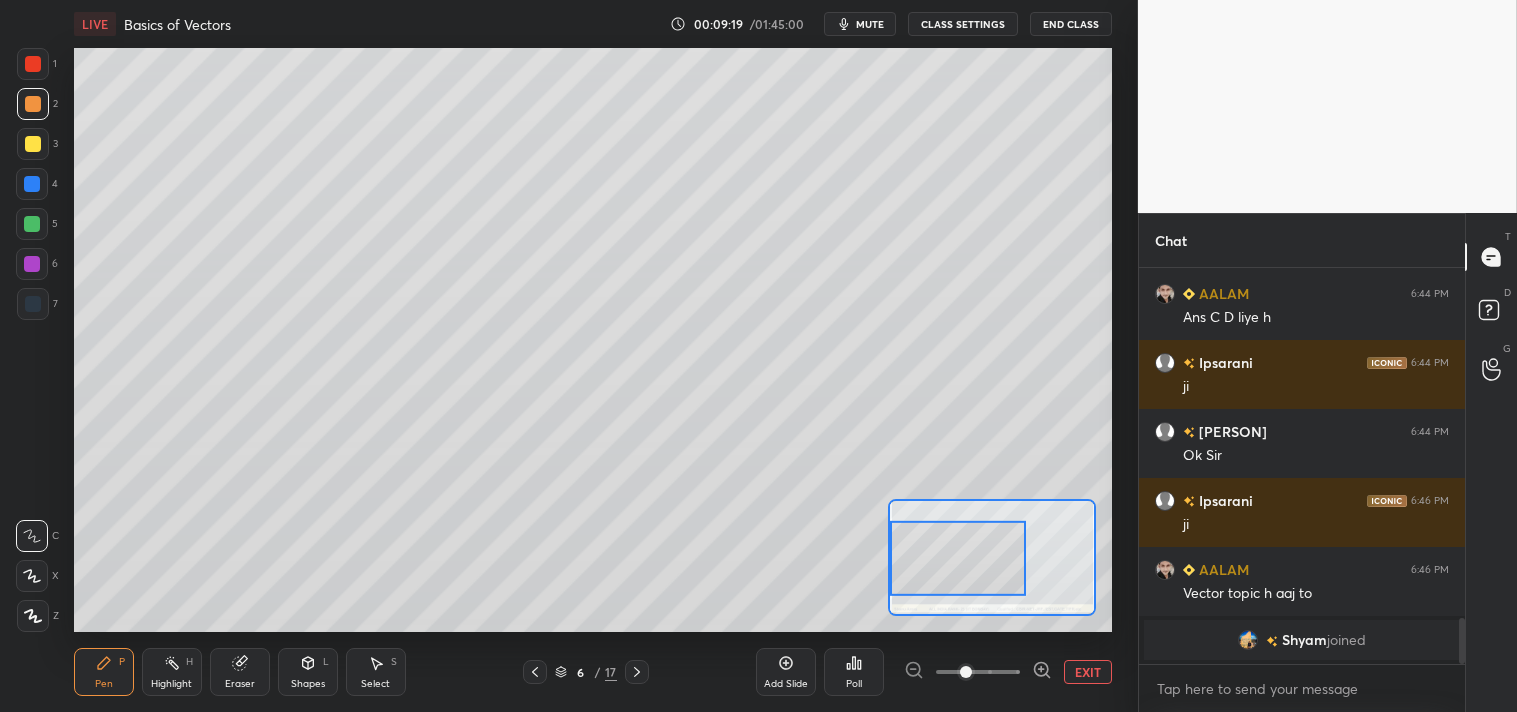 click on "Shapes L" at bounding box center (308, 672) 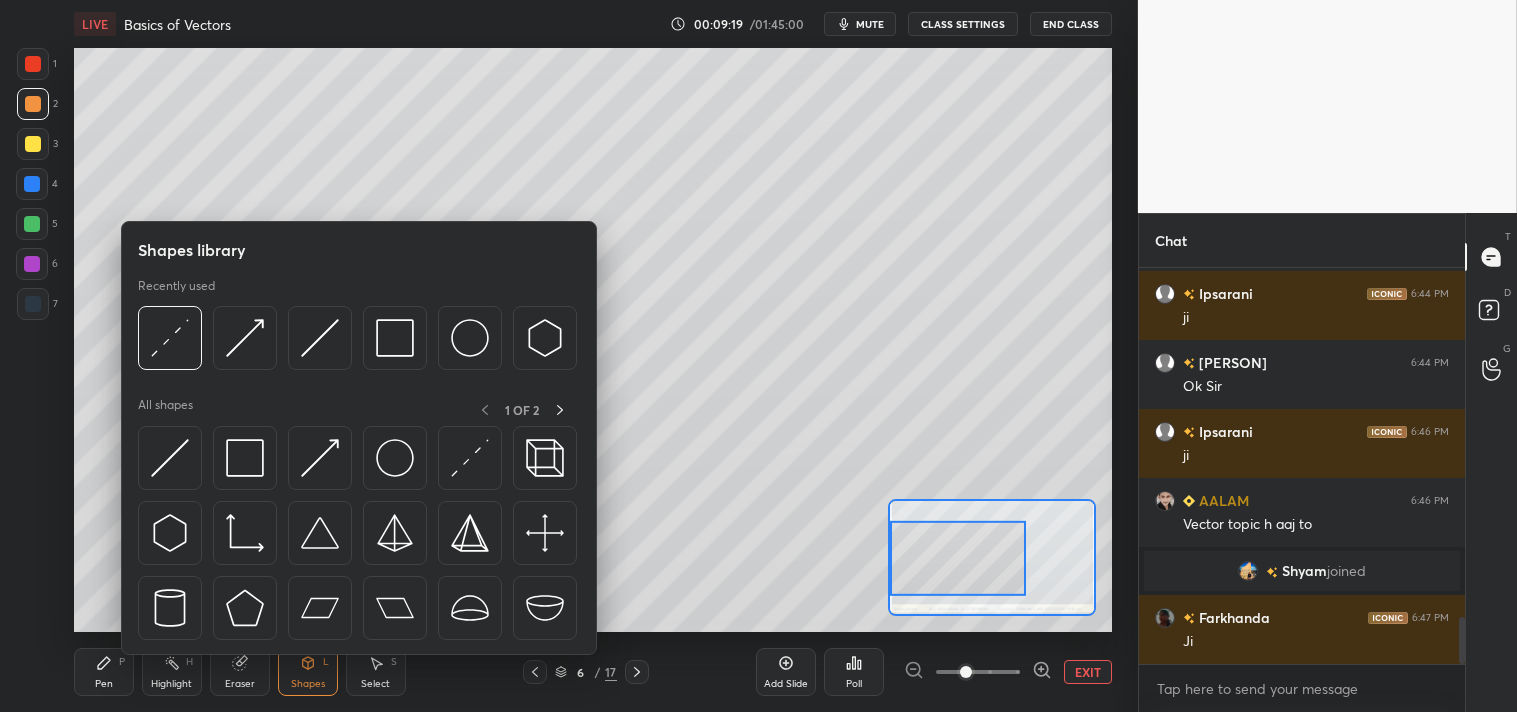 scroll, scrollTop: 2930, scrollLeft: 0, axis: vertical 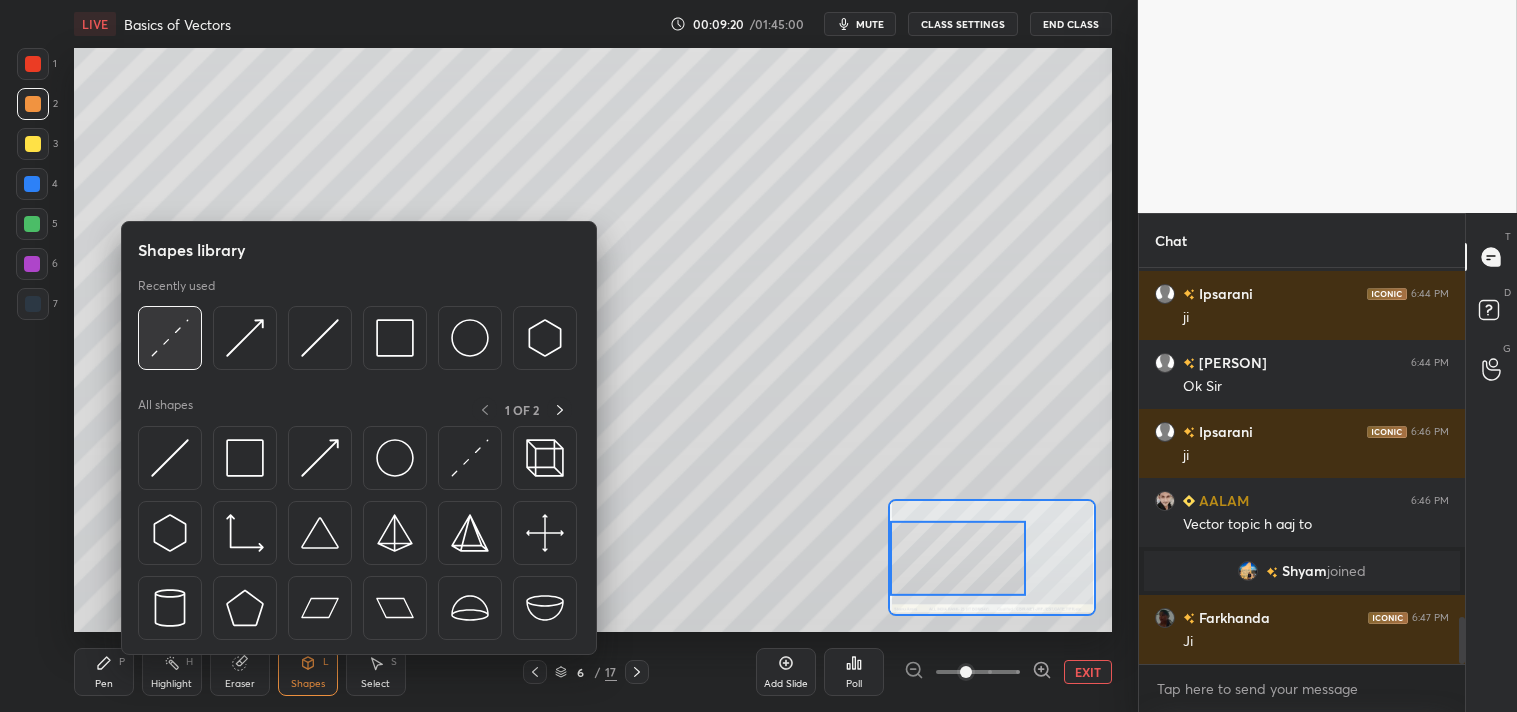 click at bounding box center (170, 338) 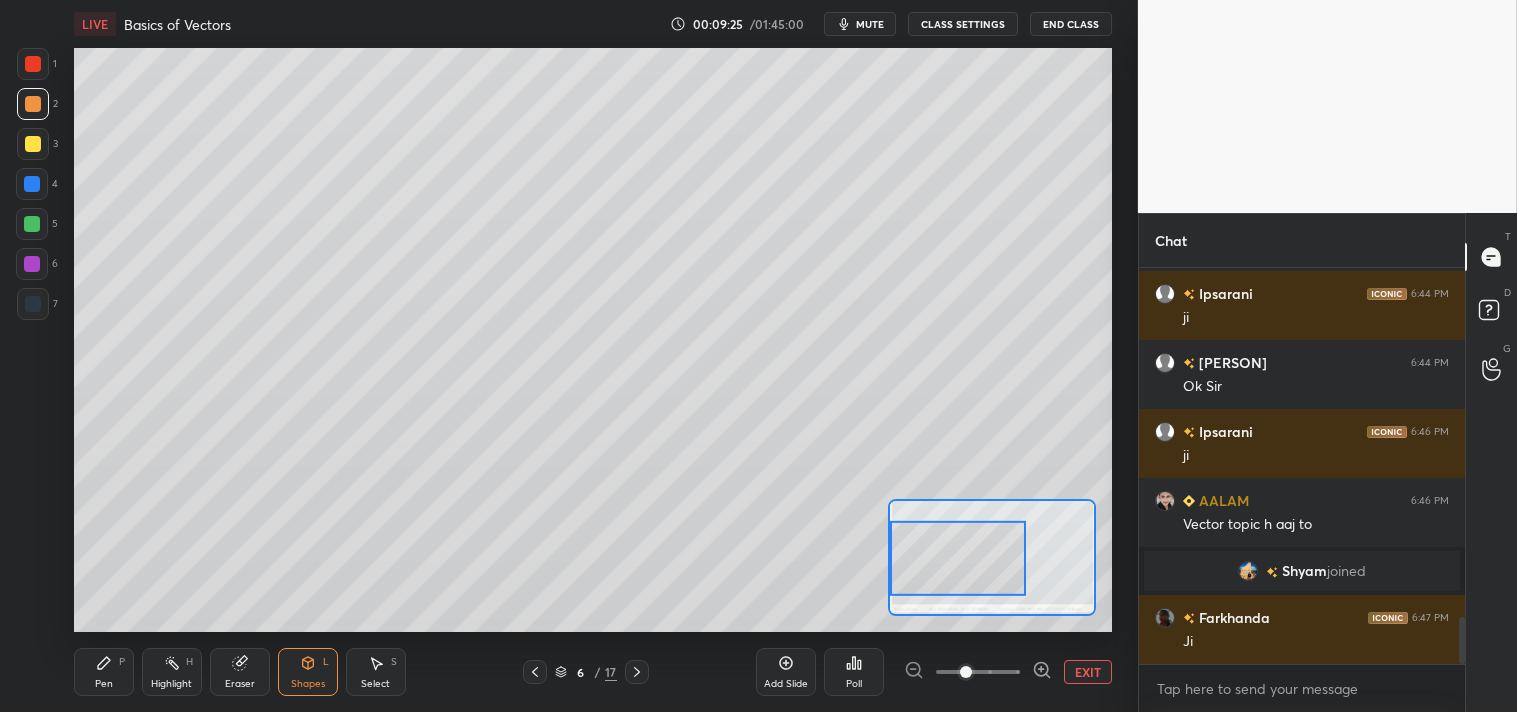 click on "Pen P" at bounding box center [104, 672] 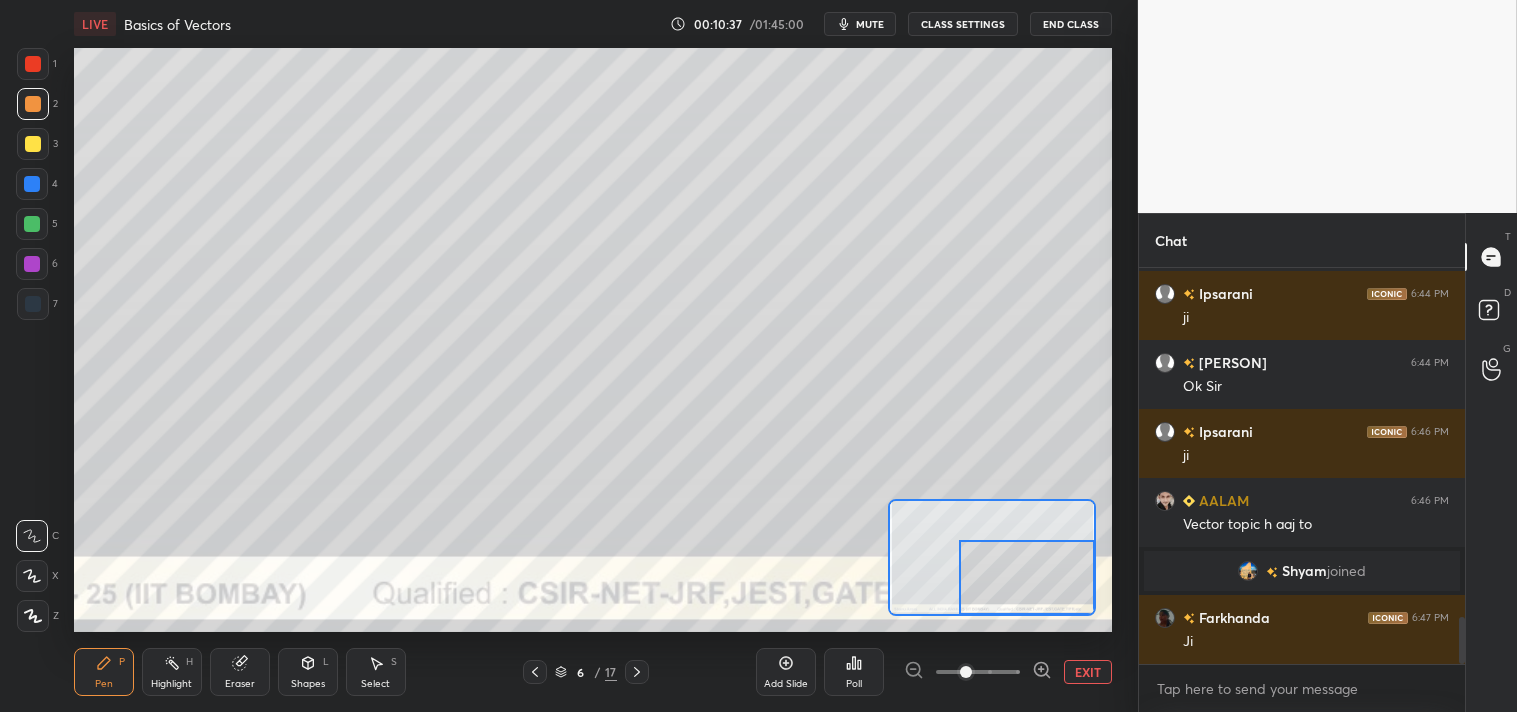 scroll, scrollTop: 2998, scrollLeft: 0, axis: vertical 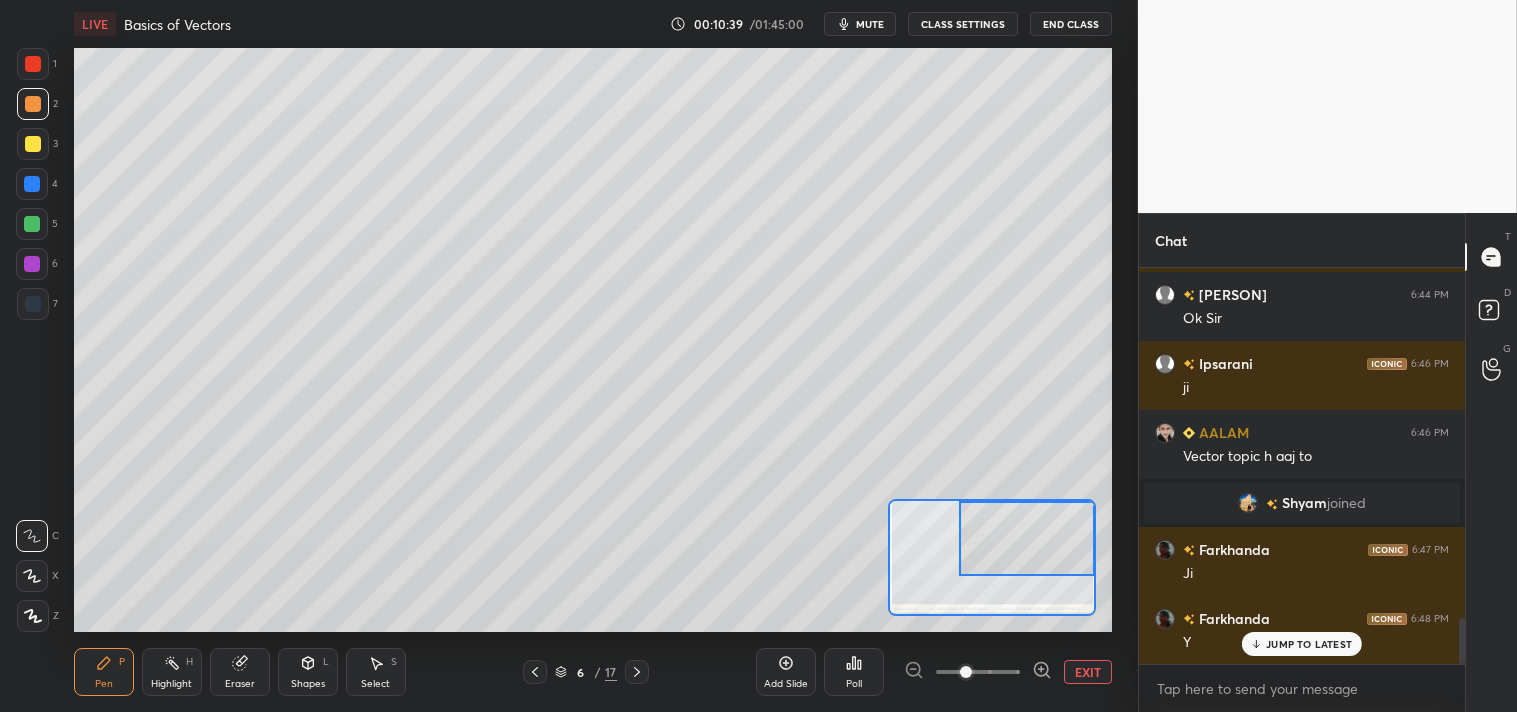 click at bounding box center (33, 144) 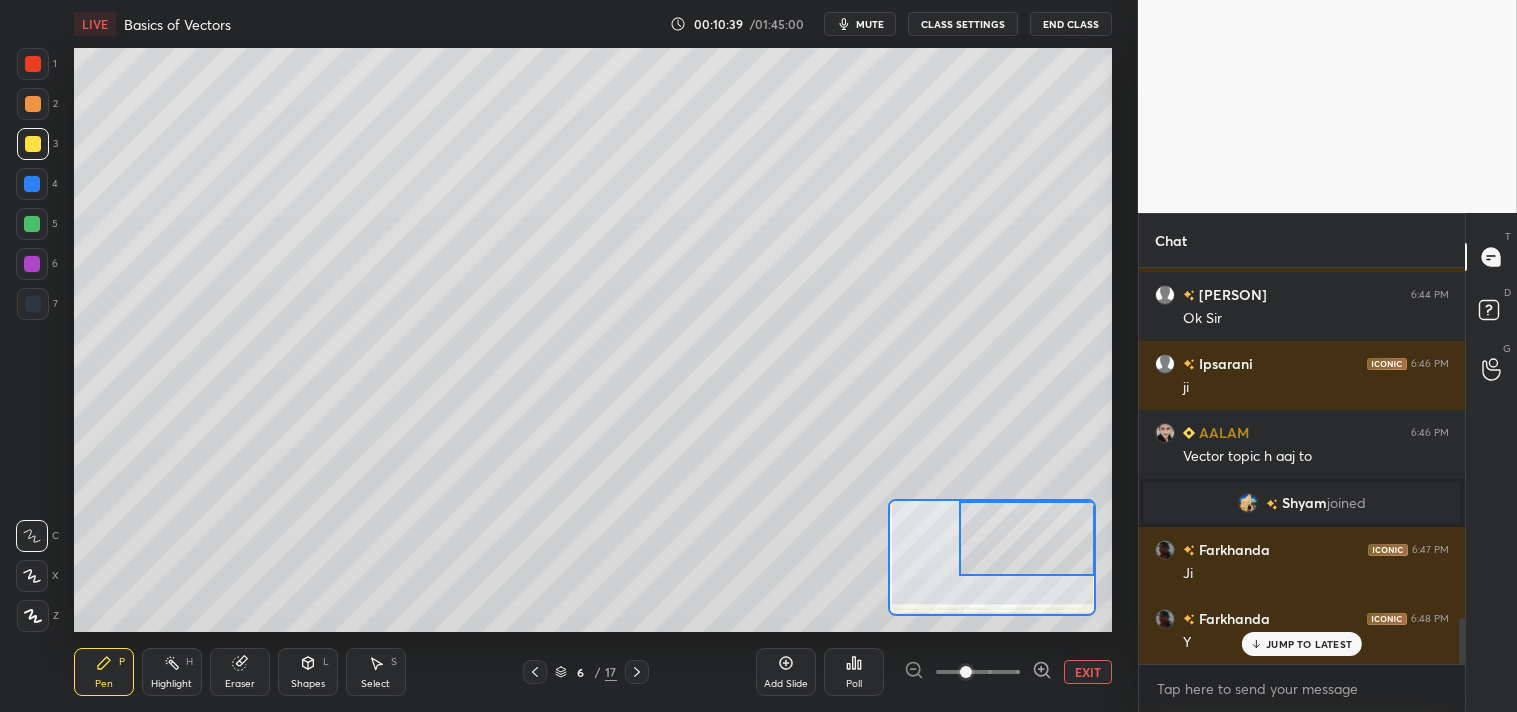 click on "3" at bounding box center [37, 144] 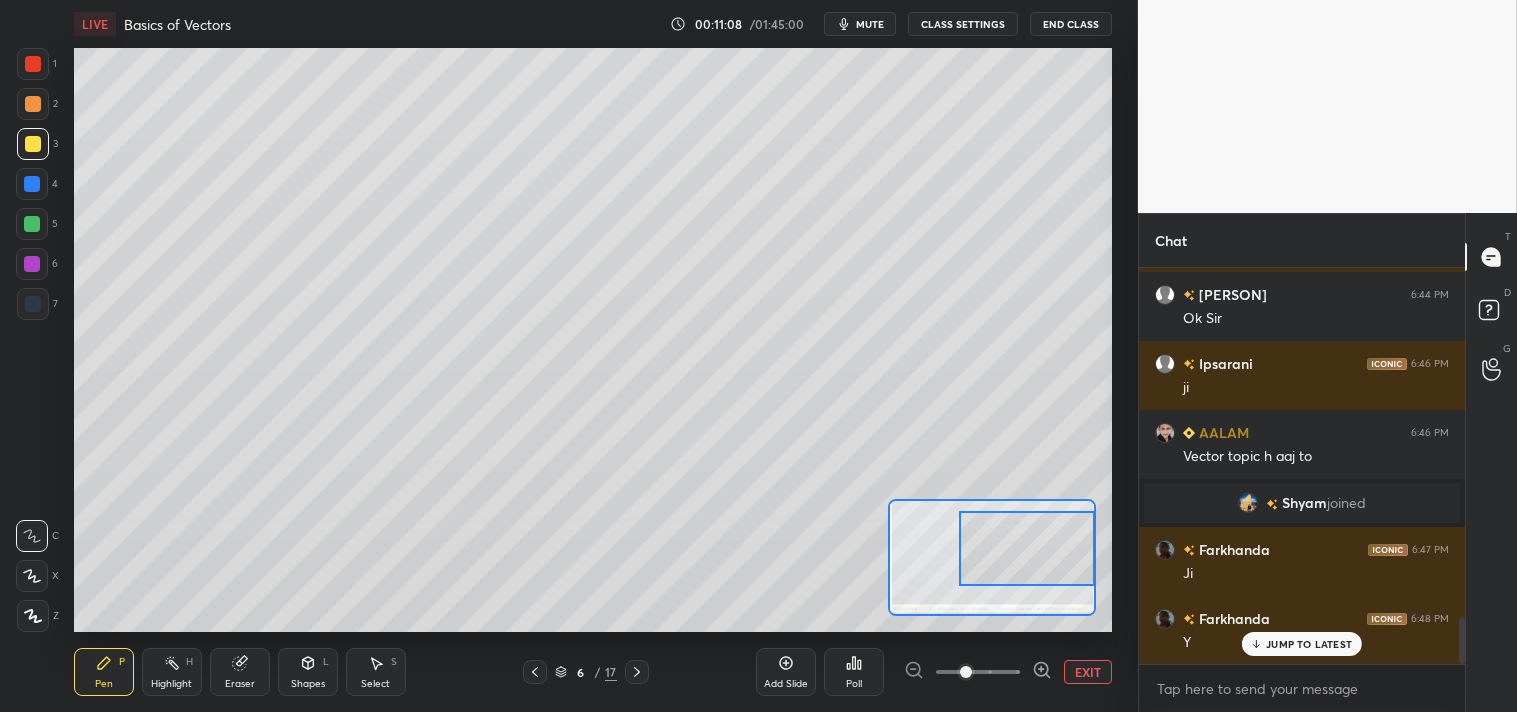 click on "EXIT" at bounding box center (1088, 672) 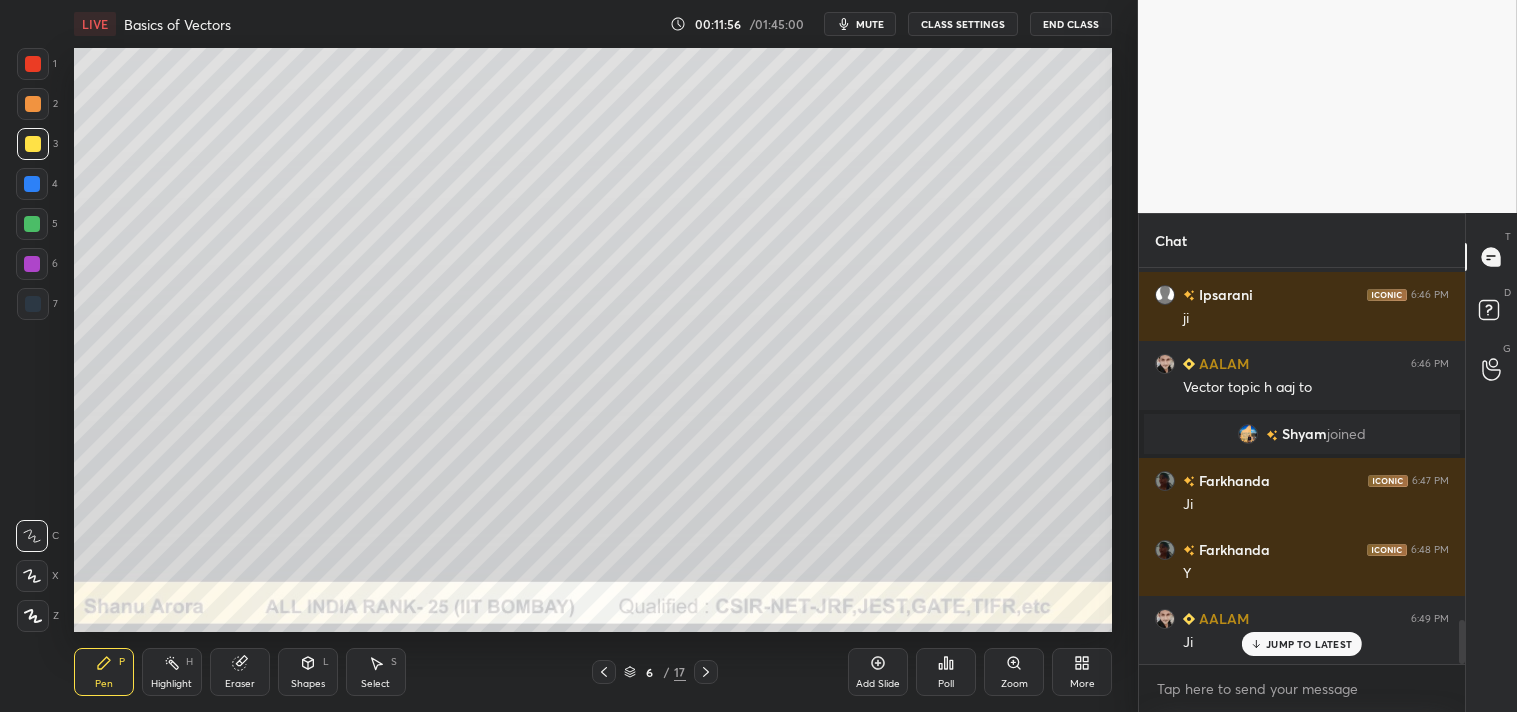 scroll, scrollTop: 3136, scrollLeft: 0, axis: vertical 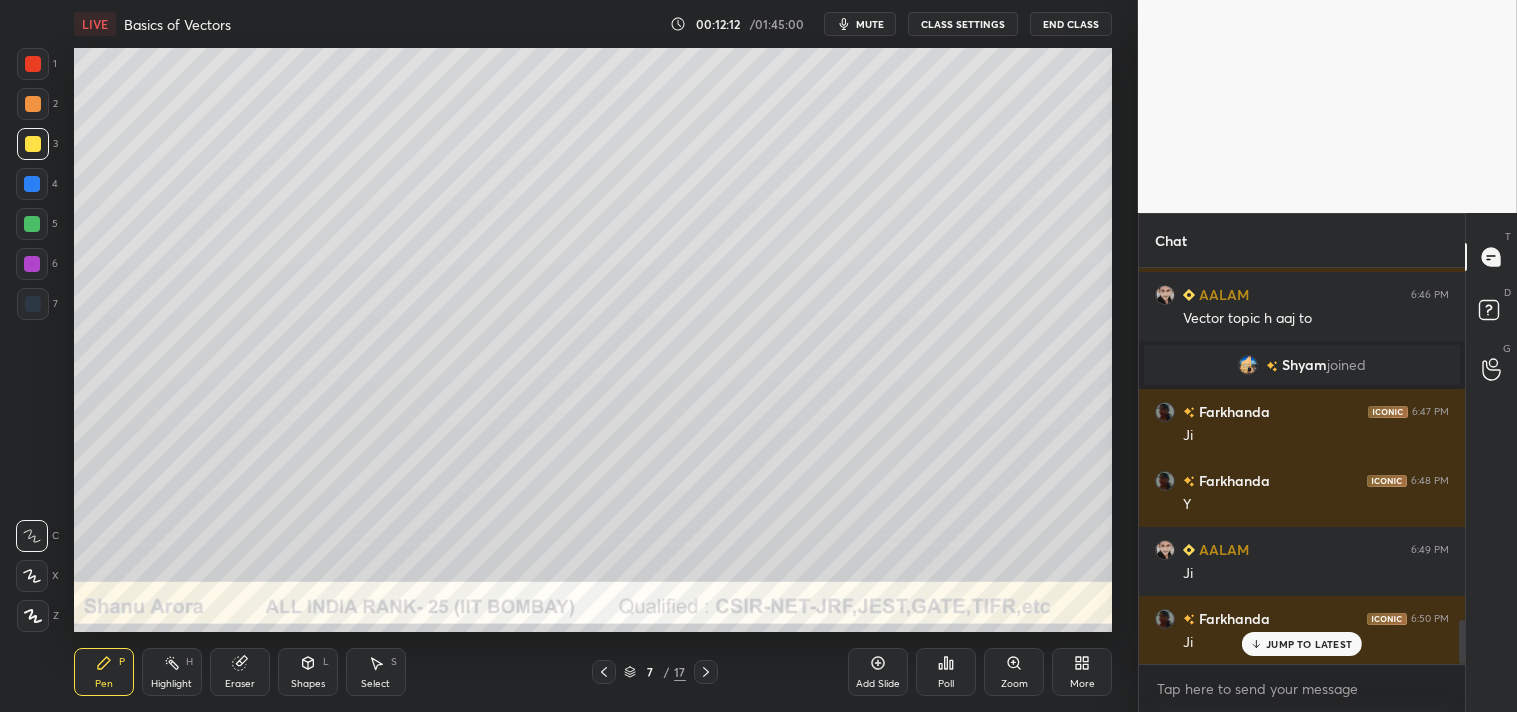 click on "Shapes" at bounding box center [308, 684] 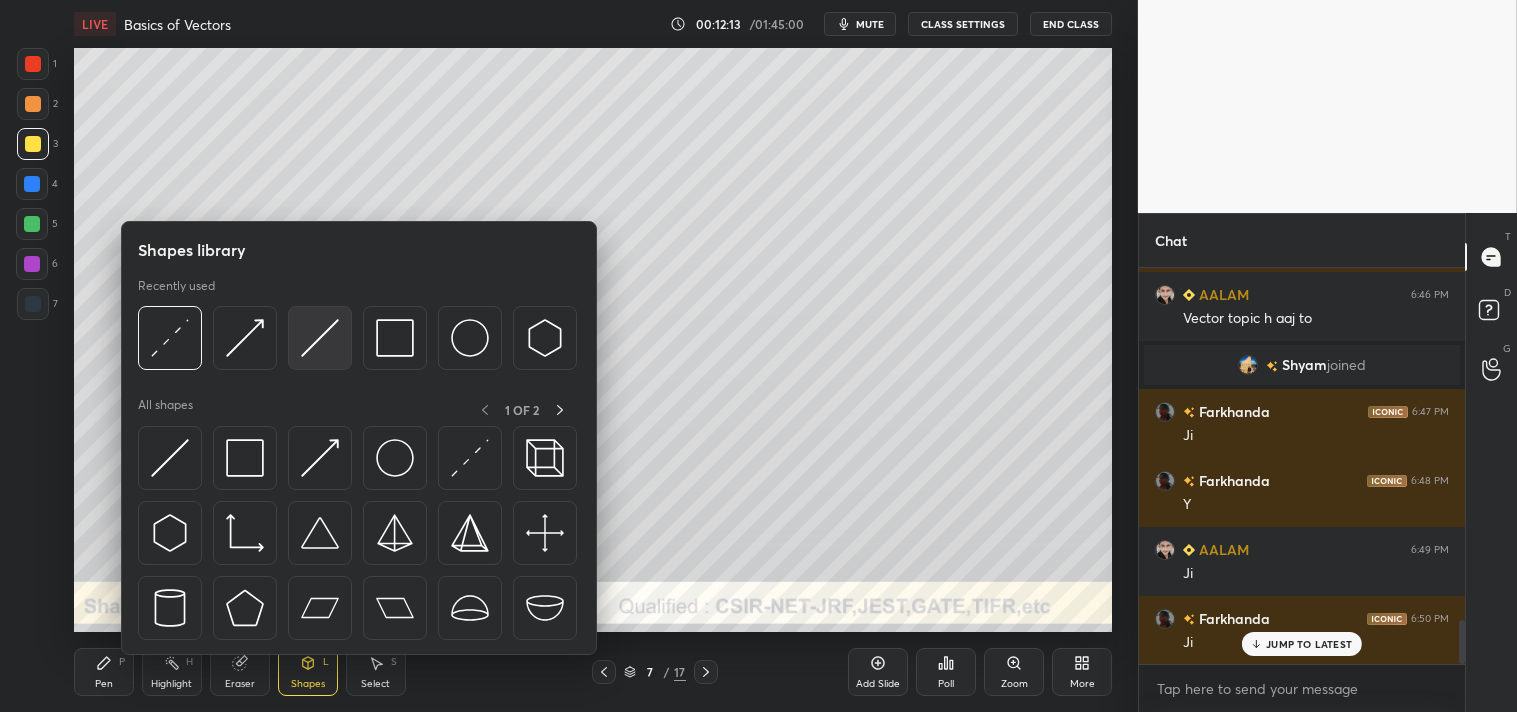 click at bounding box center [320, 338] 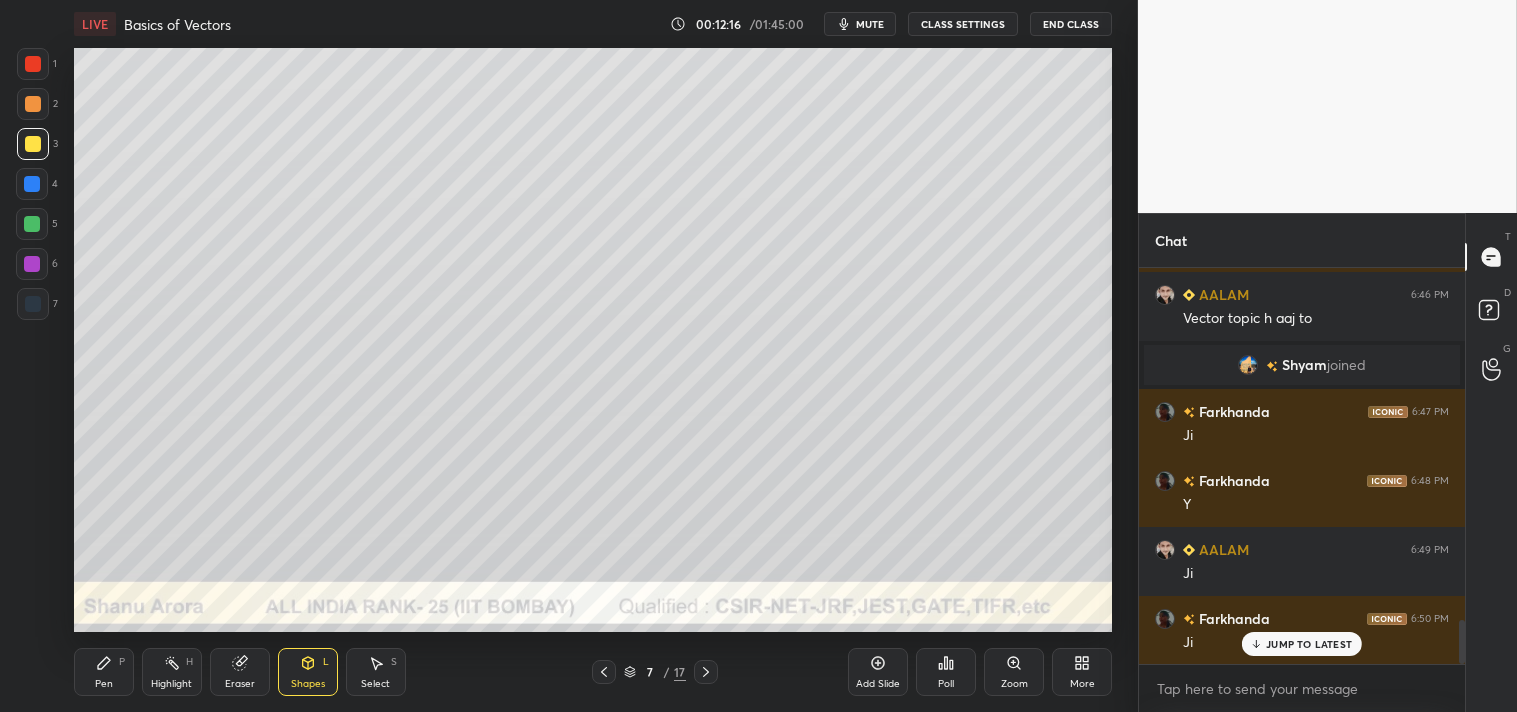 click on "Zoom" at bounding box center (1014, 672) 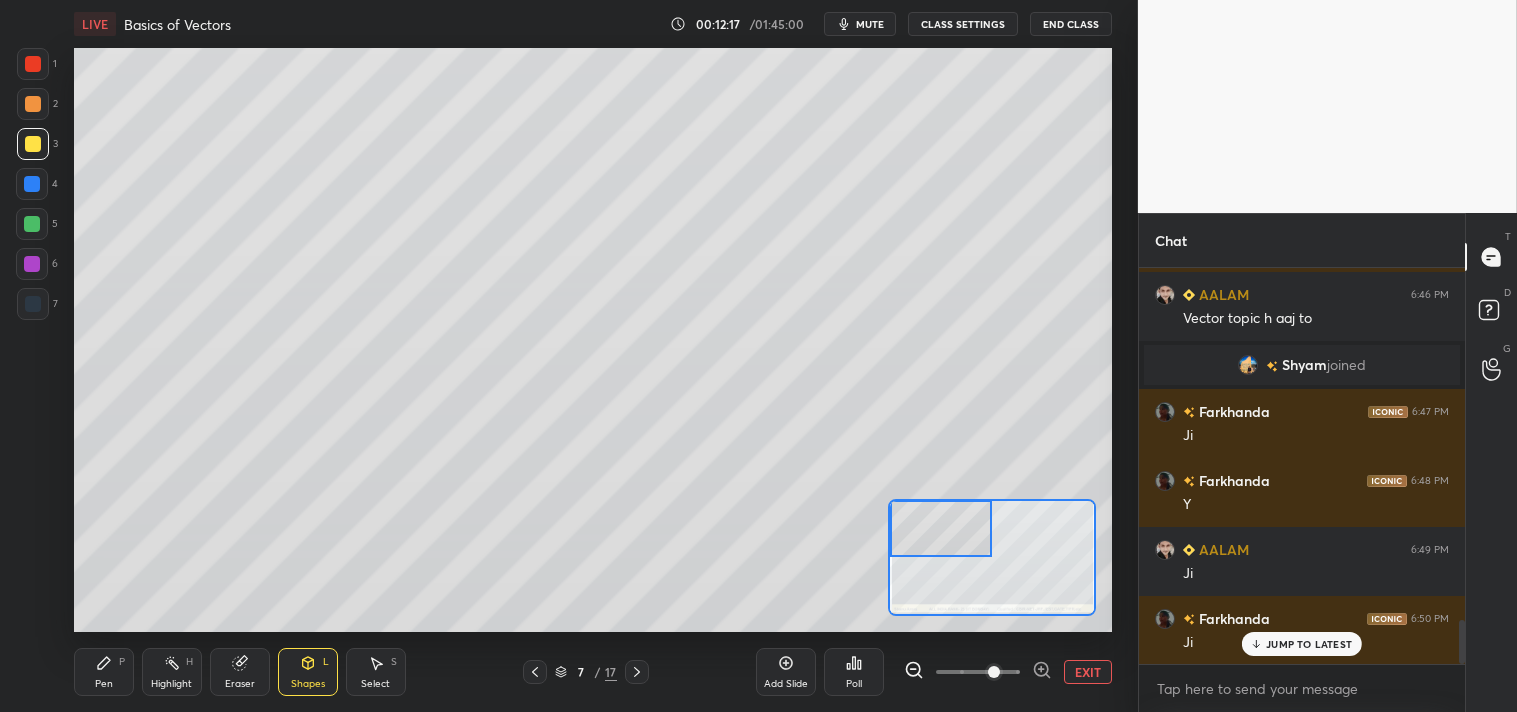 click 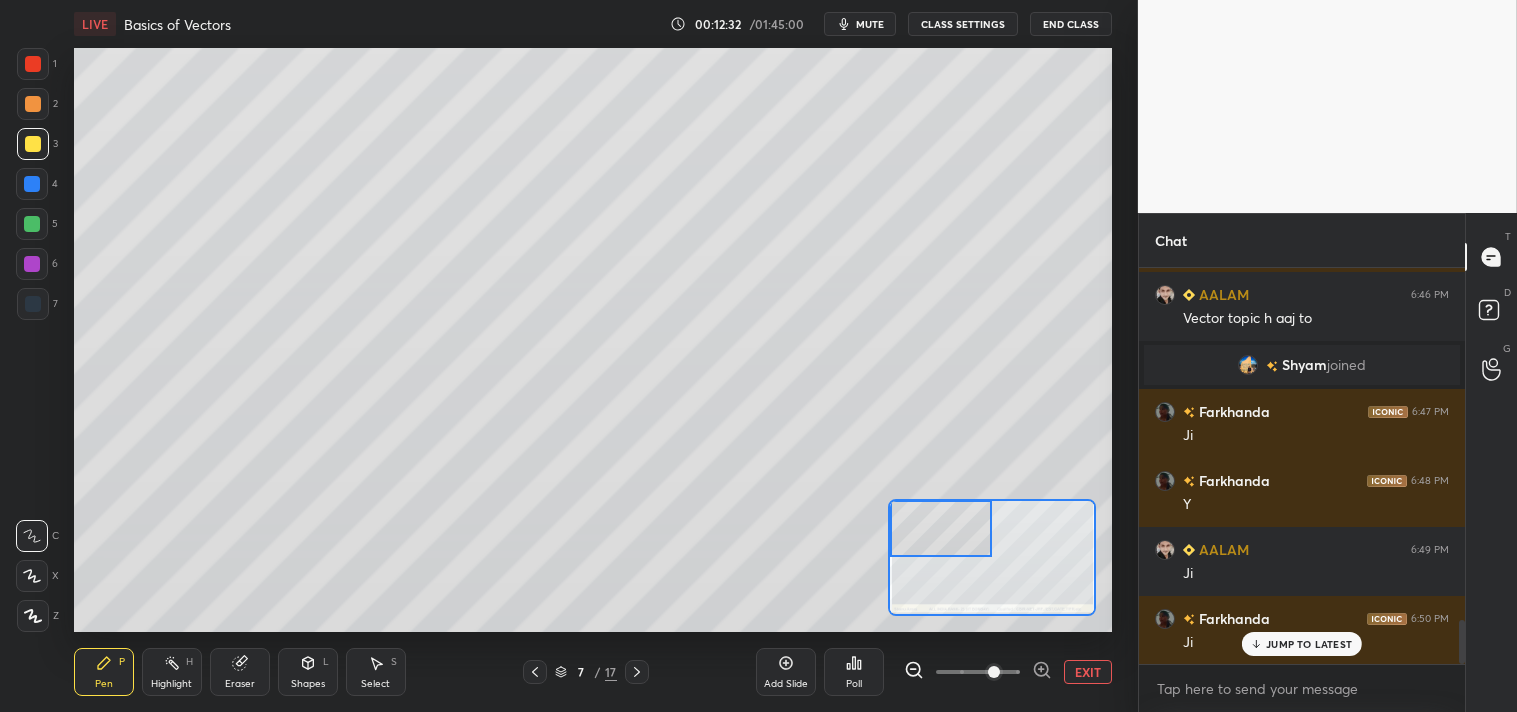click on "Shapes" at bounding box center (308, 684) 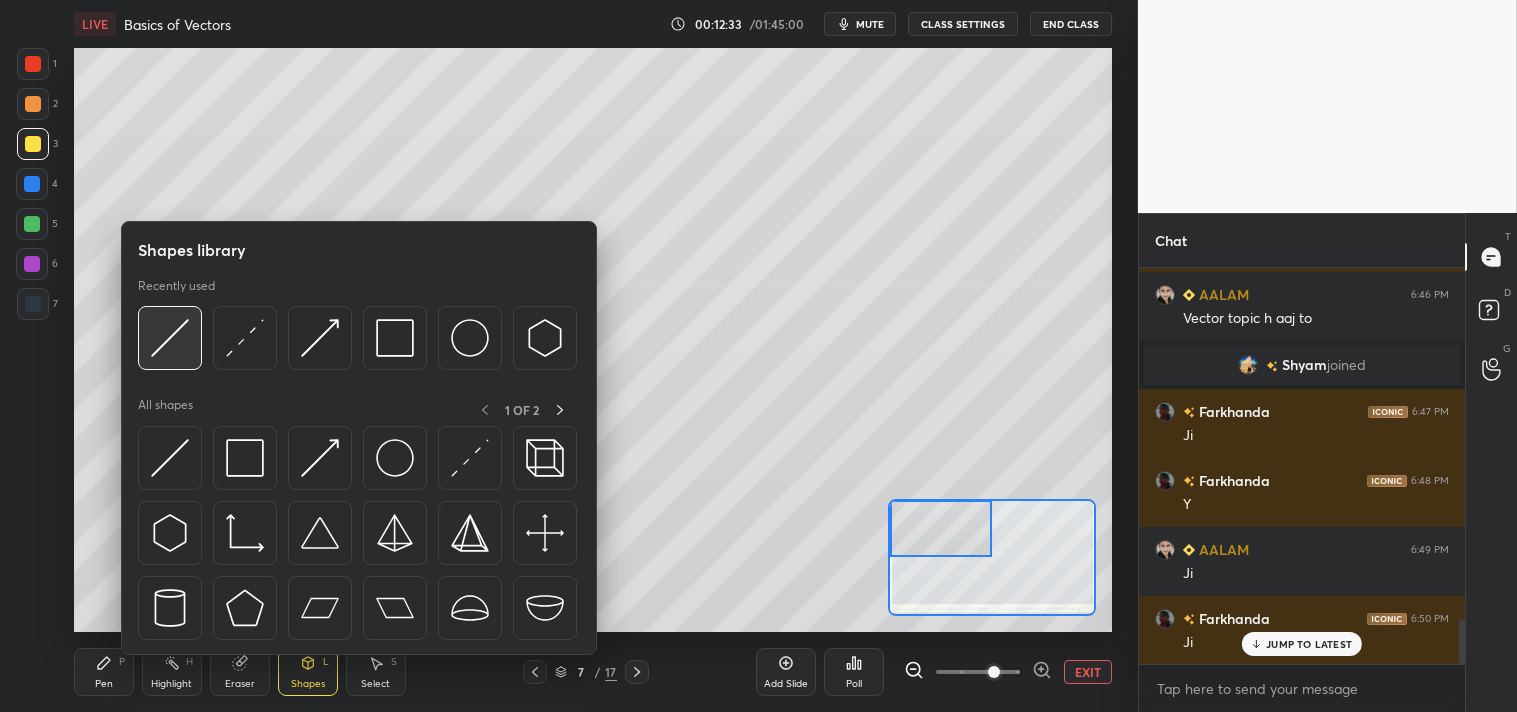 click at bounding box center (170, 338) 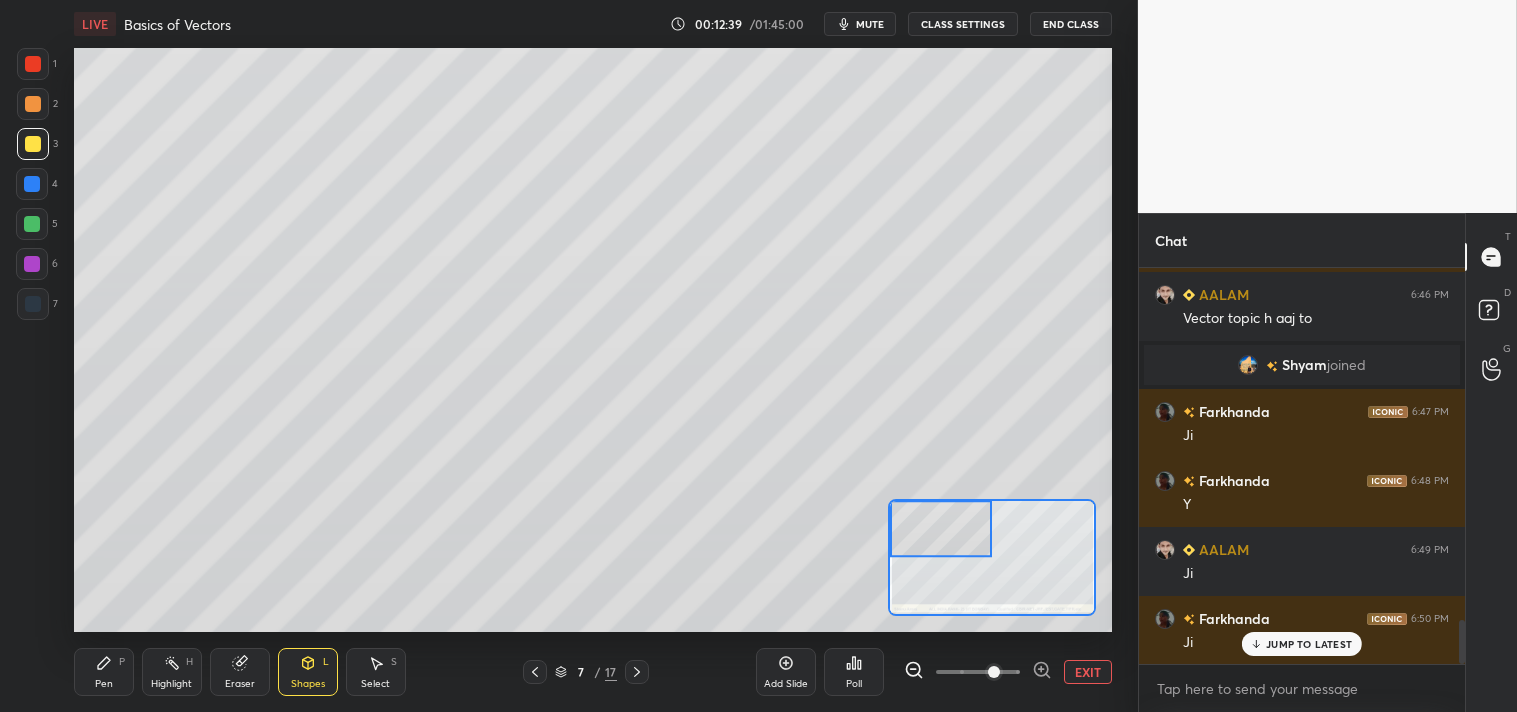 click on "Pen P" at bounding box center (104, 672) 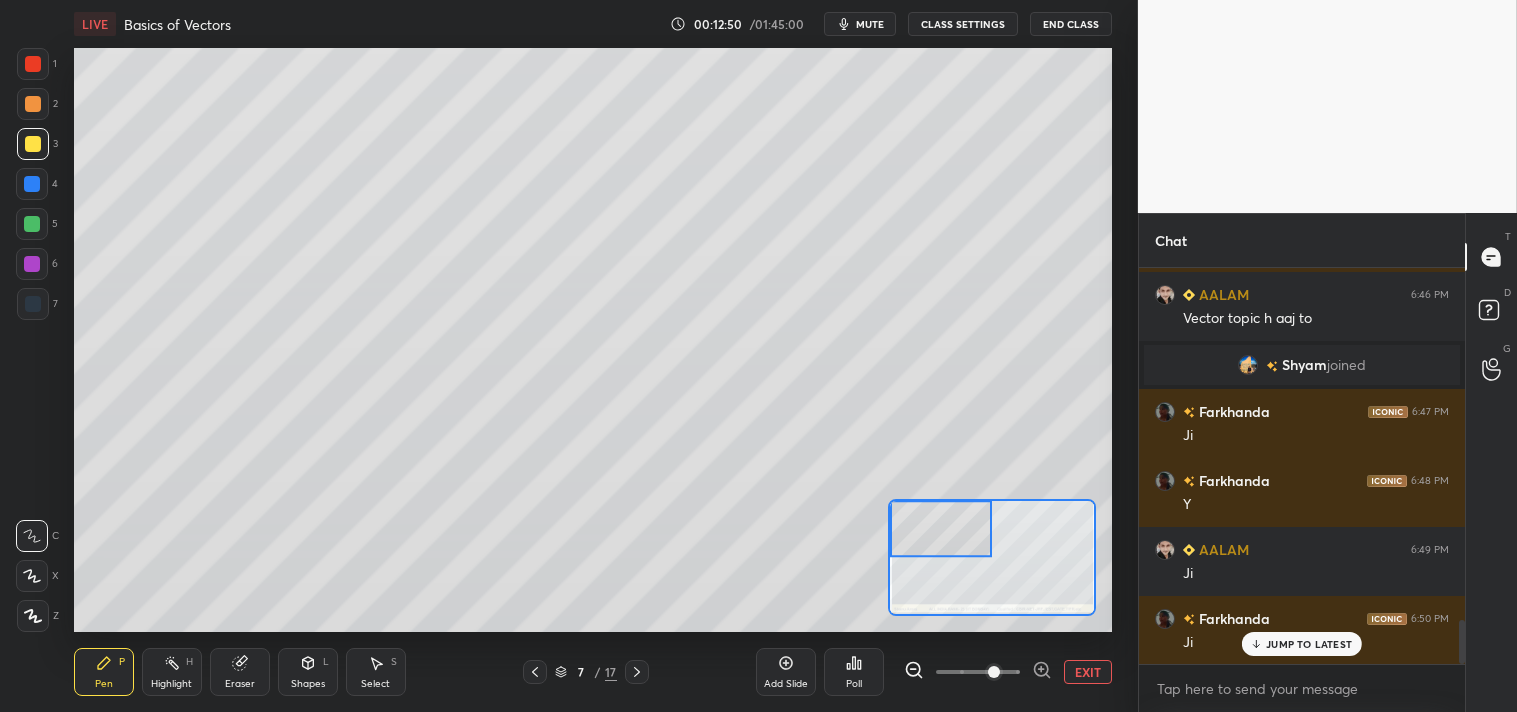 click on "Eraser" at bounding box center (240, 672) 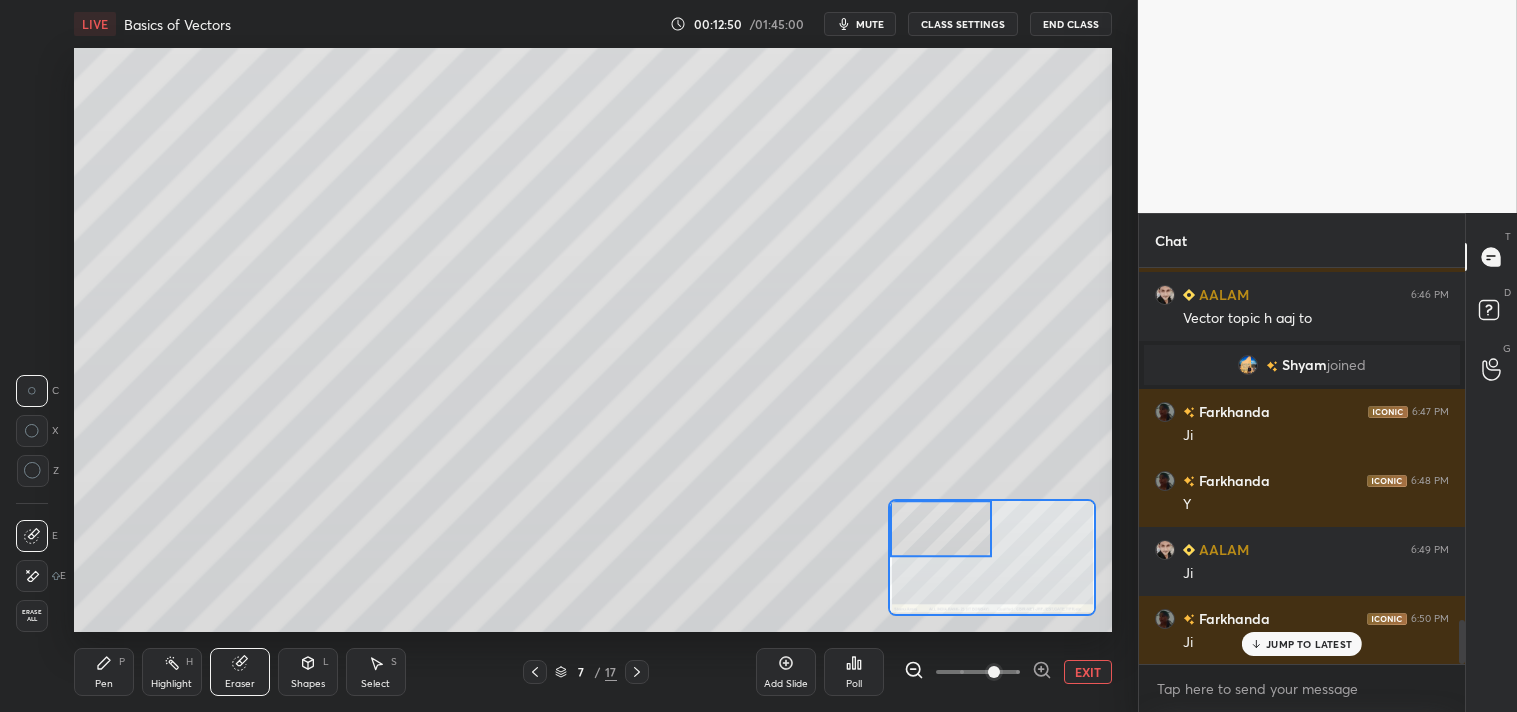 click on "Eraser" at bounding box center [240, 672] 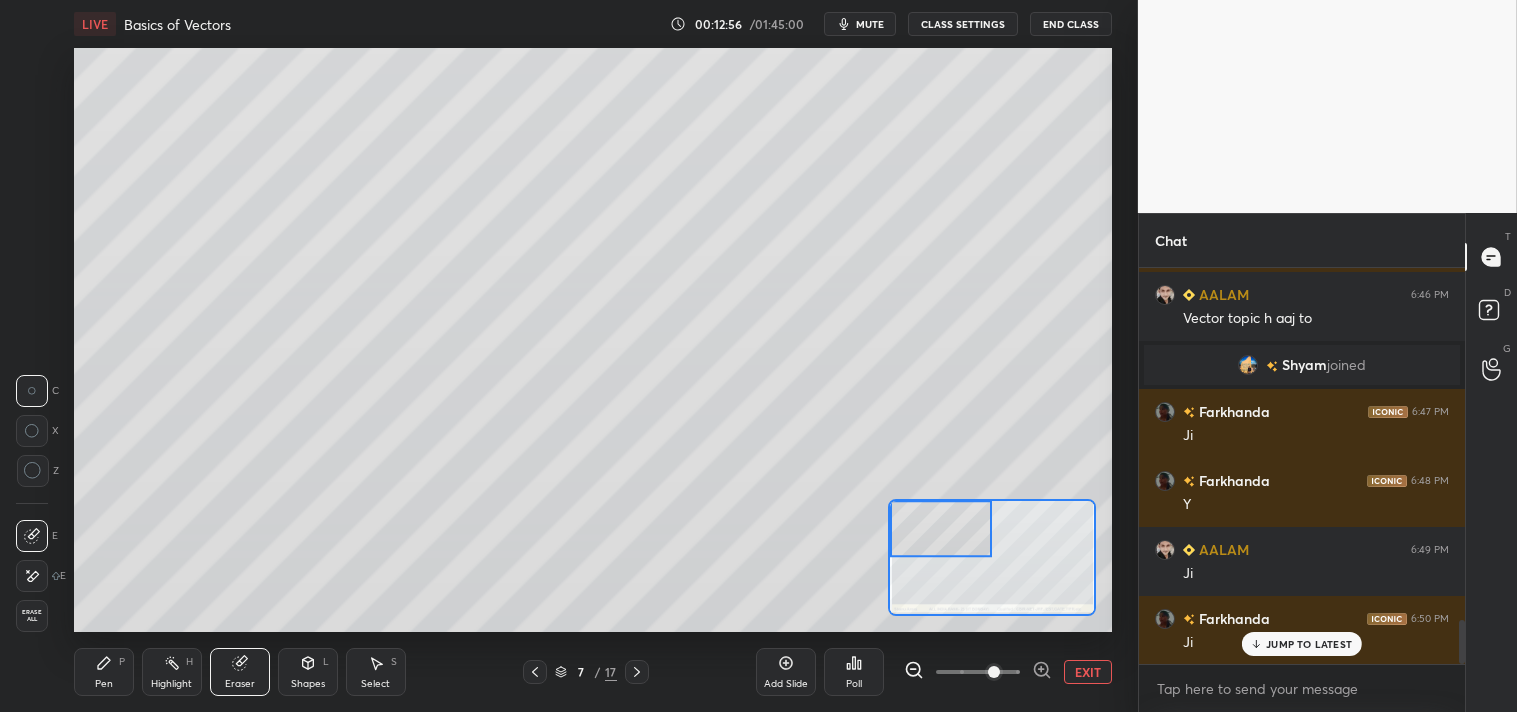 click on "Pen P" at bounding box center (104, 672) 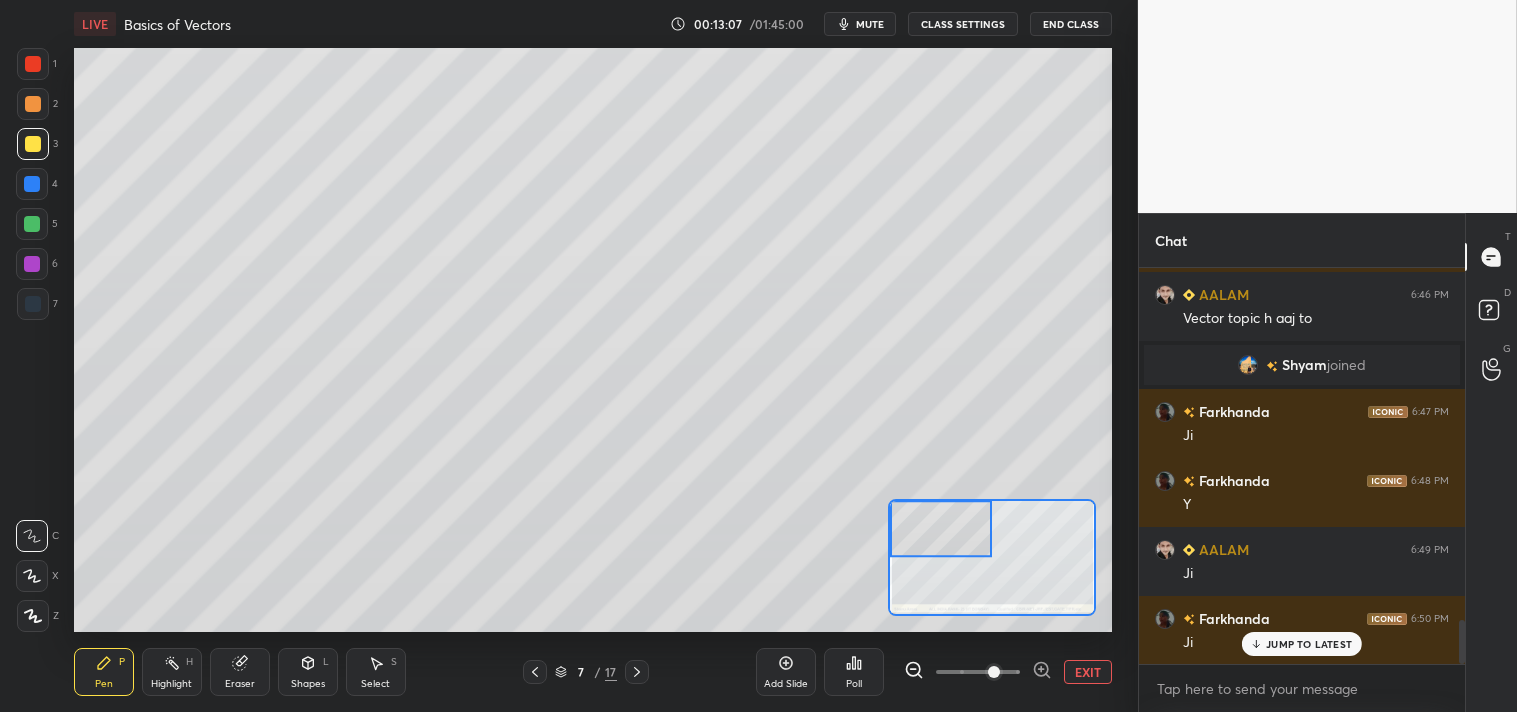 click at bounding box center (33, 104) 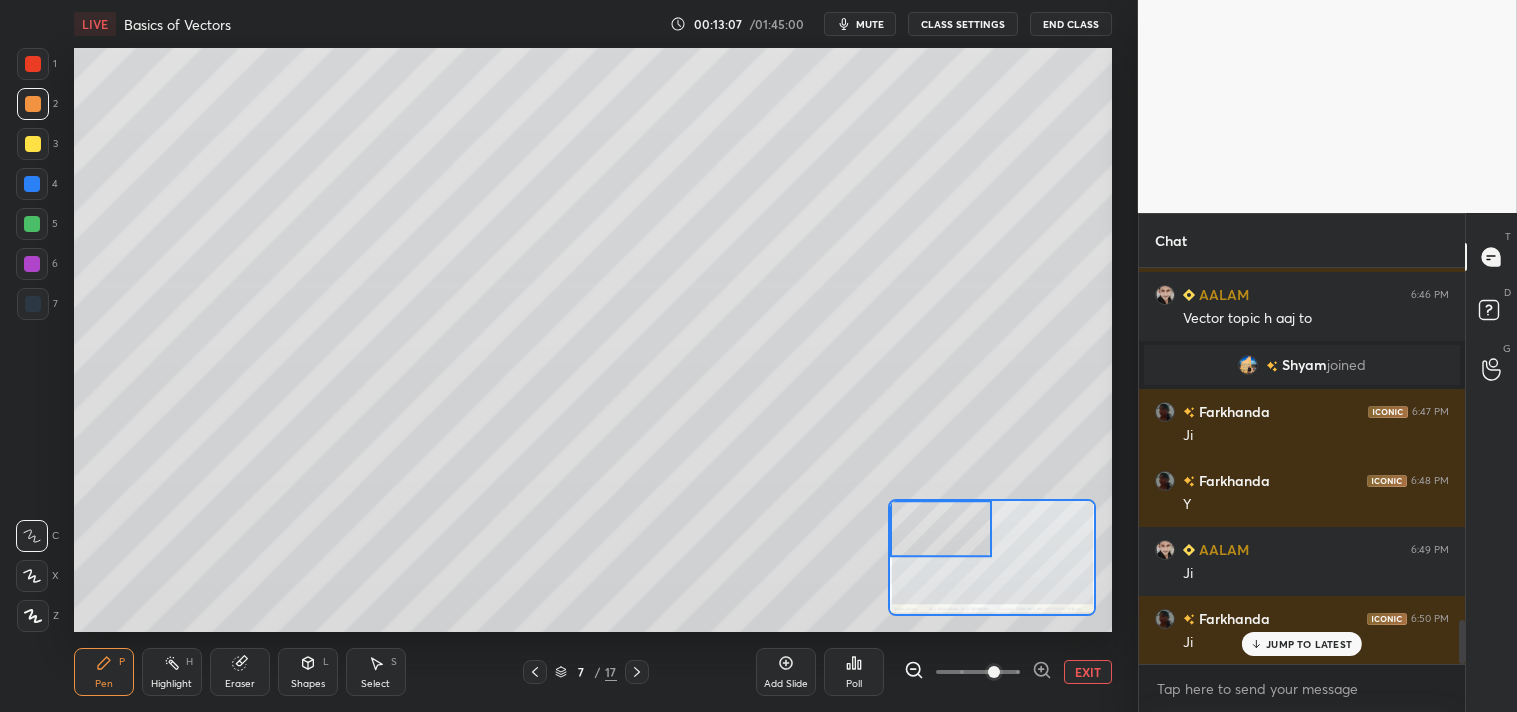 click at bounding box center [33, 104] 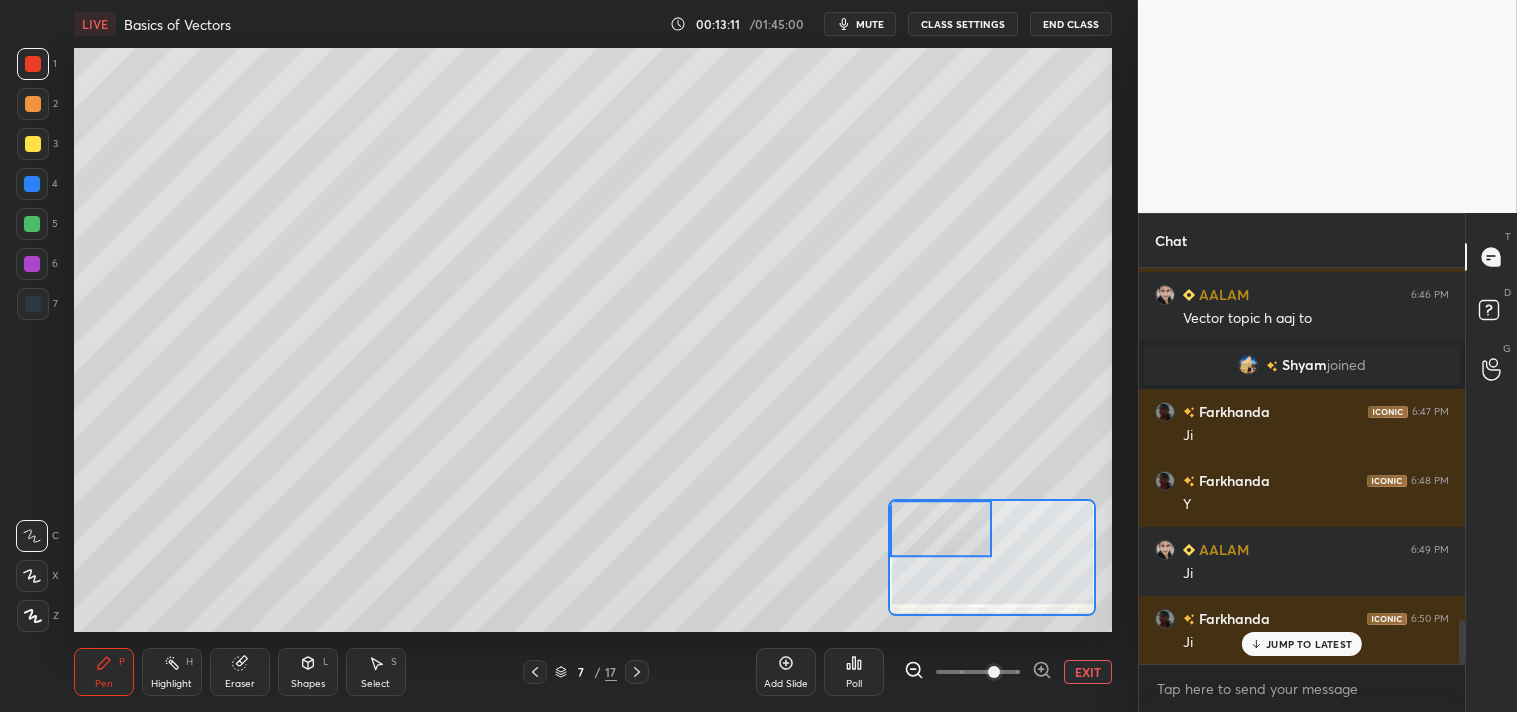 scroll, scrollTop: 3205, scrollLeft: 0, axis: vertical 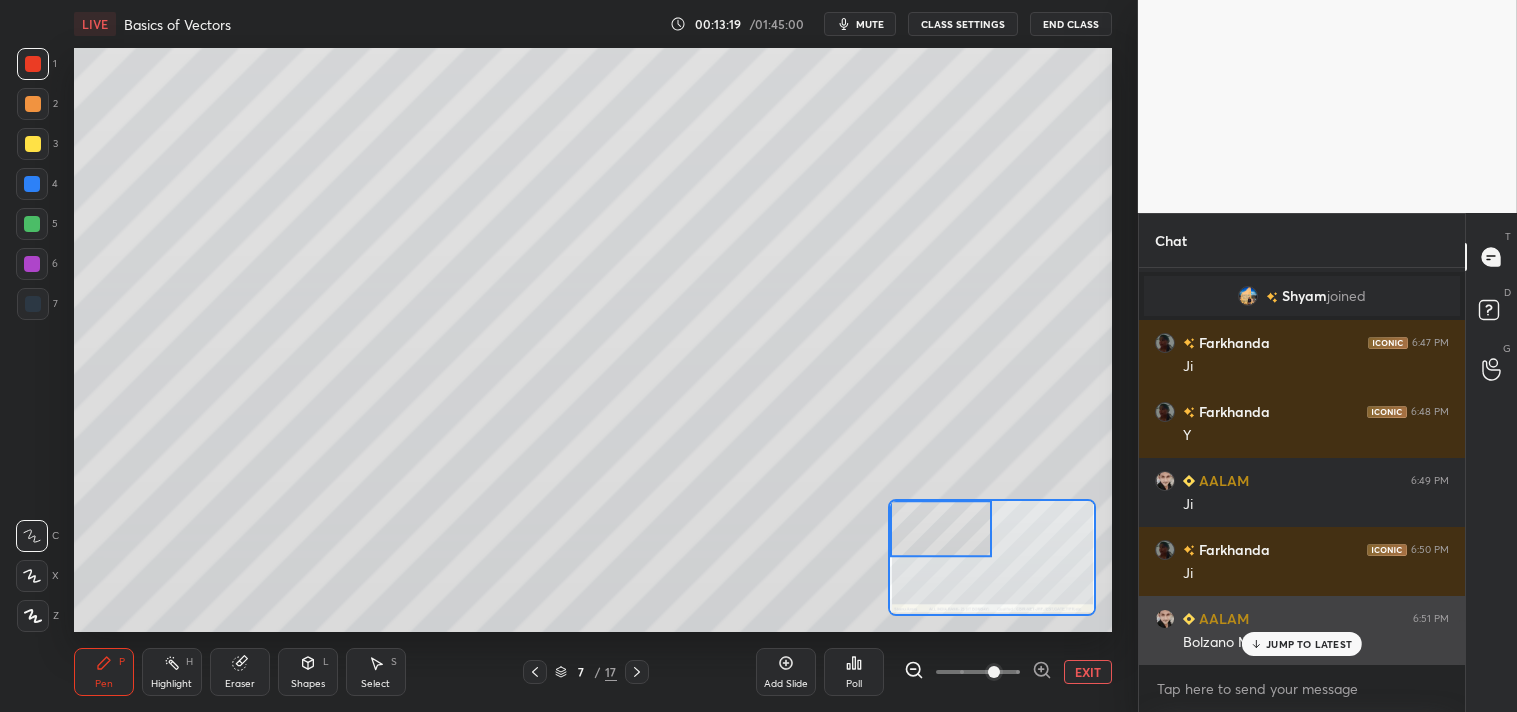 click on "JUMP TO LATEST" at bounding box center (1302, 644) 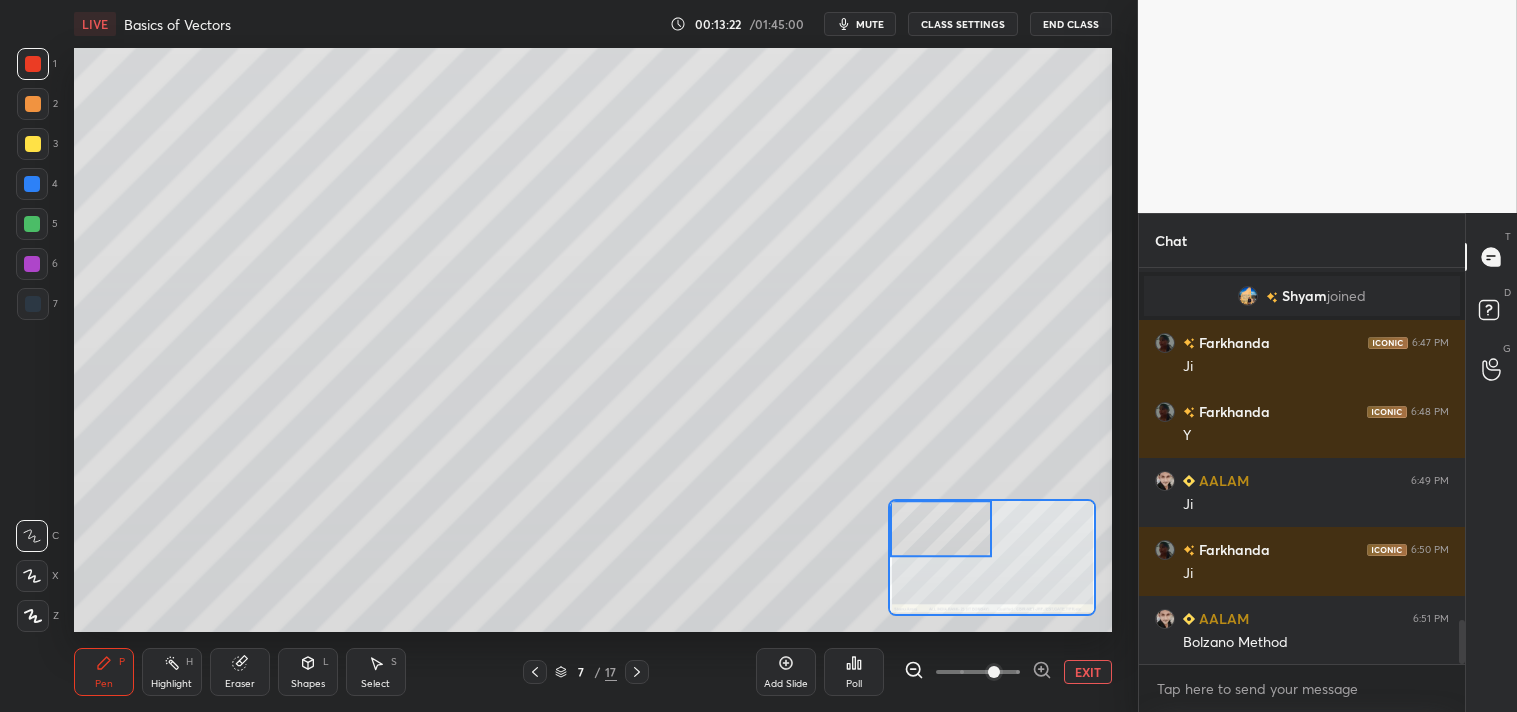 click on "Eraser" at bounding box center (240, 672) 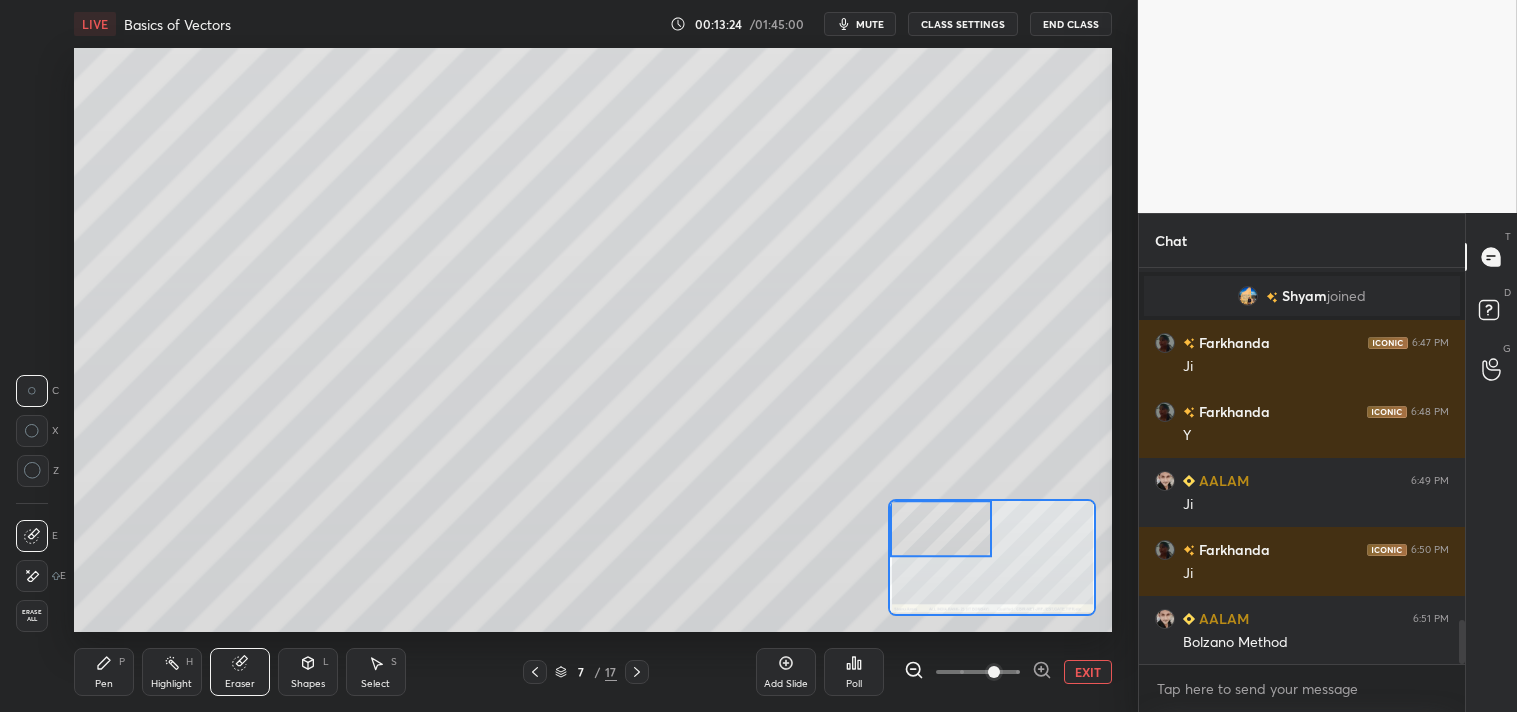 click 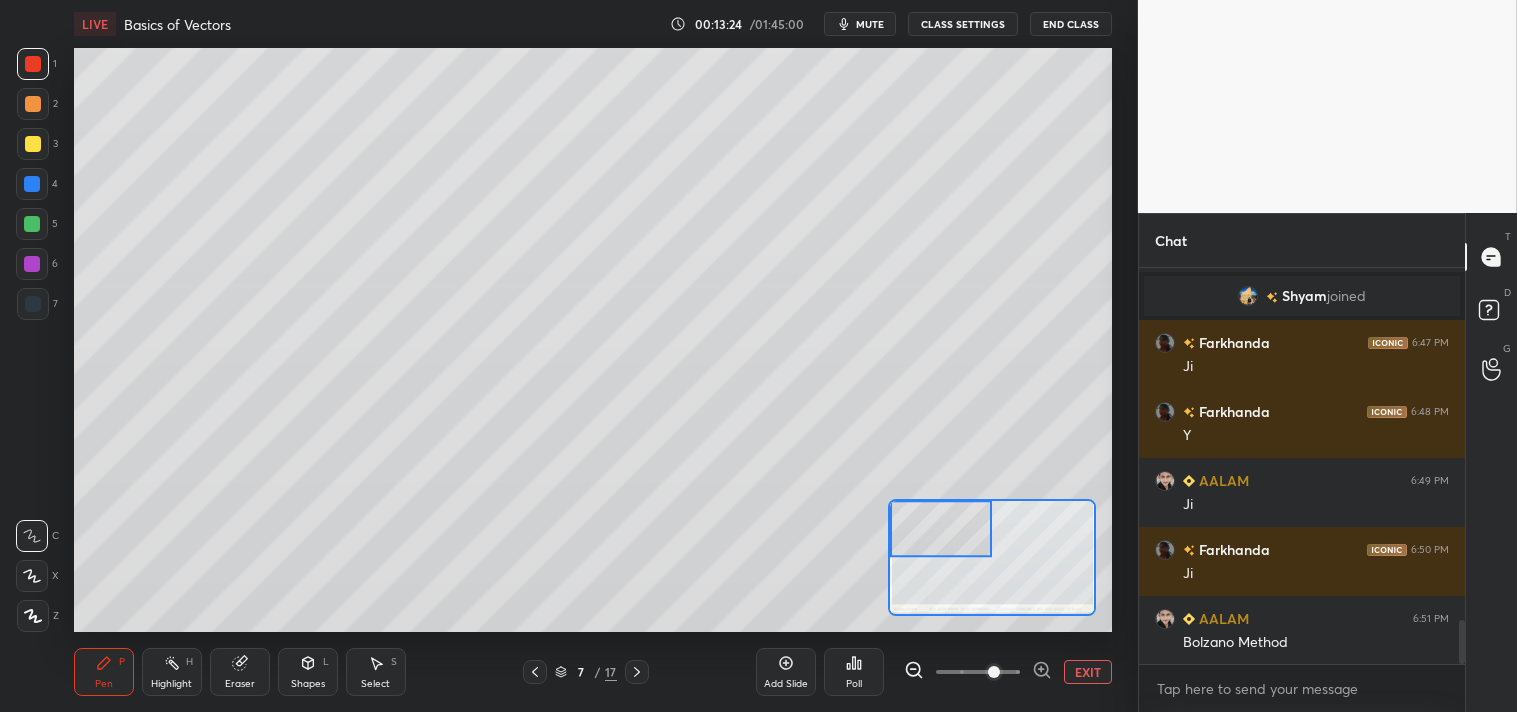 click on "Pen P" at bounding box center [104, 672] 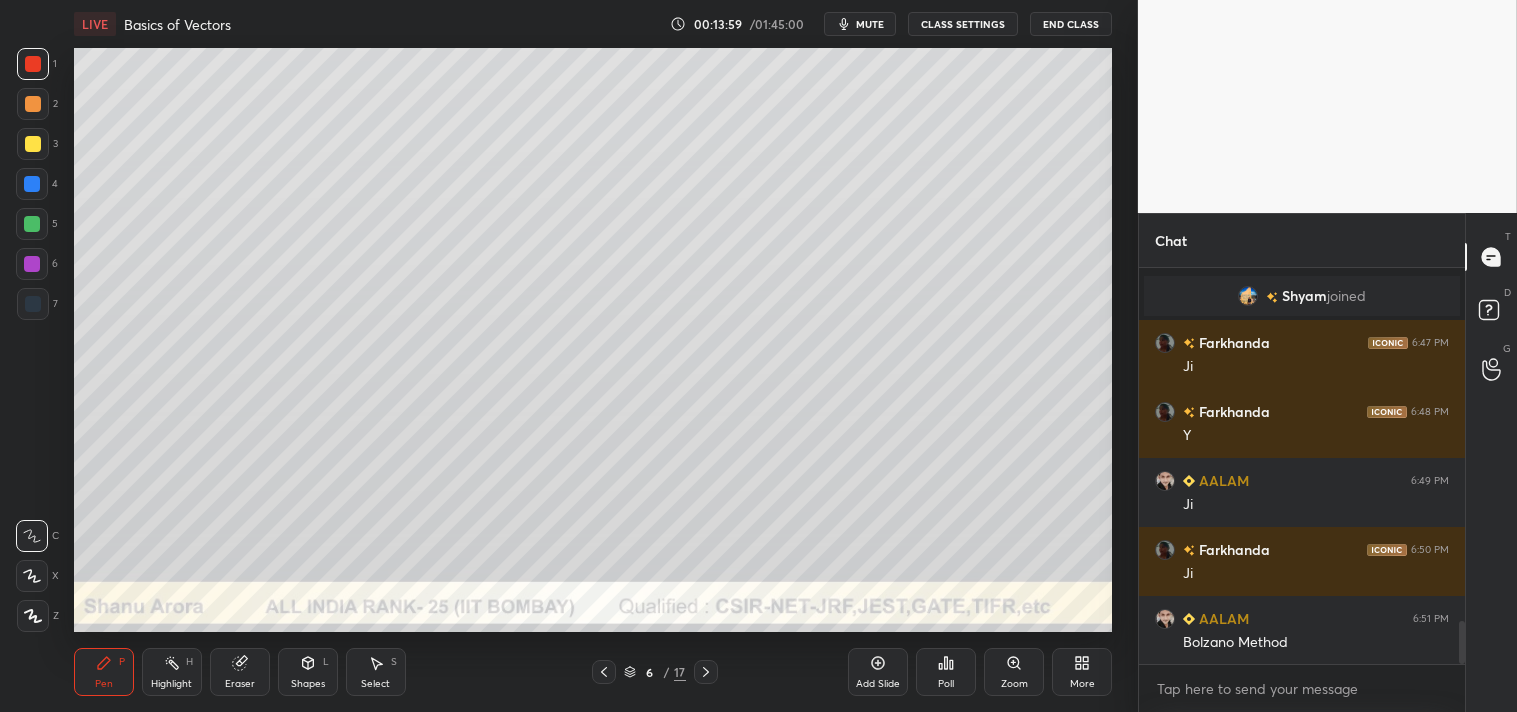 scroll, scrollTop: 3275, scrollLeft: 0, axis: vertical 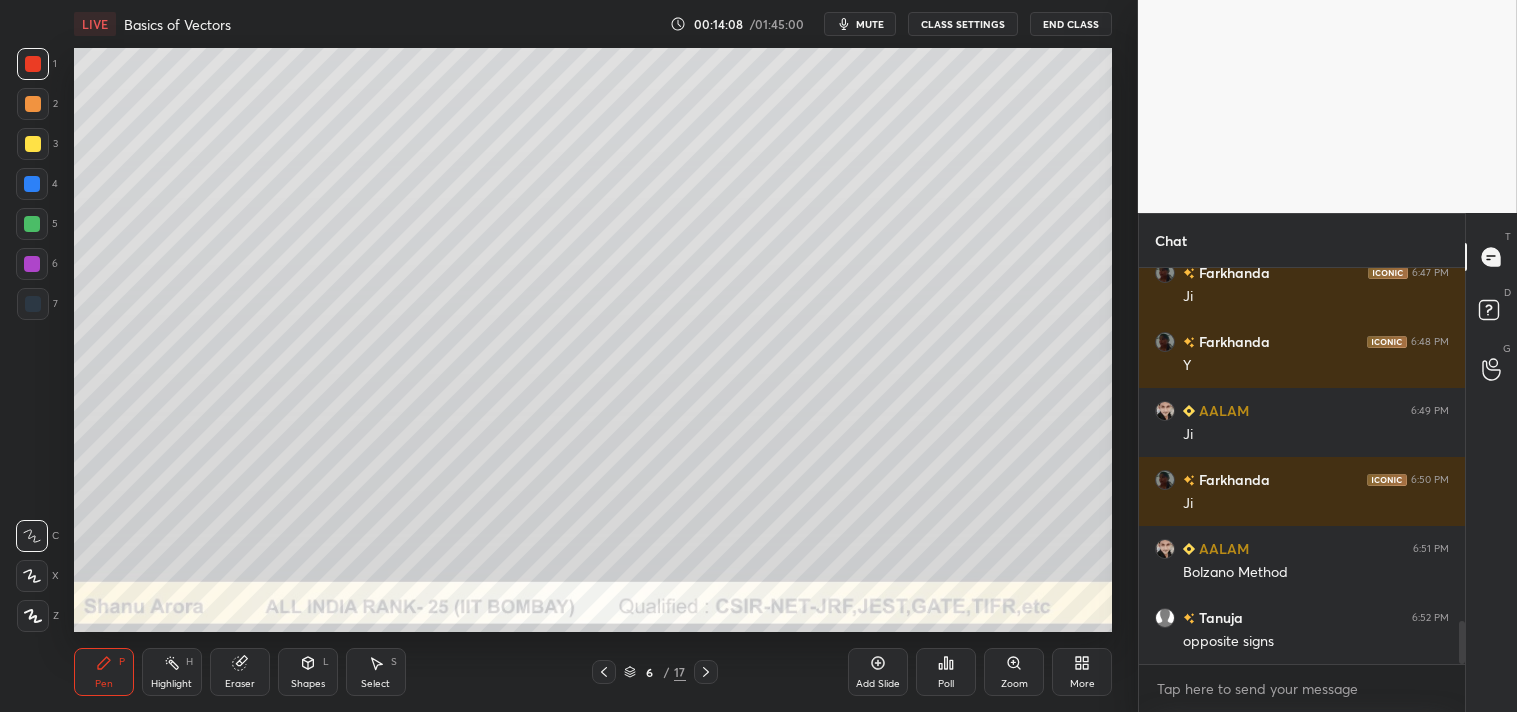 click on "Highlight H" at bounding box center (172, 672) 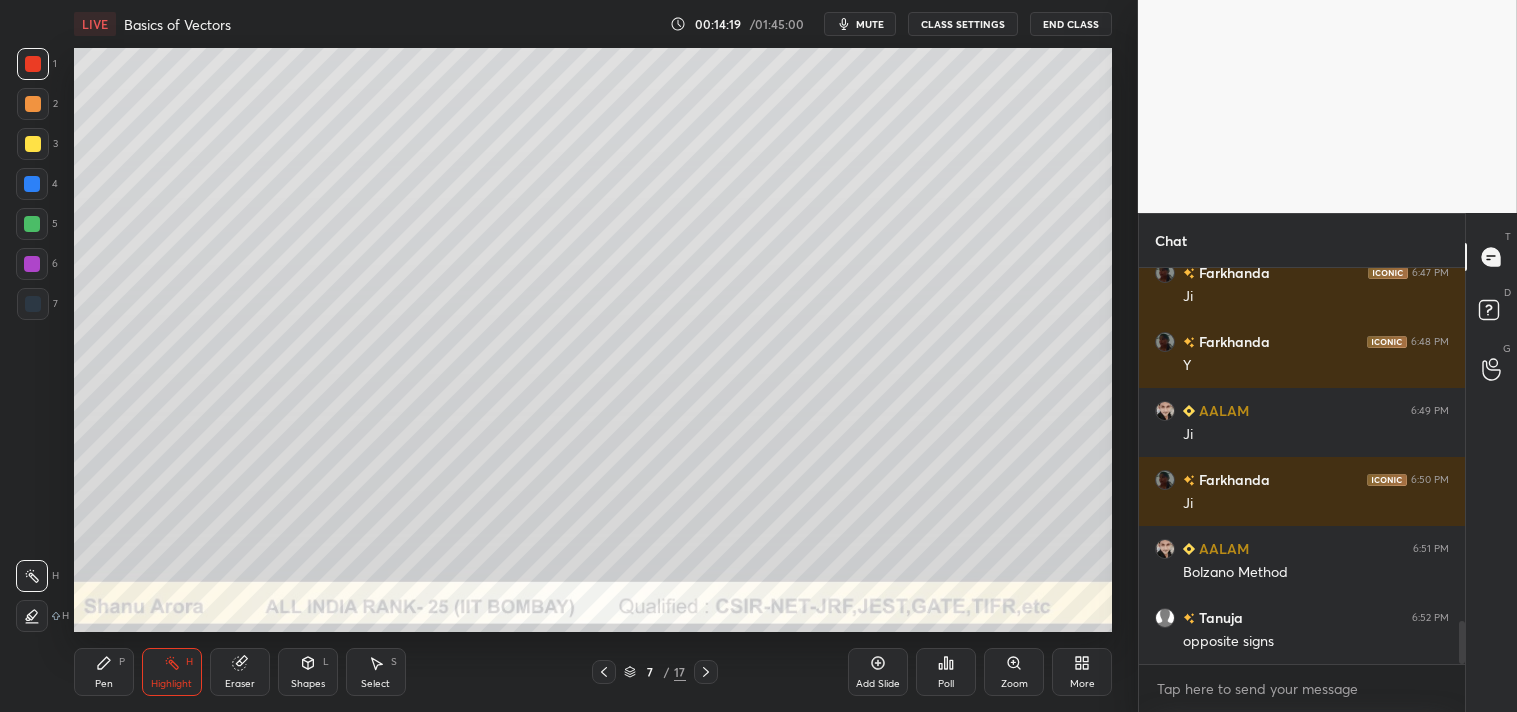 click on "Pen" at bounding box center [104, 684] 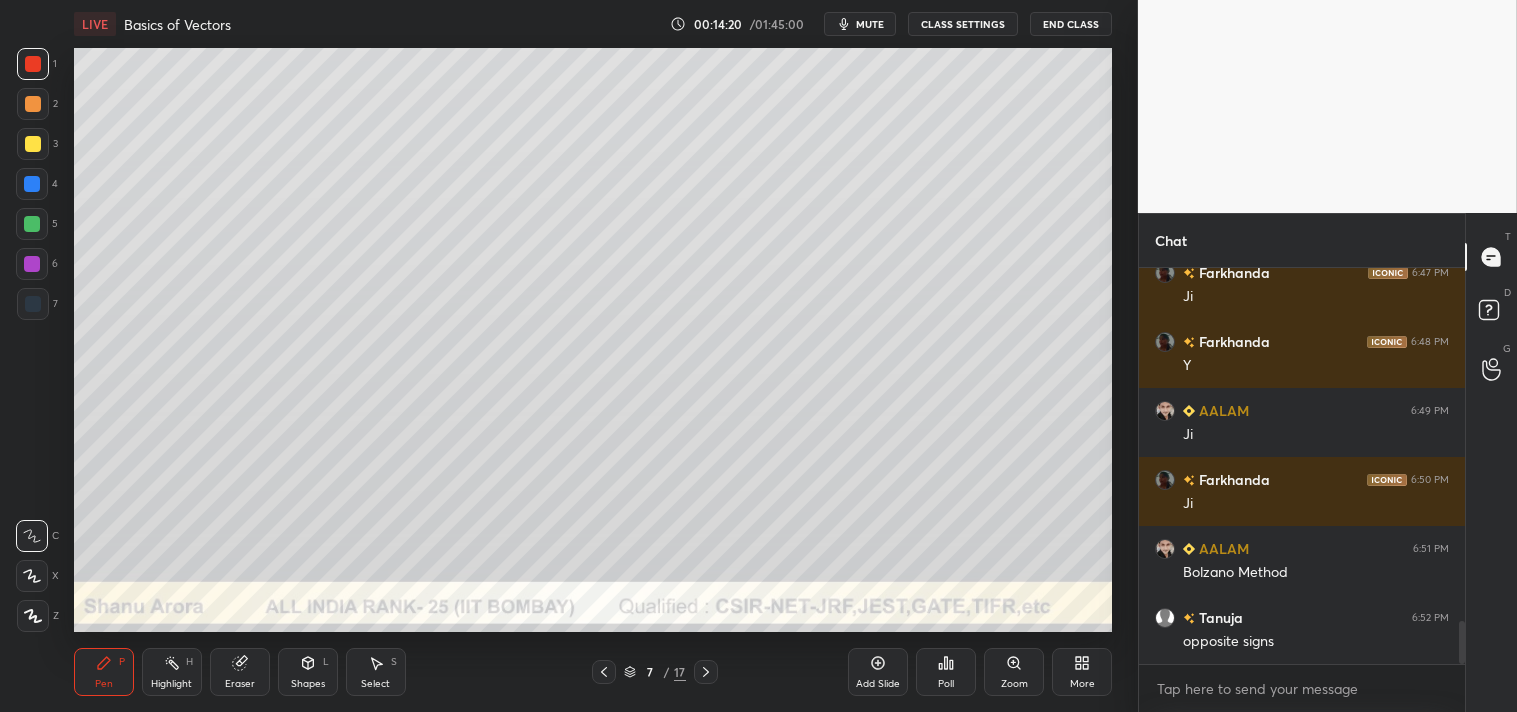 click on "Pen P" at bounding box center [104, 672] 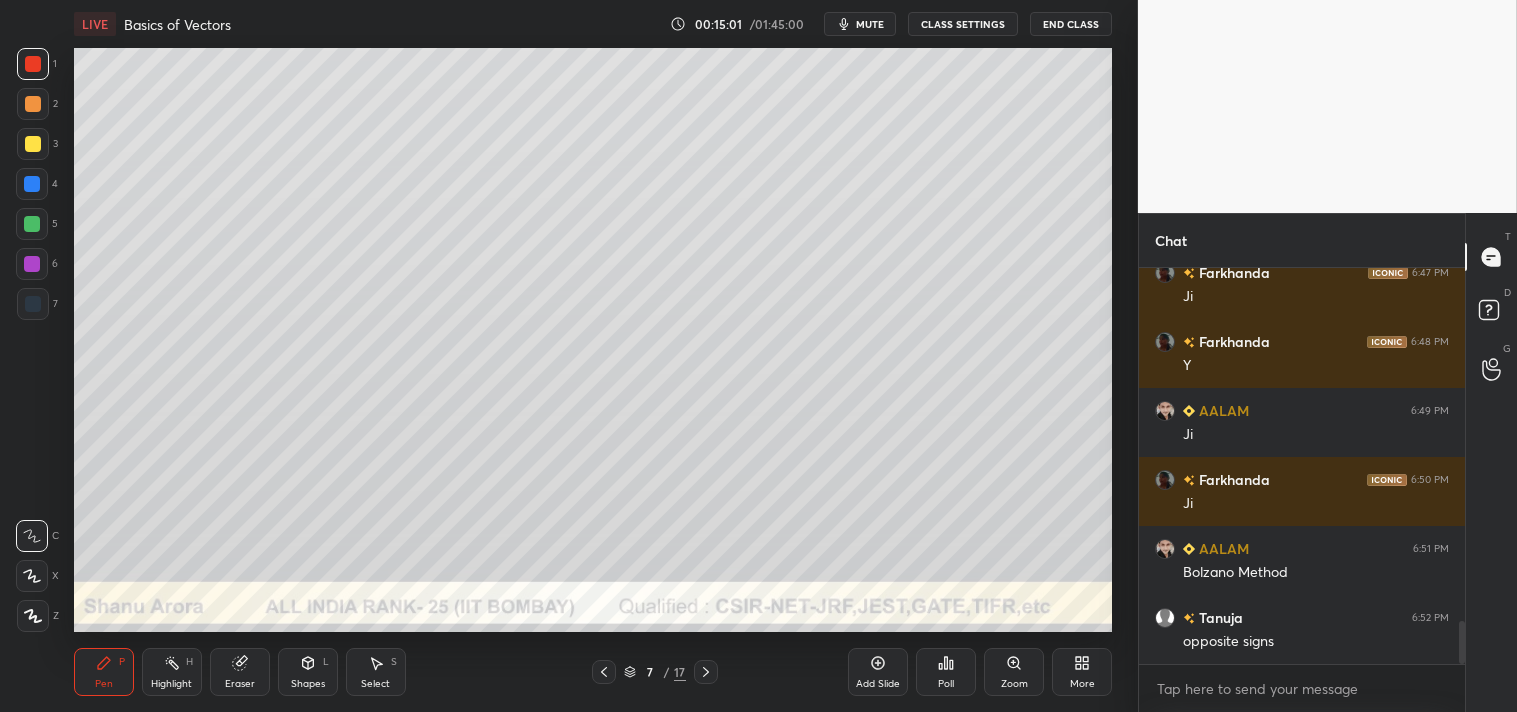 click on "Pen P" at bounding box center [104, 672] 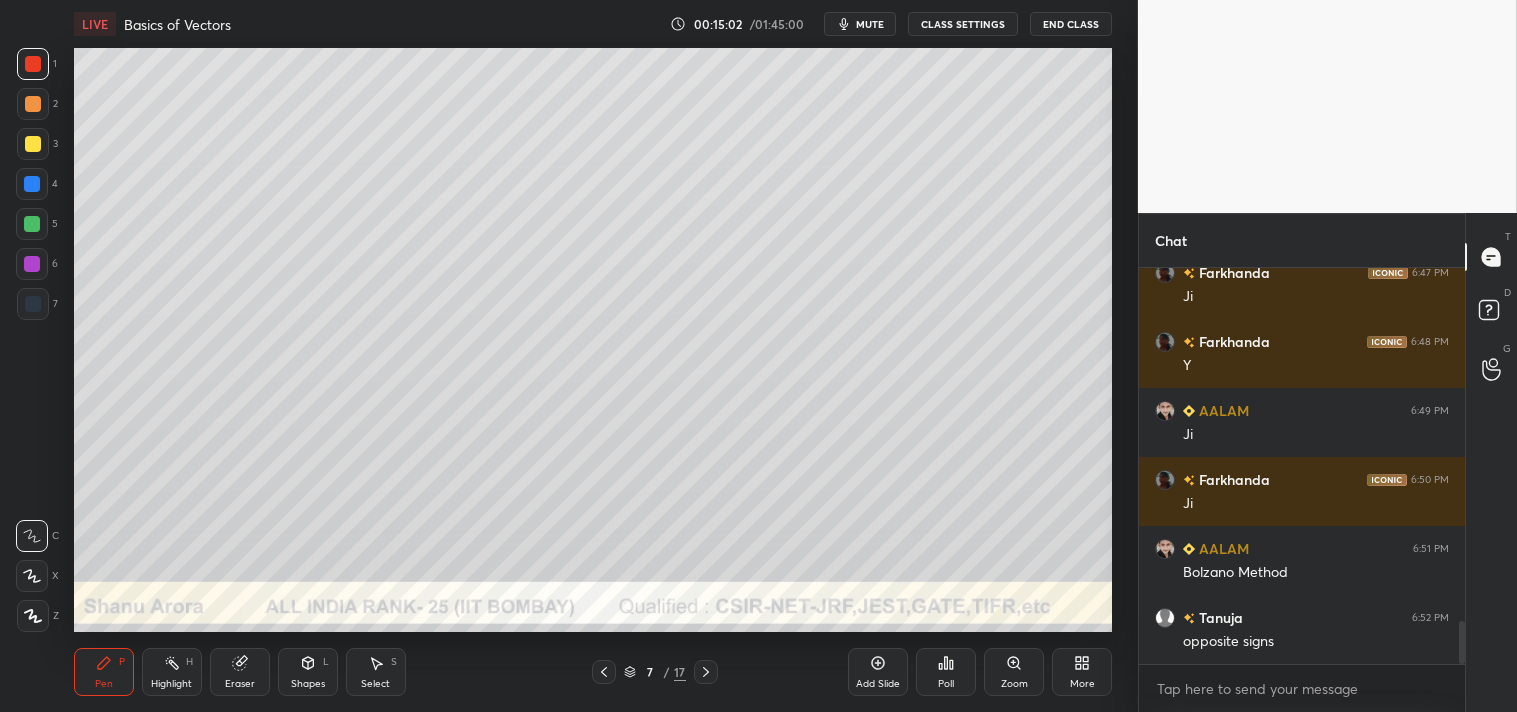 click at bounding box center [33, 144] 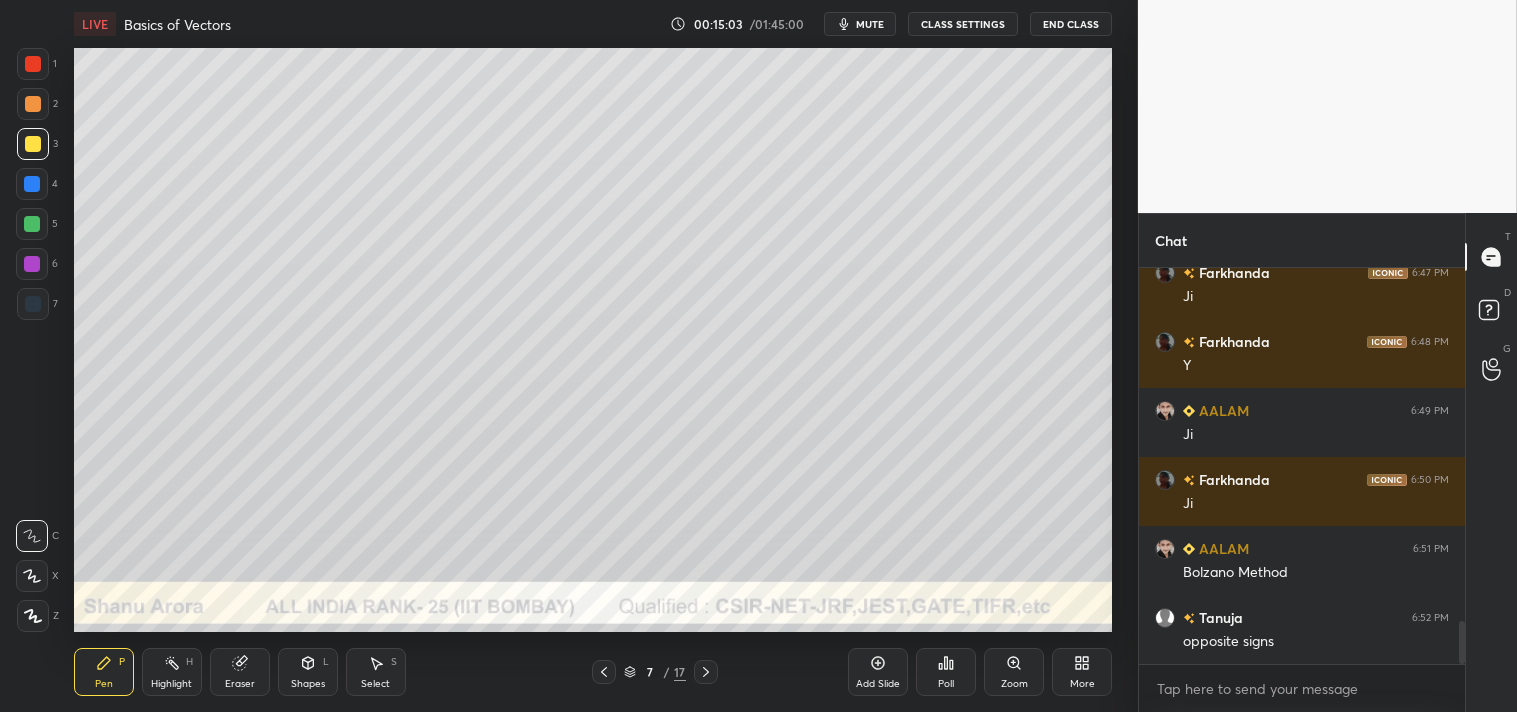 click on "Pen P" at bounding box center [104, 672] 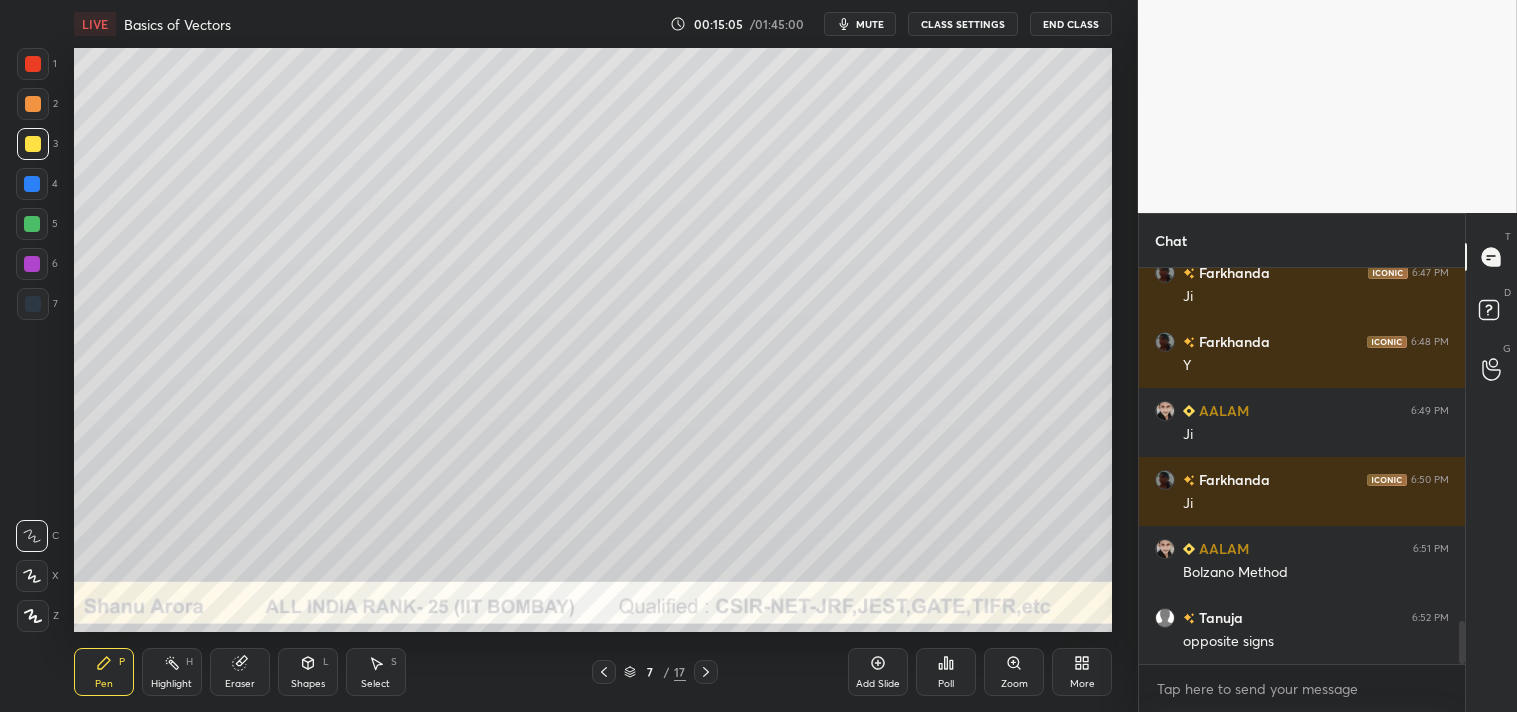 click on "Pen P" at bounding box center [104, 672] 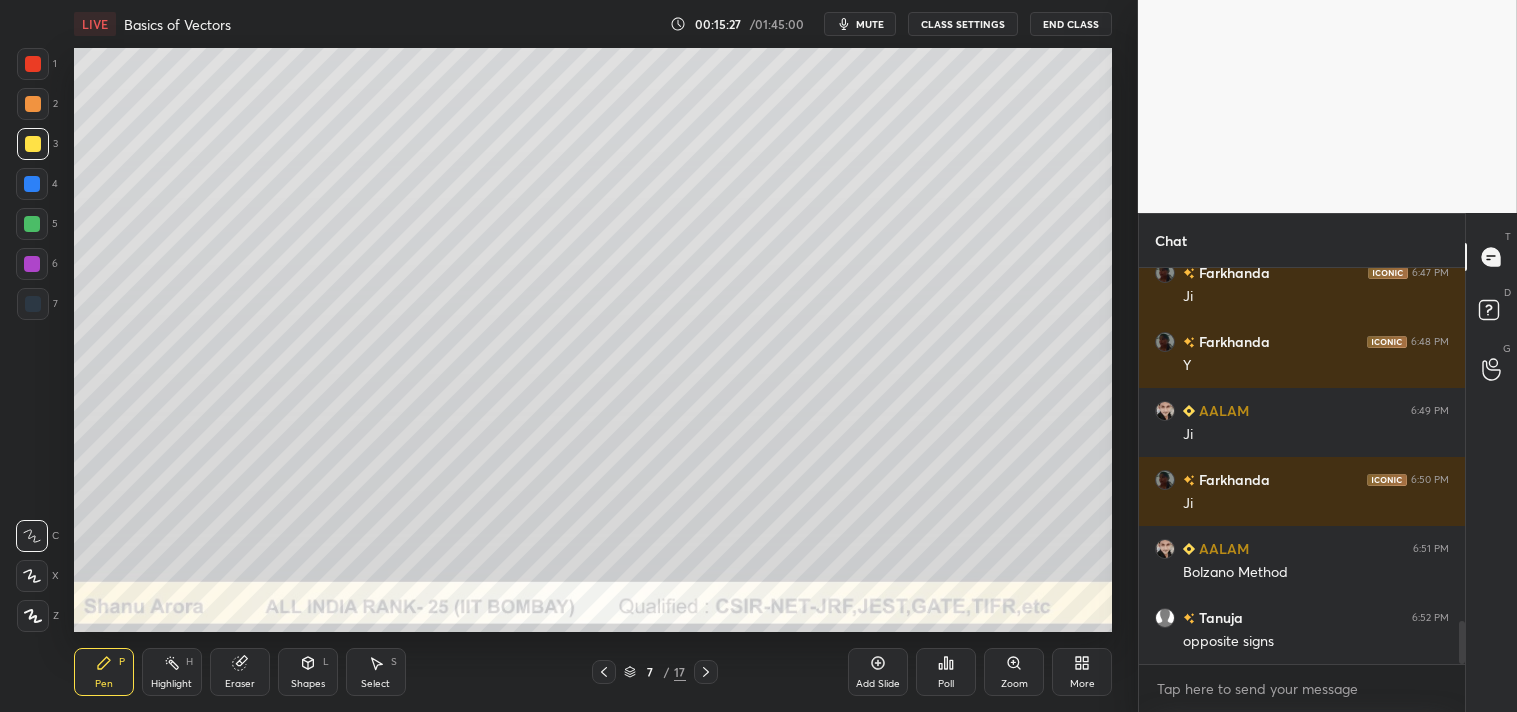 scroll, scrollTop: 3323, scrollLeft: 0, axis: vertical 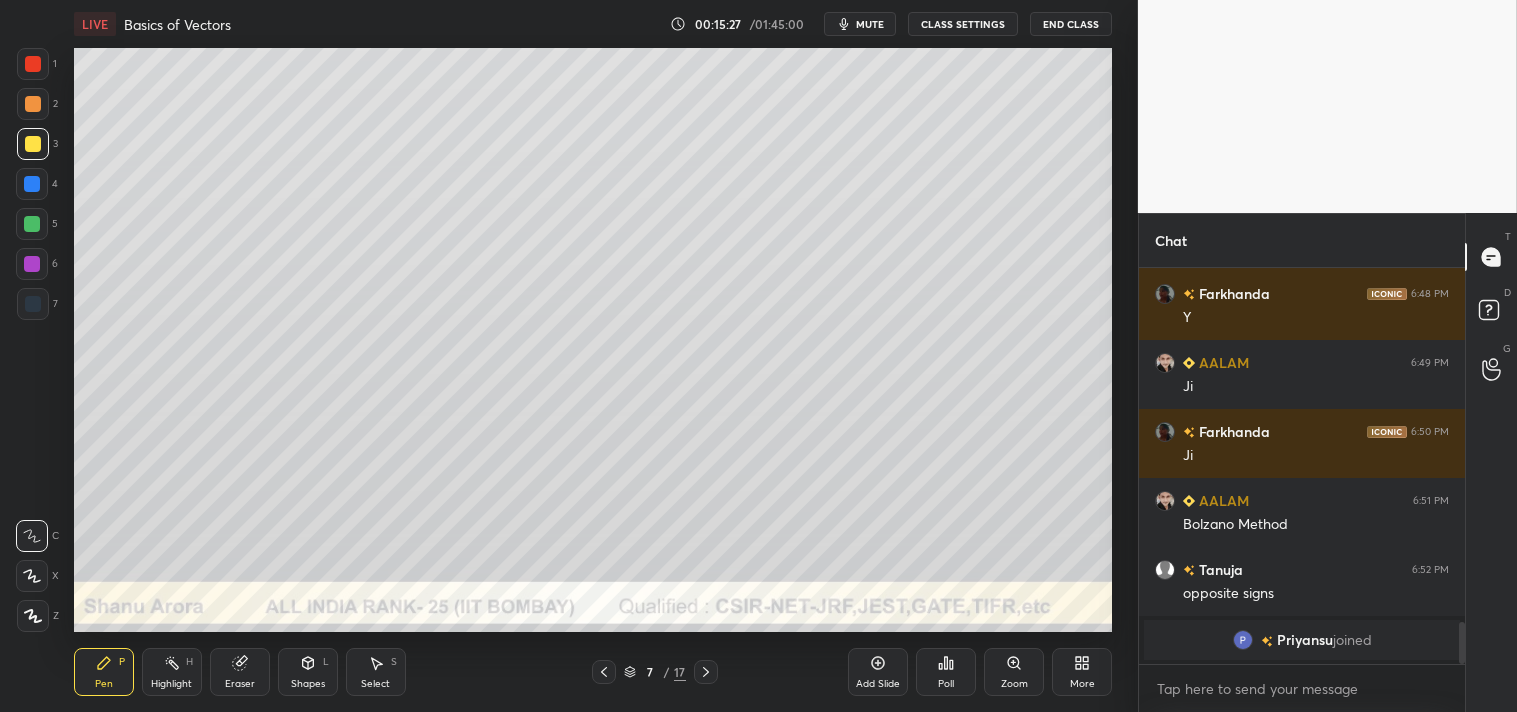 click on "Eraser" at bounding box center [240, 684] 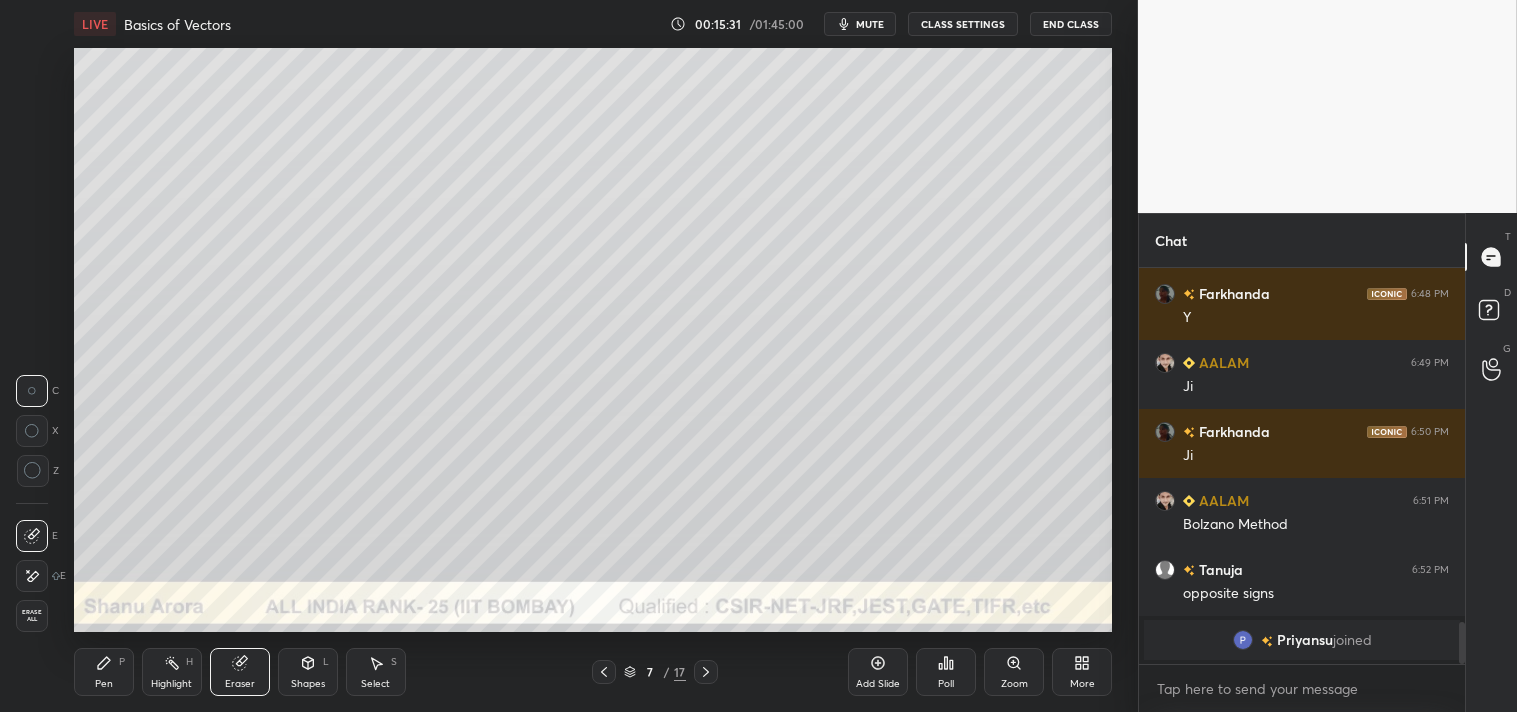 click on "Pen P" at bounding box center [104, 672] 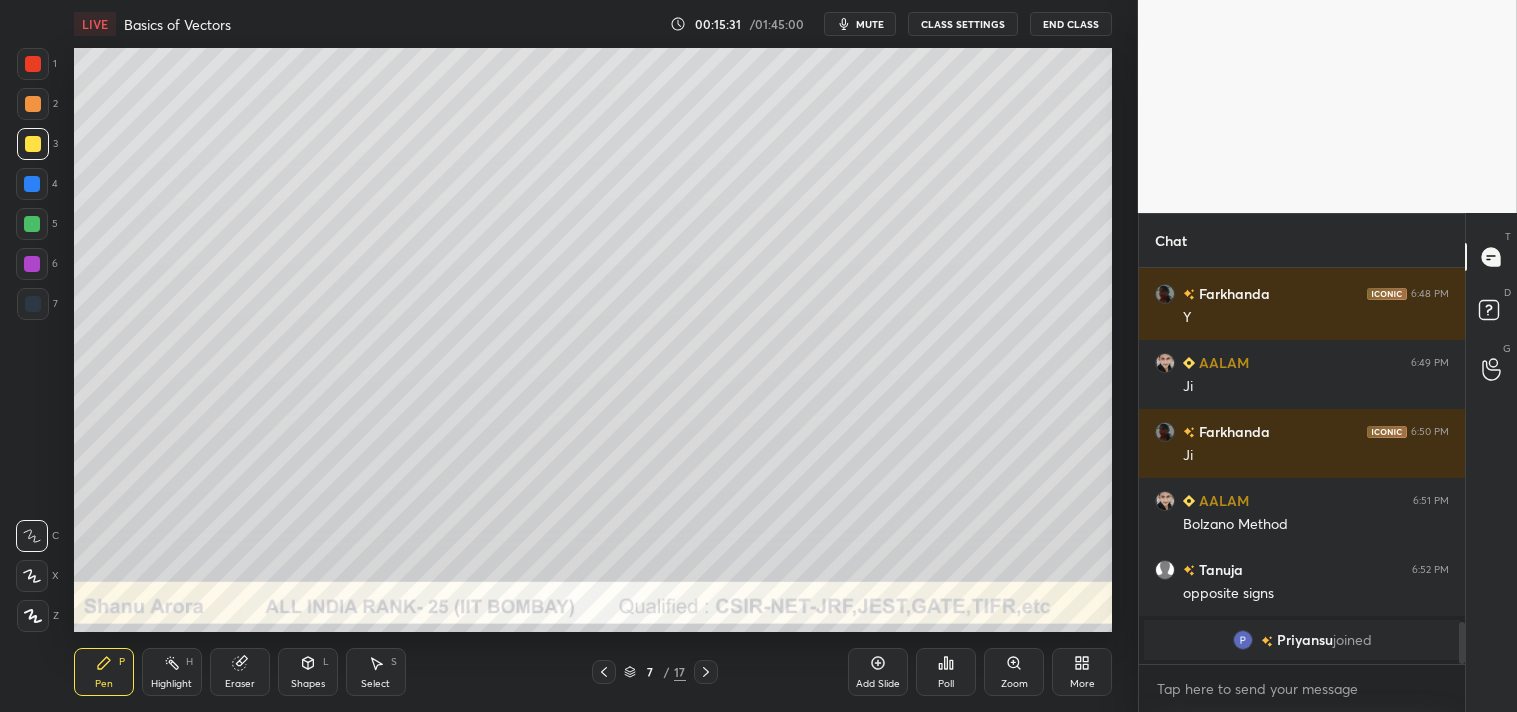click on "Pen P" at bounding box center [104, 672] 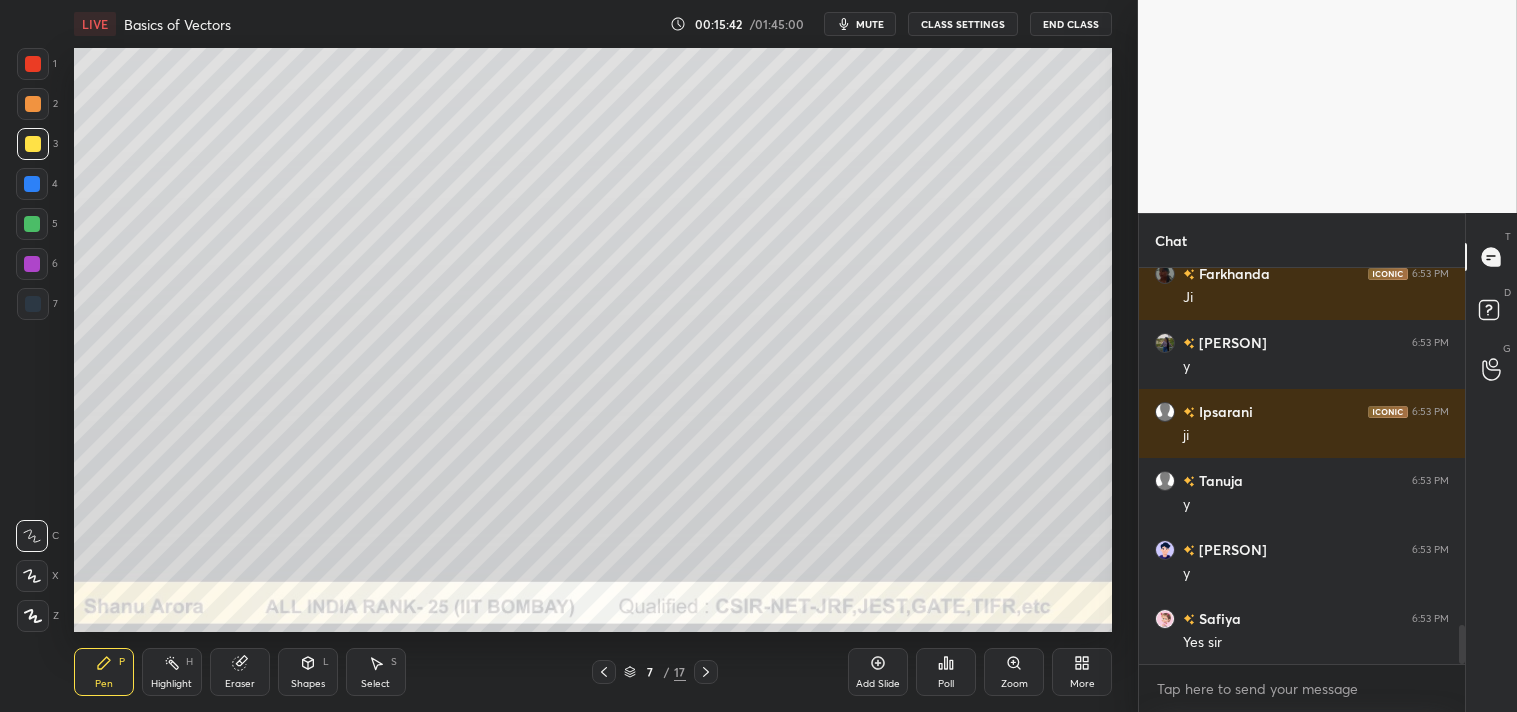 scroll, scrollTop: 3655, scrollLeft: 0, axis: vertical 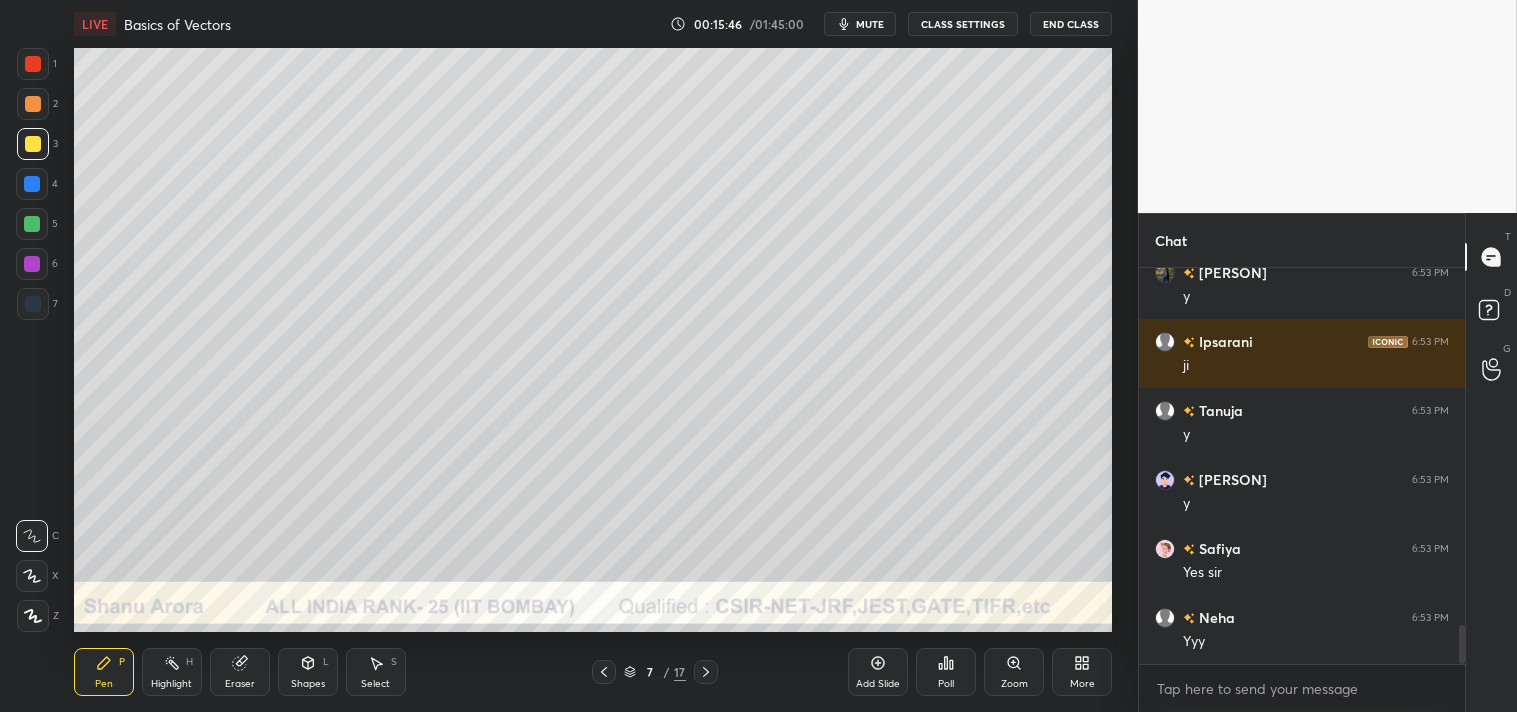 click on "Shapes" at bounding box center (308, 684) 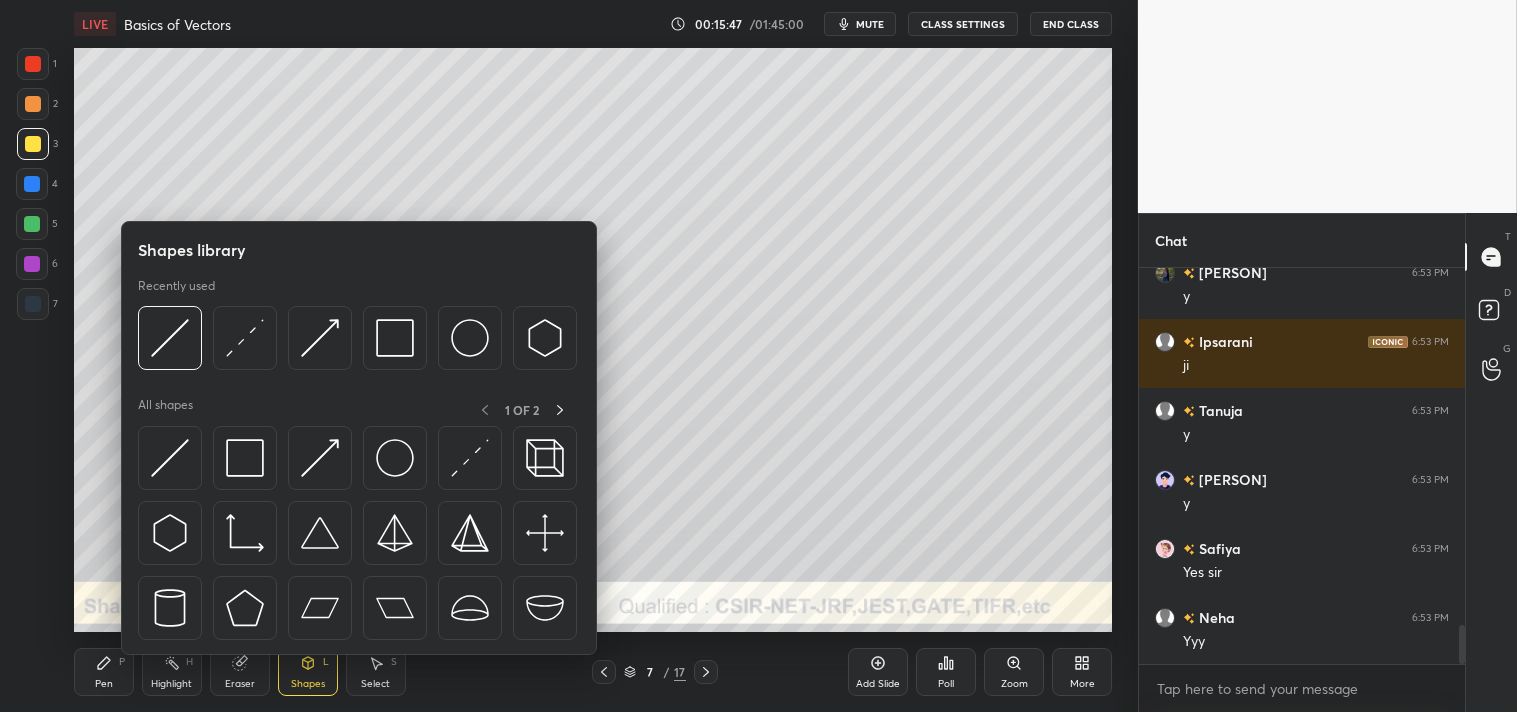 click on "Pen P" at bounding box center (104, 672) 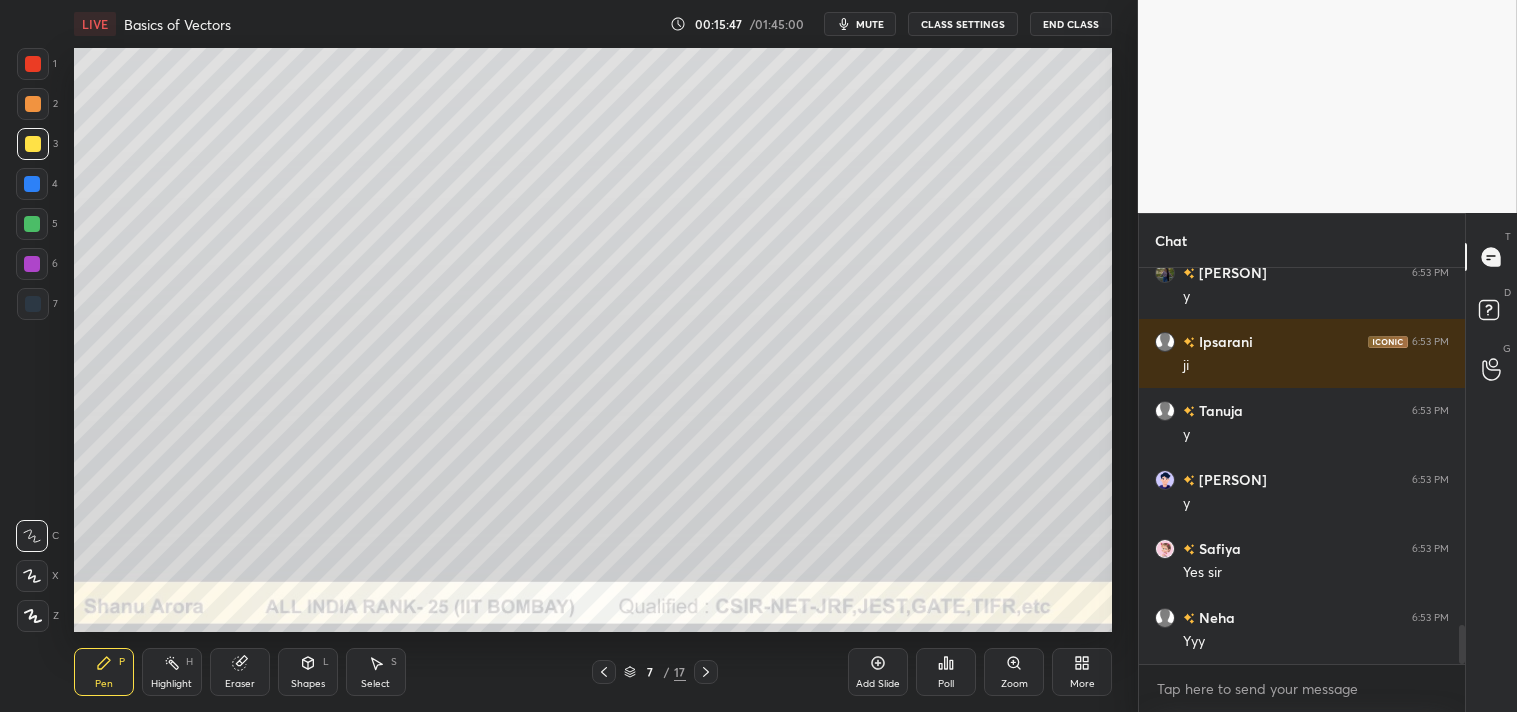 click on "Pen P" at bounding box center [104, 672] 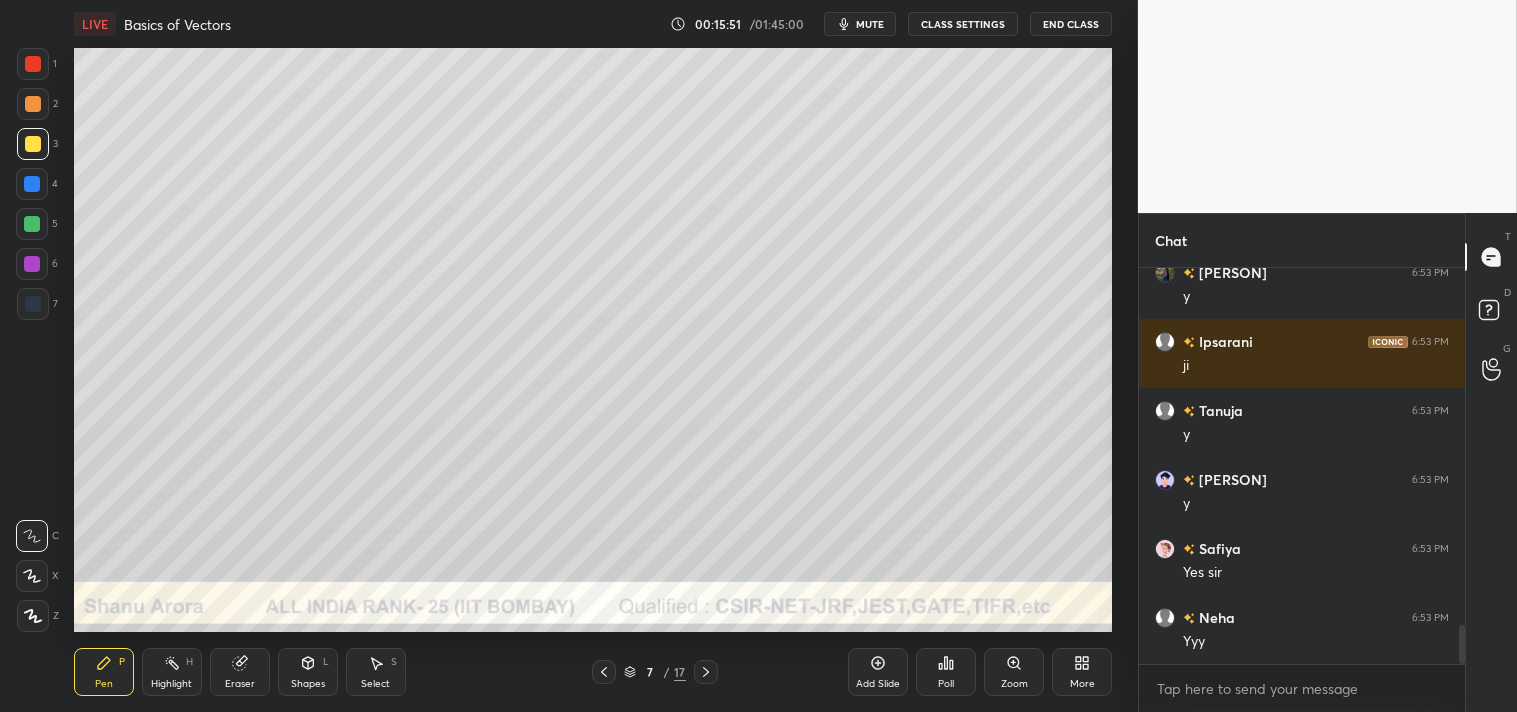 click 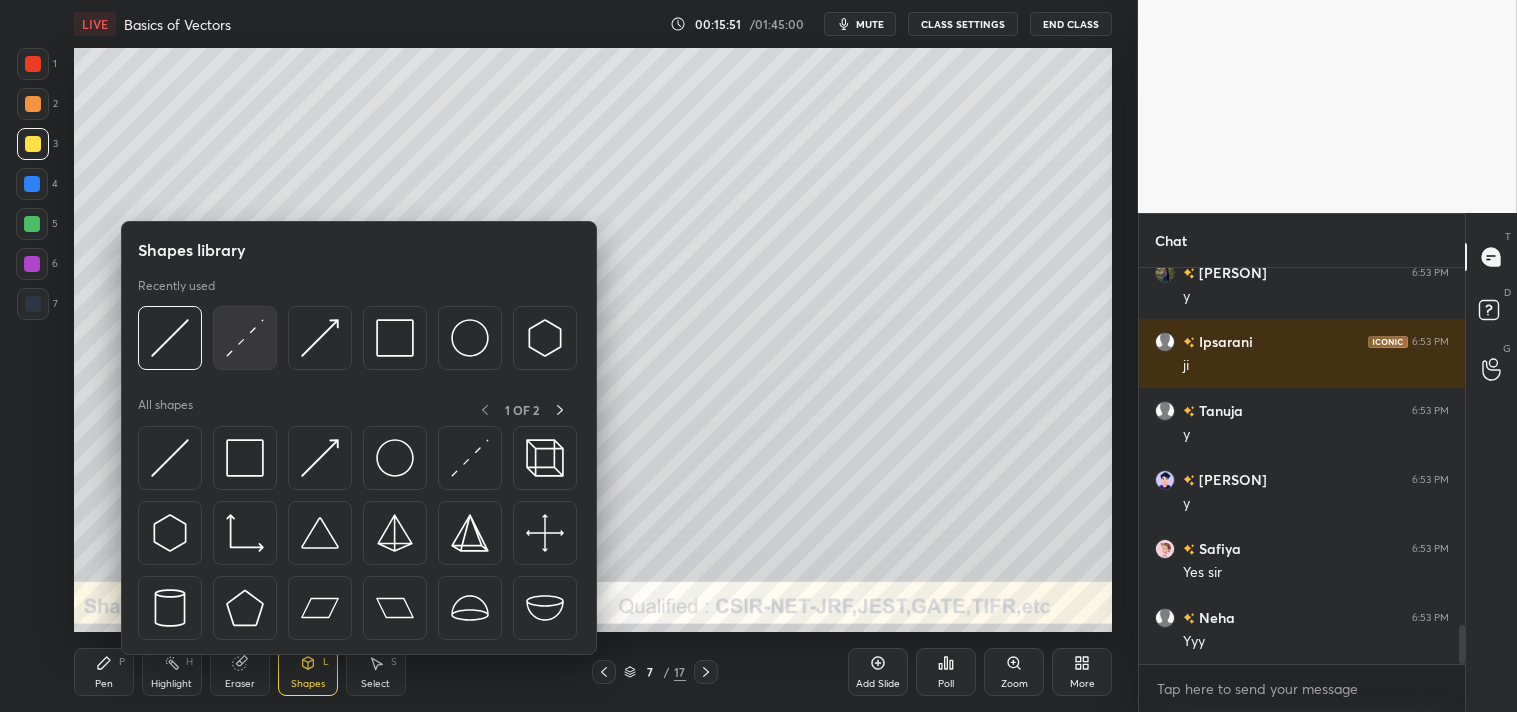 click at bounding box center [245, 338] 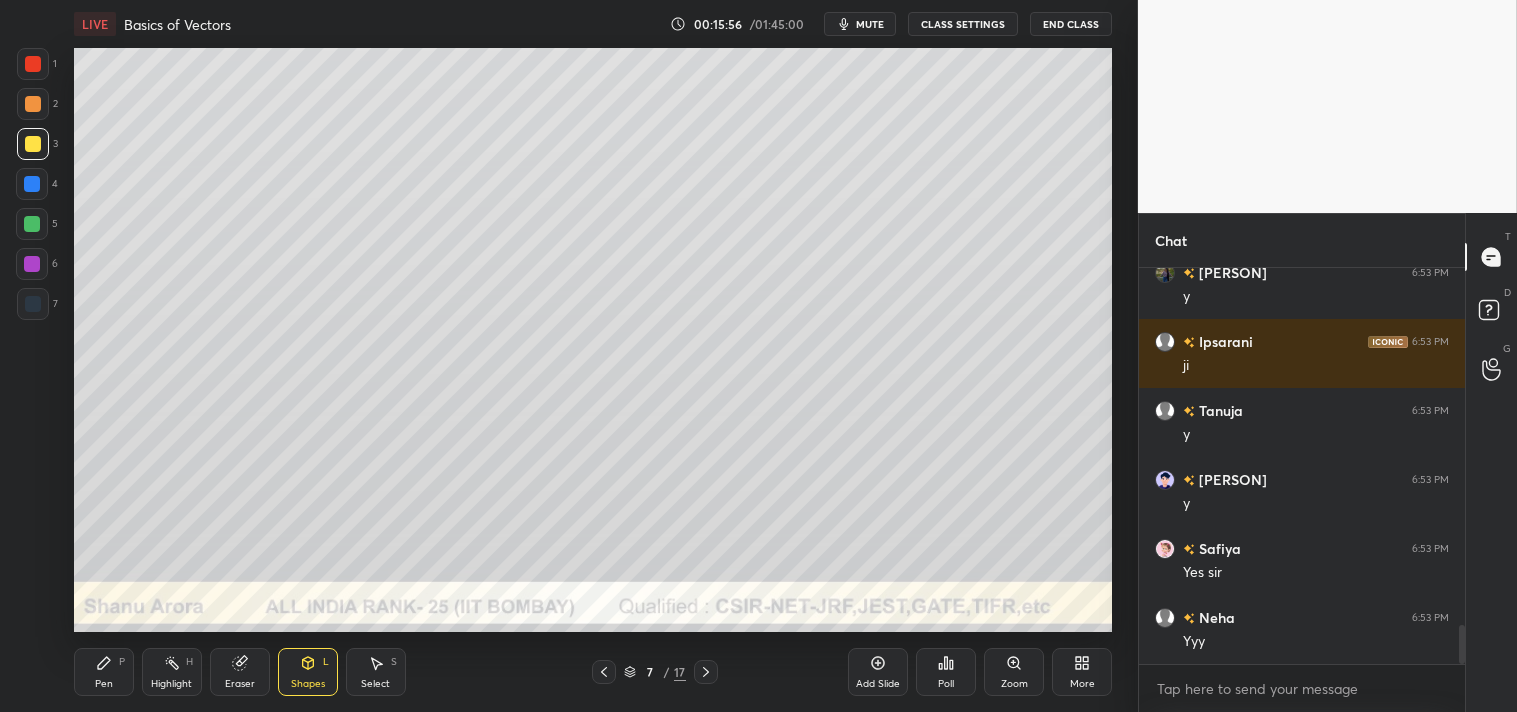 click 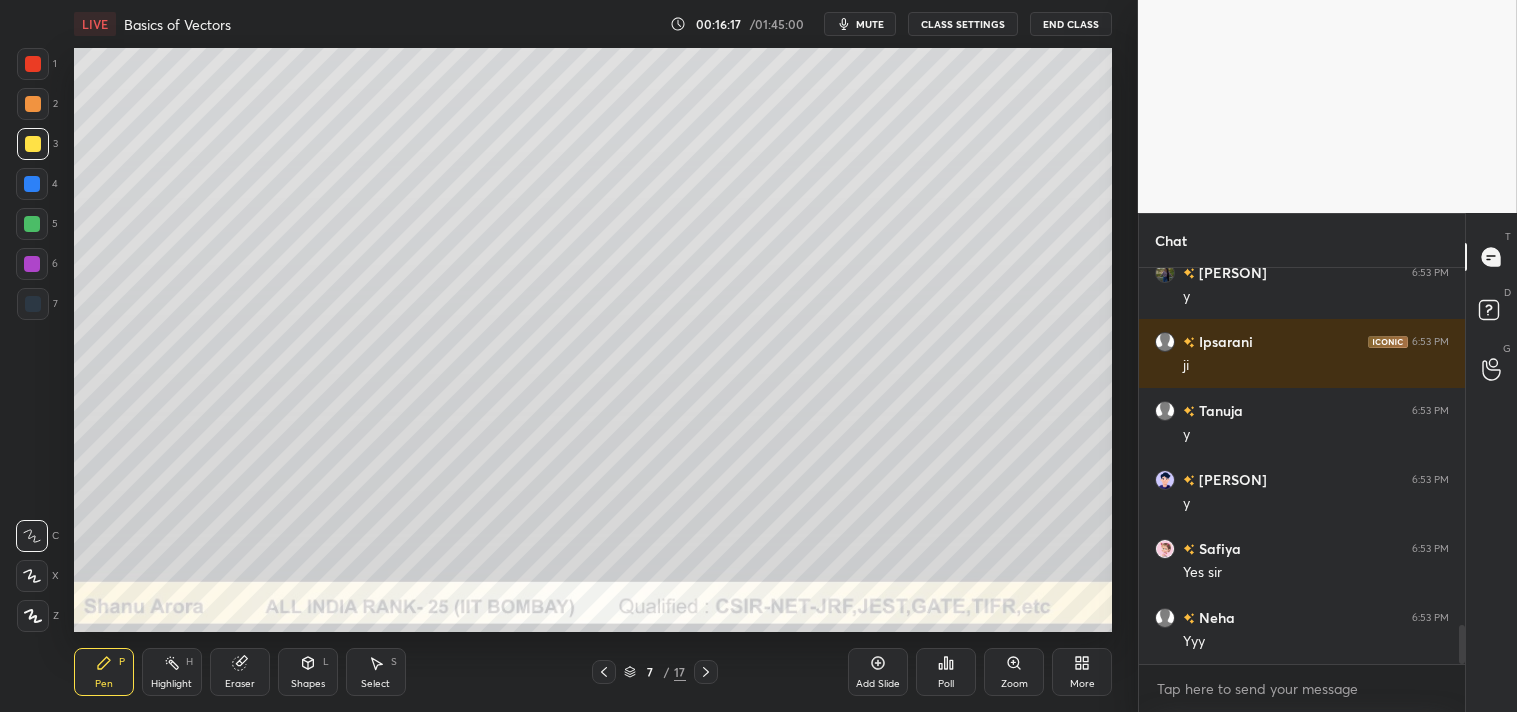 click on "Highlight" at bounding box center (171, 684) 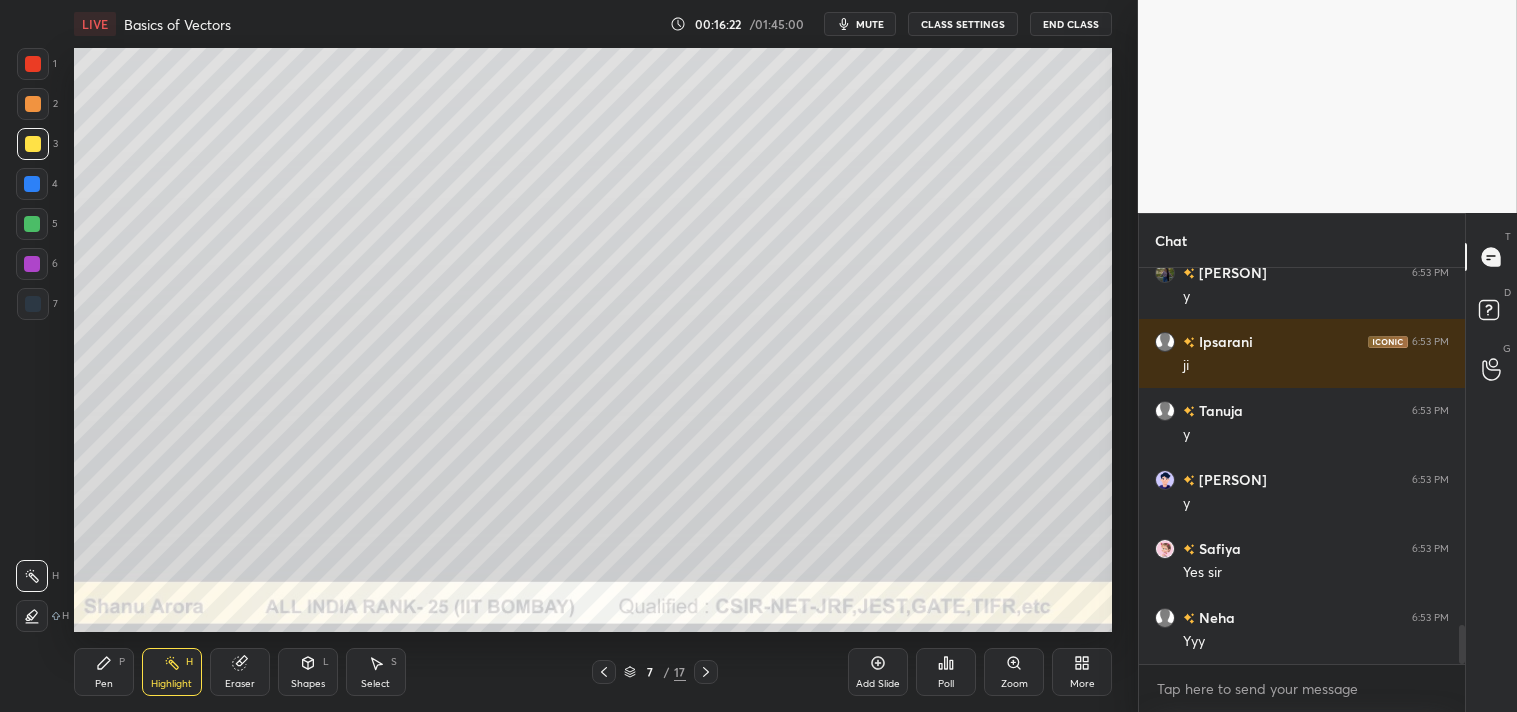 click 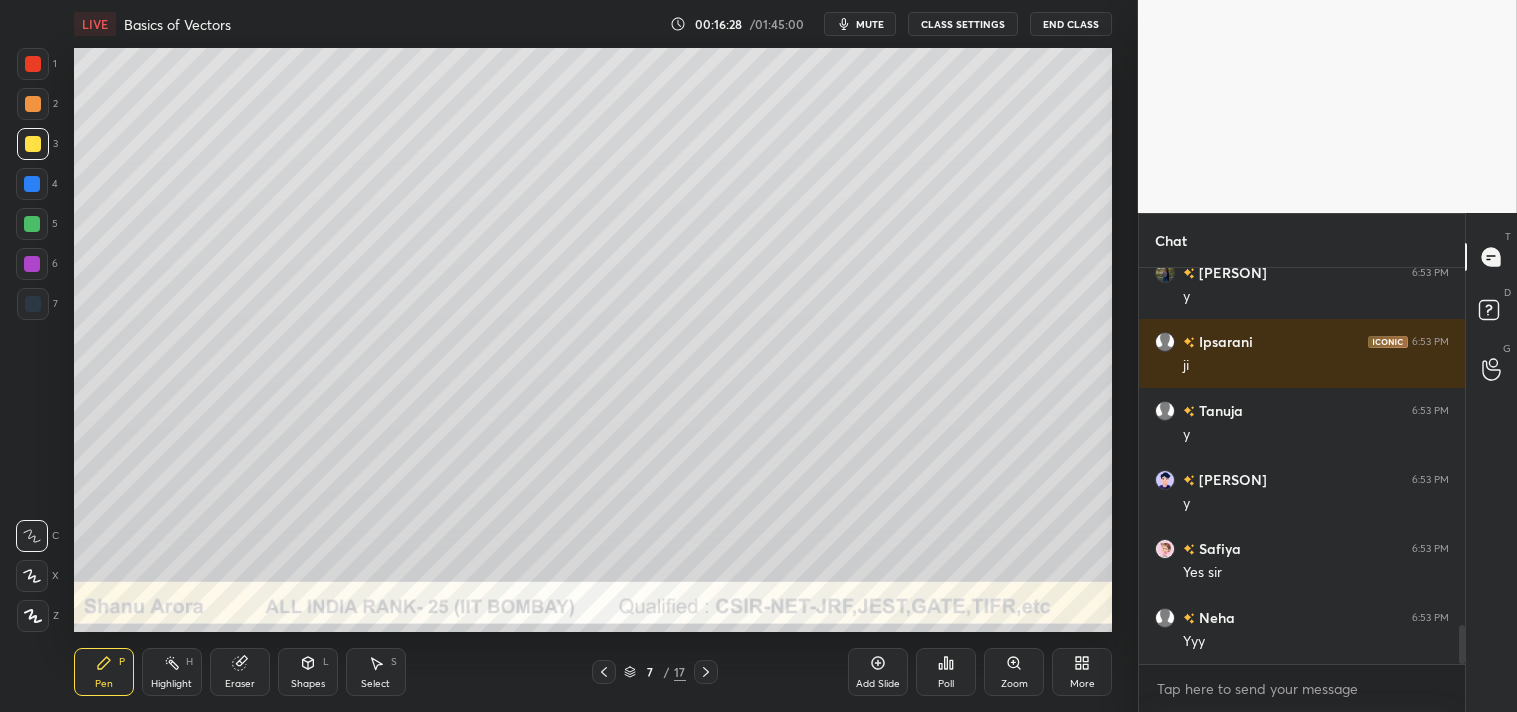 click 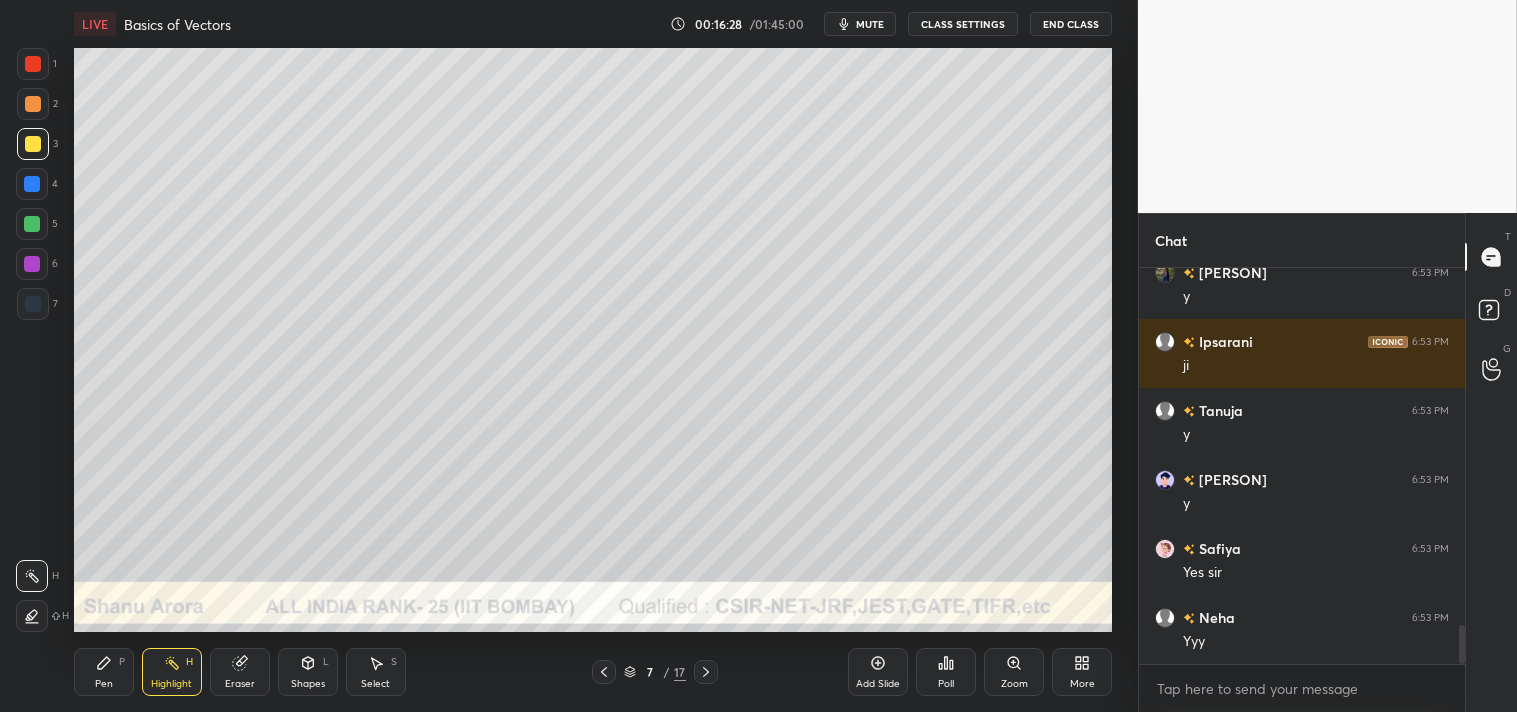 click on "Highlight H" at bounding box center (172, 672) 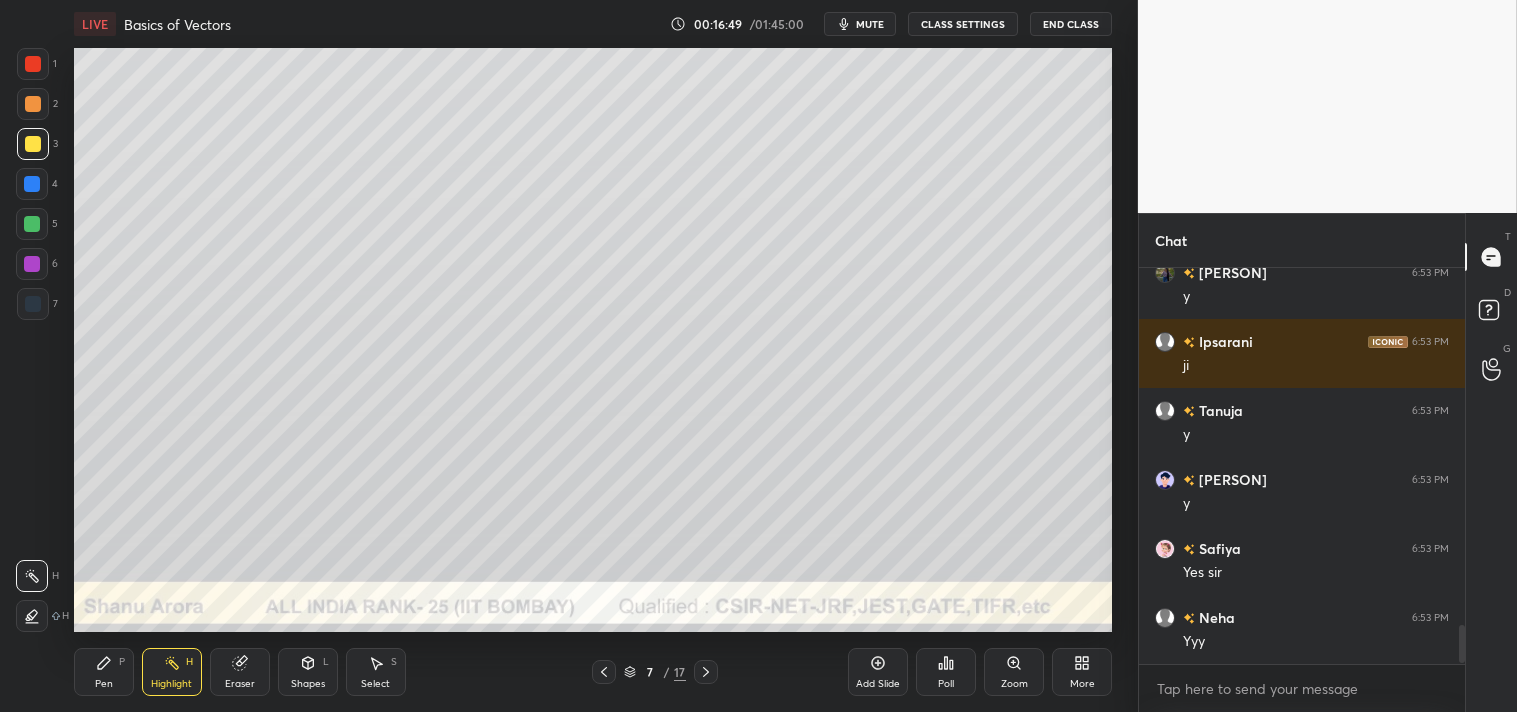 scroll, scrollTop: 3724, scrollLeft: 0, axis: vertical 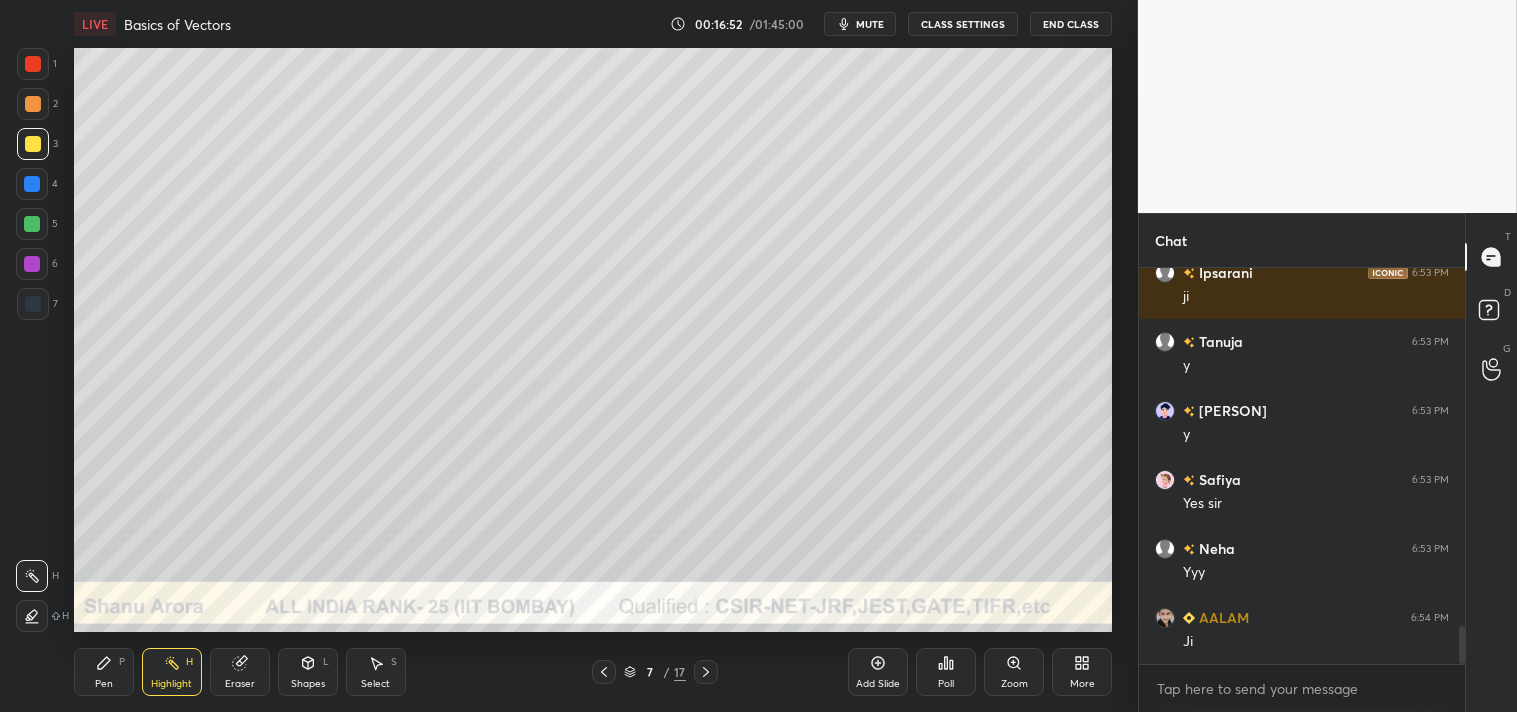 click on "[FIRST] [LAST]" at bounding box center [561, 356] 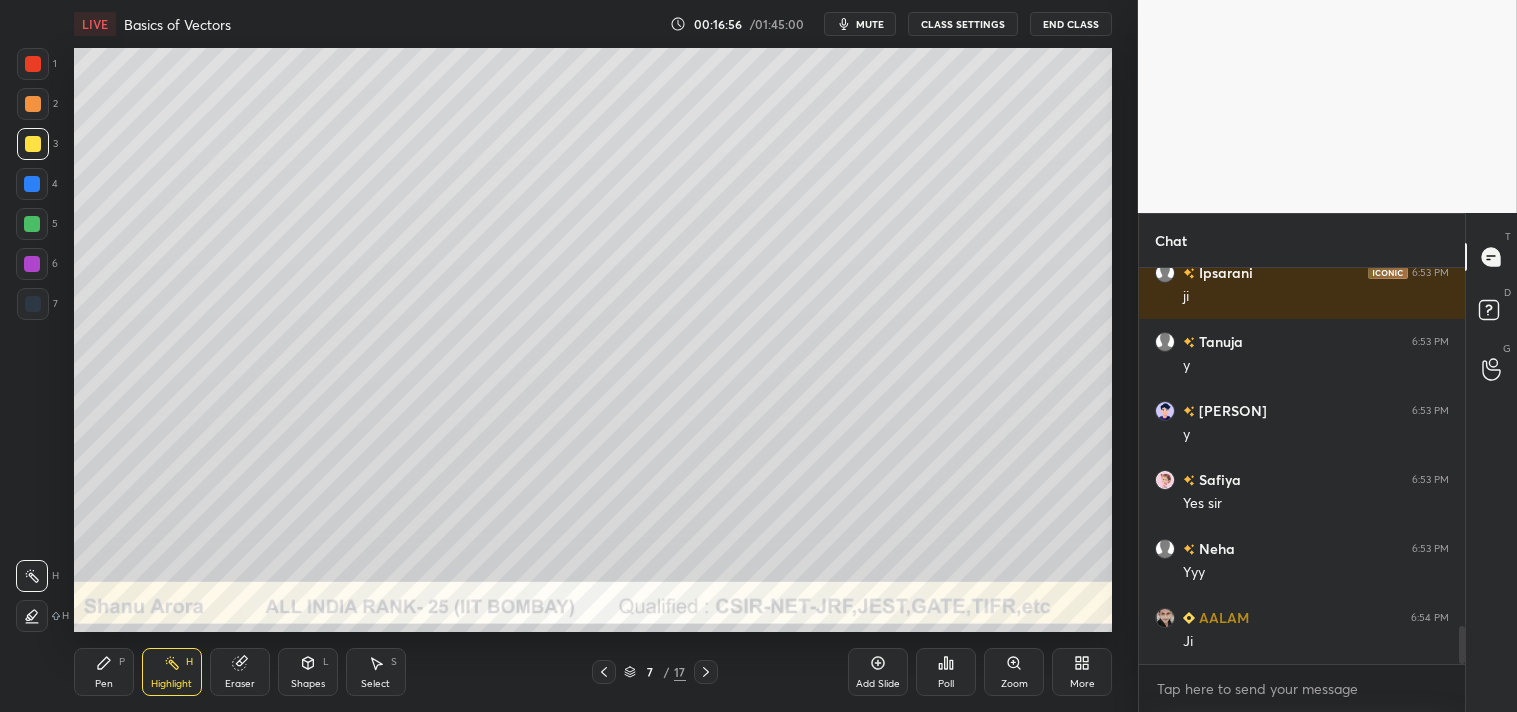 click on "Pen P" at bounding box center (104, 672) 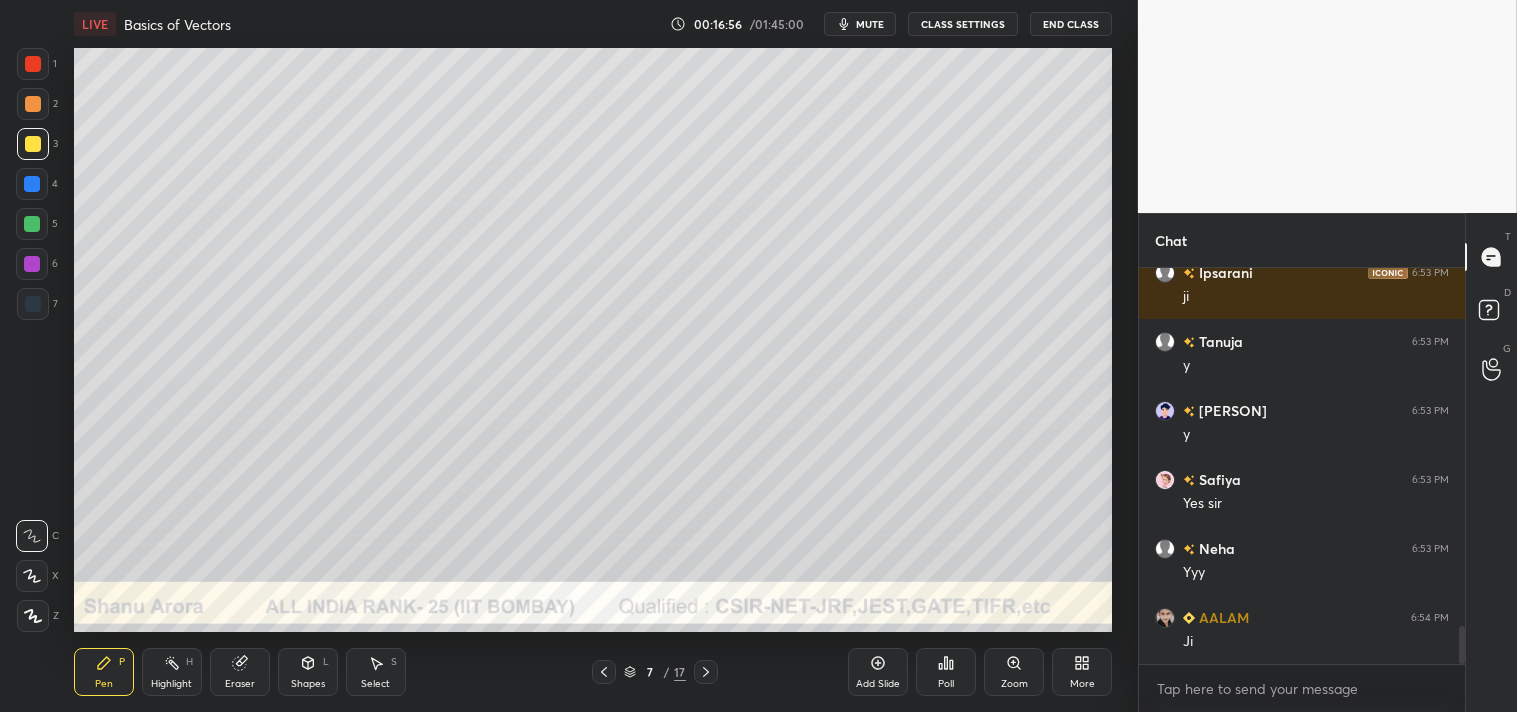 click on "Pen" at bounding box center [104, 684] 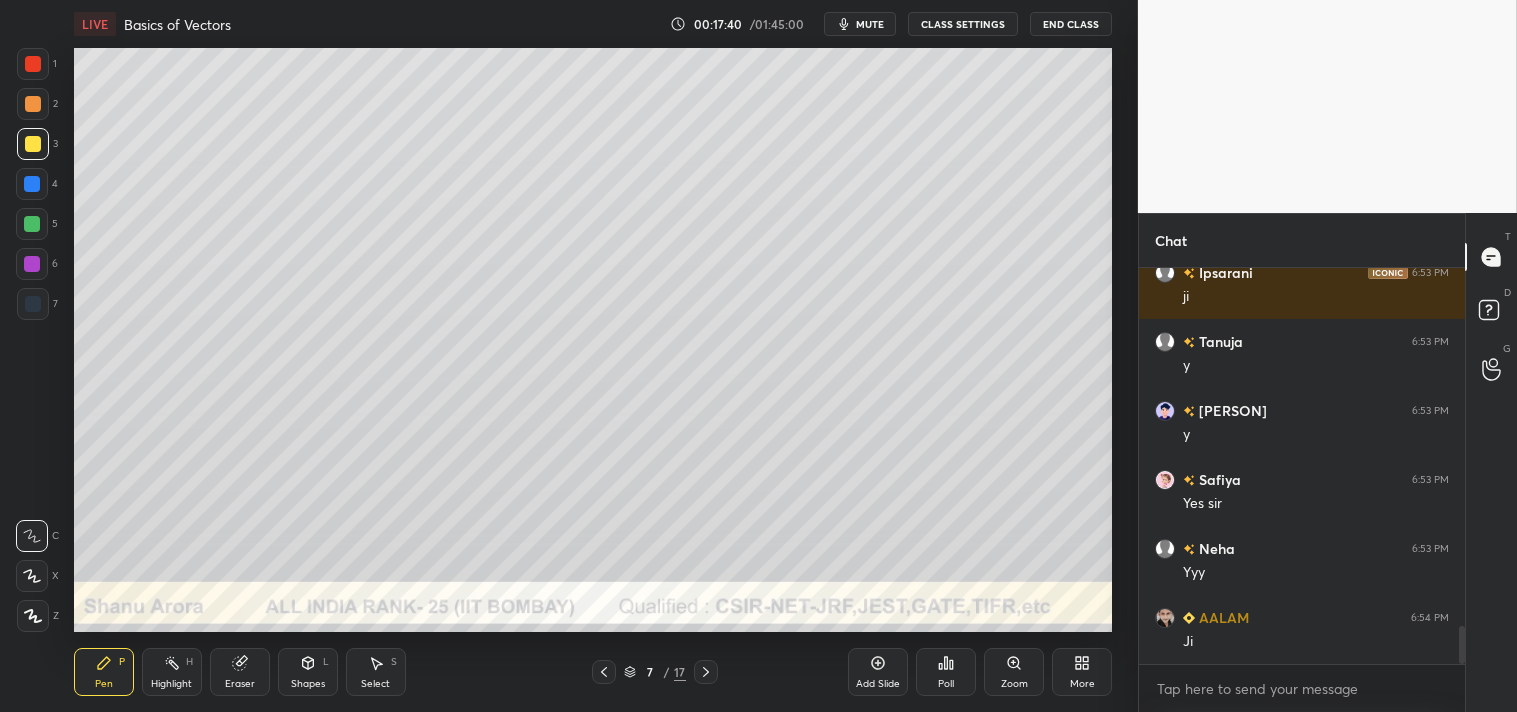 click on "Shapes L" at bounding box center (308, 672) 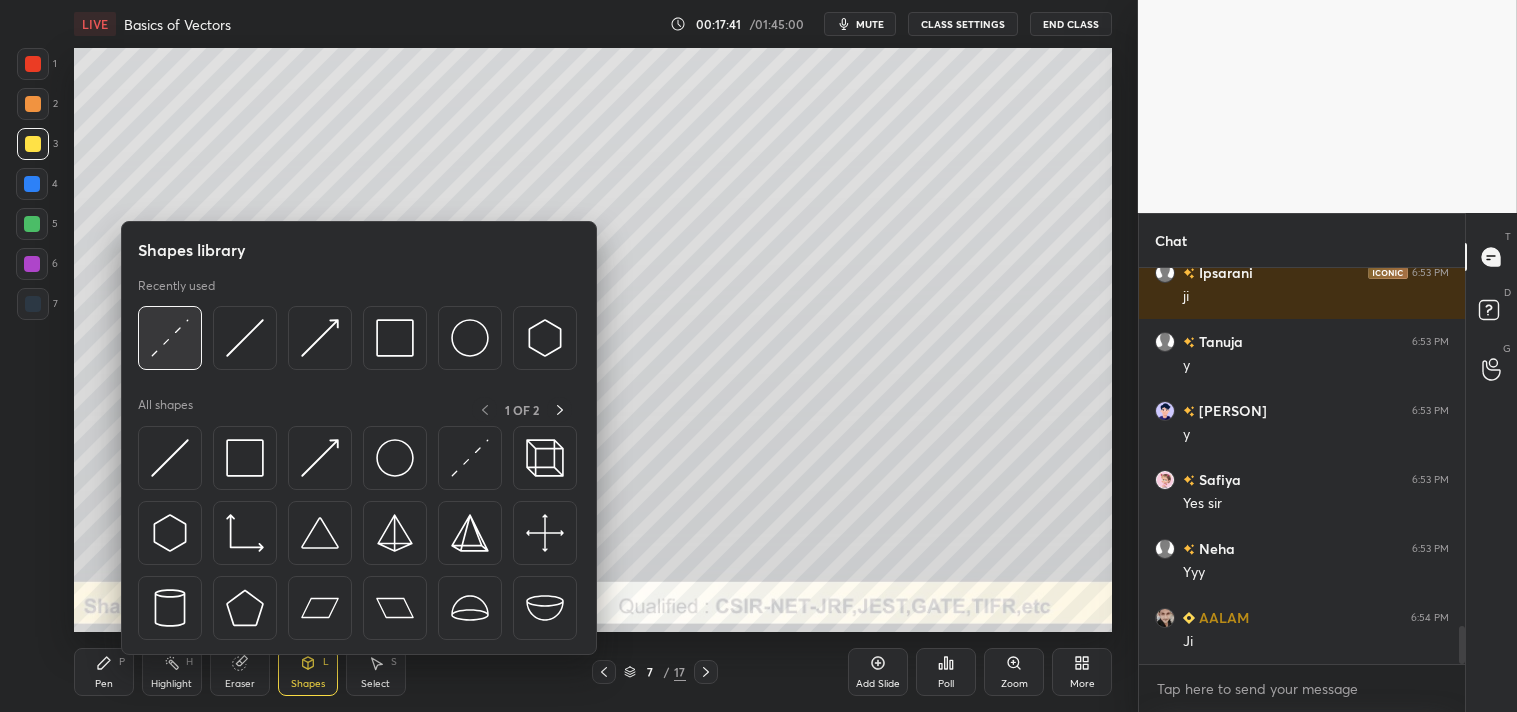 click at bounding box center [170, 338] 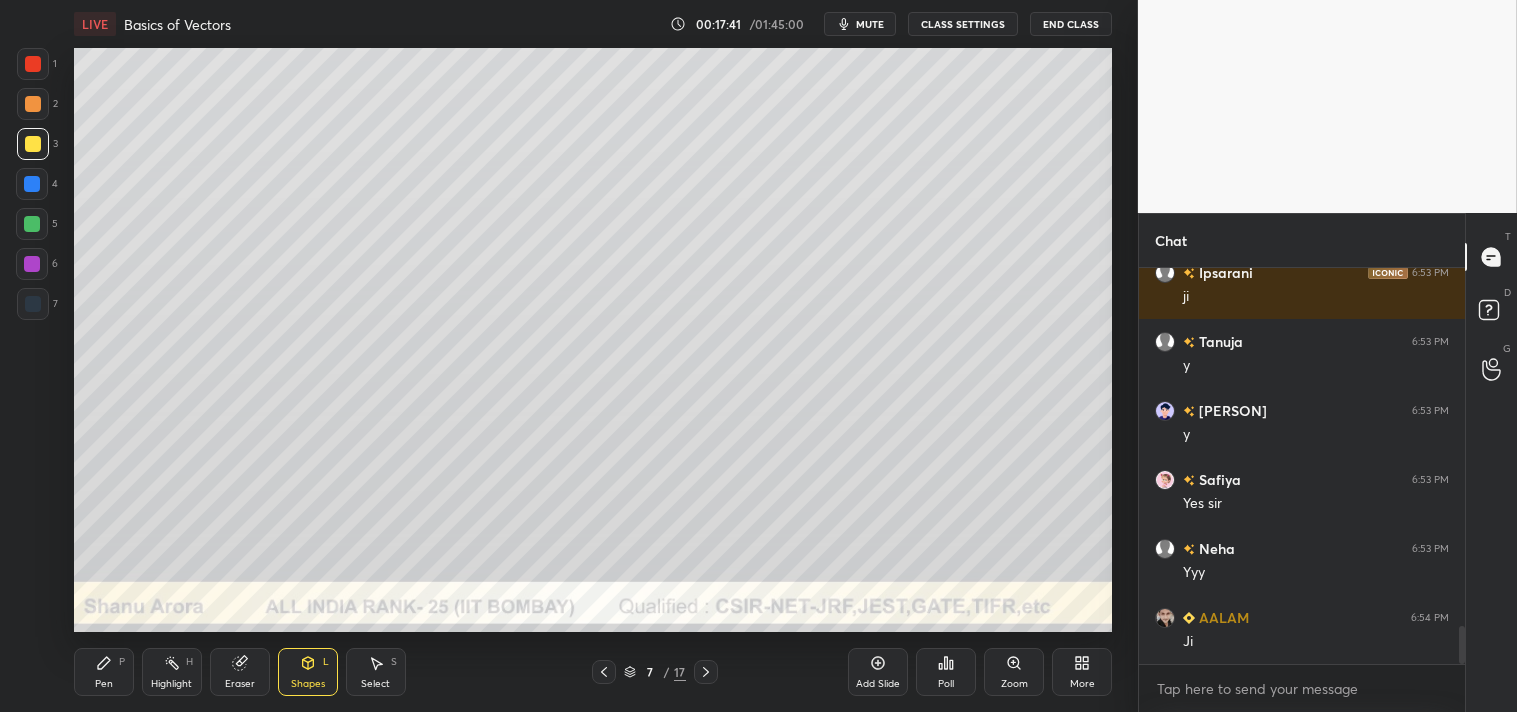 scroll, scrollTop: 3793, scrollLeft: 0, axis: vertical 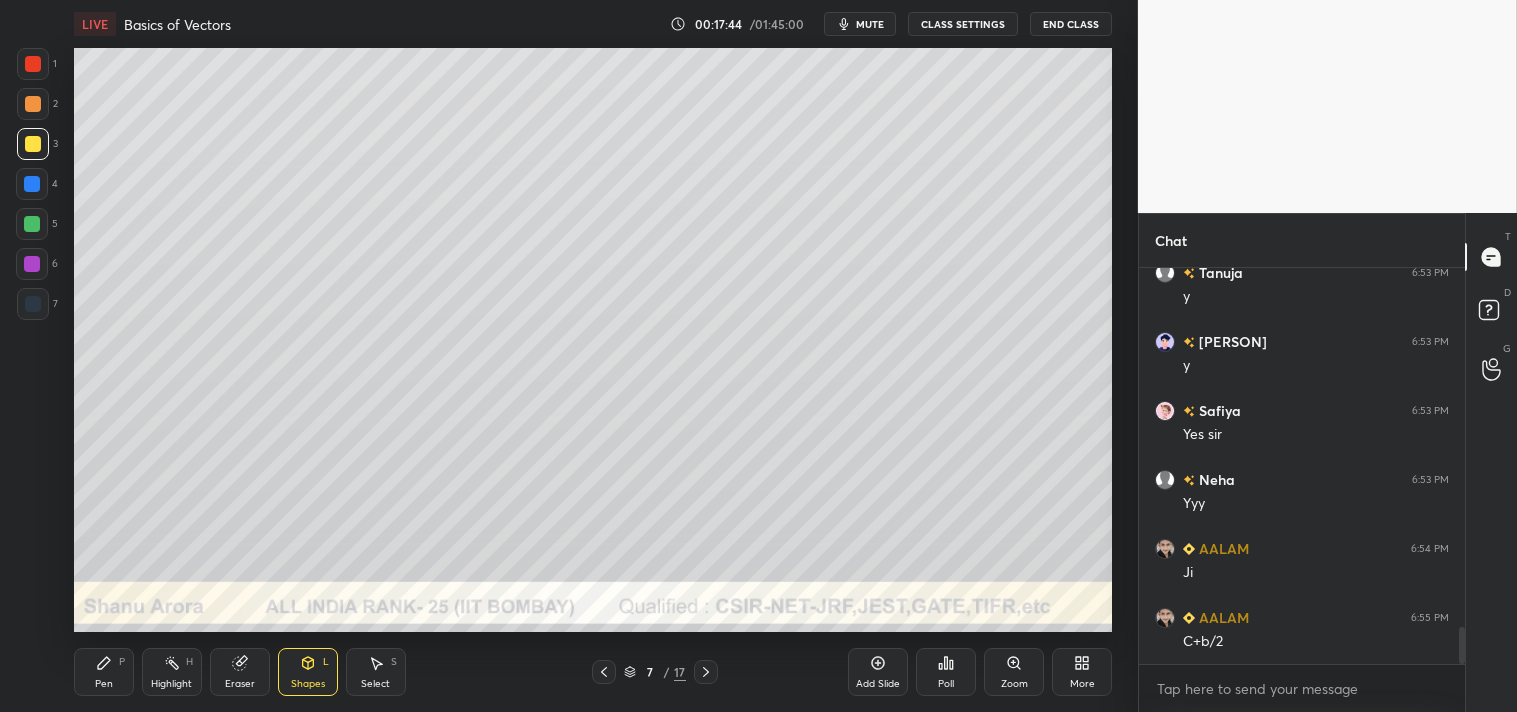 click on "Pen P" at bounding box center (104, 672) 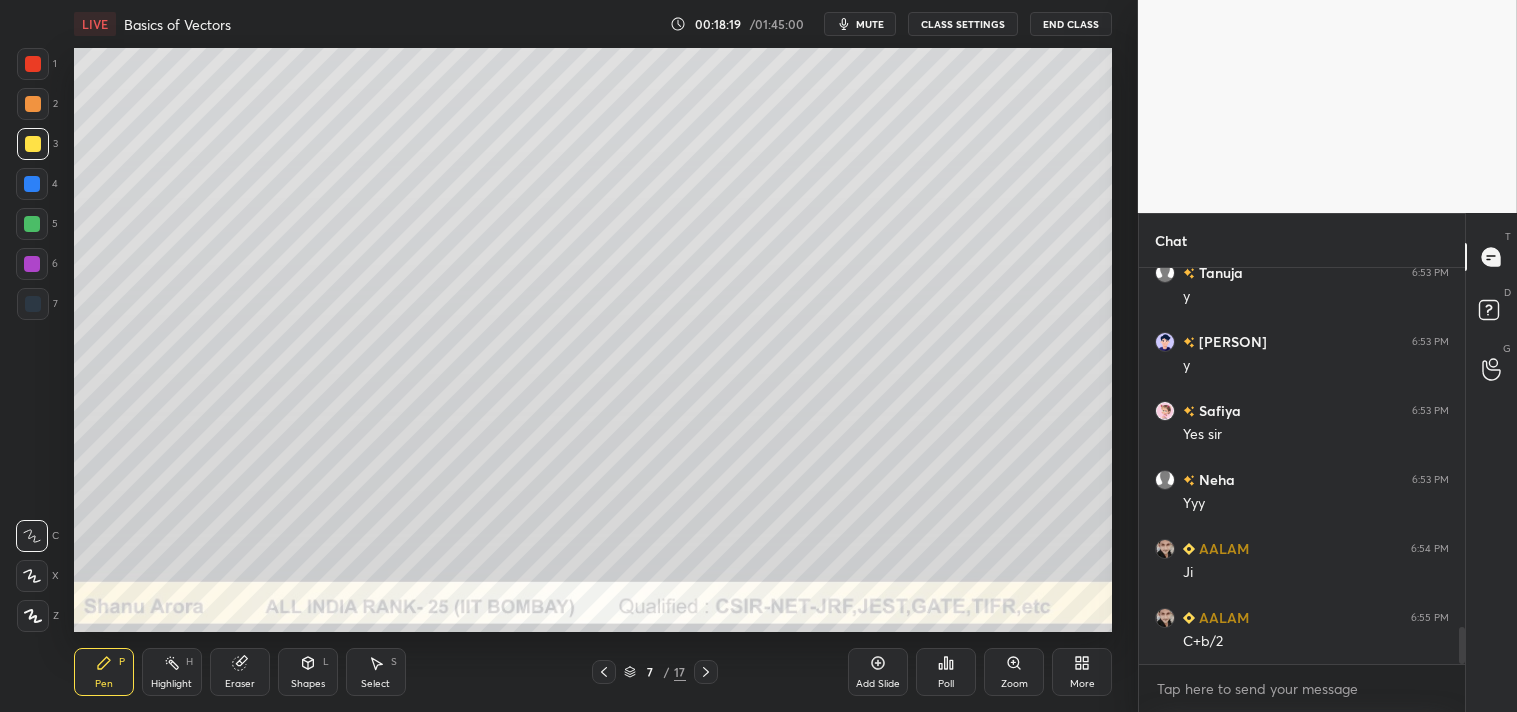 scroll, scrollTop: 3841, scrollLeft: 0, axis: vertical 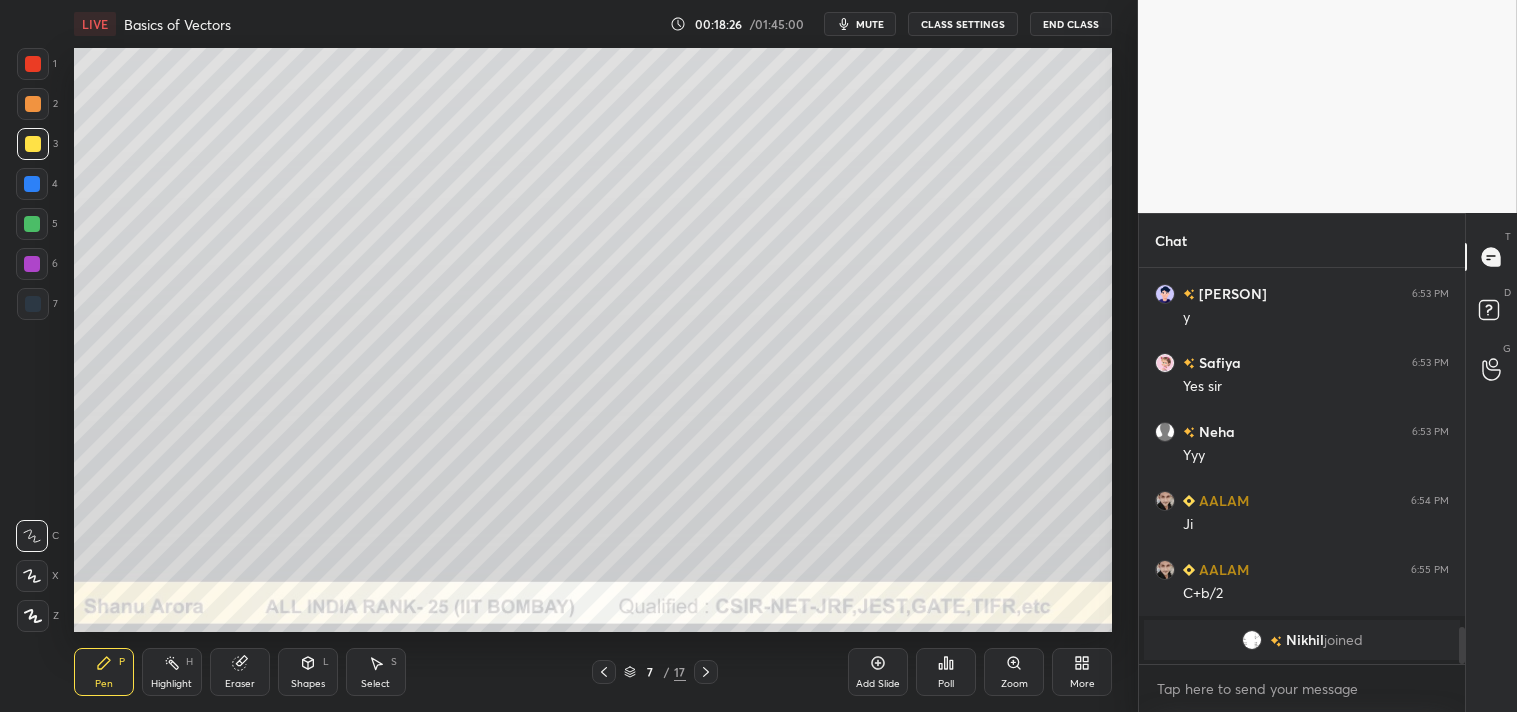 click on "Shapes L" at bounding box center (308, 672) 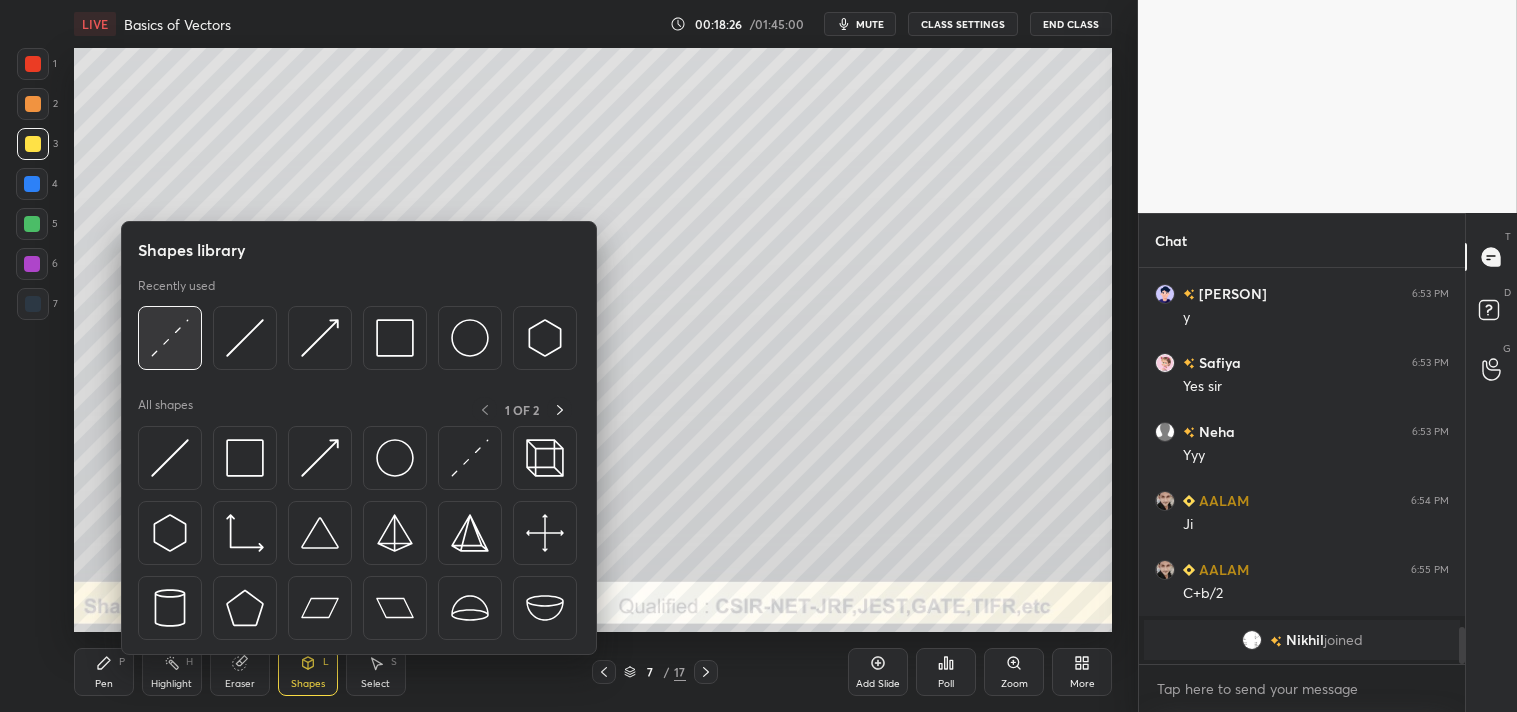 click at bounding box center (170, 338) 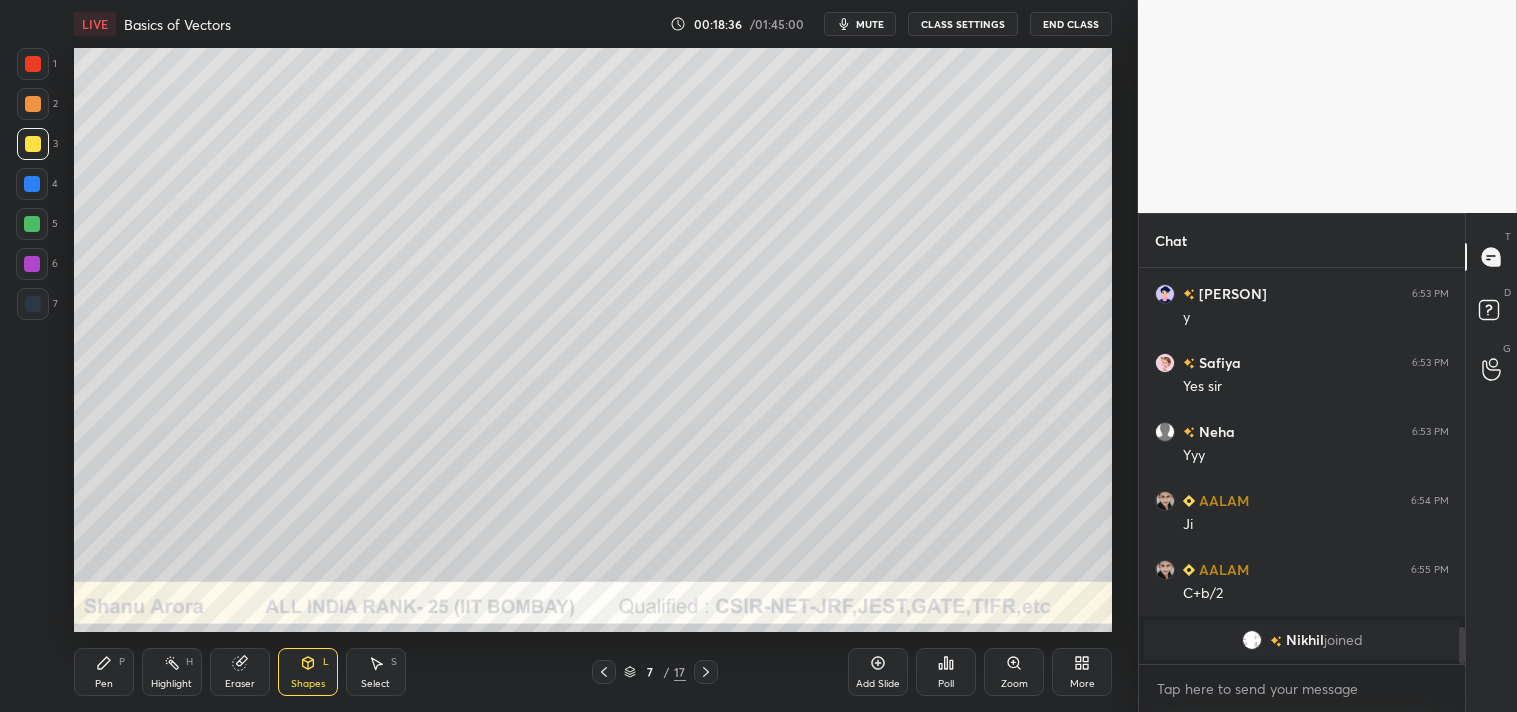 click on "Highlight H" at bounding box center [172, 672] 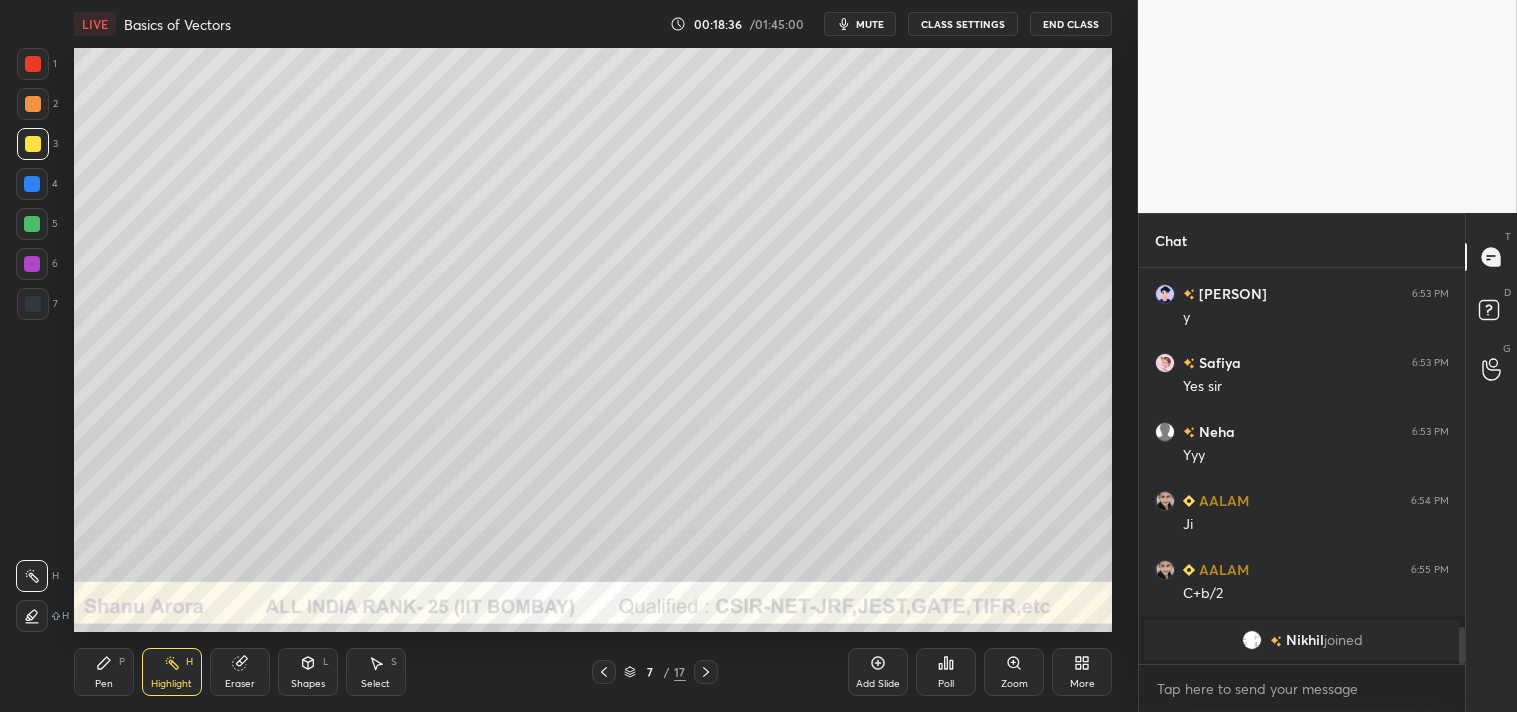click 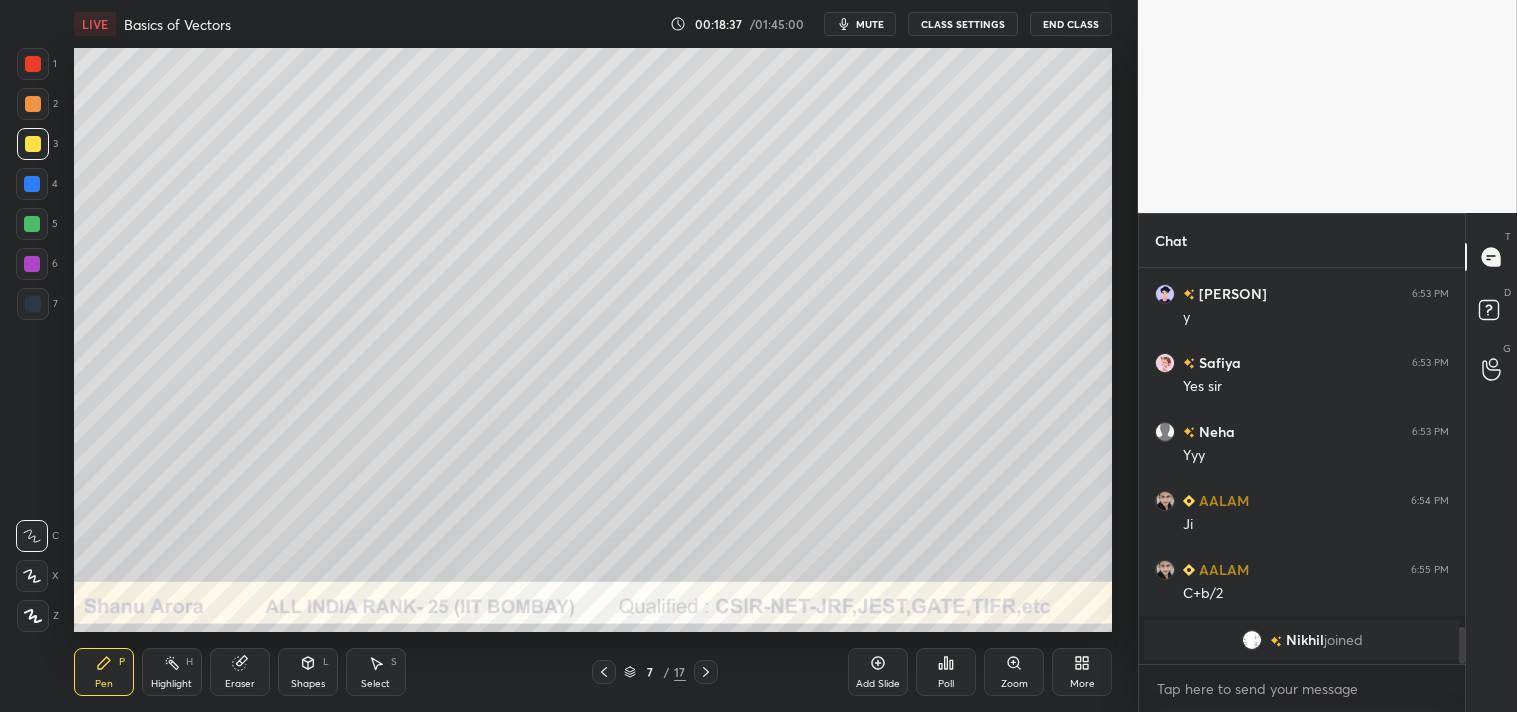 click on "Highlight H" at bounding box center (172, 672) 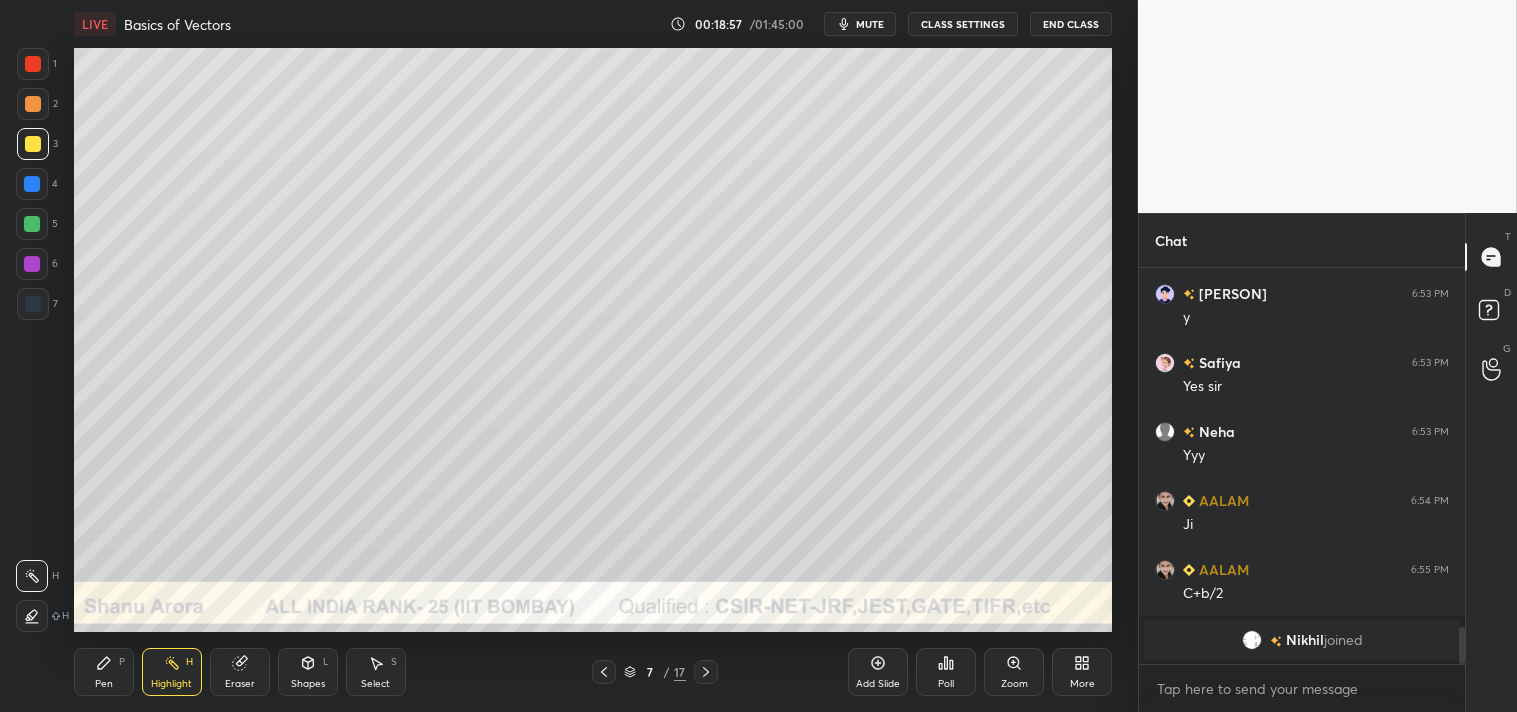 scroll, scrollTop: 3702, scrollLeft: 0, axis: vertical 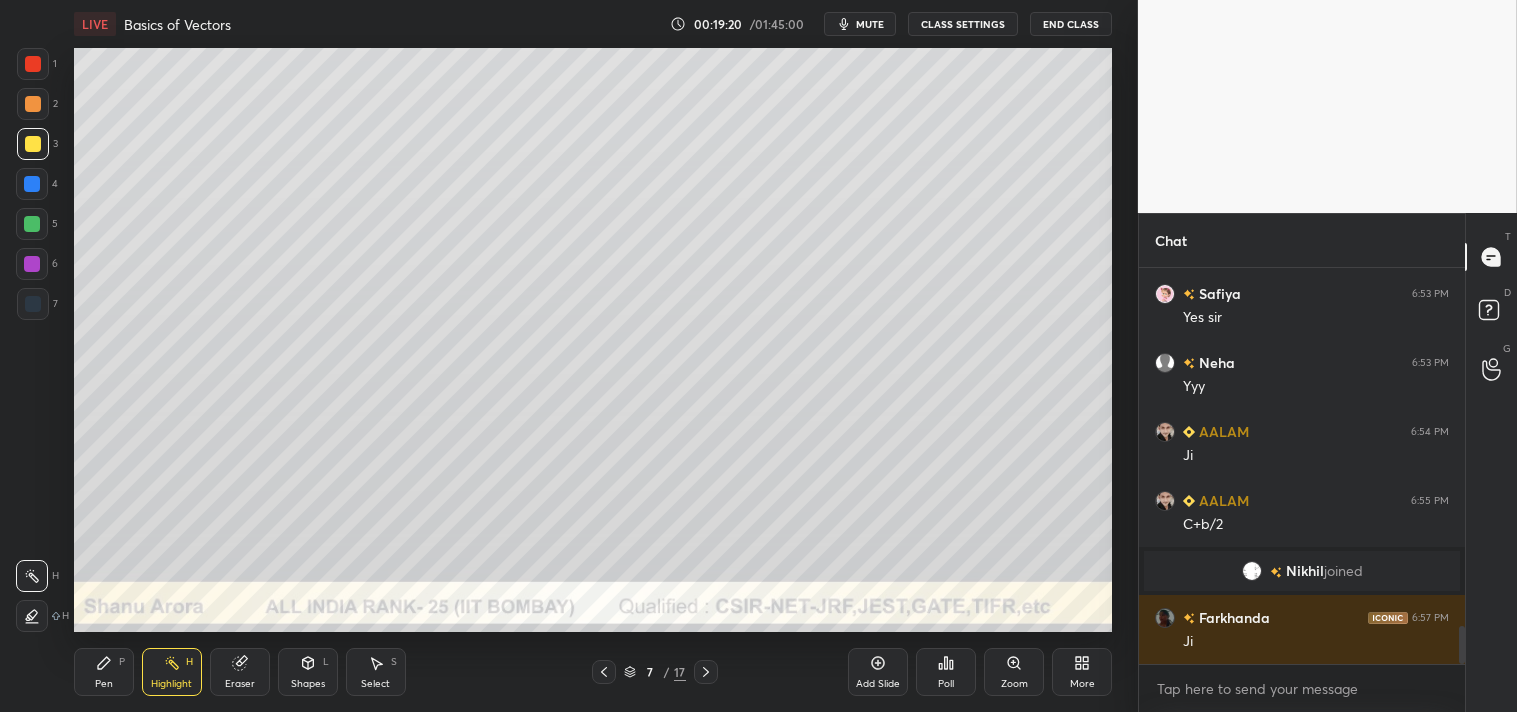click 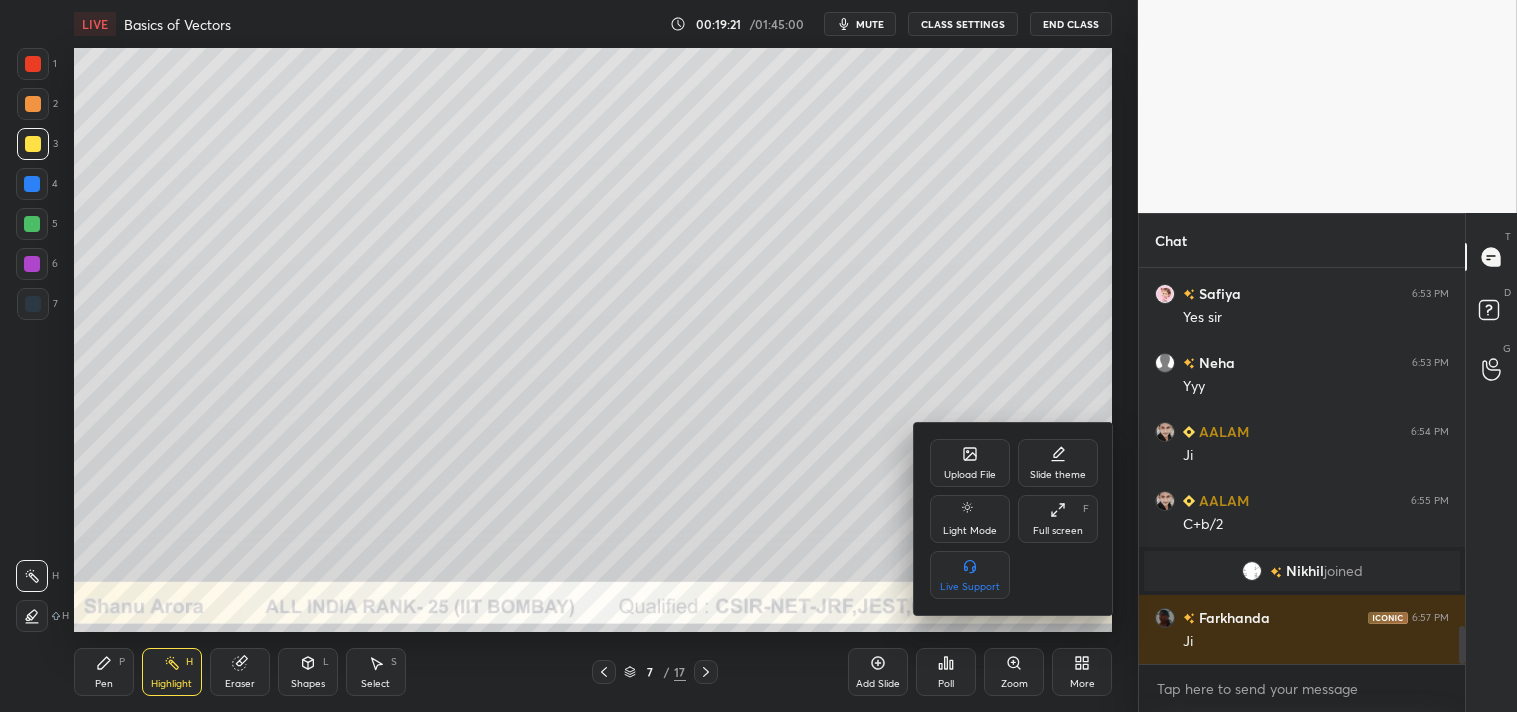 drag, startPoint x: 960, startPoint y: 434, endPoint x: 957, endPoint y: 452, distance: 18.248287 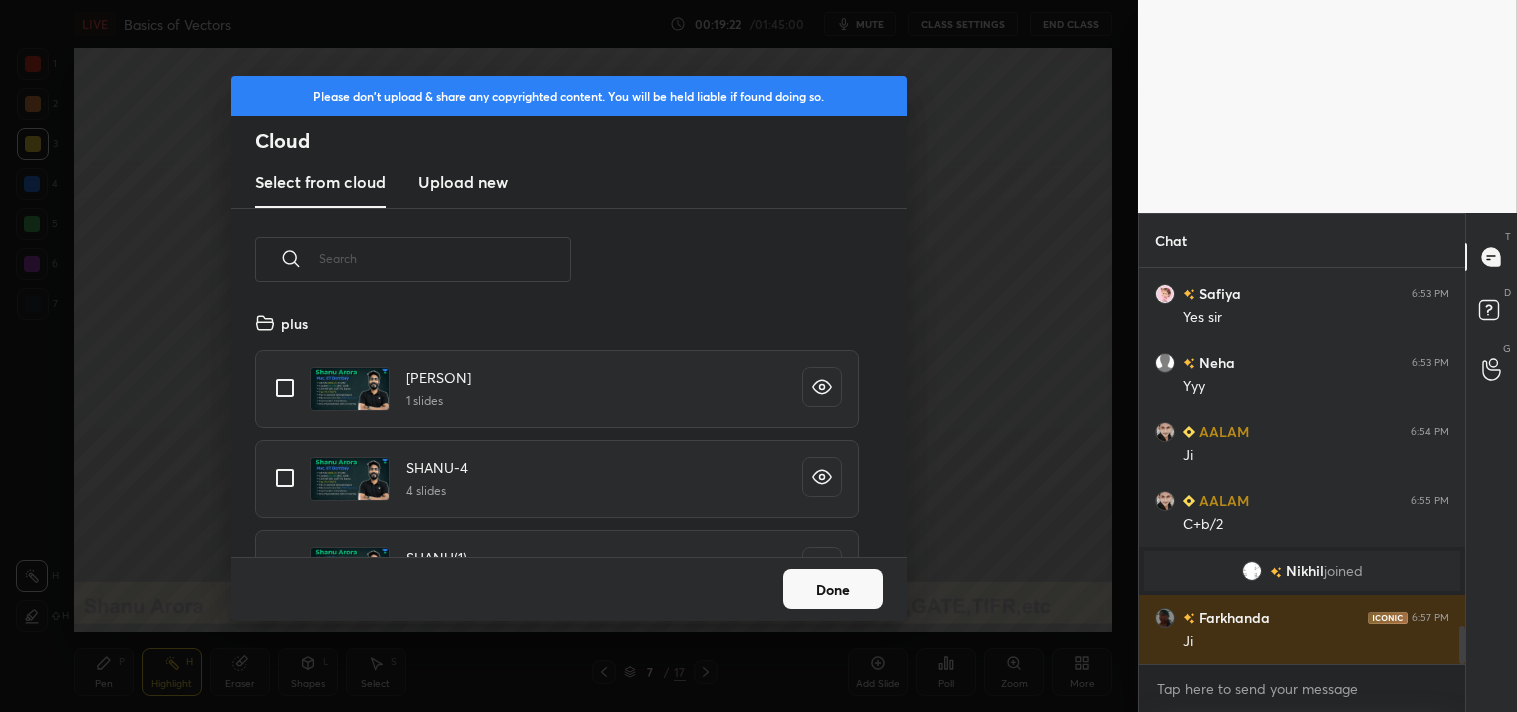 scroll, scrollTop: 6, scrollLeft: 11, axis: both 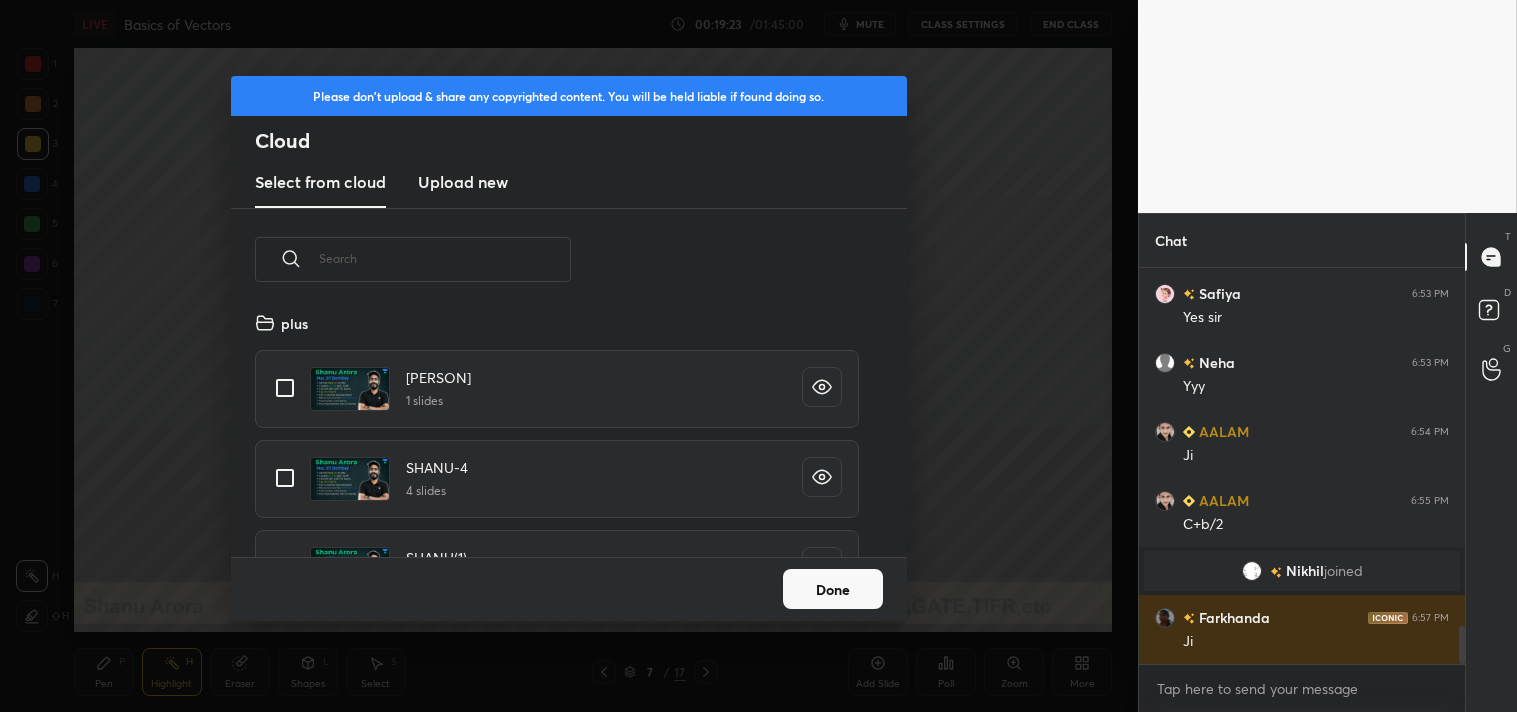 click on "Upload new" at bounding box center [463, 183] 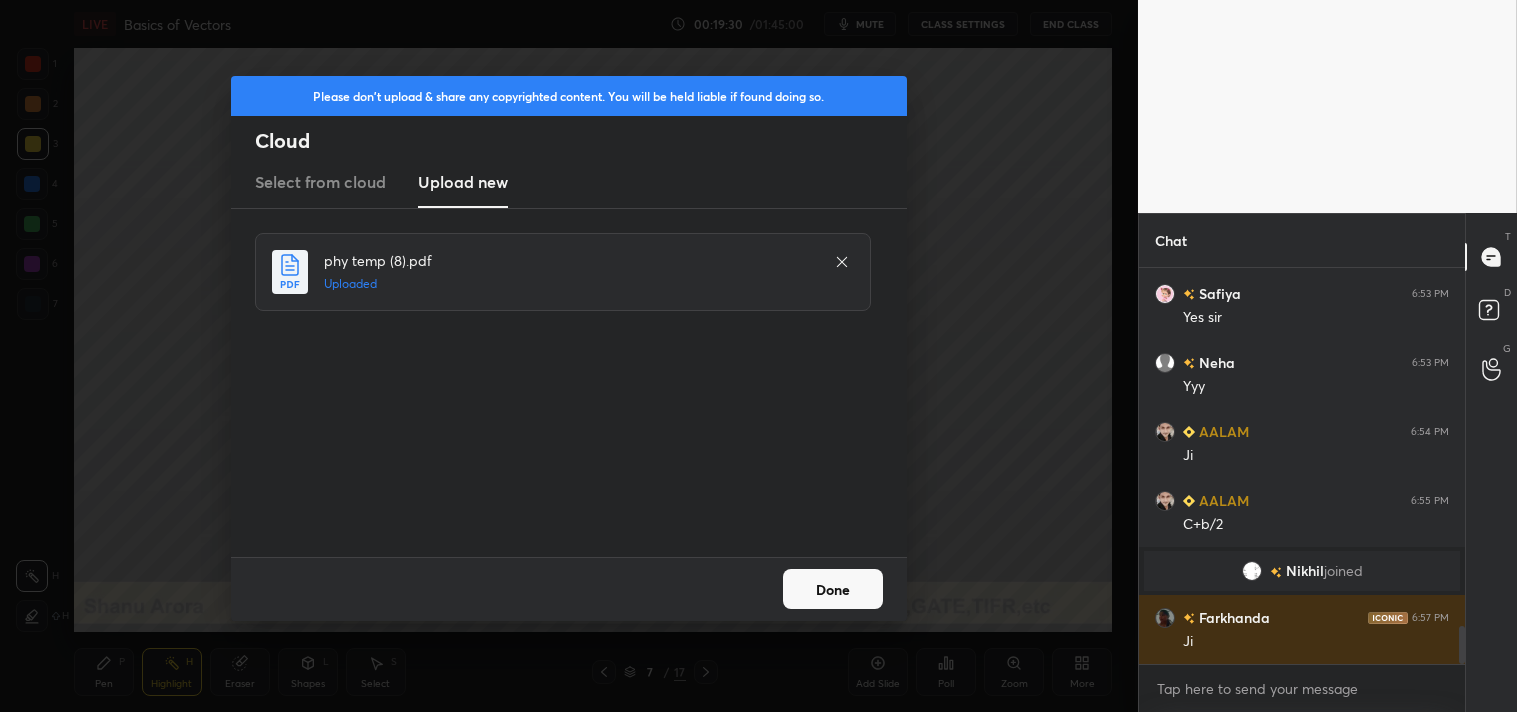 click on "Done" at bounding box center (833, 589) 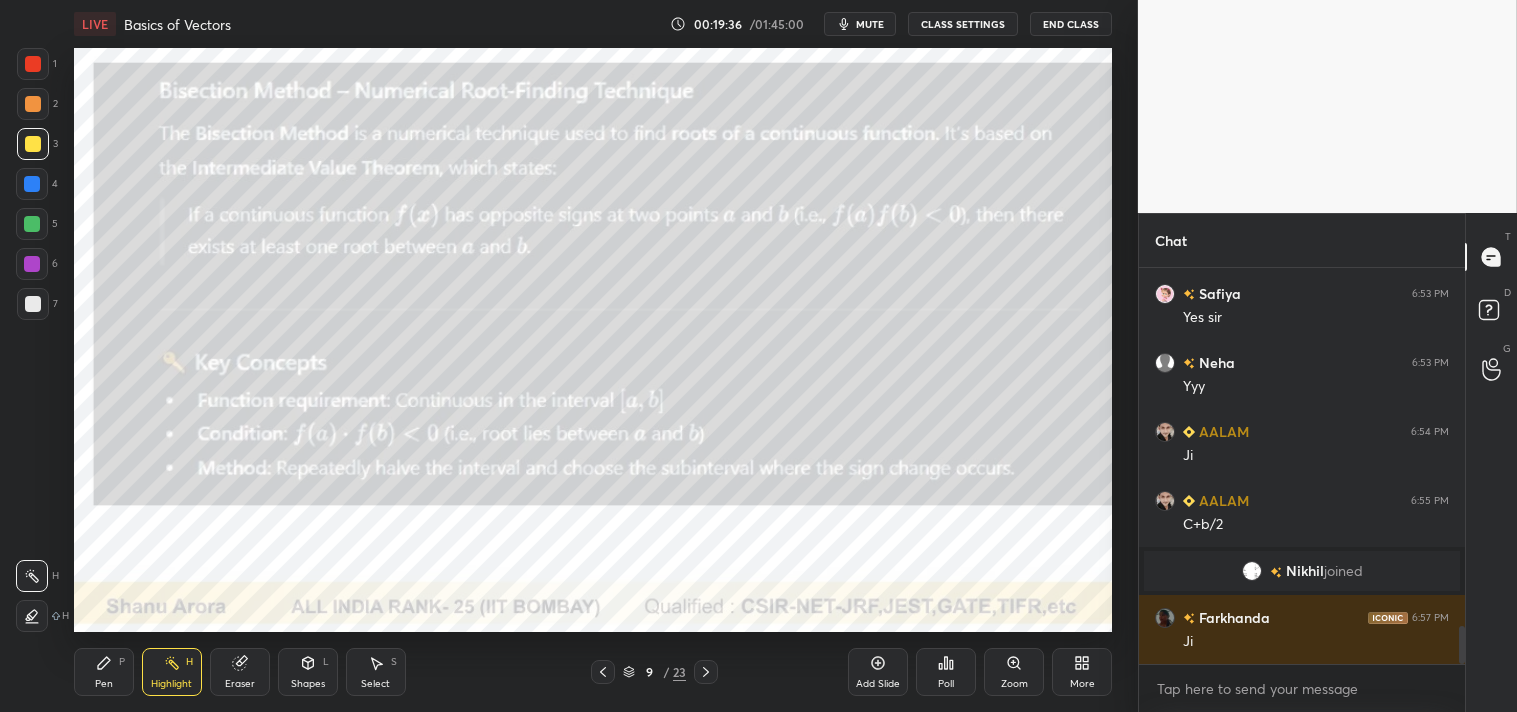click at bounding box center [33, 104] 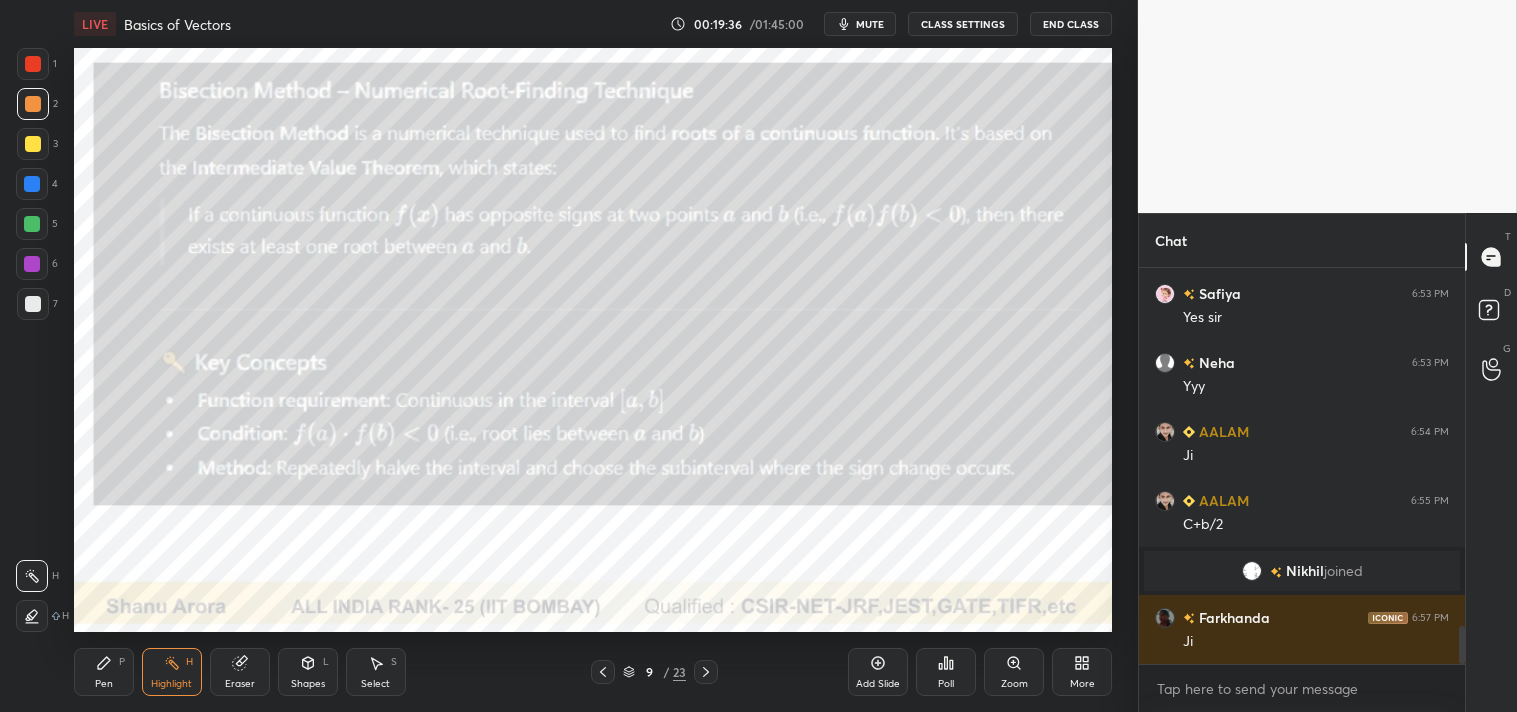 click at bounding box center (33, 104) 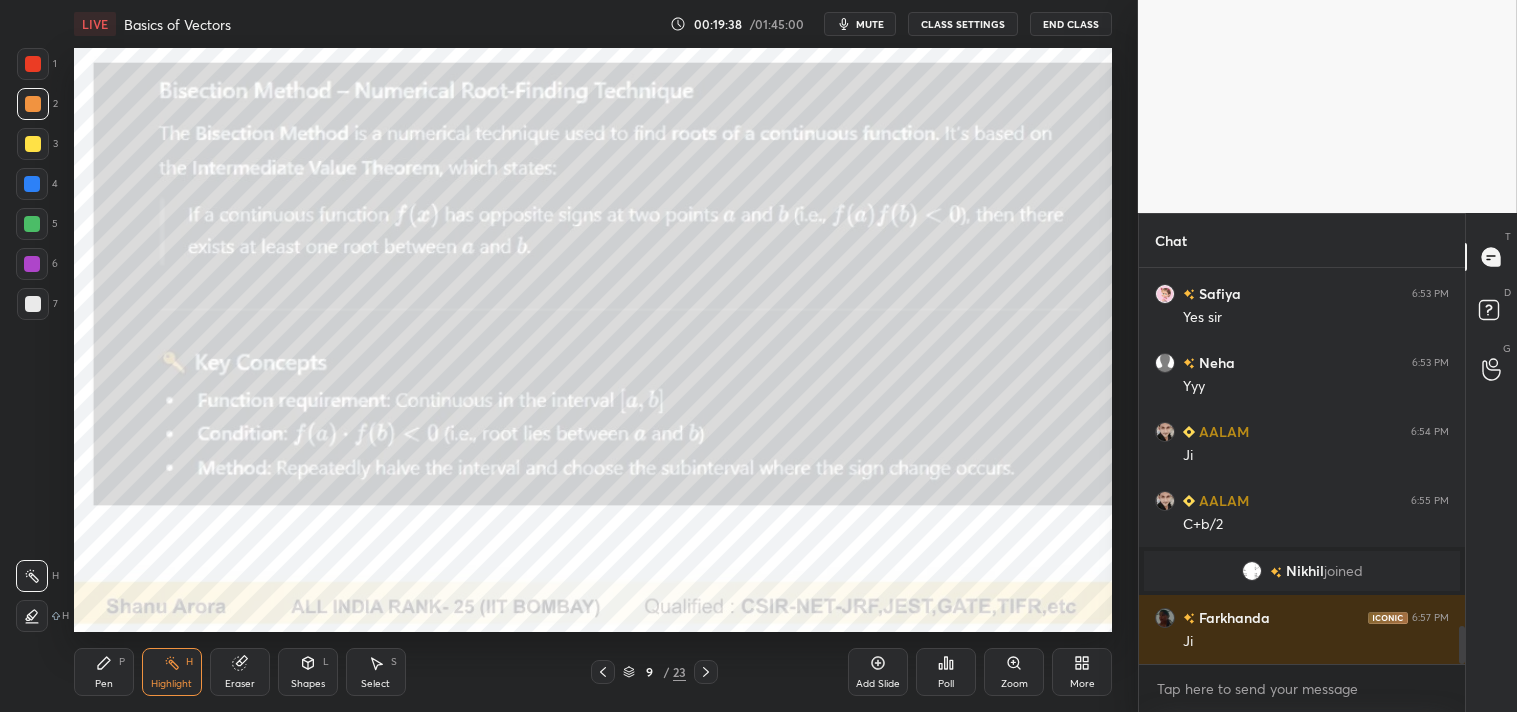click on "Pen P" at bounding box center [104, 672] 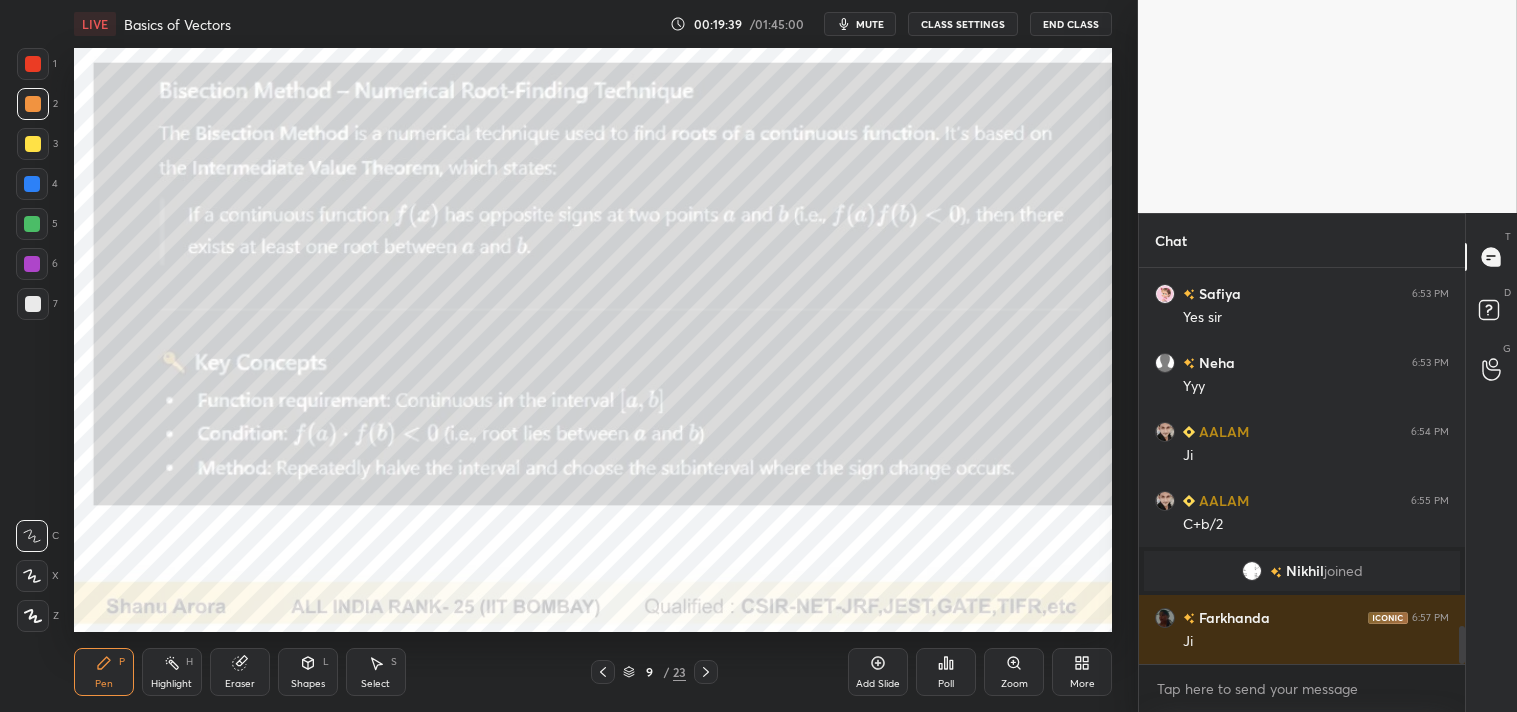 click on "Pen P" at bounding box center [104, 672] 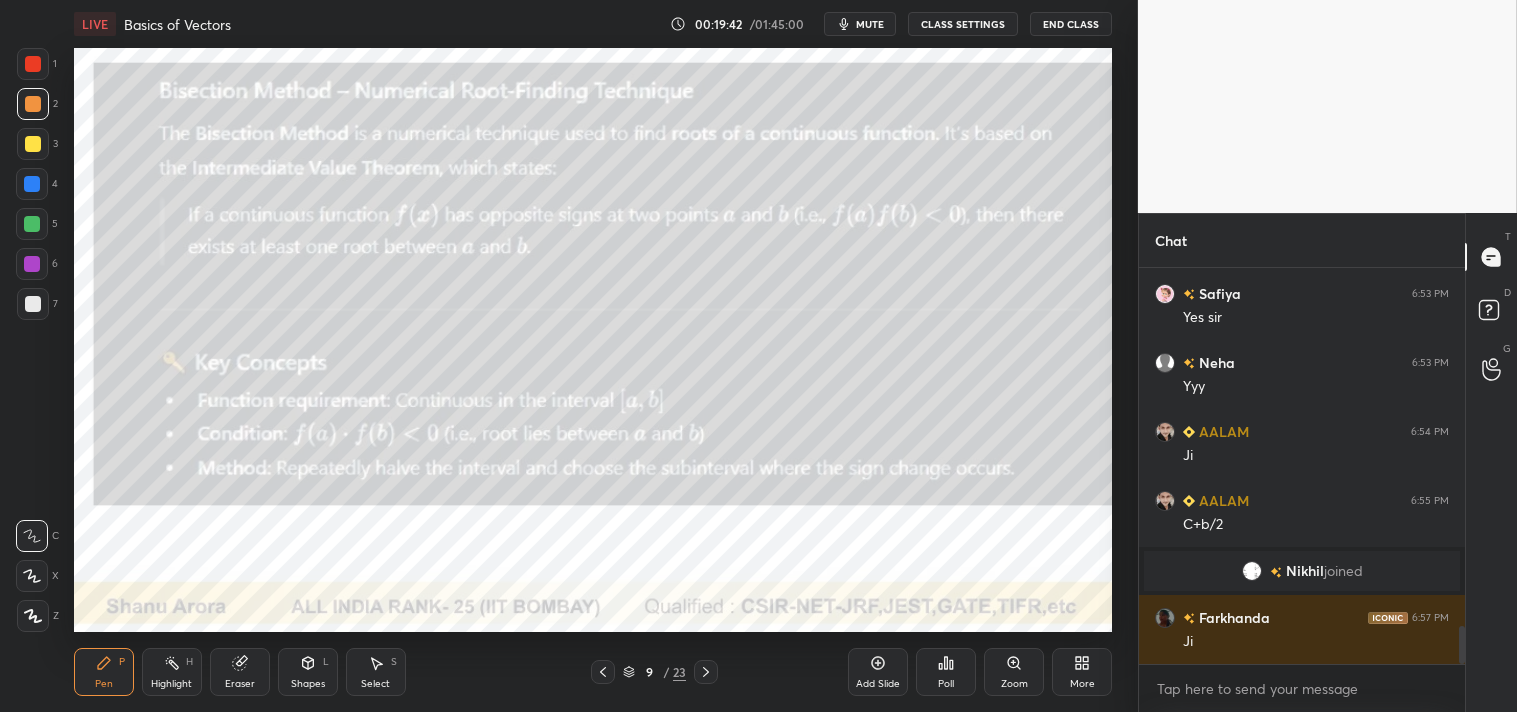 scroll, scrollTop: 3771, scrollLeft: 0, axis: vertical 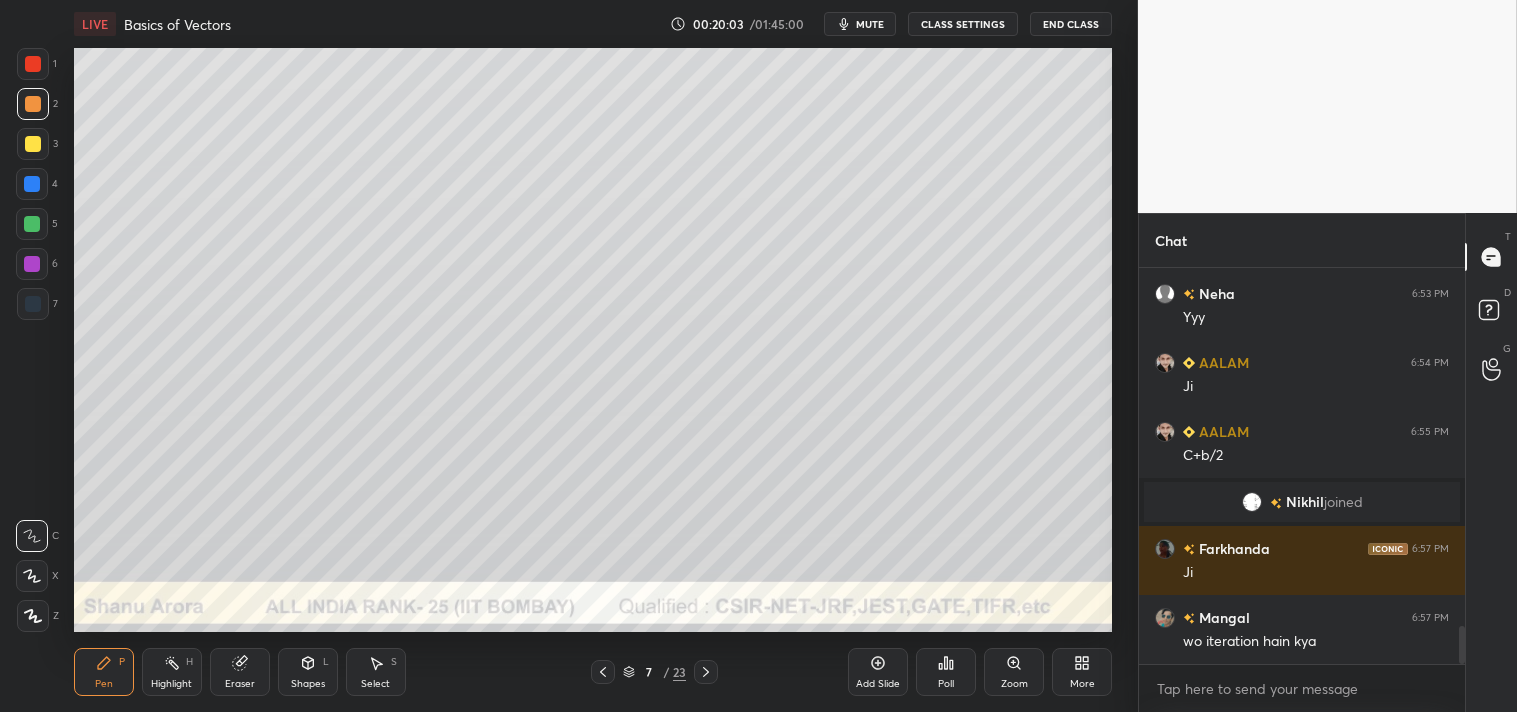 click on "Add Slide" at bounding box center (878, 684) 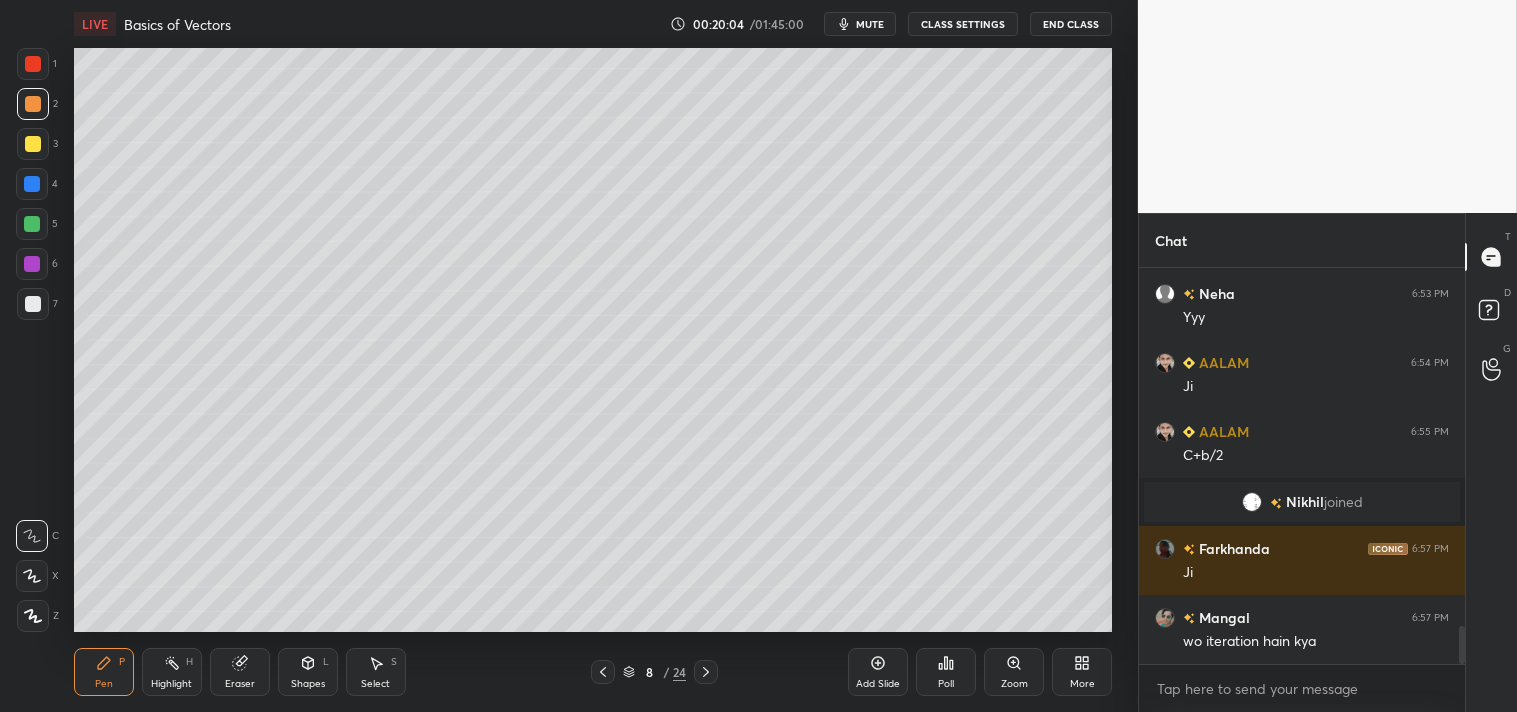 click on "Shapes" at bounding box center [308, 684] 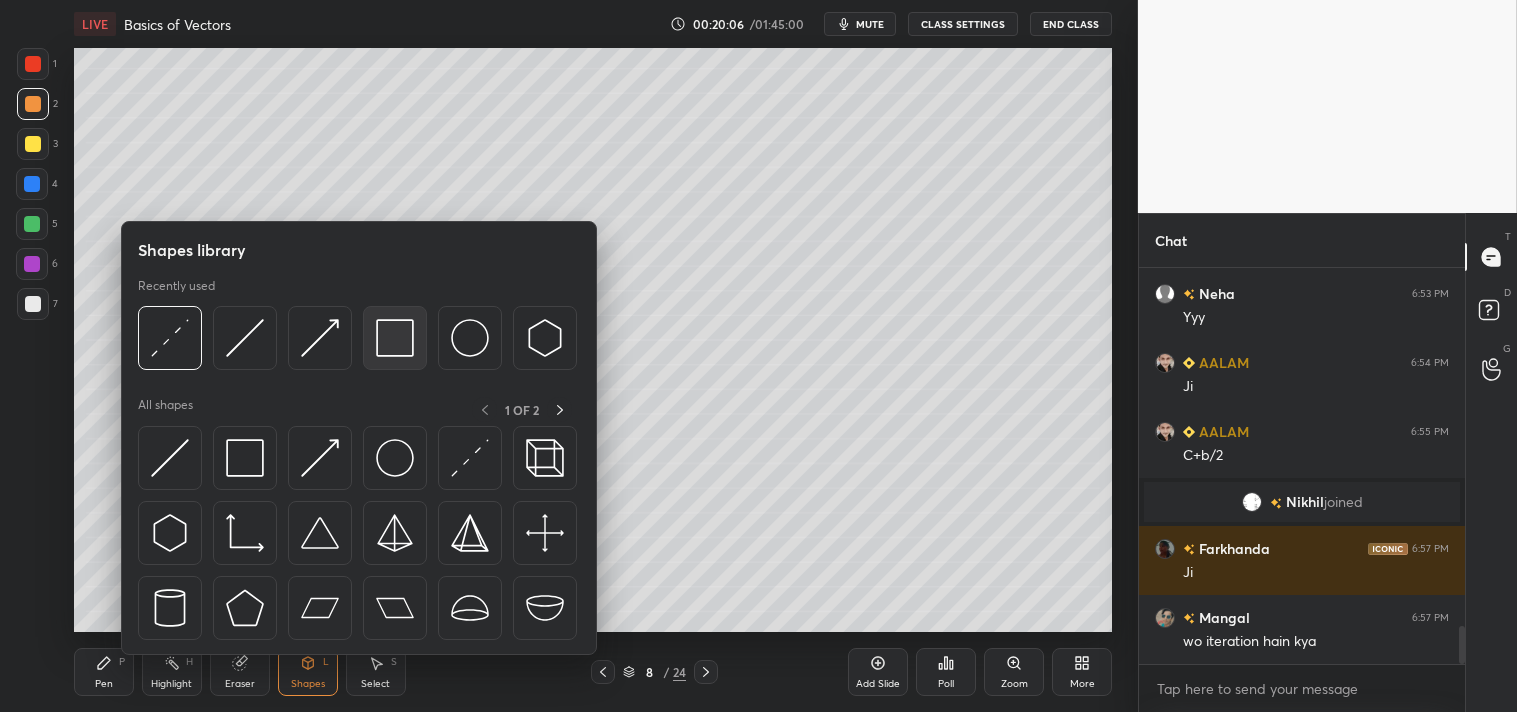 click at bounding box center [395, 338] 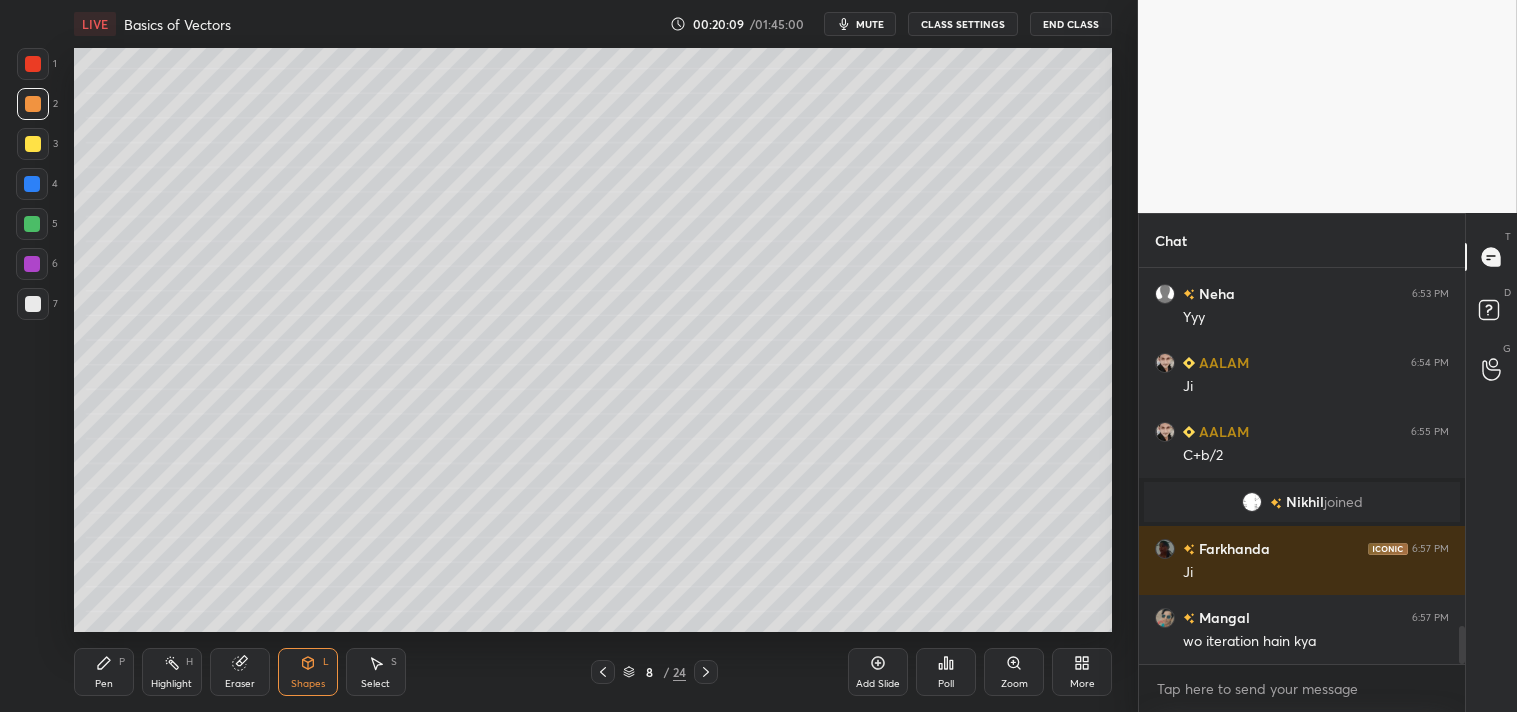 click on "Pen P" at bounding box center [104, 672] 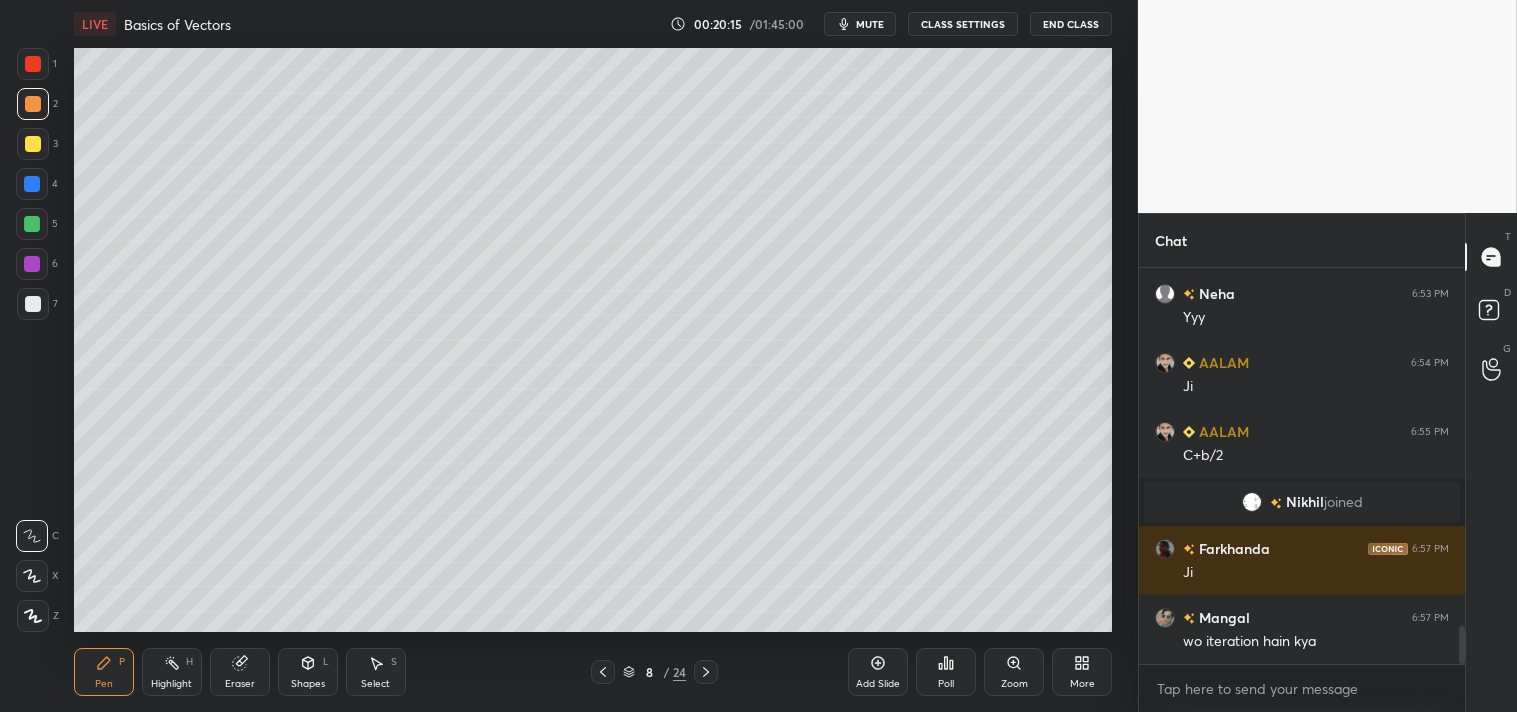 click at bounding box center [33, 304] 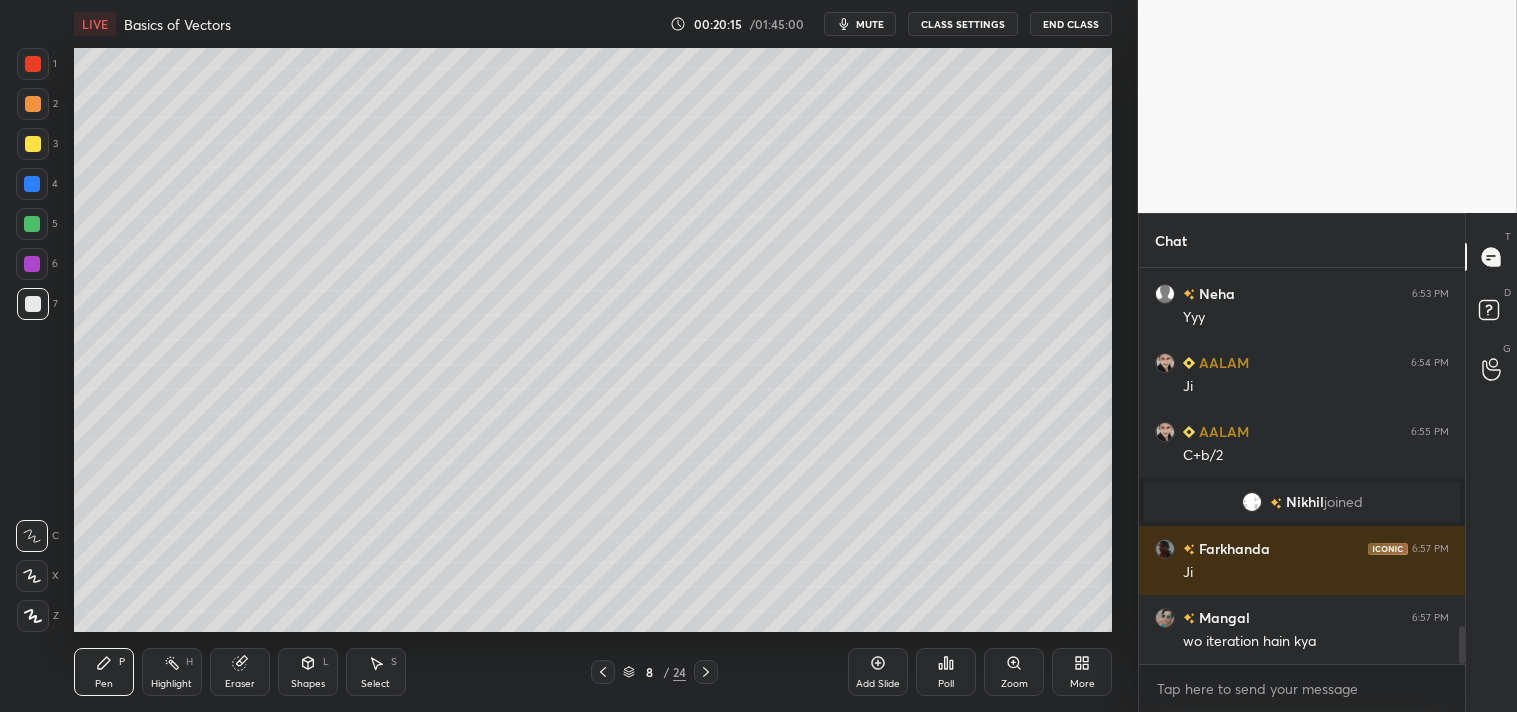 click at bounding box center (33, 304) 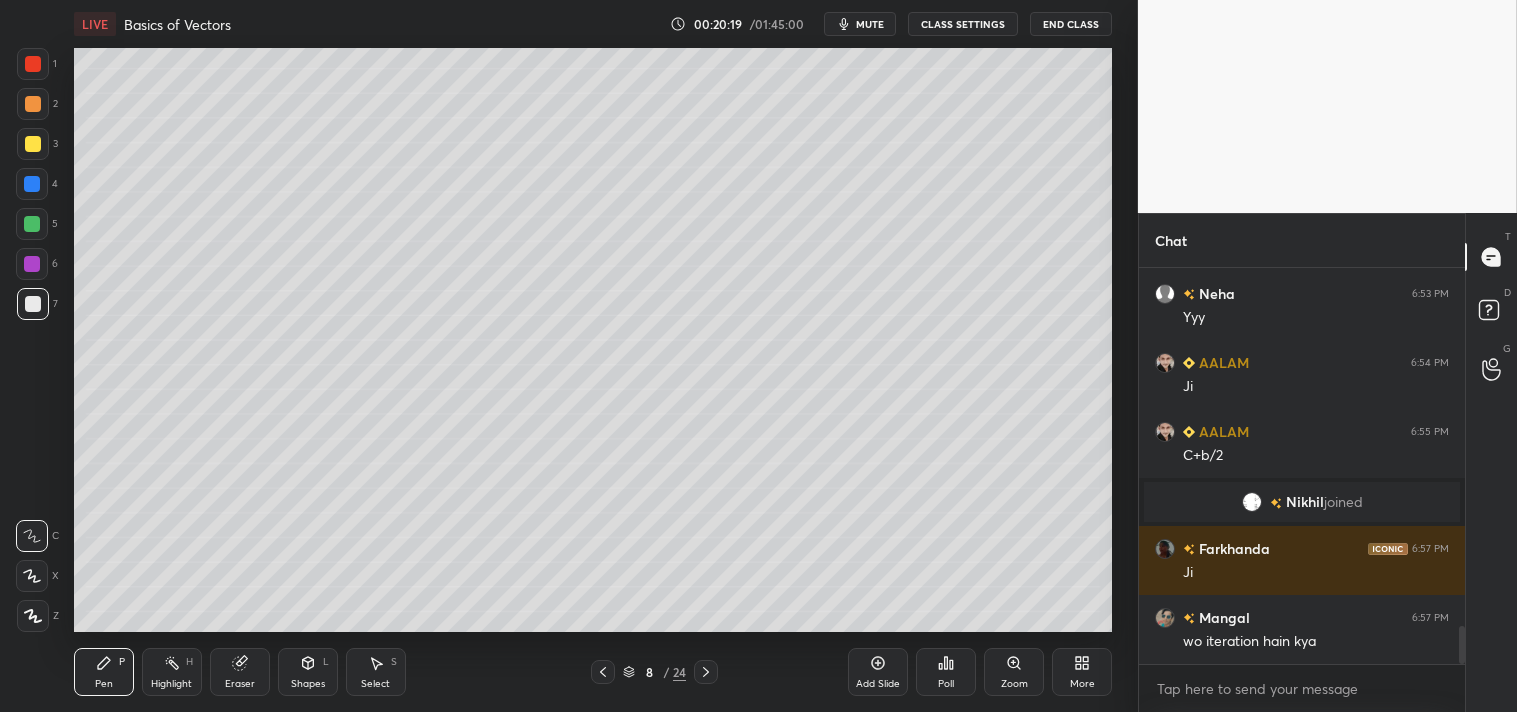 scroll, scrollTop: 3840, scrollLeft: 0, axis: vertical 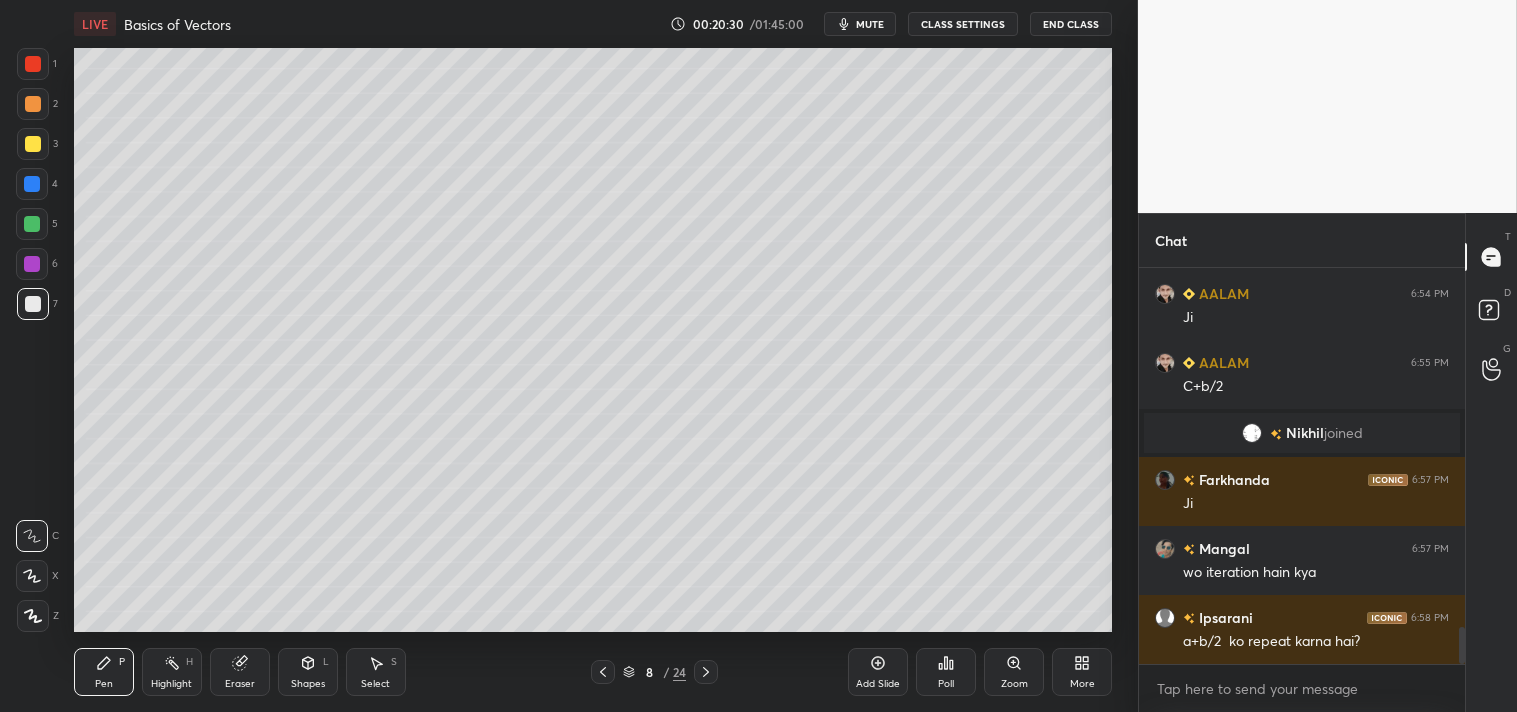 click on "Highlight" at bounding box center (171, 684) 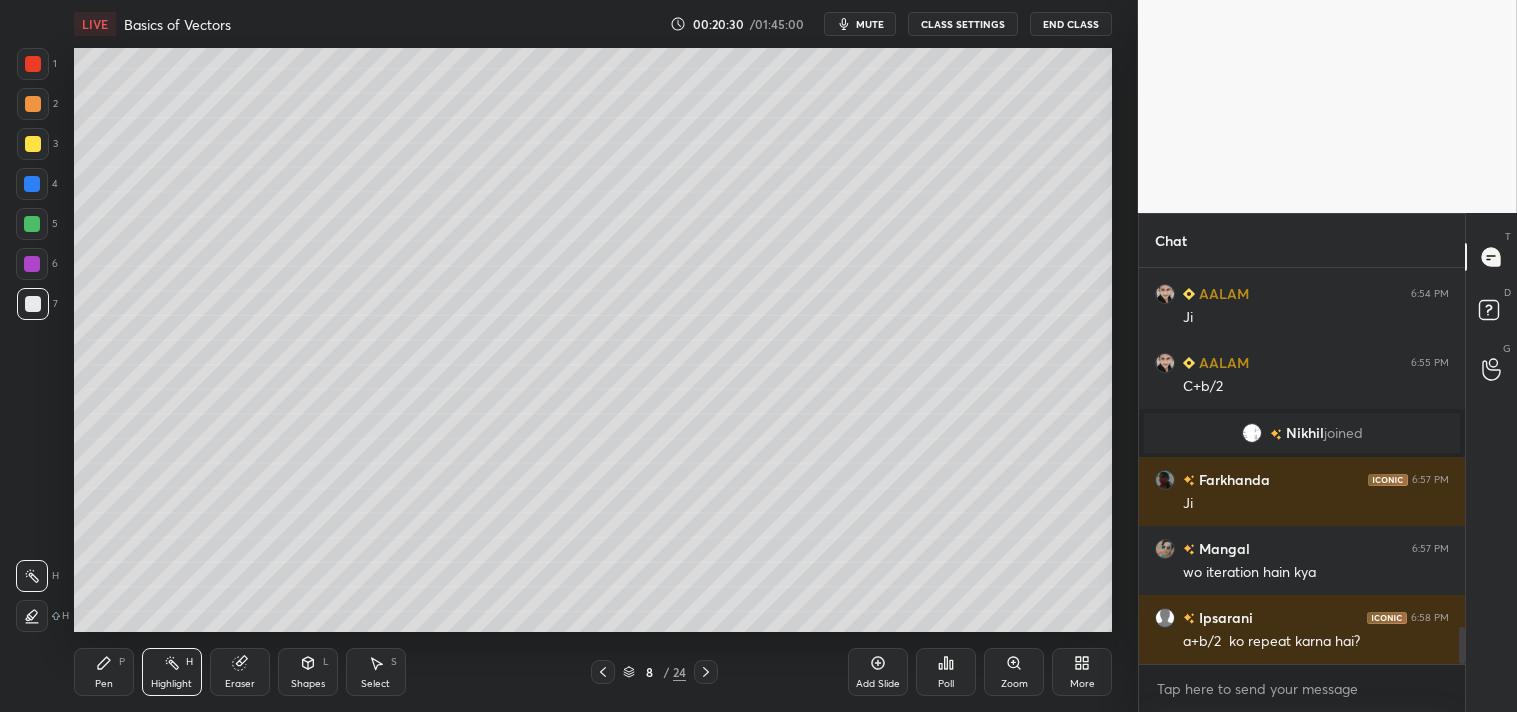 click on "Highlight H" at bounding box center (172, 672) 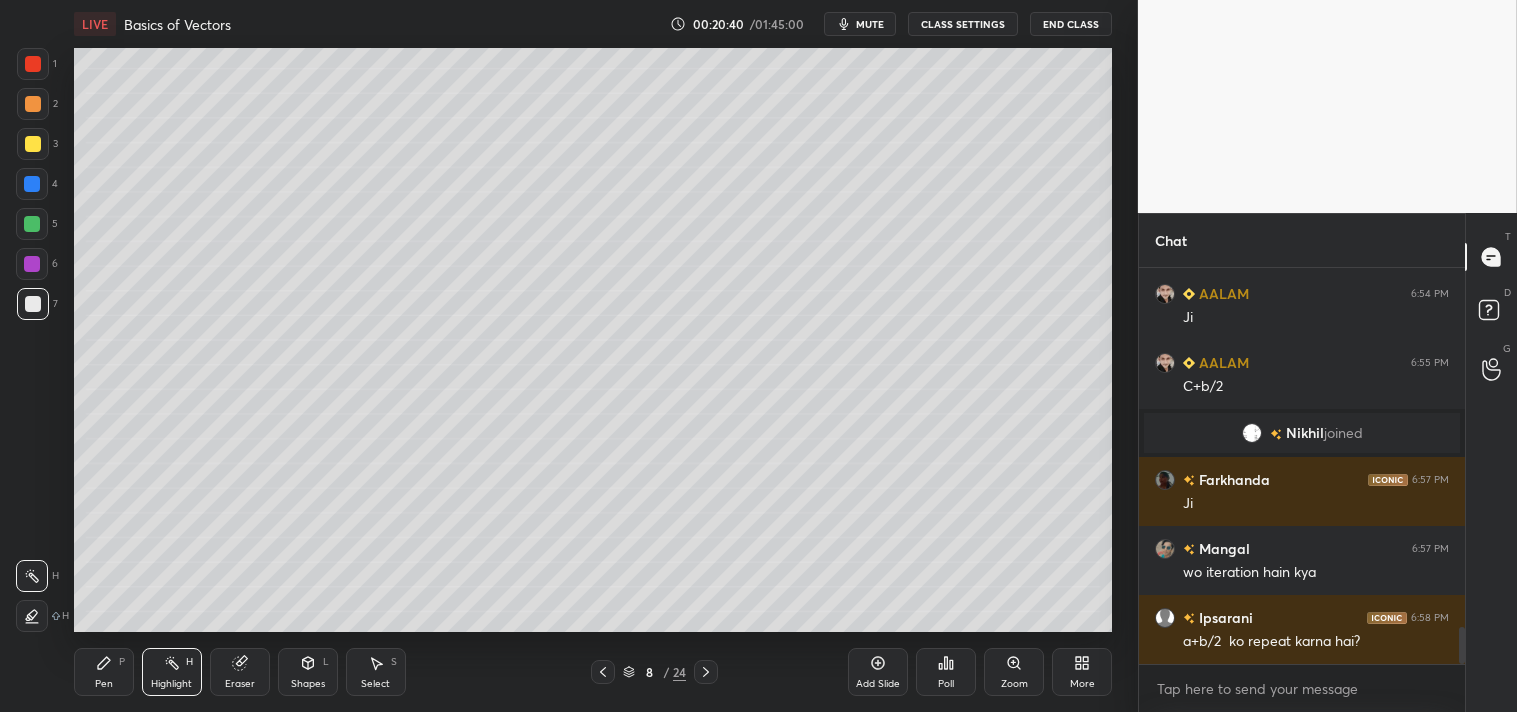 click 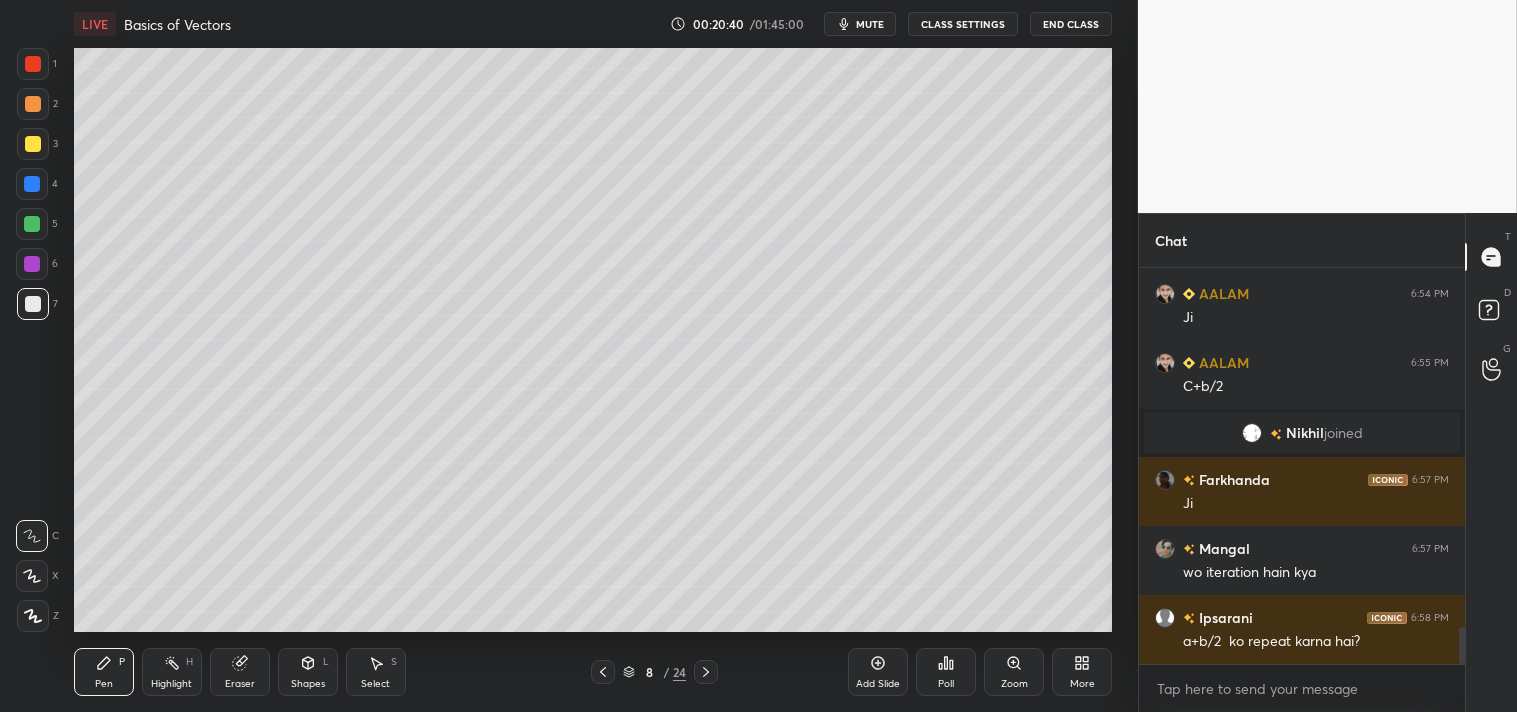 click on "Pen P" at bounding box center [104, 672] 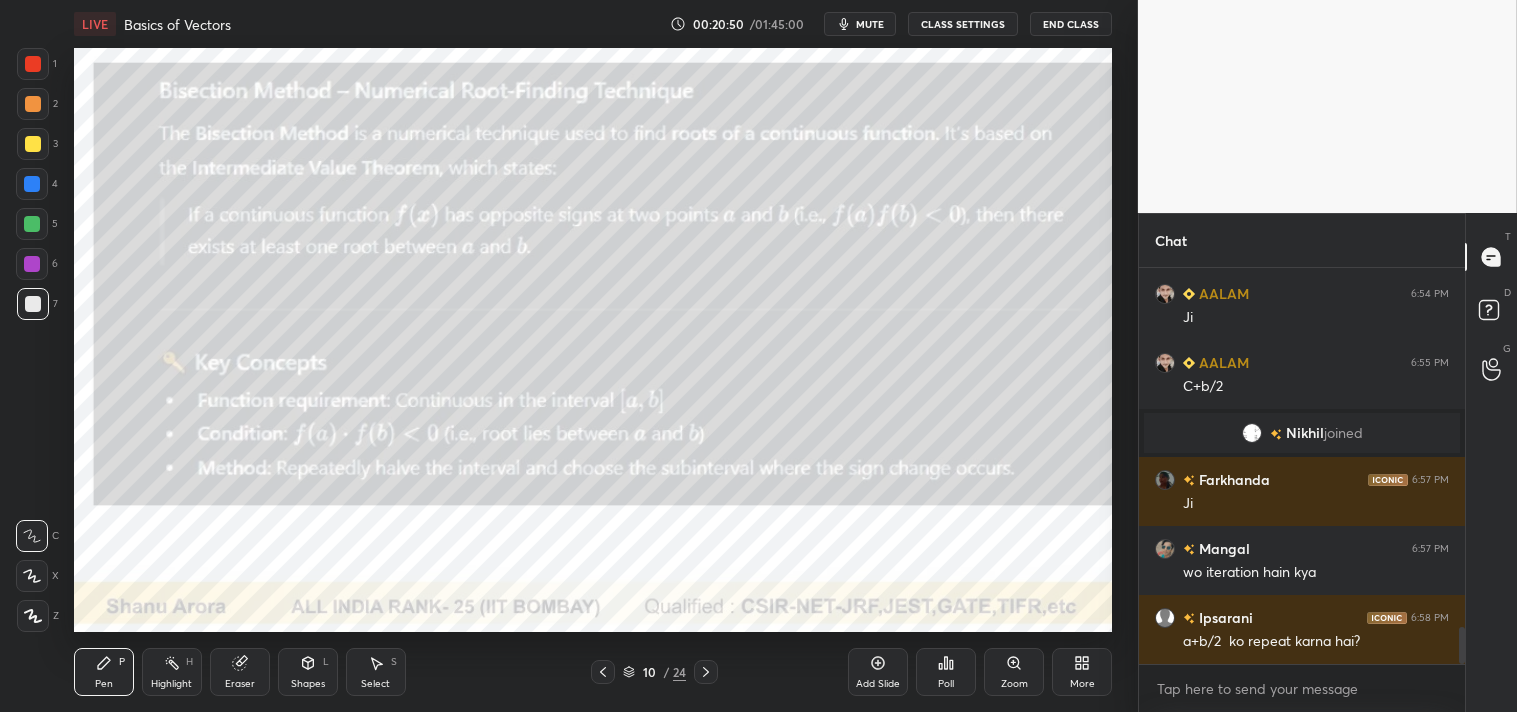 scroll, scrollTop: 3860, scrollLeft: 0, axis: vertical 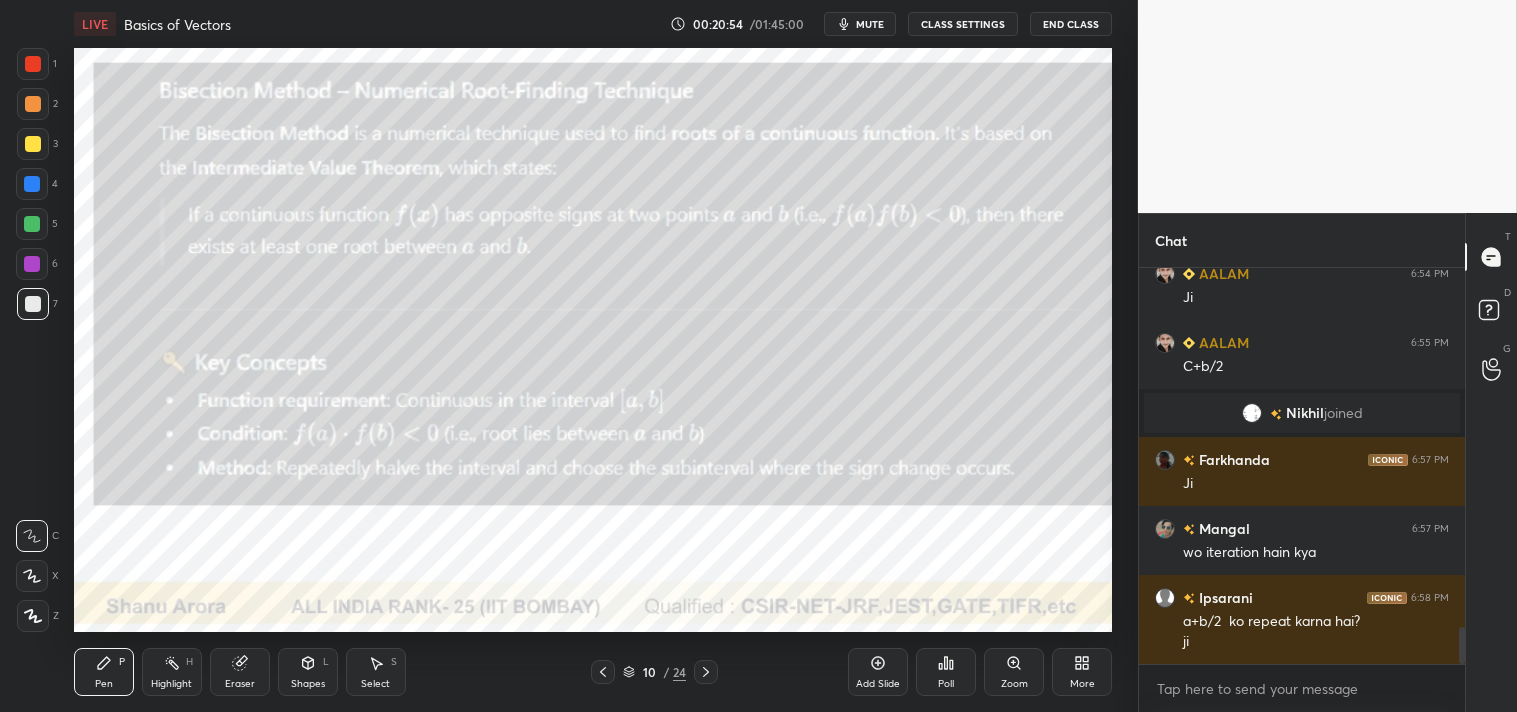 click on "mute" at bounding box center (870, 24) 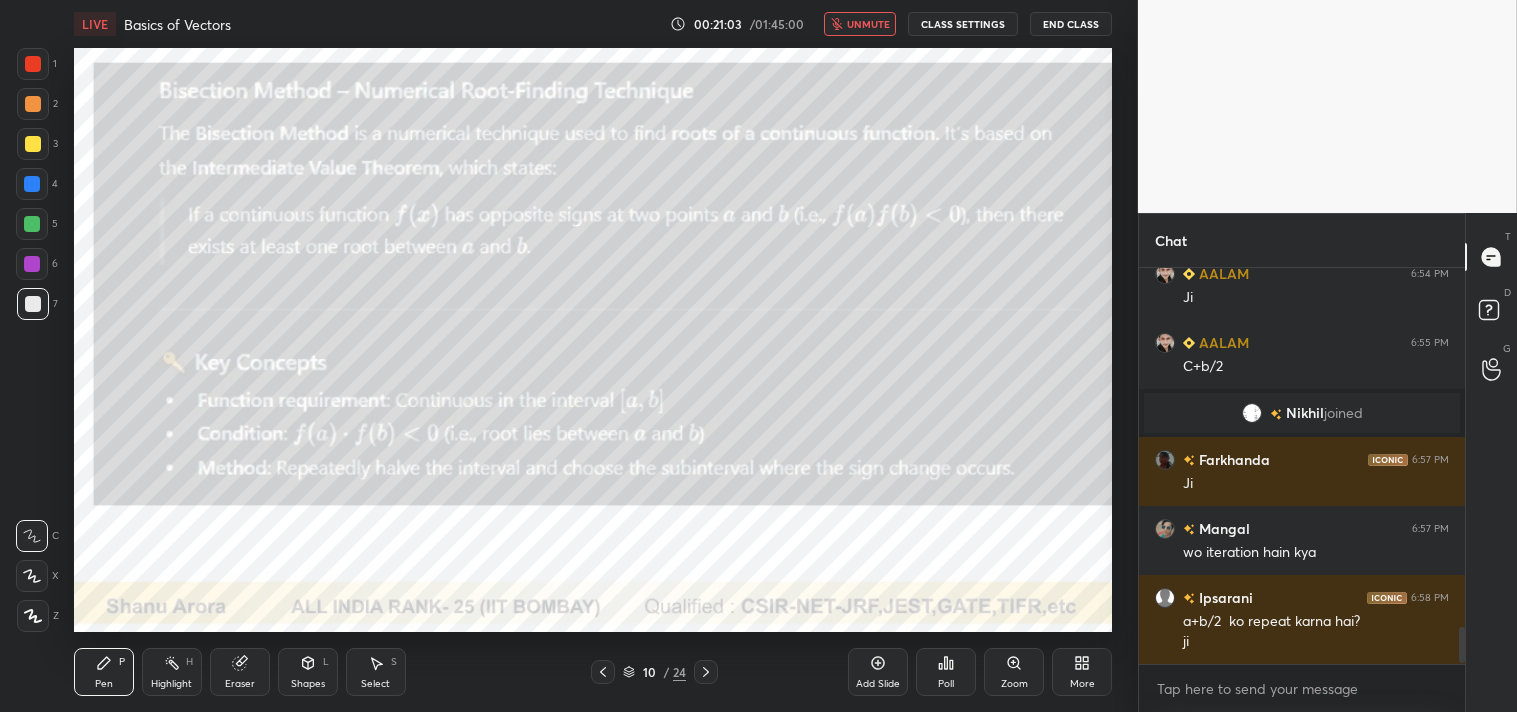scroll, scrollTop: 3928, scrollLeft: 0, axis: vertical 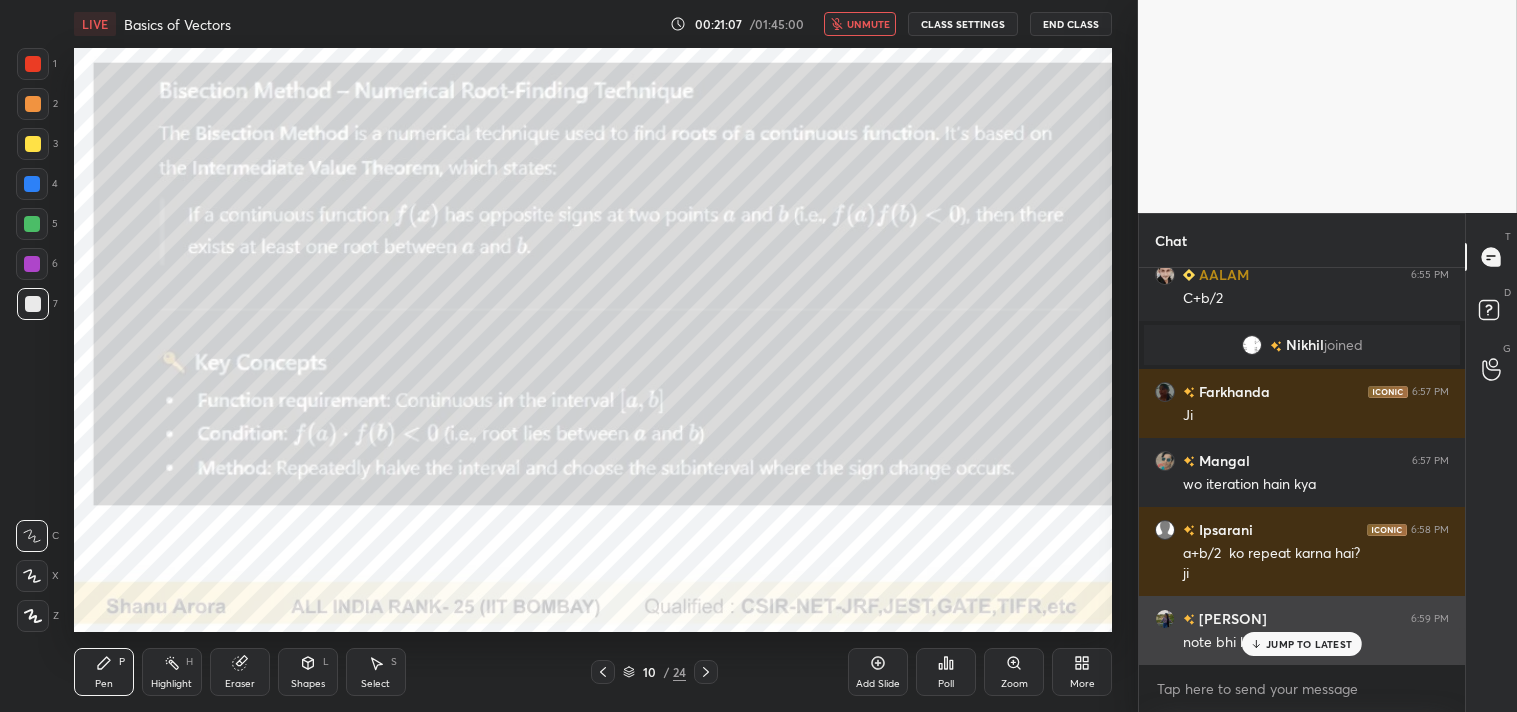 click 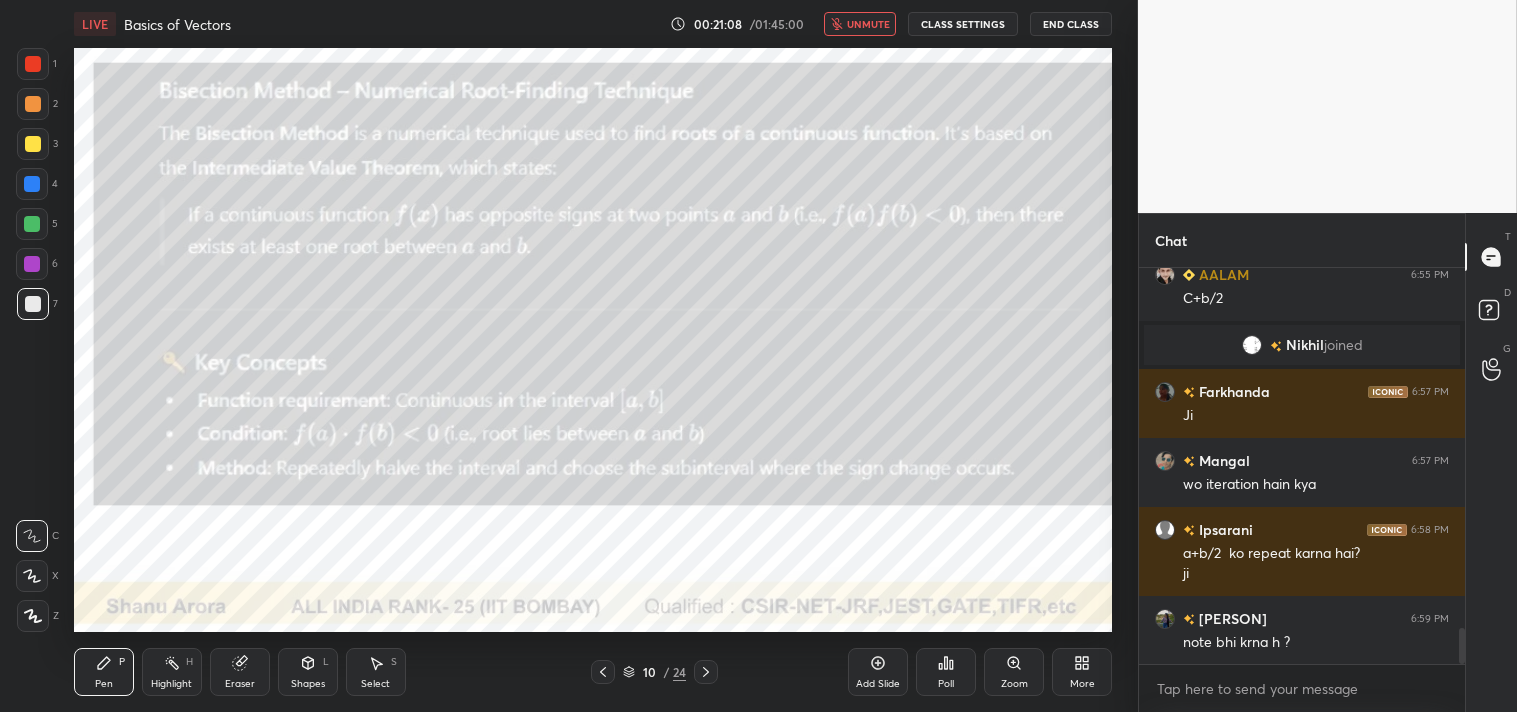 click on "unmute" at bounding box center [868, 24] 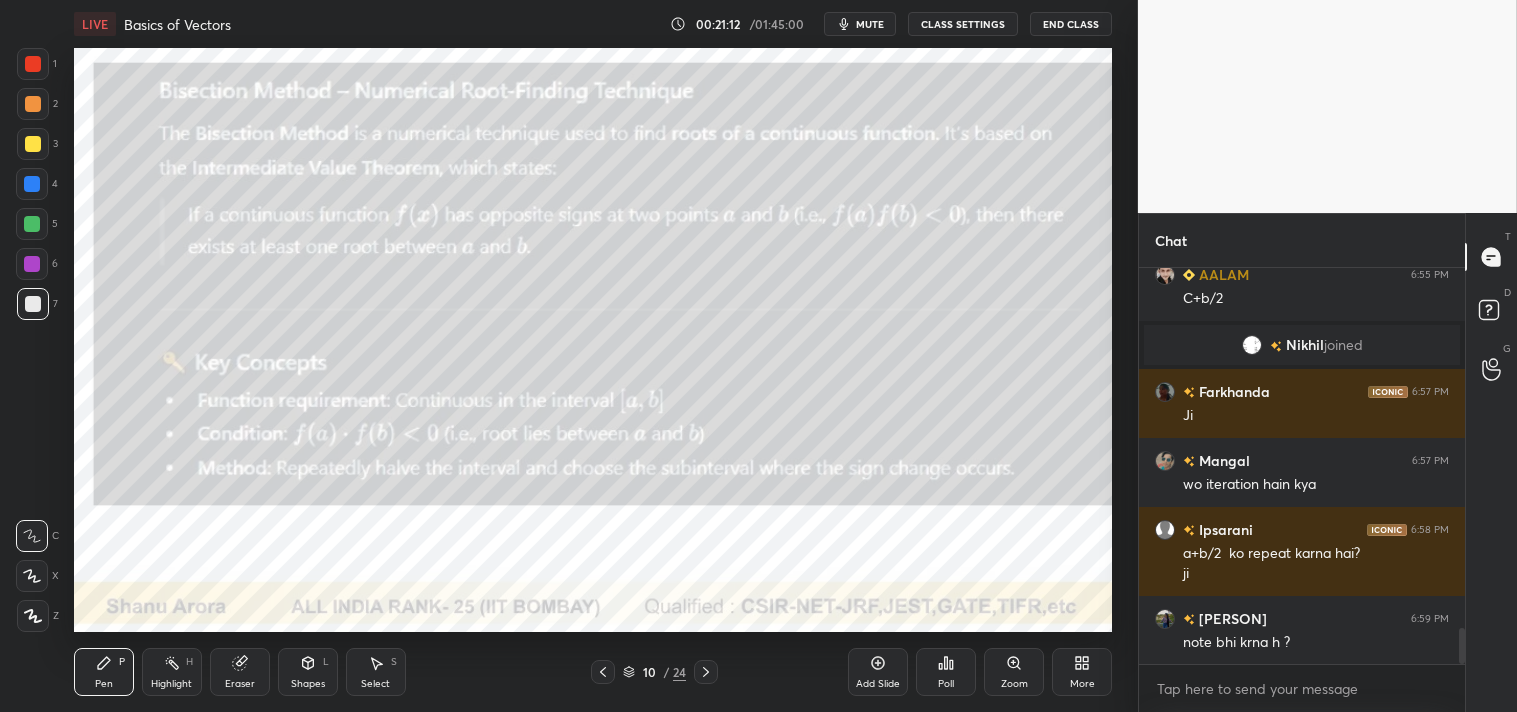 type 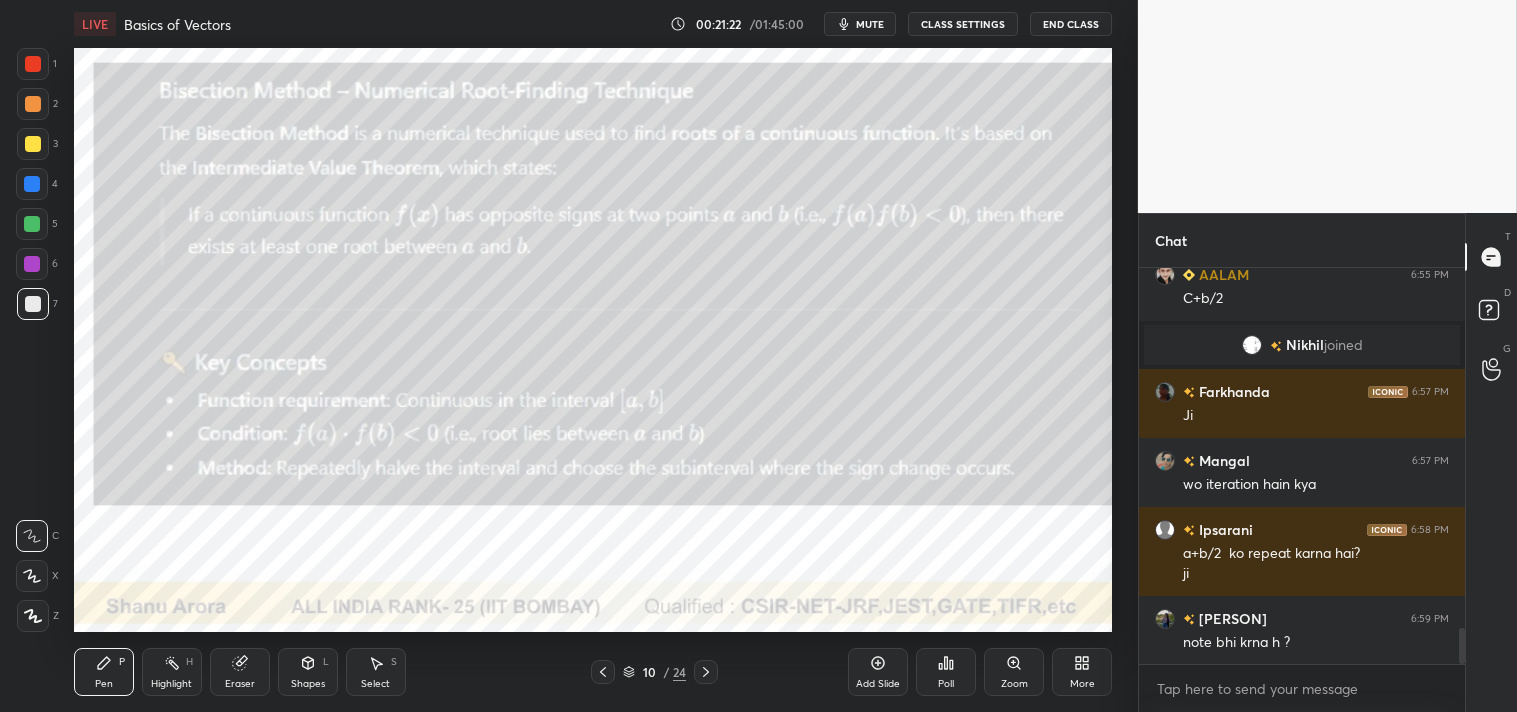 click 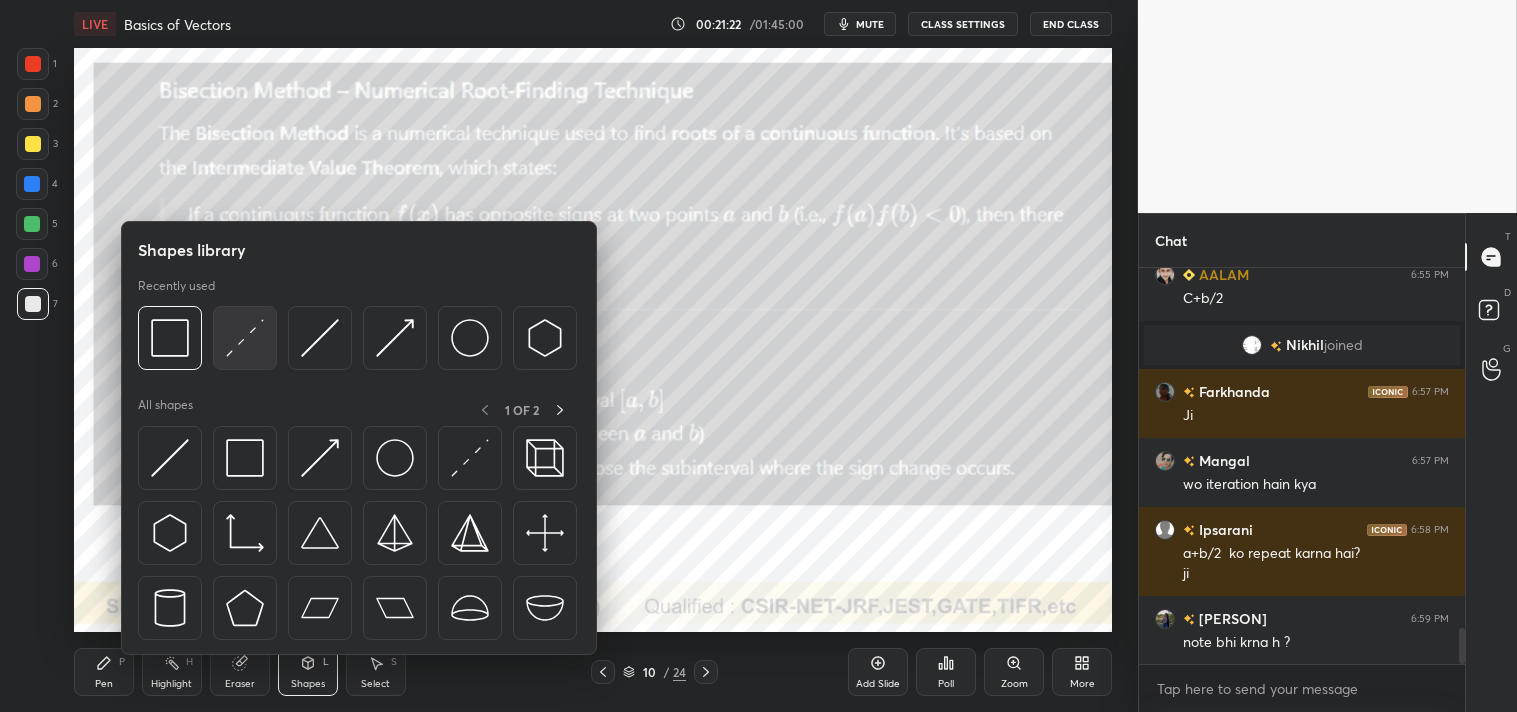click at bounding box center [245, 338] 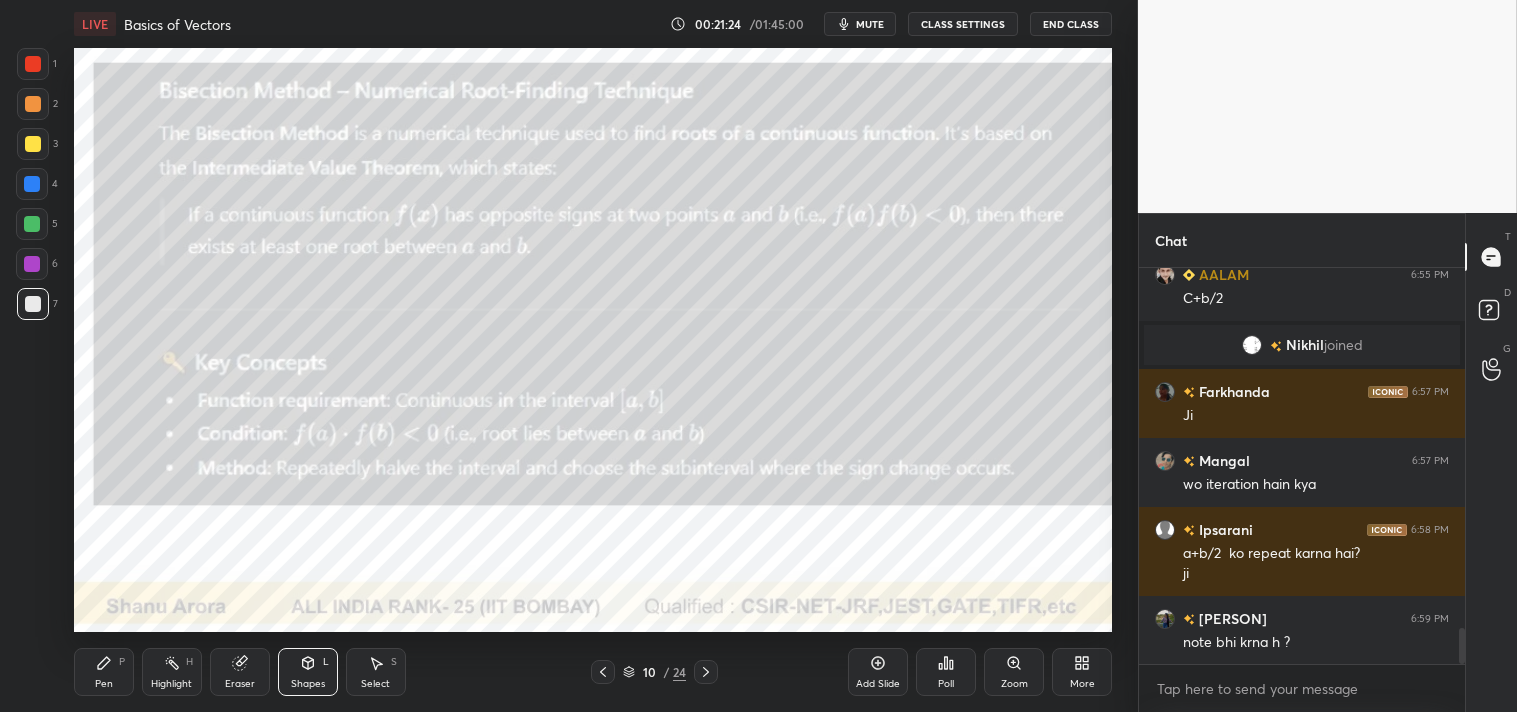 scroll, scrollTop: 3976, scrollLeft: 0, axis: vertical 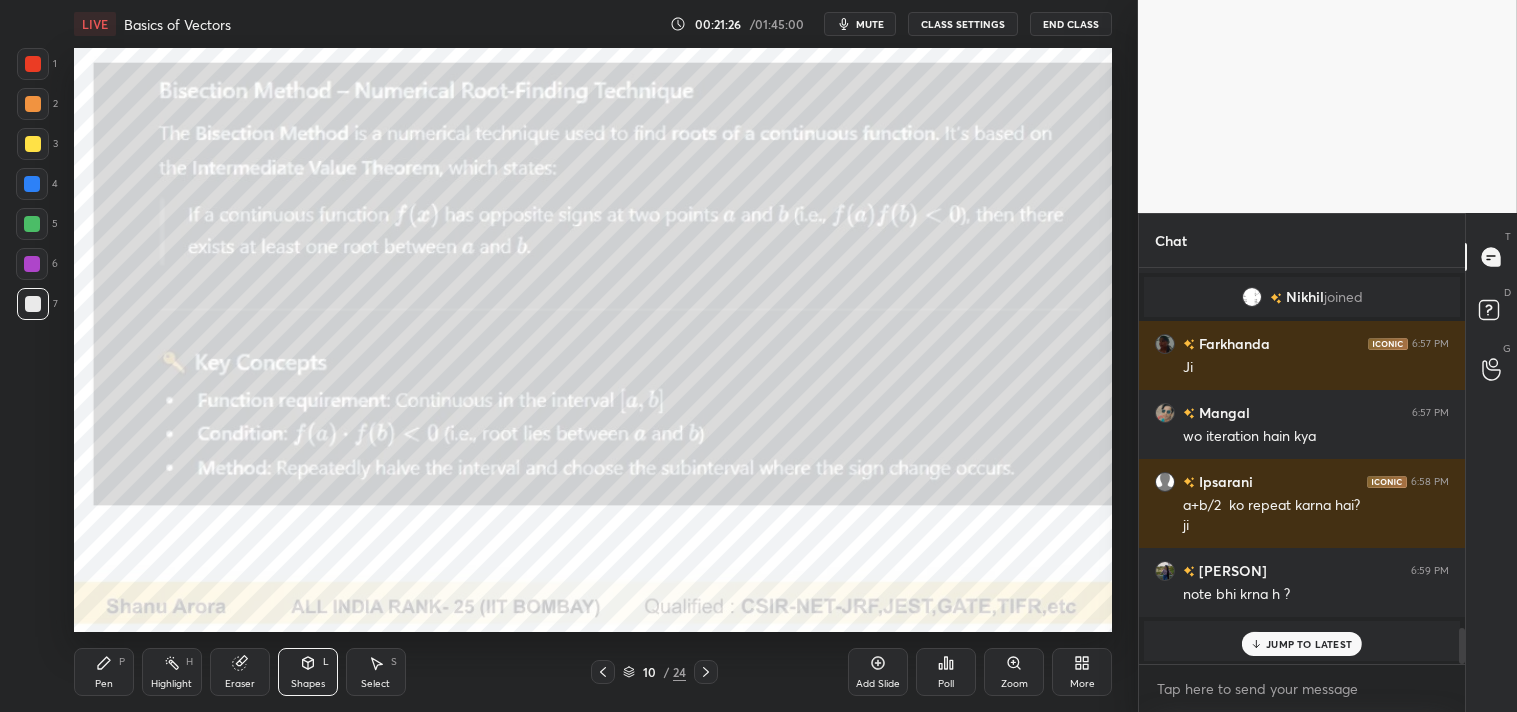 click on "1 2 3 4 5 6 7 C X Z C X Z E E Erase all   H H" at bounding box center (32, 340) 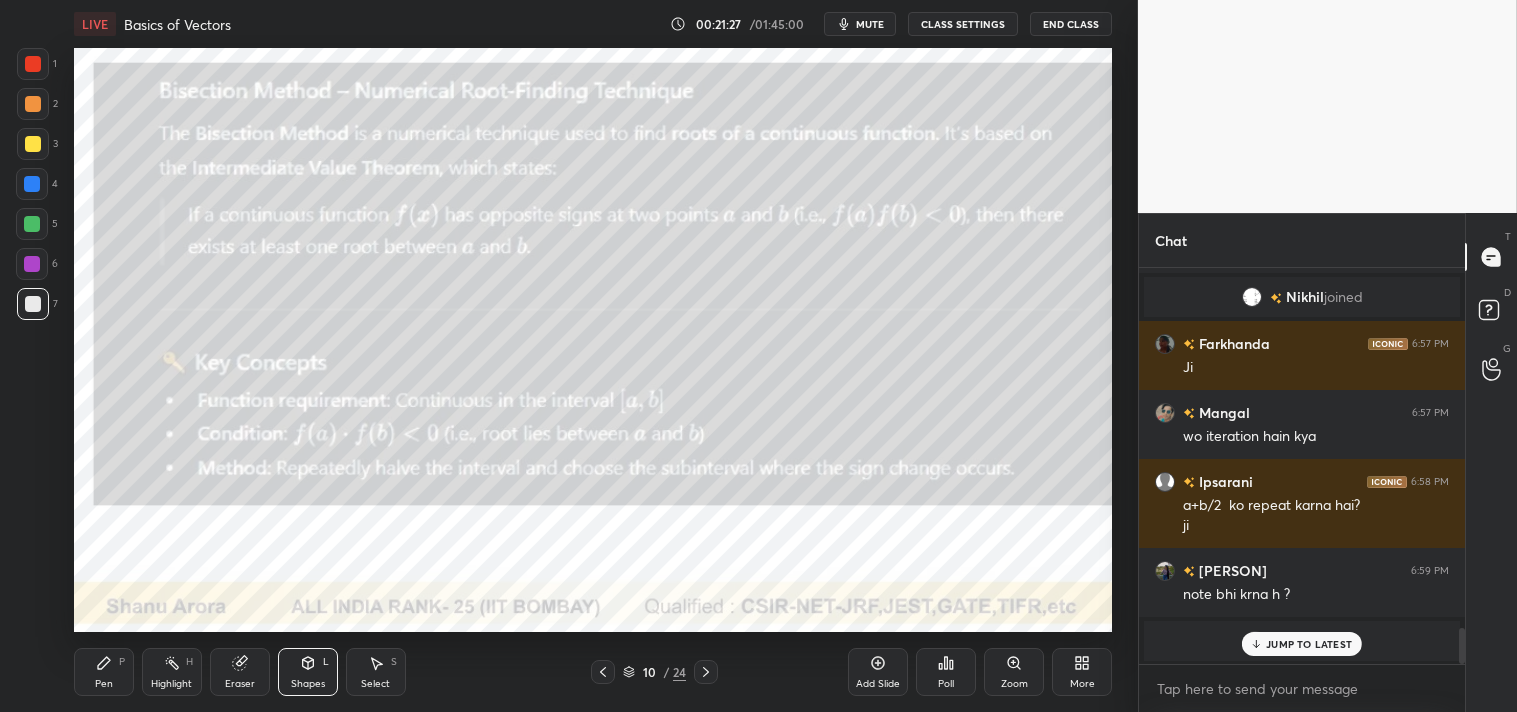 click at bounding box center (33, 144) 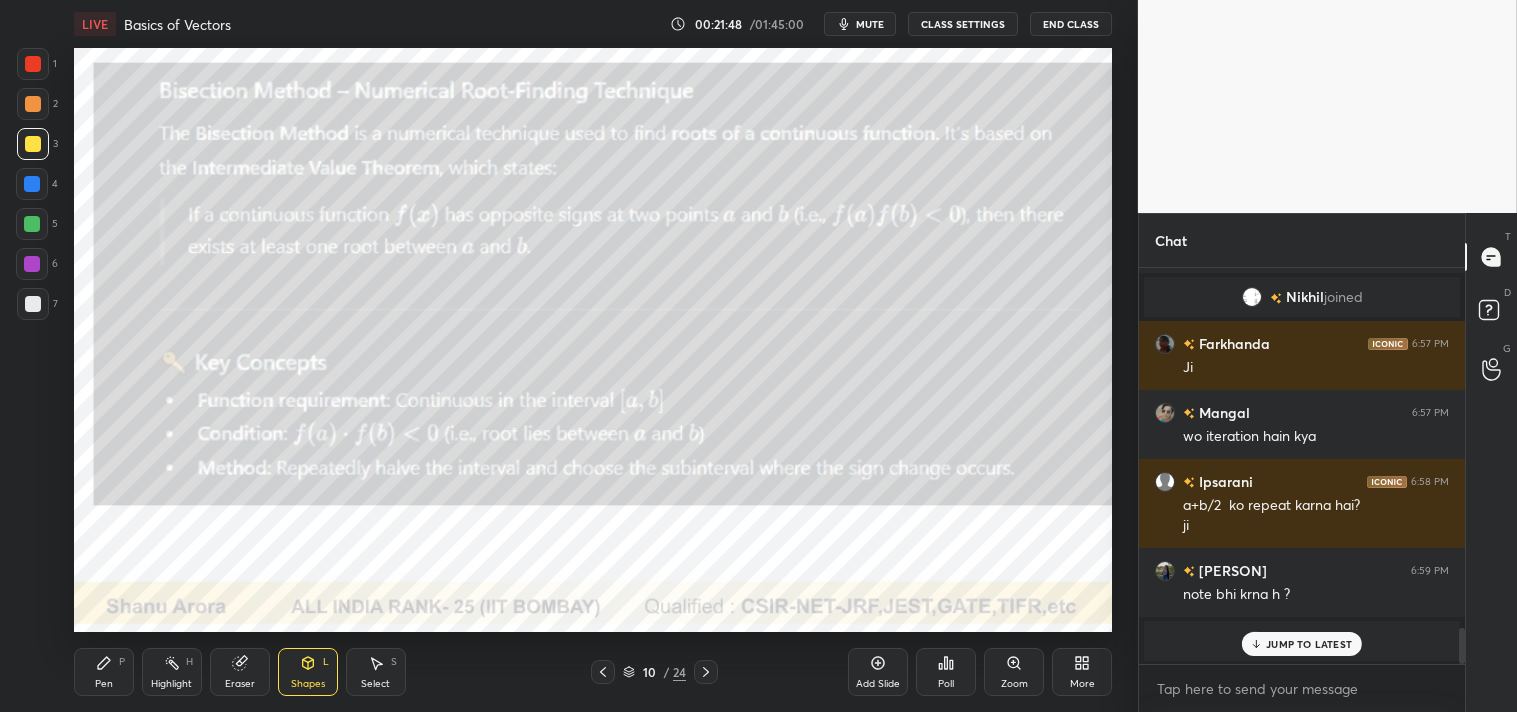 click 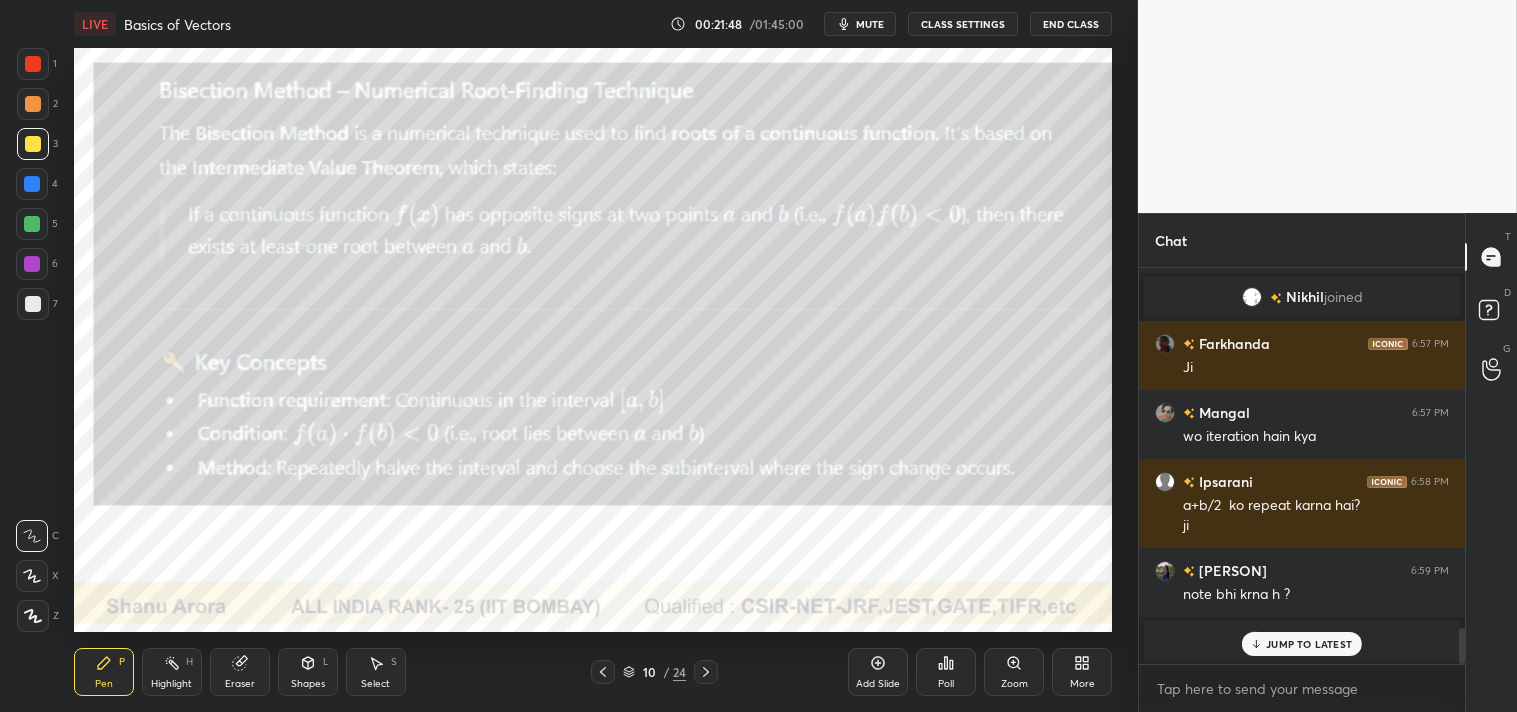 click 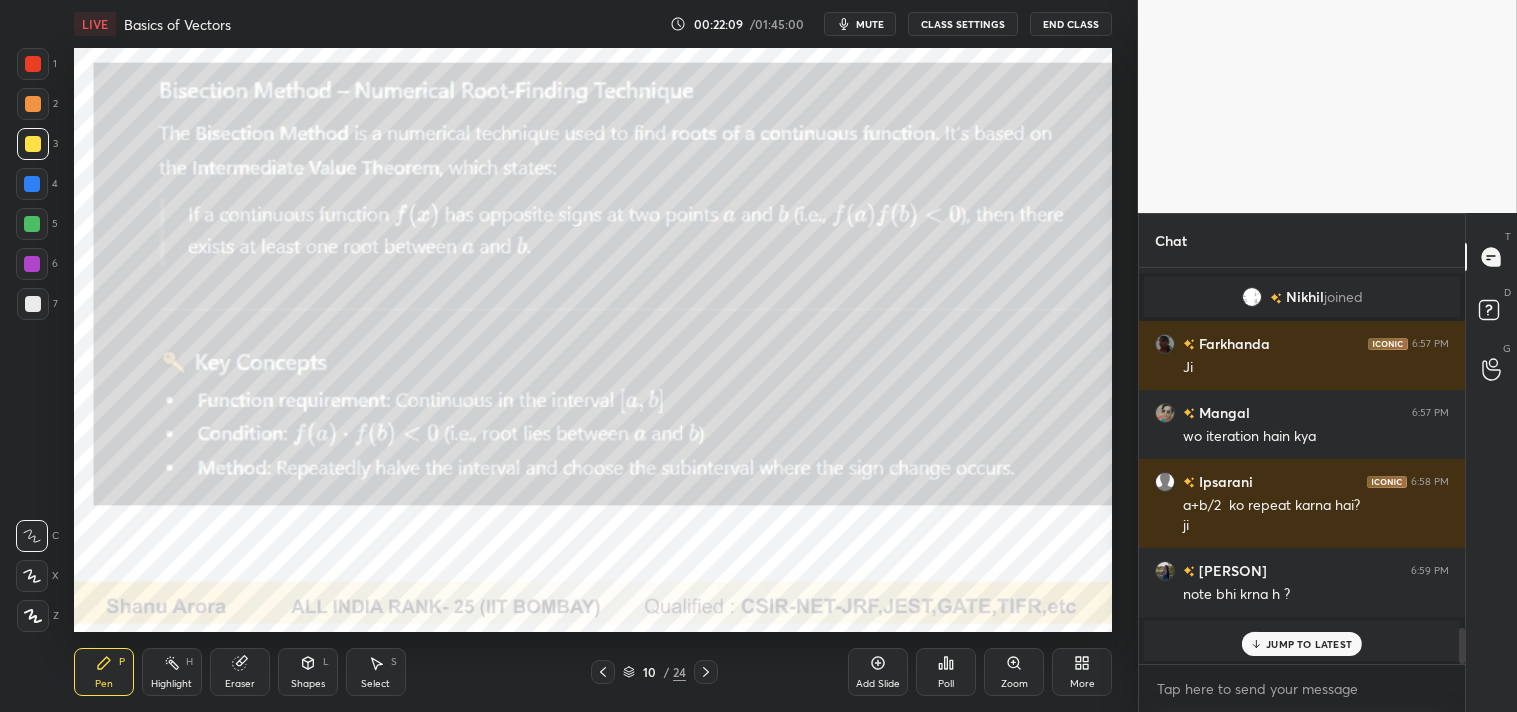 click on "JUMP TO LATEST" at bounding box center (1309, 644) 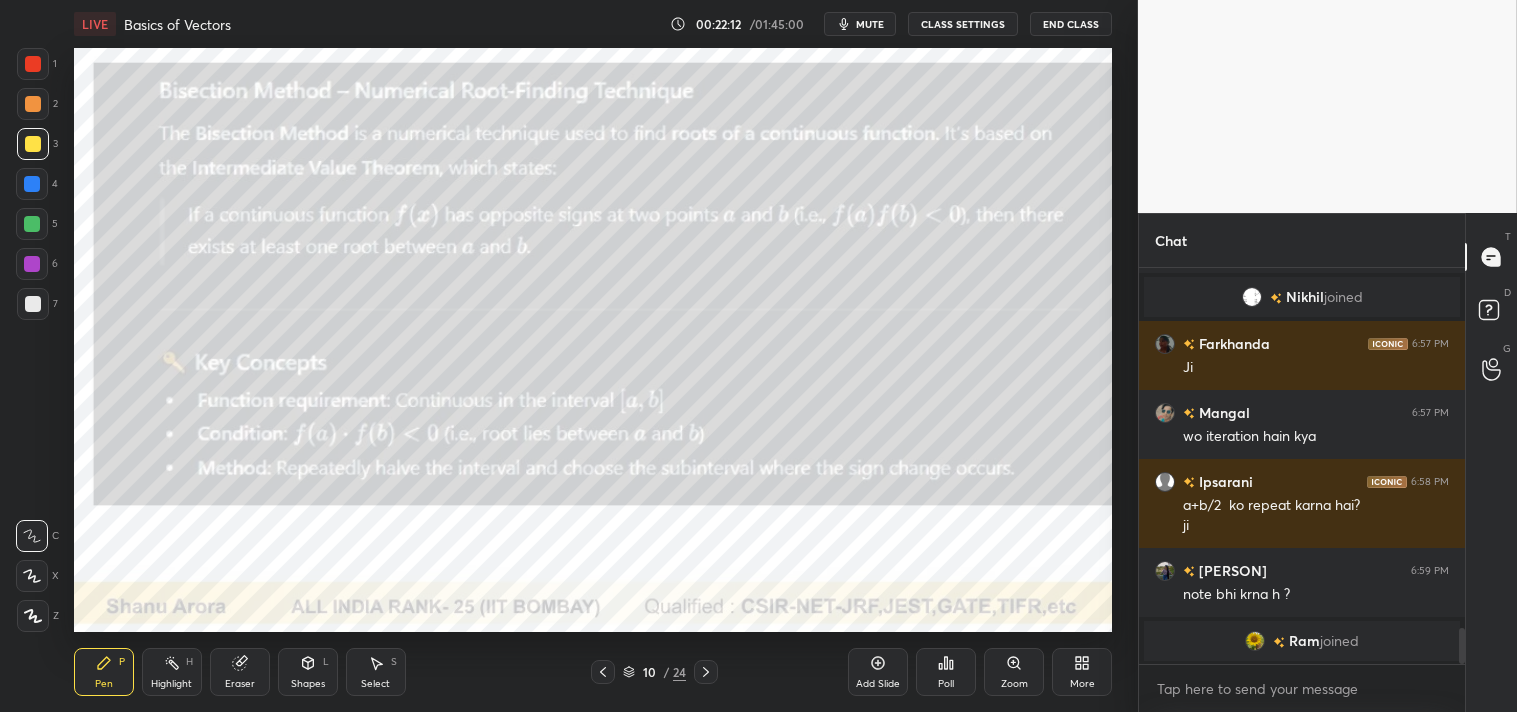 click on "Shapes L" at bounding box center [308, 672] 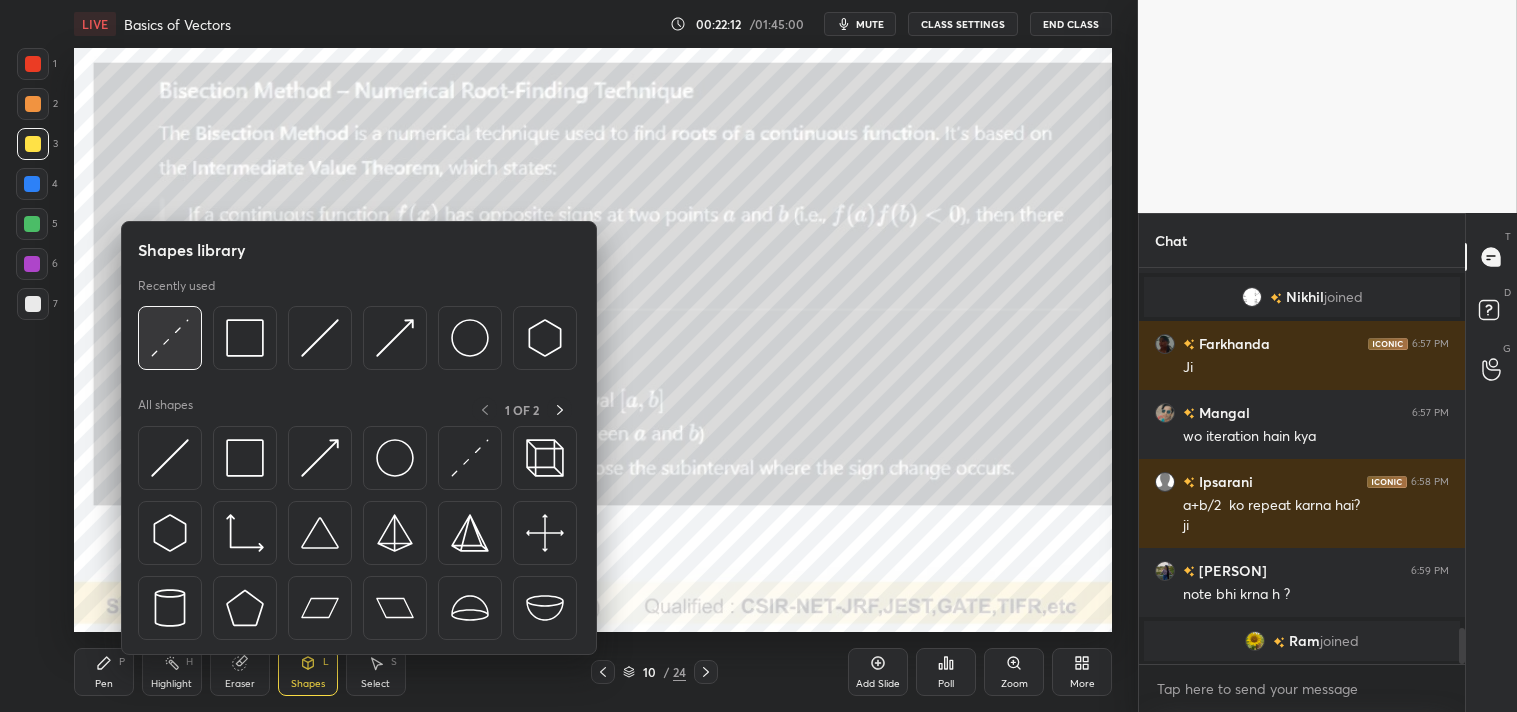 click at bounding box center (170, 338) 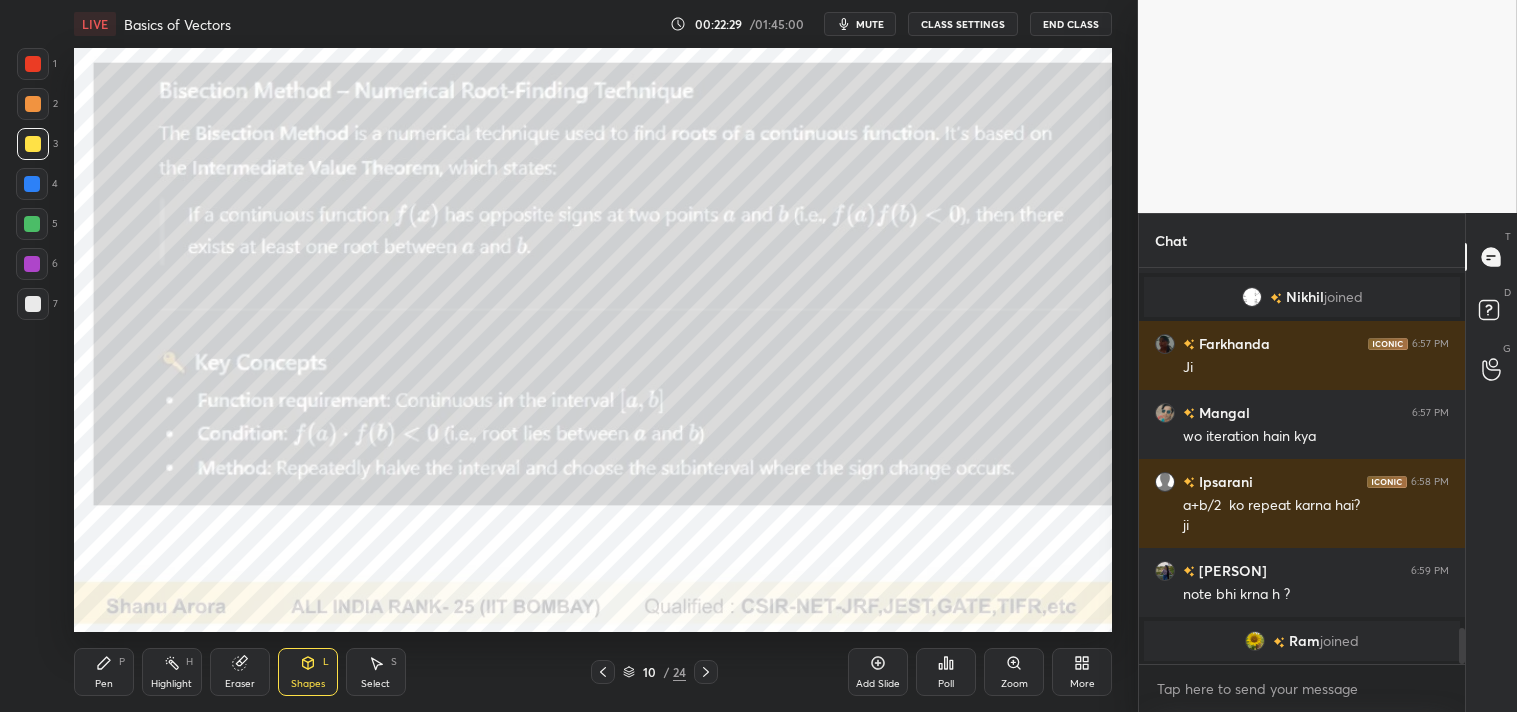 click on "Pen P" at bounding box center [104, 672] 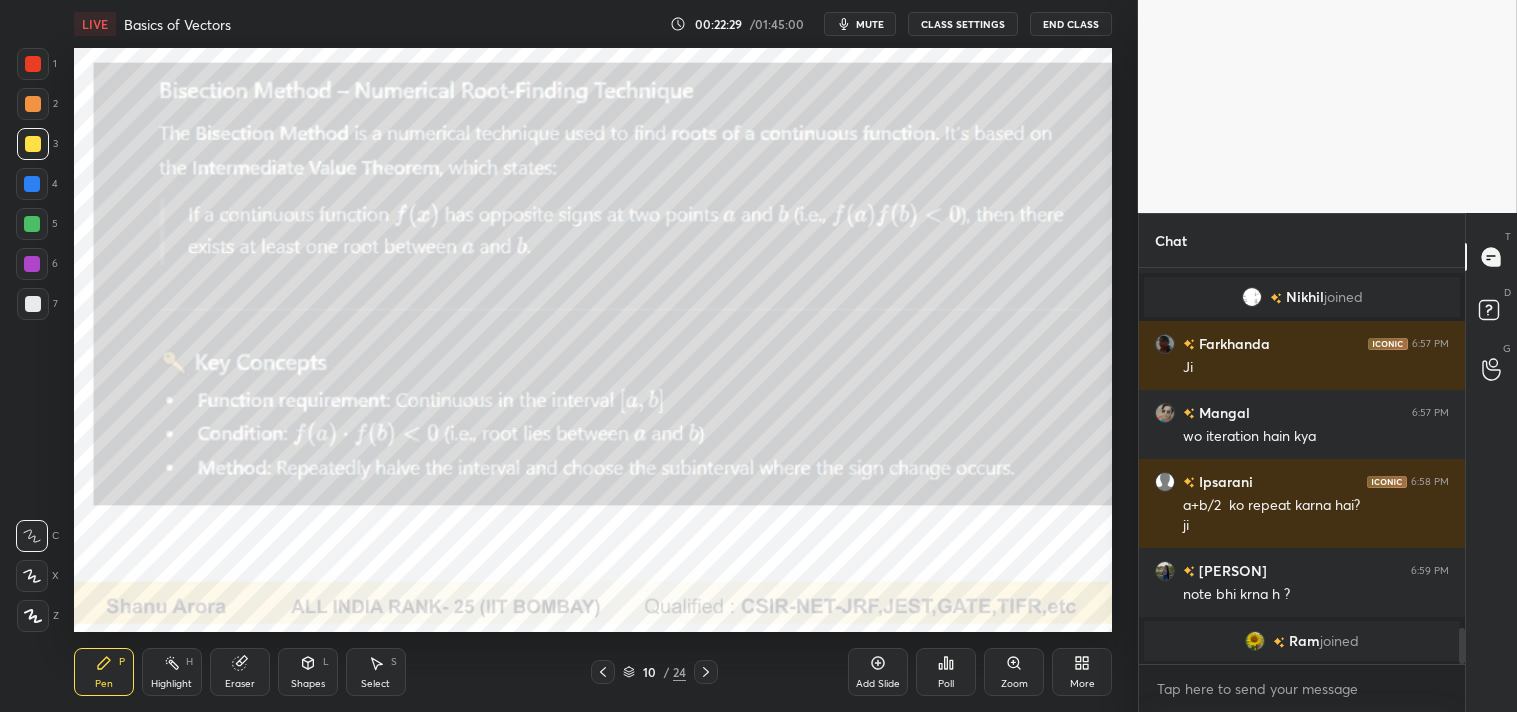 click on "Pen P" at bounding box center [104, 672] 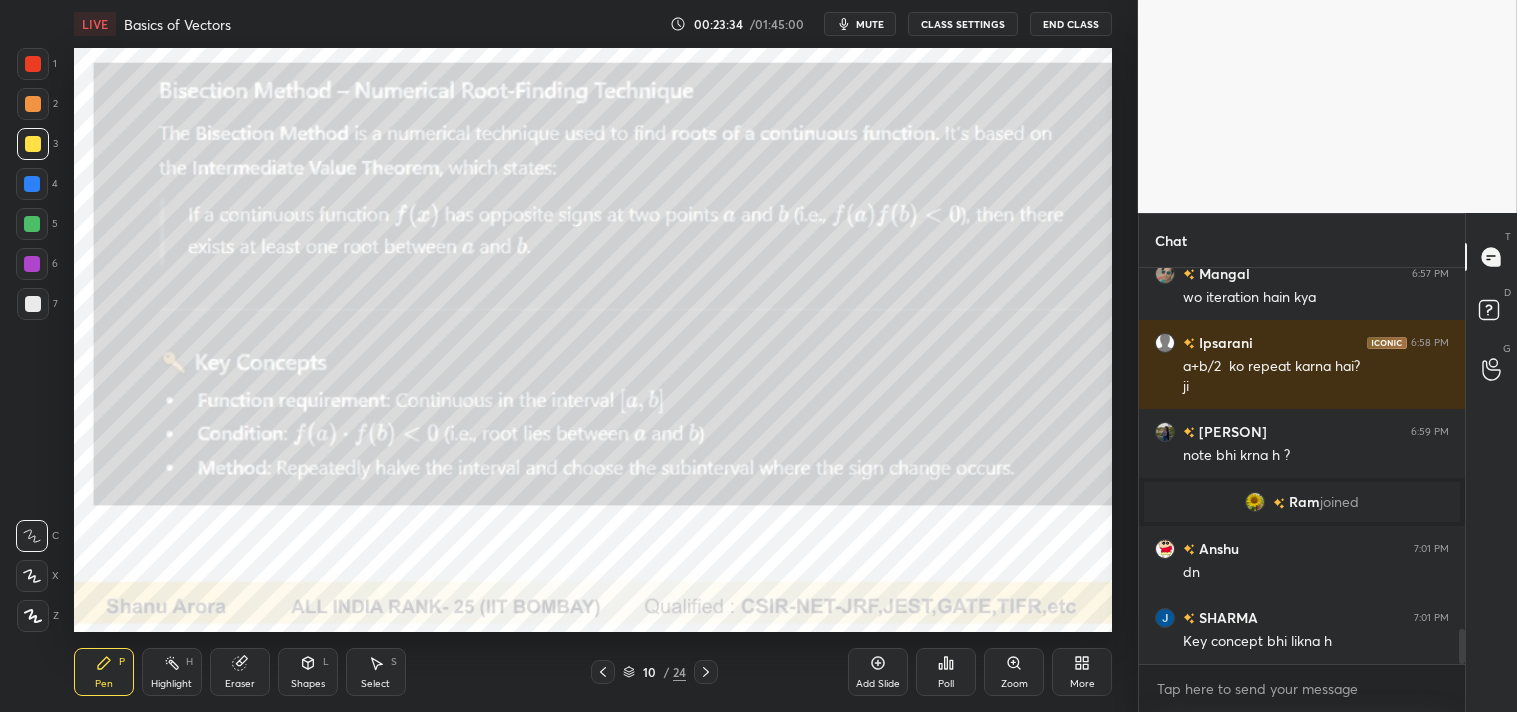 scroll, scrollTop: 4108, scrollLeft: 0, axis: vertical 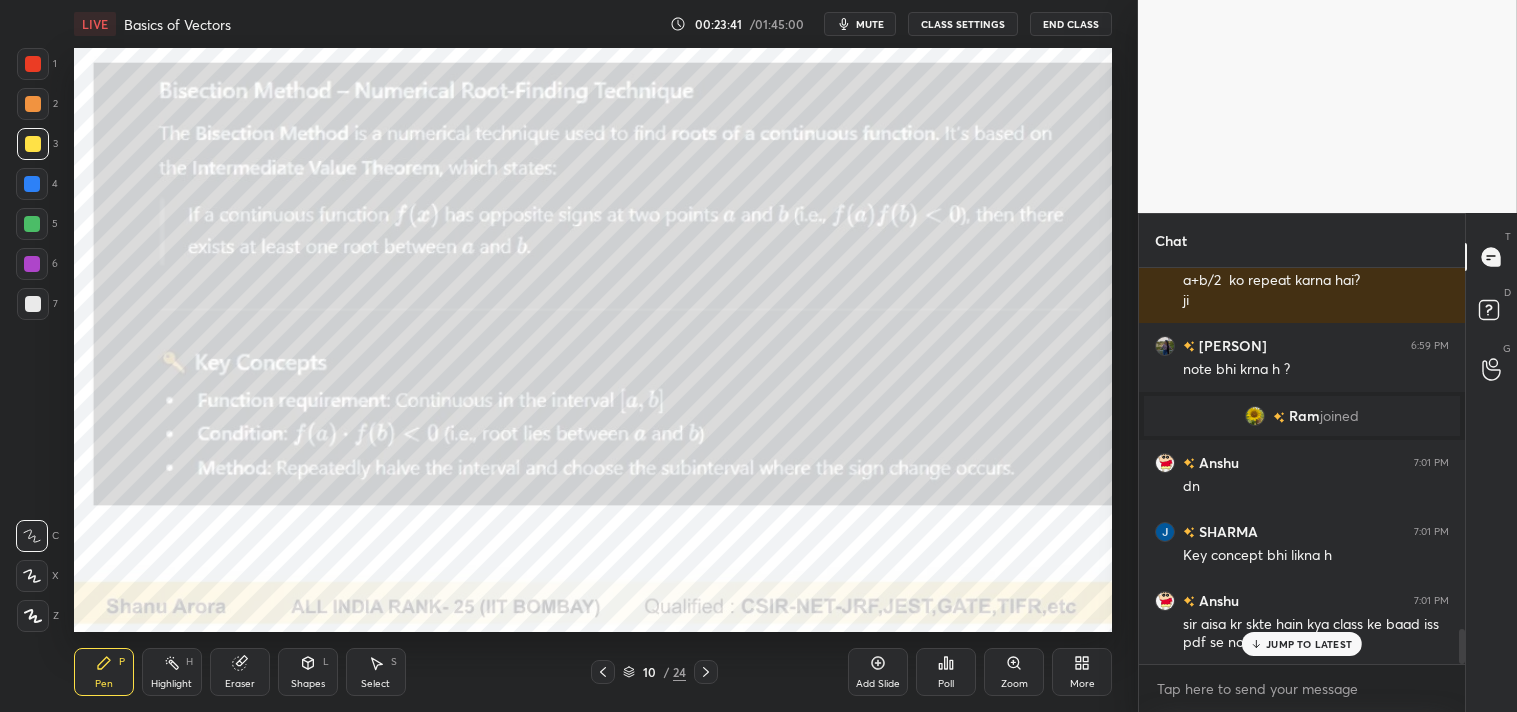 click on "JUMP TO LATEST" at bounding box center [1309, 644] 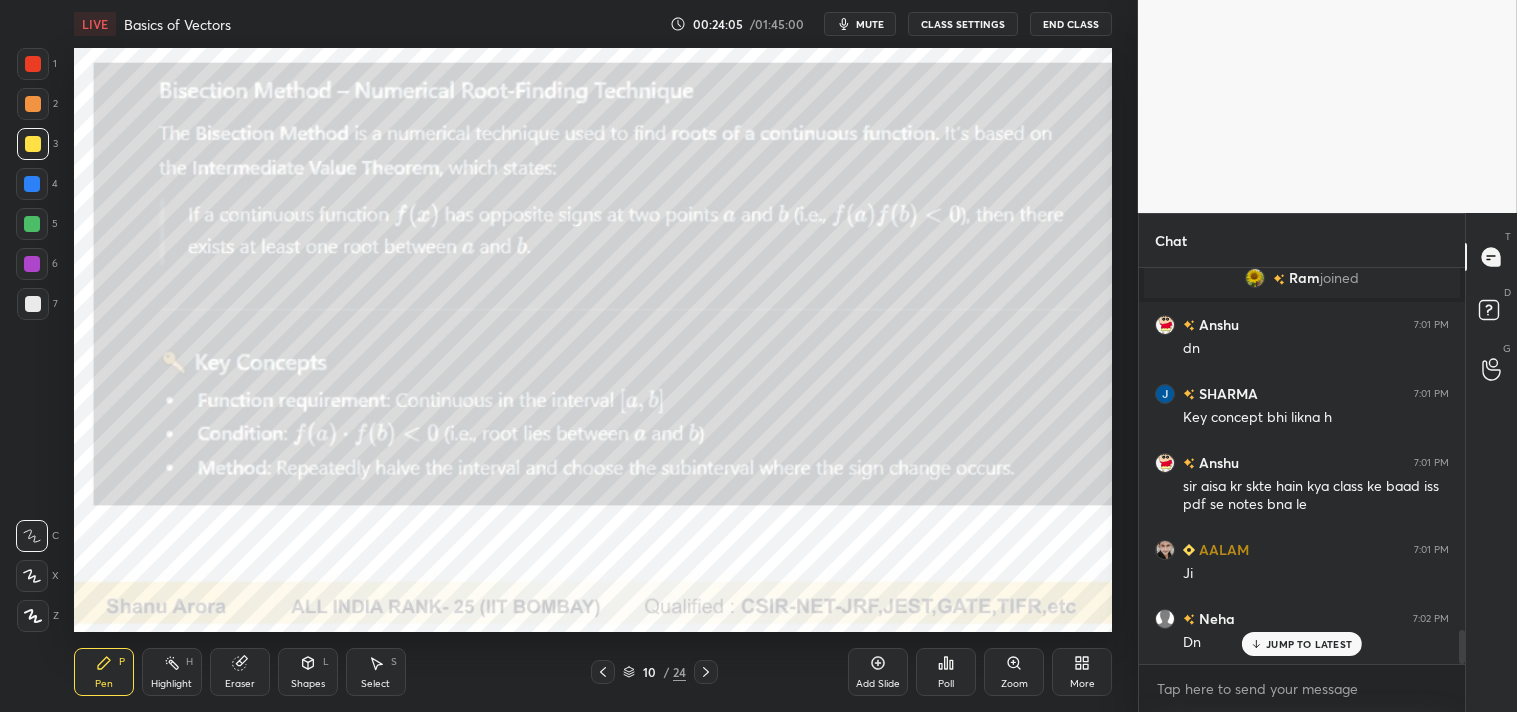 scroll, scrollTop: 4315, scrollLeft: 0, axis: vertical 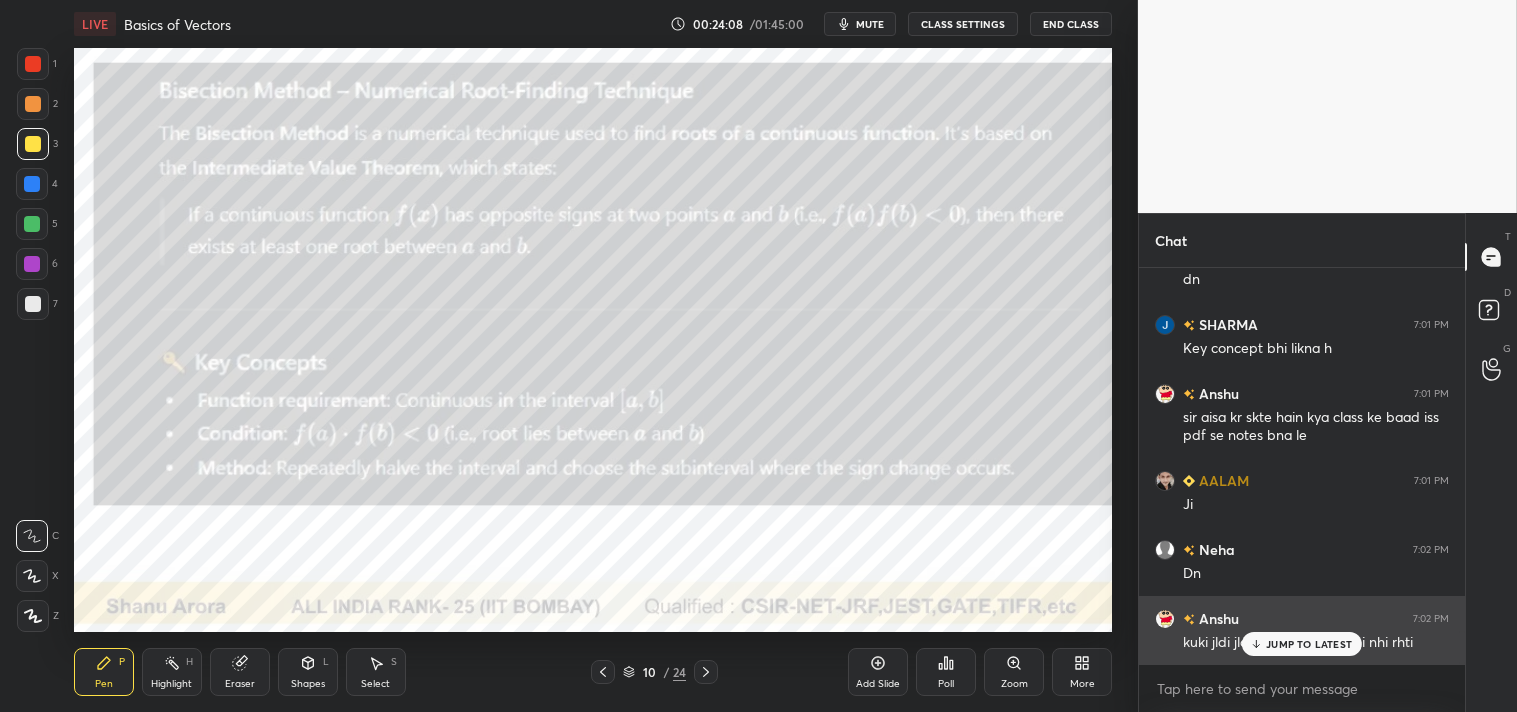 click on "JUMP TO LATEST" at bounding box center [1309, 644] 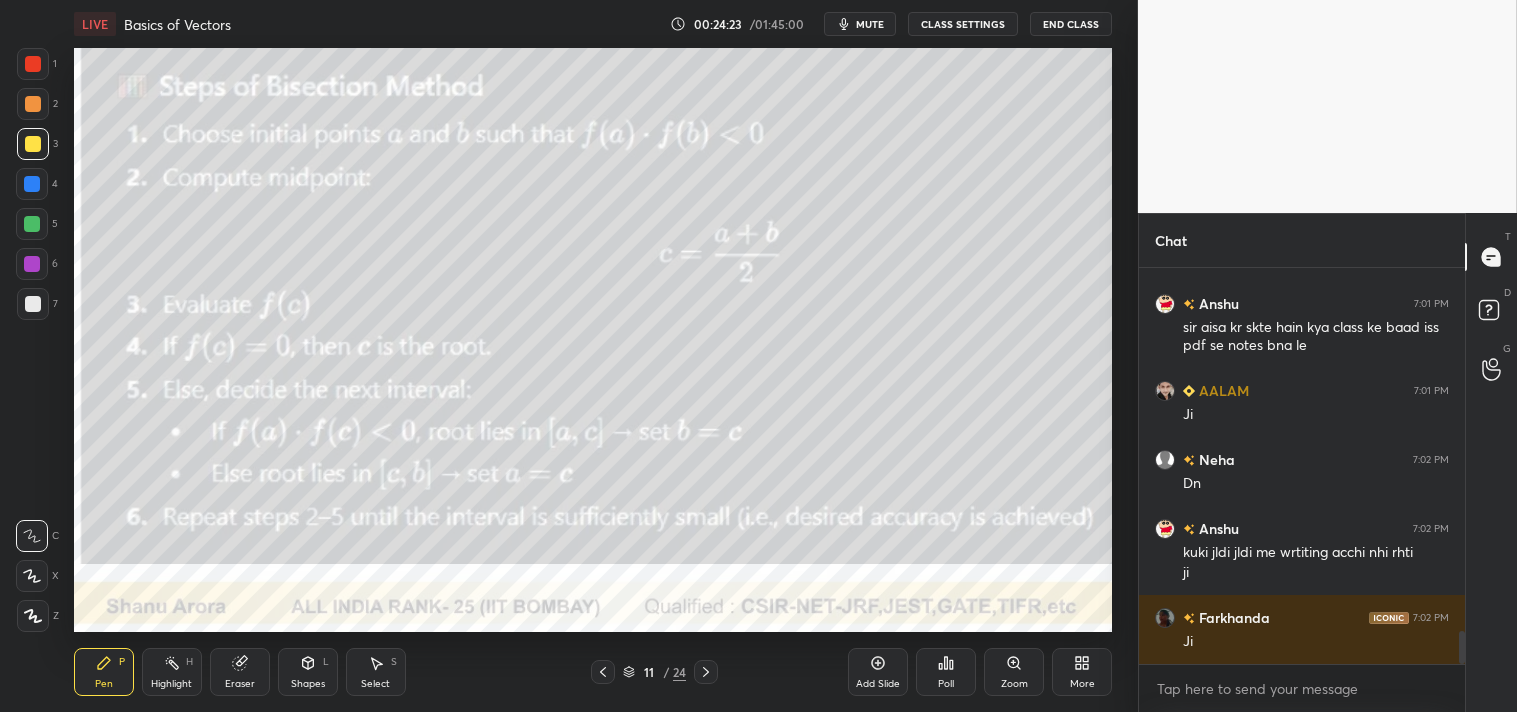 scroll, scrollTop: 4474, scrollLeft: 0, axis: vertical 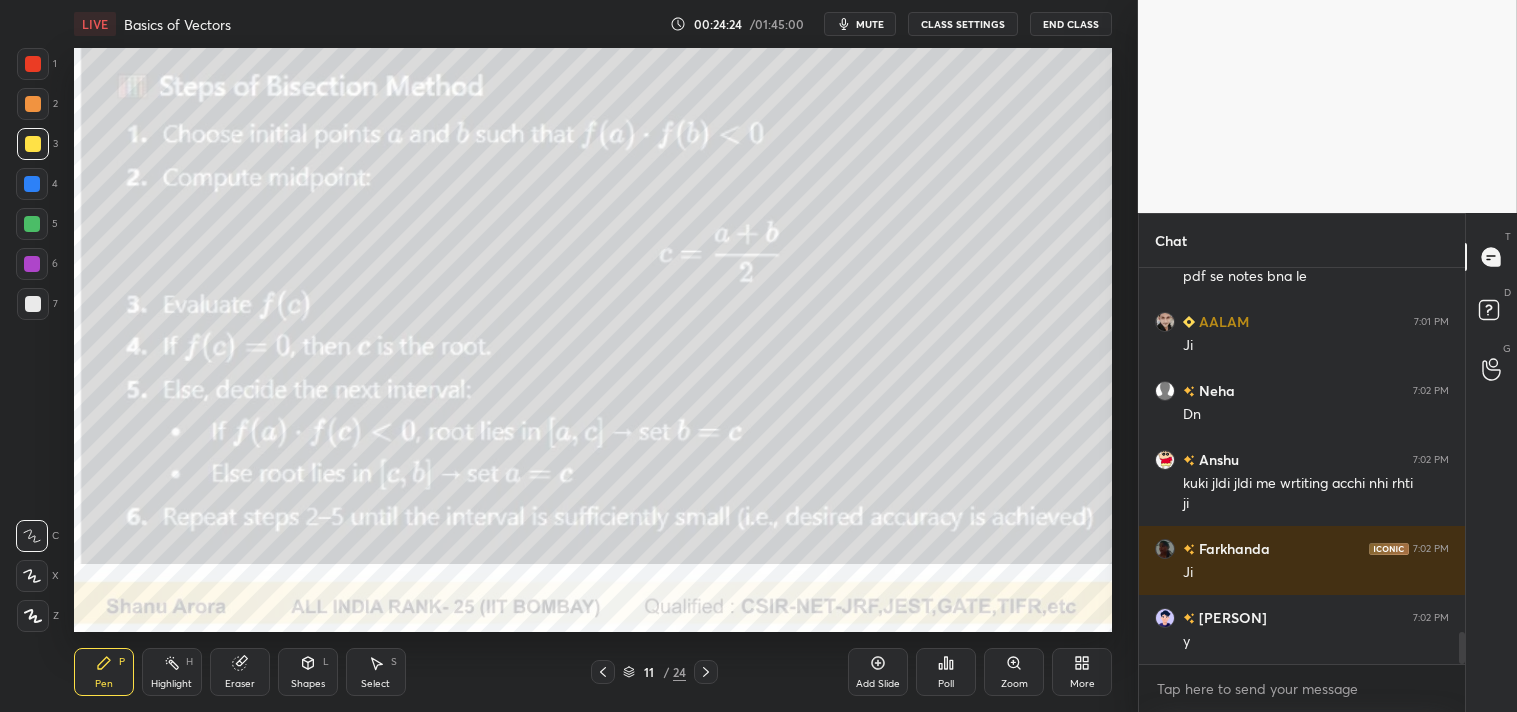 click 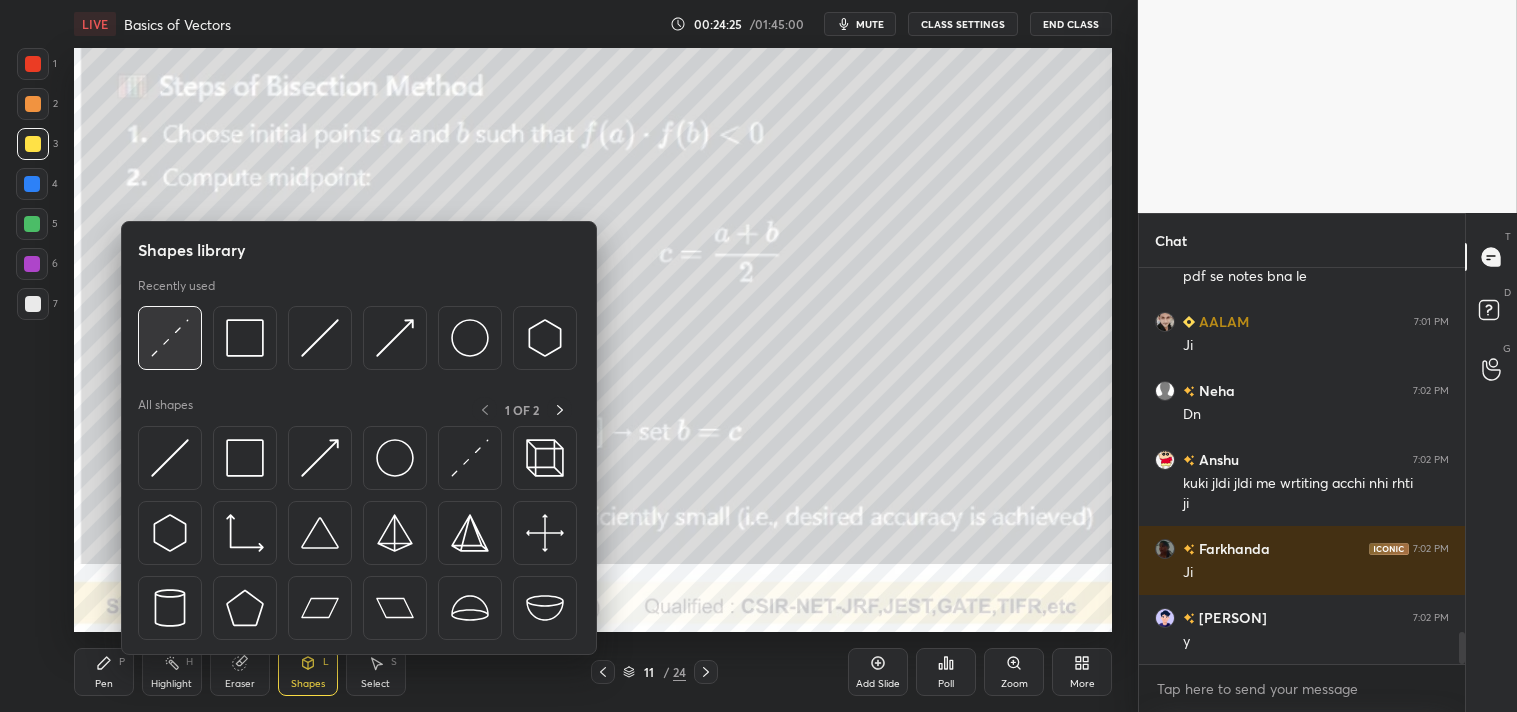 click at bounding box center (170, 338) 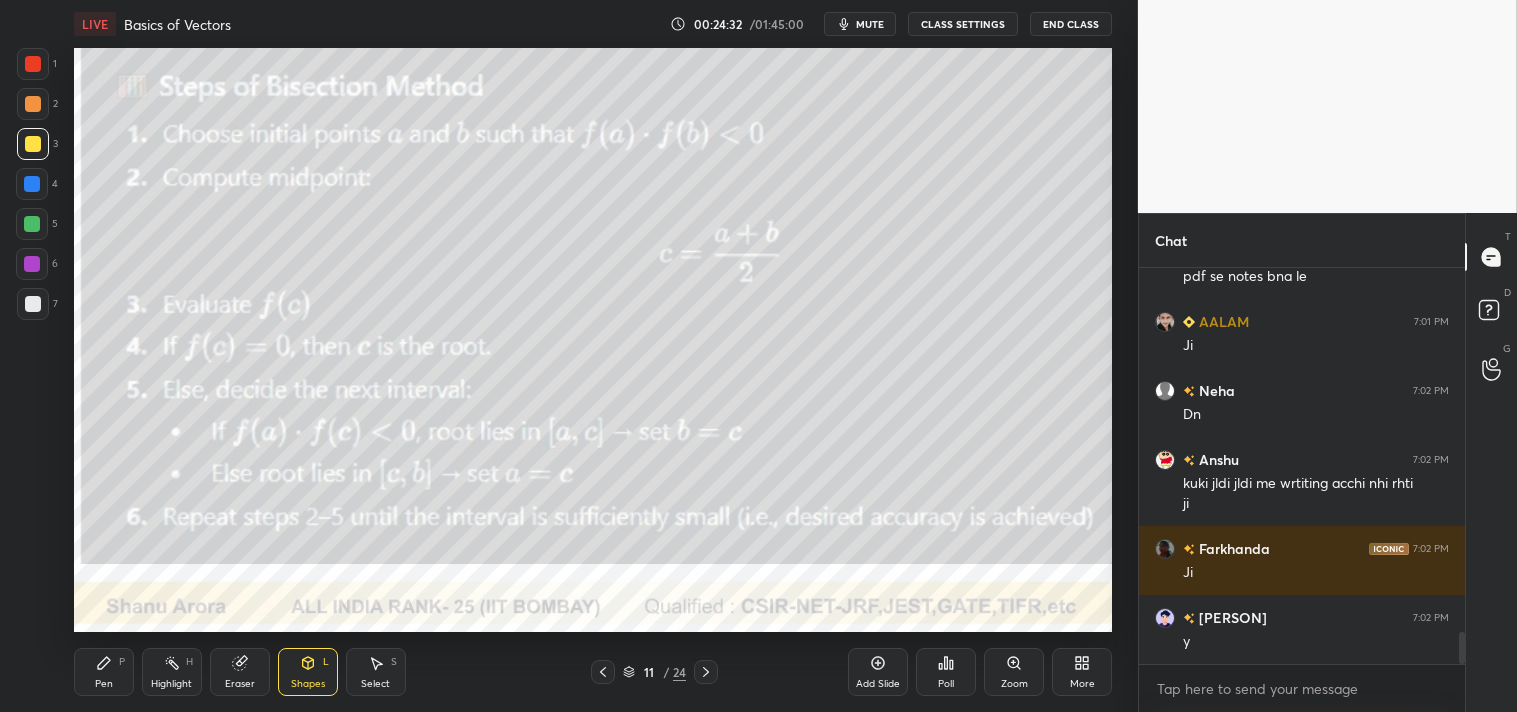 click on "Highlight" at bounding box center (171, 684) 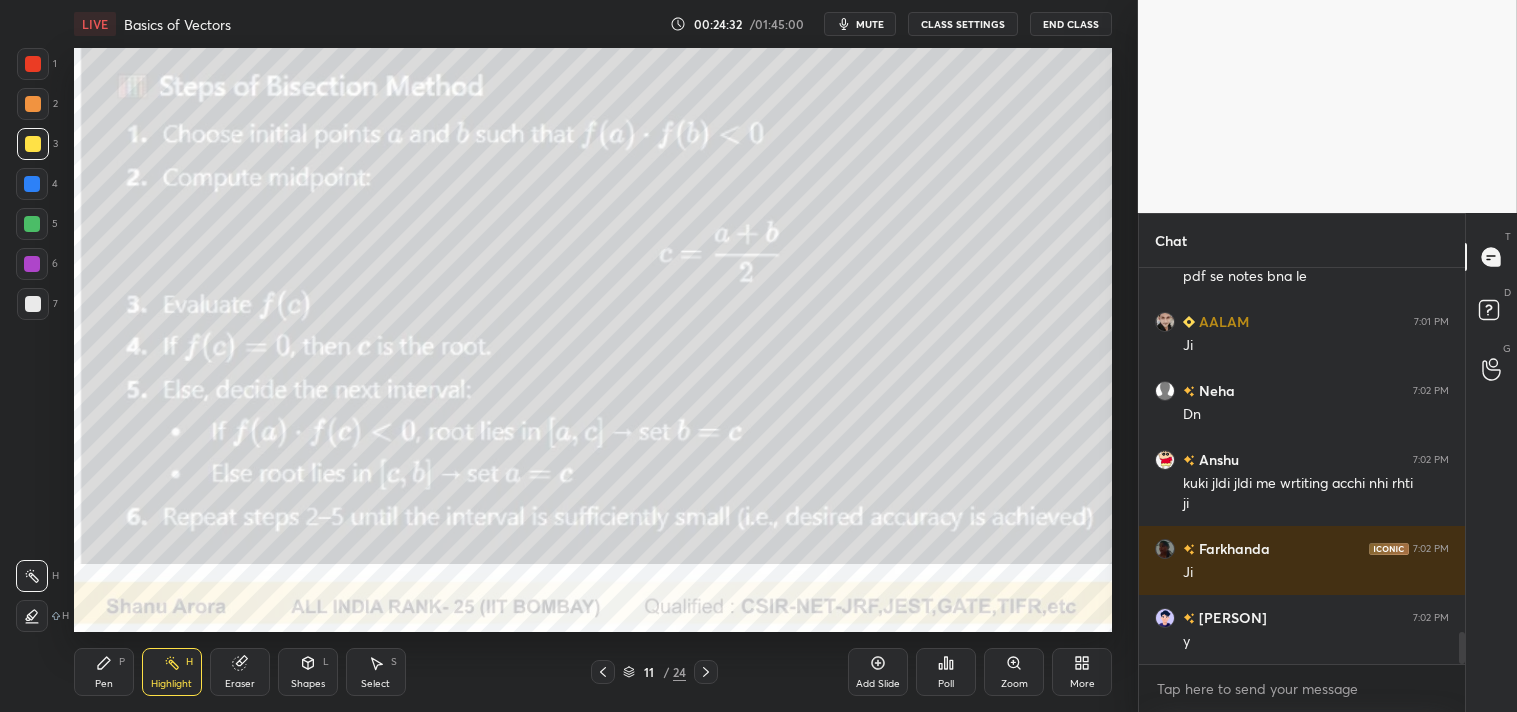 click on "Highlight" at bounding box center [171, 684] 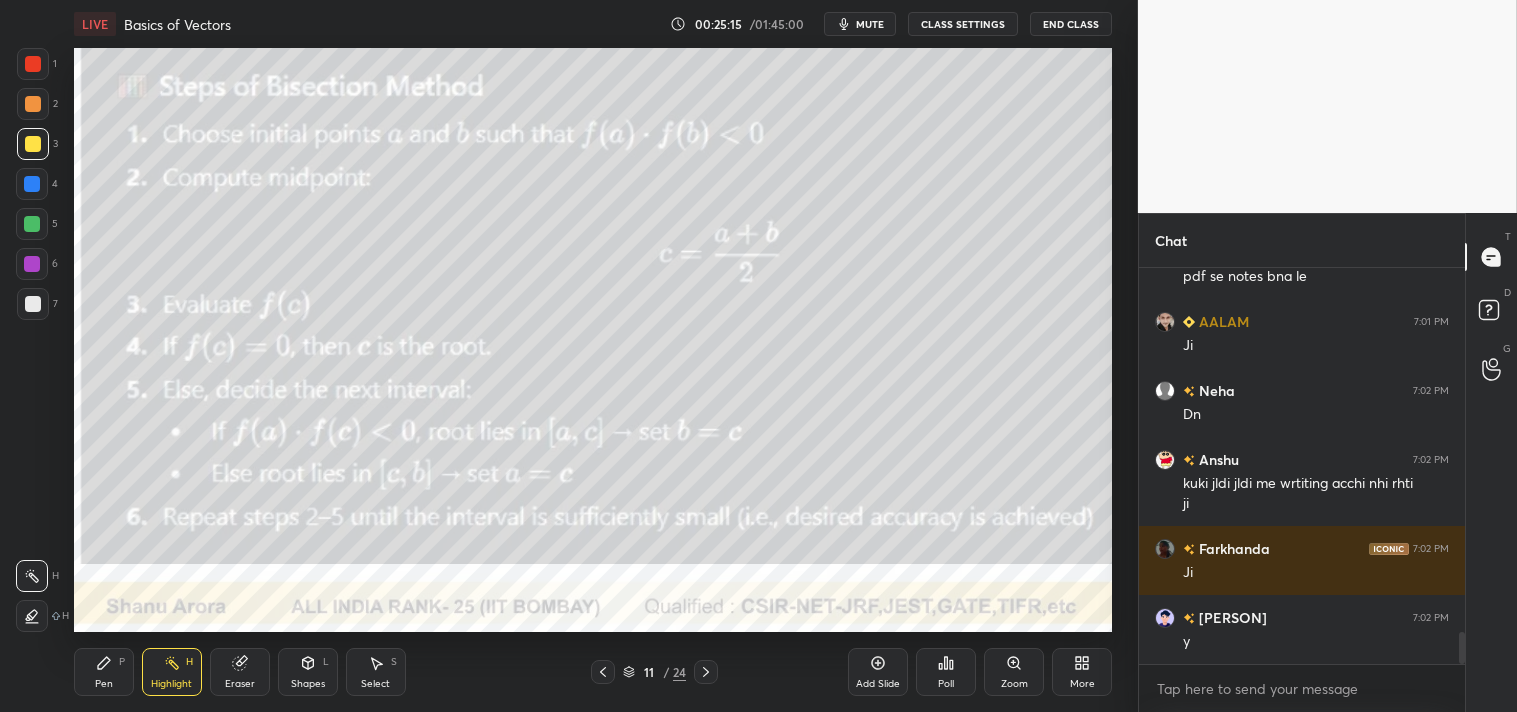 scroll, scrollTop: 4543, scrollLeft: 0, axis: vertical 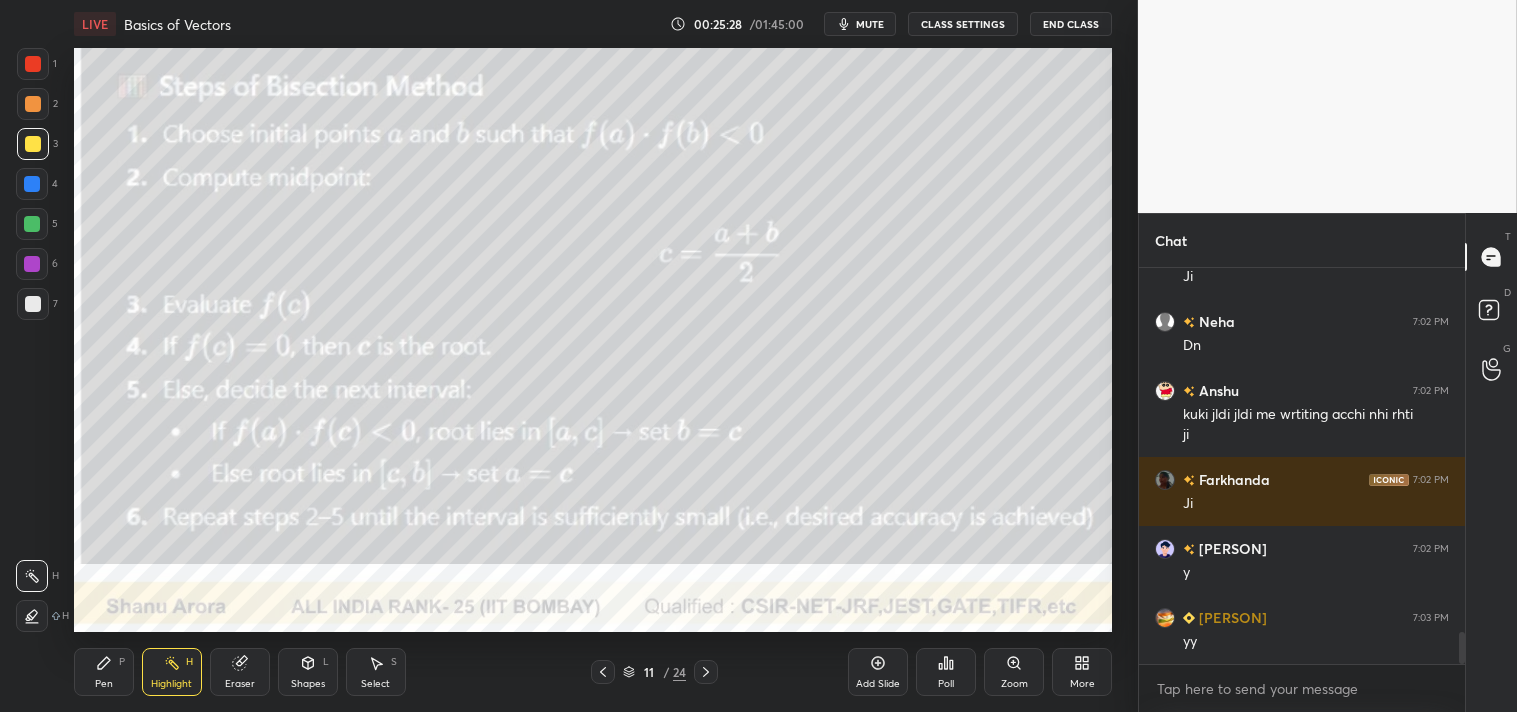 click on "Pen P" at bounding box center (104, 672) 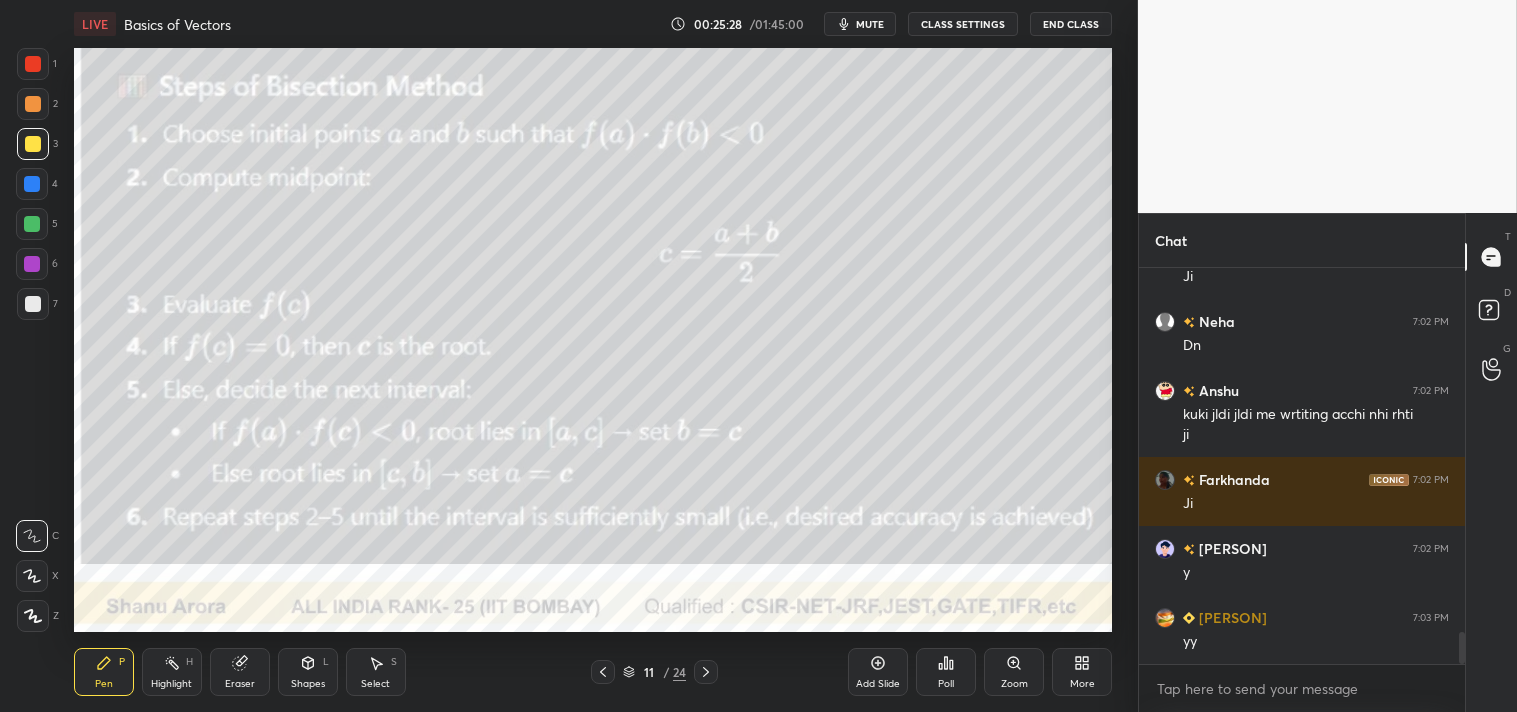 click on "Pen P" at bounding box center [104, 672] 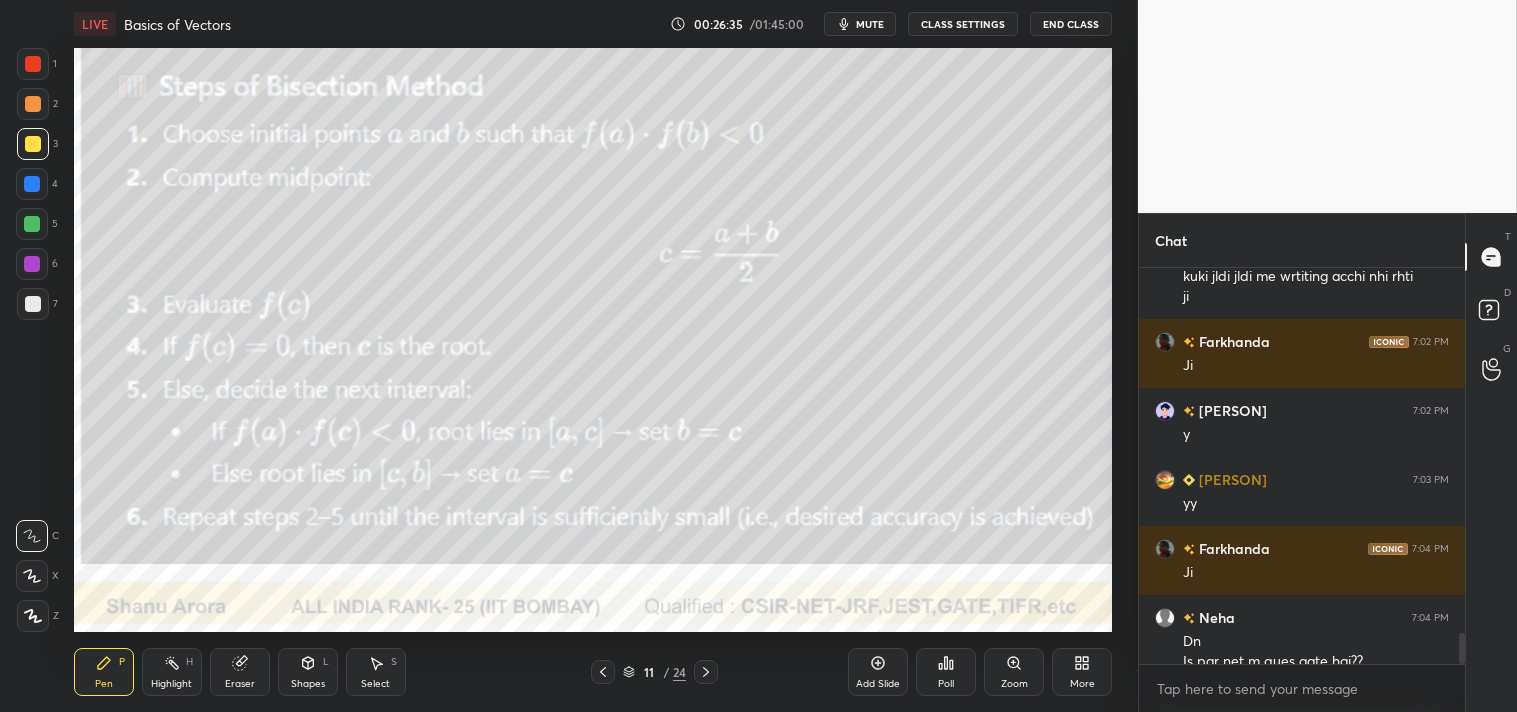 scroll, scrollTop: 4701, scrollLeft: 0, axis: vertical 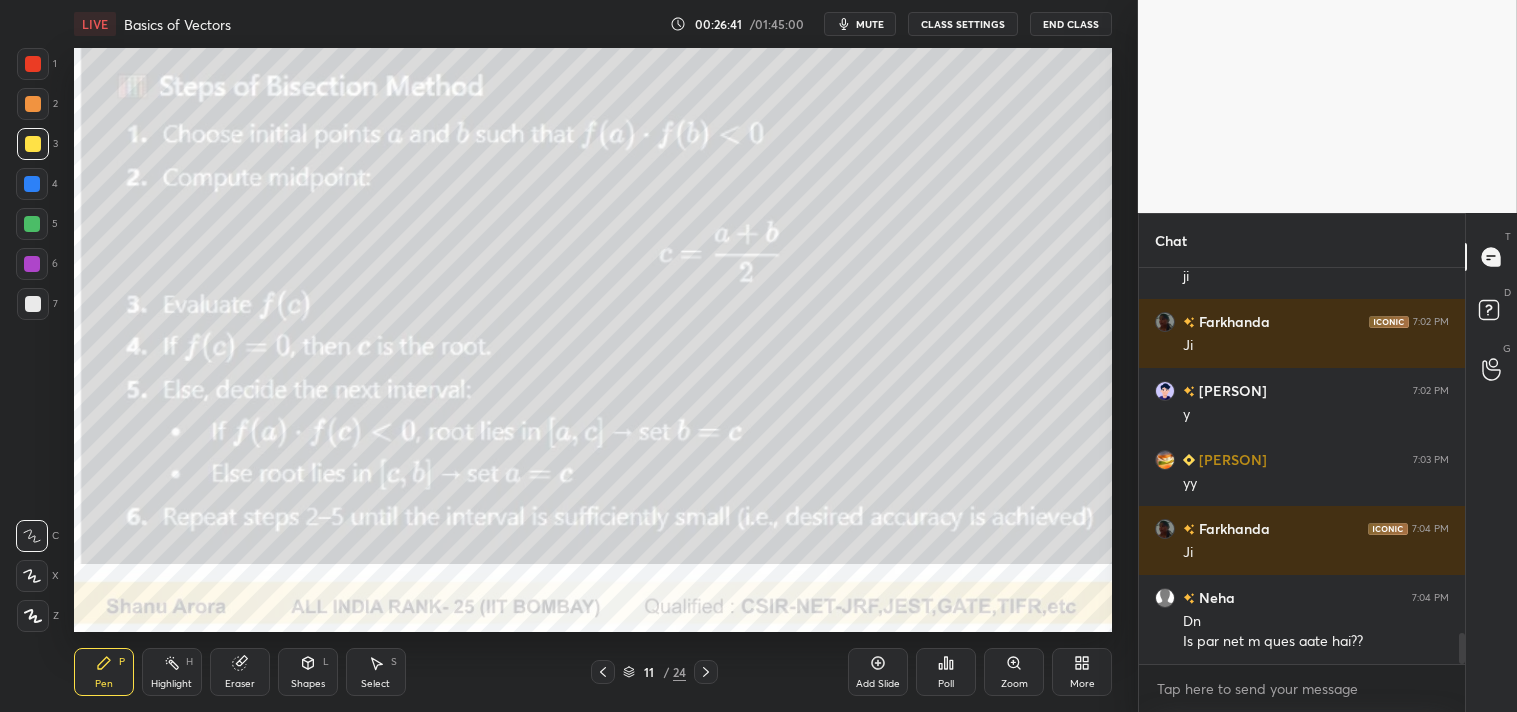 click 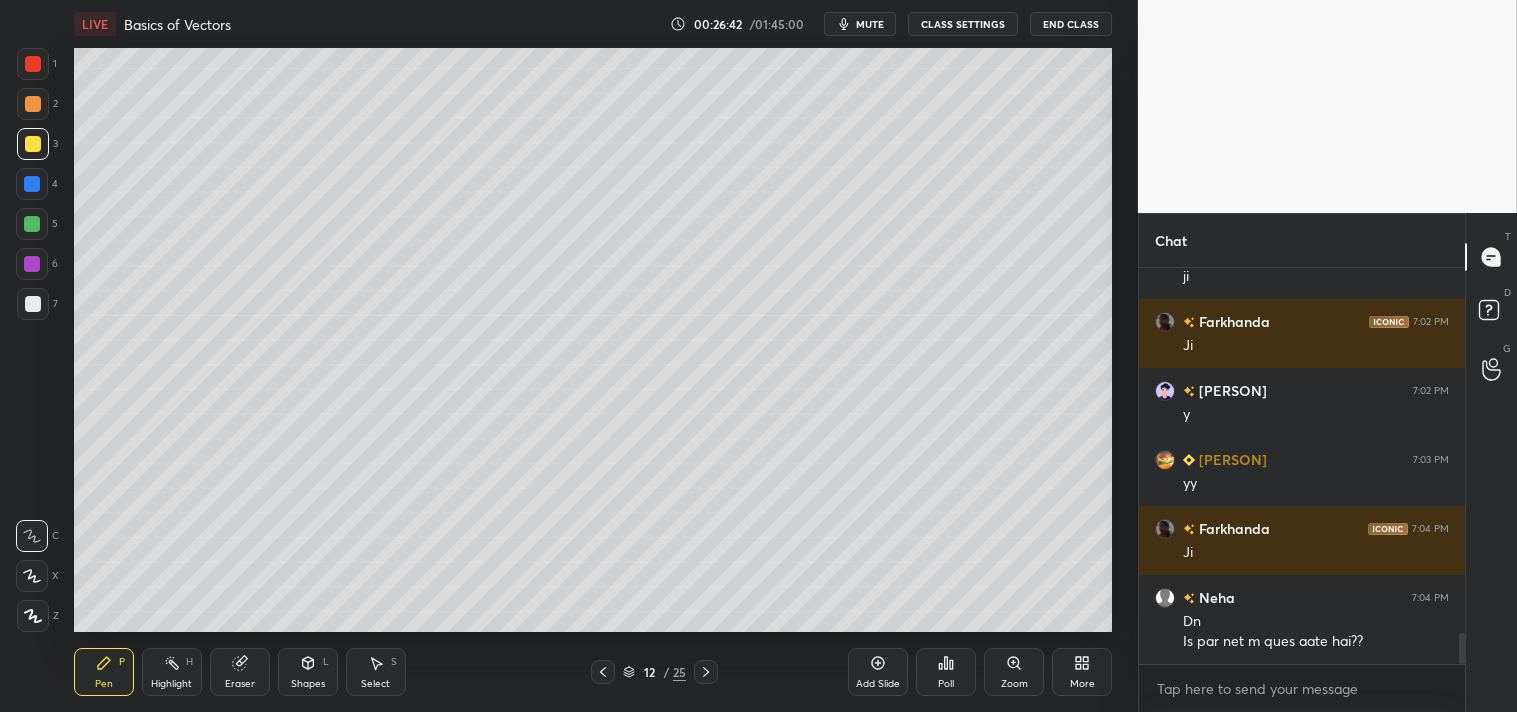click on "Shapes" at bounding box center (308, 684) 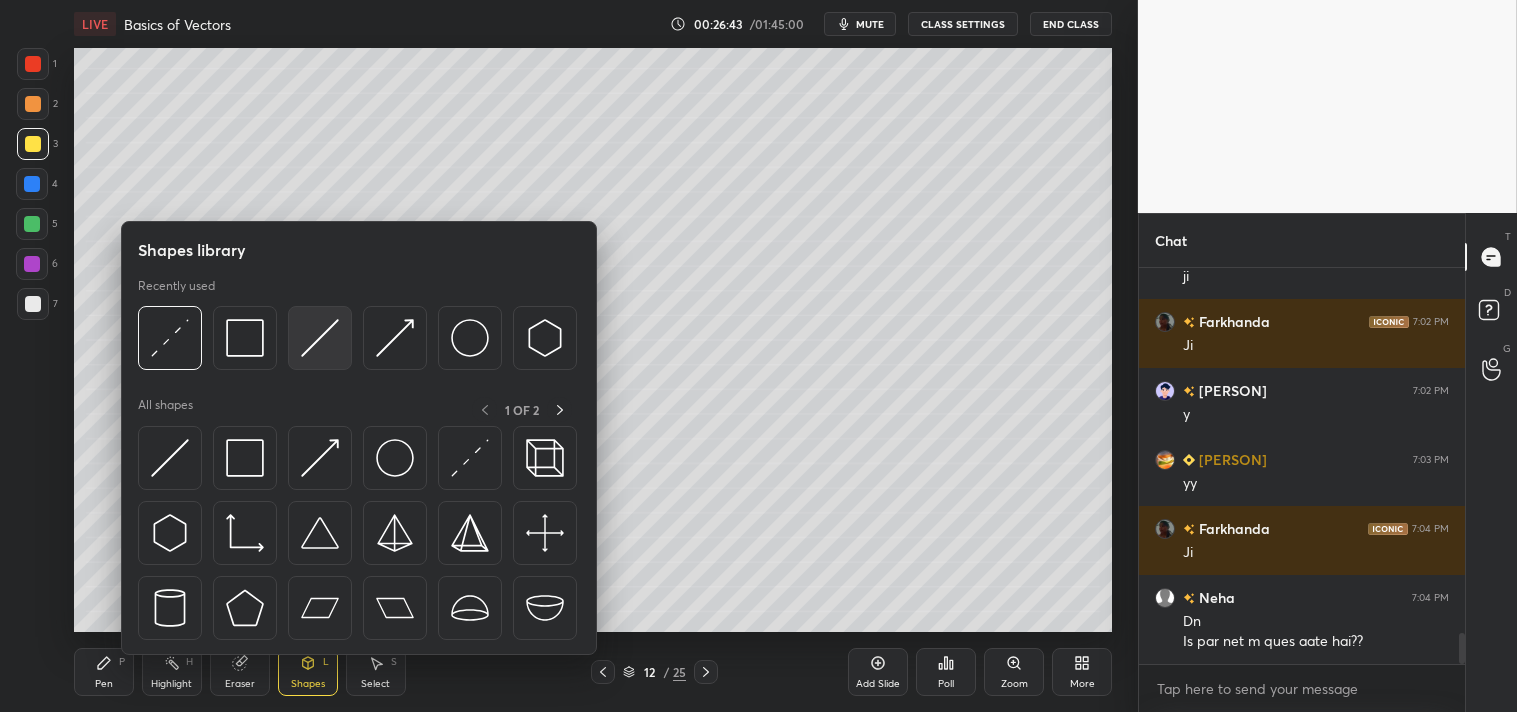 click at bounding box center [320, 338] 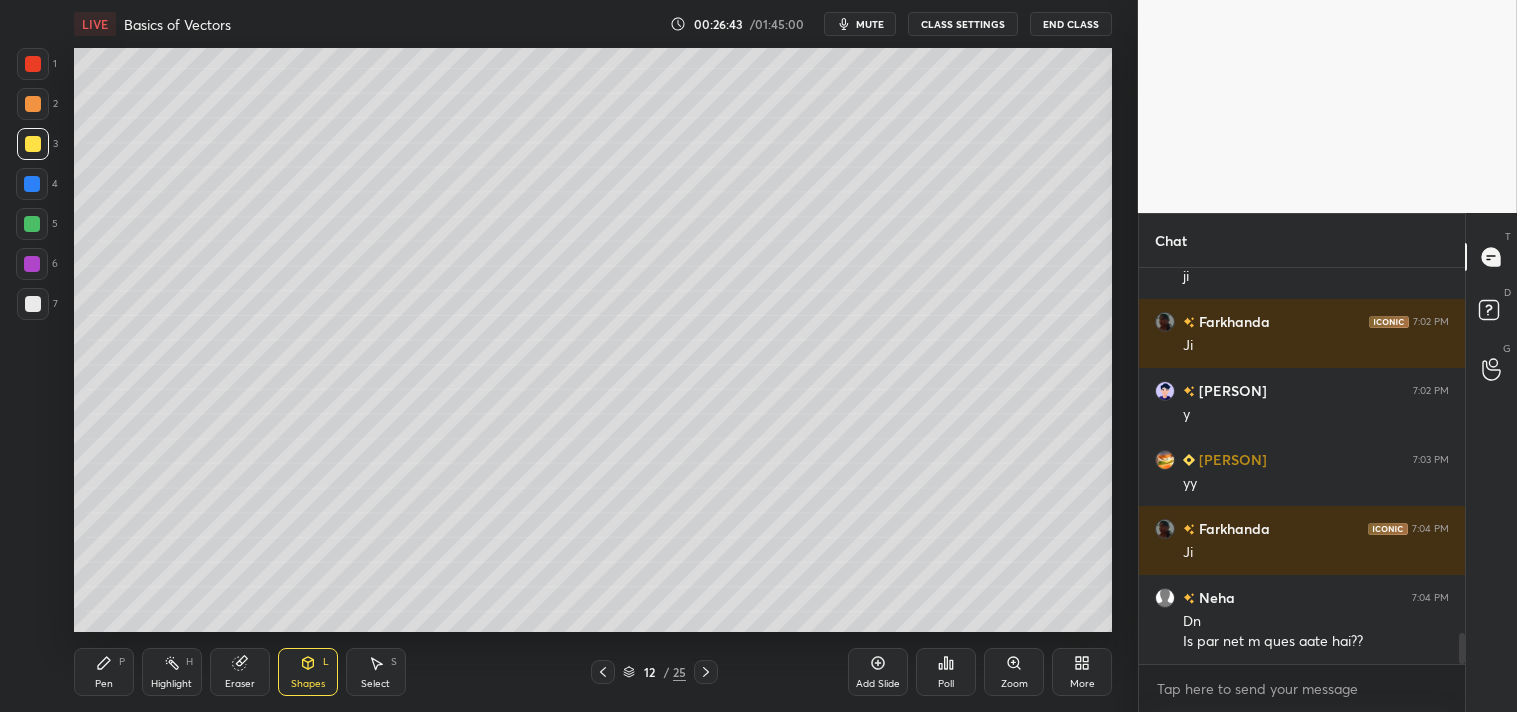 click at bounding box center (33, 304) 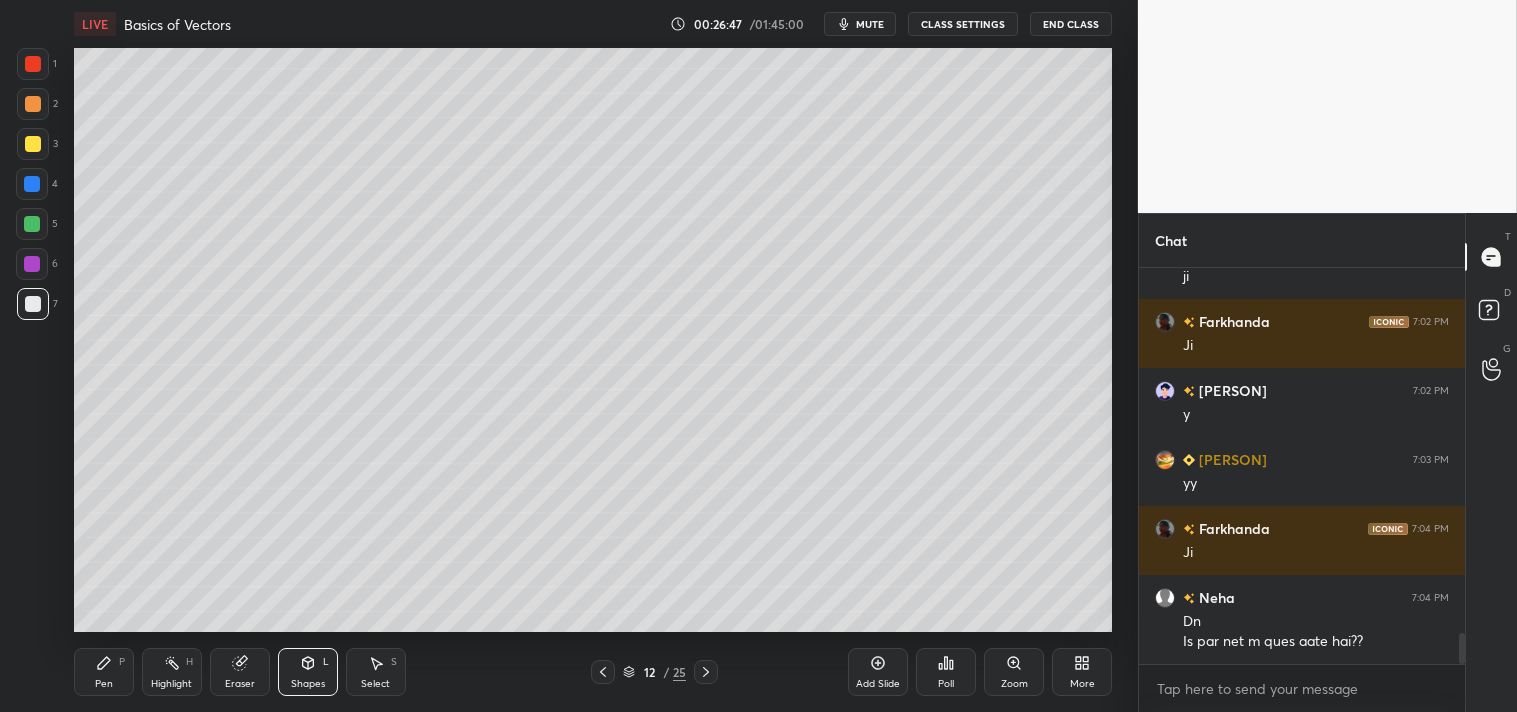 click on "Zoom" at bounding box center (1014, 684) 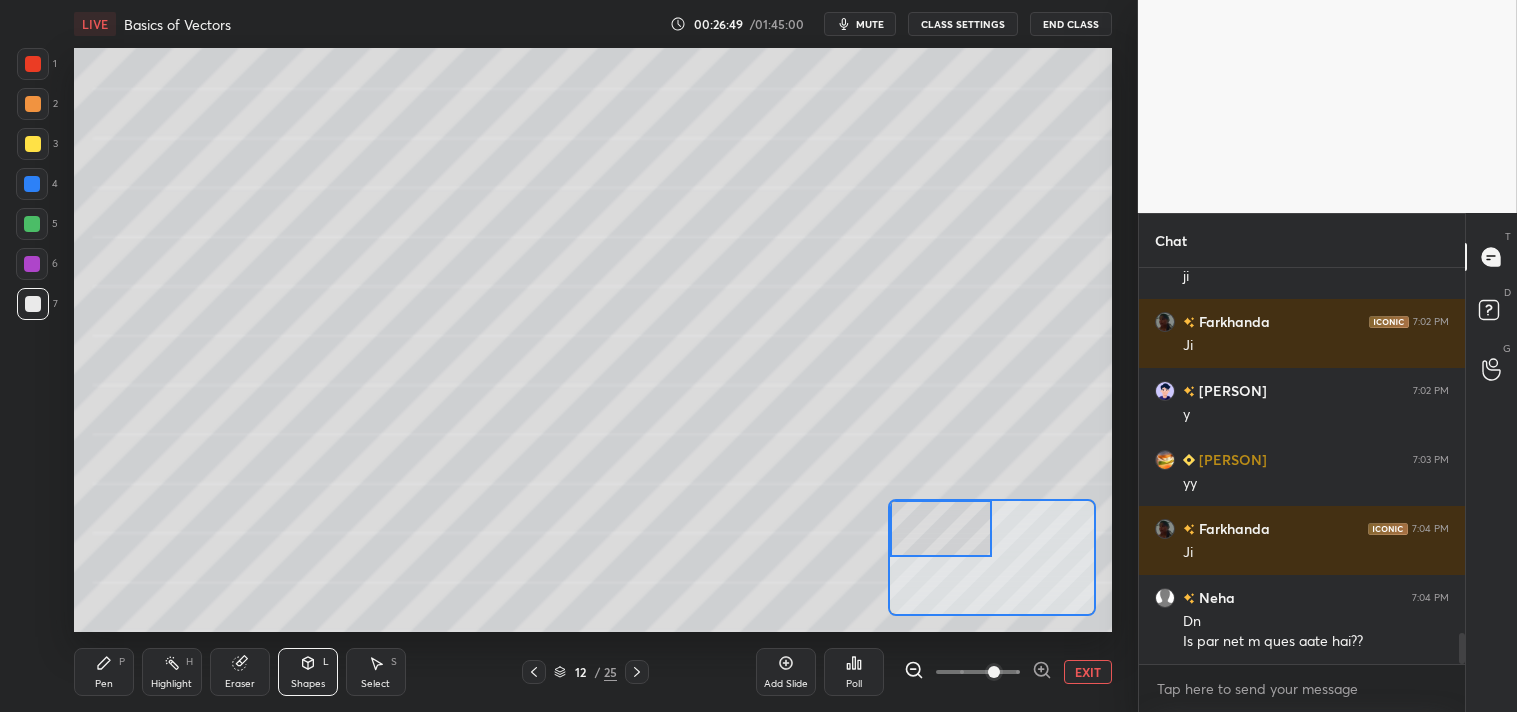 click on "Pen P" at bounding box center [104, 672] 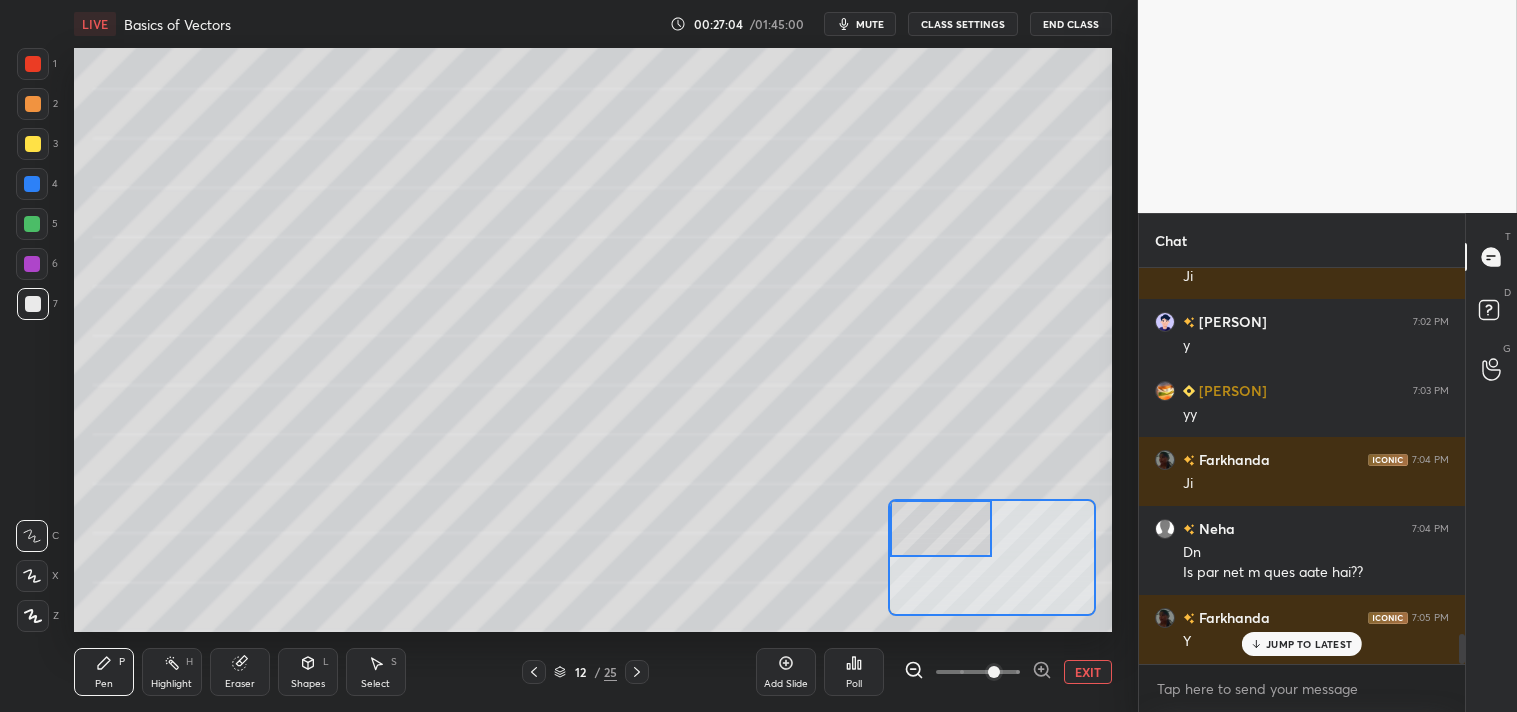 scroll, scrollTop: 4838, scrollLeft: 0, axis: vertical 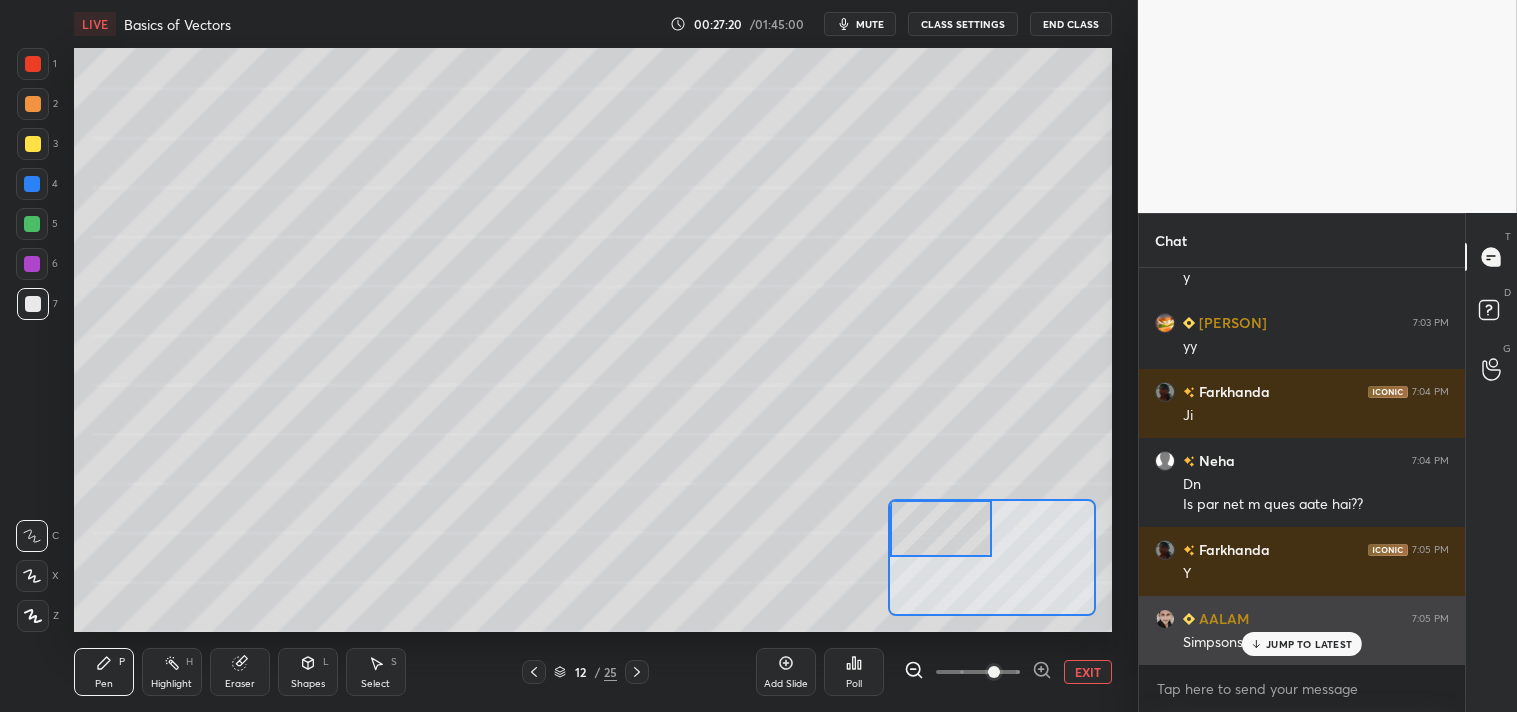 click on "JUMP TO LATEST" at bounding box center [1309, 644] 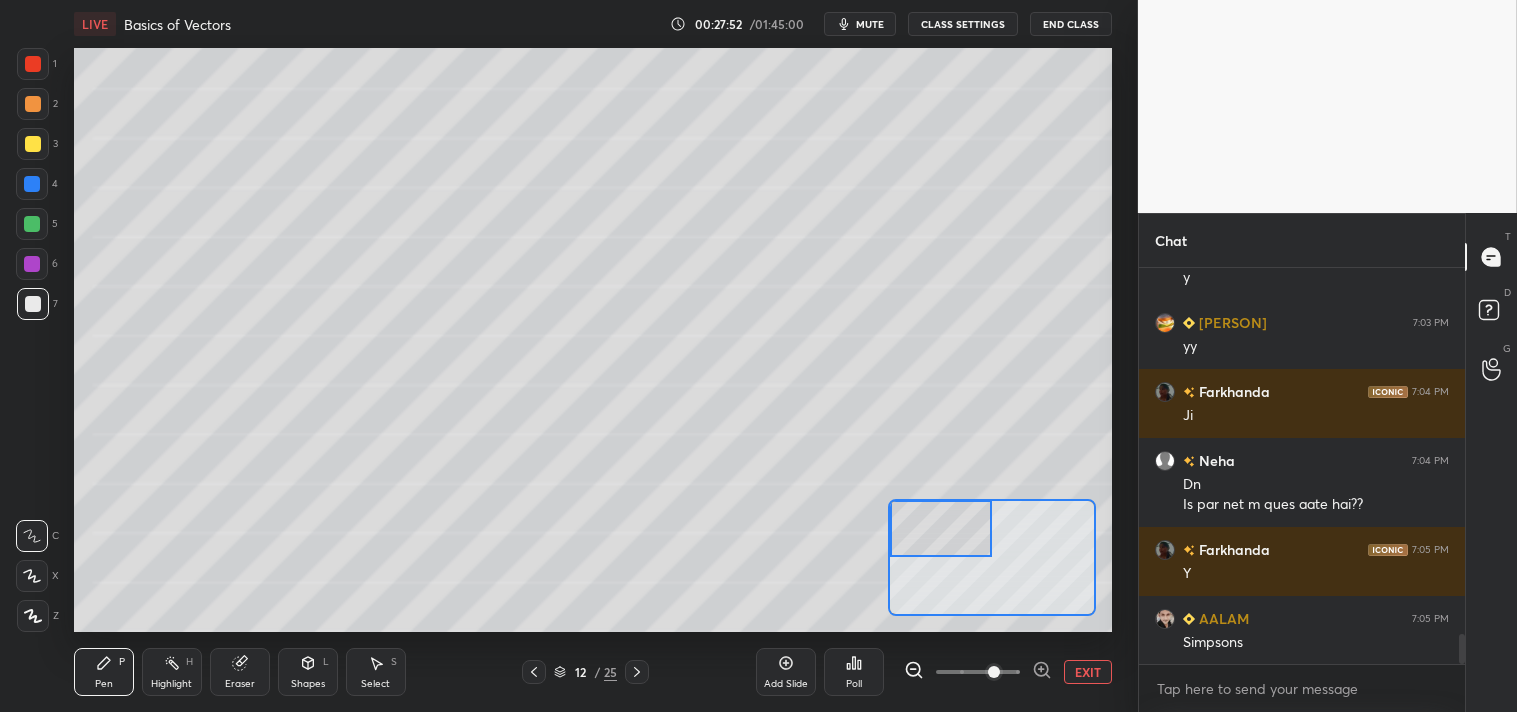 click at bounding box center (33, 144) 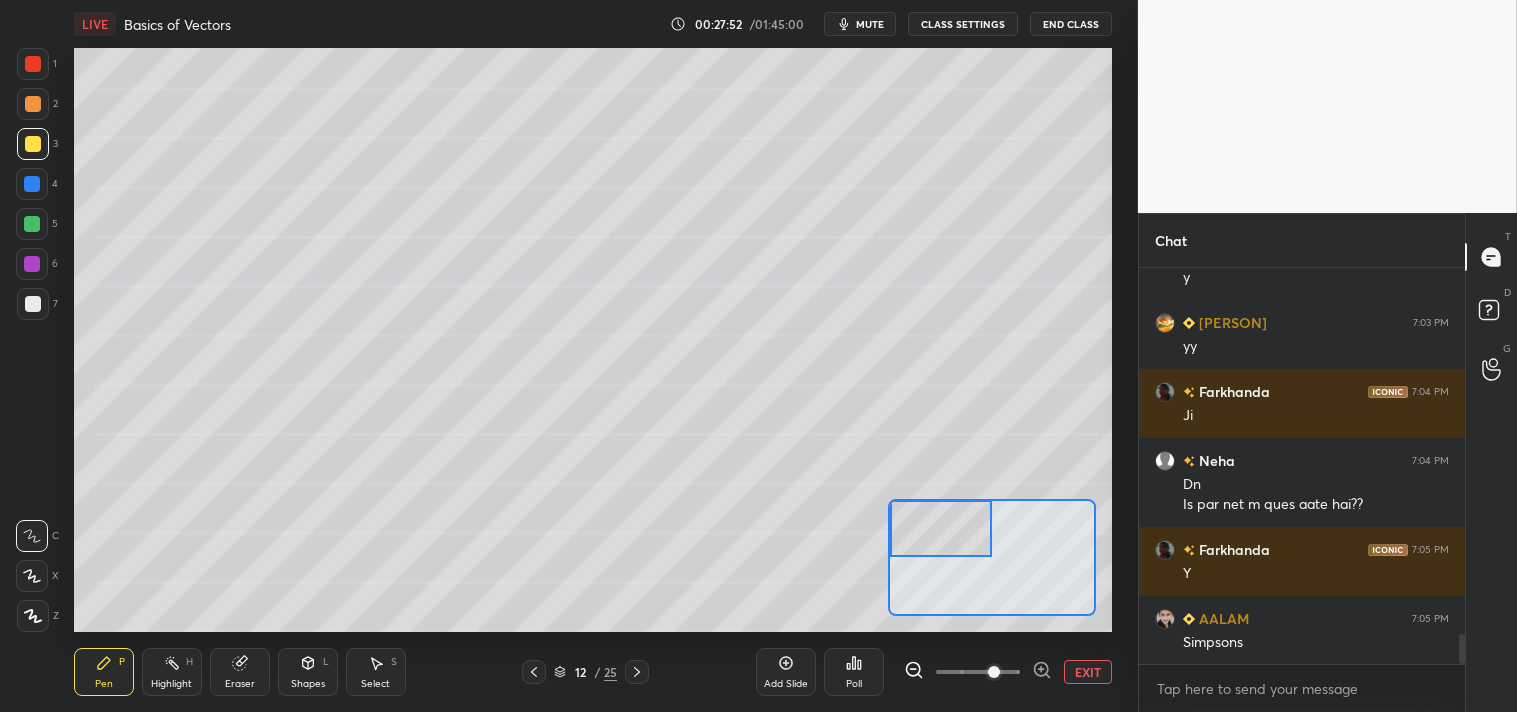 click at bounding box center [33, 144] 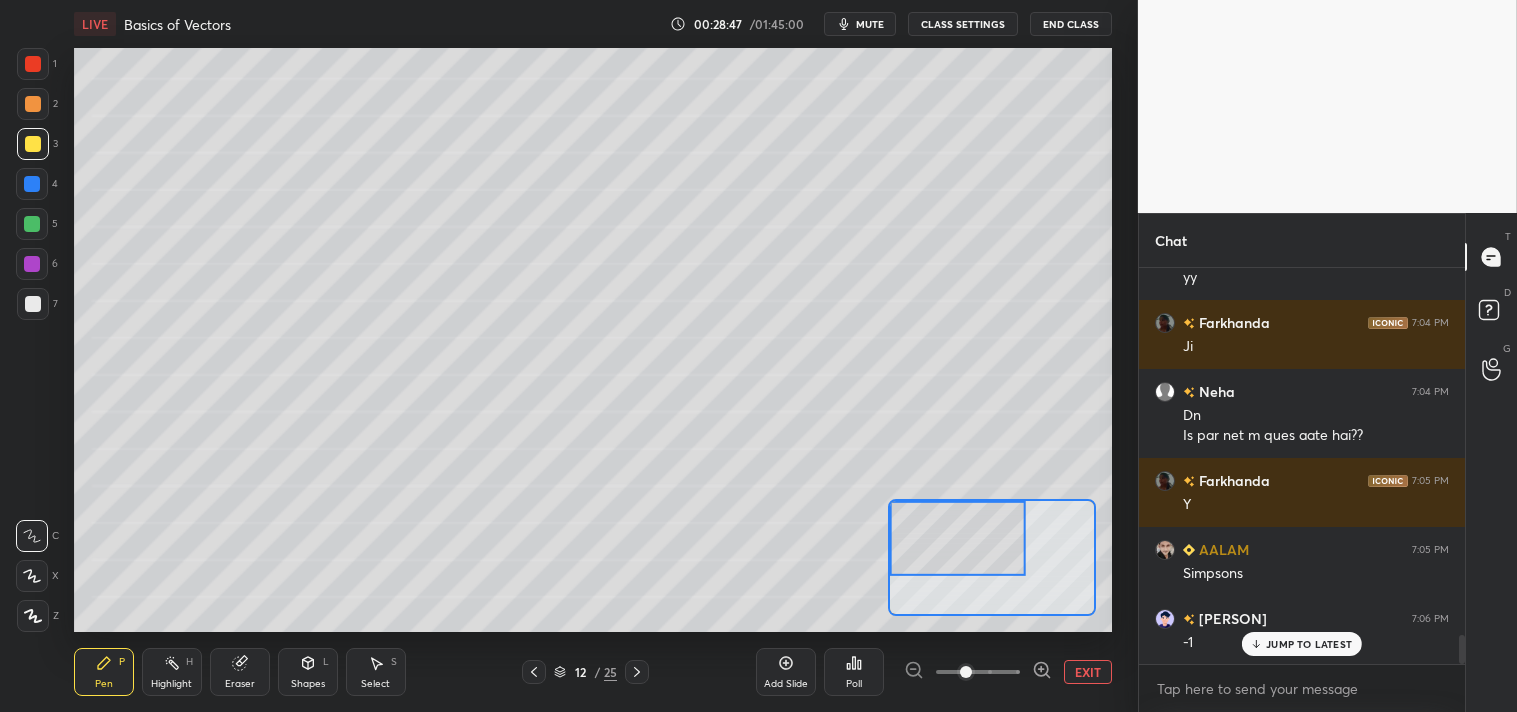 scroll, scrollTop: 4976, scrollLeft: 0, axis: vertical 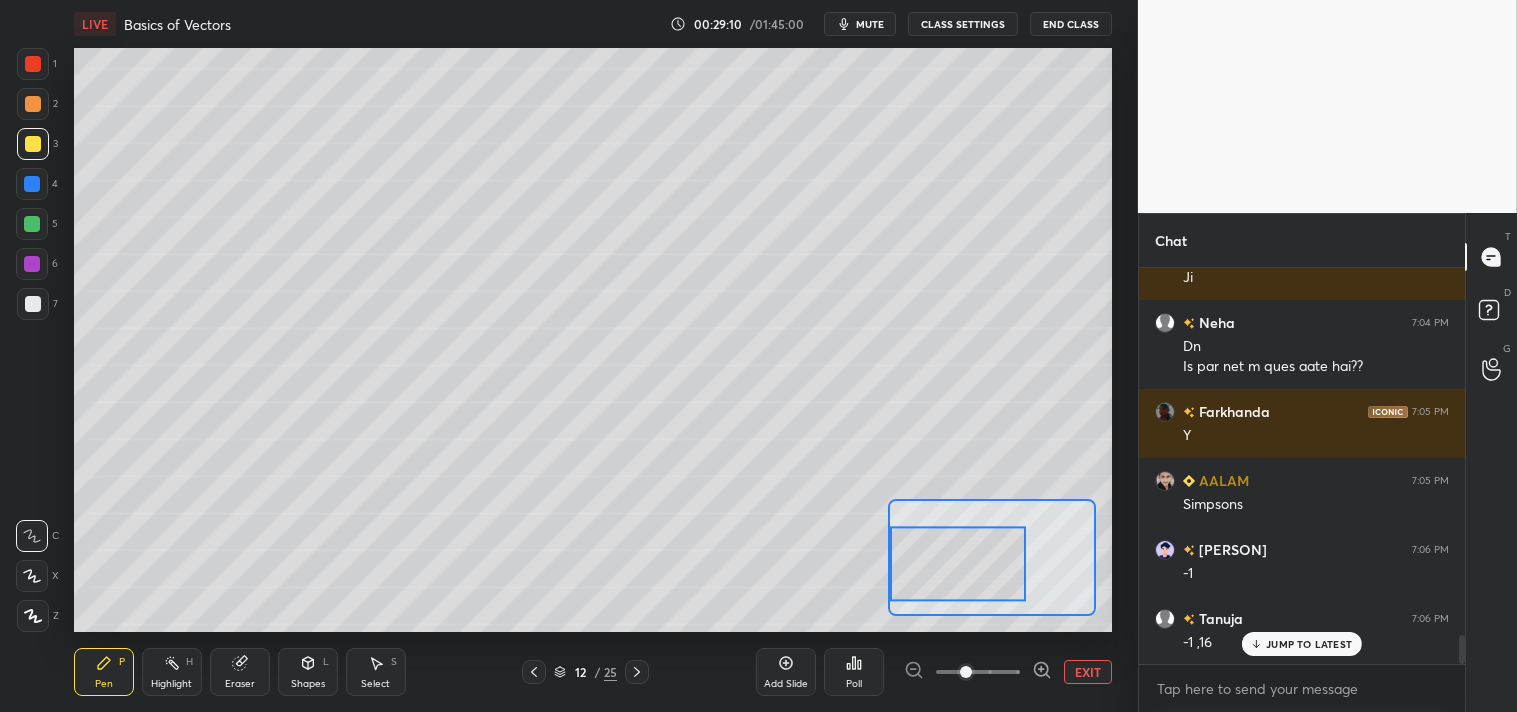 click on "EXIT" at bounding box center [1088, 672] 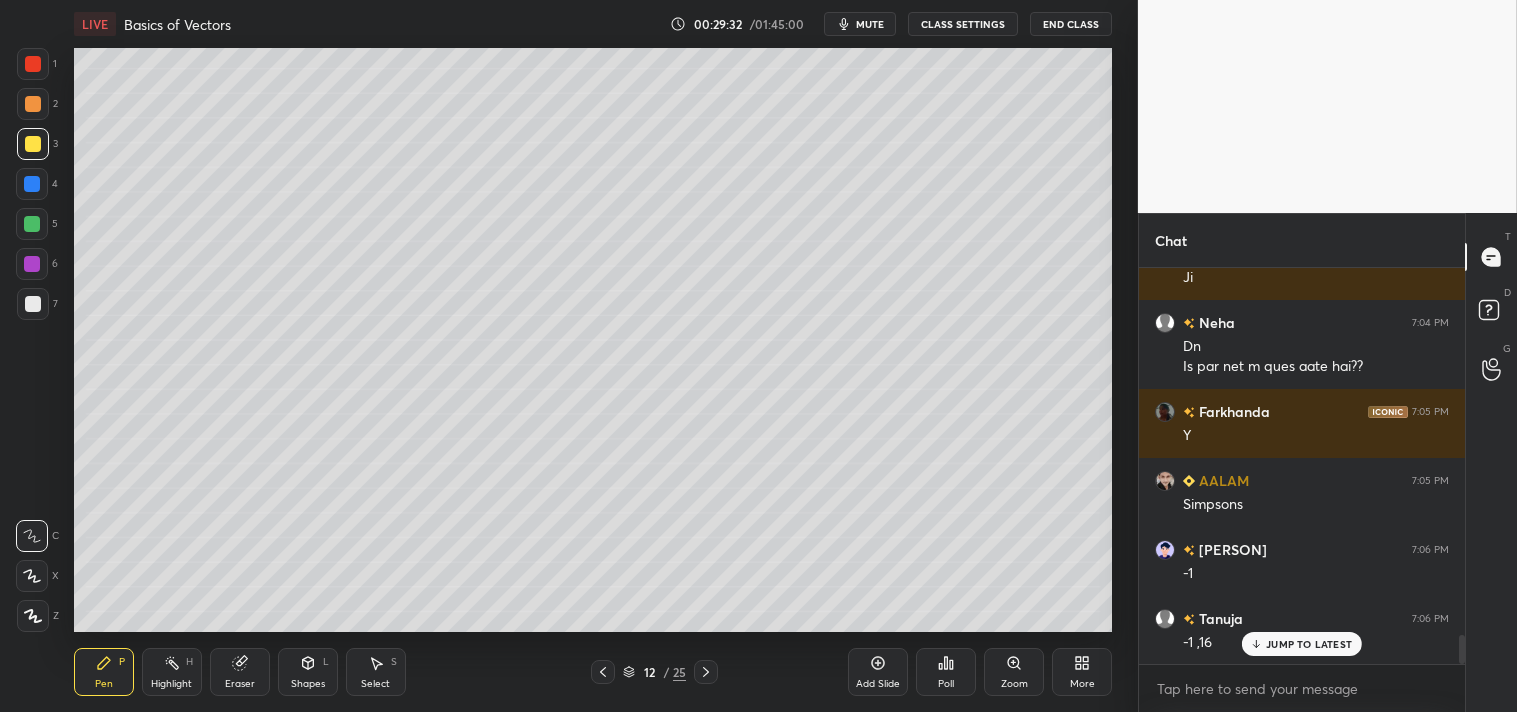 click on "Eraser" at bounding box center [240, 672] 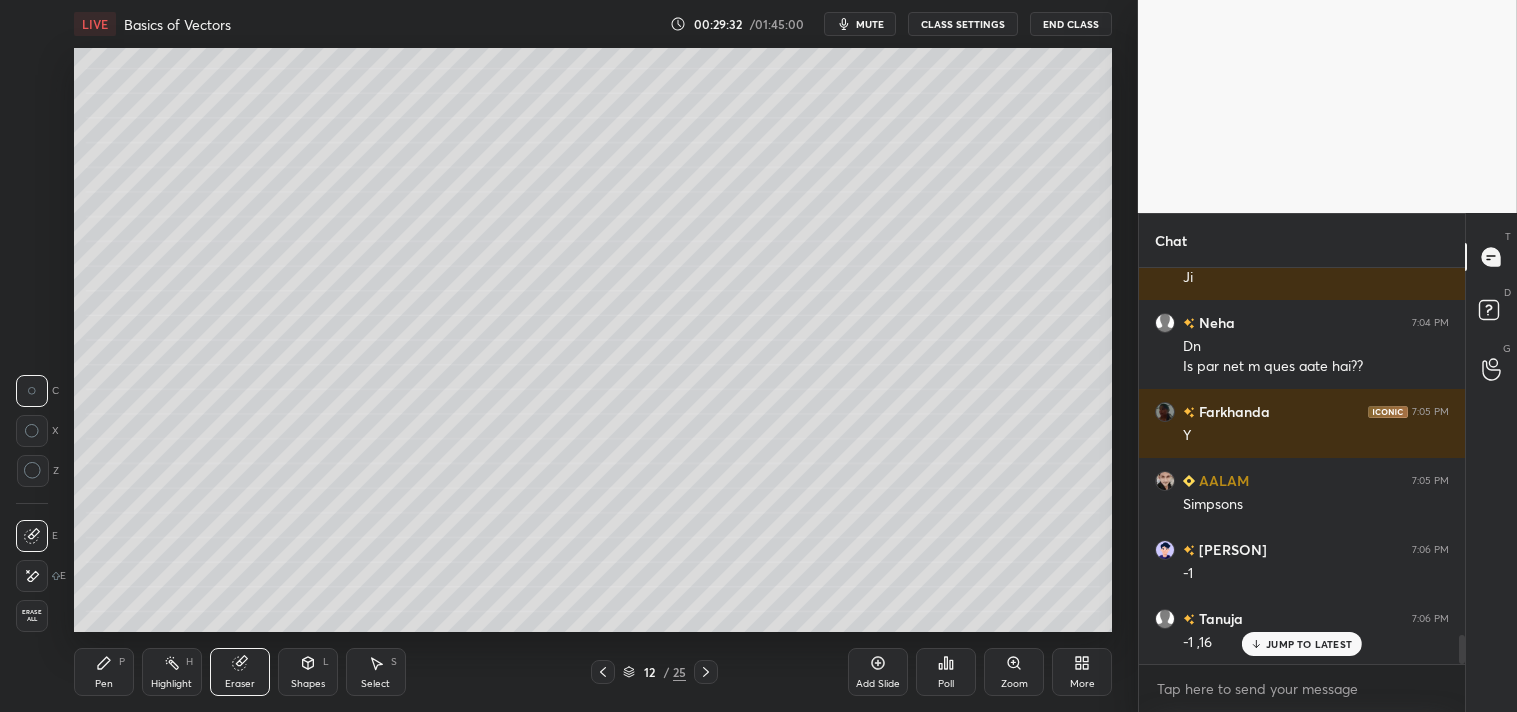 click on "Eraser" at bounding box center [240, 684] 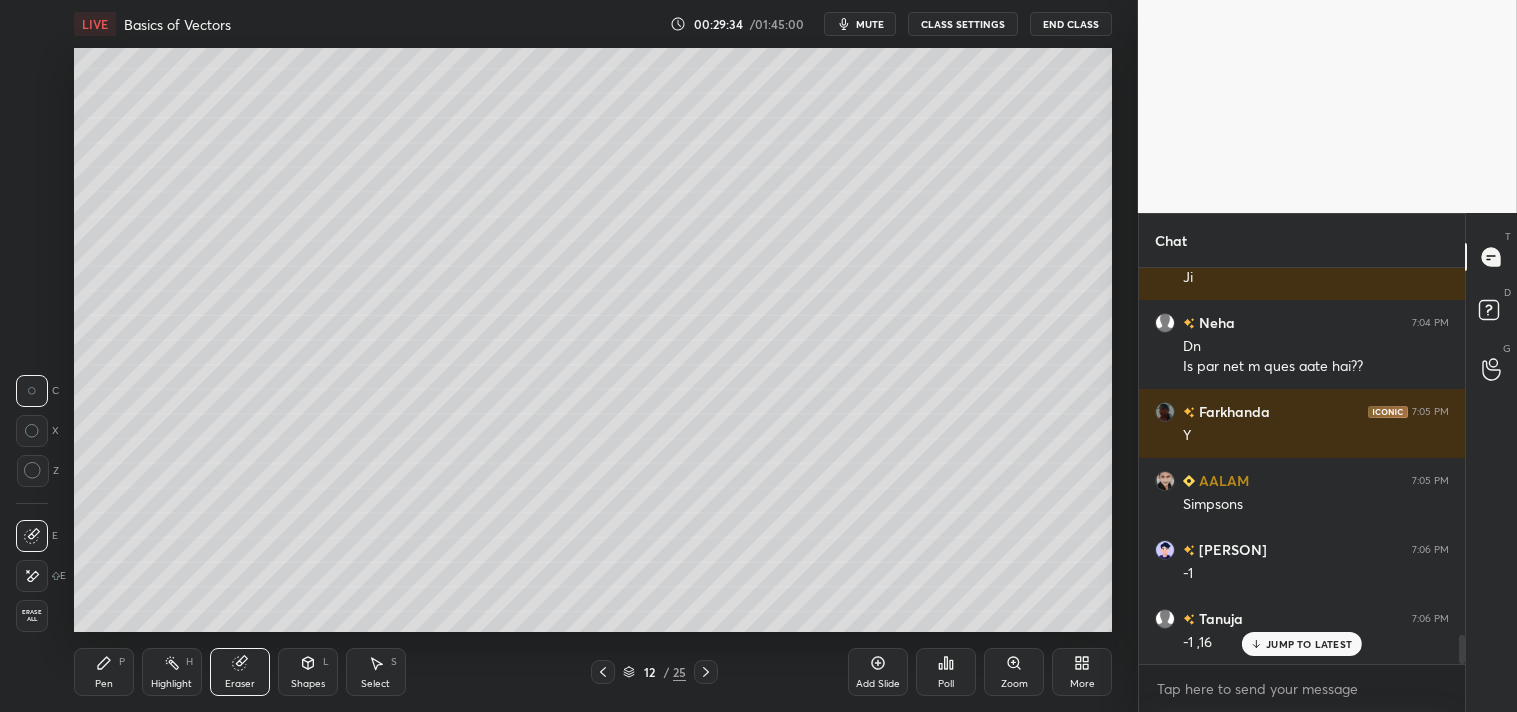 click on "Pen P" at bounding box center (104, 672) 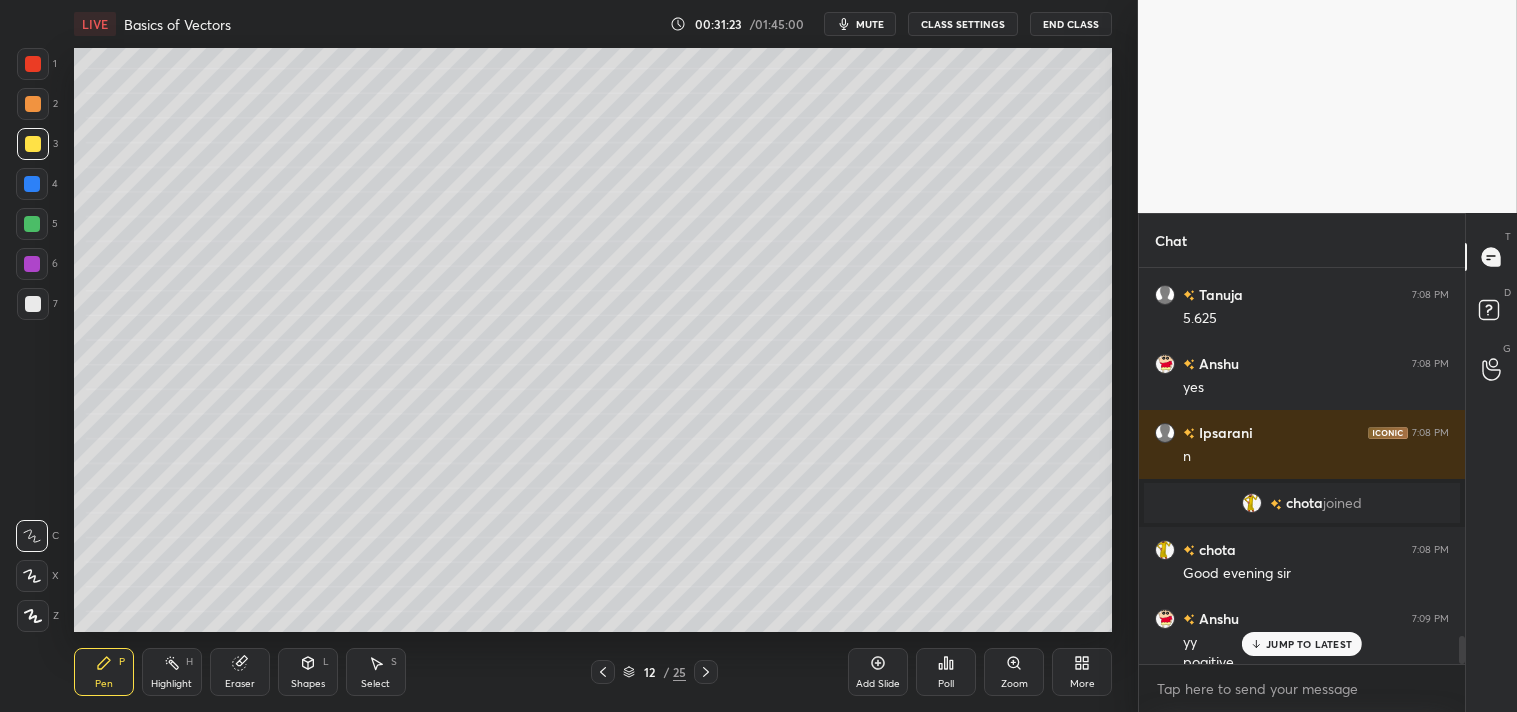 scroll, scrollTop: 5178, scrollLeft: 0, axis: vertical 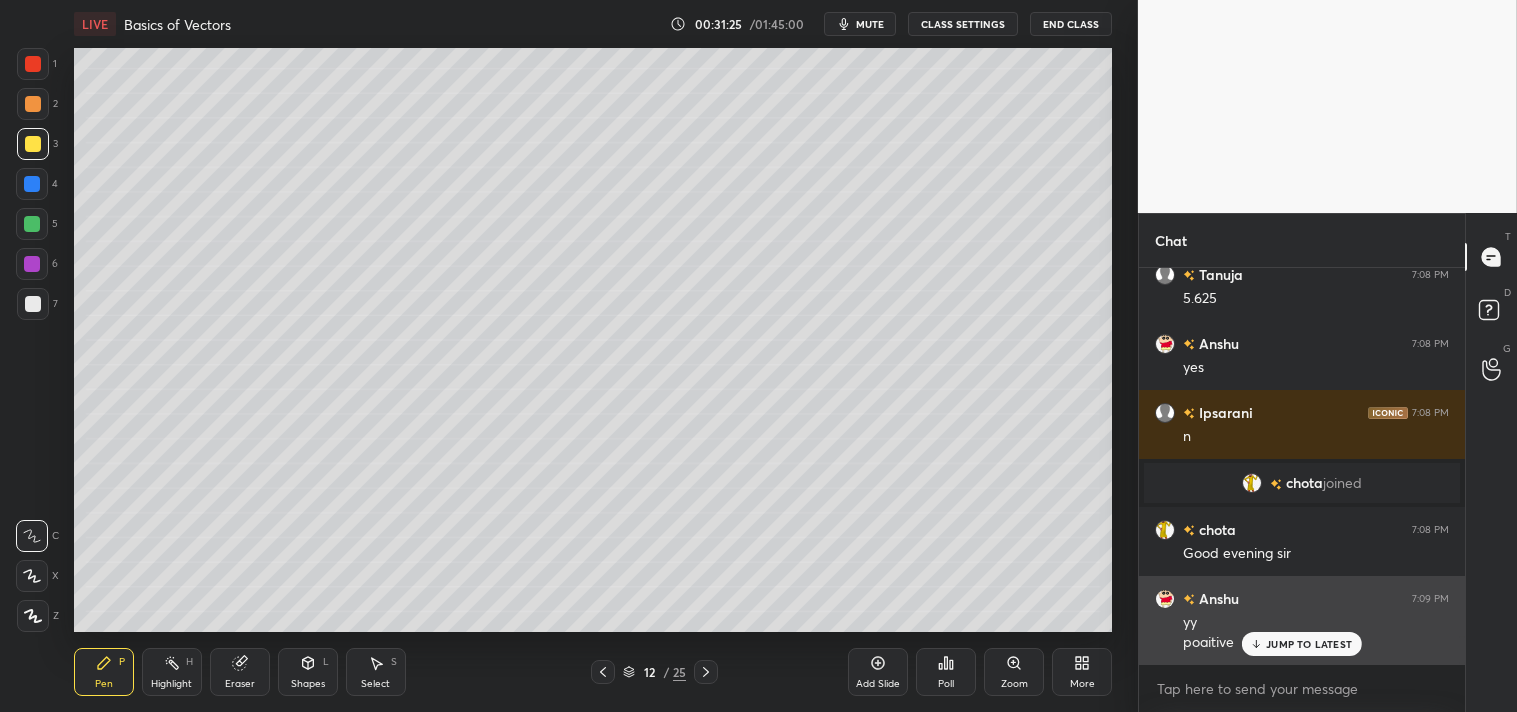 click on "JUMP TO LATEST" at bounding box center (1309, 644) 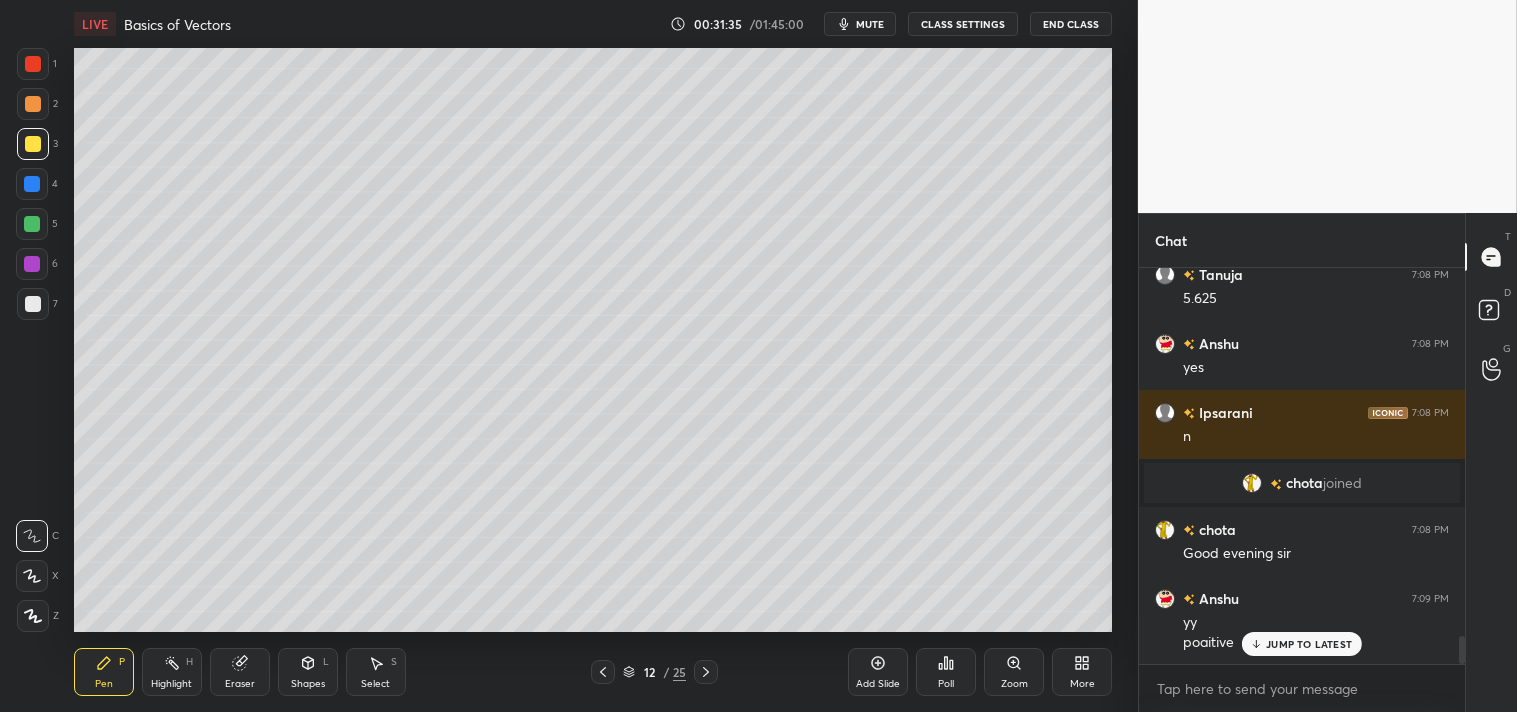 scroll, scrollTop: 5247, scrollLeft: 0, axis: vertical 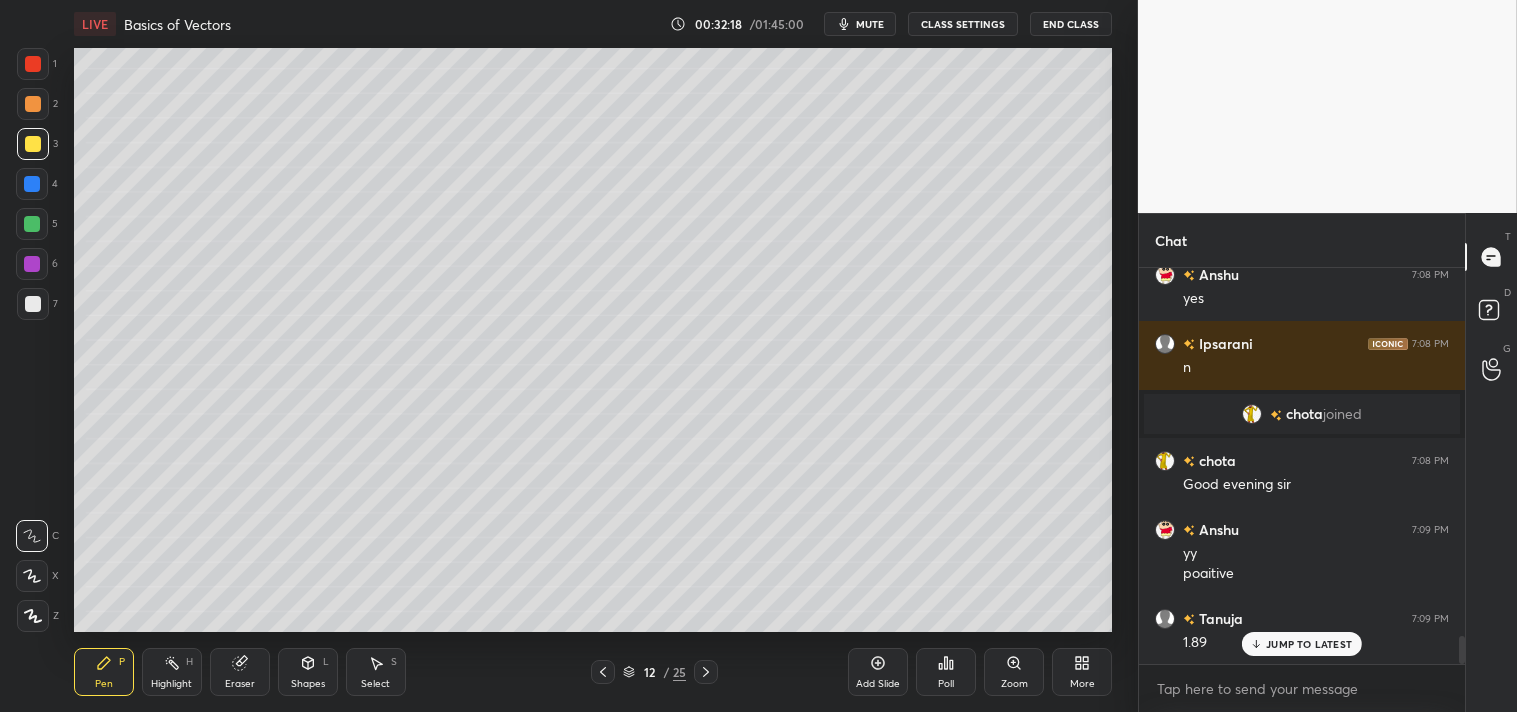 click on "Highlight H" at bounding box center [172, 672] 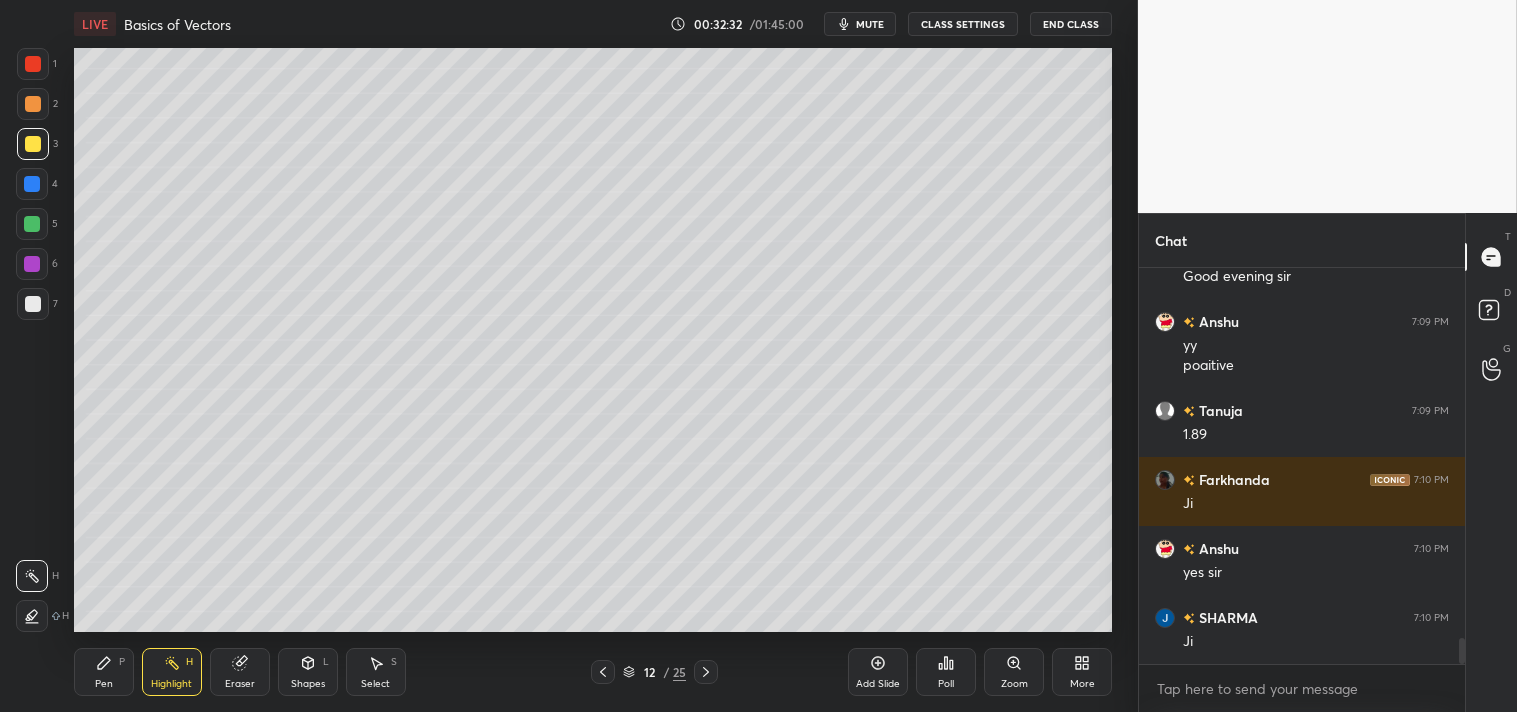 scroll, scrollTop: 5524, scrollLeft: 0, axis: vertical 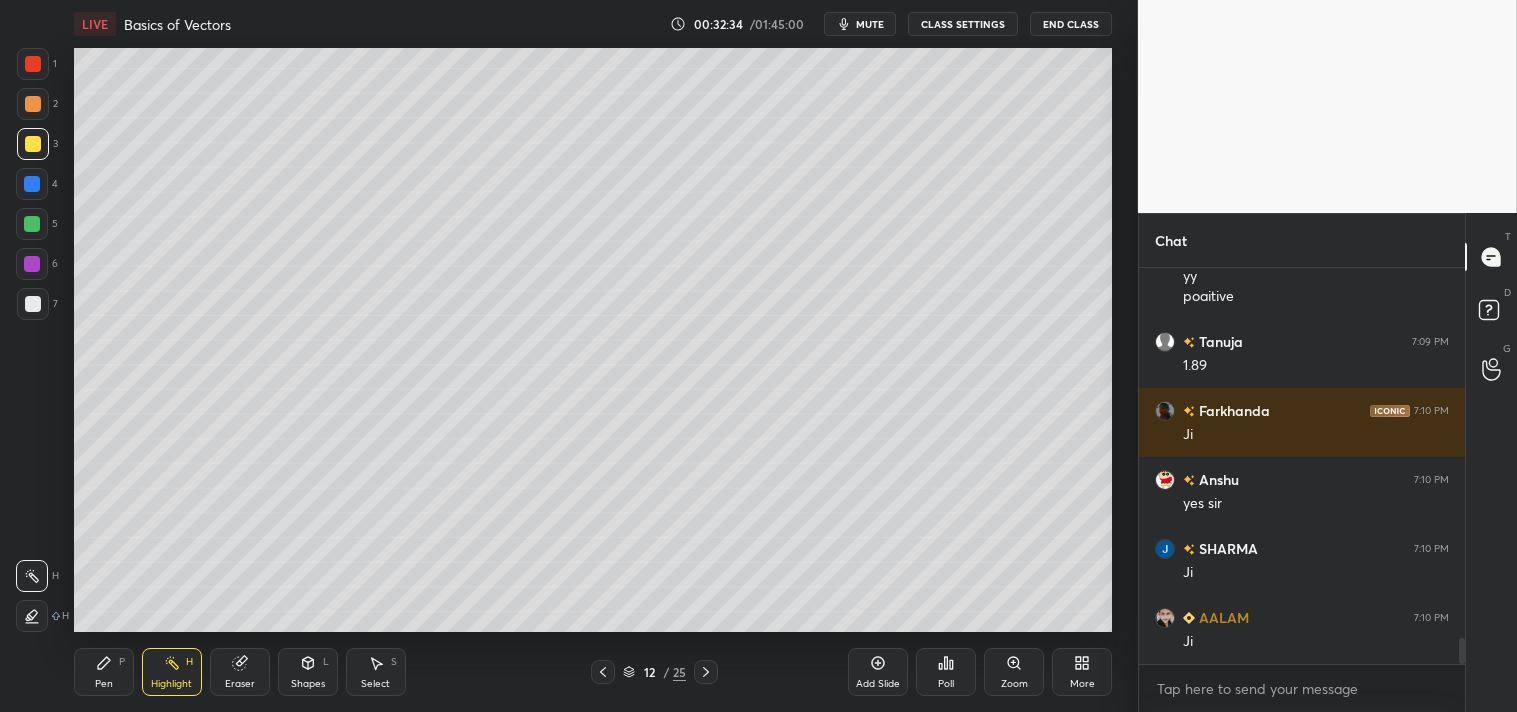click on "Pen P" at bounding box center (104, 672) 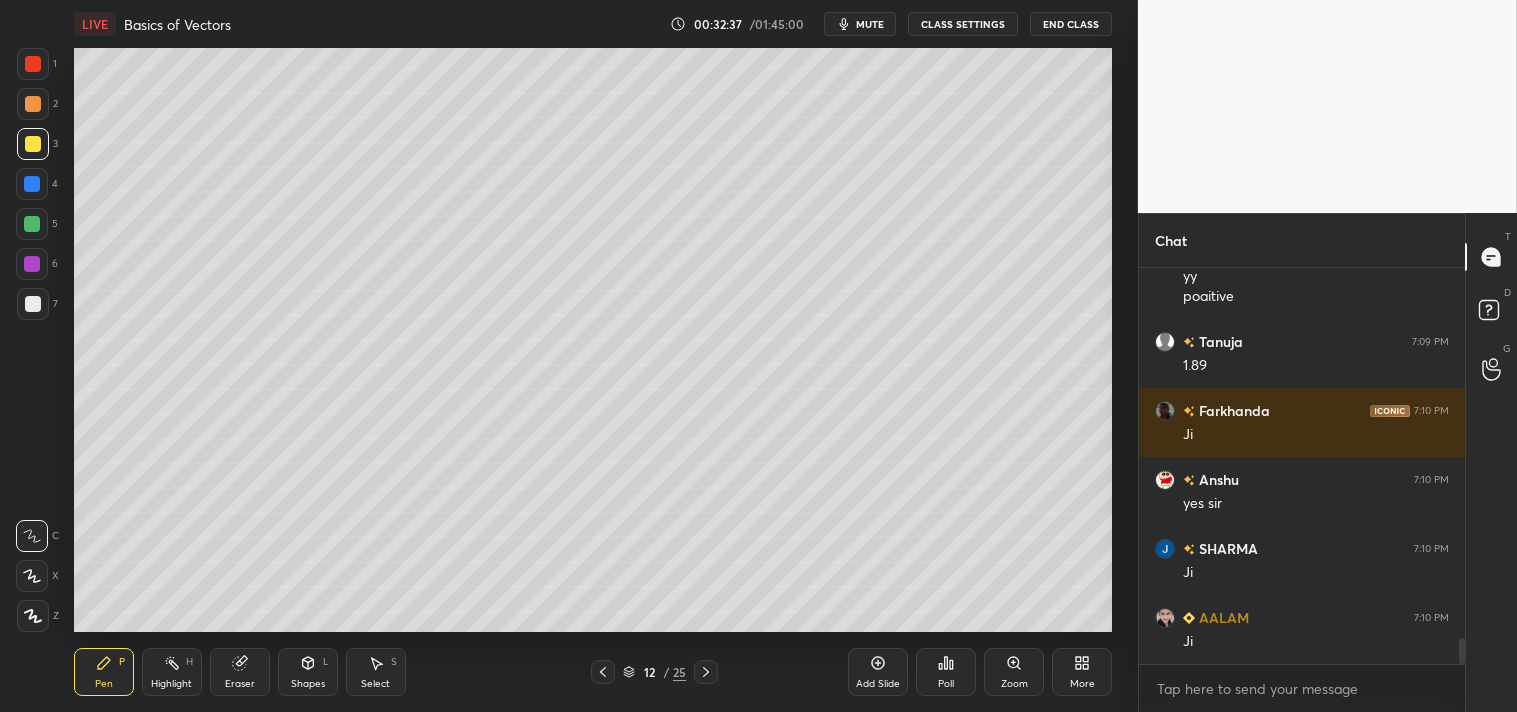 click 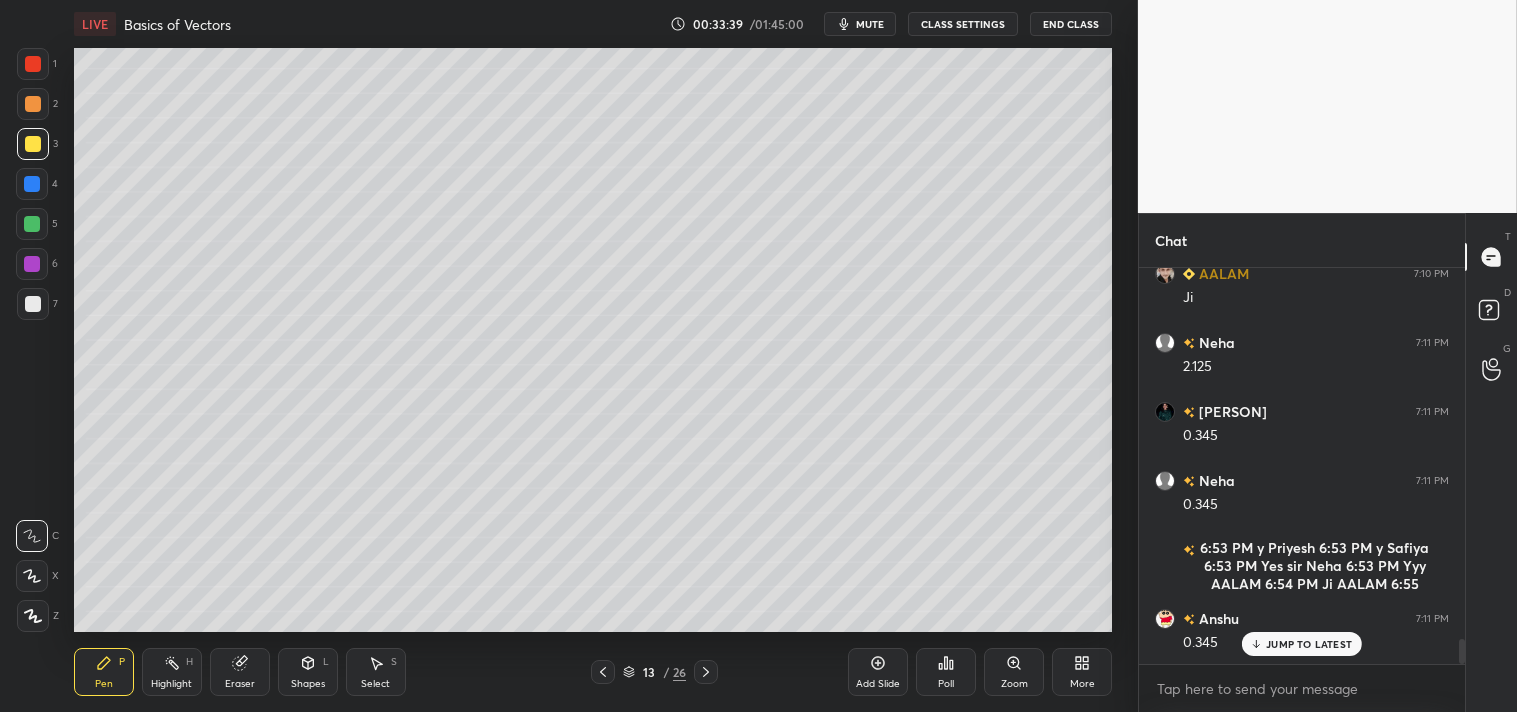scroll, scrollTop: 5937, scrollLeft: 0, axis: vertical 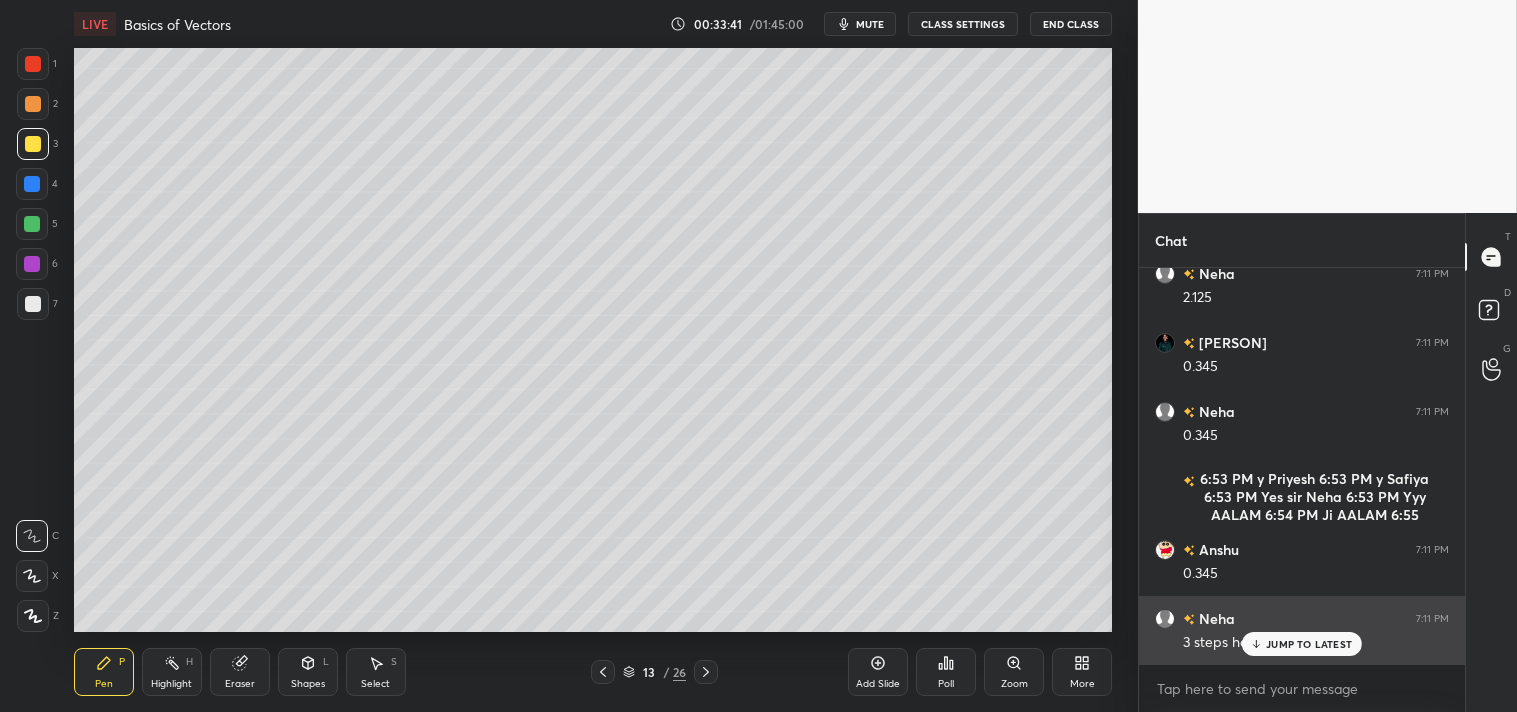 click on "JUMP TO LATEST" at bounding box center [1309, 644] 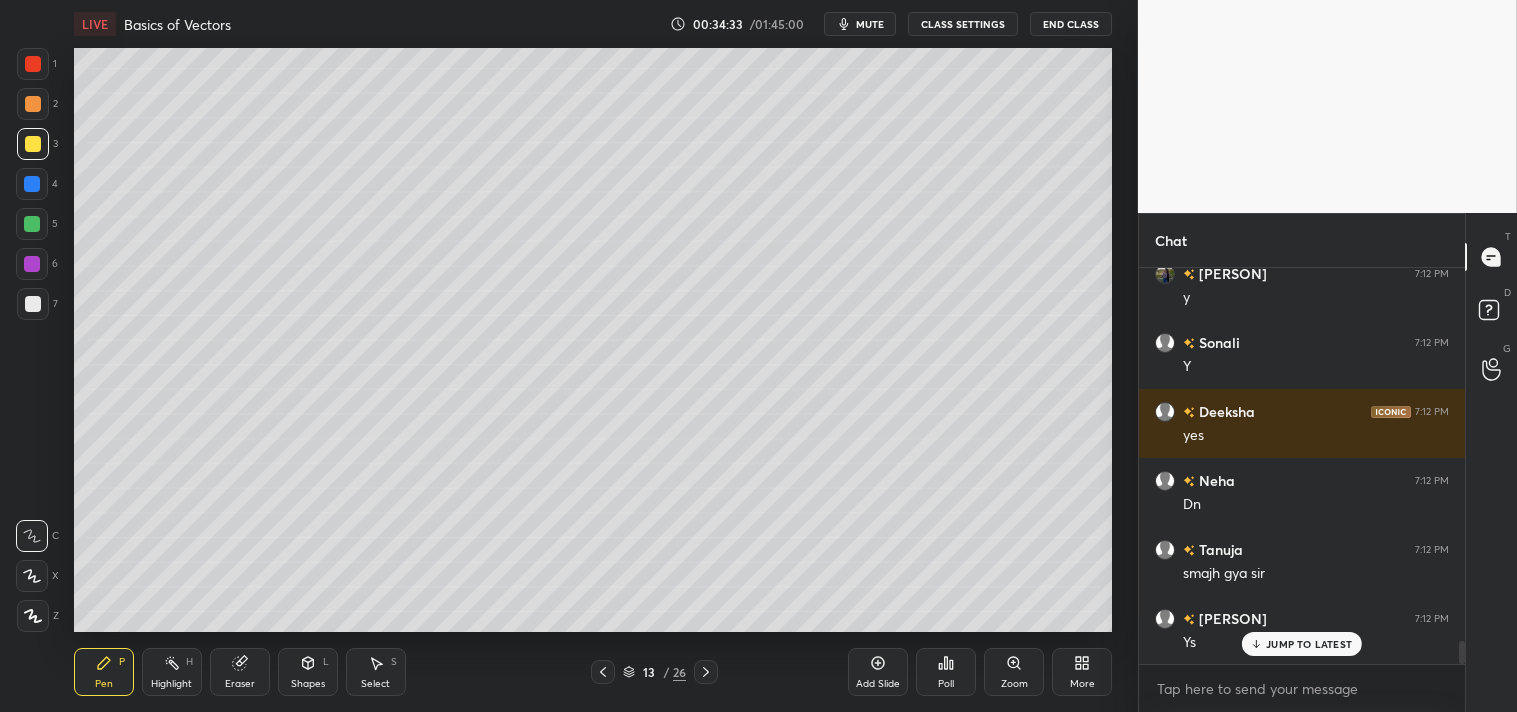 scroll, scrollTop: 6627, scrollLeft: 0, axis: vertical 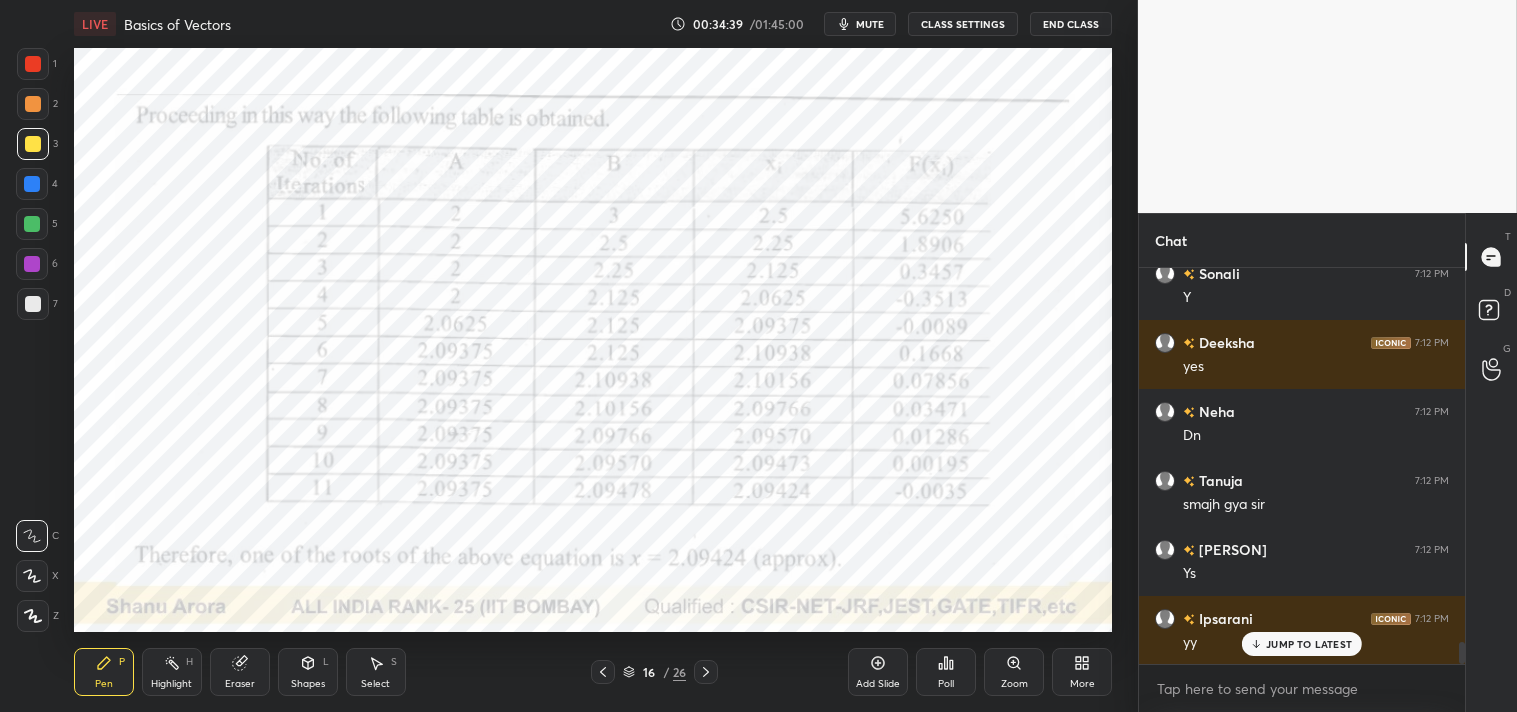 click at bounding box center [33, 64] 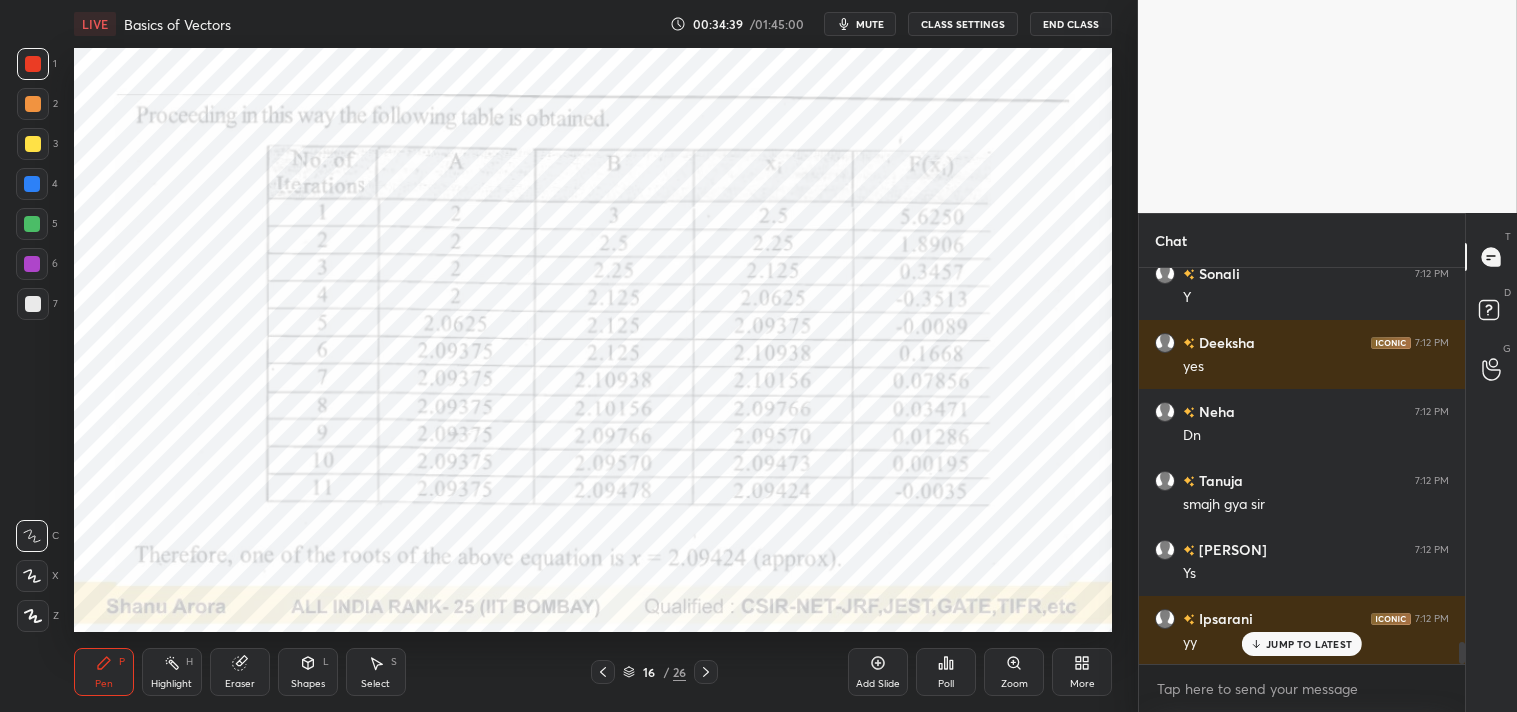 click at bounding box center [33, 64] 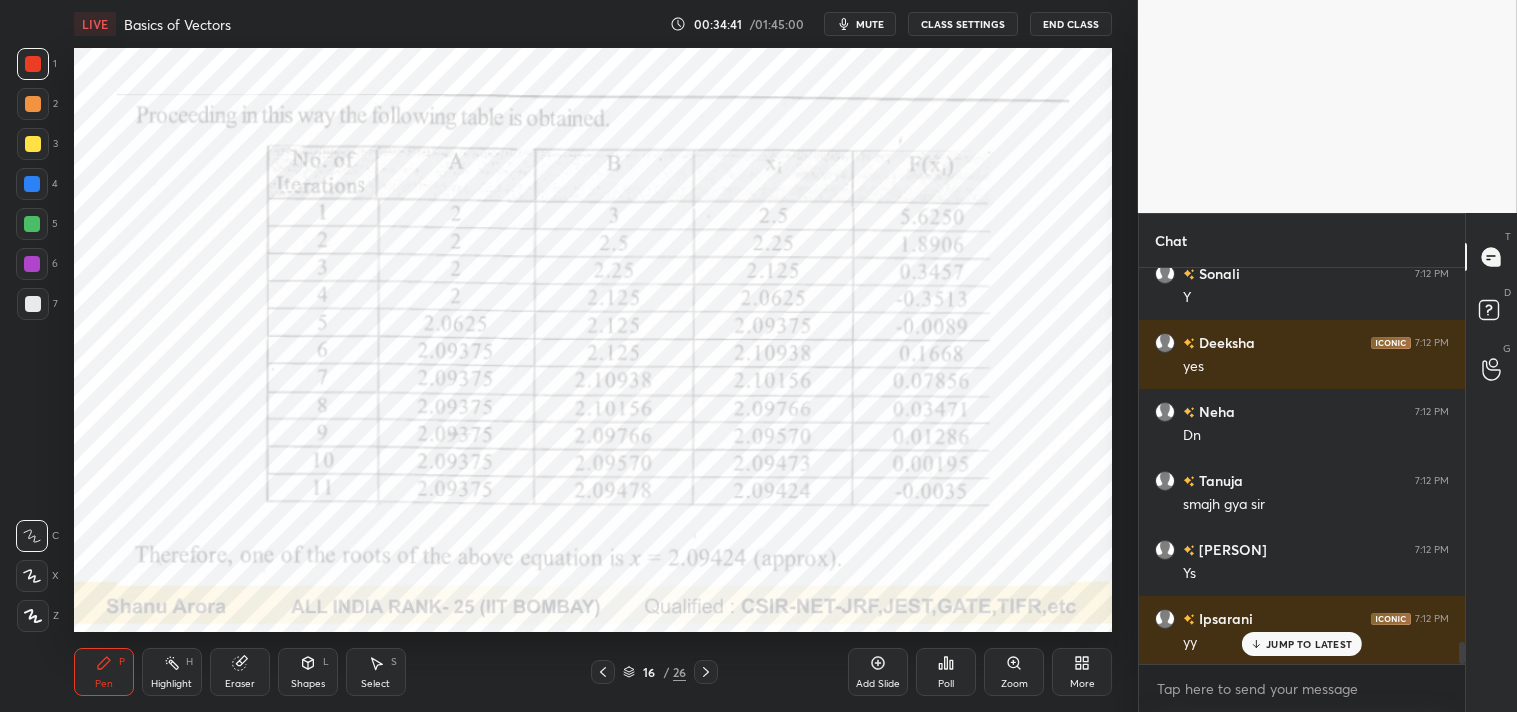 scroll, scrollTop: 6696, scrollLeft: 0, axis: vertical 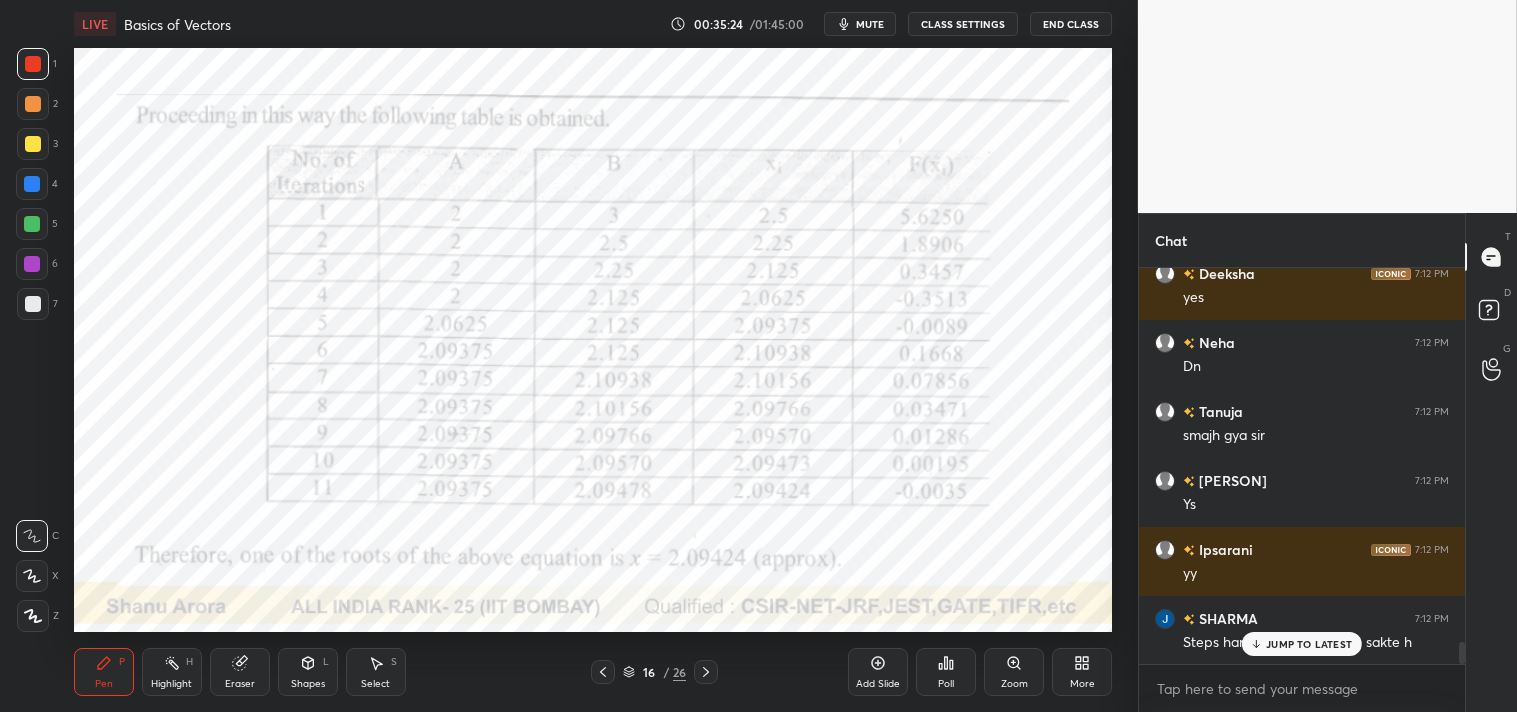 click on "H" at bounding box center [189, 662] 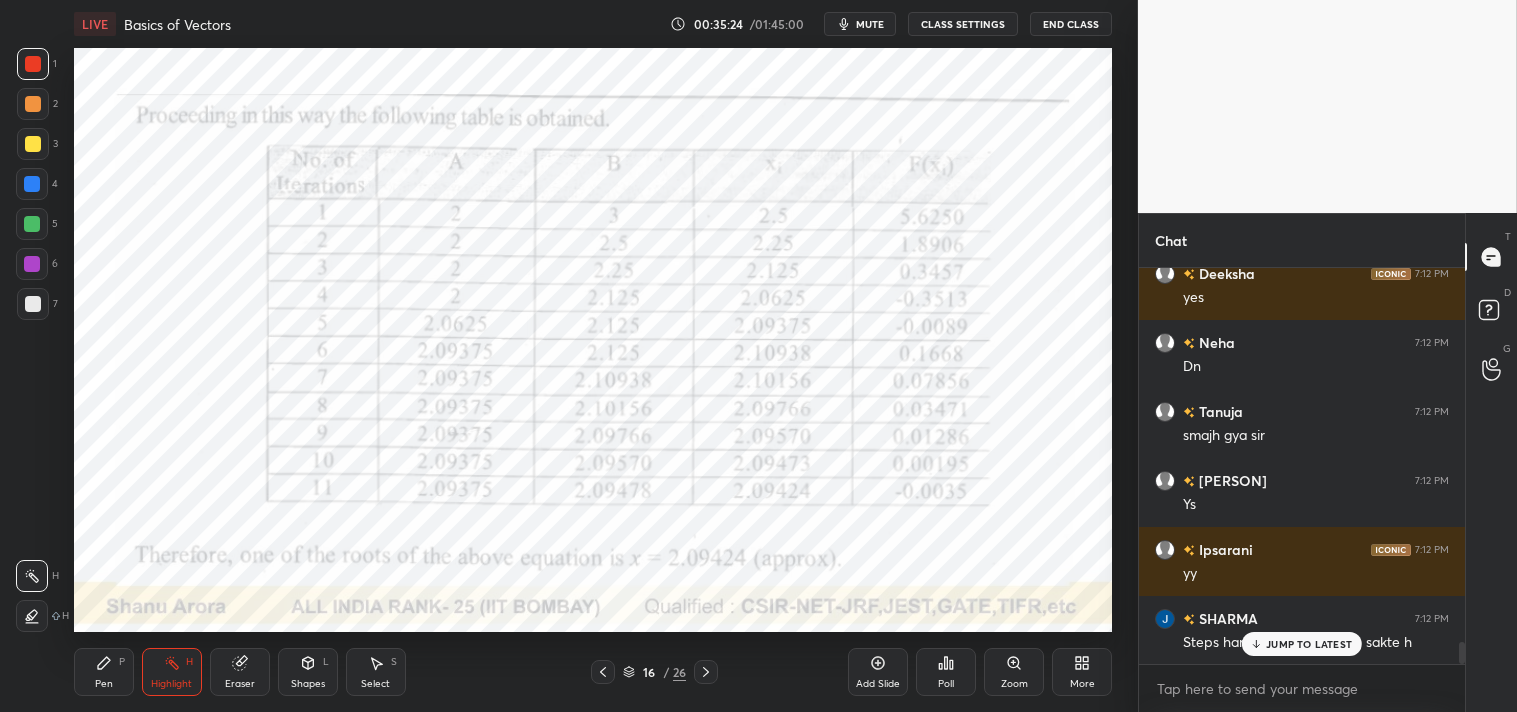 click on "Highlight H" at bounding box center (172, 672) 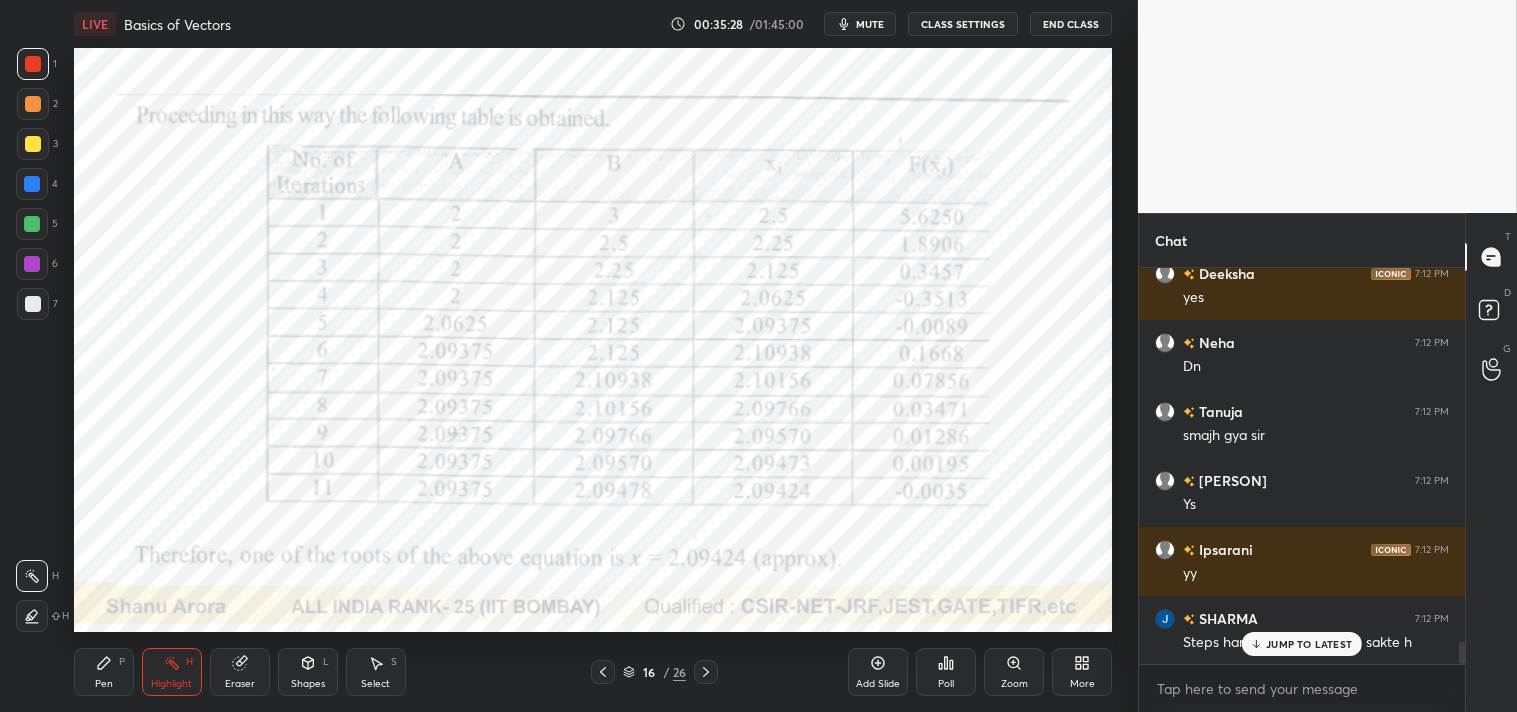 click on "1 2 3 4 5 6 7 C X Z C X Z E E Erase all   H H LIVE Basics of Vectors 00:35:28 /  01:45:00 mute CLASS SETTINGS End Class Setting up your live class Poll for   secs No correct answer Start poll Back Basics of Vectors • L6 of Detail Complete course on Mathematical Physics - CSIR NET, GATE, TIFR, JEST, etc [PERSON] Pen P Highlight H Eraser Shapes L Select S 16 / 26 Add Slide Poll Zoom More" at bounding box center (561, 356) 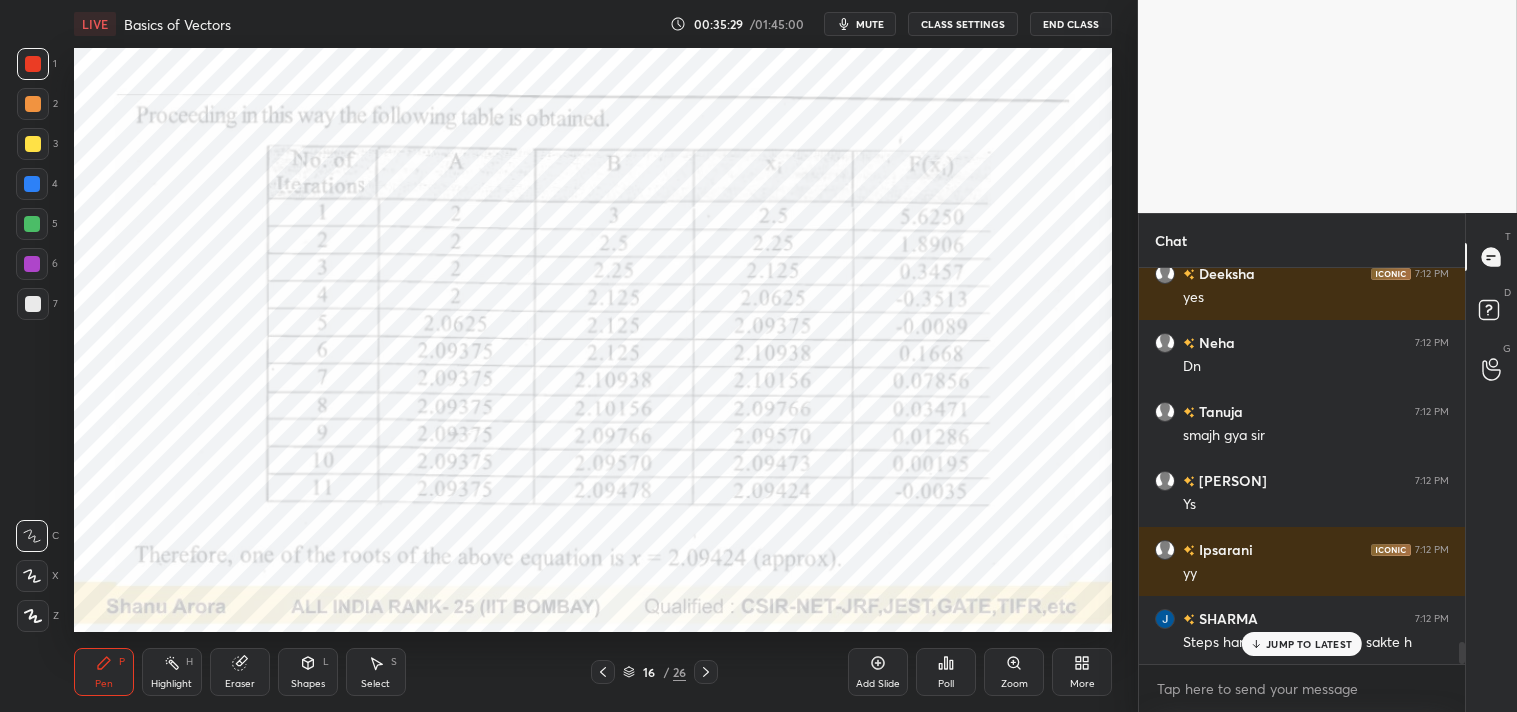 click on "Pen P" at bounding box center [104, 672] 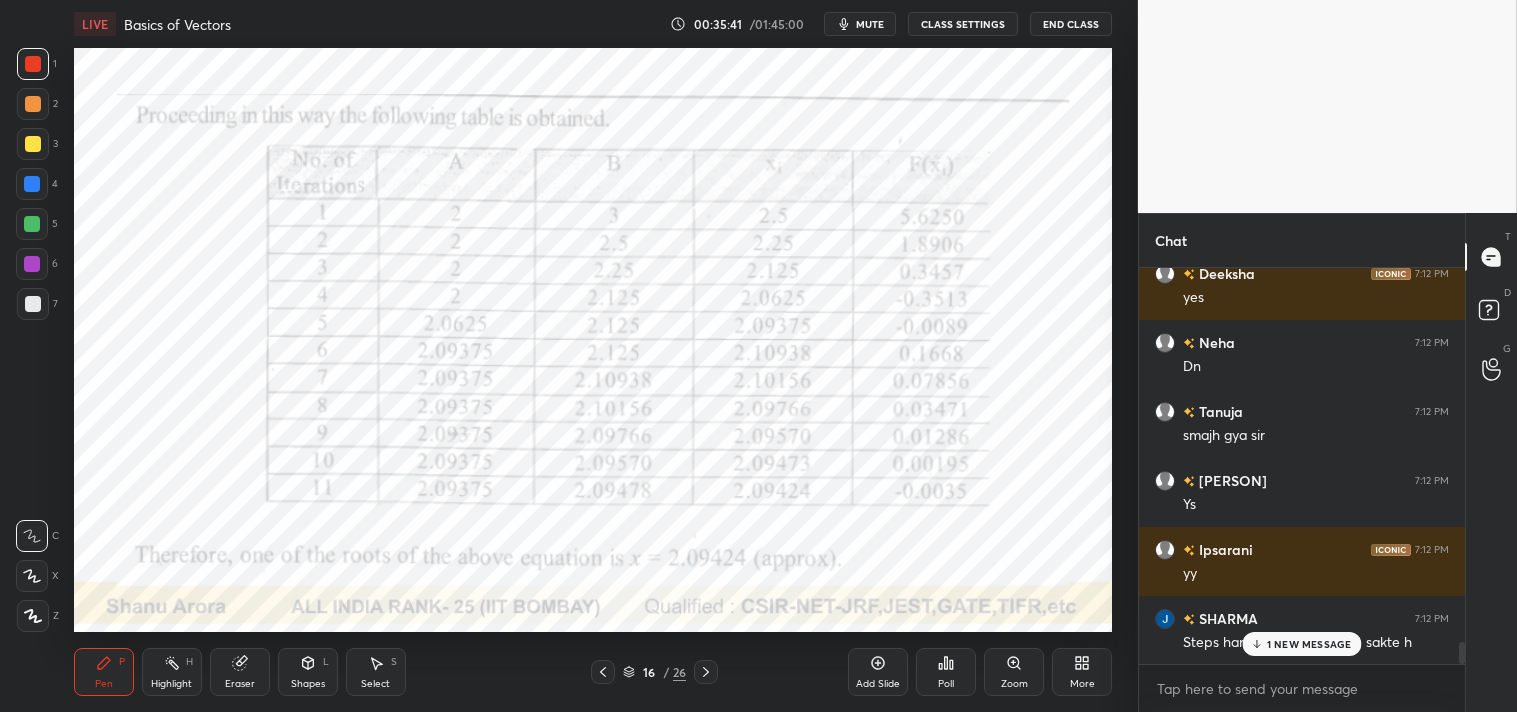 scroll, scrollTop: 6765, scrollLeft: 0, axis: vertical 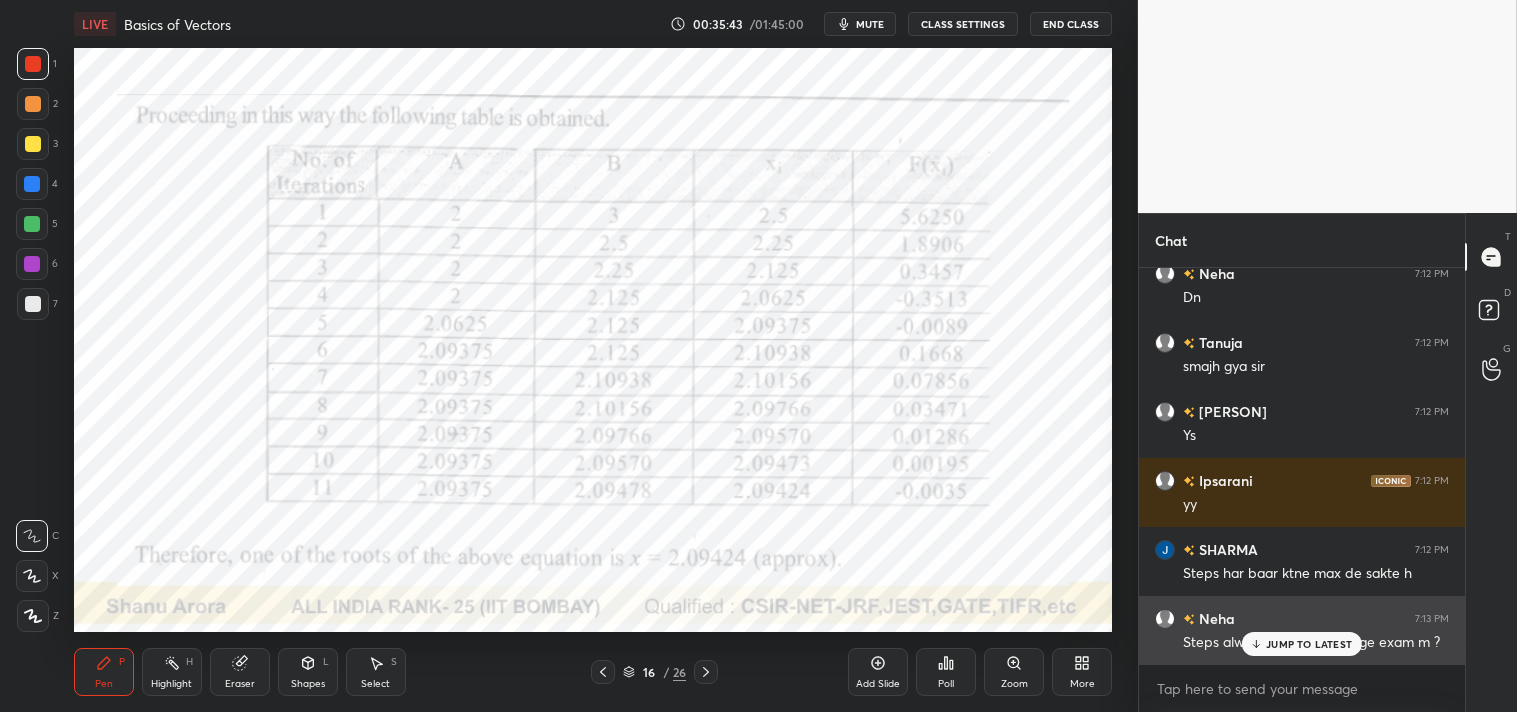 click on "JUMP TO LATEST" at bounding box center (1309, 644) 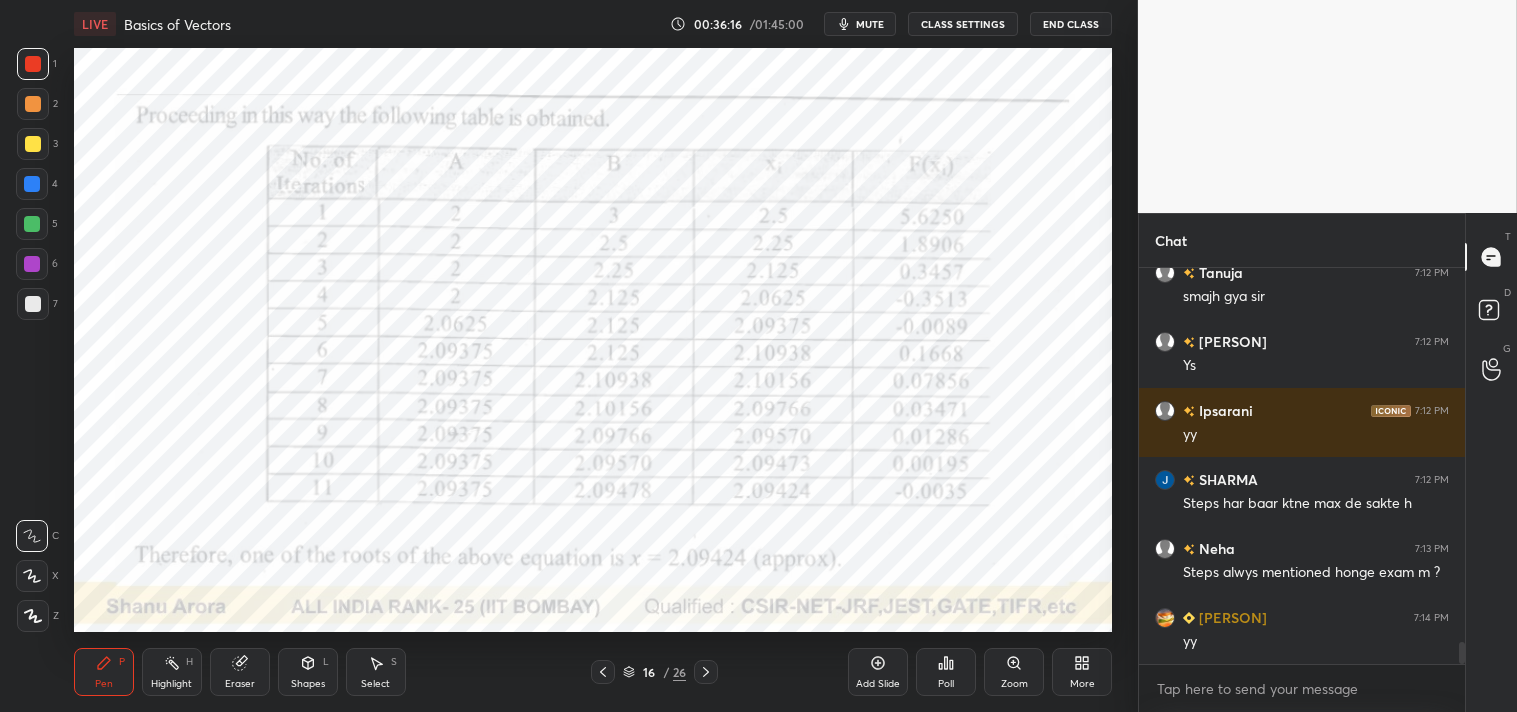 scroll, scrollTop: 6922, scrollLeft: 0, axis: vertical 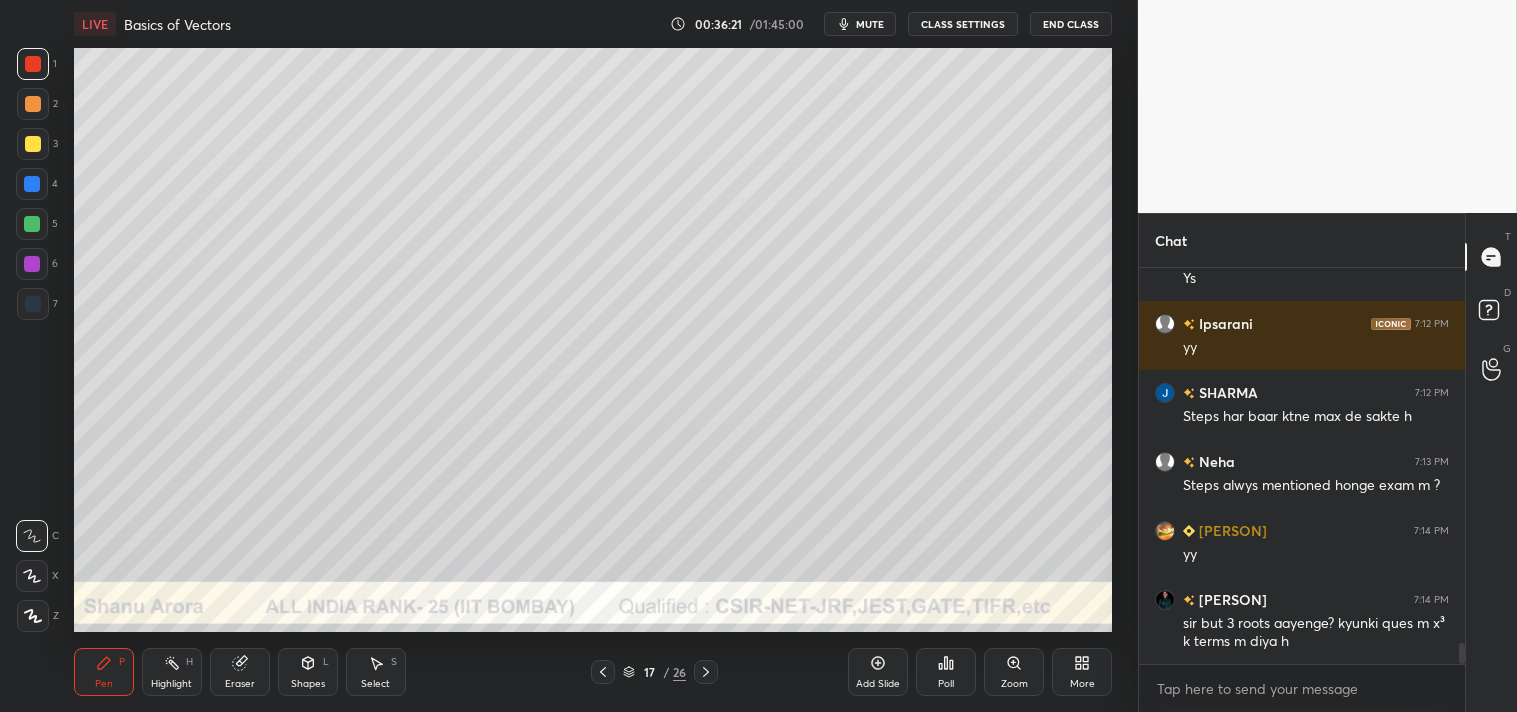 click on "3" at bounding box center [37, 144] 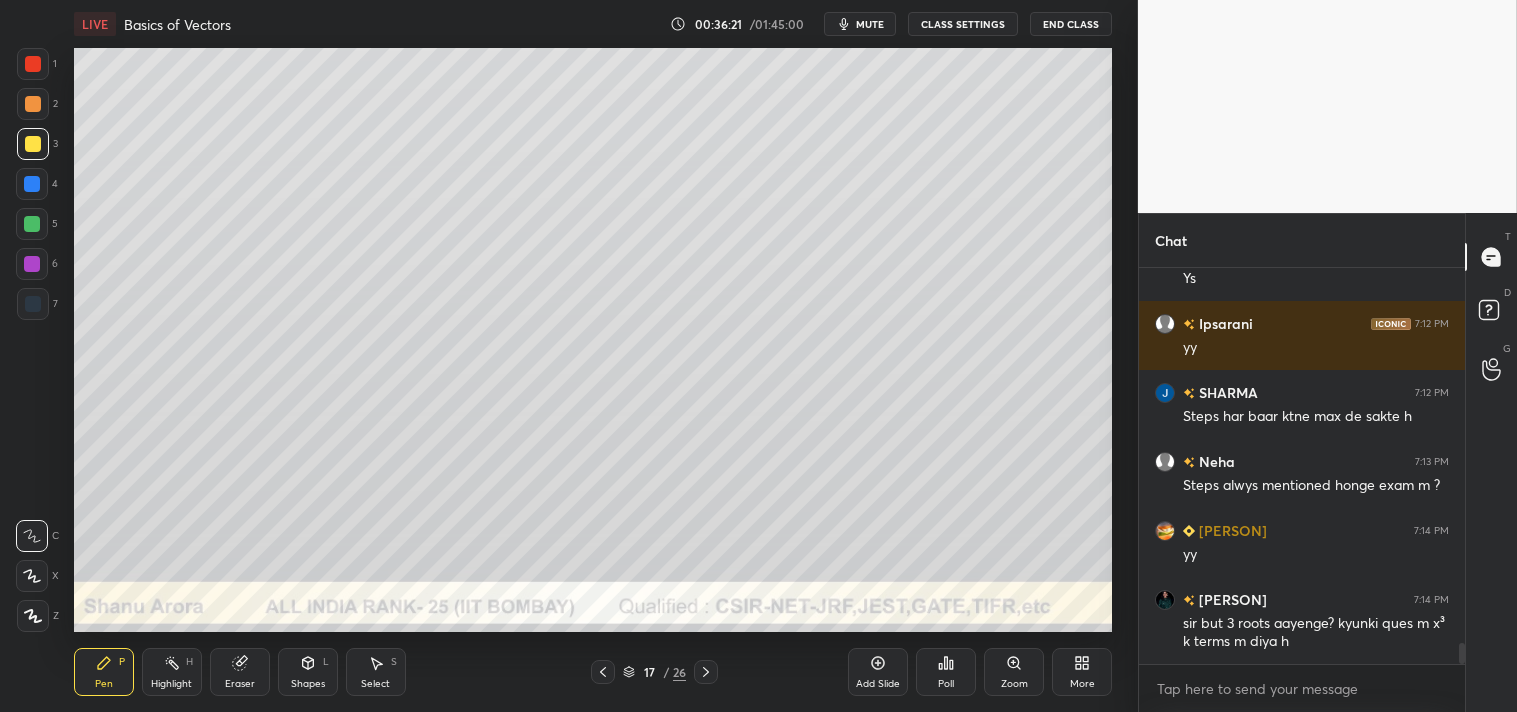 click at bounding box center [33, 144] 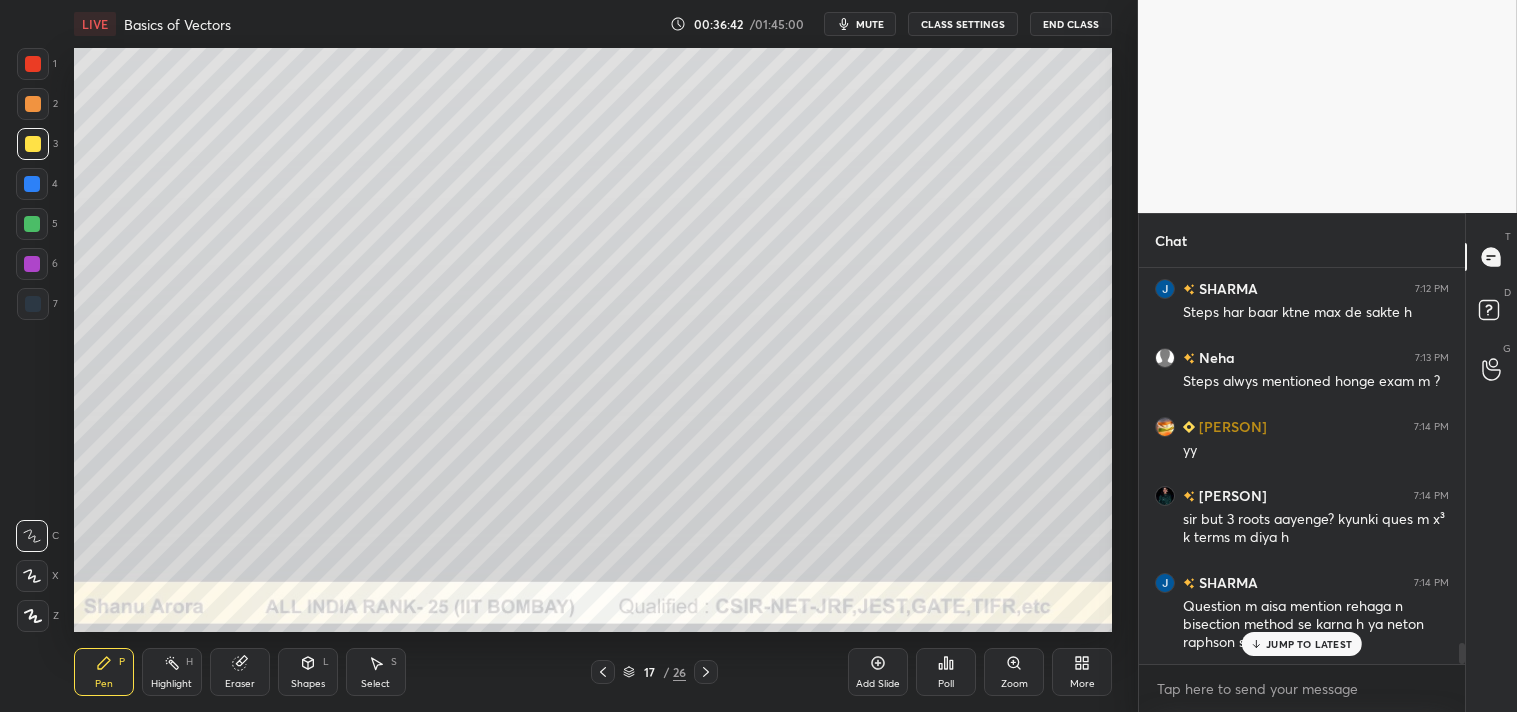 scroll, scrollTop: 7095, scrollLeft: 0, axis: vertical 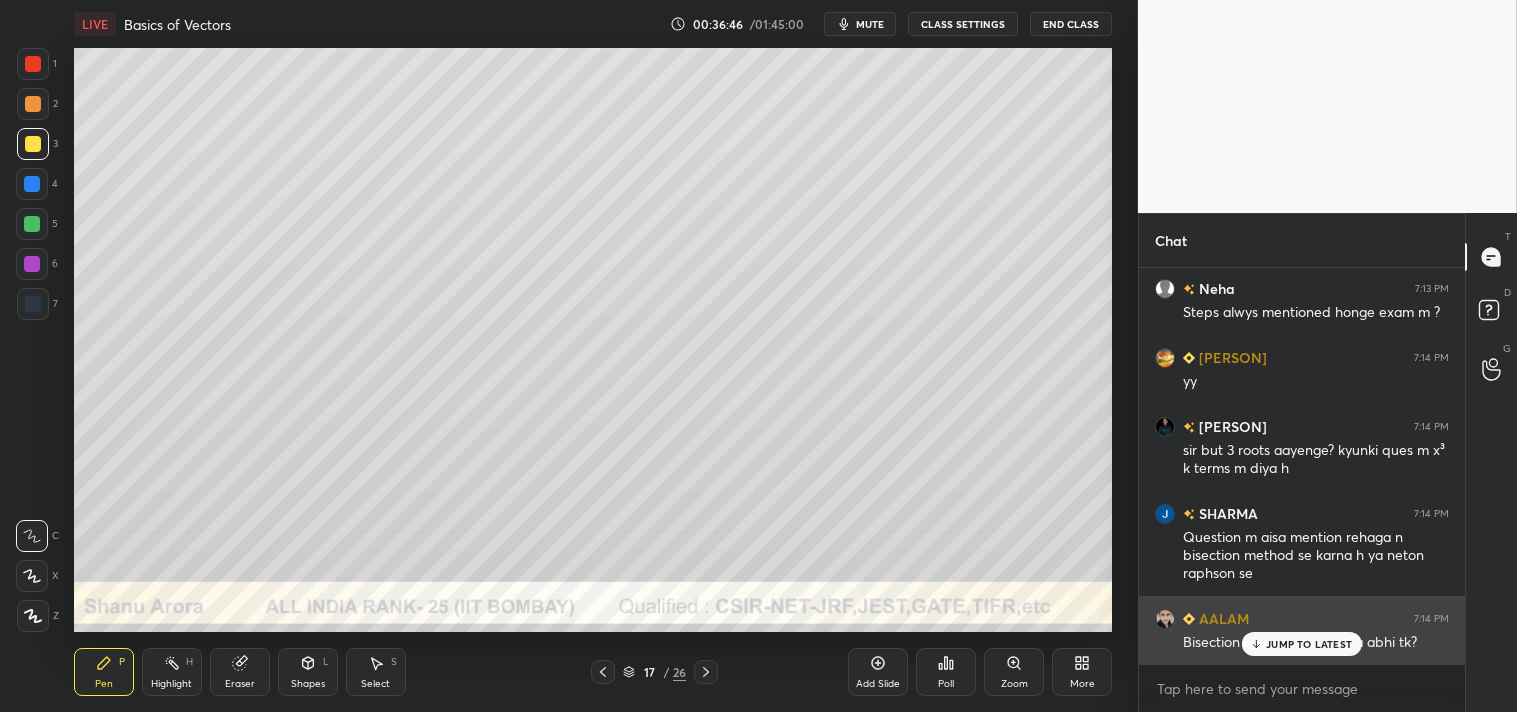click on "JUMP TO LATEST" at bounding box center (1309, 644) 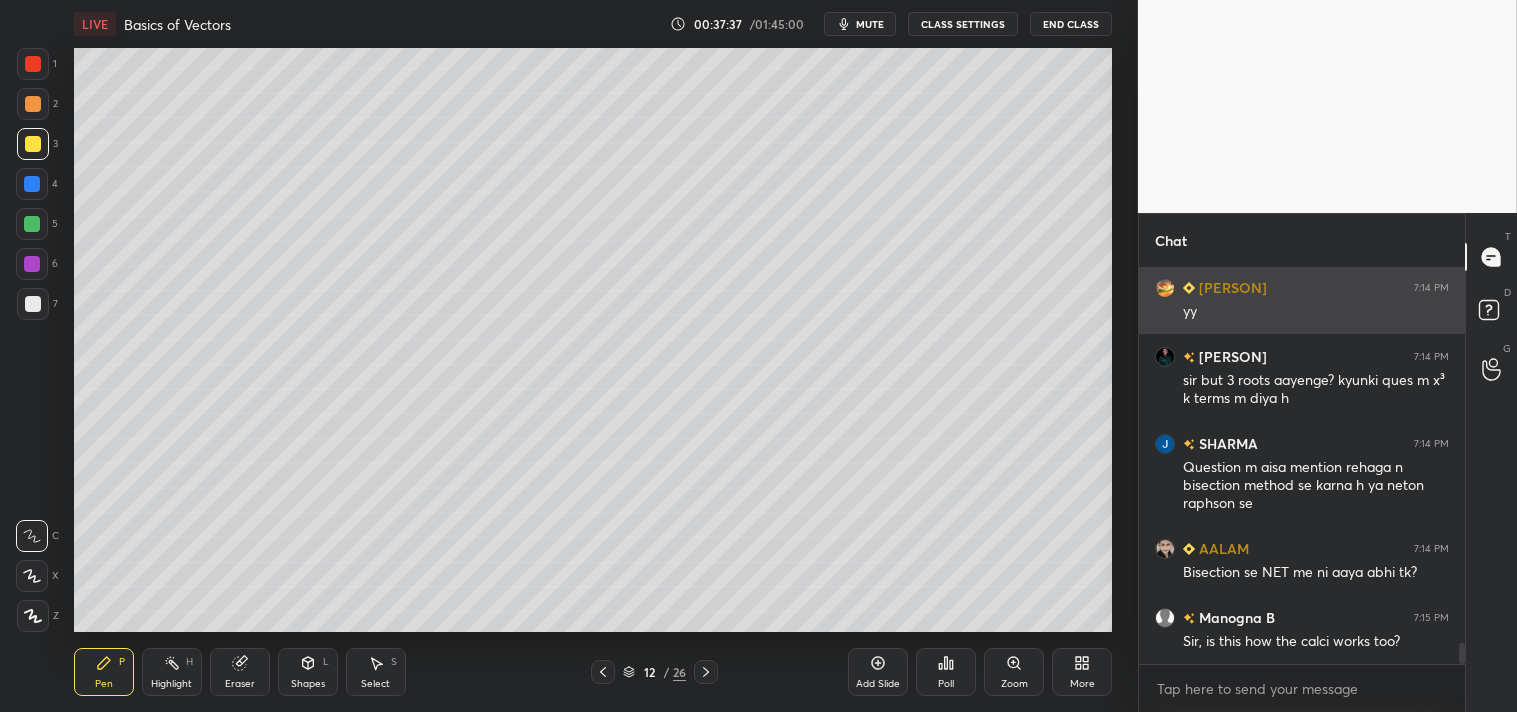 scroll, scrollTop: 7234, scrollLeft: 0, axis: vertical 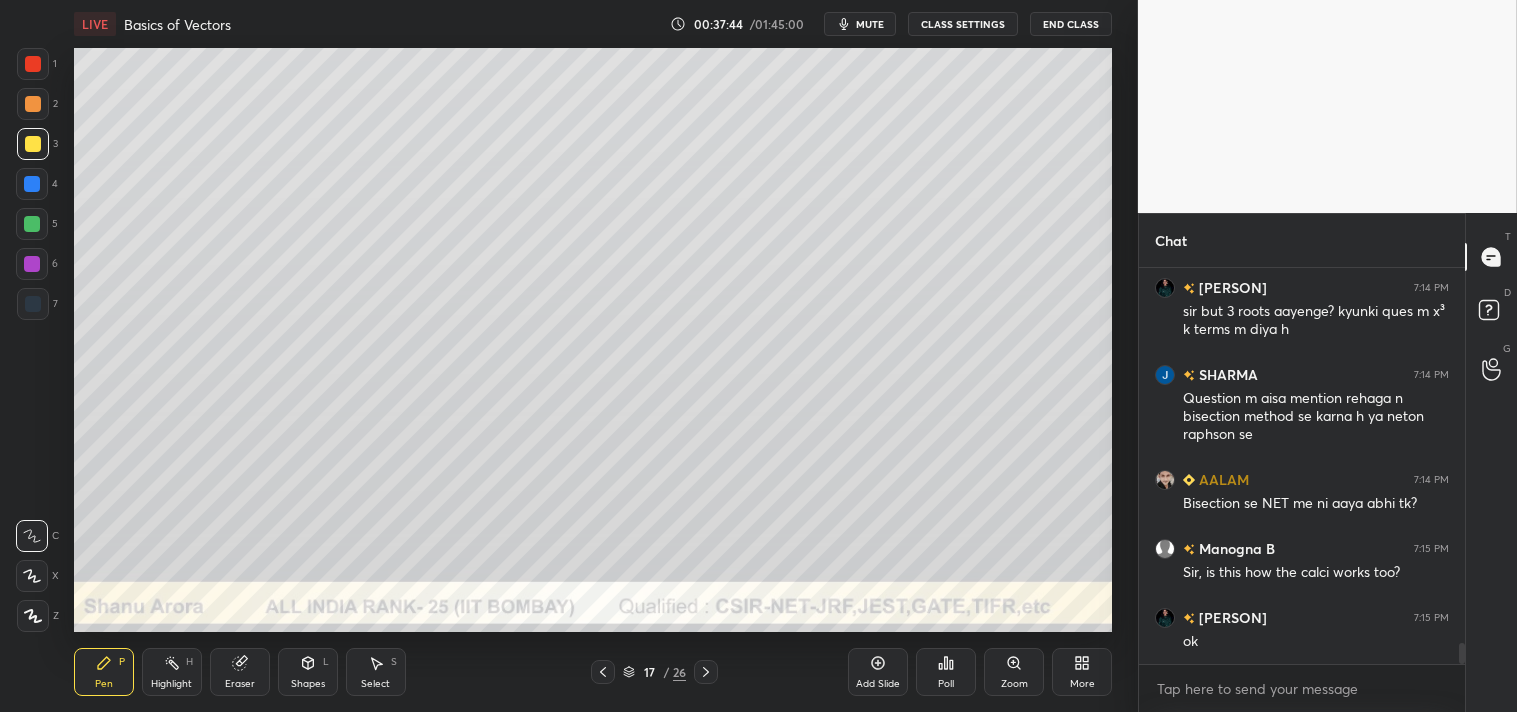 click at bounding box center [33, 104] 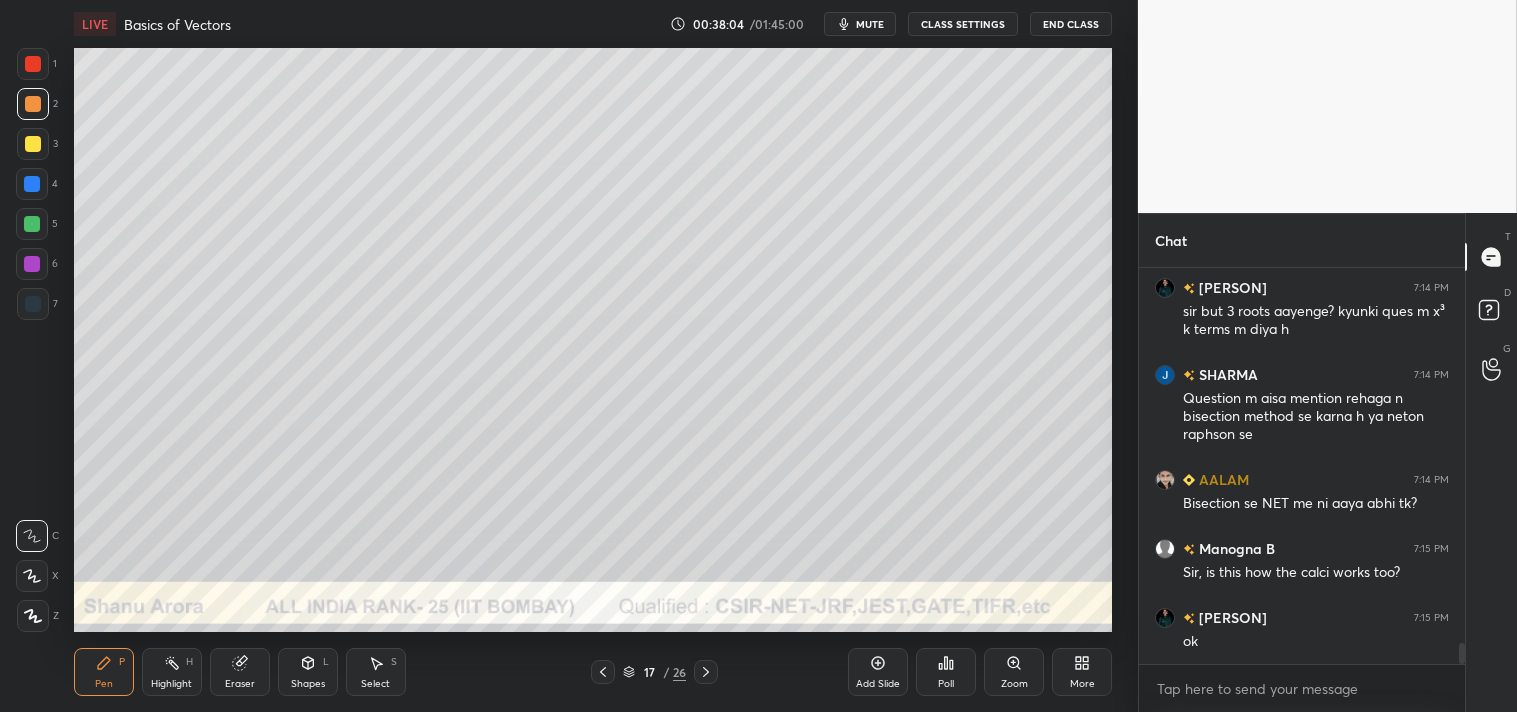 scroll, scrollTop: 7303, scrollLeft: 0, axis: vertical 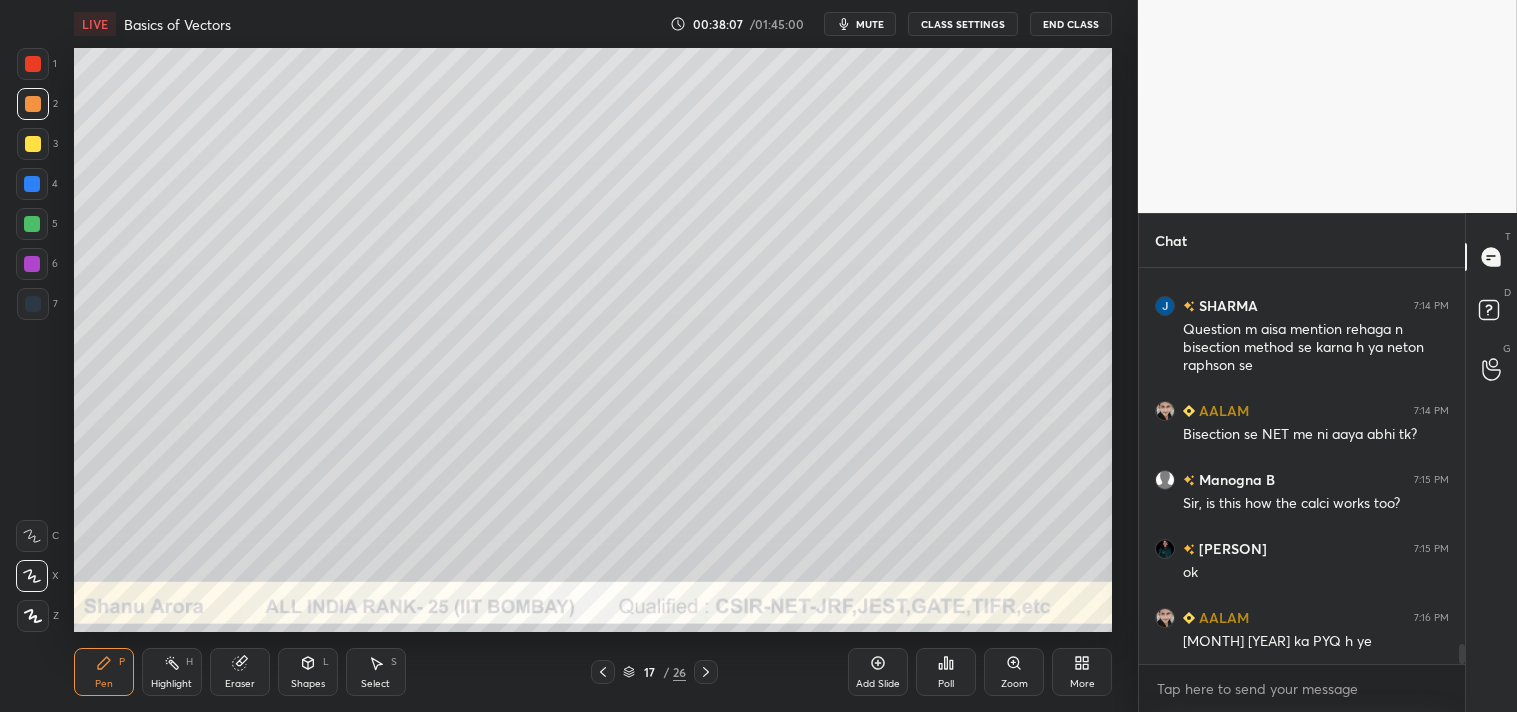 click at bounding box center [32, 536] 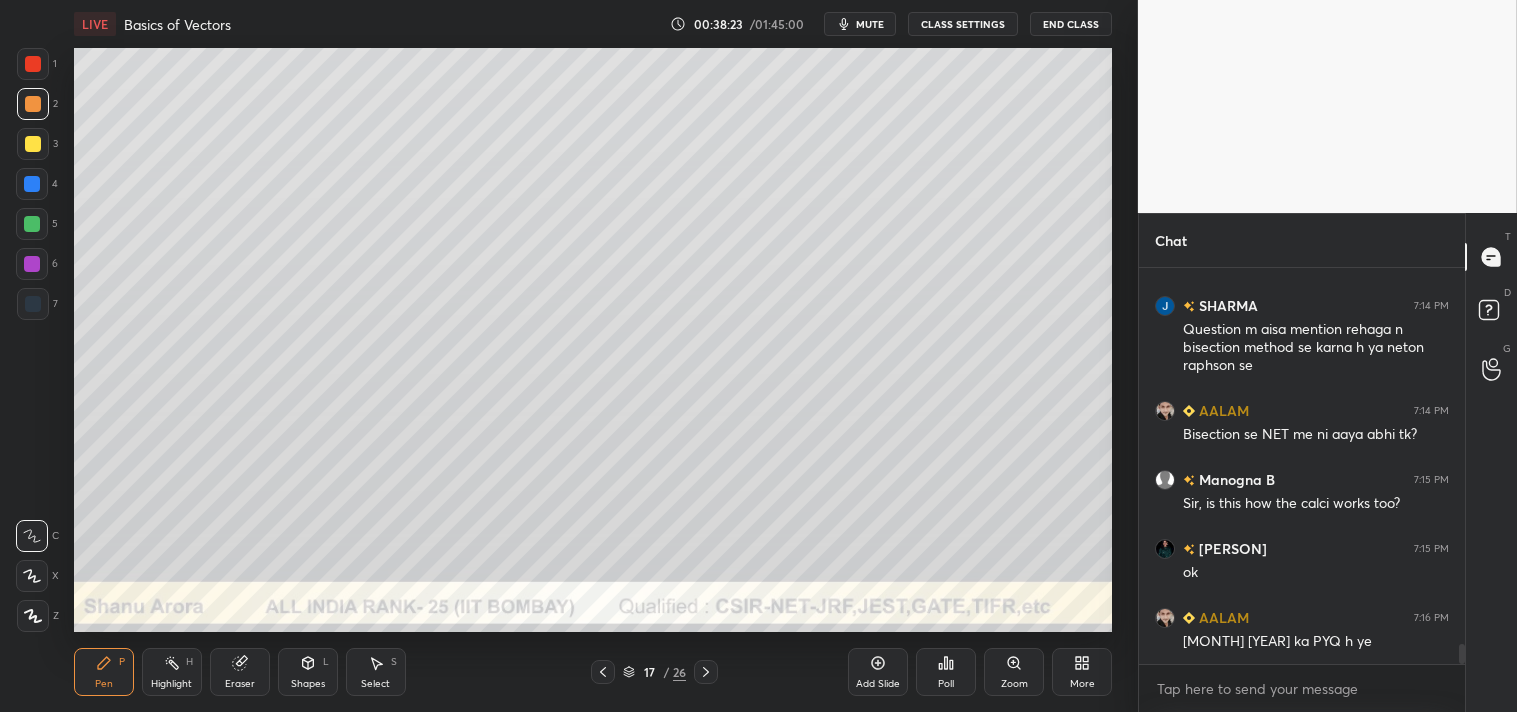 click at bounding box center [33, 64] 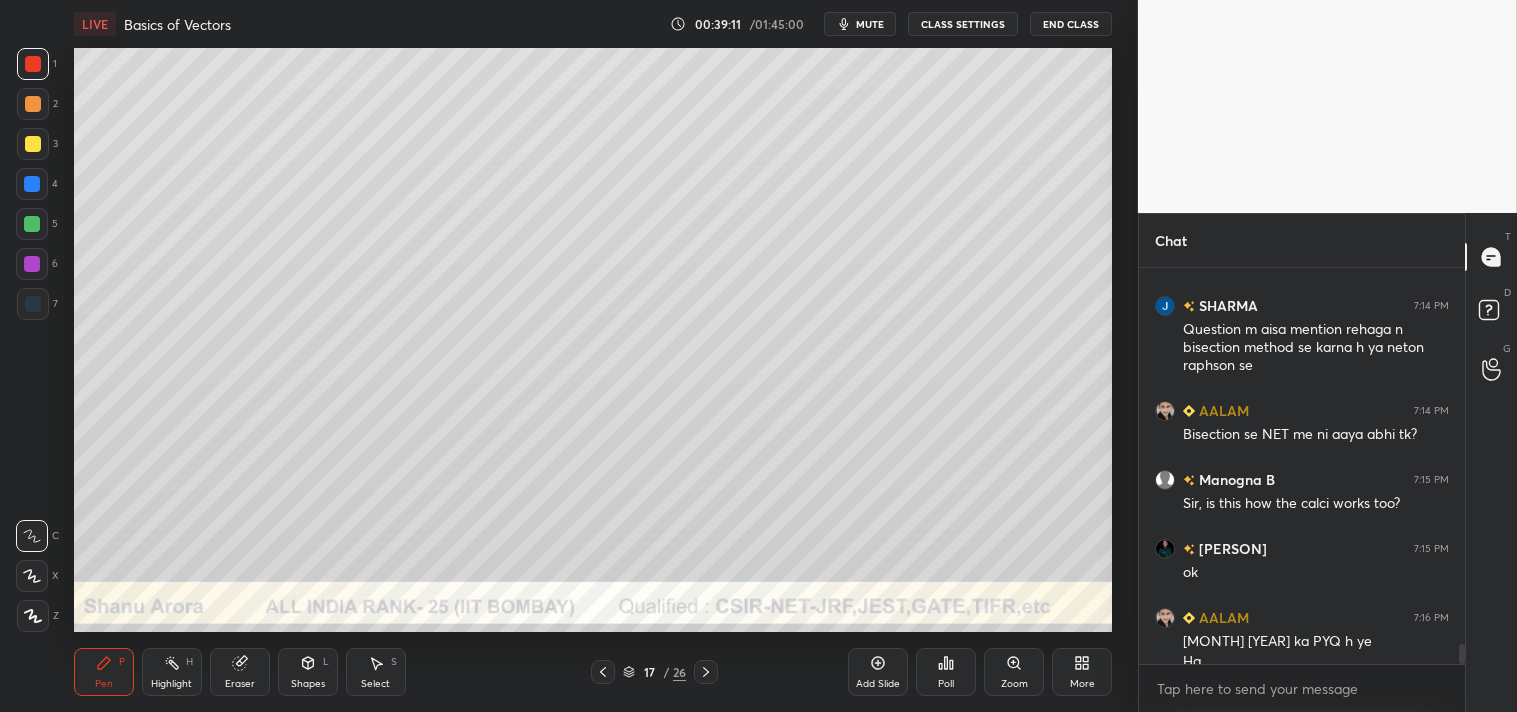 scroll, scrollTop: 7392, scrollLeft: 0, axis: vertical 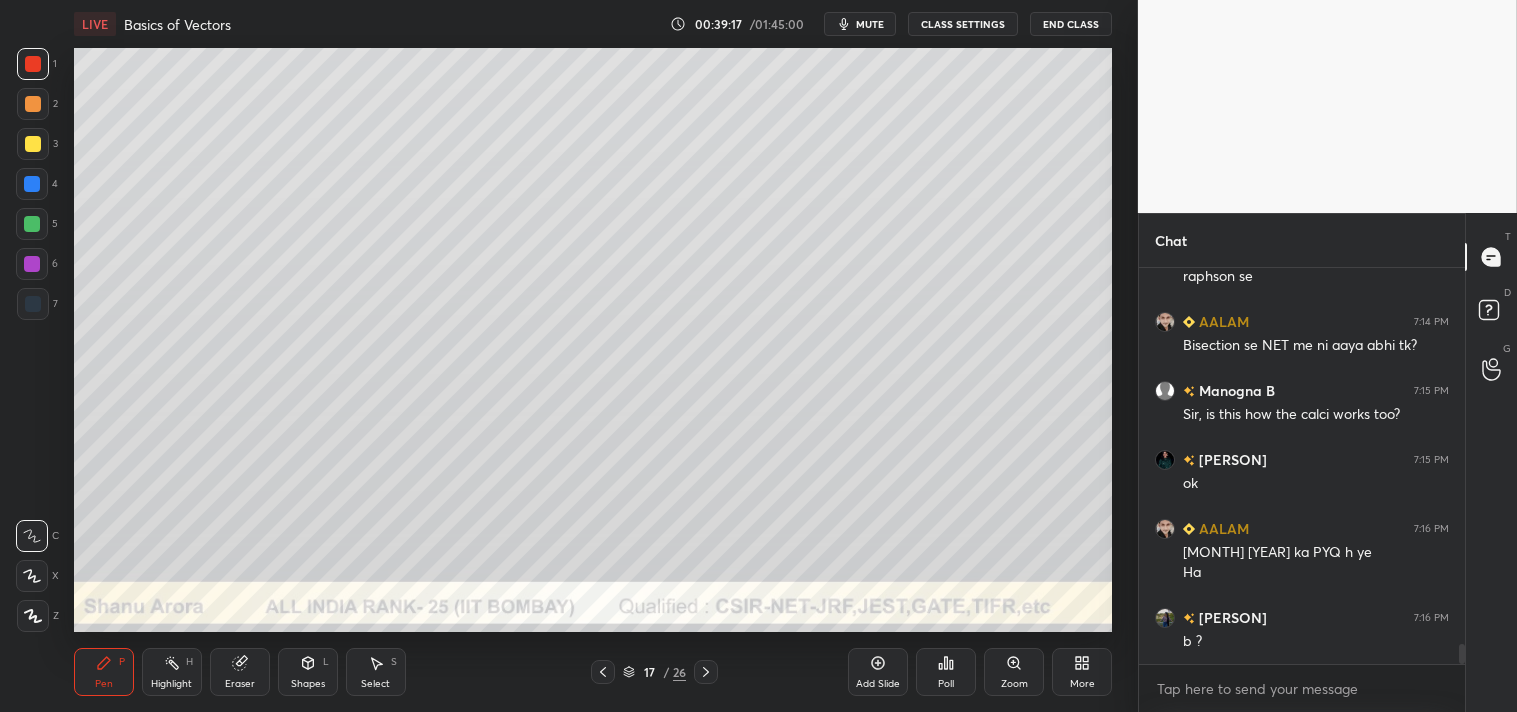 click at bounding box center [33, 144] 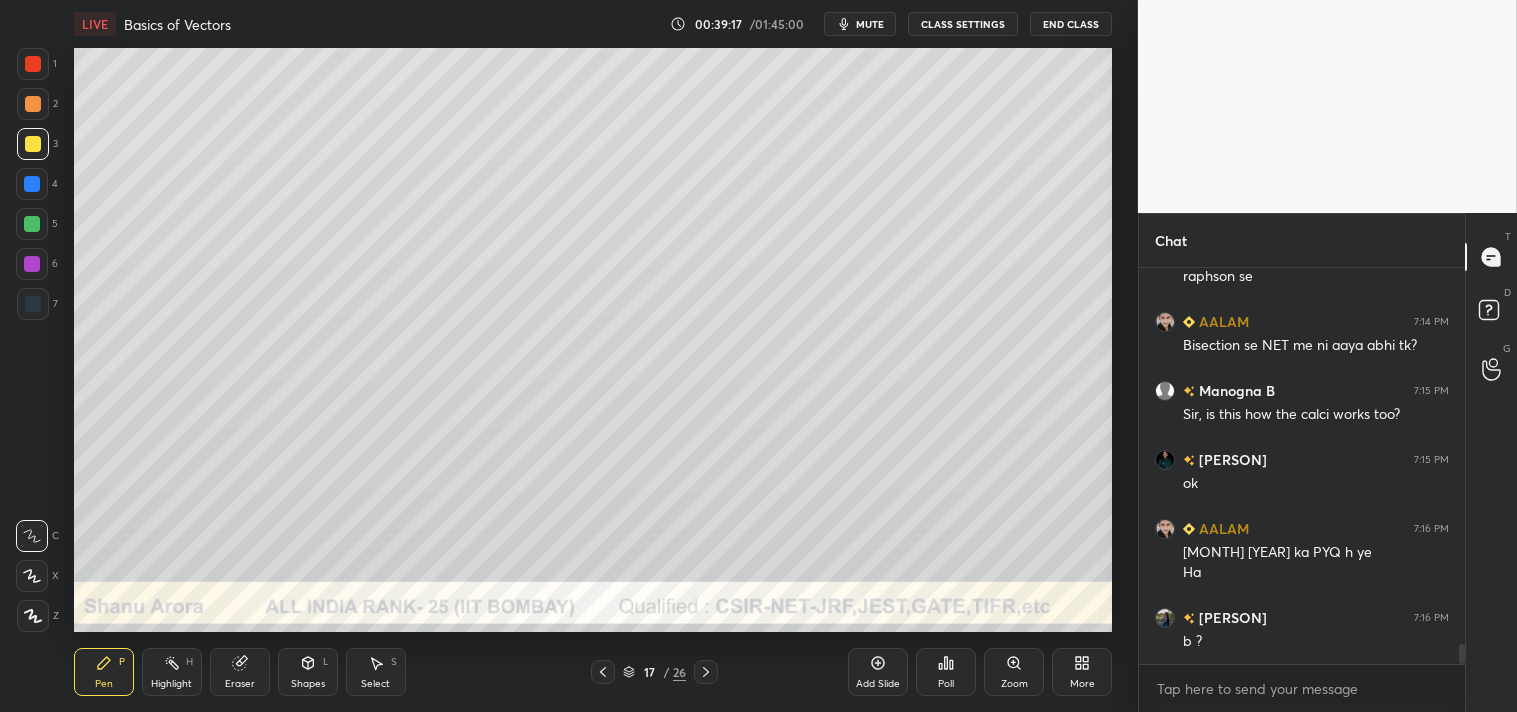click at bounding box center (33, 144) 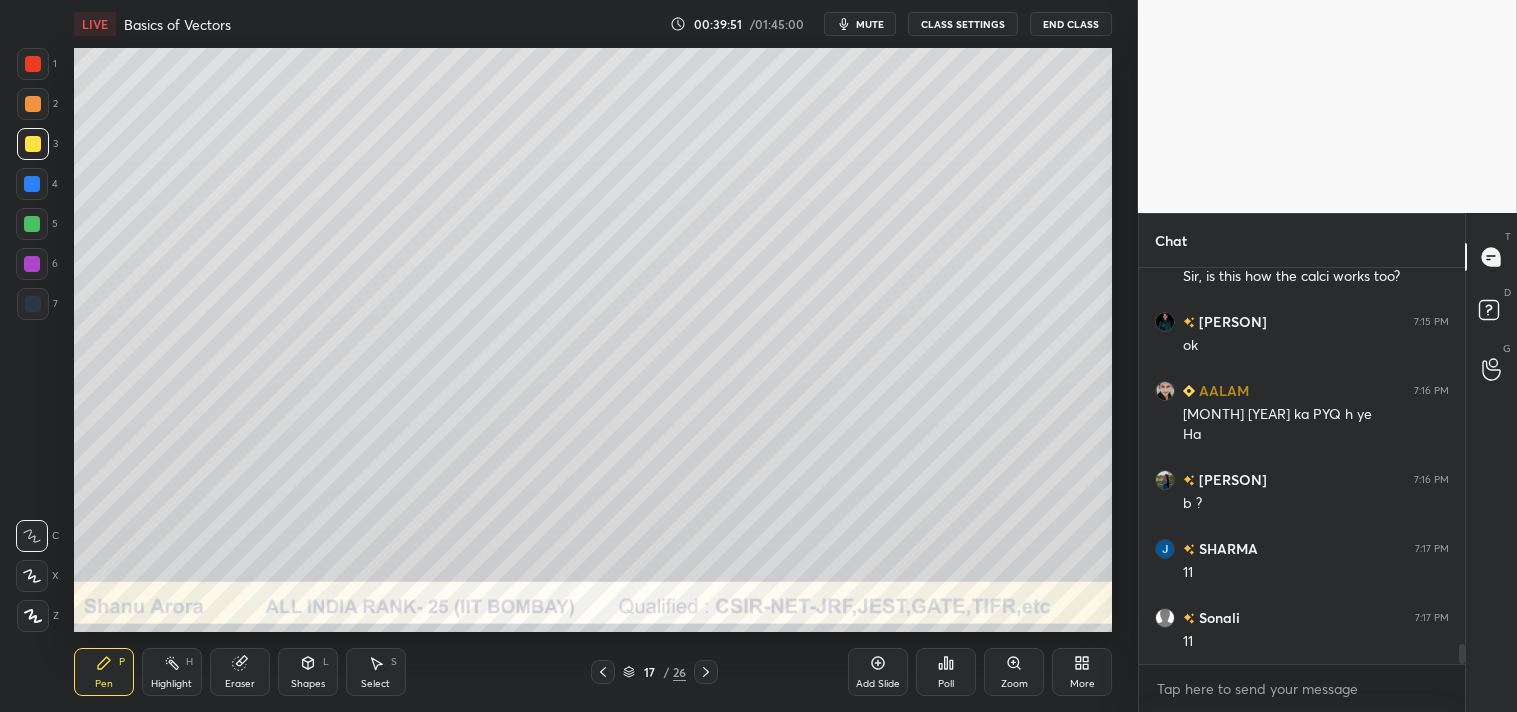 scroll, scrollTop: 7598, scrollLeft: 0, axis: vertical 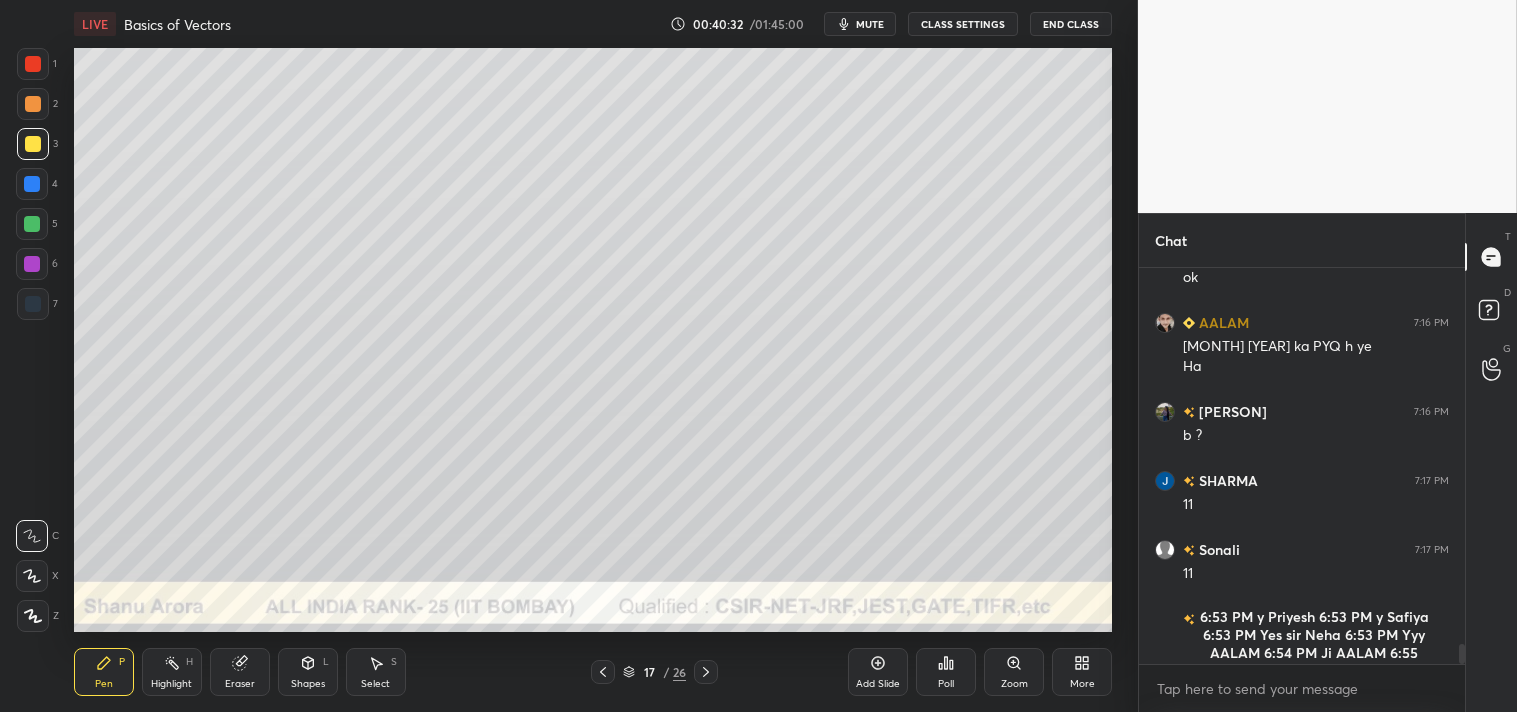 click on "mute" at bounding box center [870, 24] 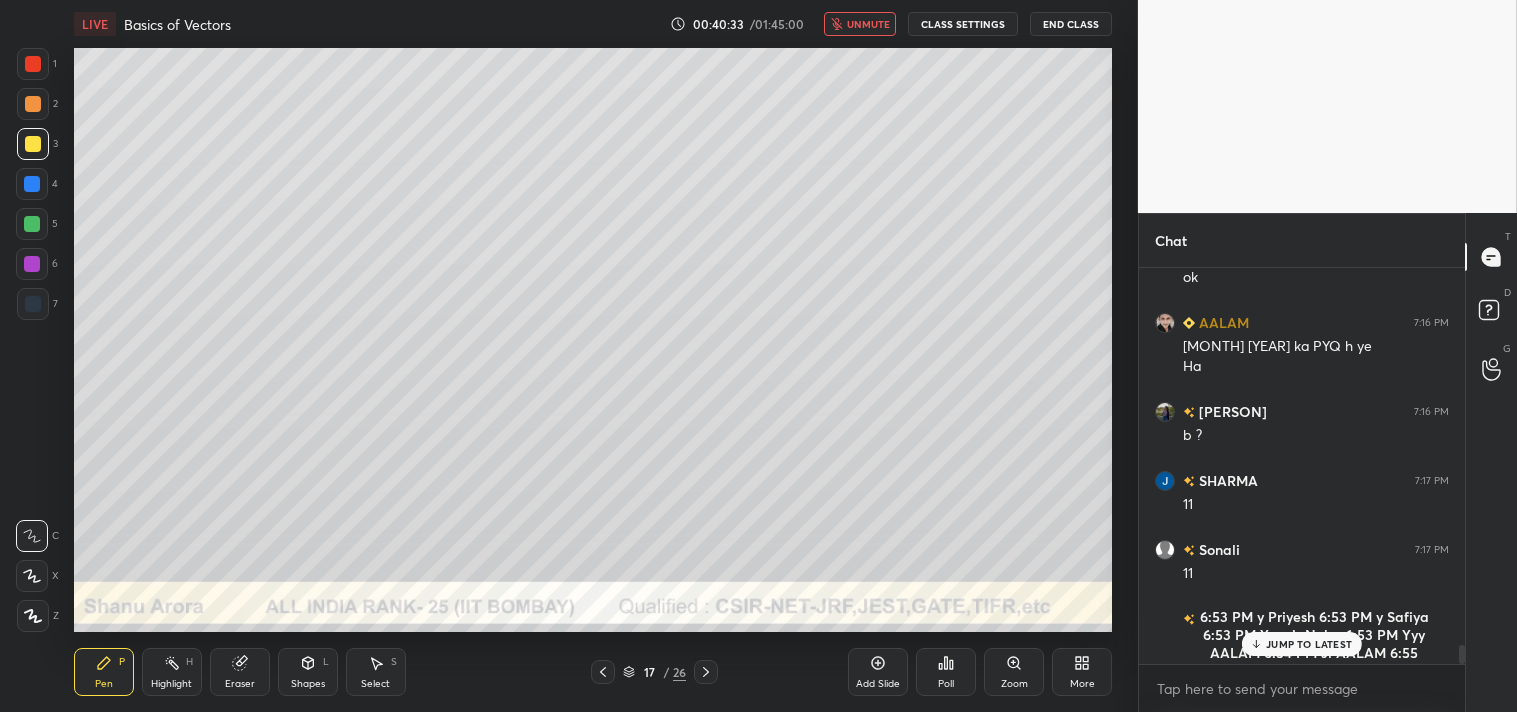 scroll, scrollTop: 7685, scrollLeft: 0, axis: vertical 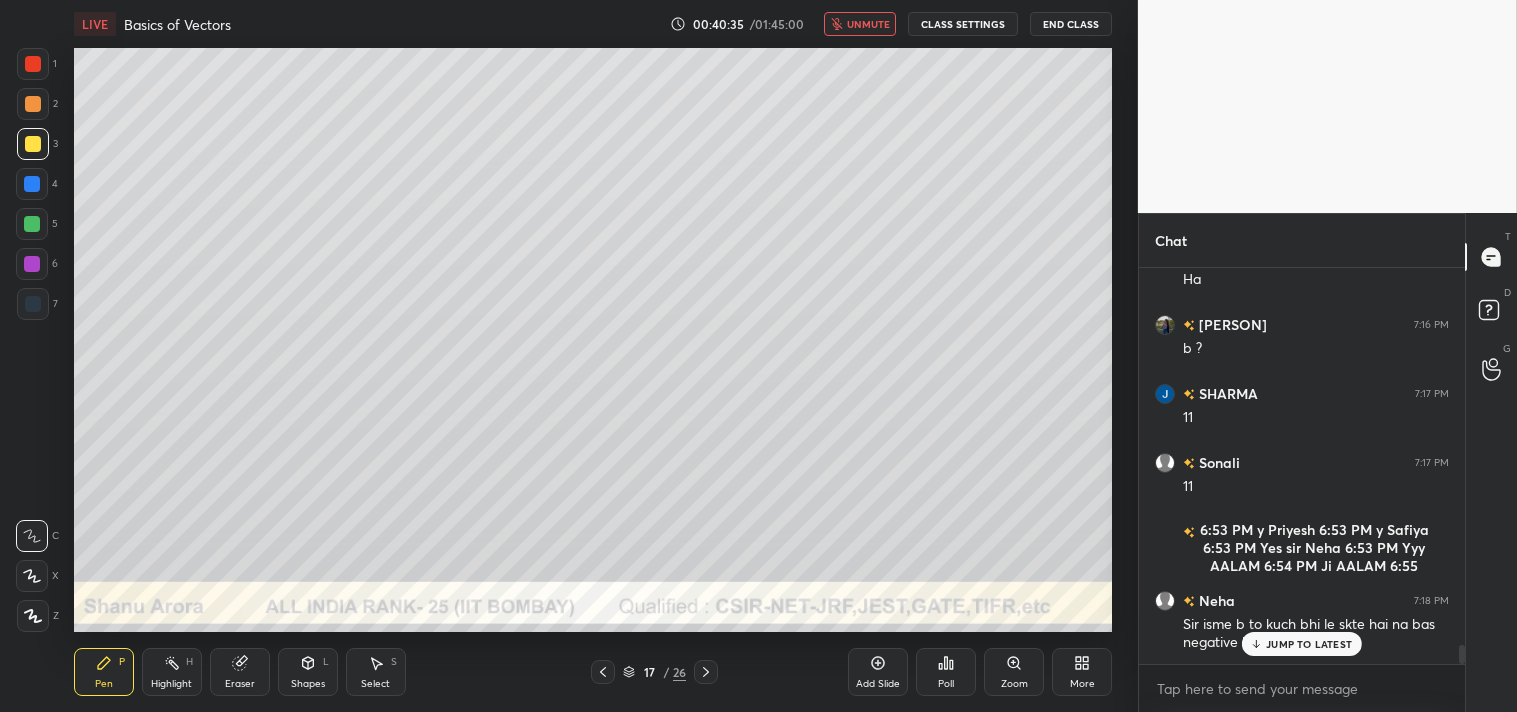 click on "unmute" at bounding box center [868, 24] 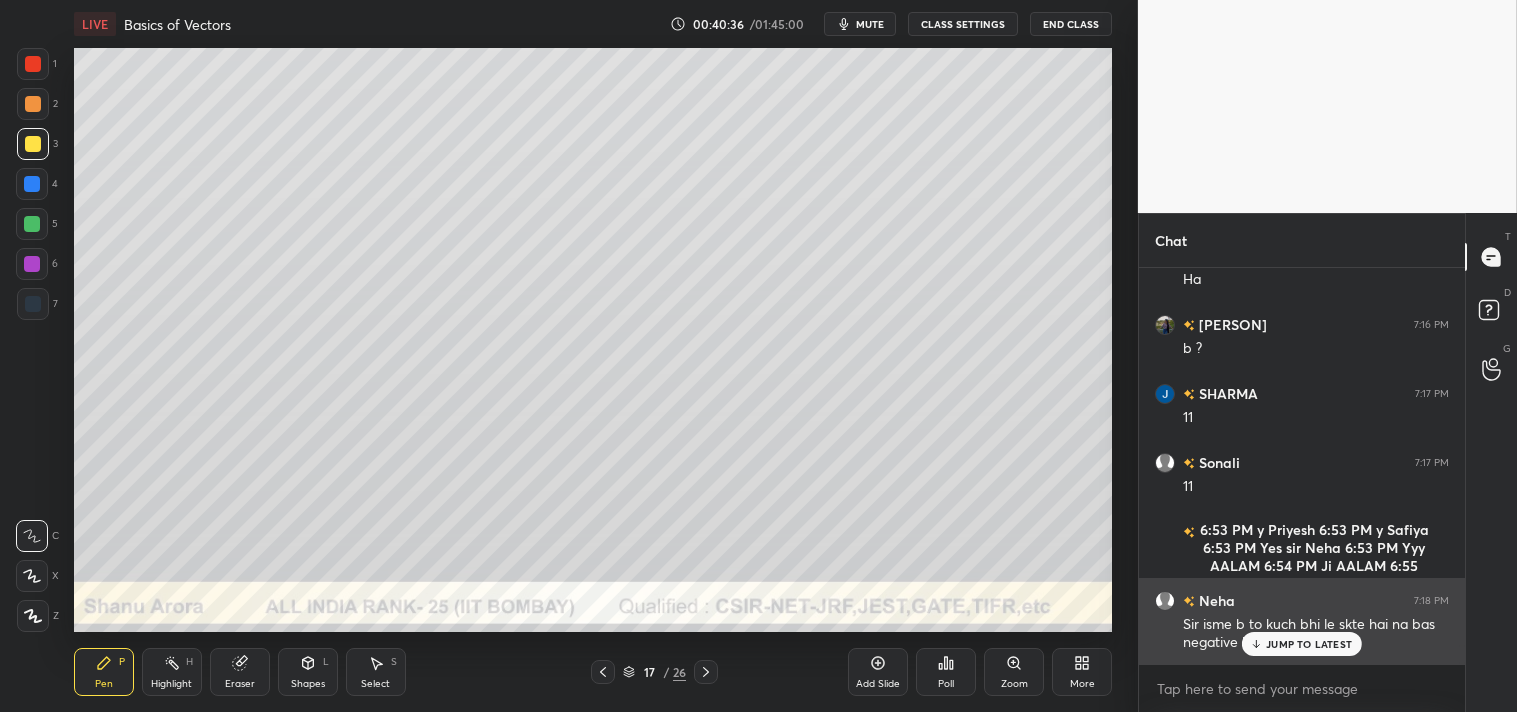 click on "JUMP TO LATEST" at bounding box center (1309, 644) 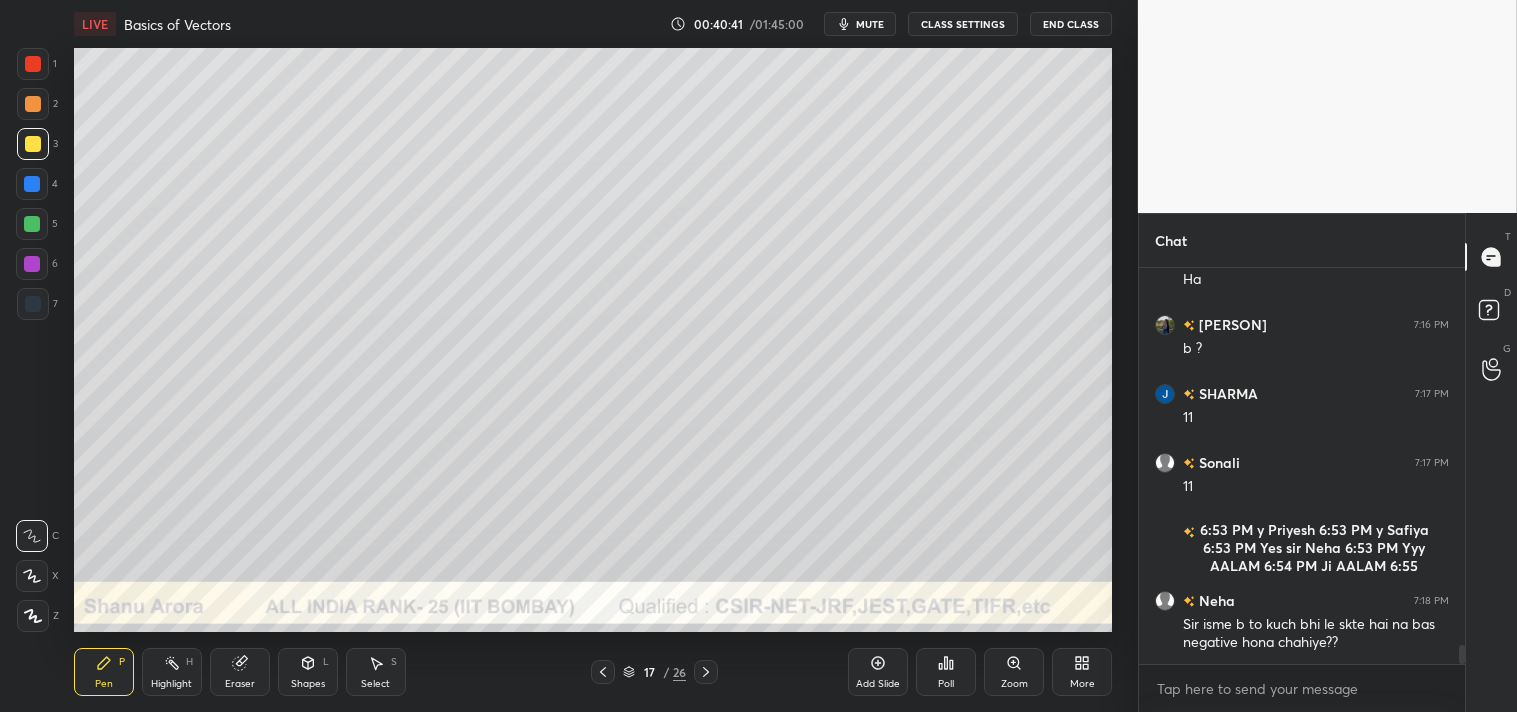 click on "Pen P Highlight H Eraser Shapes L Select S 17 / 26 Add Slide Poll Zoom More" at bounding box center [593, 672] 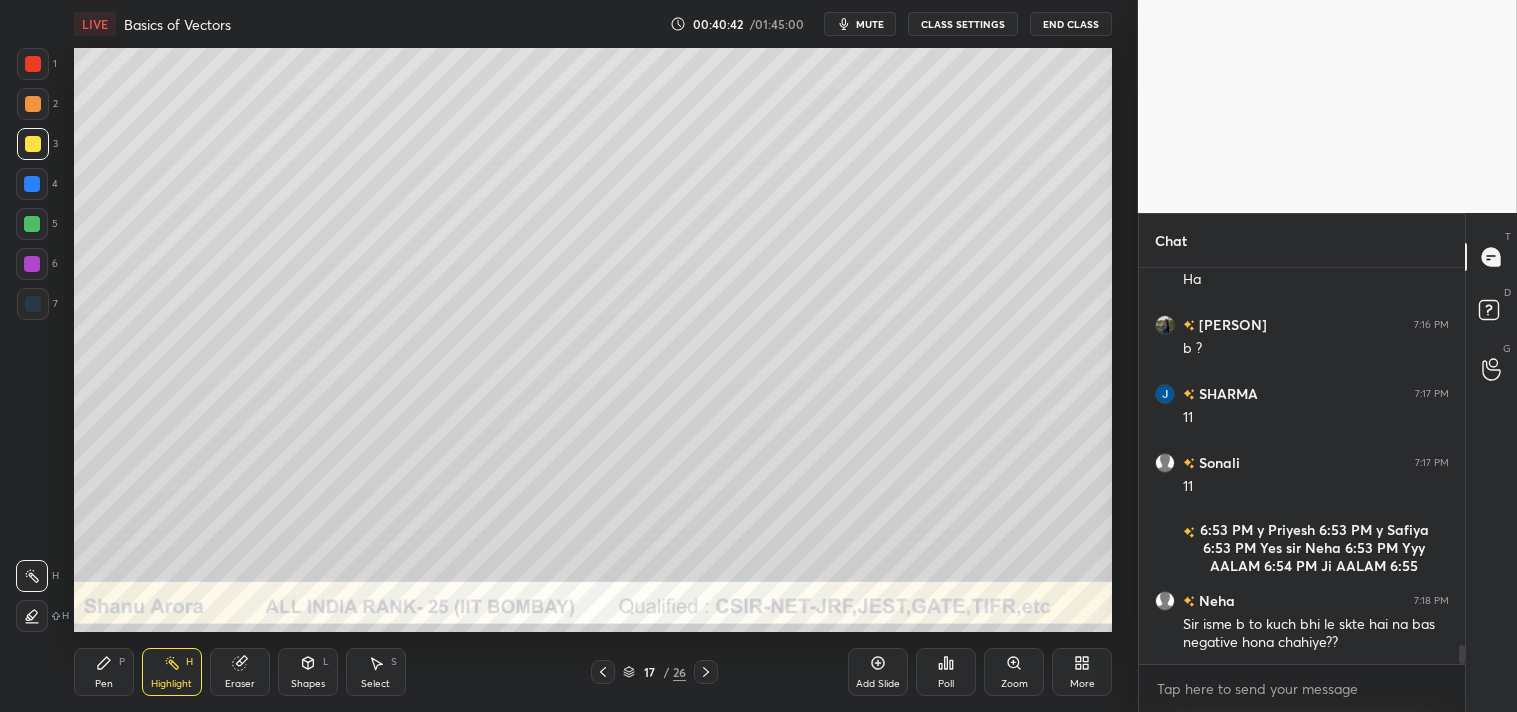 click on "Highlight H" at bounding box center (172, 672) 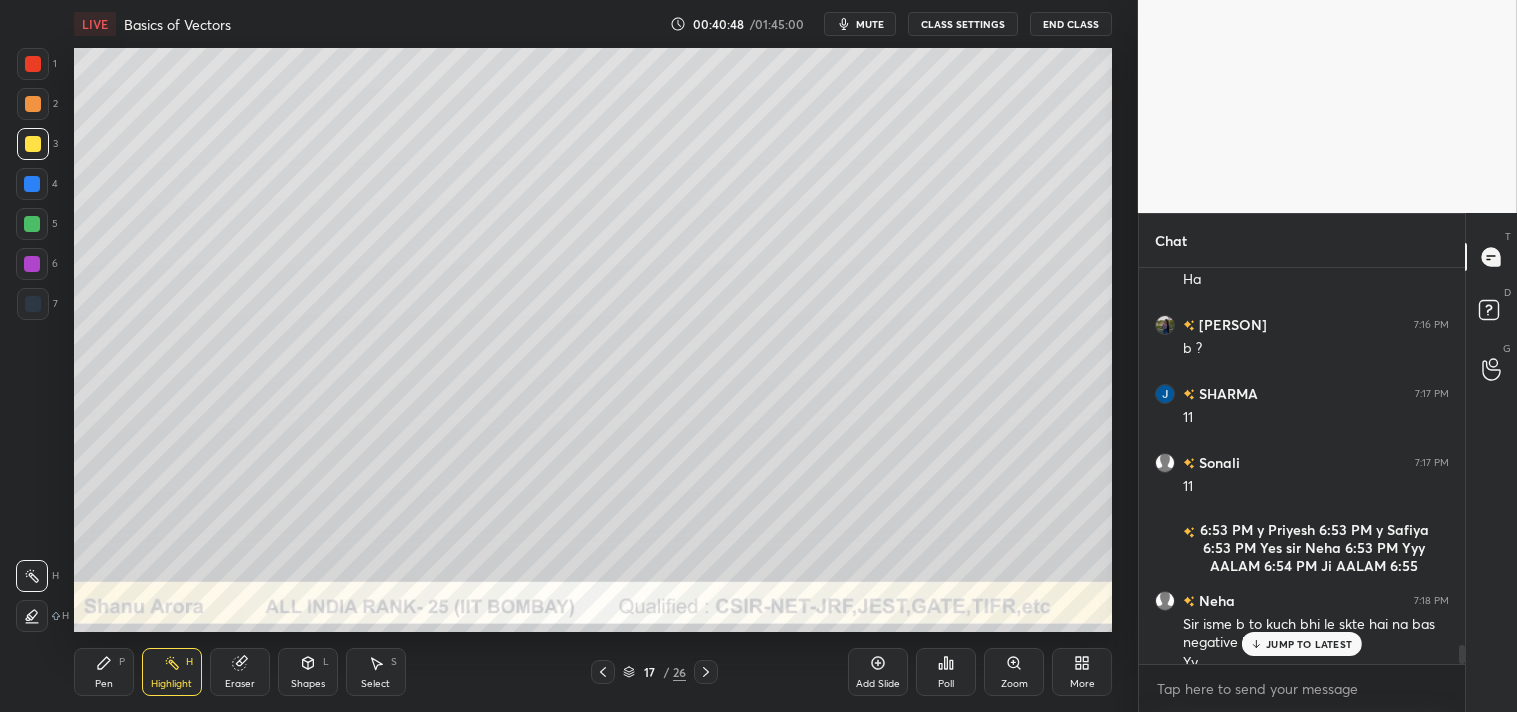 scroll, scrollTop: 7705, scrollLeft: 0, axis: vertical 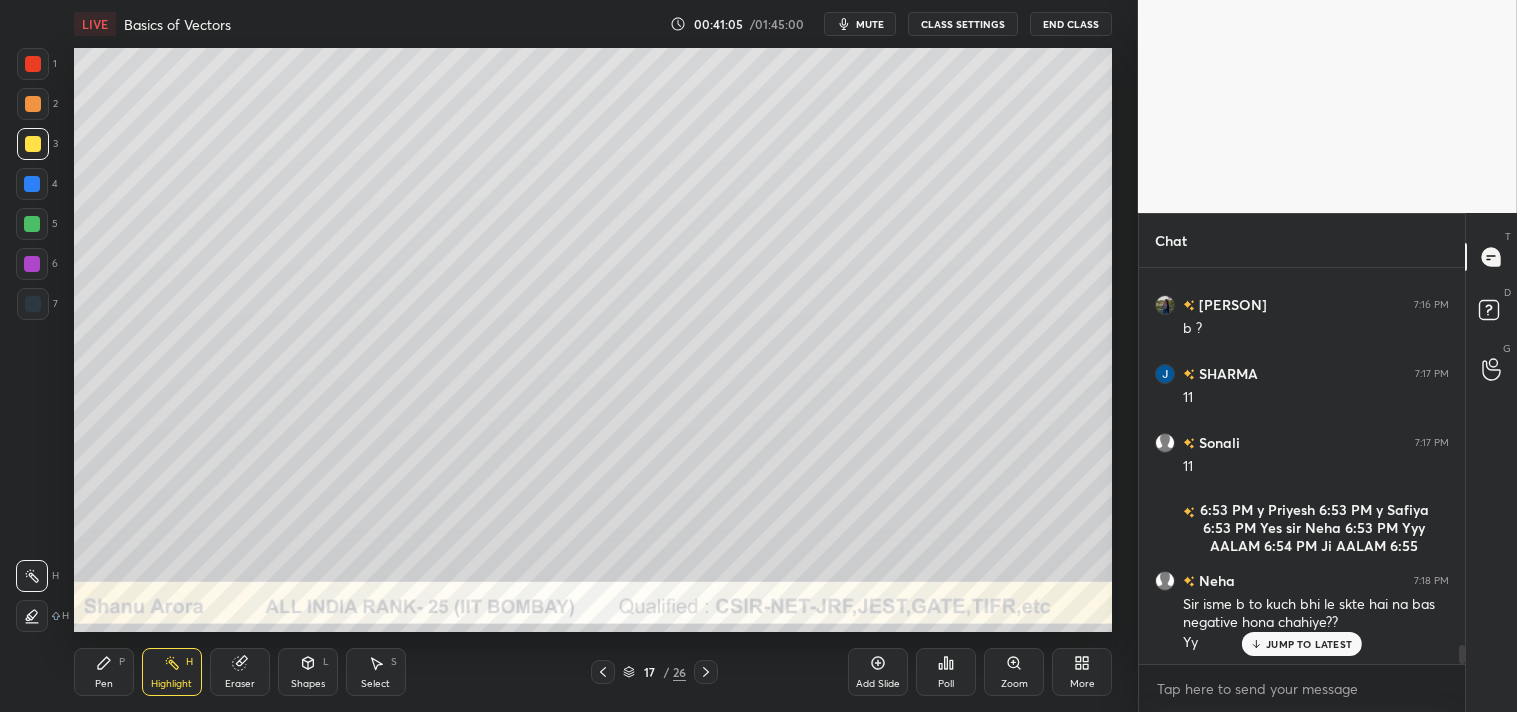 click 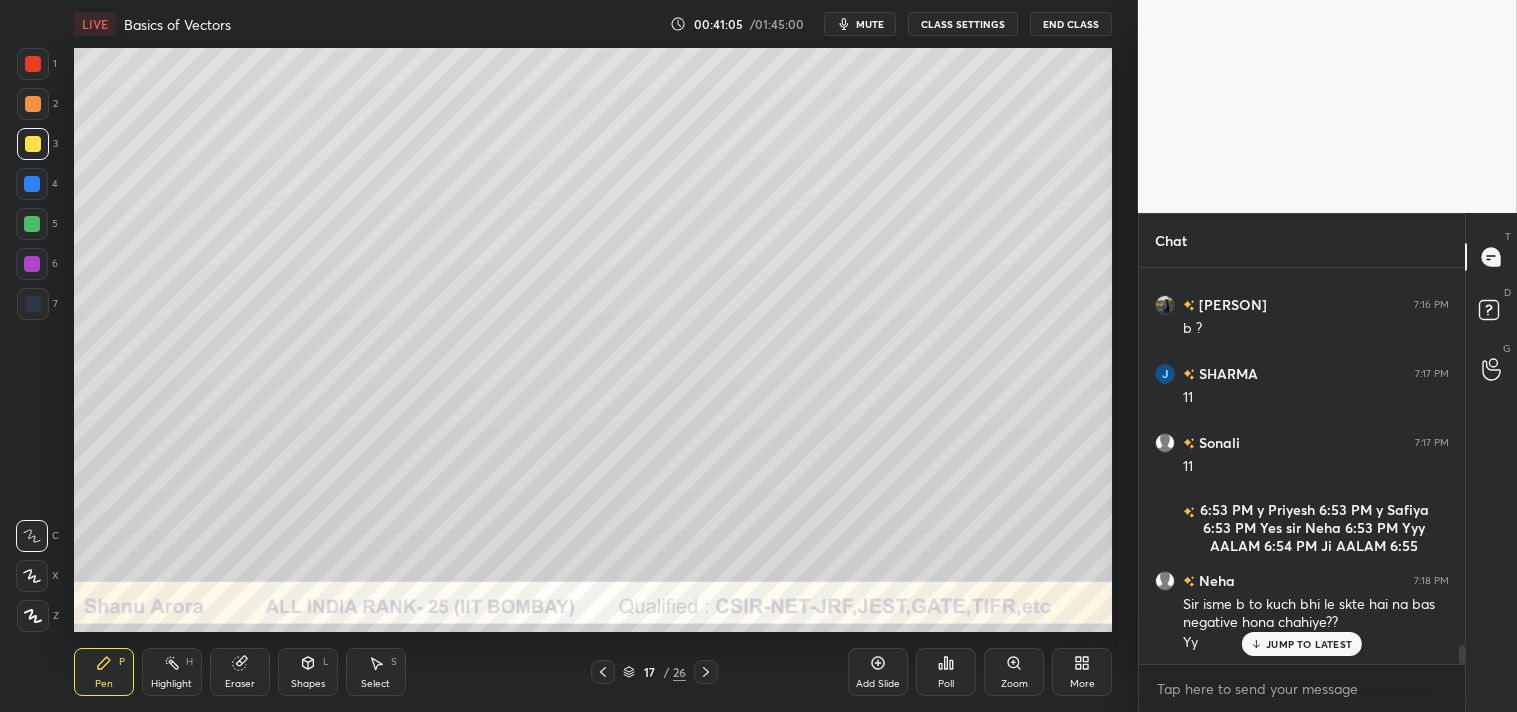 click 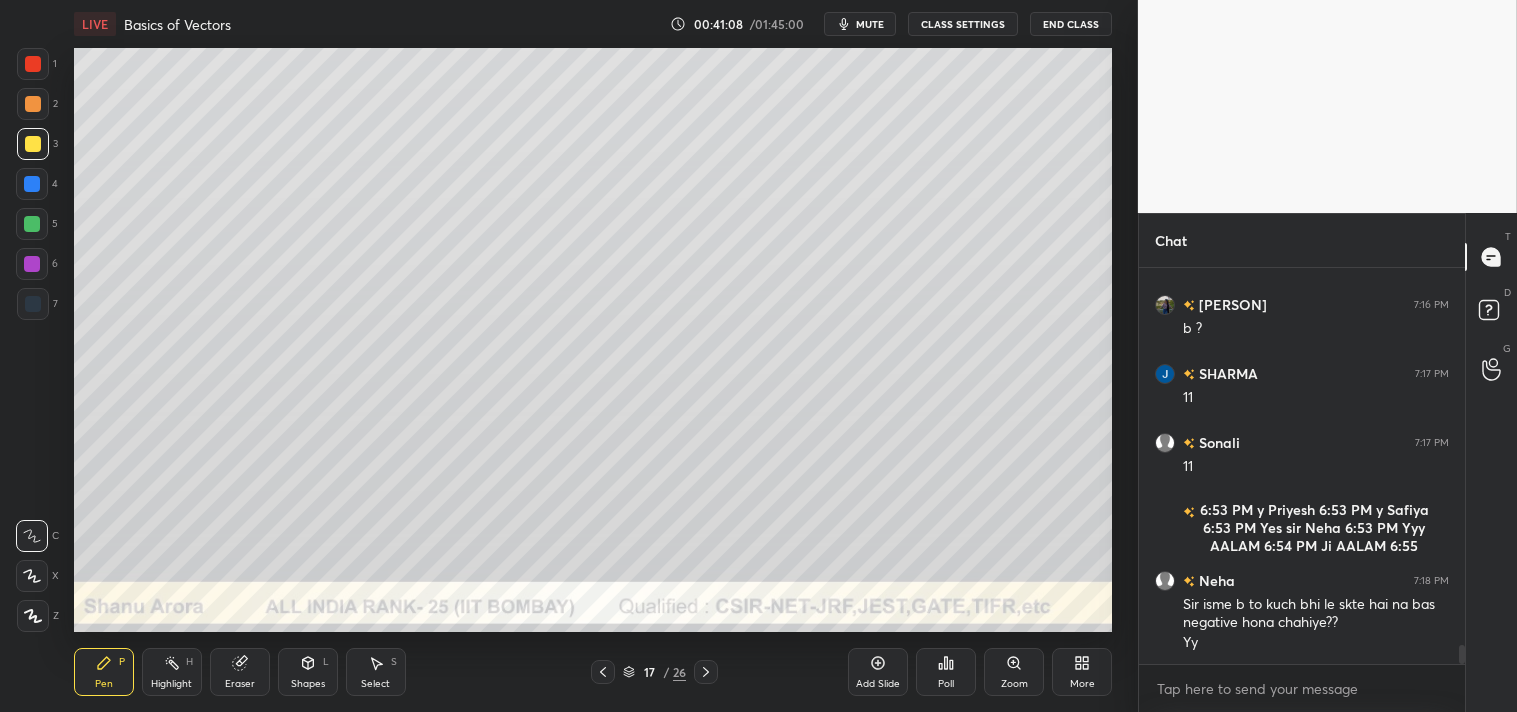 scroll, scrollTop: 7775, scrollLeft: 0, axis: vertical 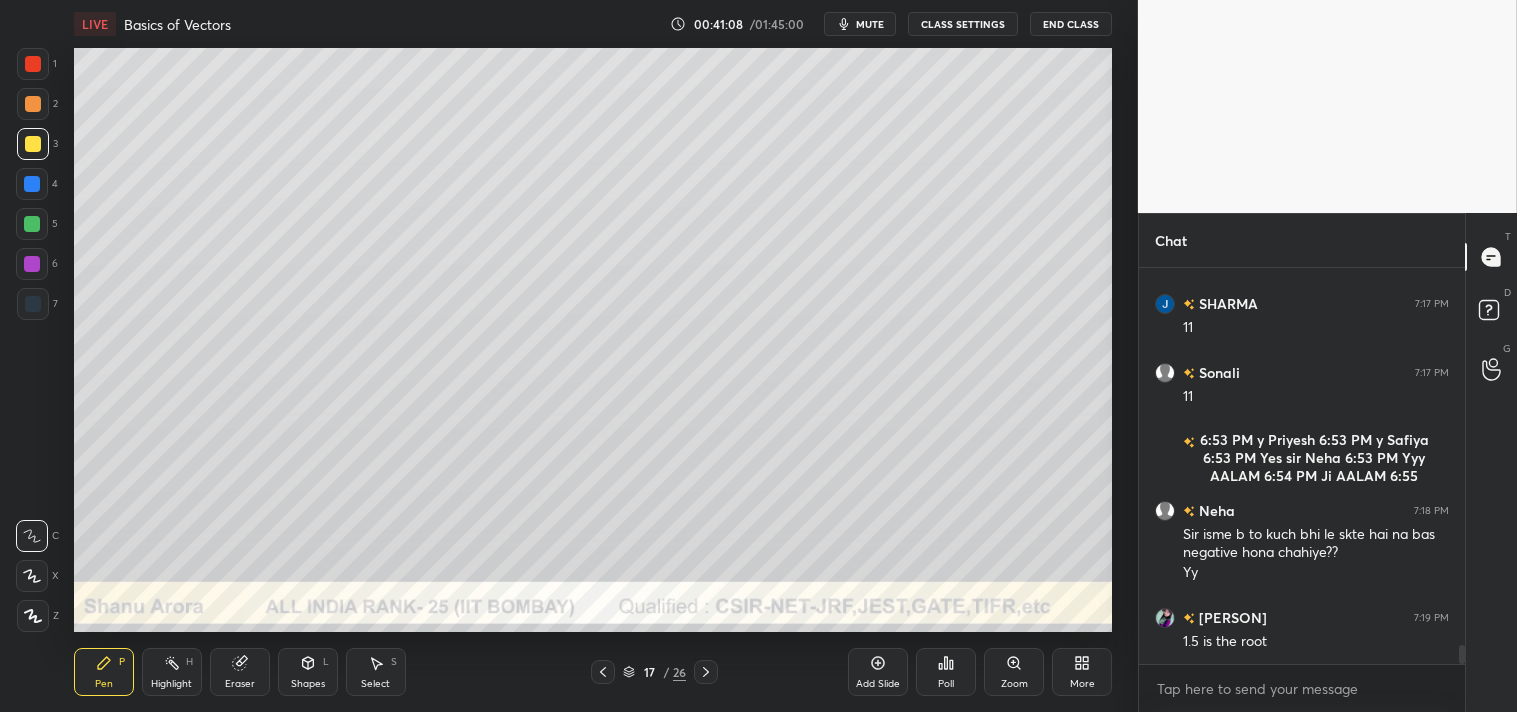 click on "mute" at bounding box center (870, 24) 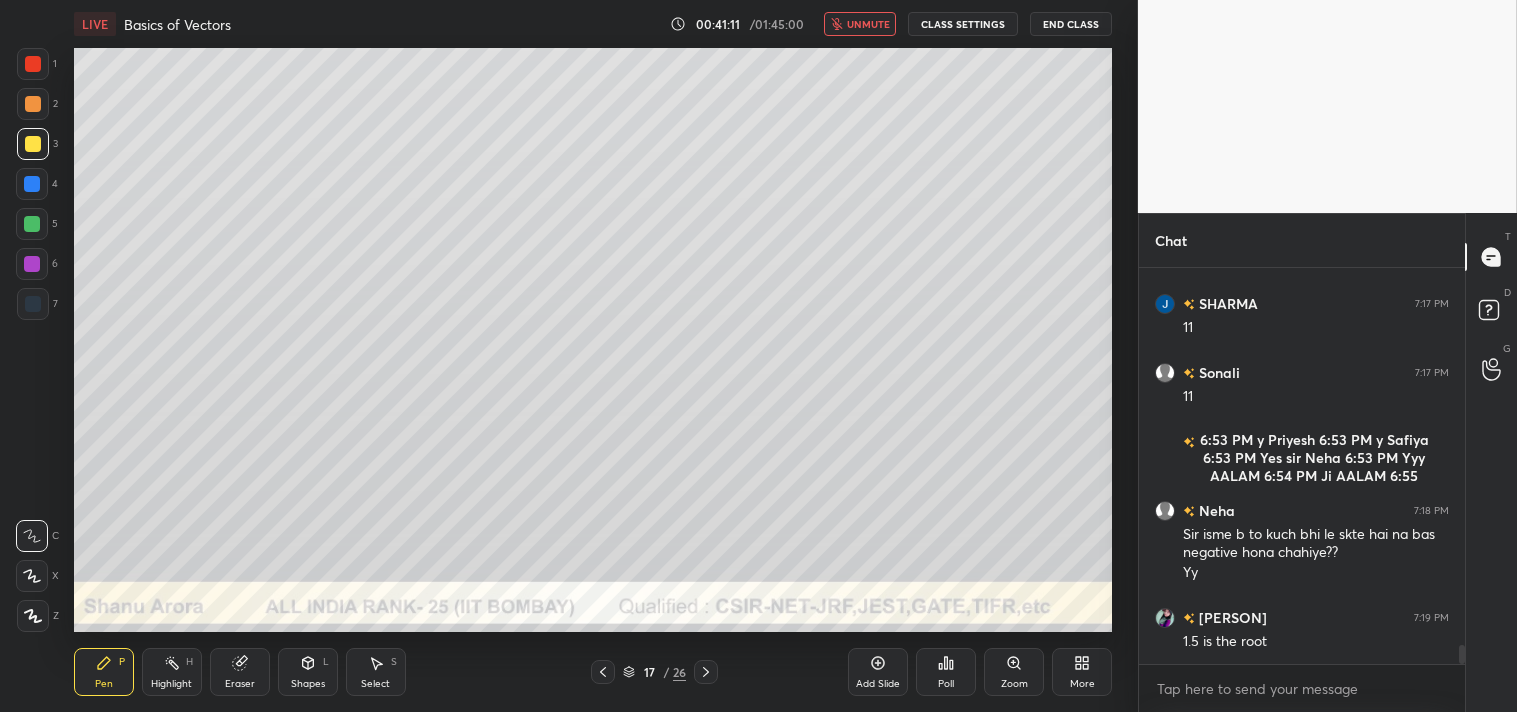 click on "unmute" at bounding box center [868, 24] 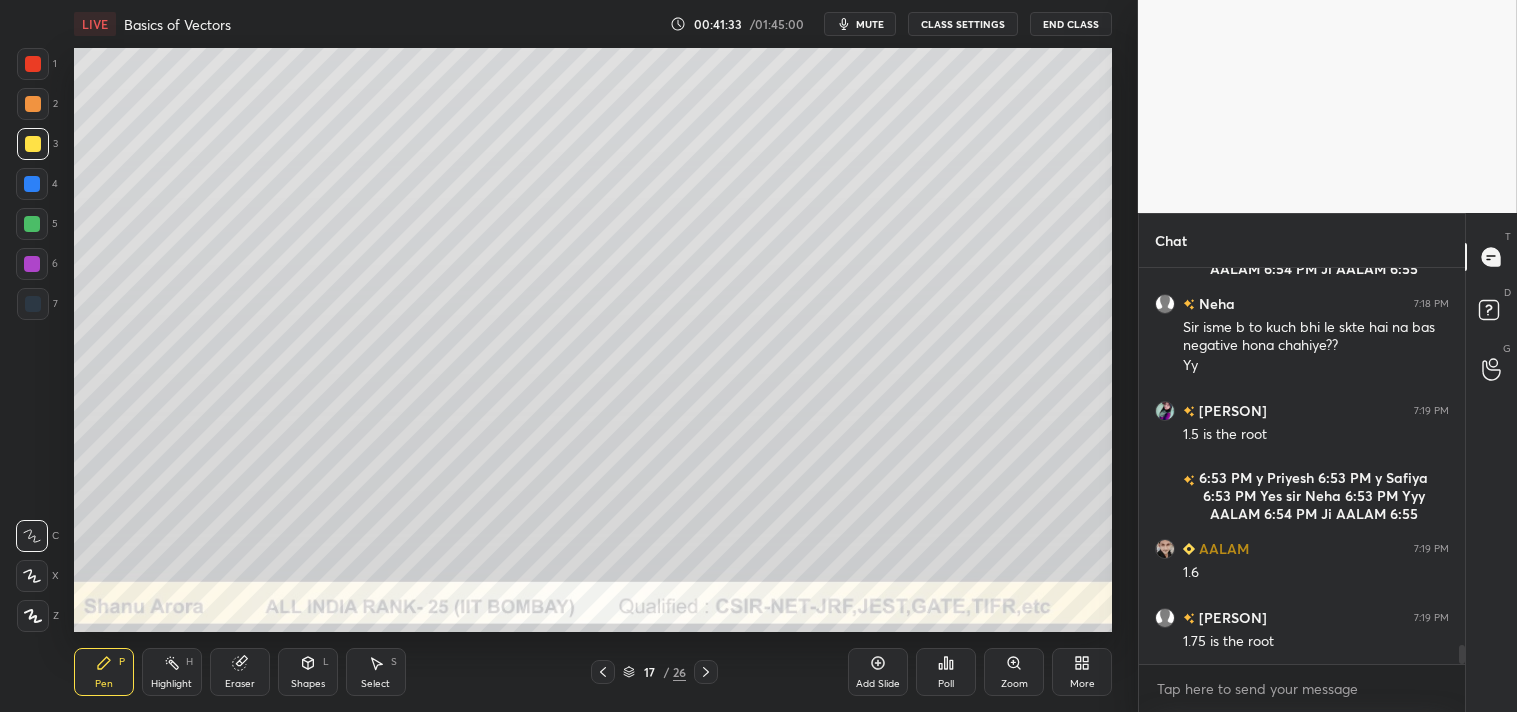 scroll, scrollTop: 8051, scrollLeft: 0, axis: vertical 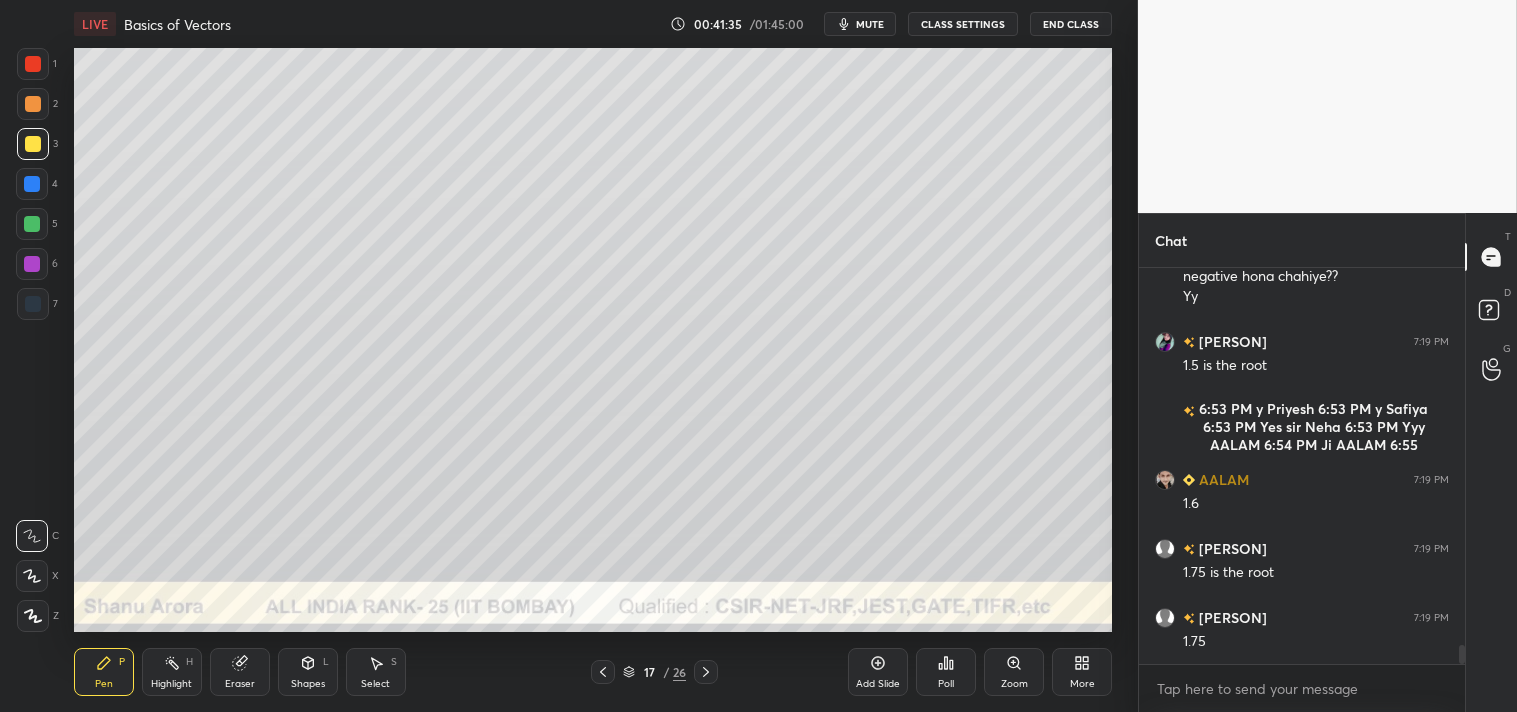 click on "Add Slide" at bounding box center [878, 684] 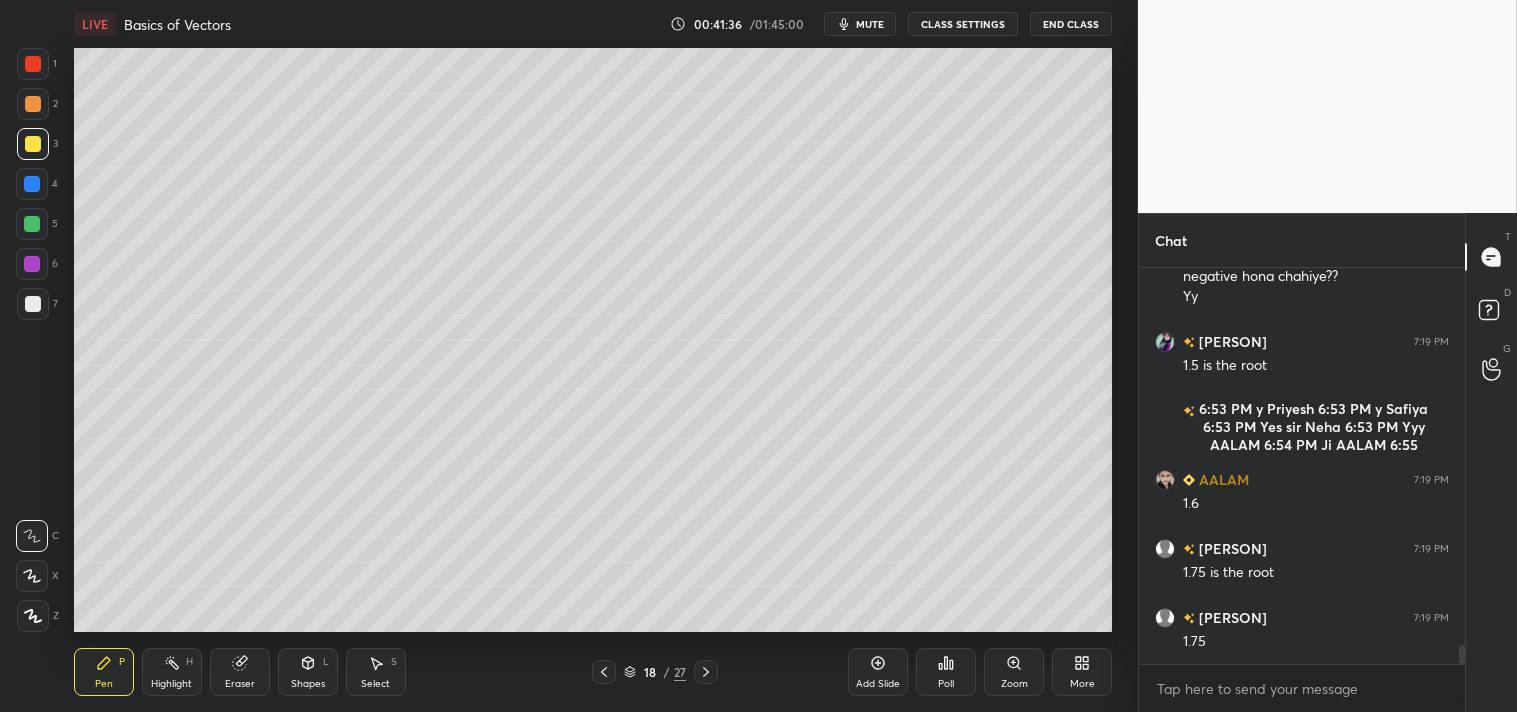 click on "Pen P" at bounding box center (104, 672) 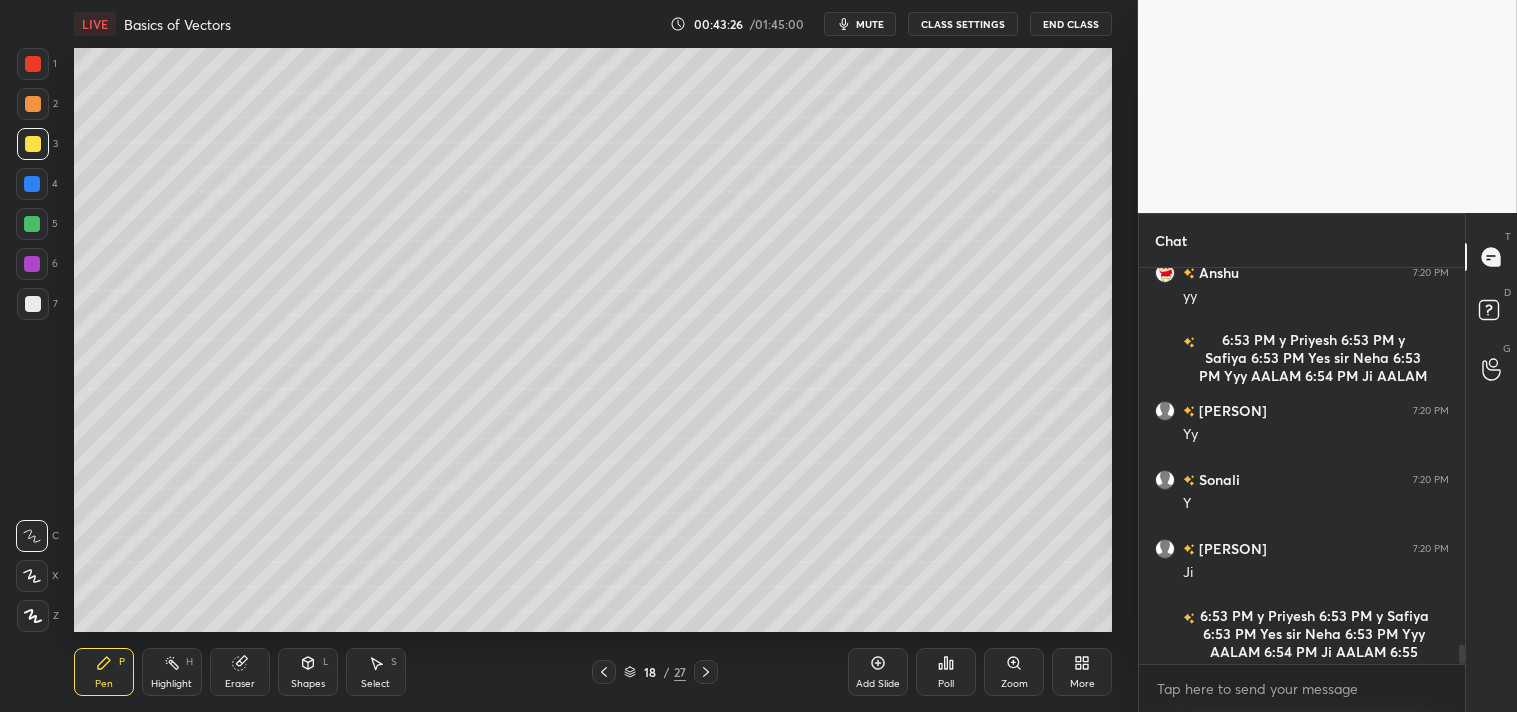 scroll, scrollTop: 7651, scrollLeft: 0, axis: vertical 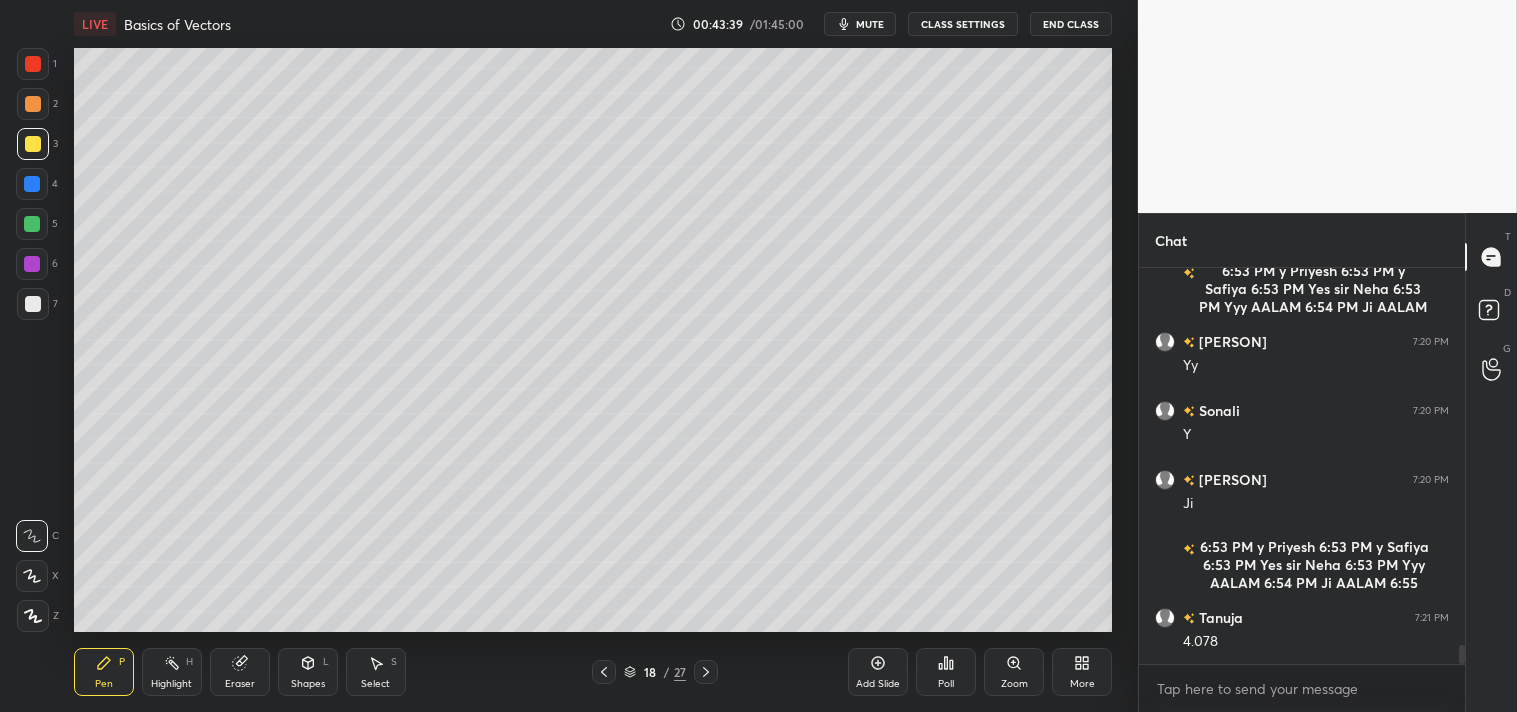 click 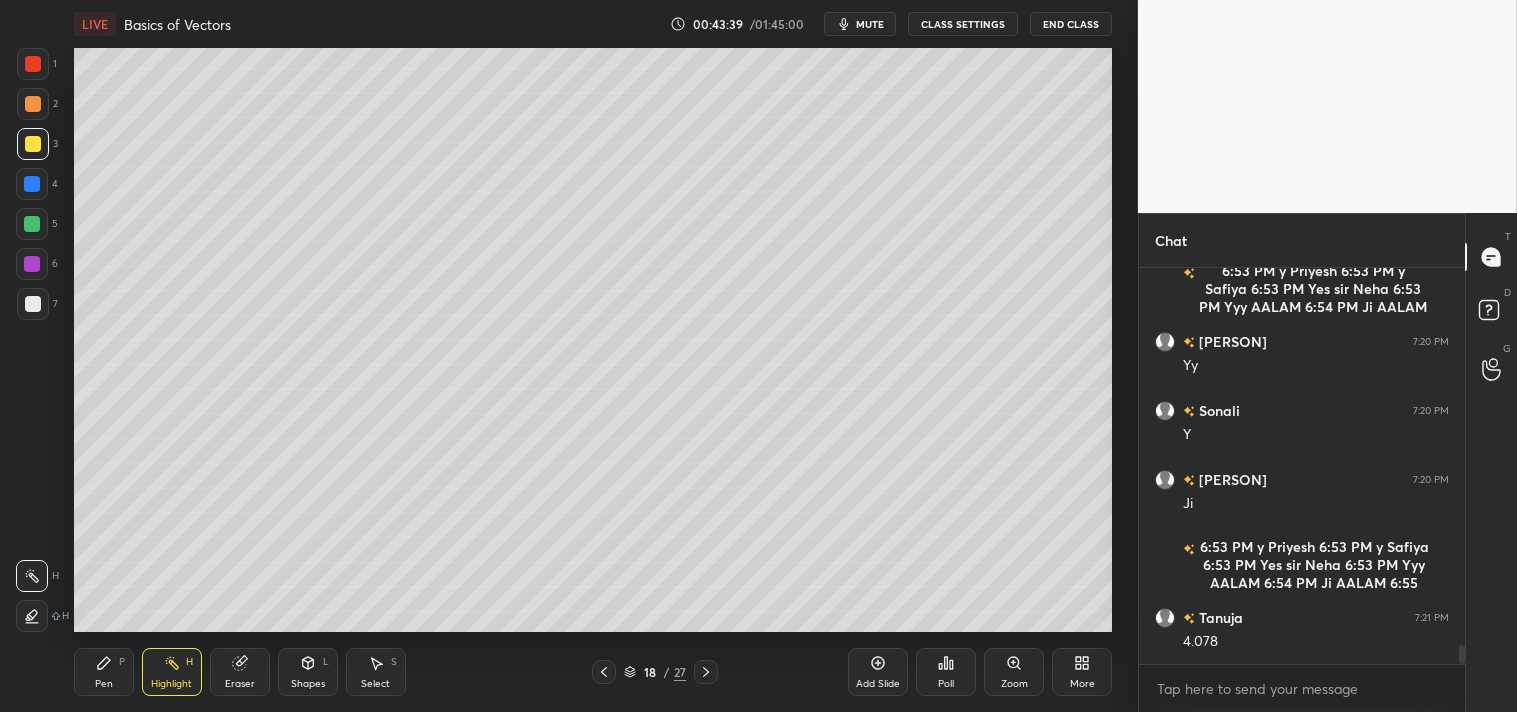 click on "Highlight" at bounding box center [171, 684] 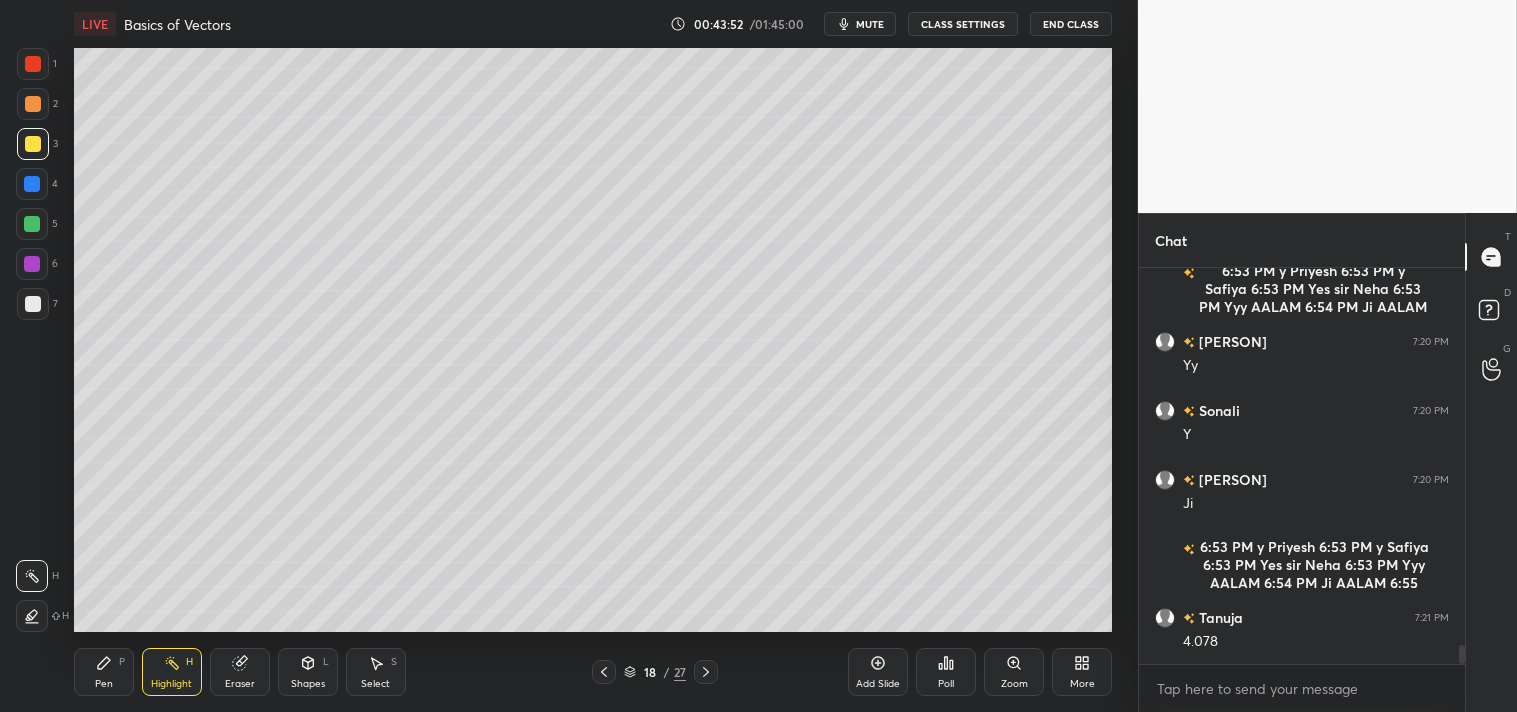 click on "Pen P" at bounding box center (104, 672) 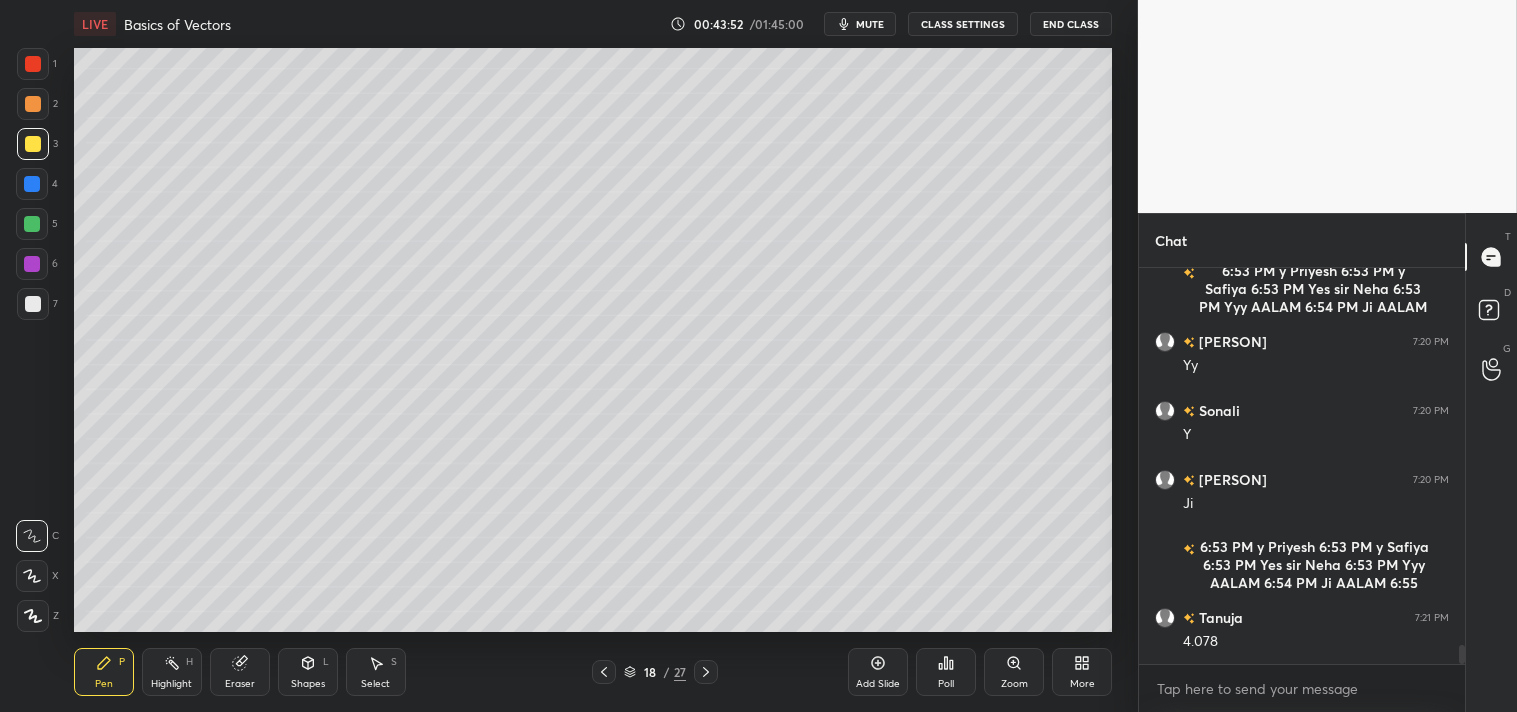 click on "Pen P" at bounding box center (104, 672) 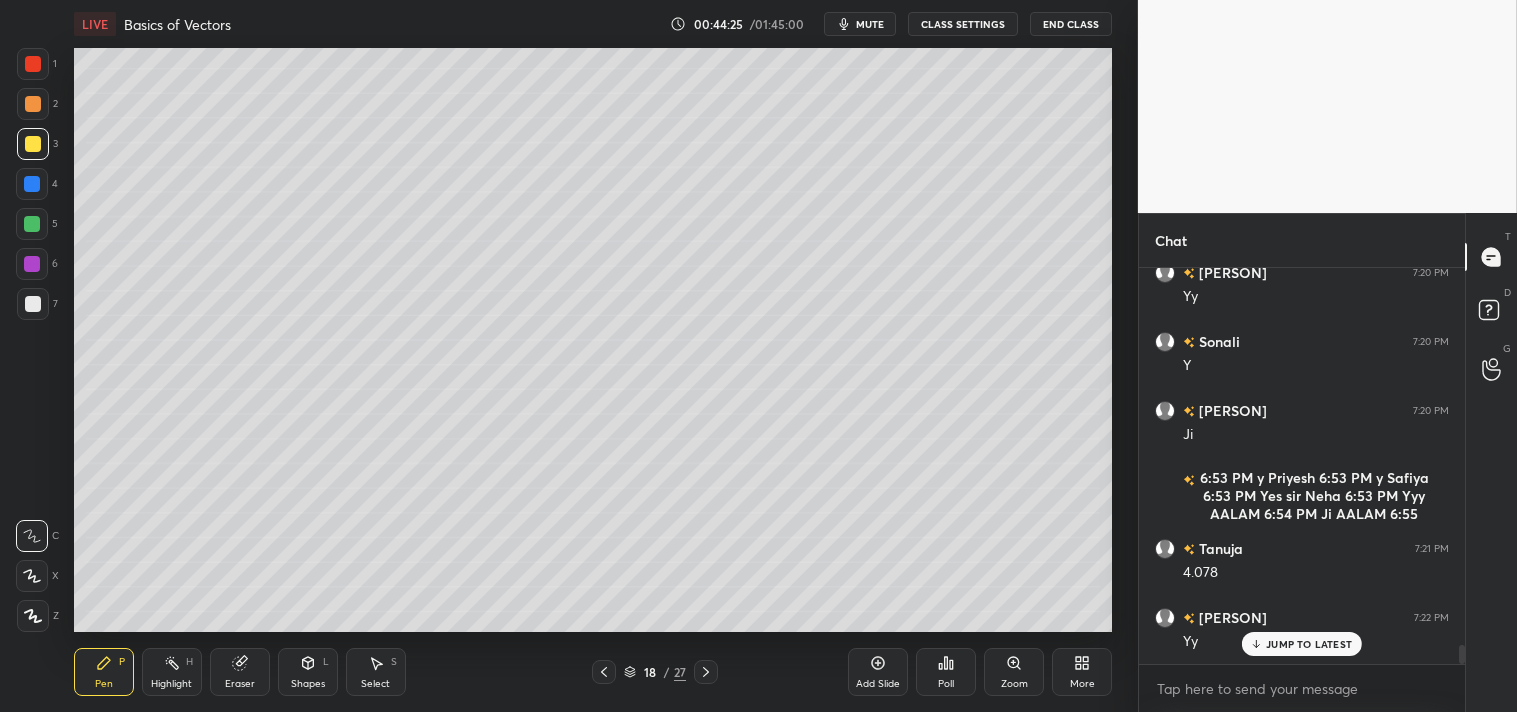scroll, scrollTop: 7788, scrollLeft: 0, axis: vertical 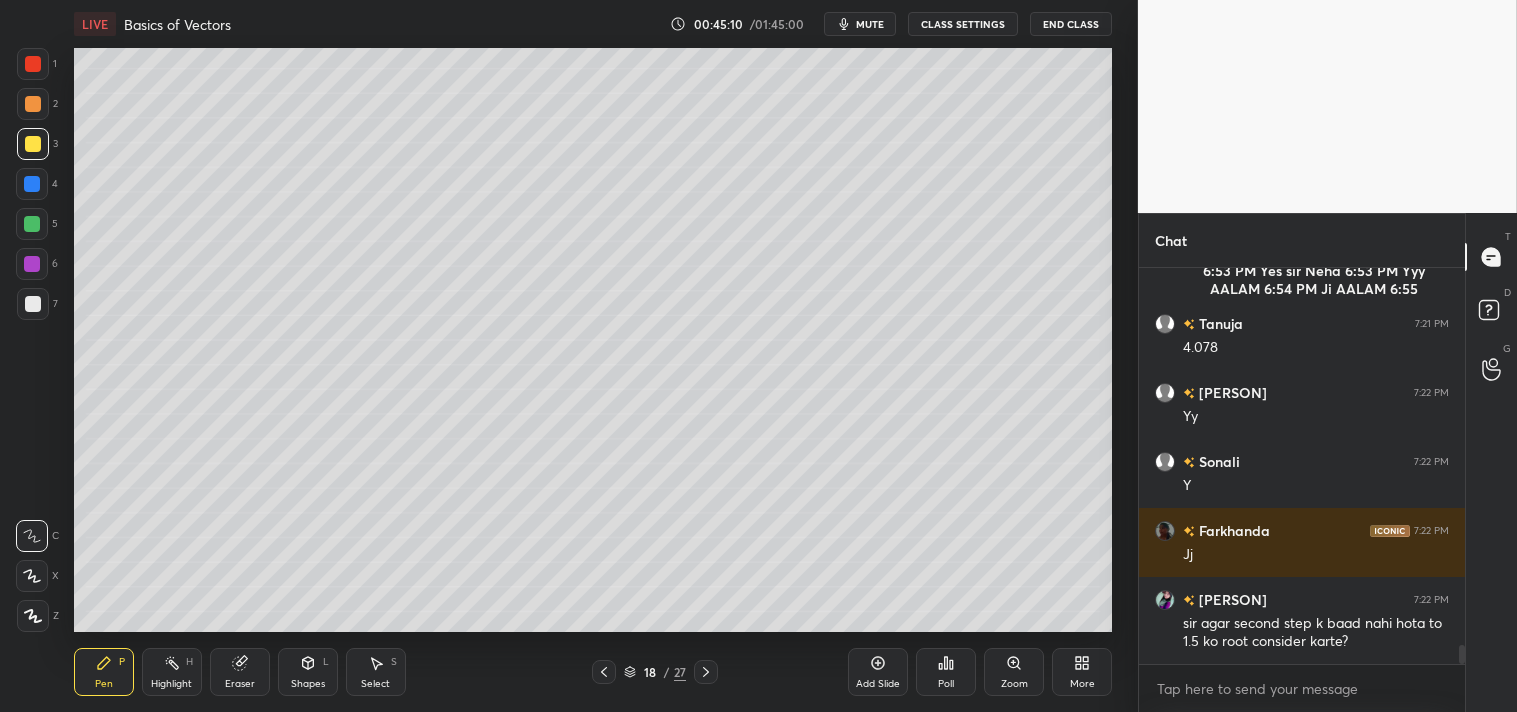 click 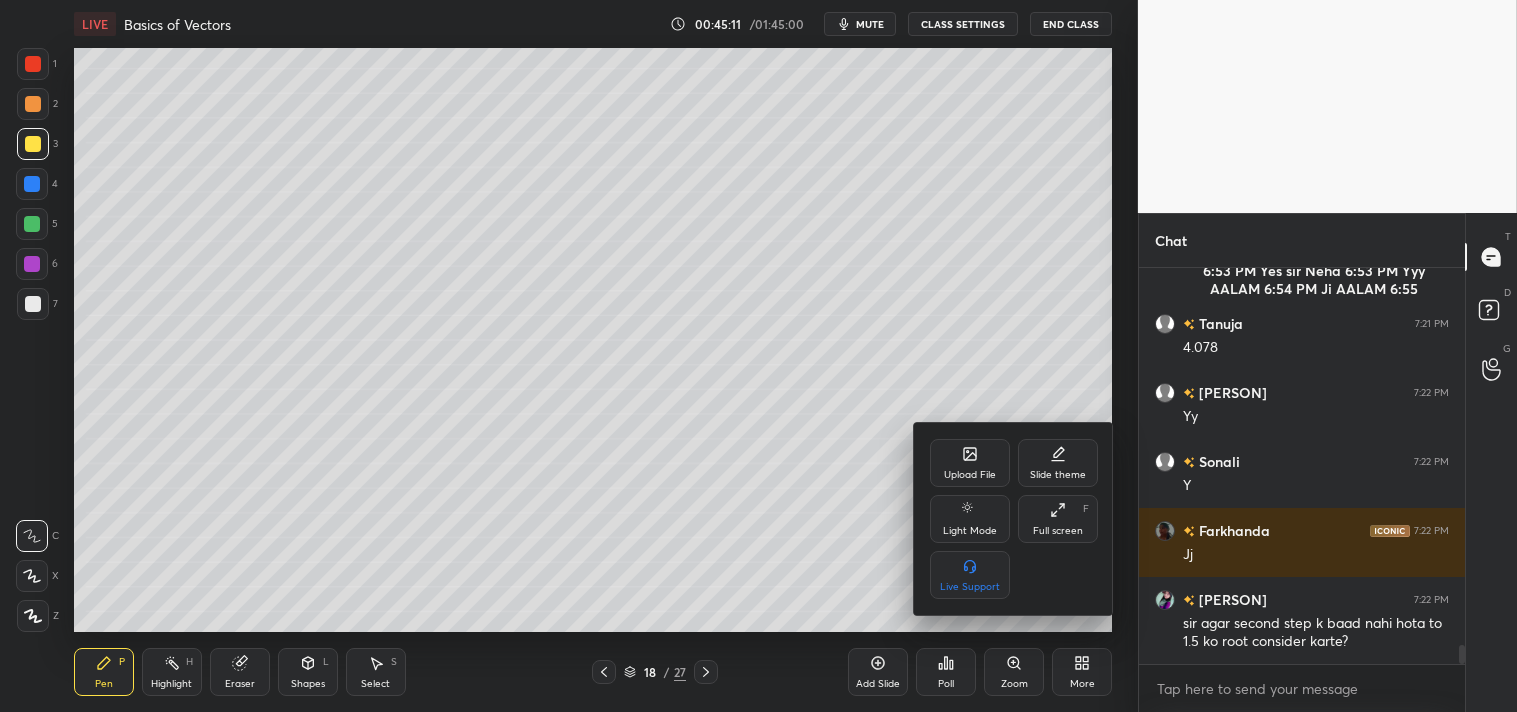 click 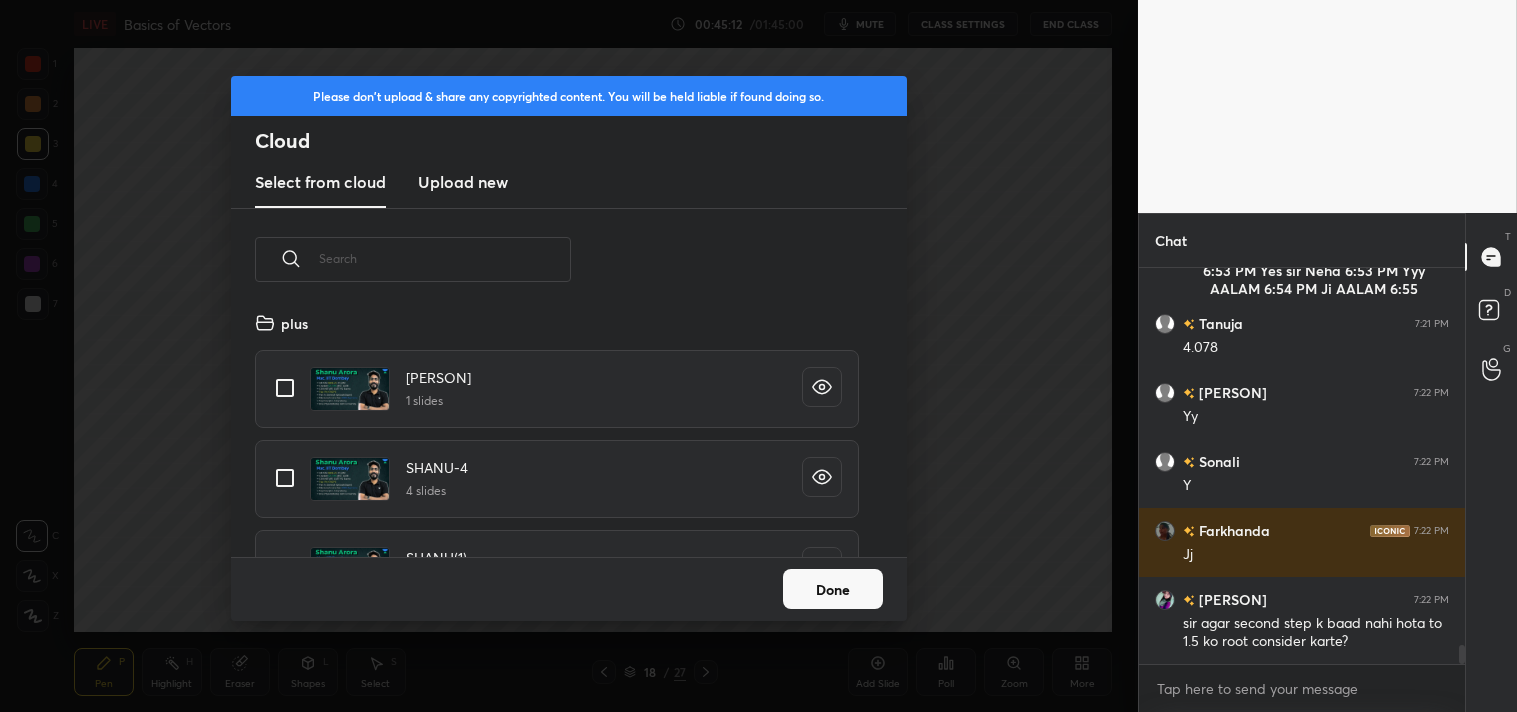 scroll, scrollTop: 6, scrollLeft: 11, axis: both 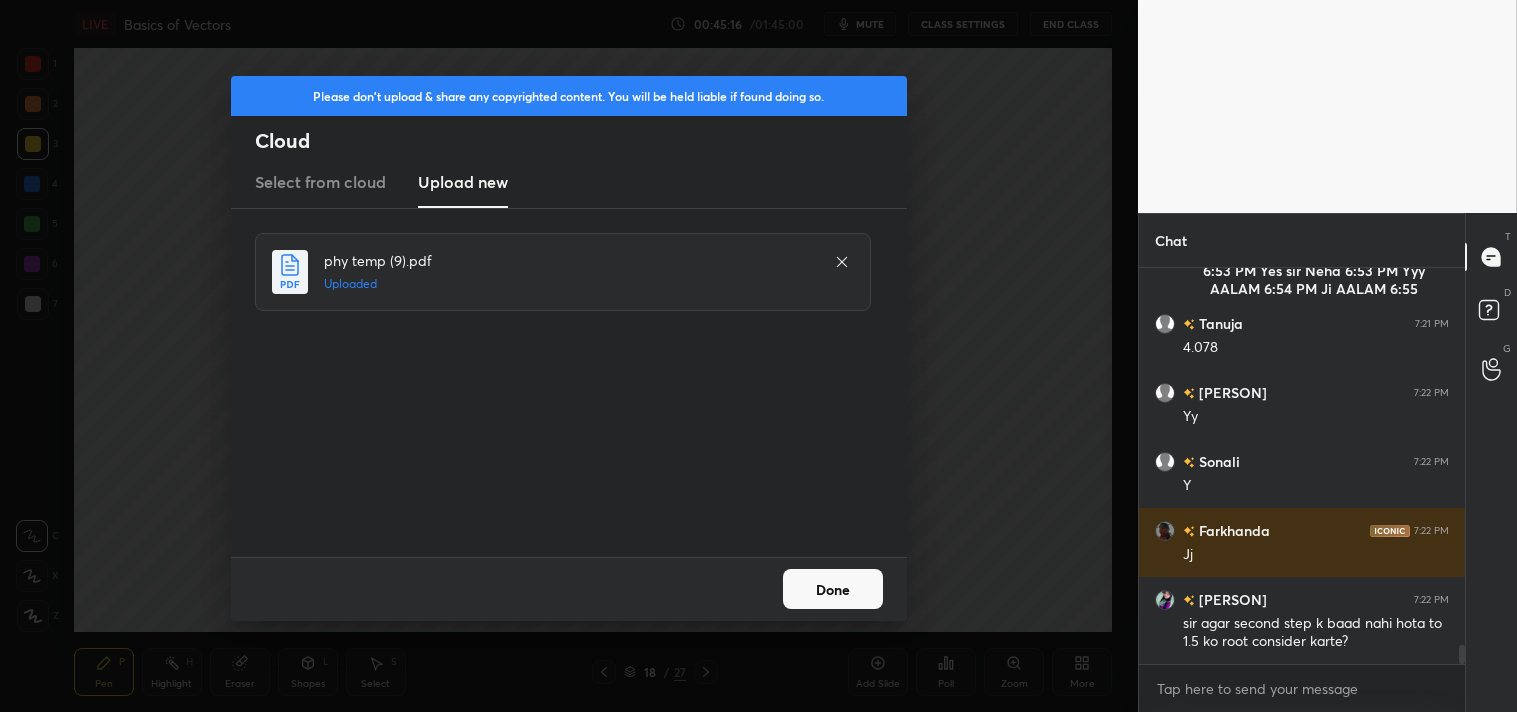 click on "Done" at bounding box center [833, 589] 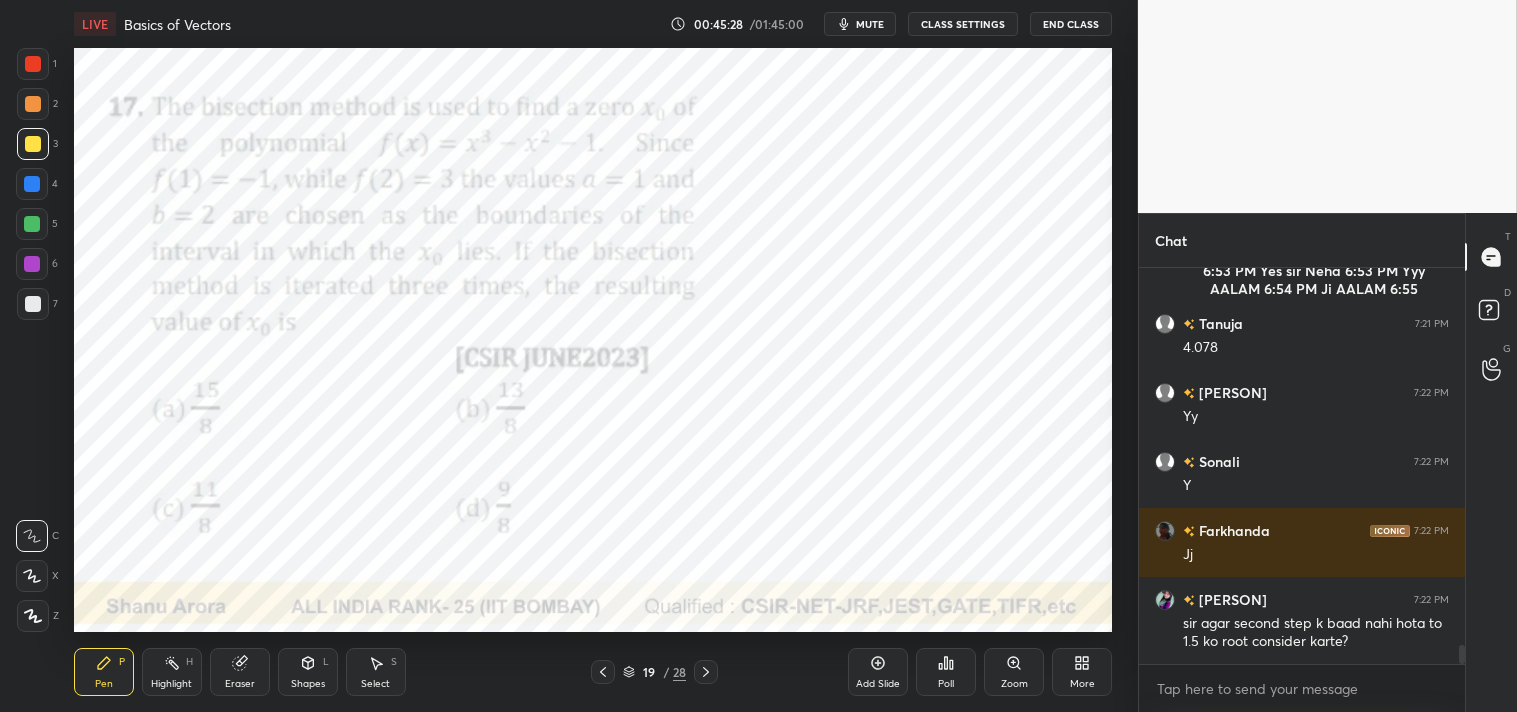 click at bounding box center (33, 64) 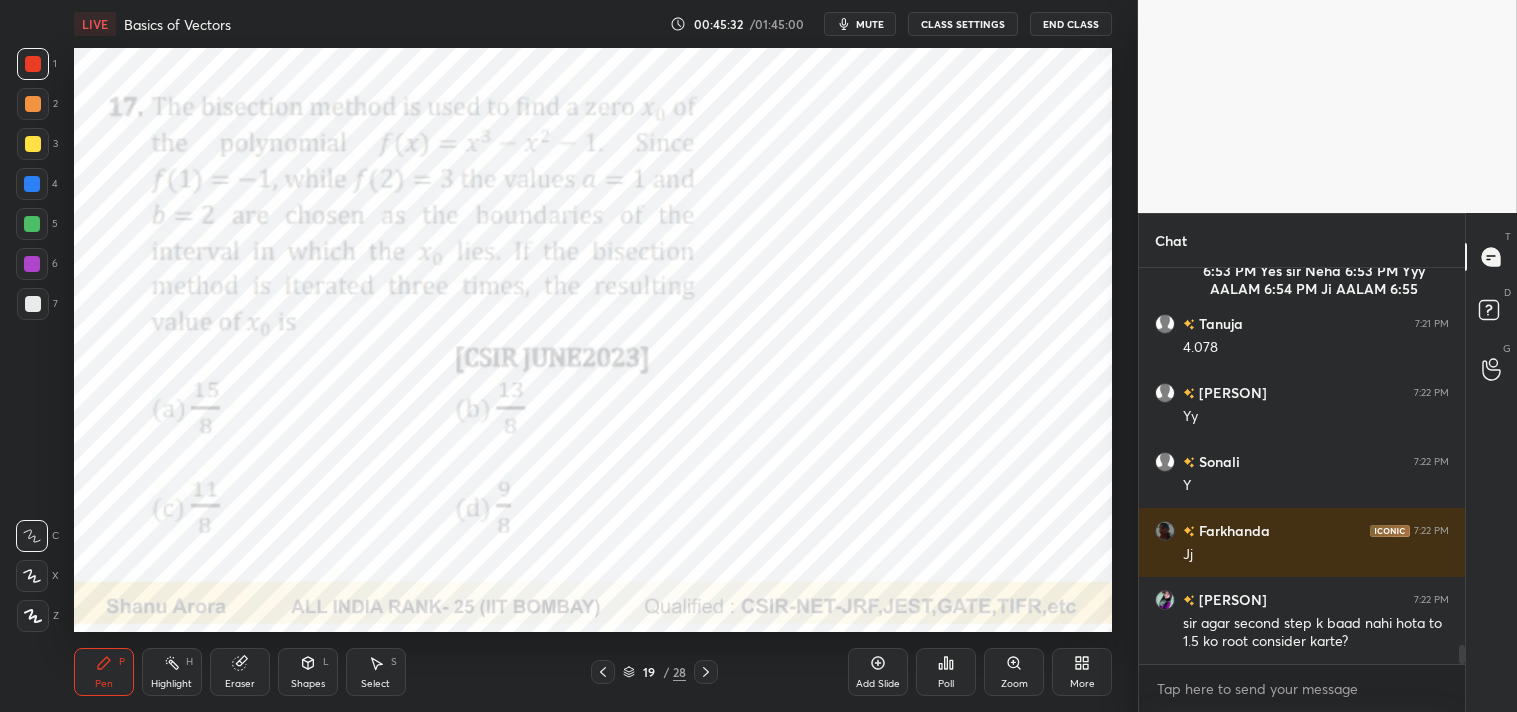 click on "mute" at bounding box center [870, 24] 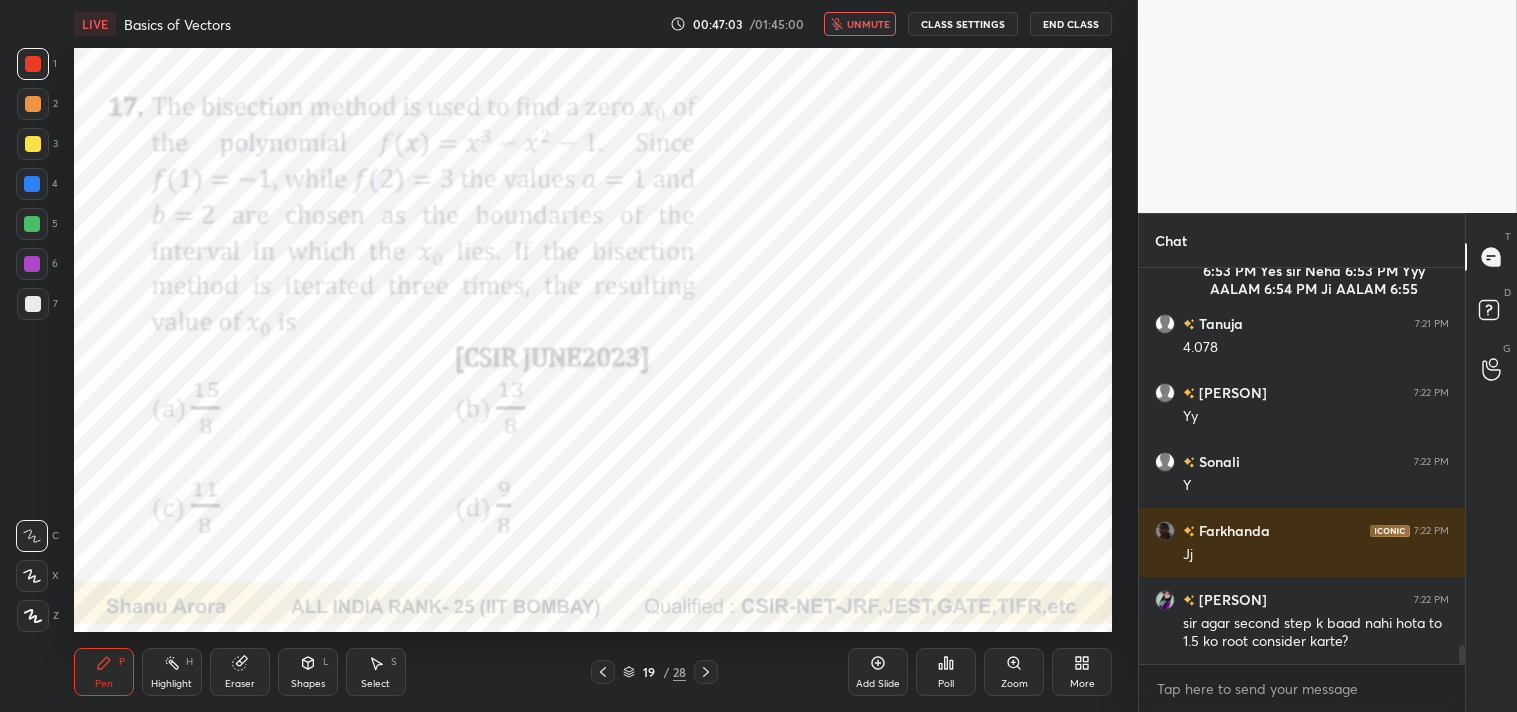 scroll, scrollTop: 7993, scrollLeft: 0, axis: vertical 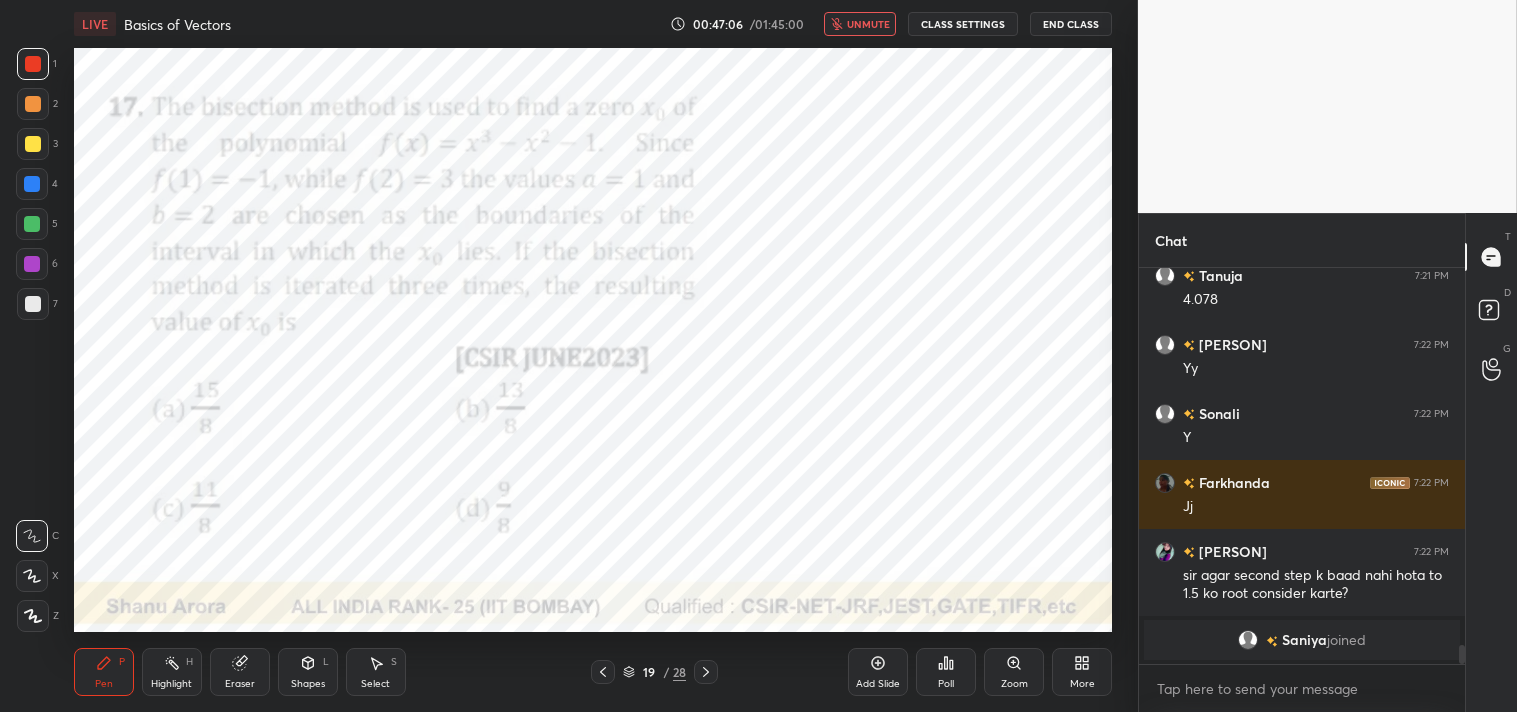 click on "unmute" at bounding box center (868, 24) 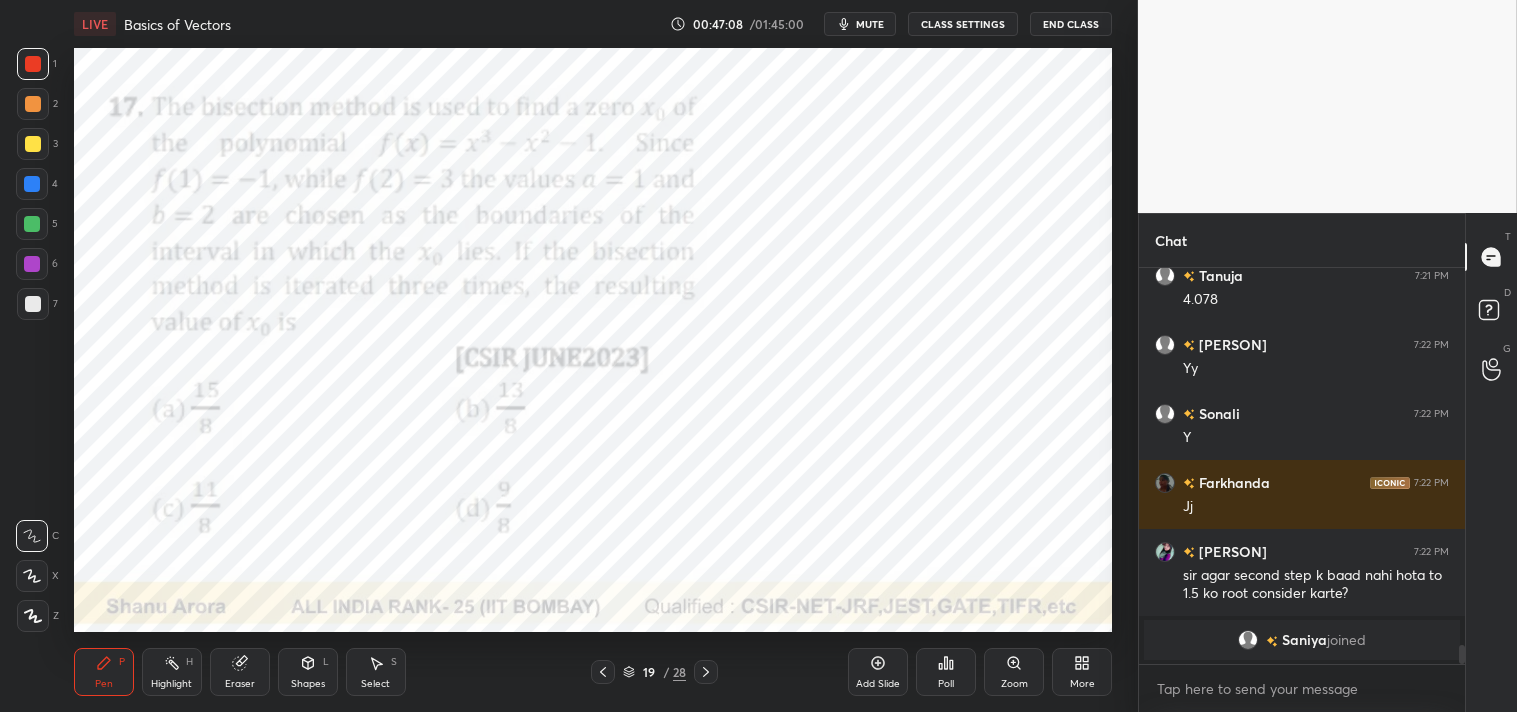 click 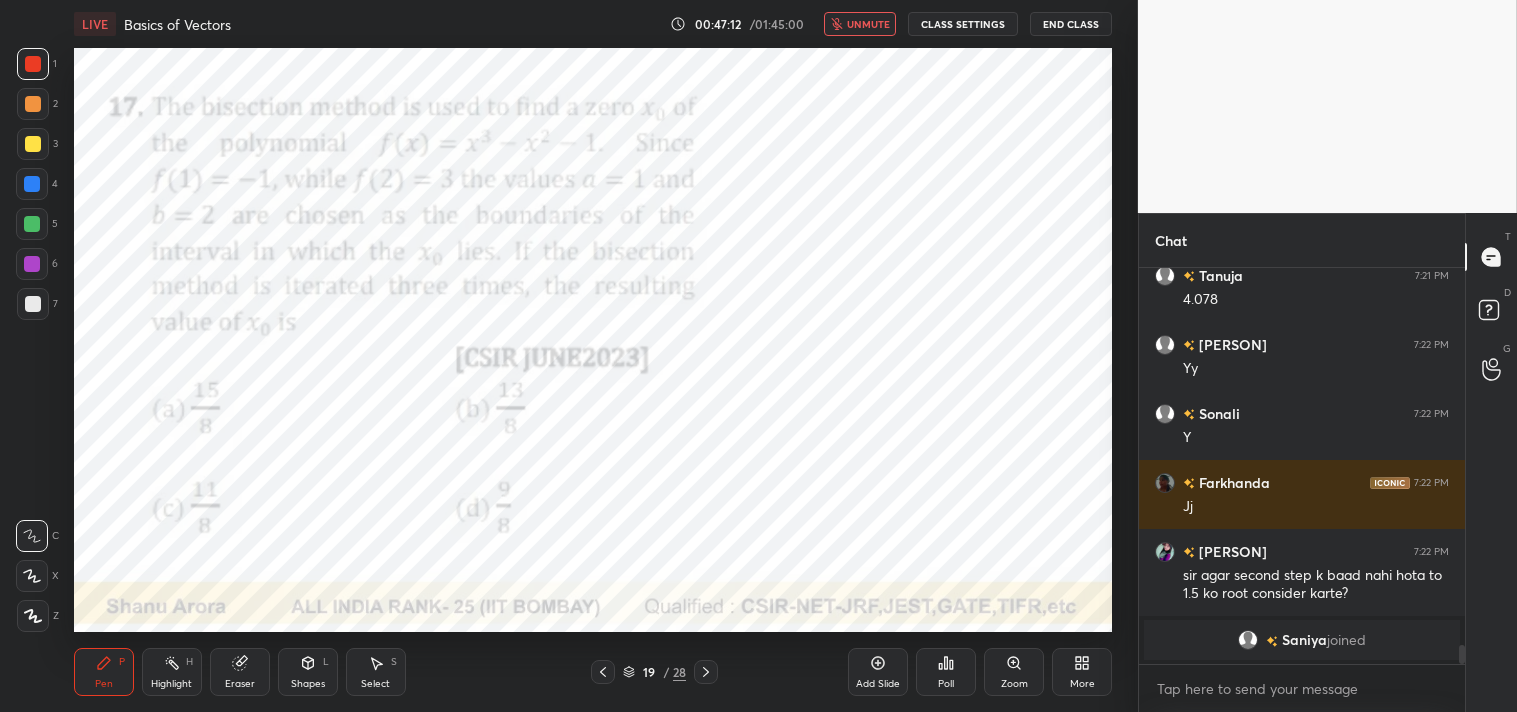 scroll, scrollTop: 7741, scrollLeft: 0, axis: vertical 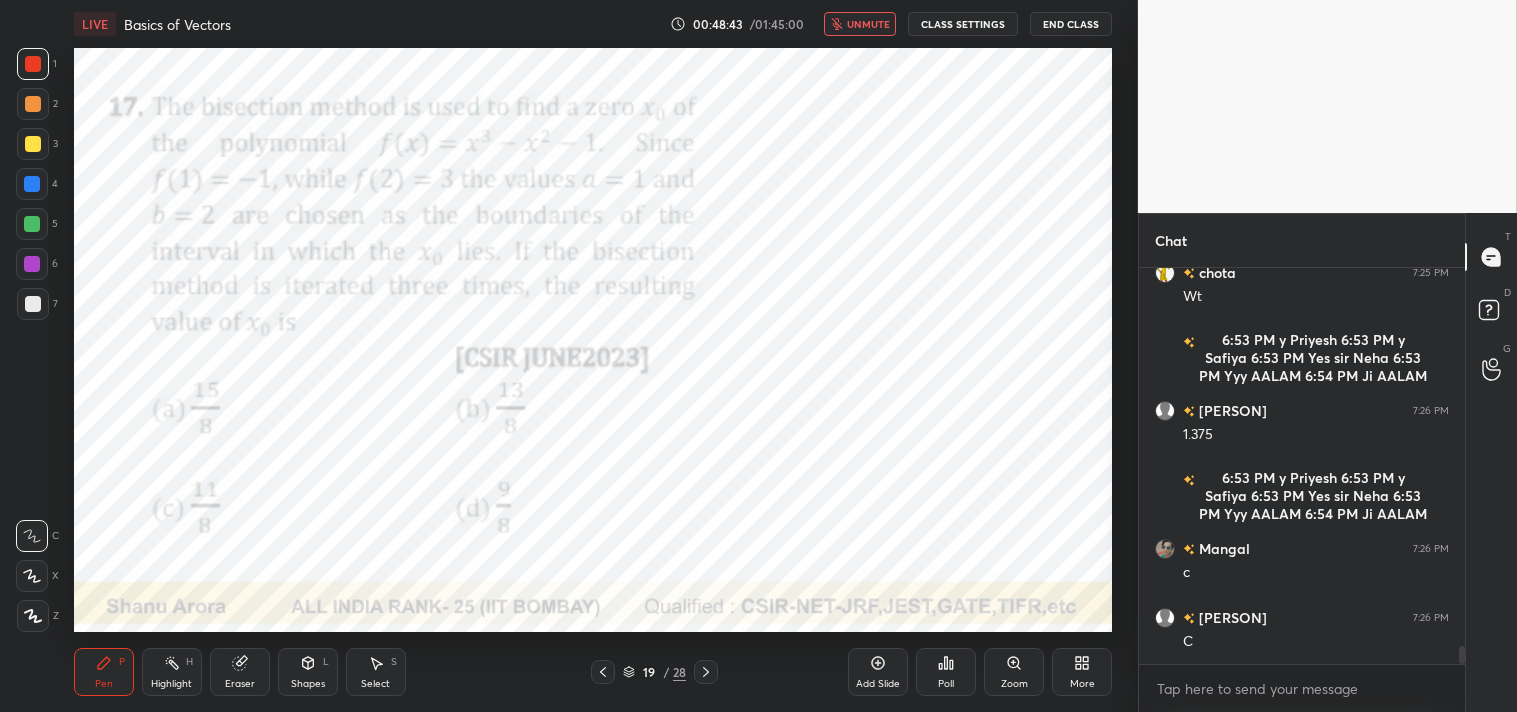 click on "unmute" at bounding box center (868, 24) 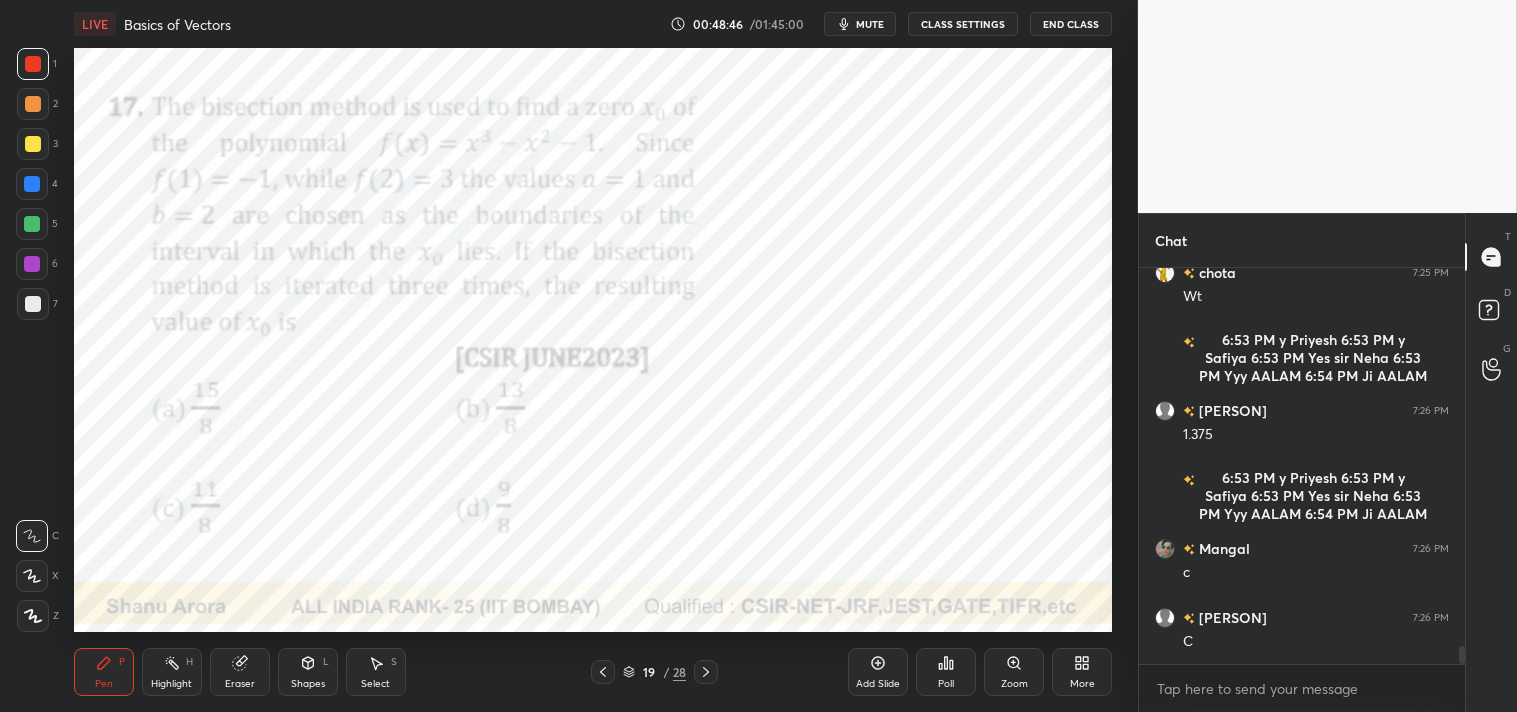 scroll, scrollTop: 8224, scrollLeft: 0, axis: vertical 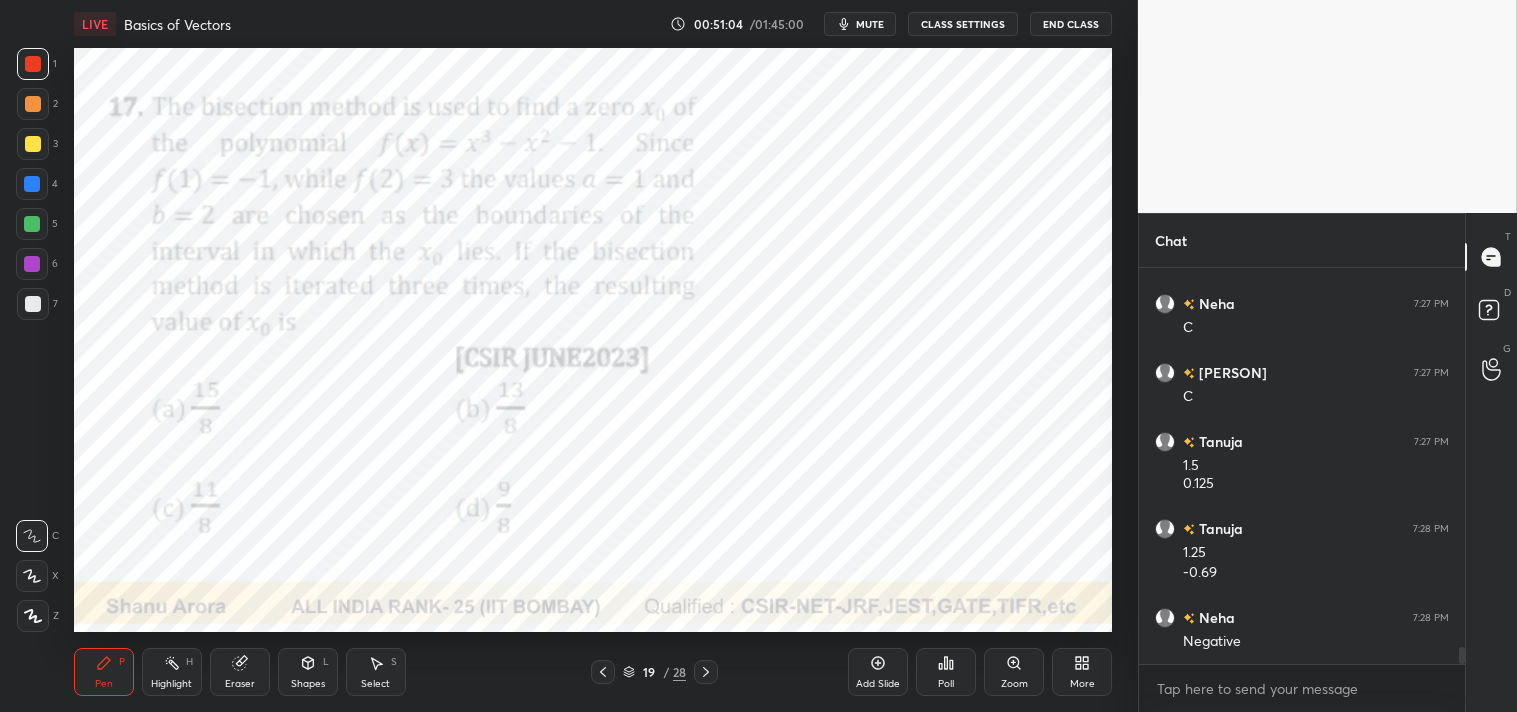 click 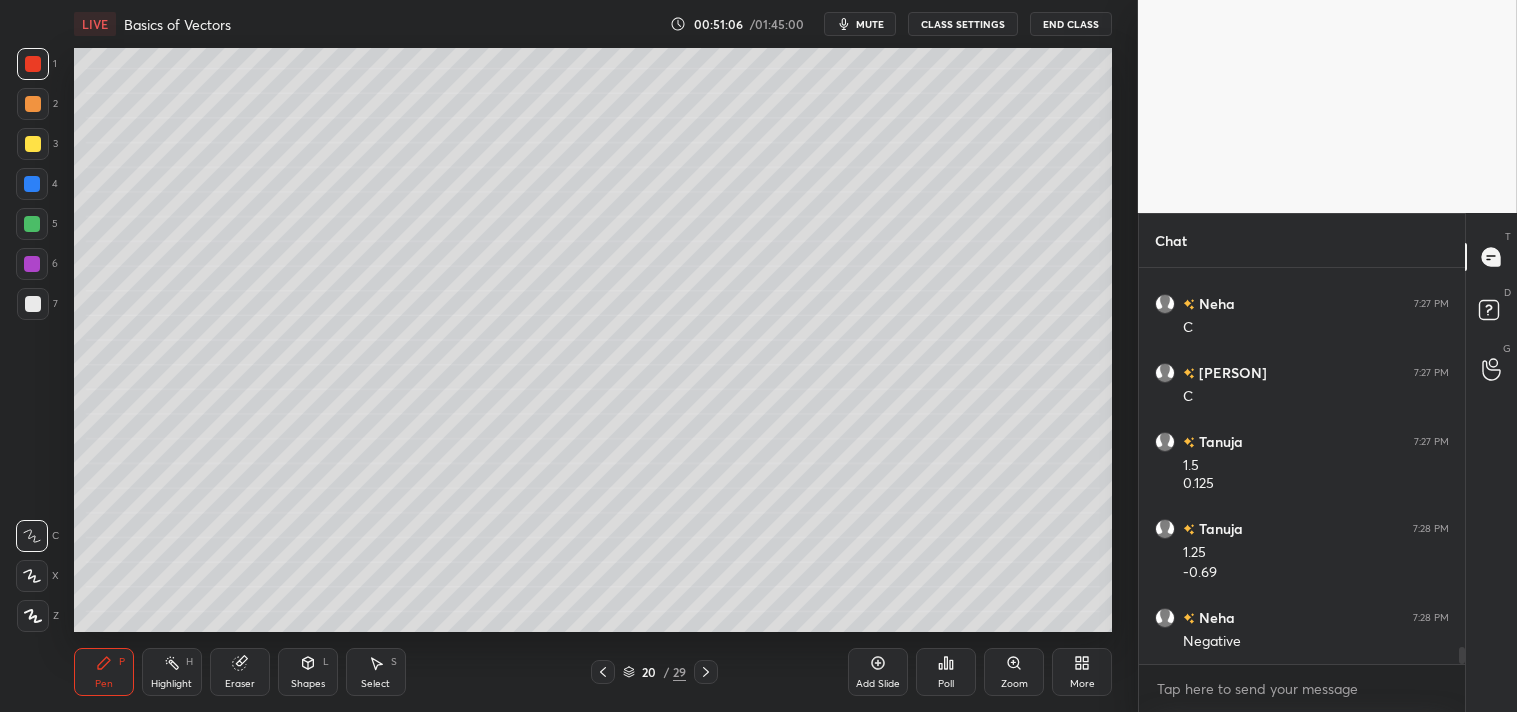 click at bounding box center (33, 144) 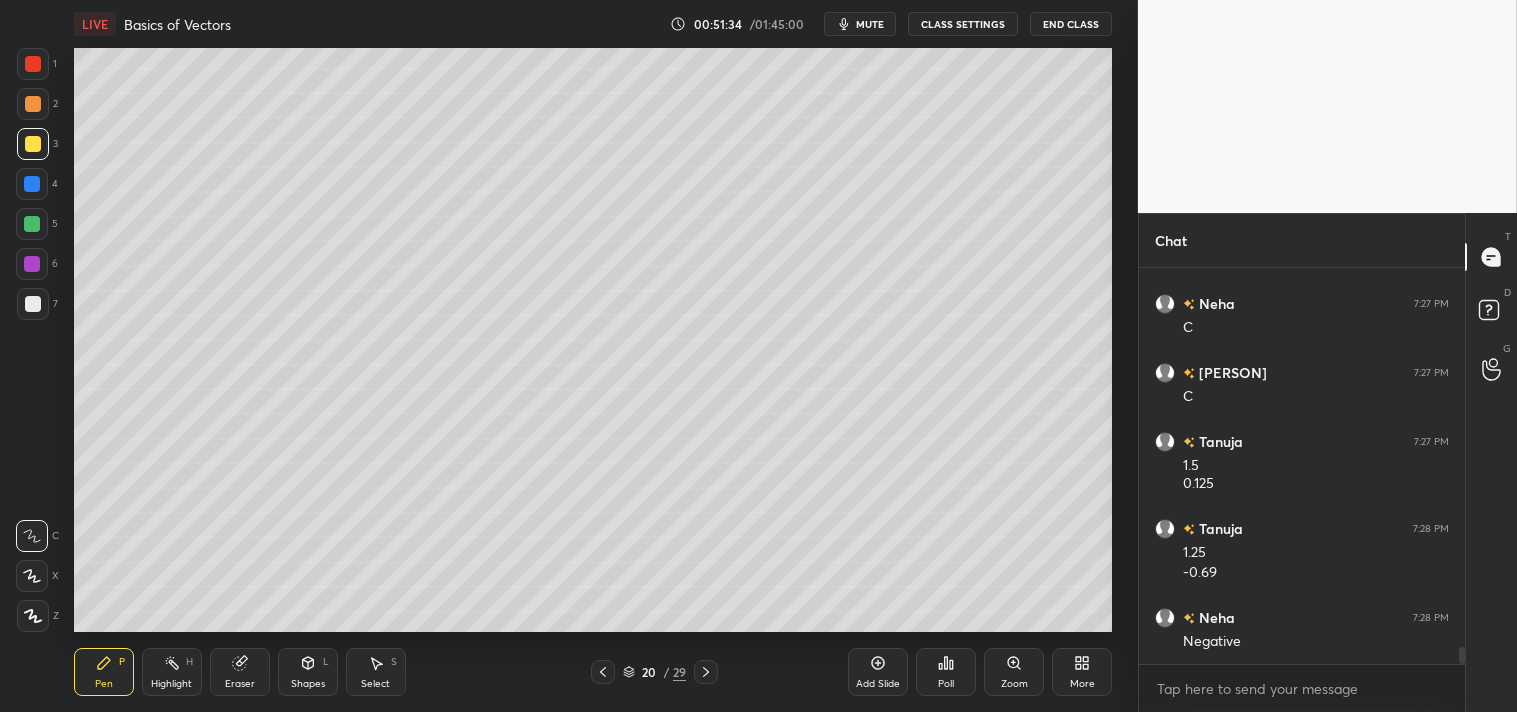 click 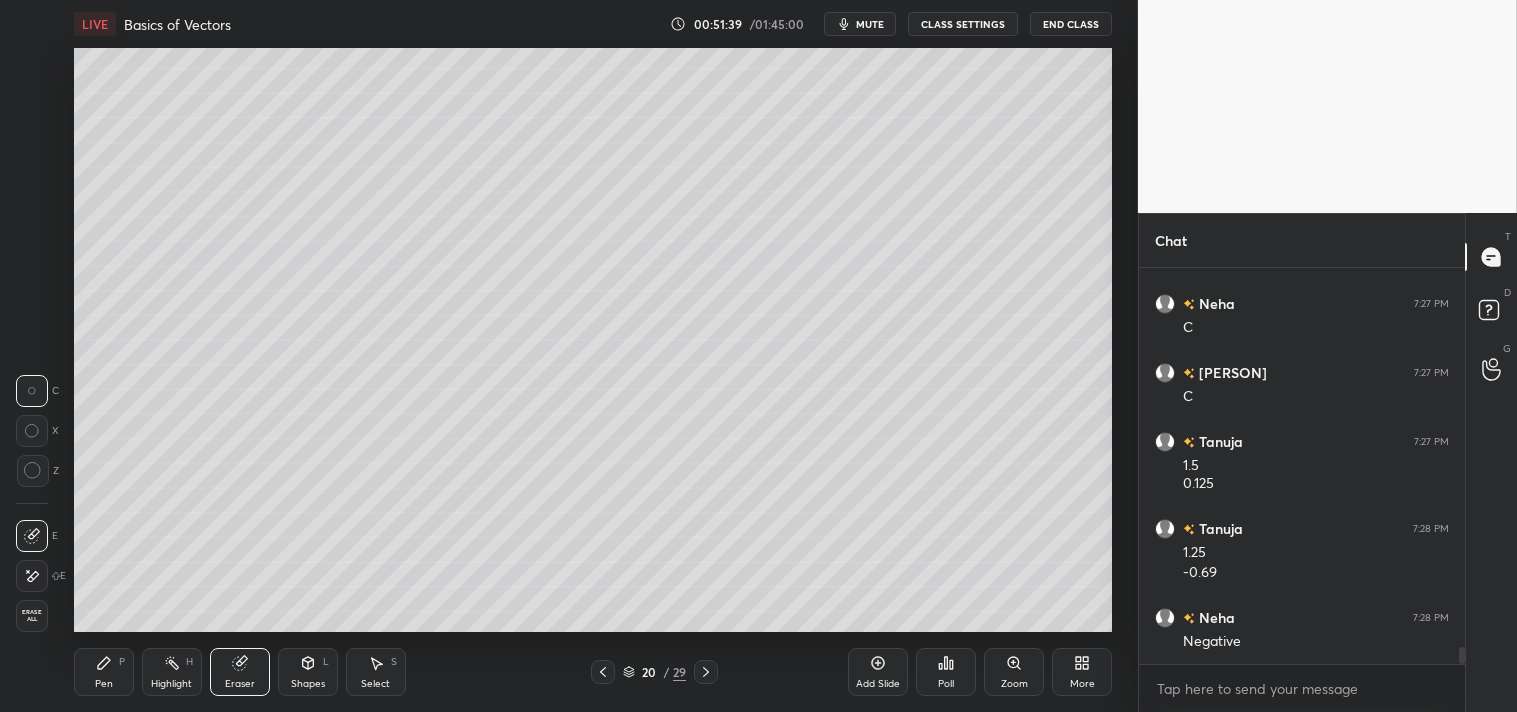 click on "Pen P" at bounding box center [104, 672] 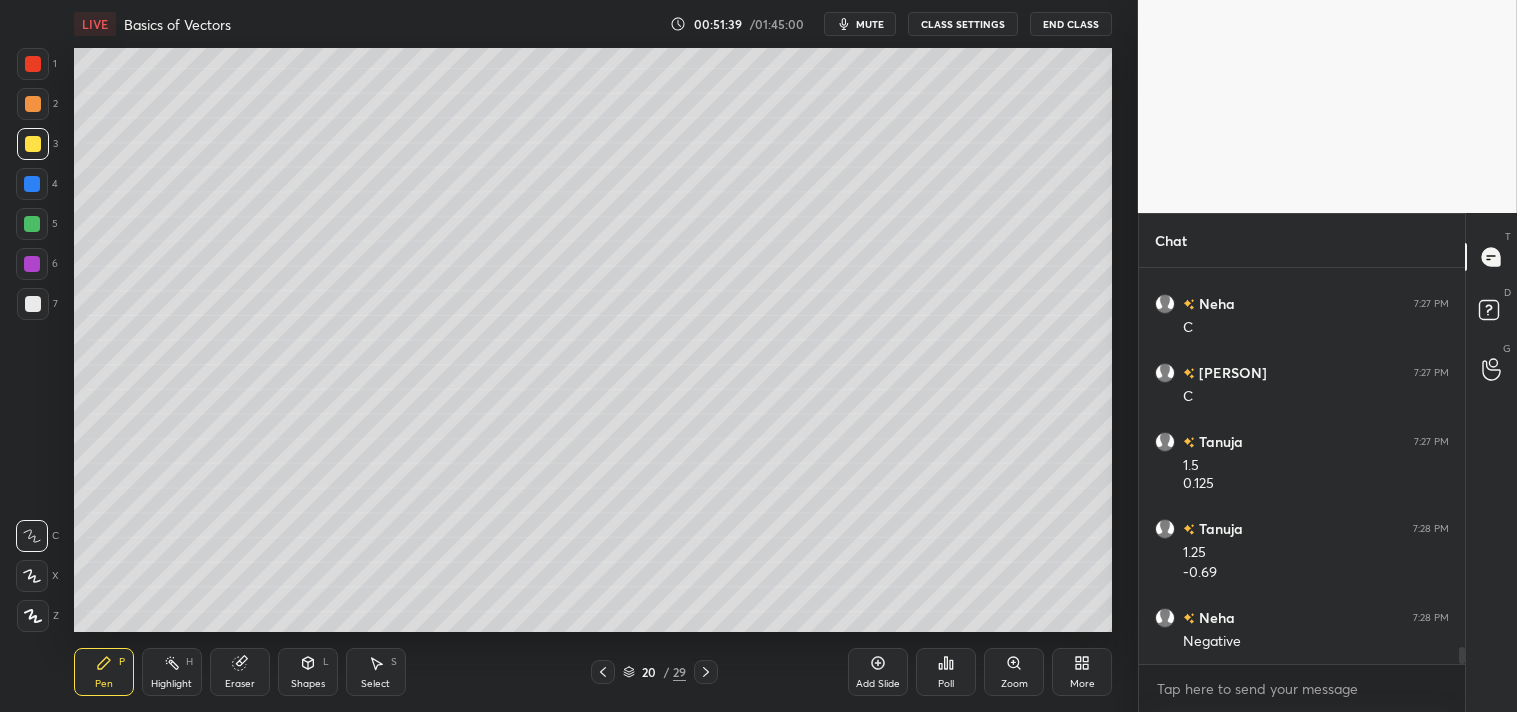 scroll, scrollTop: 8952, scrollLeft: 0, axis: vertical 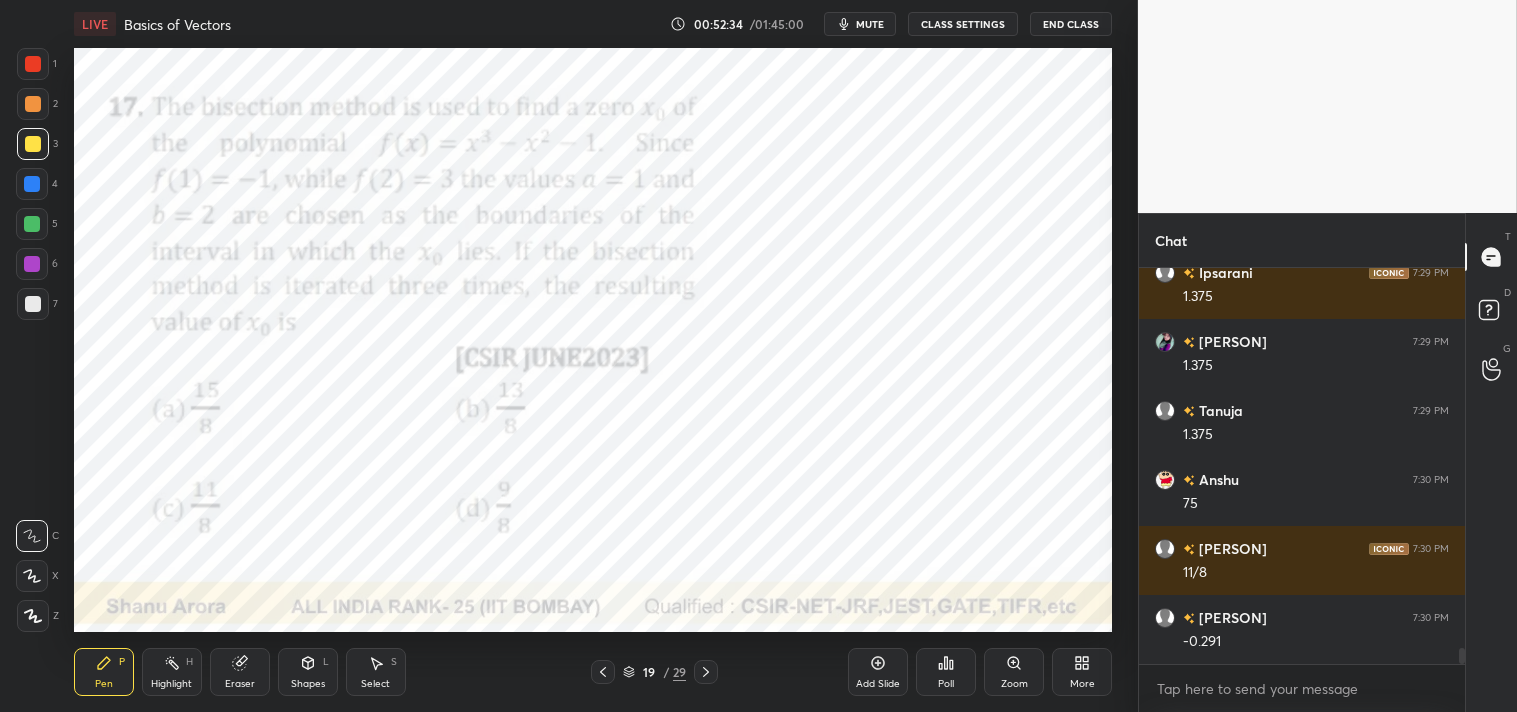 click on "1" at bounding box center (37, 64) 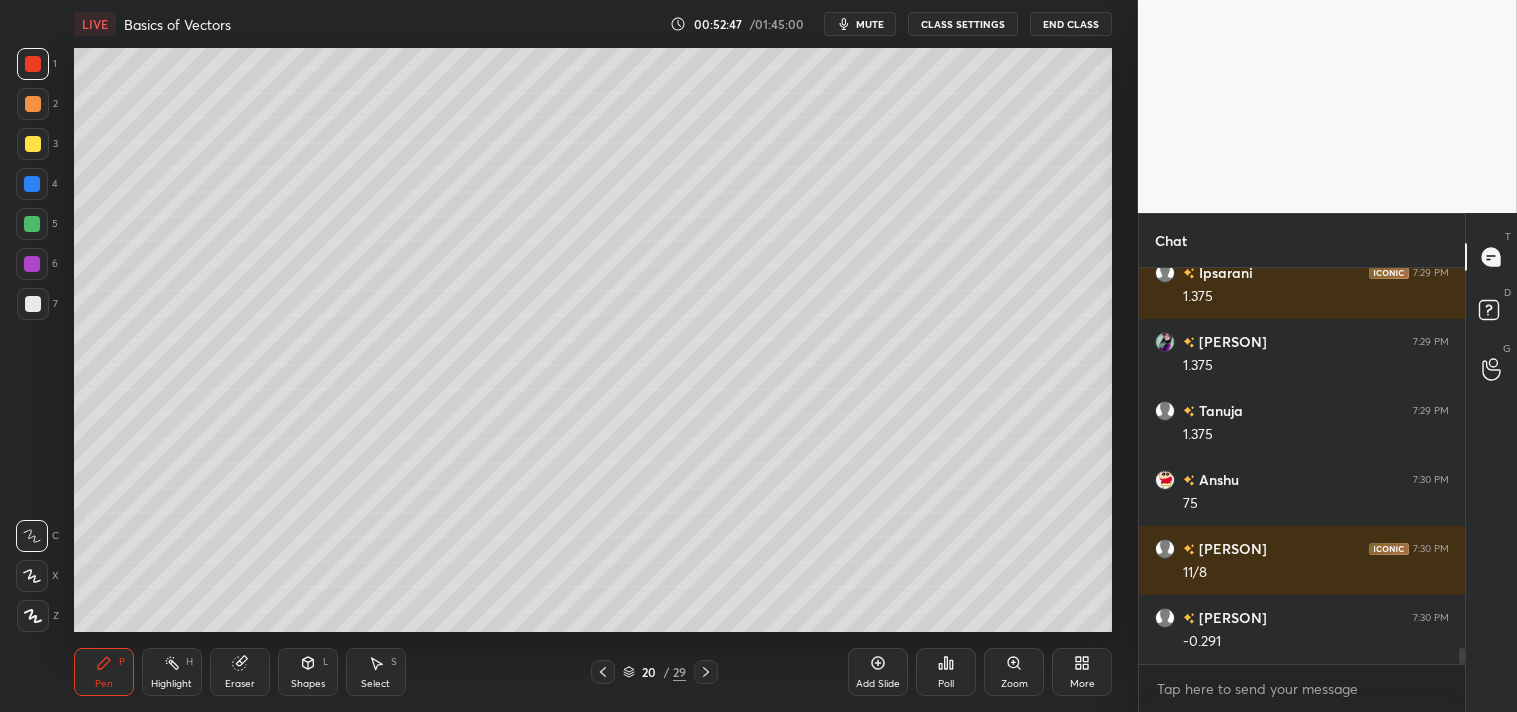 scroll, scrollTop: 9504, scrollLeft: 0, axis: vertical 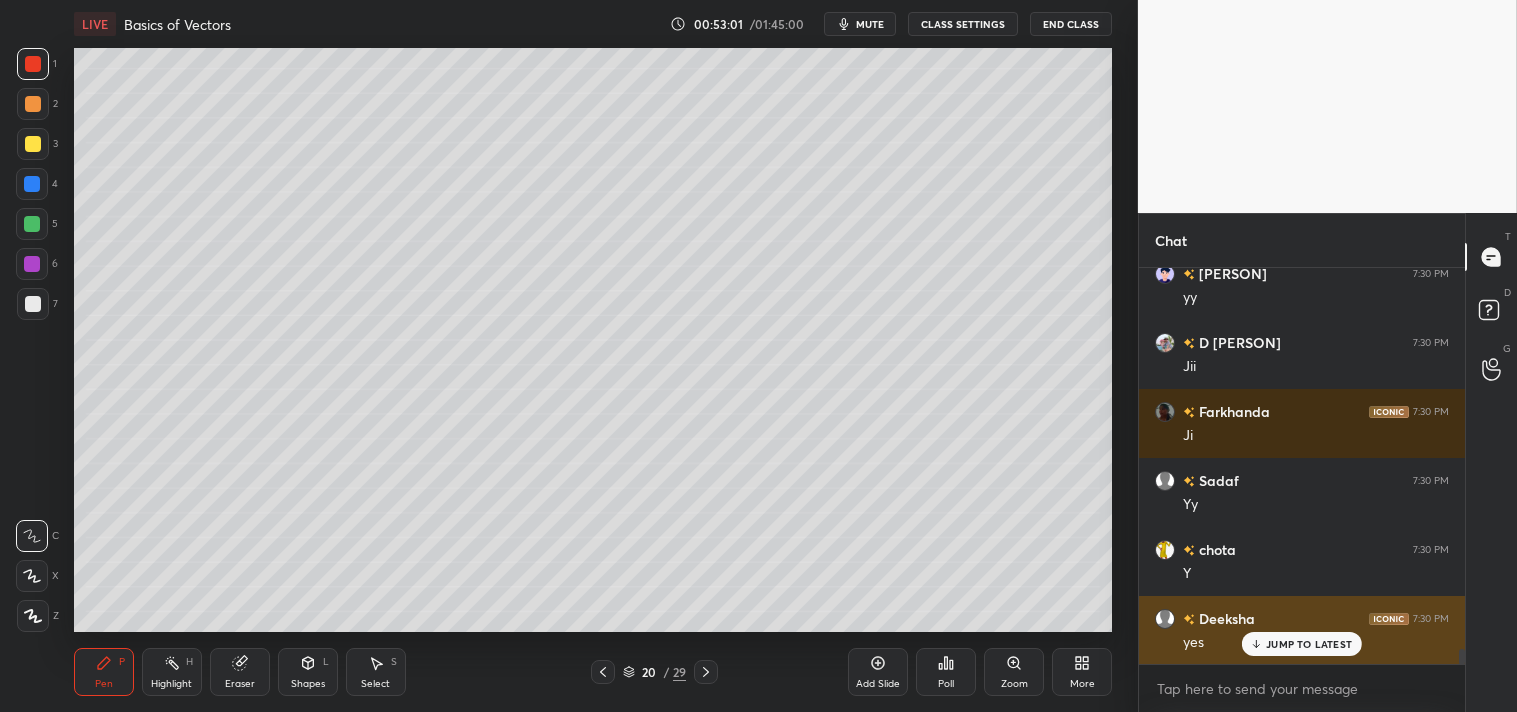 click on "JUMP TO LATEST" at bounding box center [1309, 644] 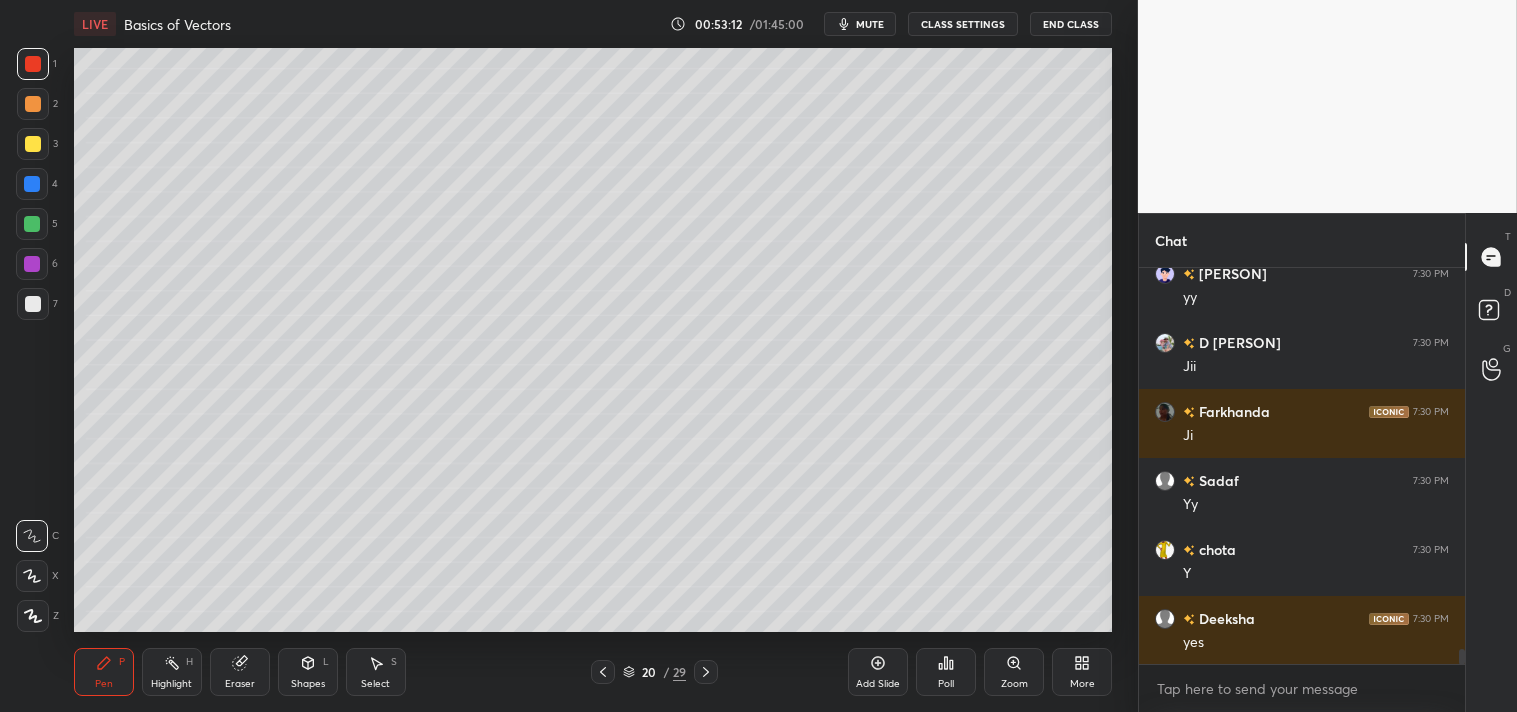 click 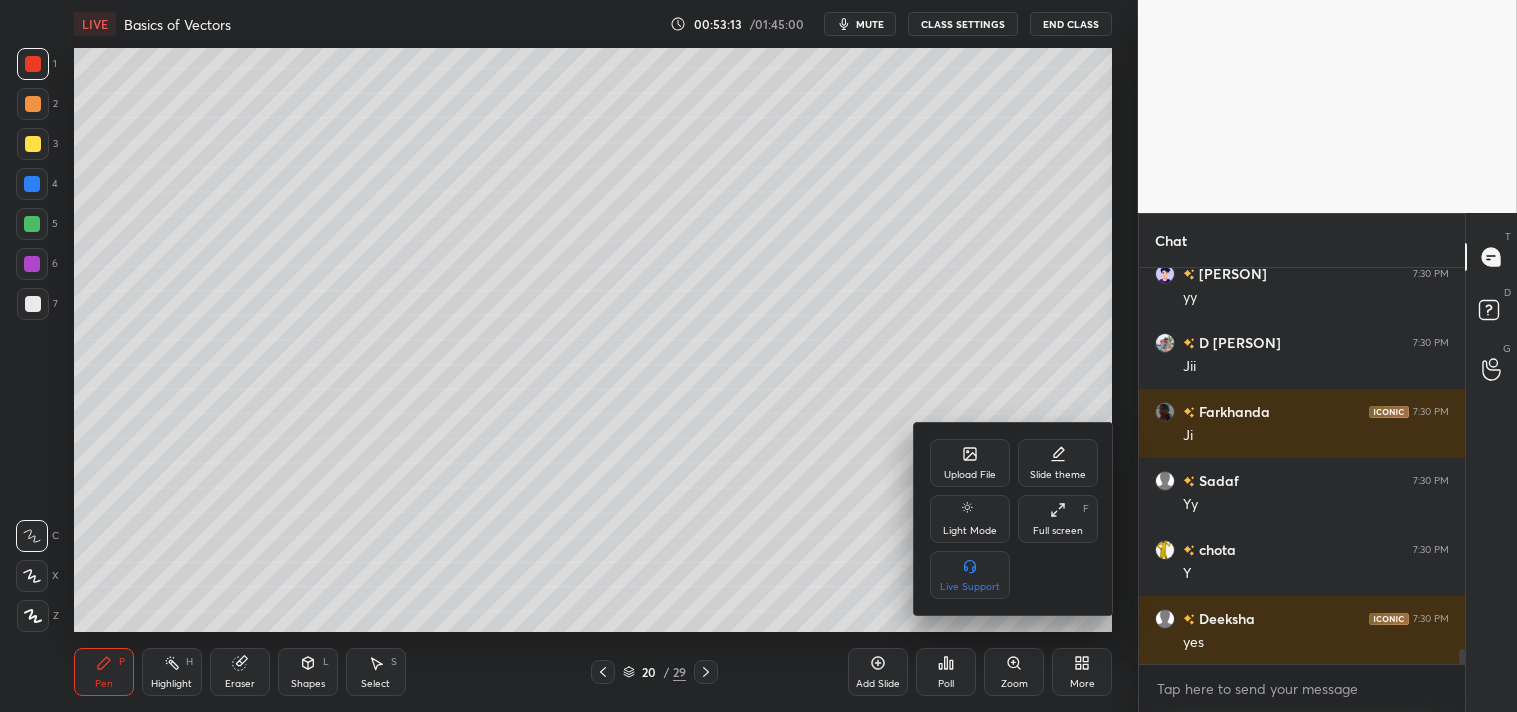 click on "Upload File" at bounding box center (970, 463) 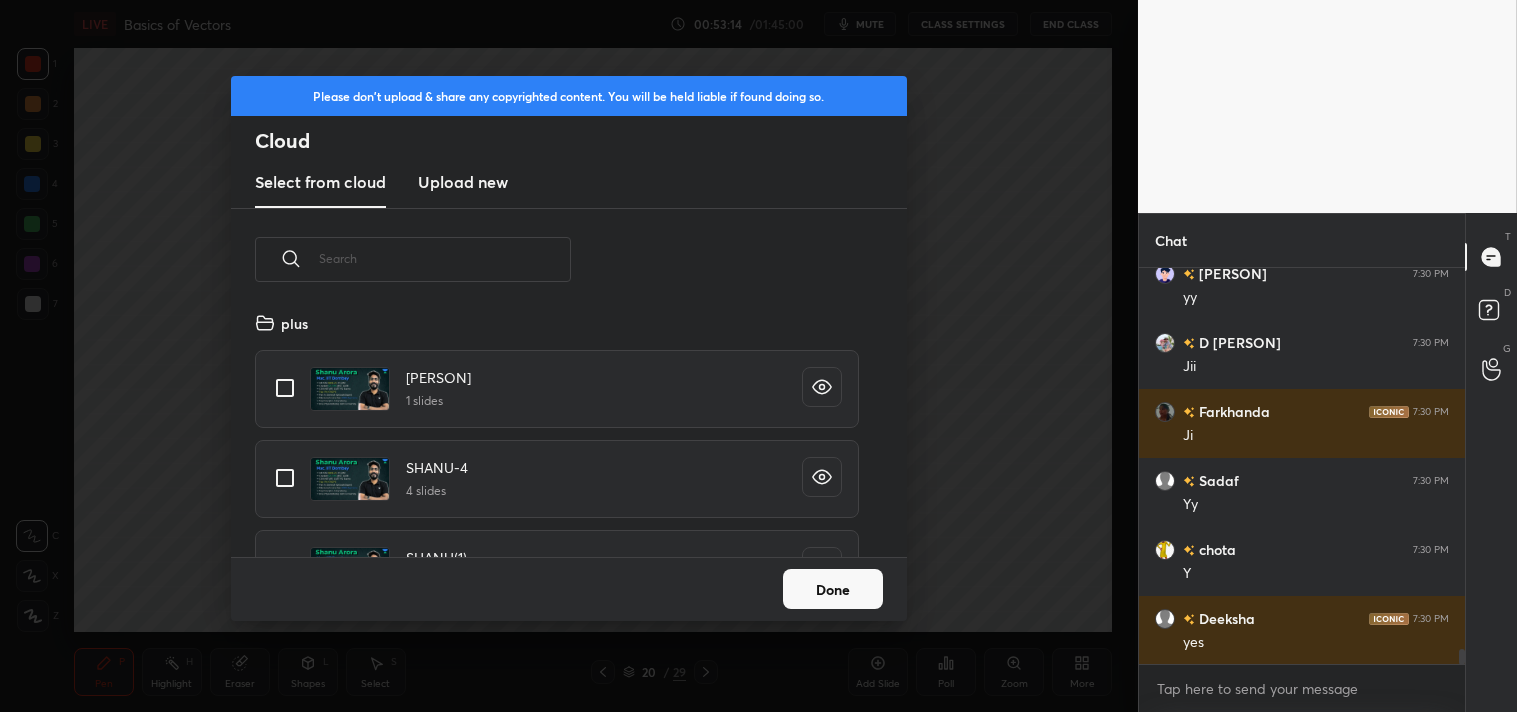 click on "Upload new" at bounding box center (463, 182) 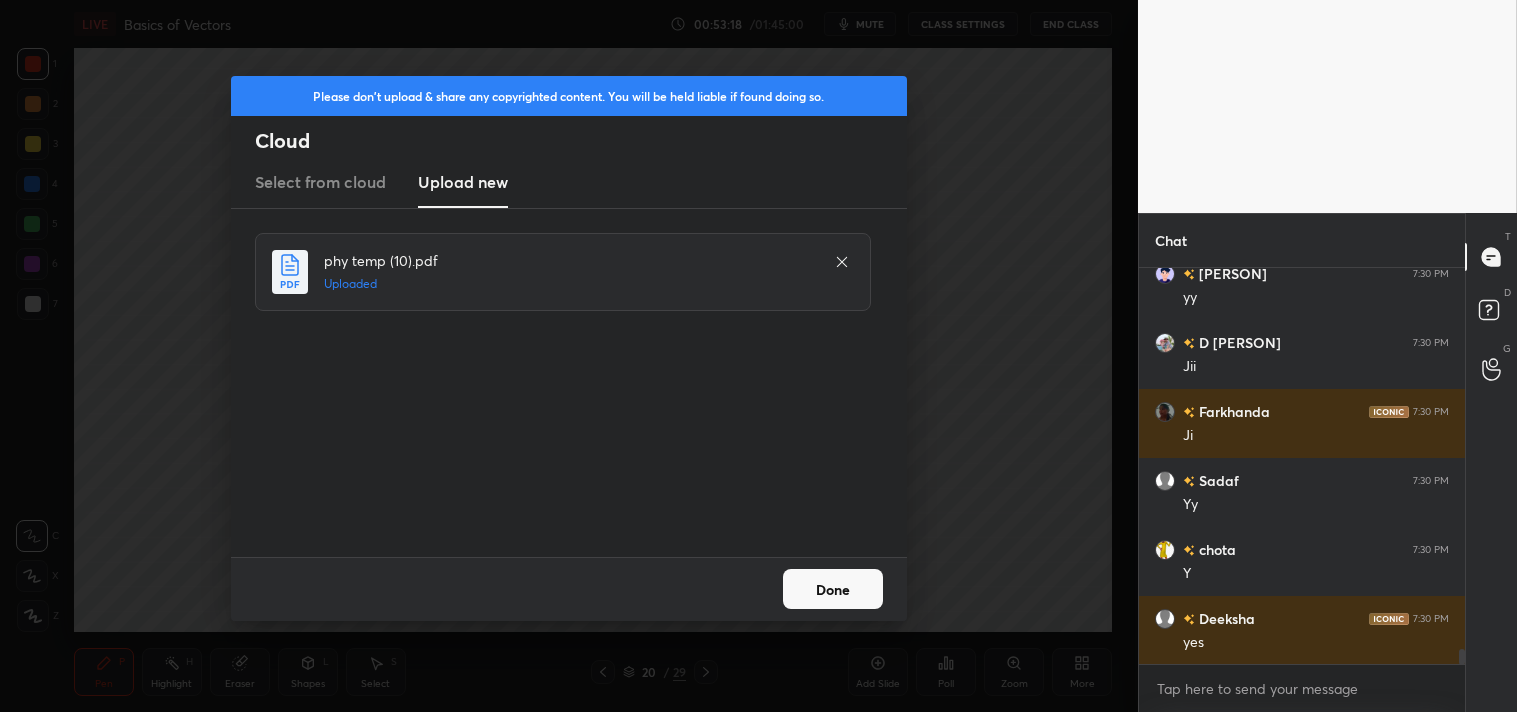 click on "Done" at bounding box center [833, 589] 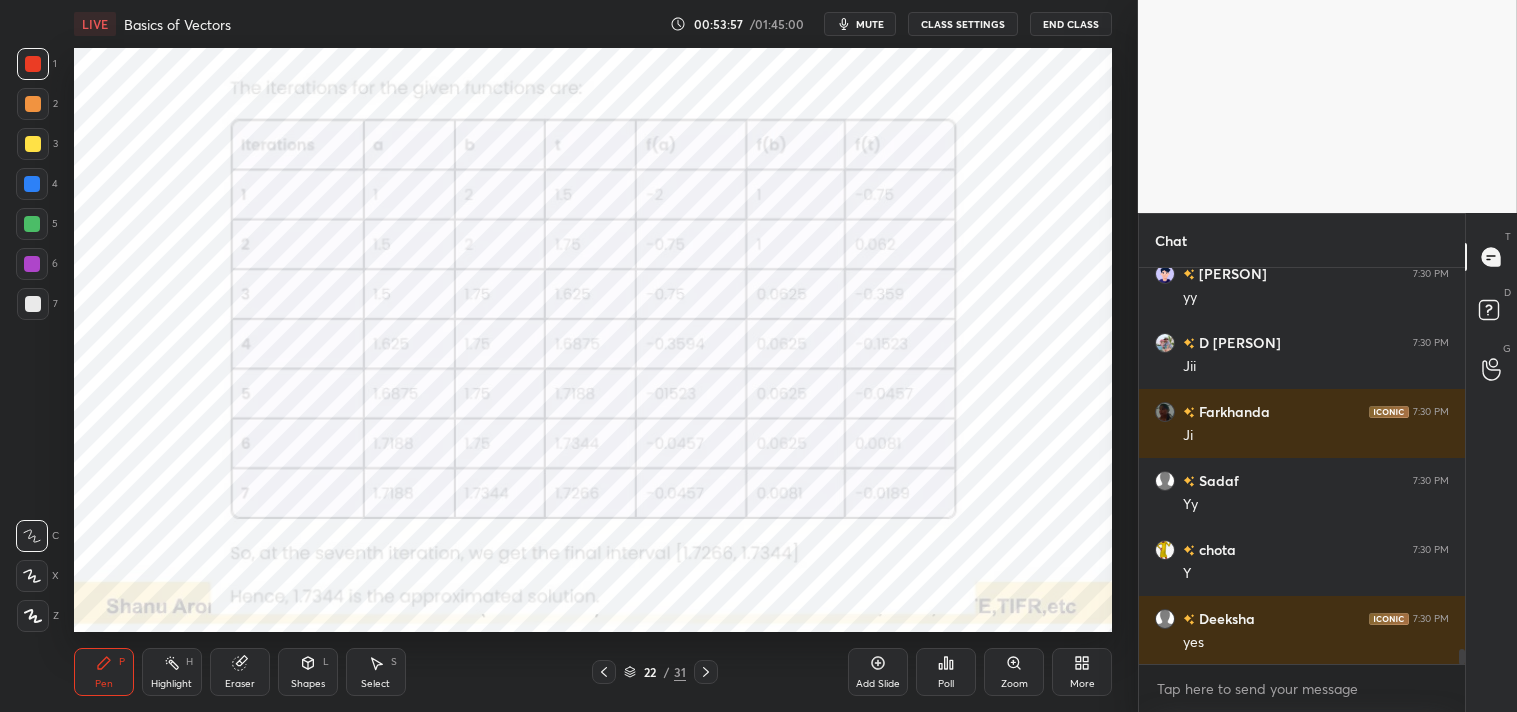 click on "Zoom" at bounding box center (1014, 672) 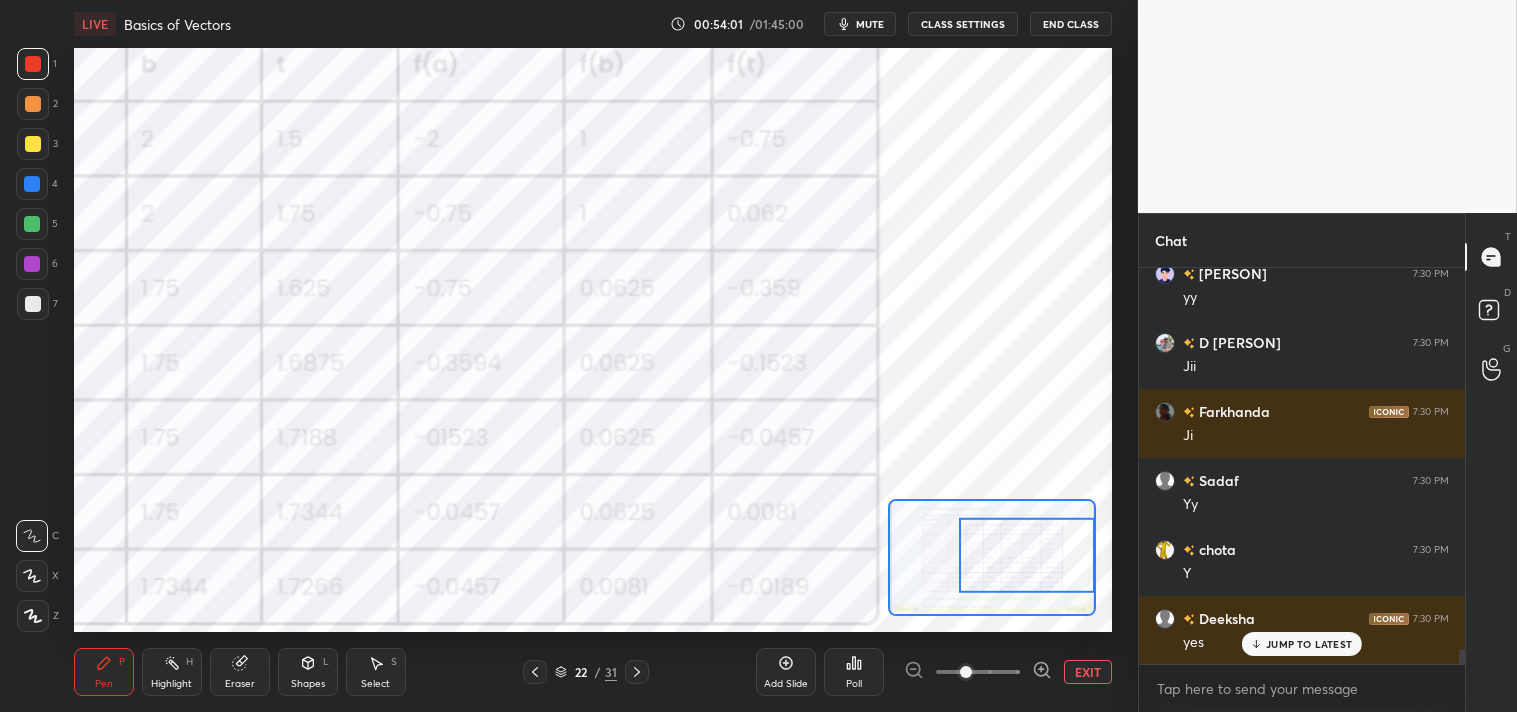 scroll, scrollTop: 9986, scrollLeft: 0, axis: vertical 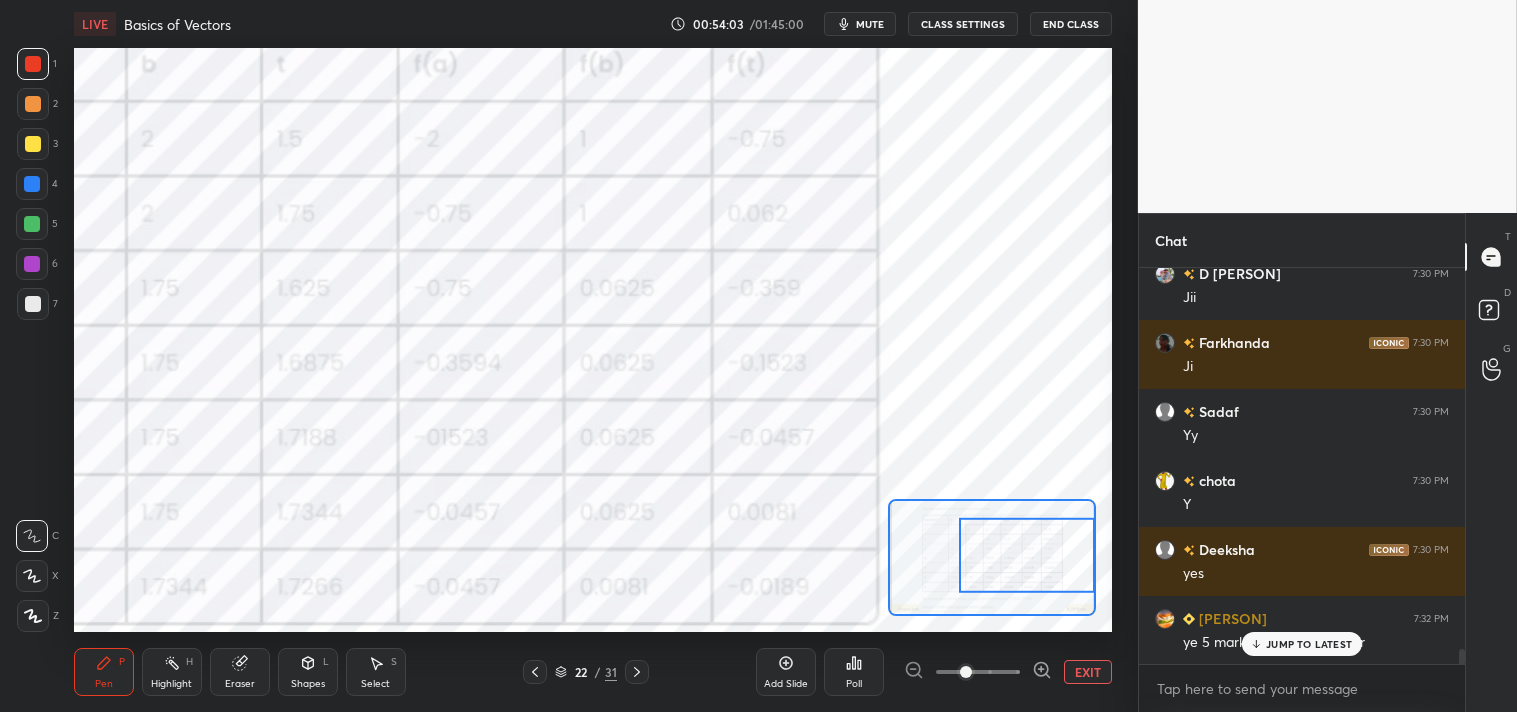 click on "JUMP TO LATEST" at bounding box center (1309, 644) 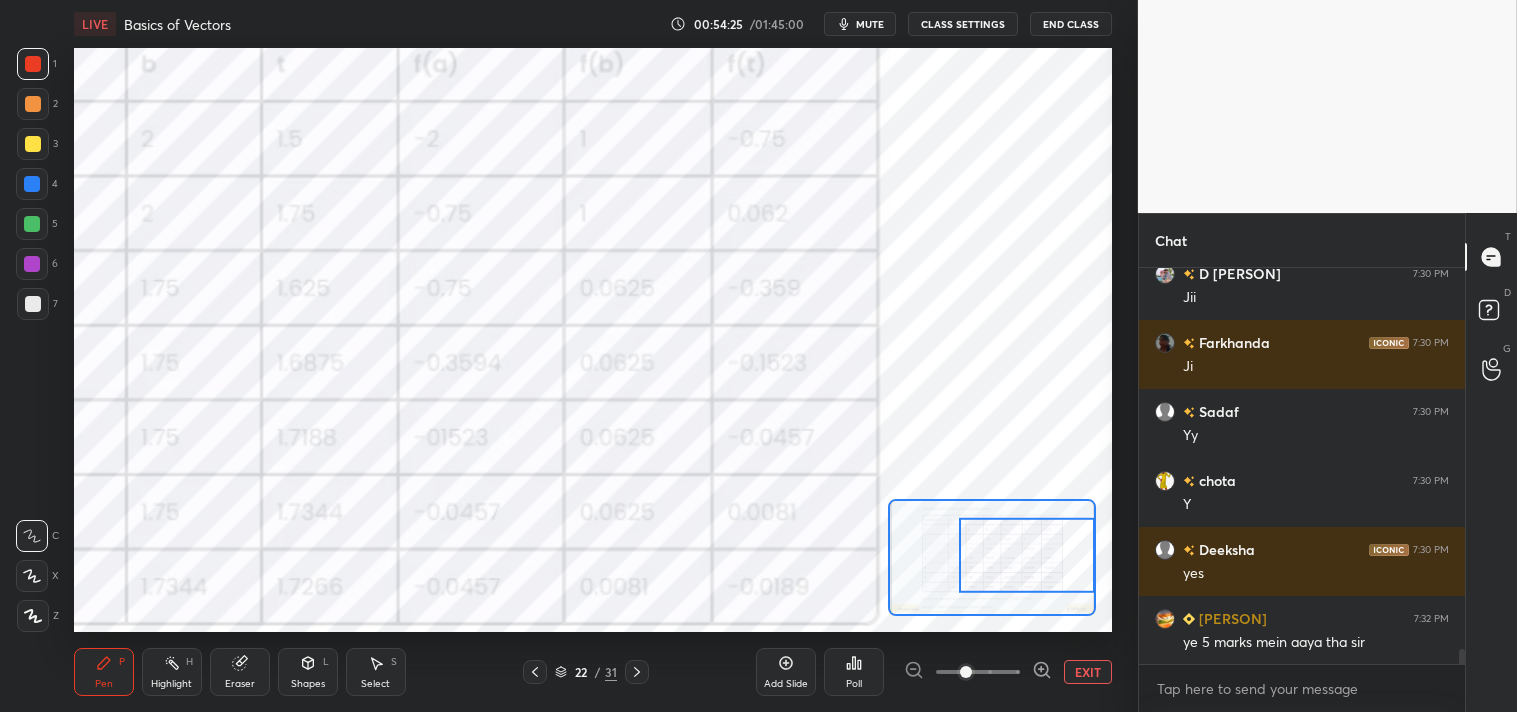 scroll, scrollTop: 10055, scrollLeft: 0, axis: vertical 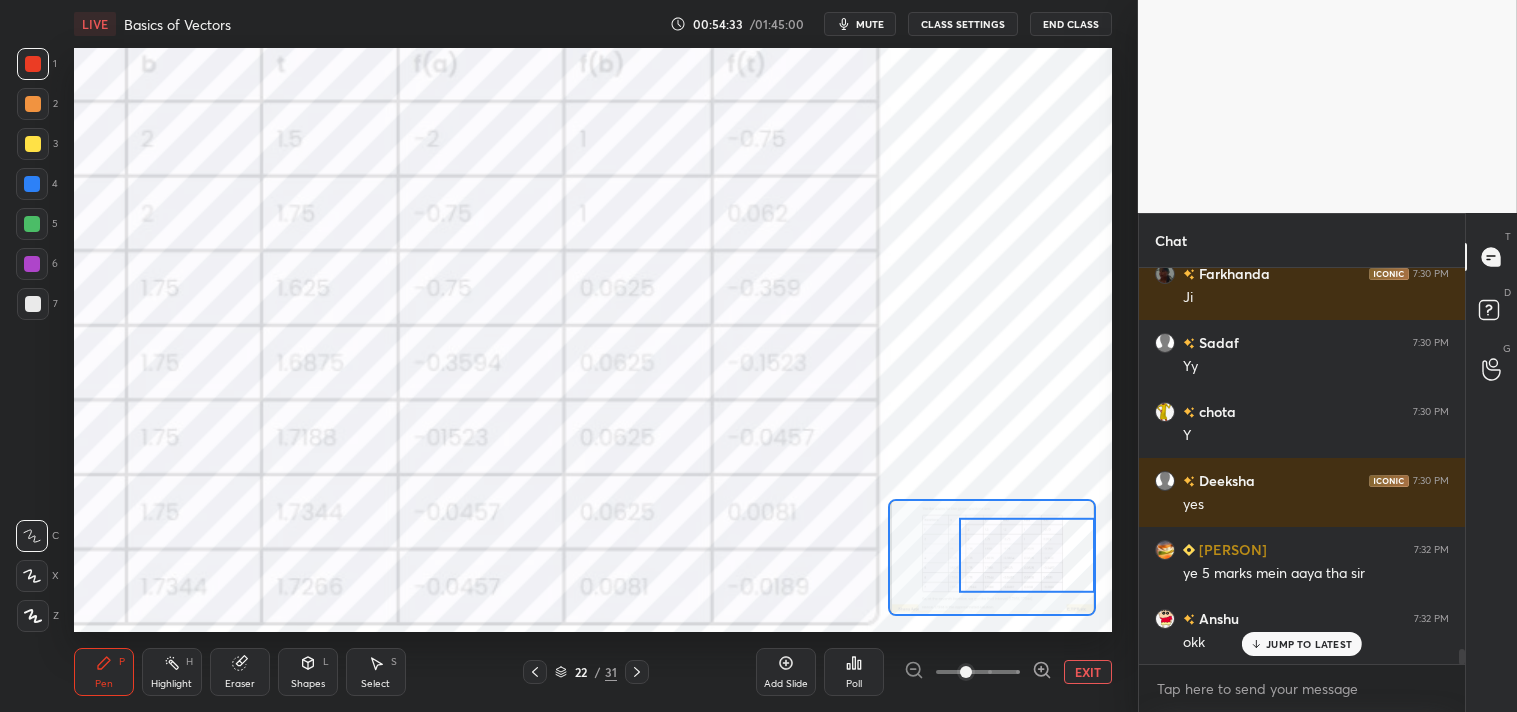 click on "Eraser" at bounding box center (240, 672) 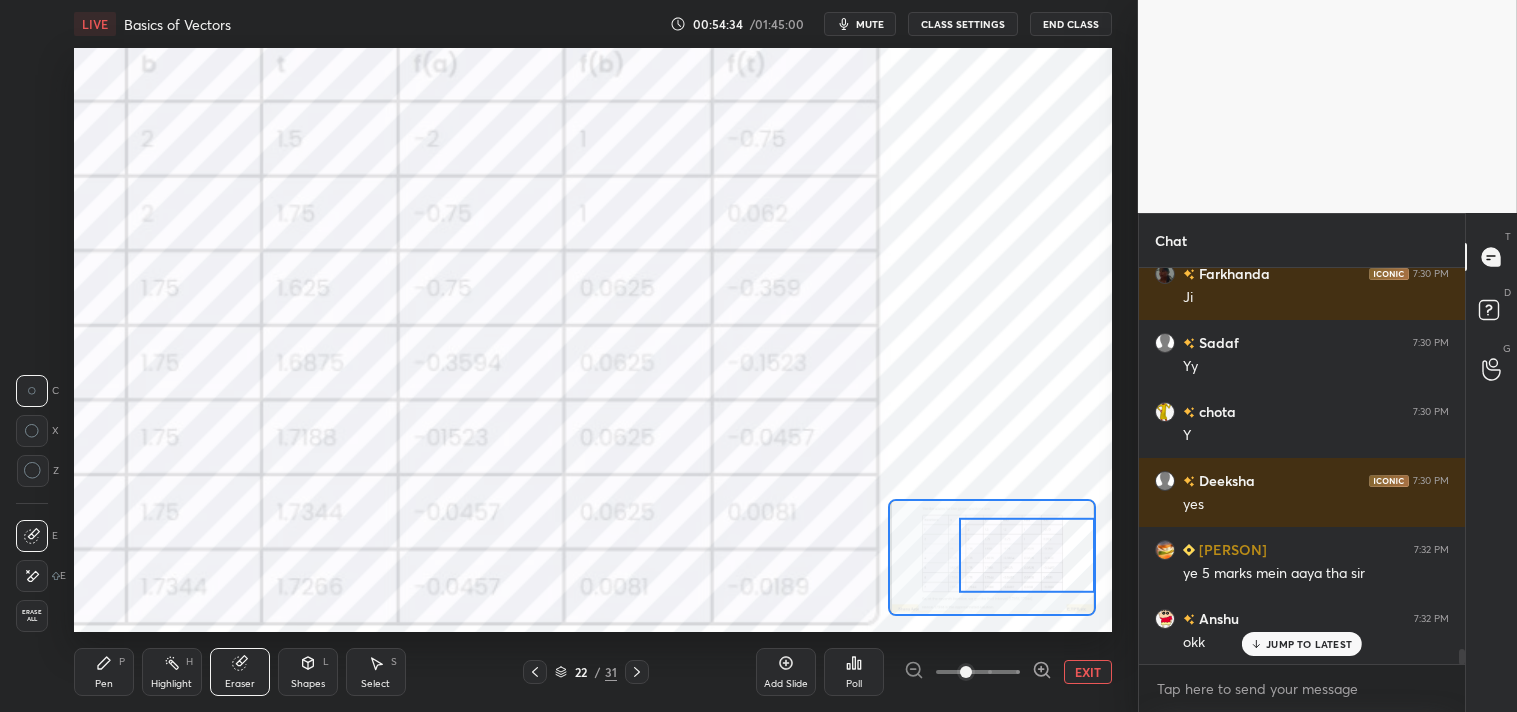 click on "Eraser" at bounding box center [240, 672] 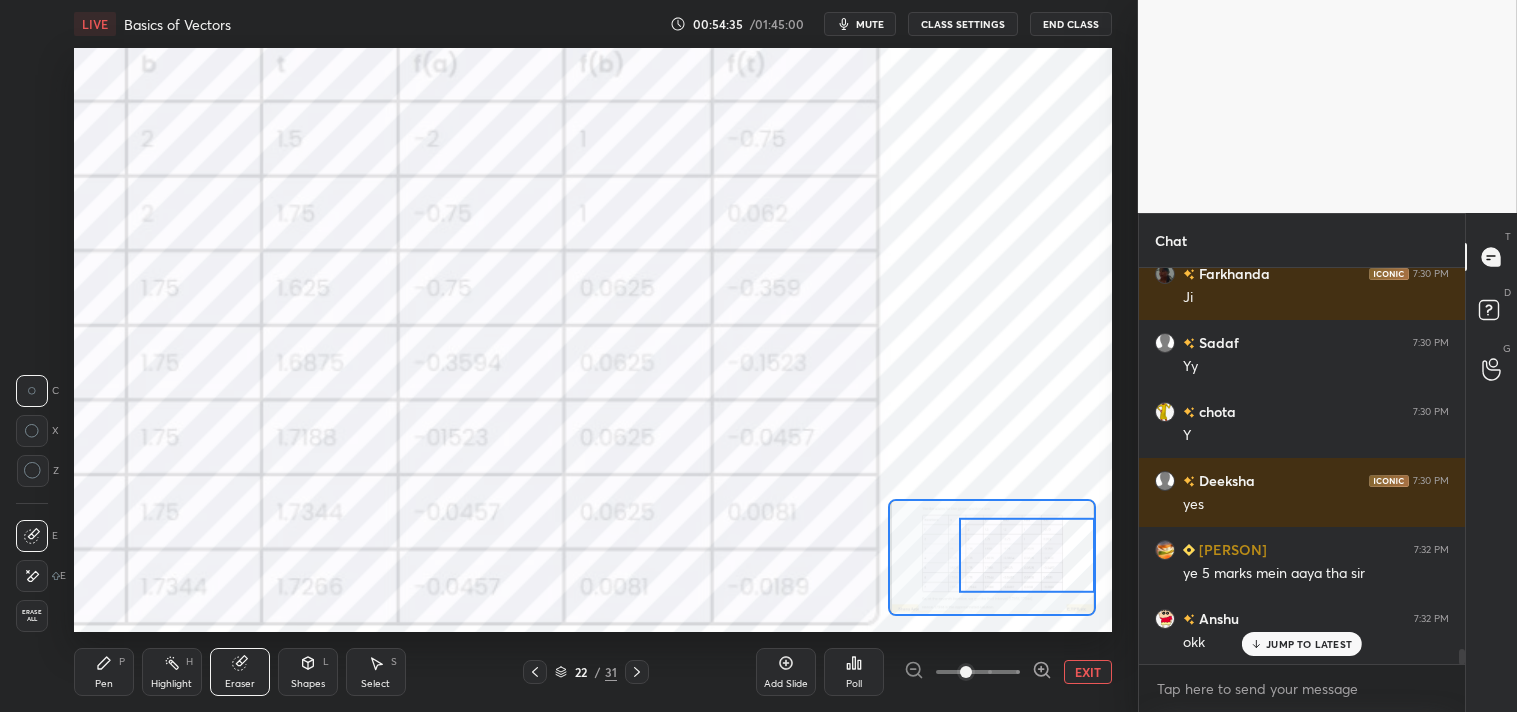 click on "Pen P" at bounding box center [104, 672] 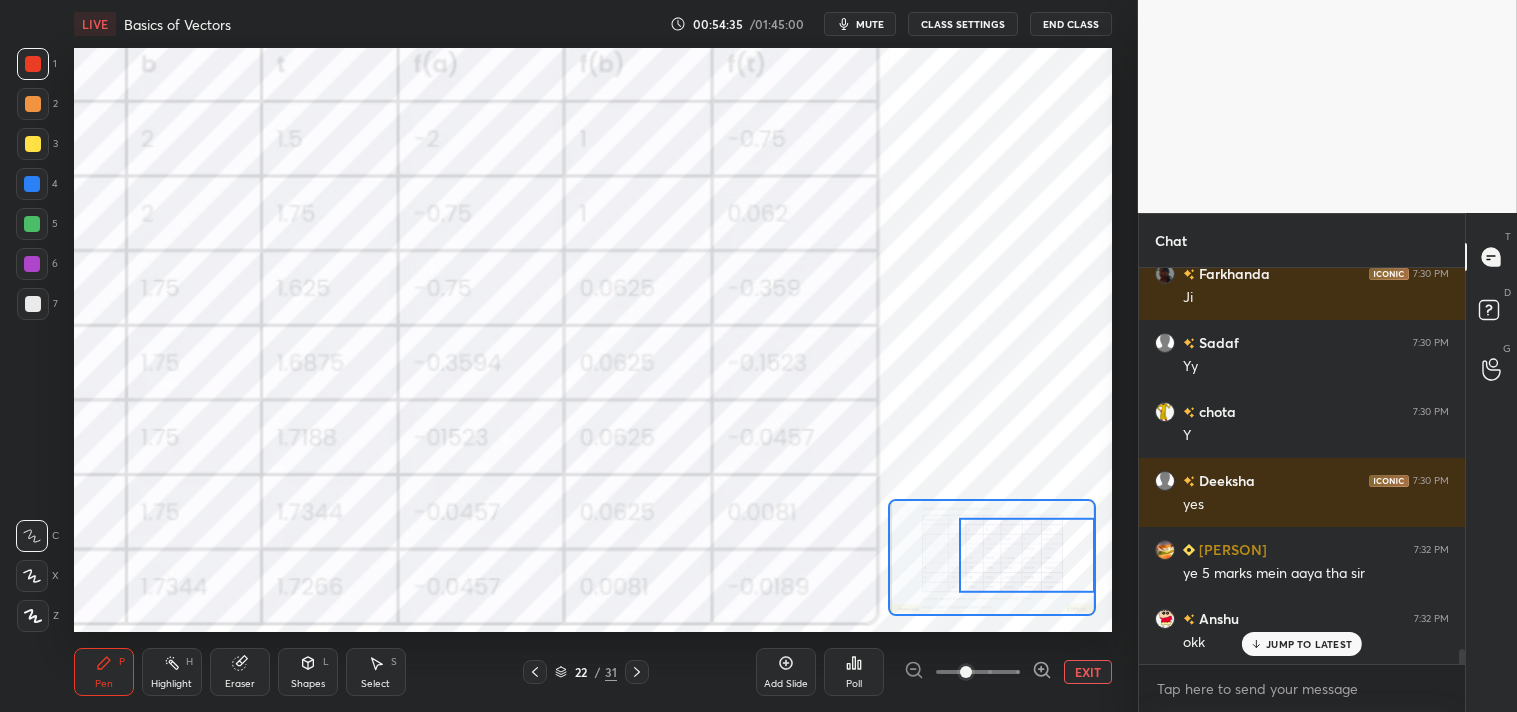 click on "Pen P" at bounding box center (104, 672) 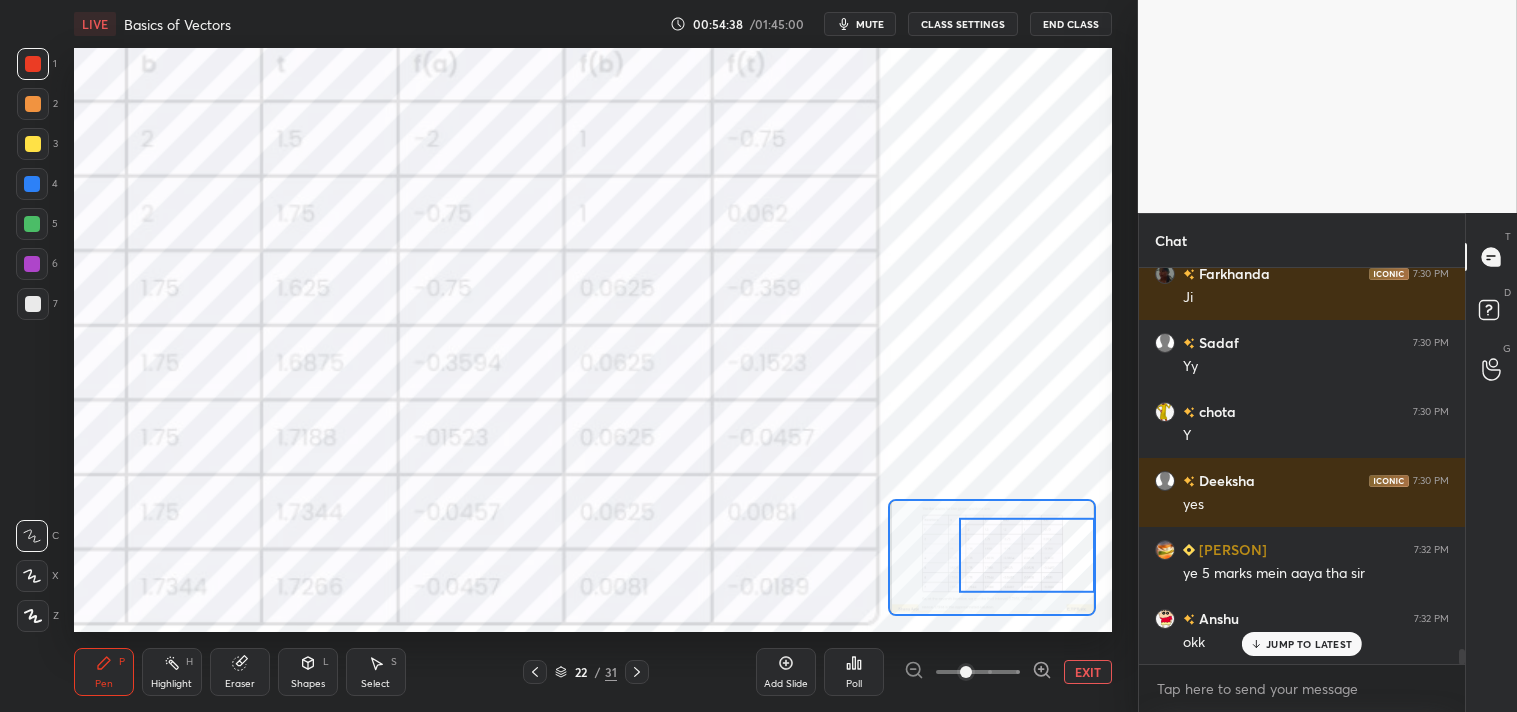 click on "EXIT" at bounding box center (1088, 672) 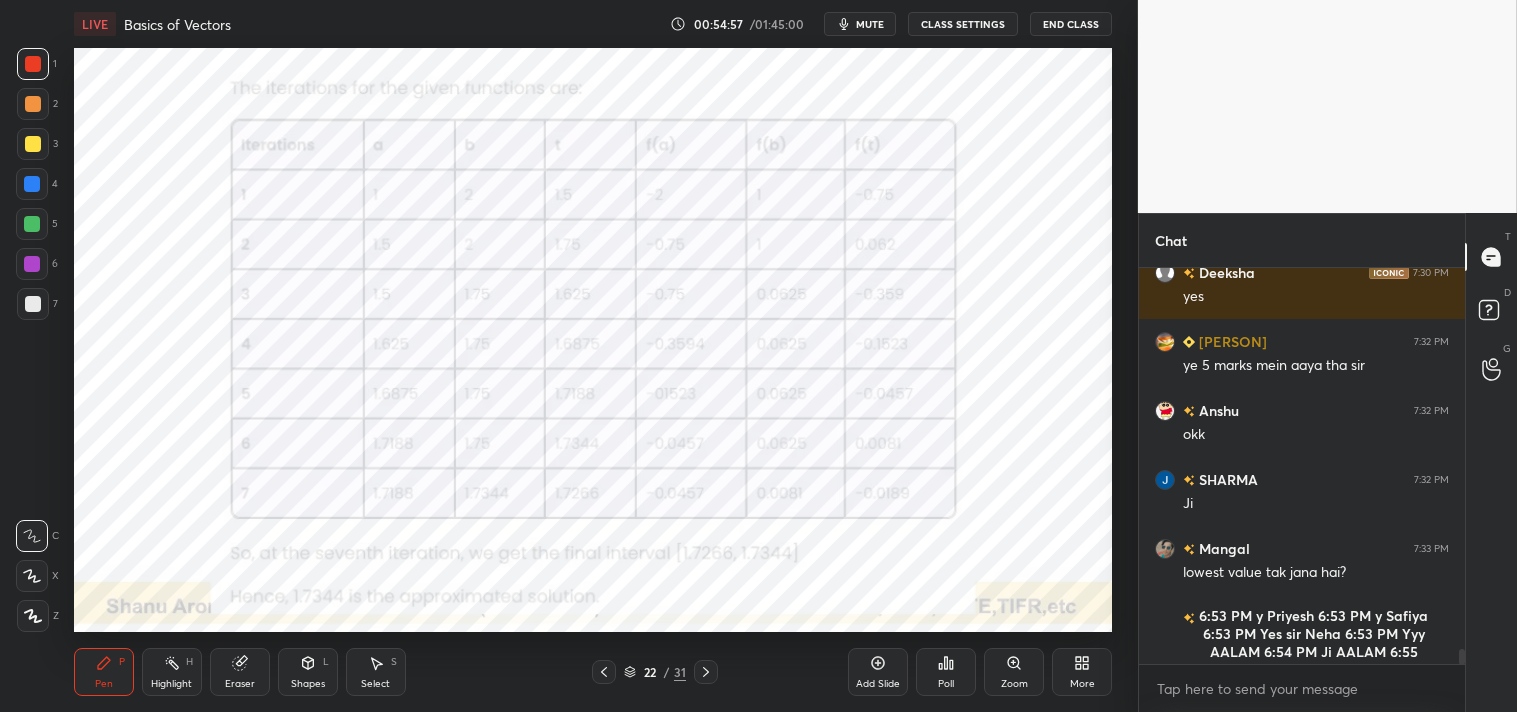 scroll, scrollTop: 10332, scrollLeft: 0, axis: vertical 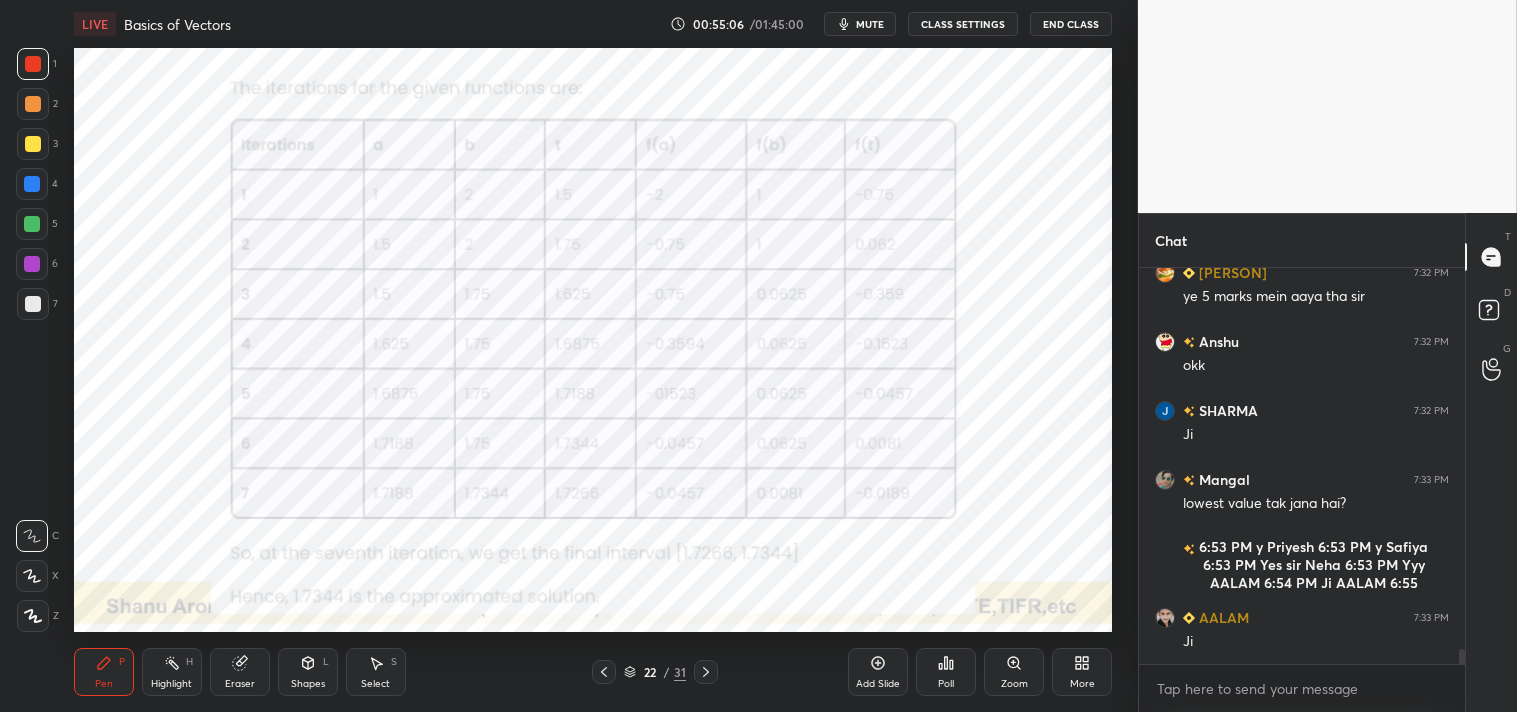 click on "Pen P" at bounding box center [104, 672] 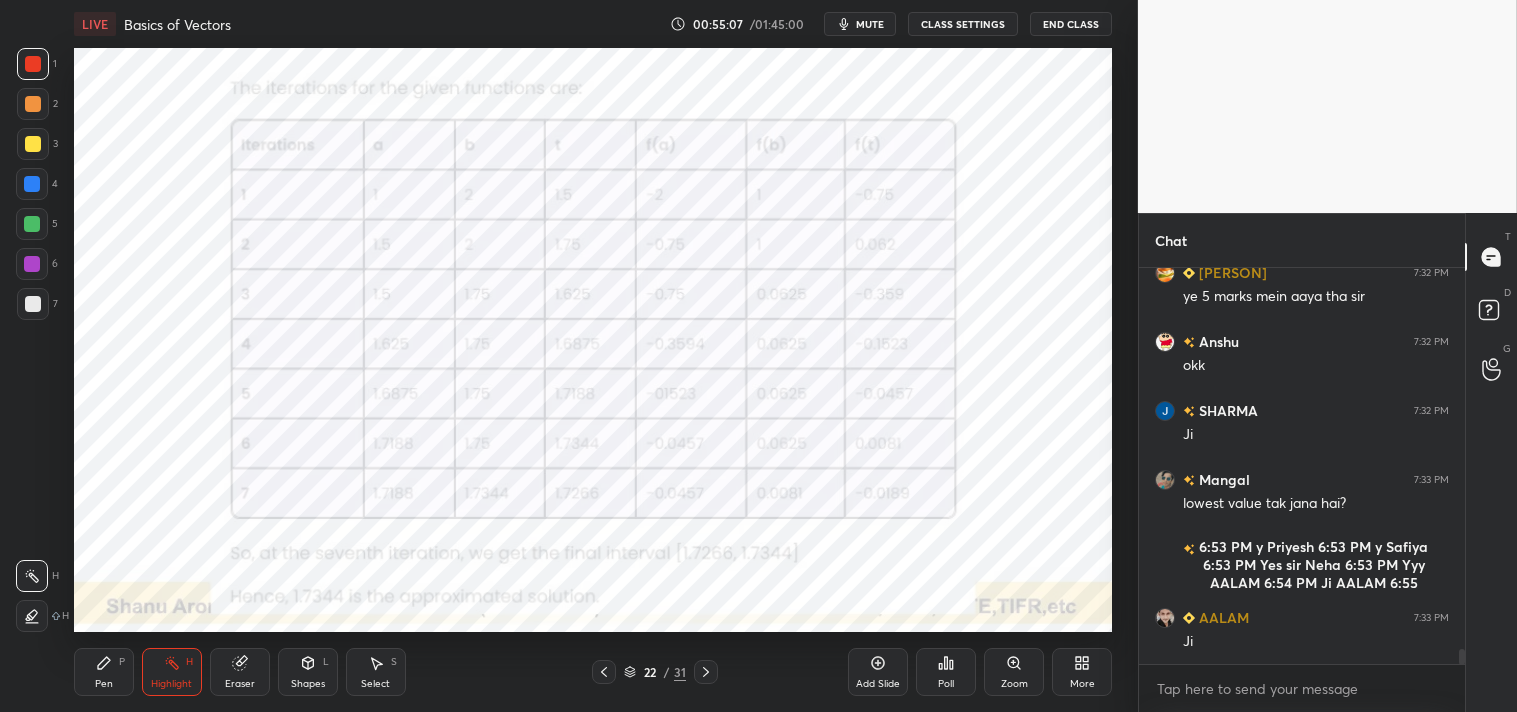 click 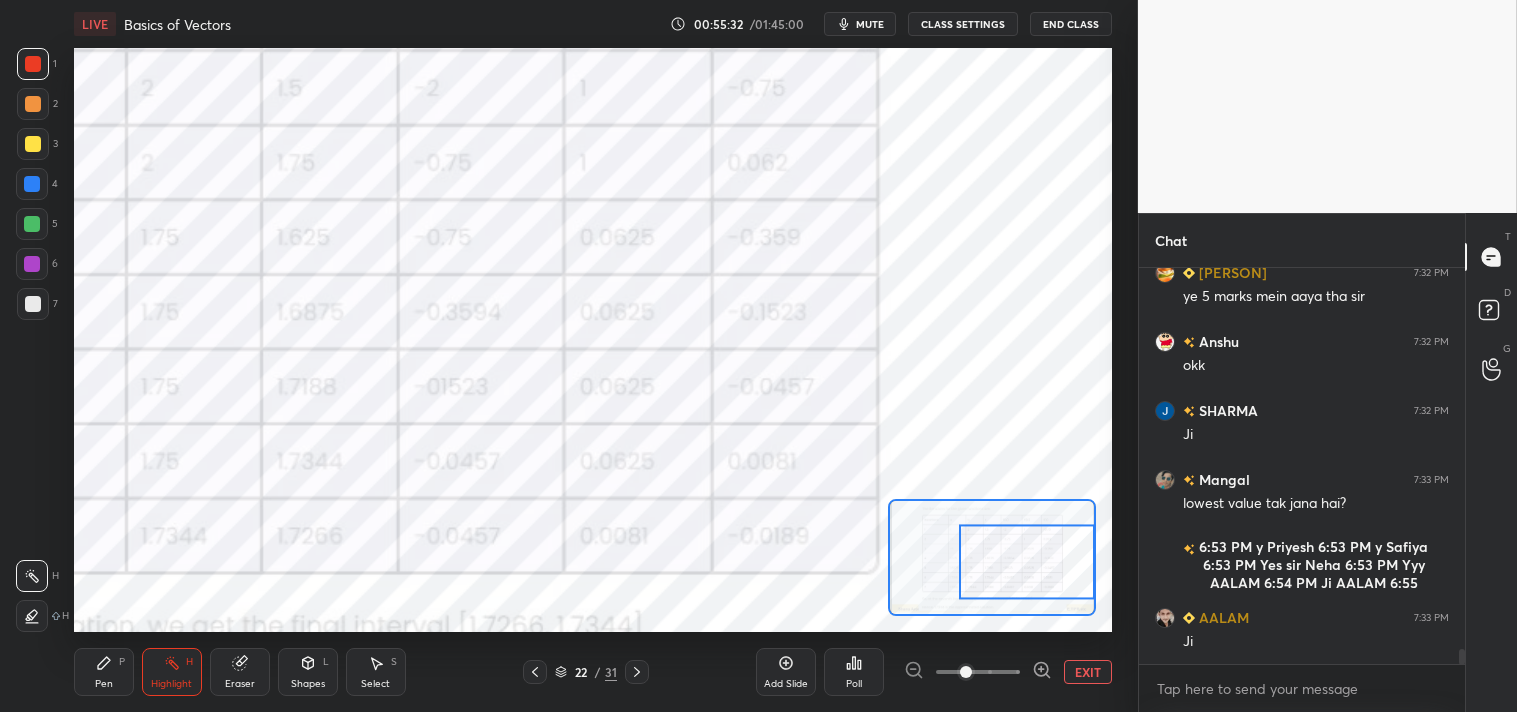 click on "Pen" at bounding box center [104, 684] 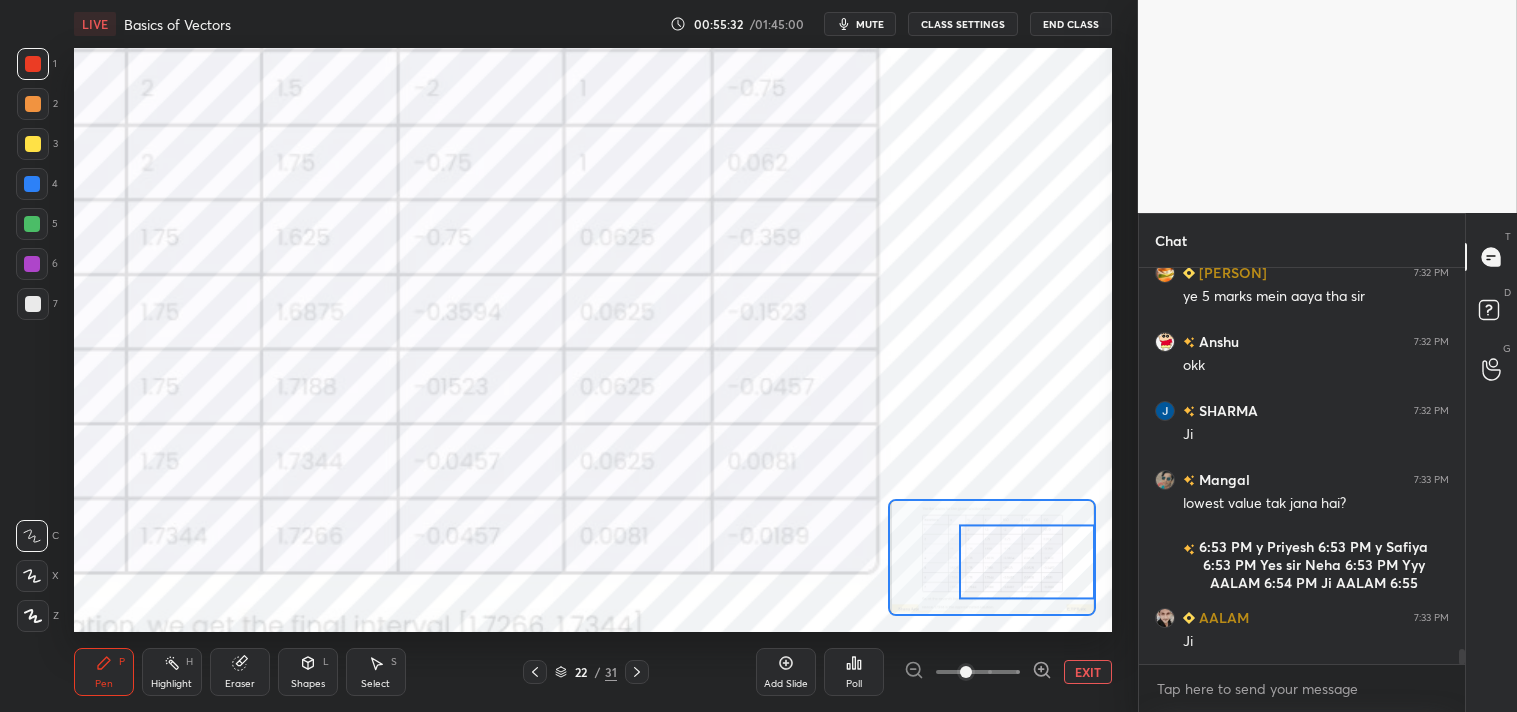 click on "Pen" at bounding box center (104, 684) 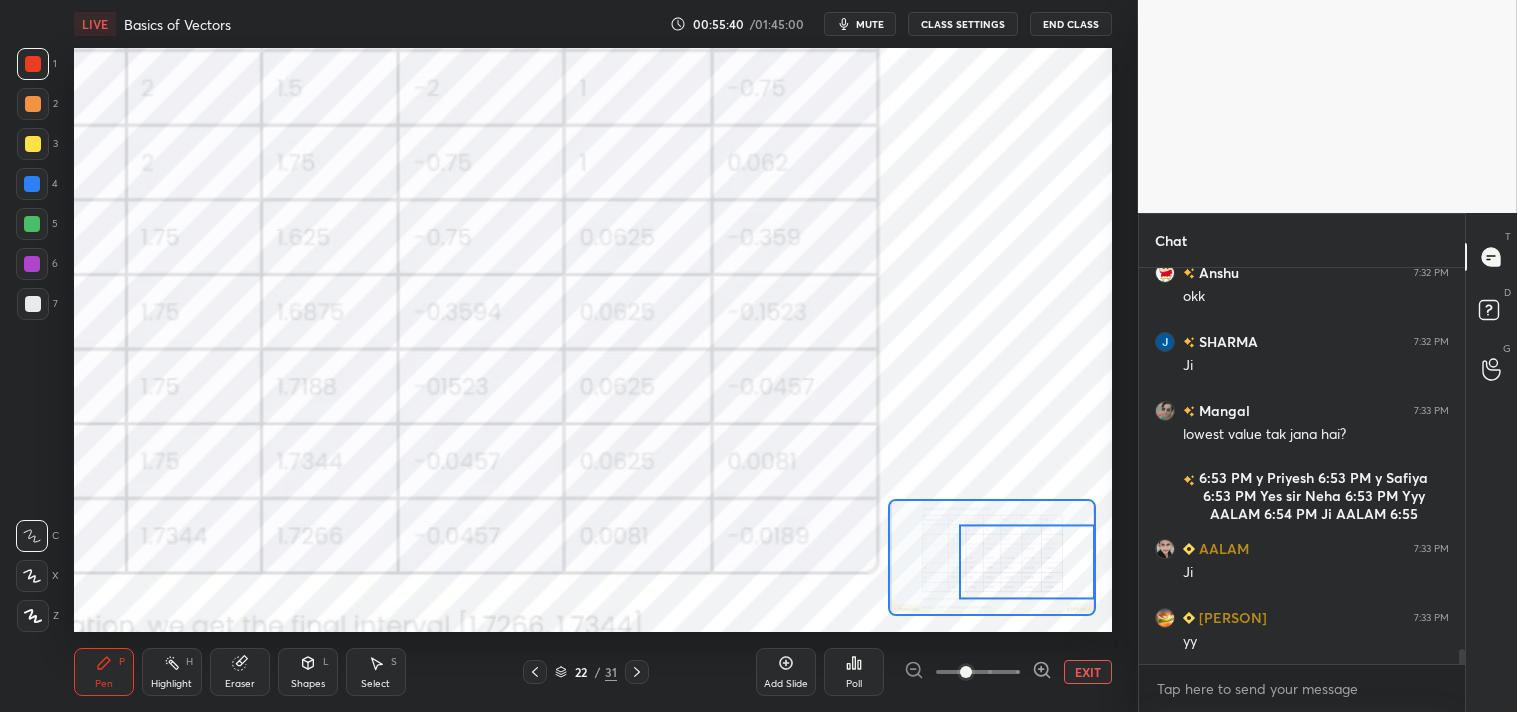 click on "EXIT" at bounding box center [1088, 672] 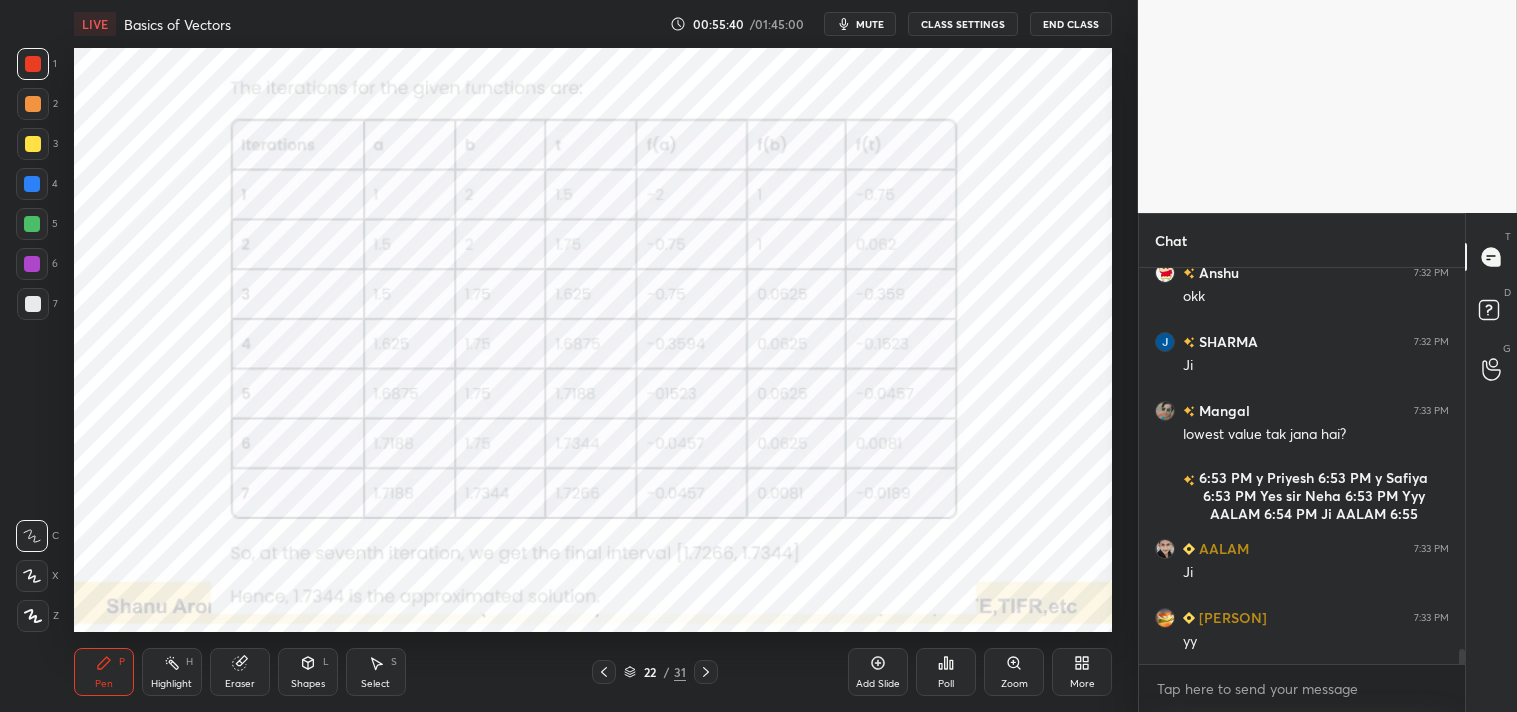 click on "Add Slide" at bounding box center (878, 684) 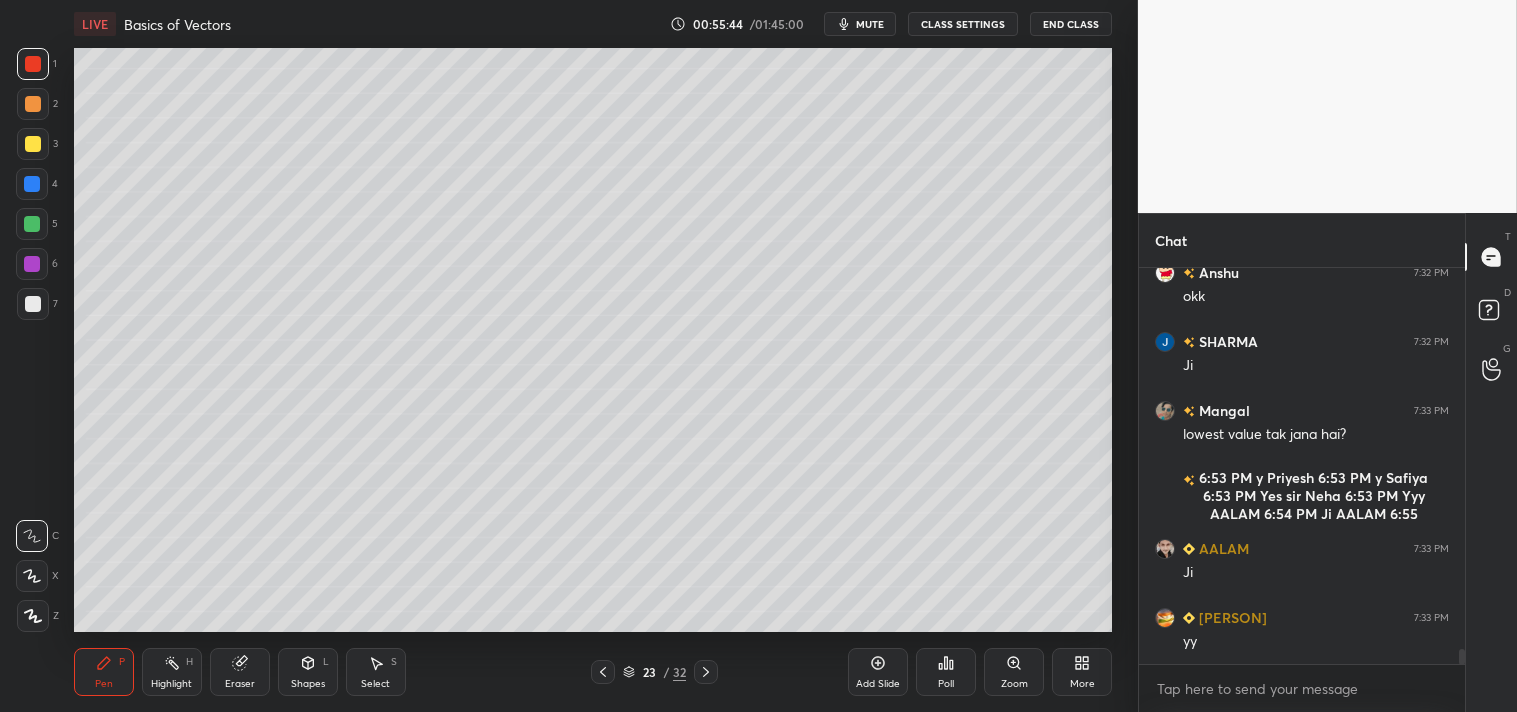 click at bounding box center [33, 304] 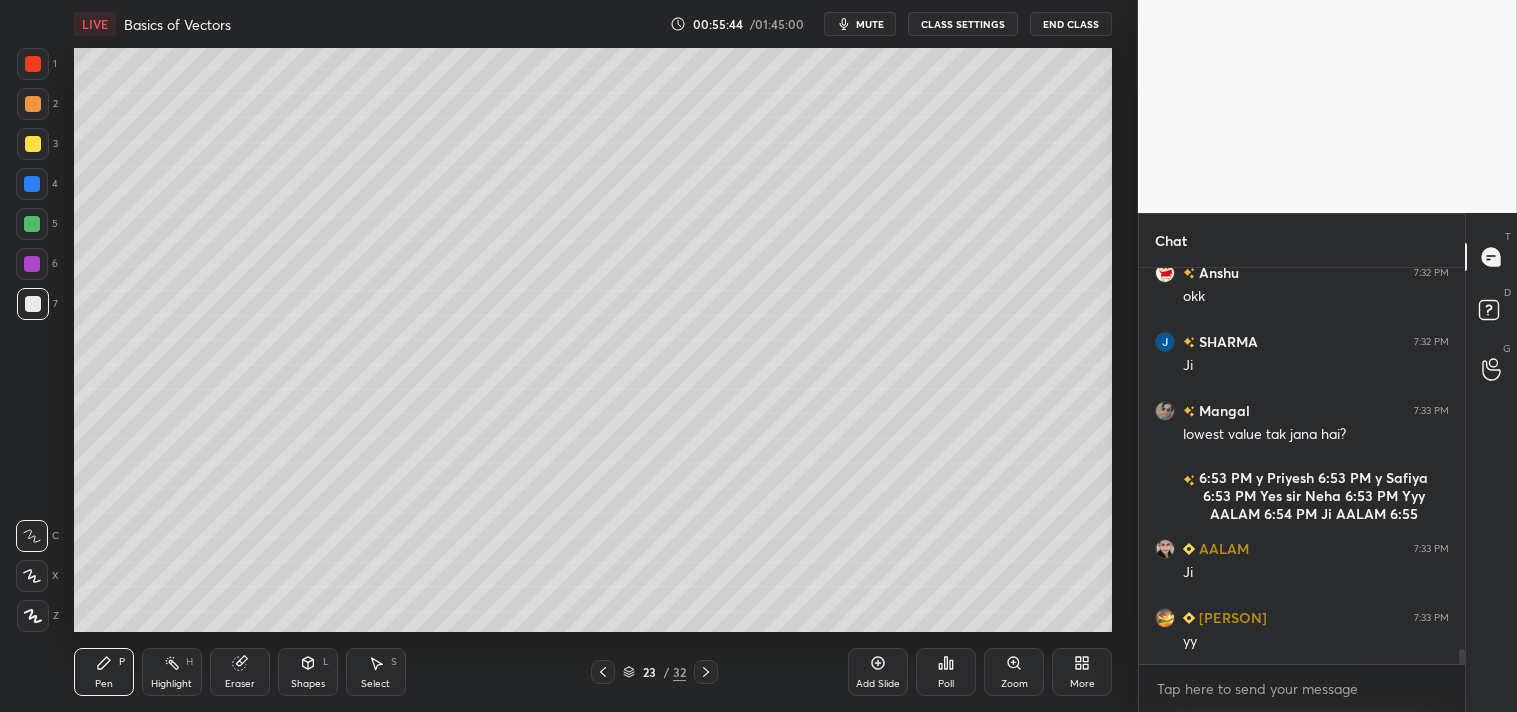 click at bounding box center [33, 304] 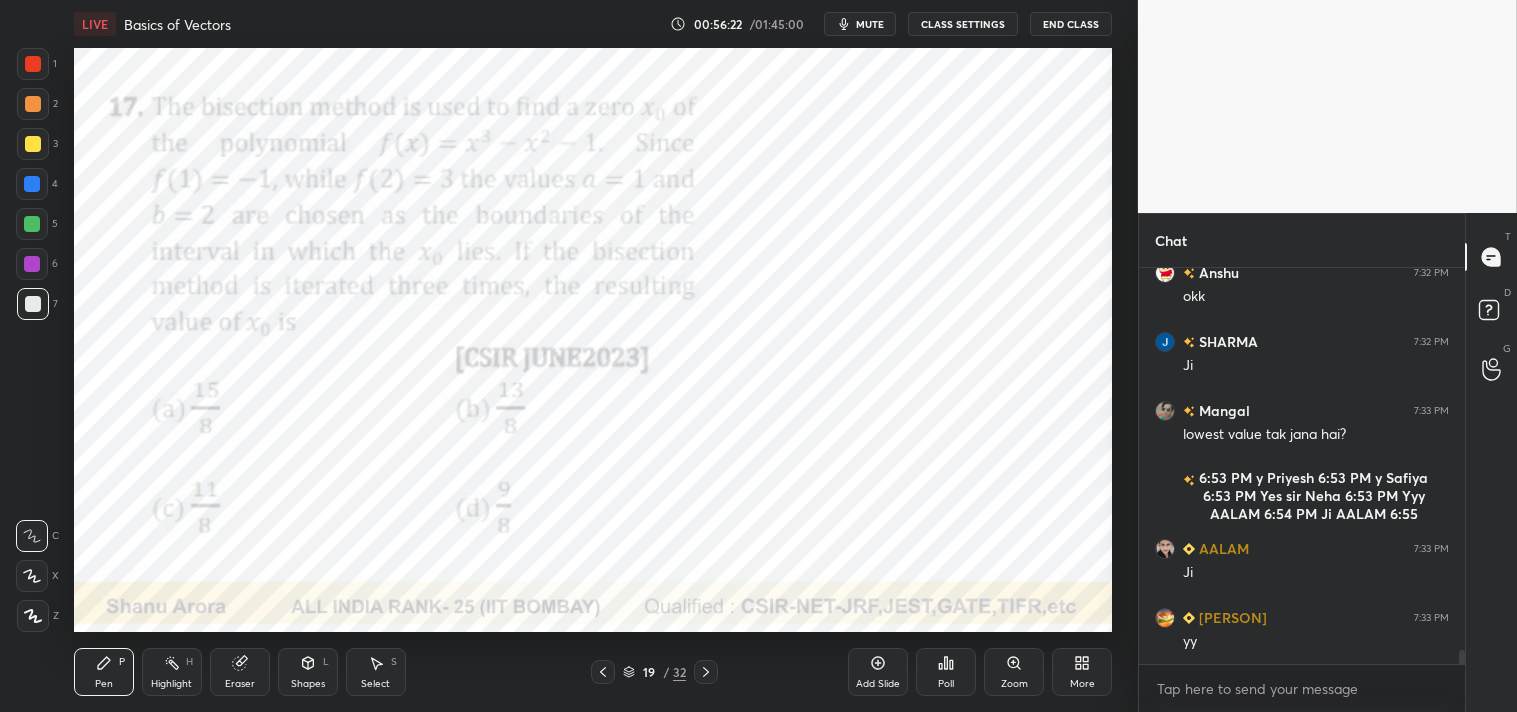 scroll, scrollTop: 10470, scrollLeft: 0, axis: vertical 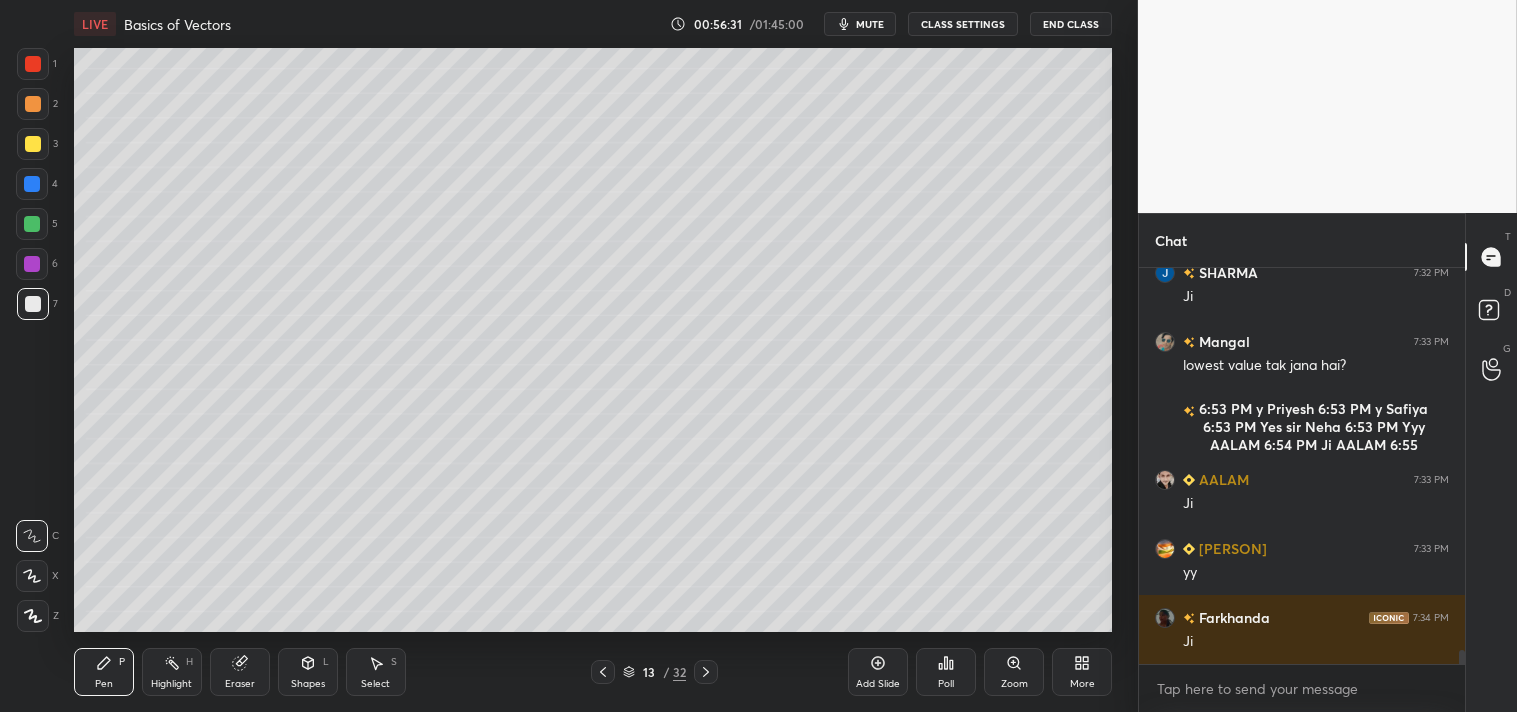 click 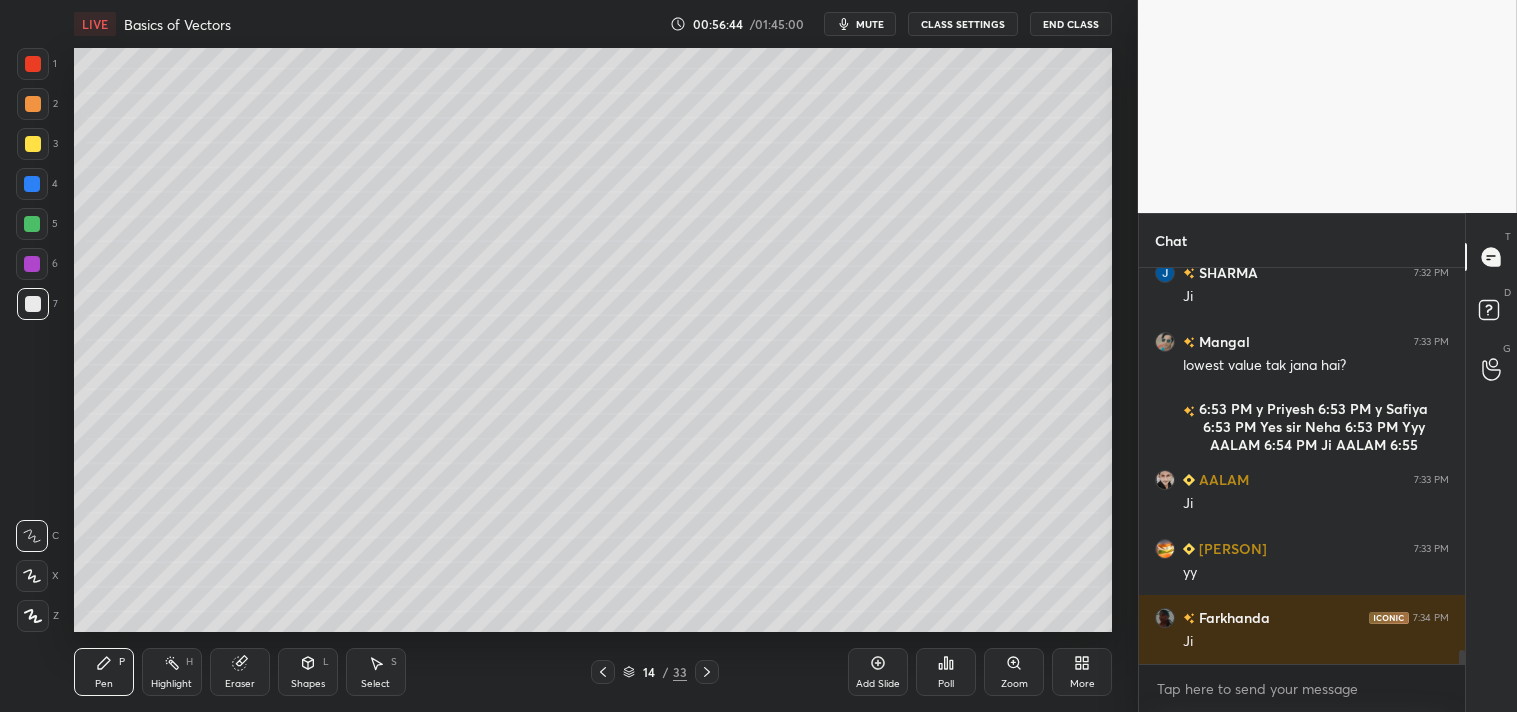 scroll, scrollTop: 10538, scrollLeft: 0, axis: vertical 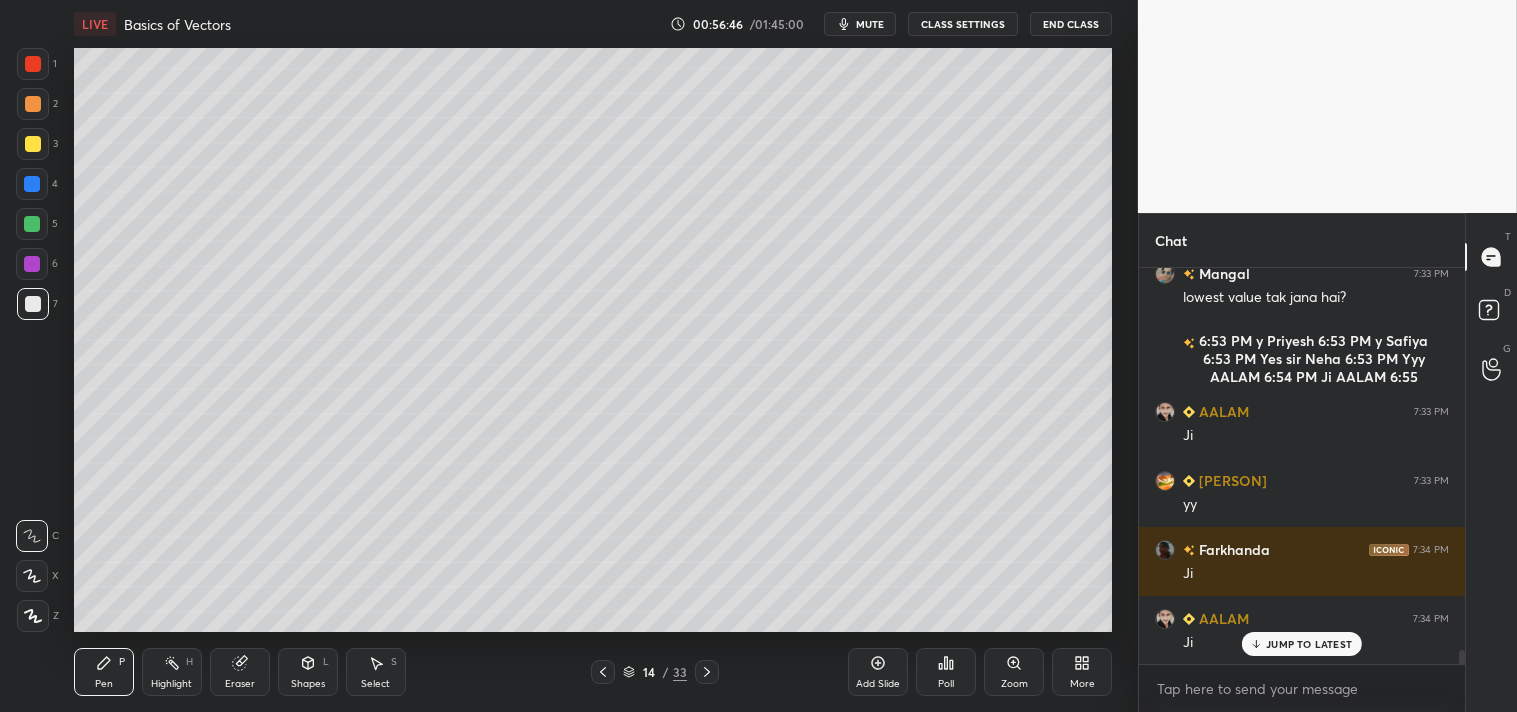 click on "Shapes" at bounding box center (308, 684) 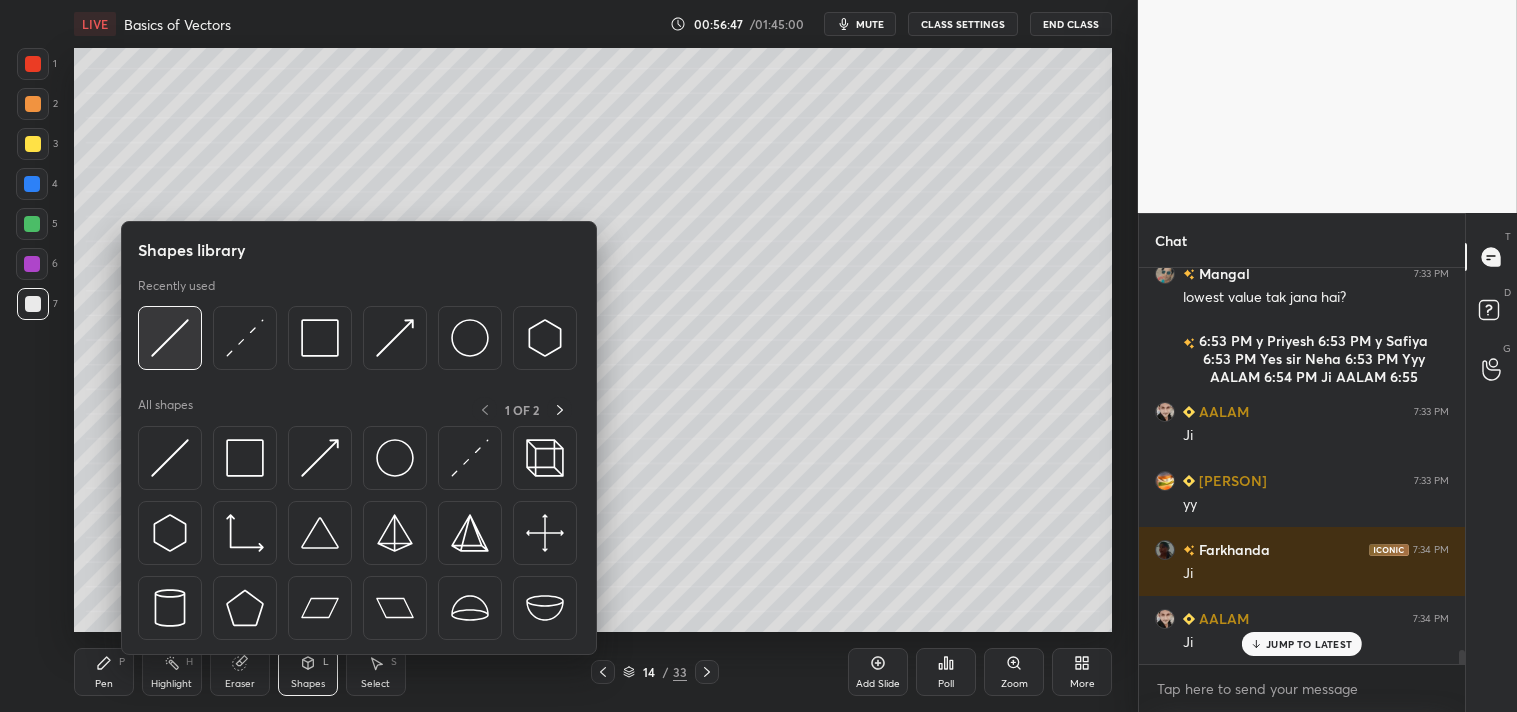 click at bounding box center (170, 338) 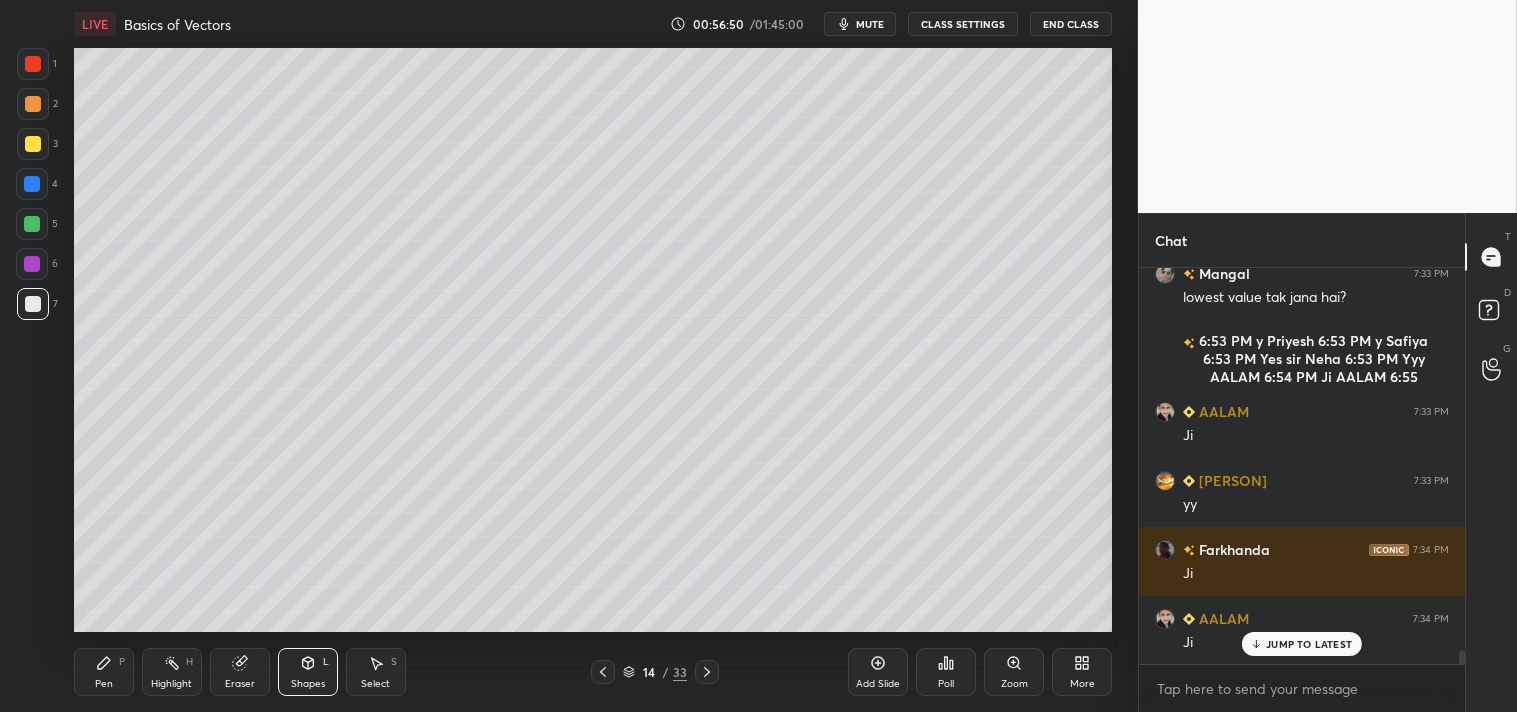 click at bounding box center (33, 144) 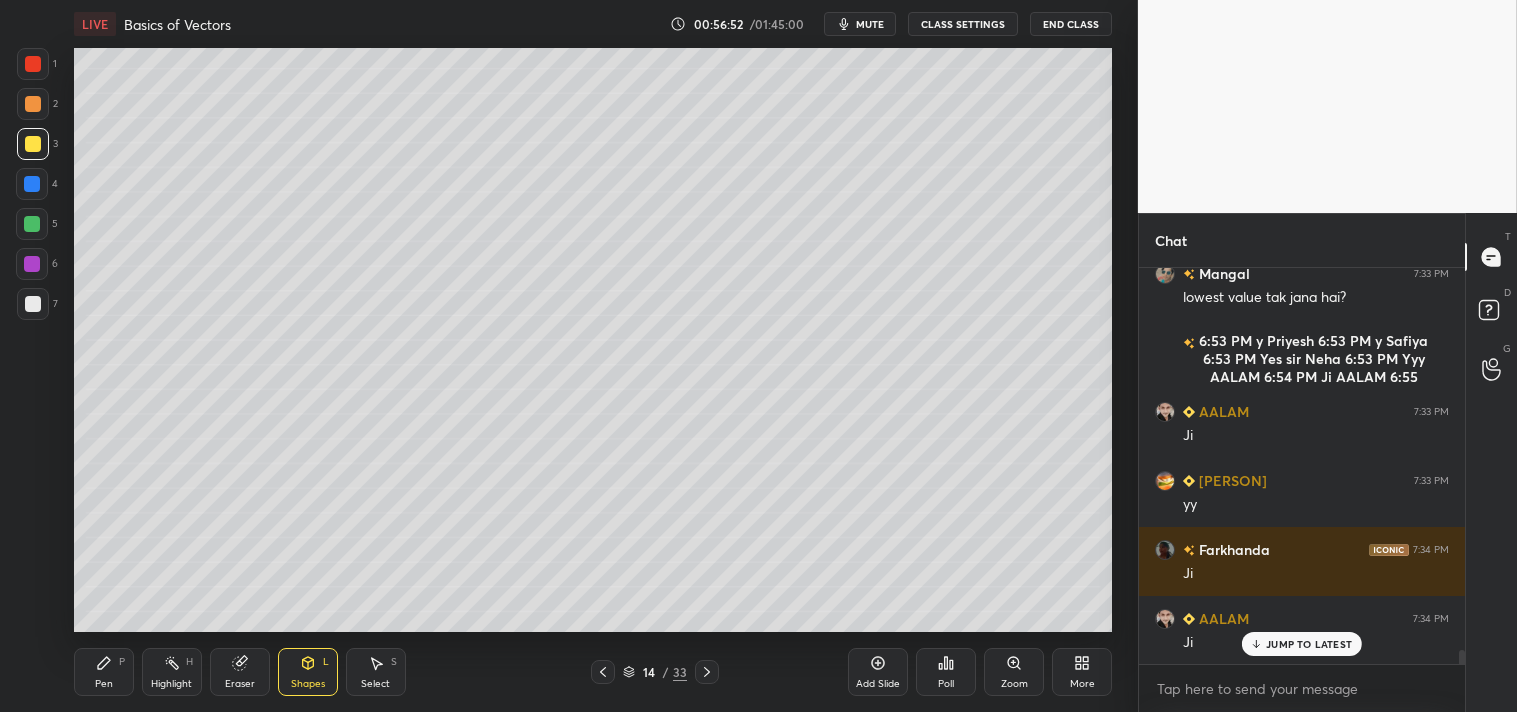 click on "Pen P" at bounding box center (104, 672) 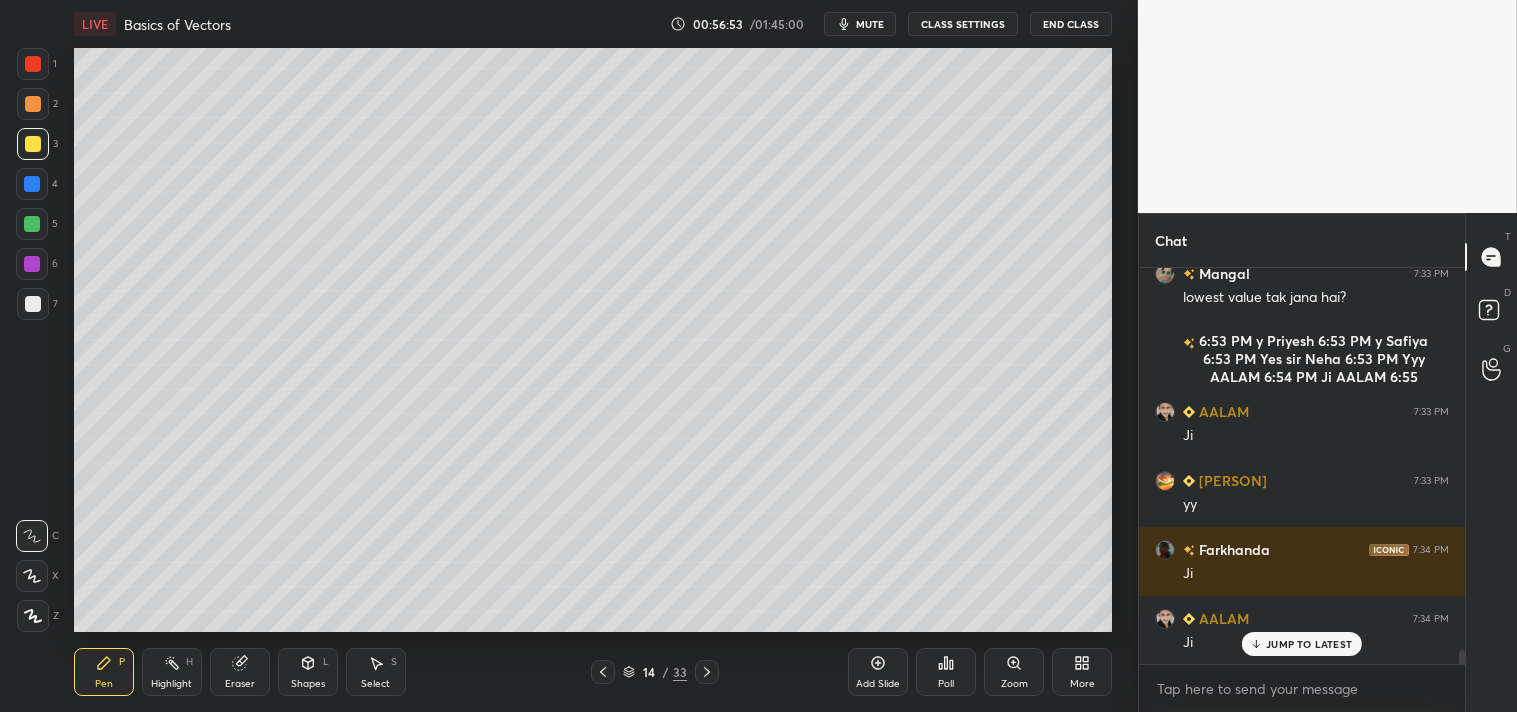 click on "Pen P" at bounding box center [104, 672] 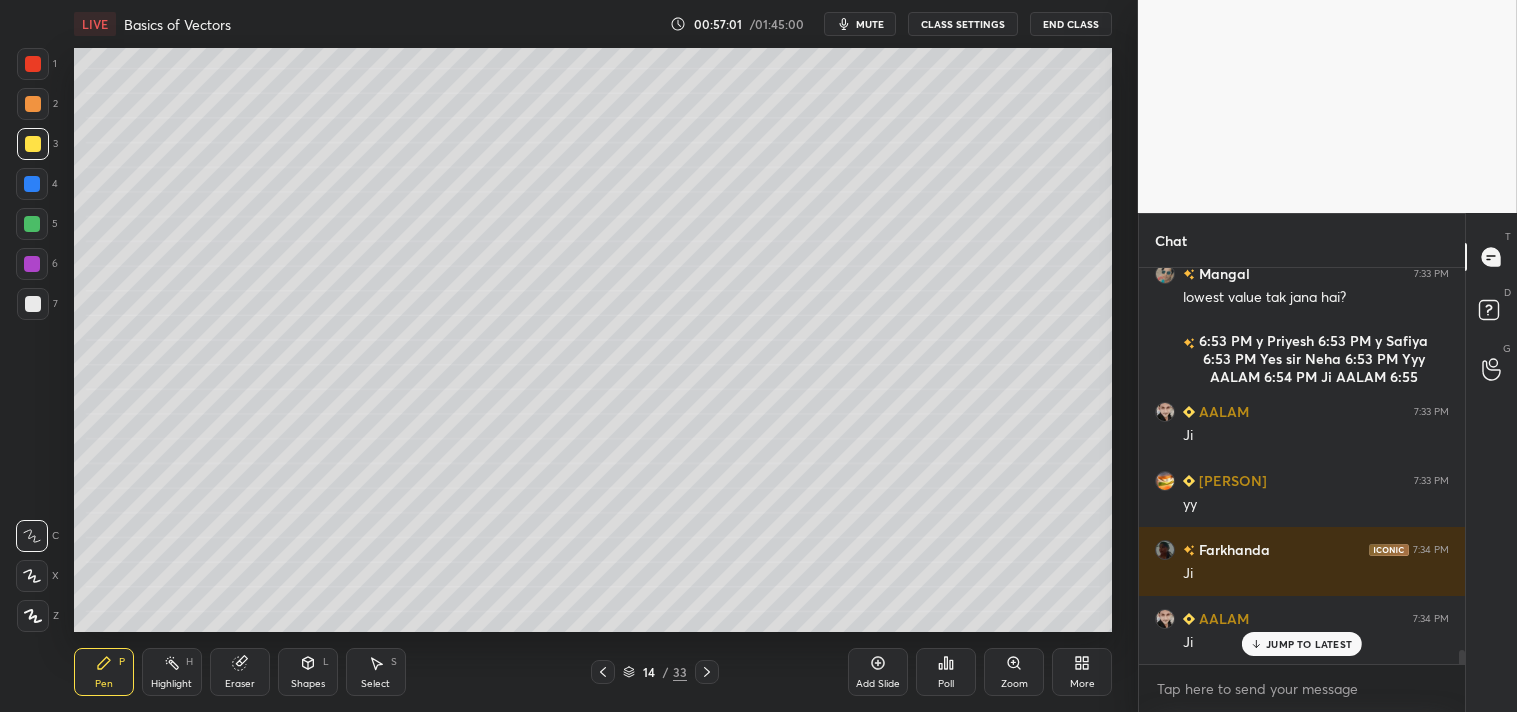 click at bounding box center [33, 304] 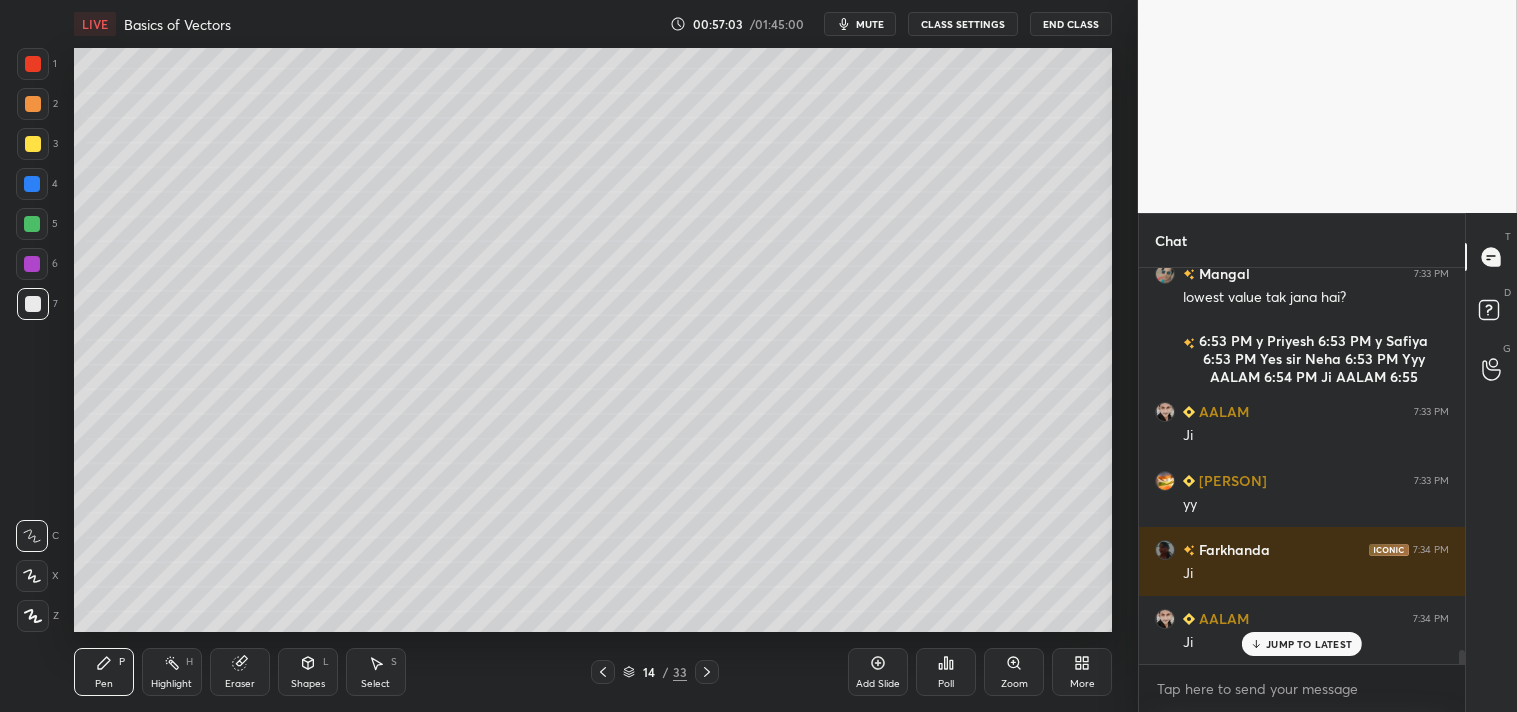 click on "Shapes" at bounding box center [308, 684] 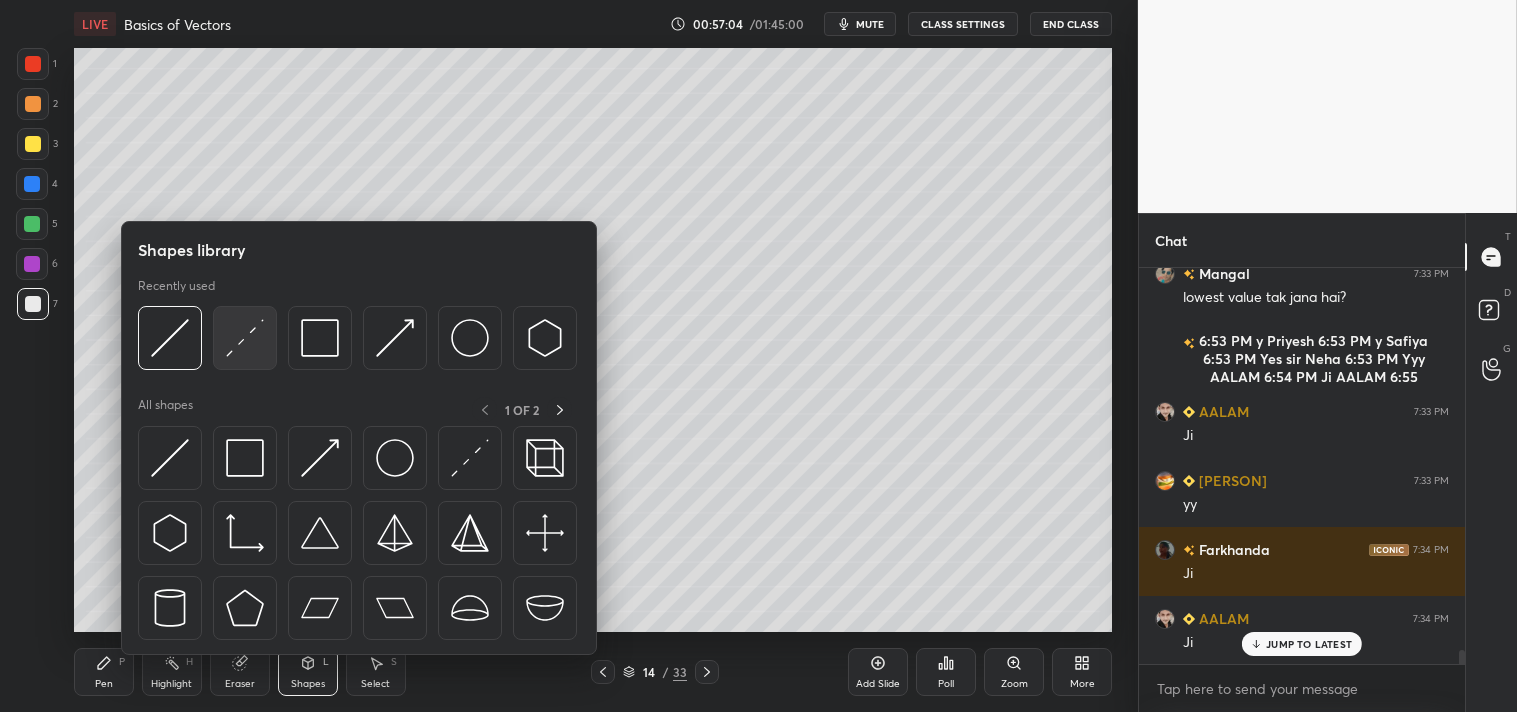 click at bounding box center (245, 338) 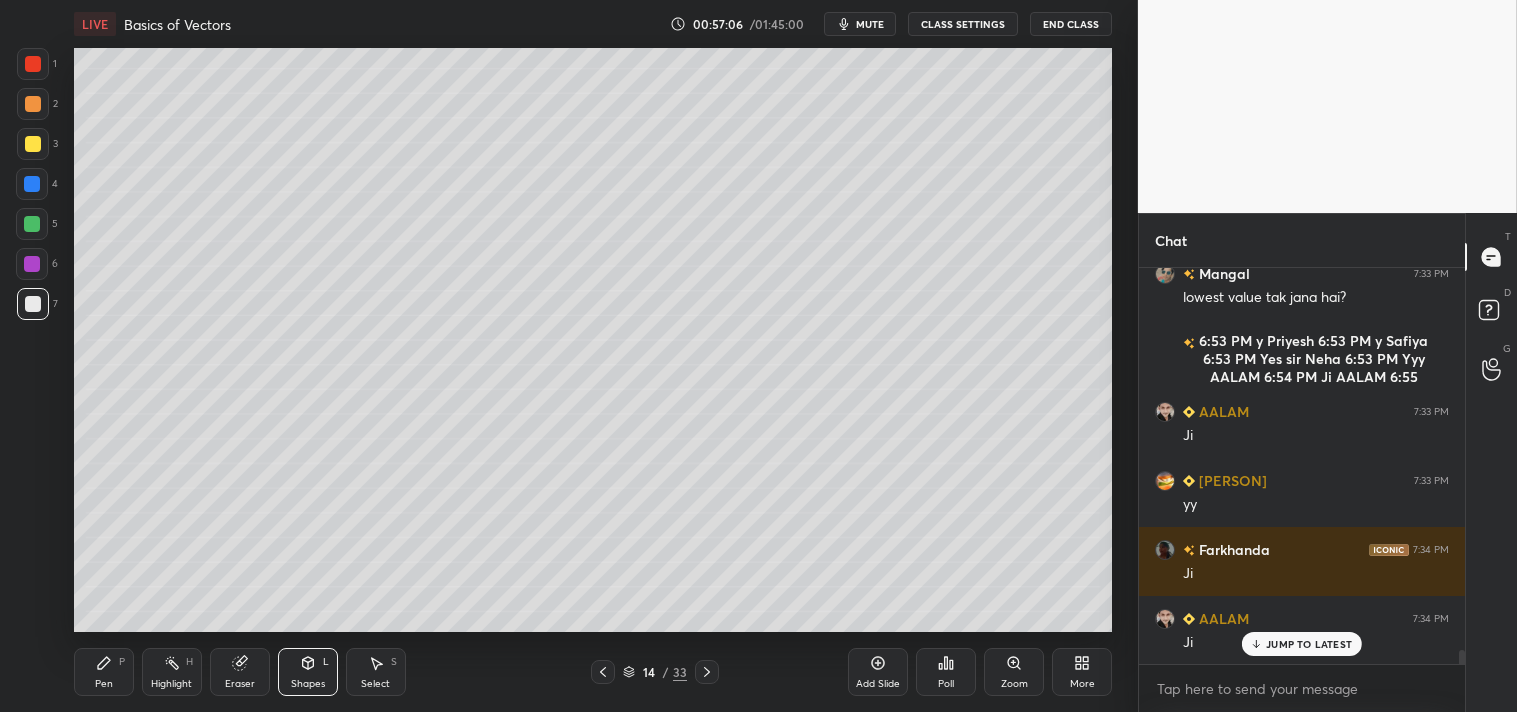 click on "Pen P" at bounding box center [104, 672] 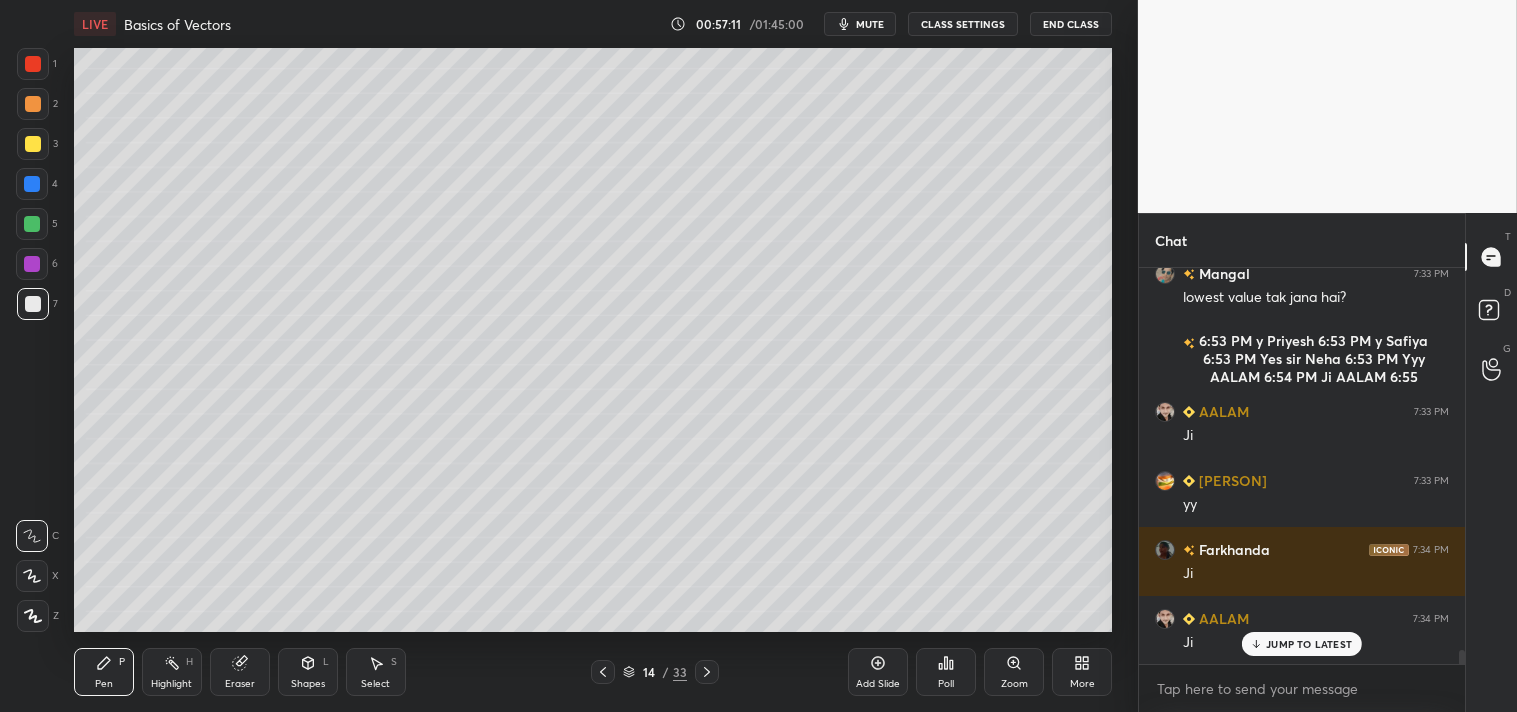 click on "Shapes L" at bounding box center (308, 672) 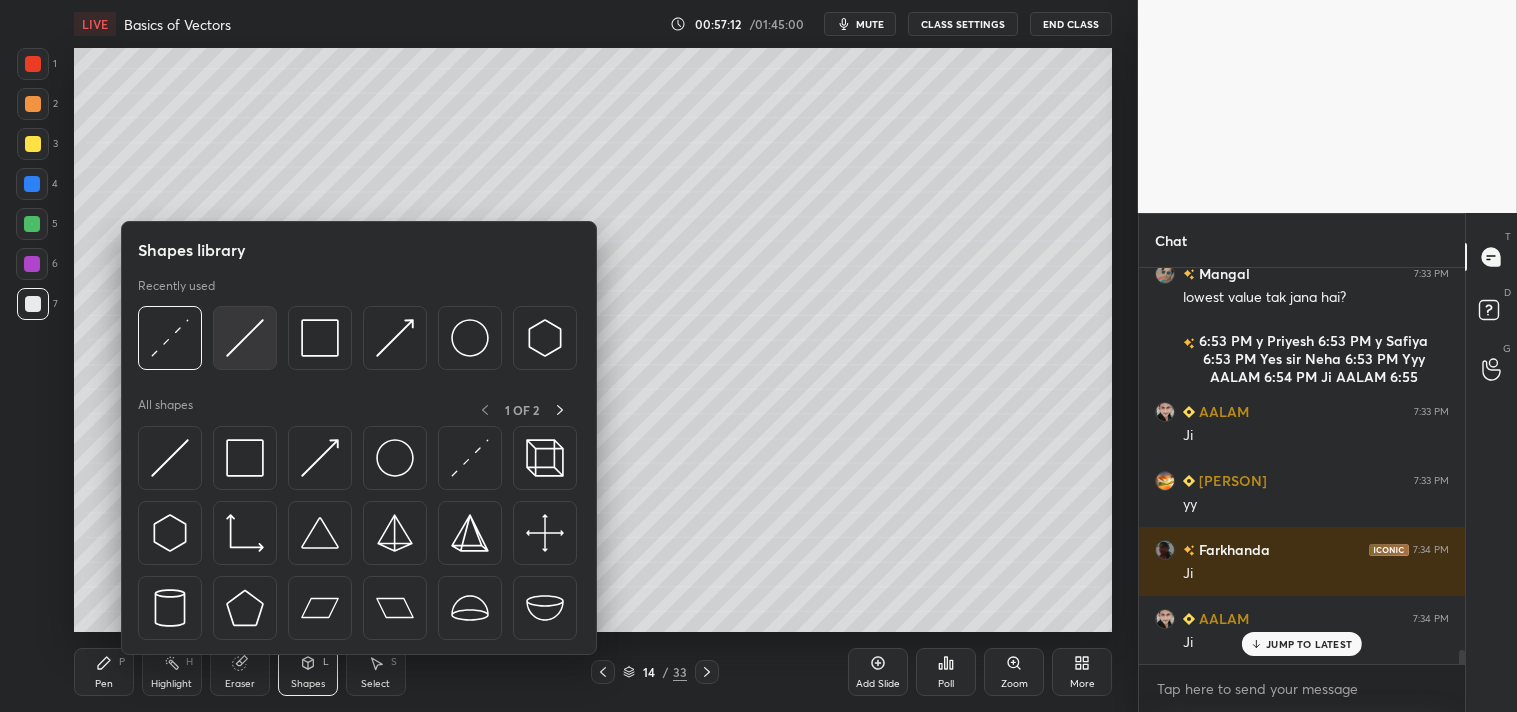 click at bounding box center (245, 338) 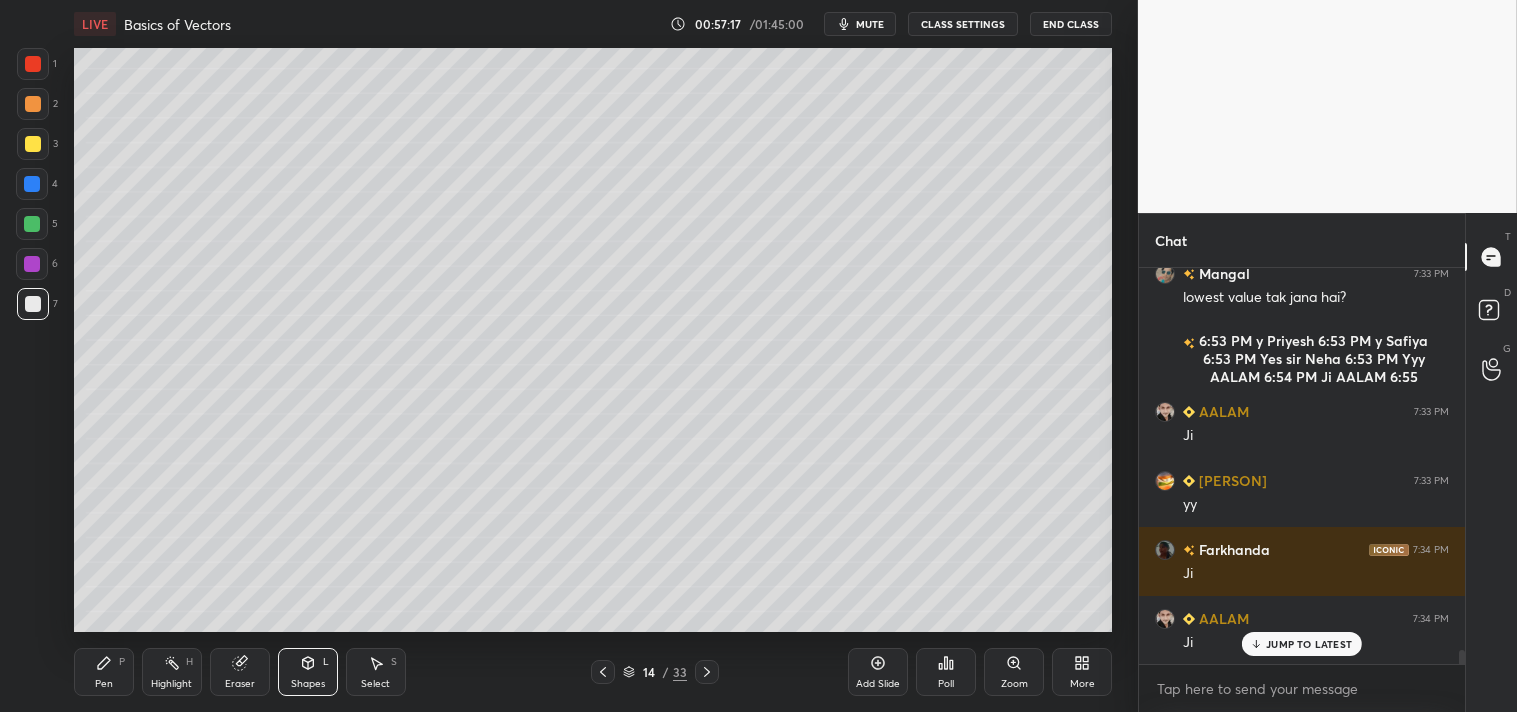 click on "Pen P" at bounding box center (104, 672) 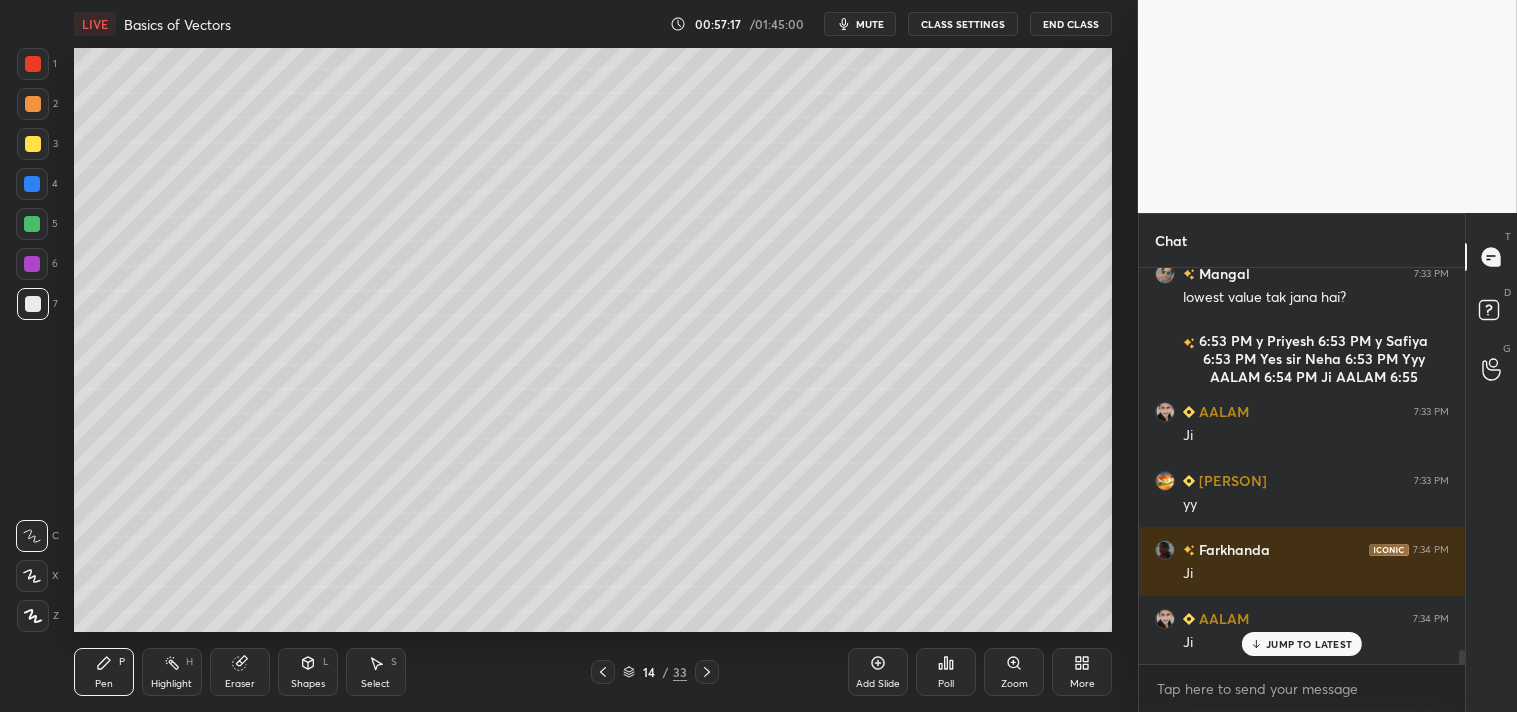 click on "Pen" at bounding box center (104, 684) 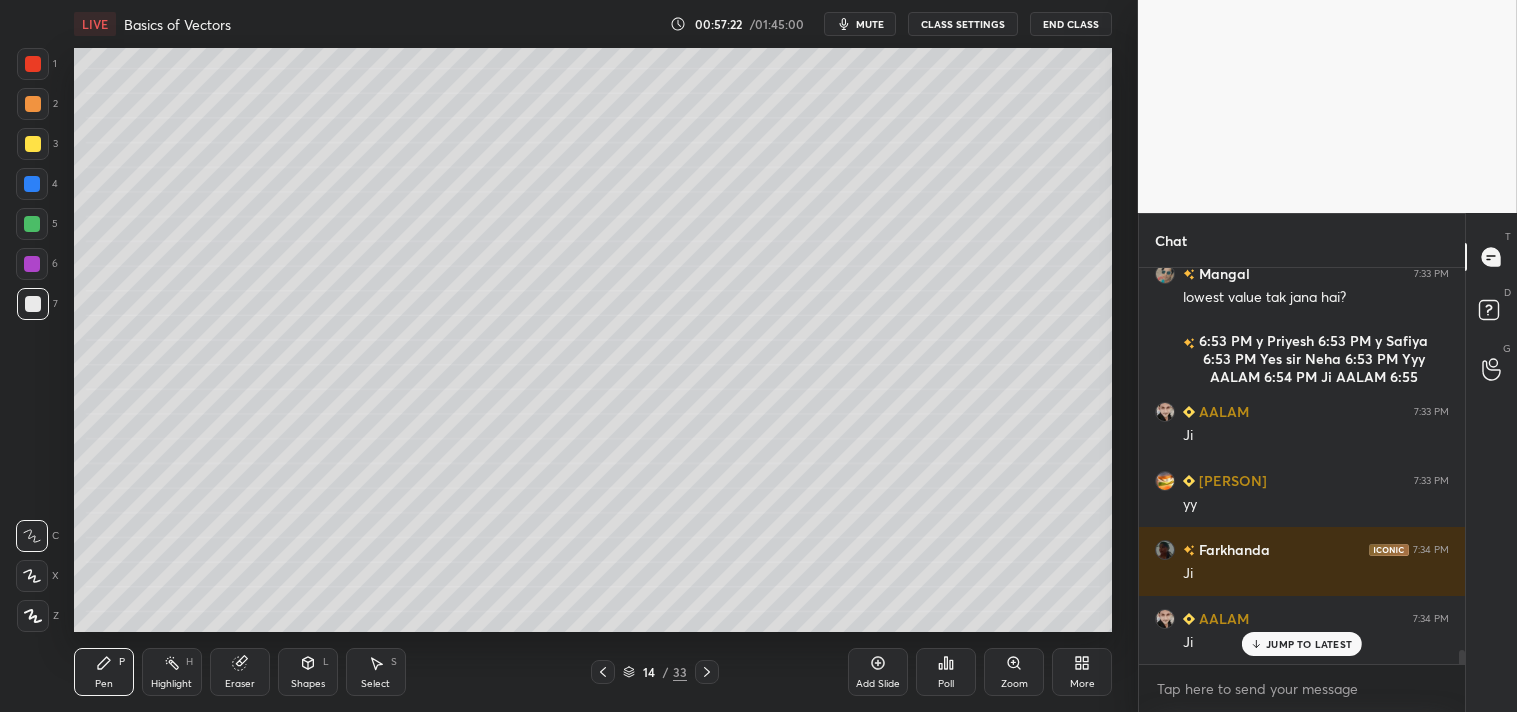 click on "Highlight" at bounding box center (171, 684) 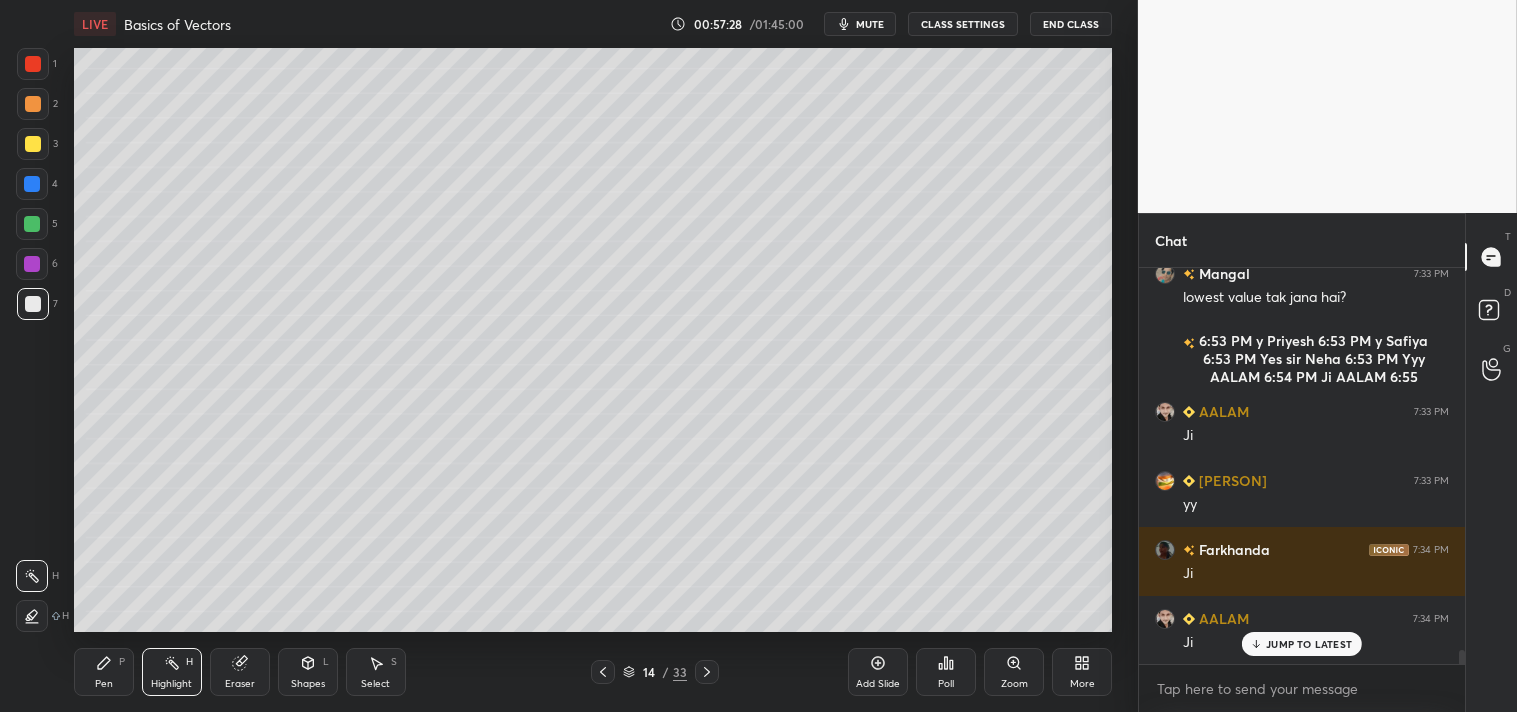 click on "LIVE Basics of Vectors 00:57:28 /  01:45:00 mute CLASS SETTINGS End Class Setting up your live class Poll for   secs No correct answer Start poll Back Basics of Vectors • L6 of Detail Complete course on Mathematical Physics - CSIR NET, GATE, TIFR, JEST, etc Shanu Arora Pen P Highlight H Eraser Shapes L Select S 14 / 33 Add Slide Poll Zoom More" at bounding box center [593, 356] 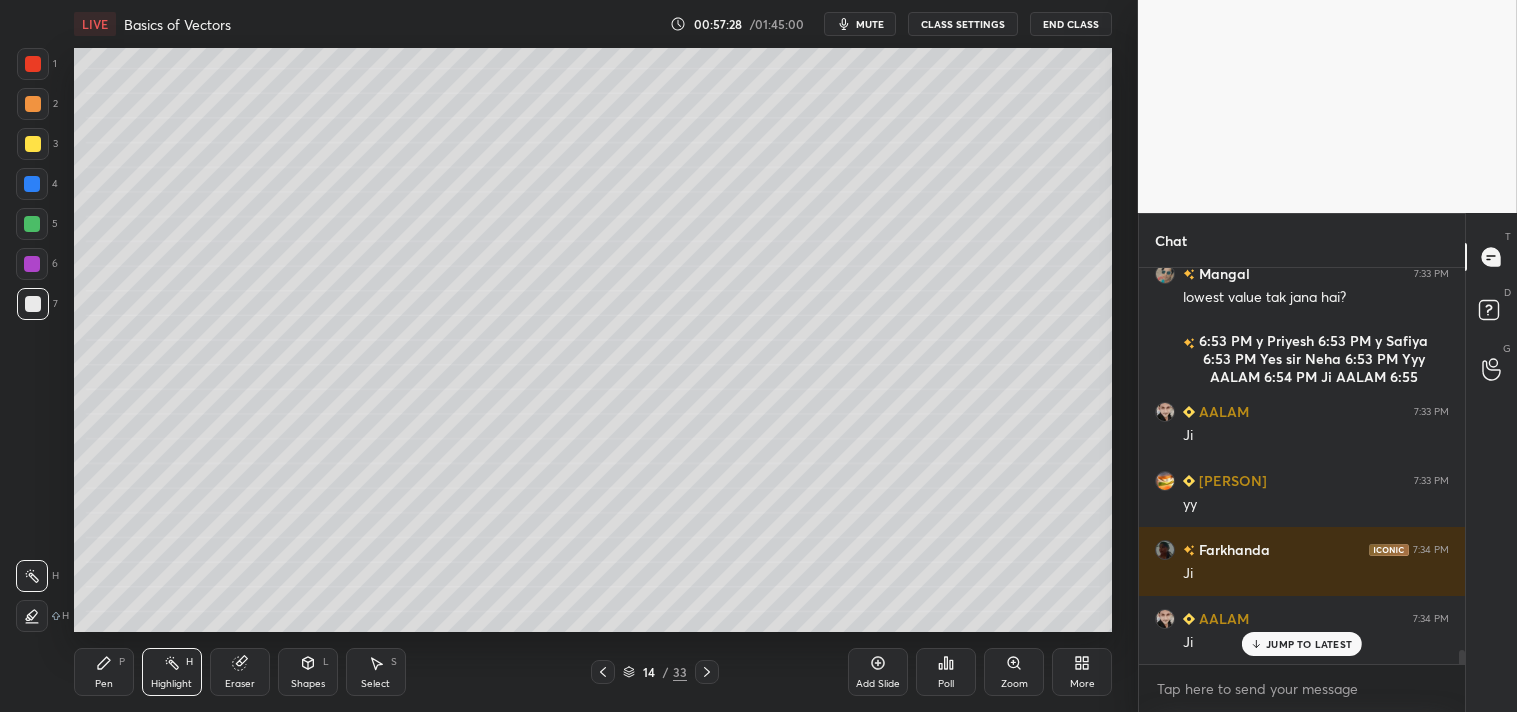 click on "Pen P" at bounding box center (104, 672) 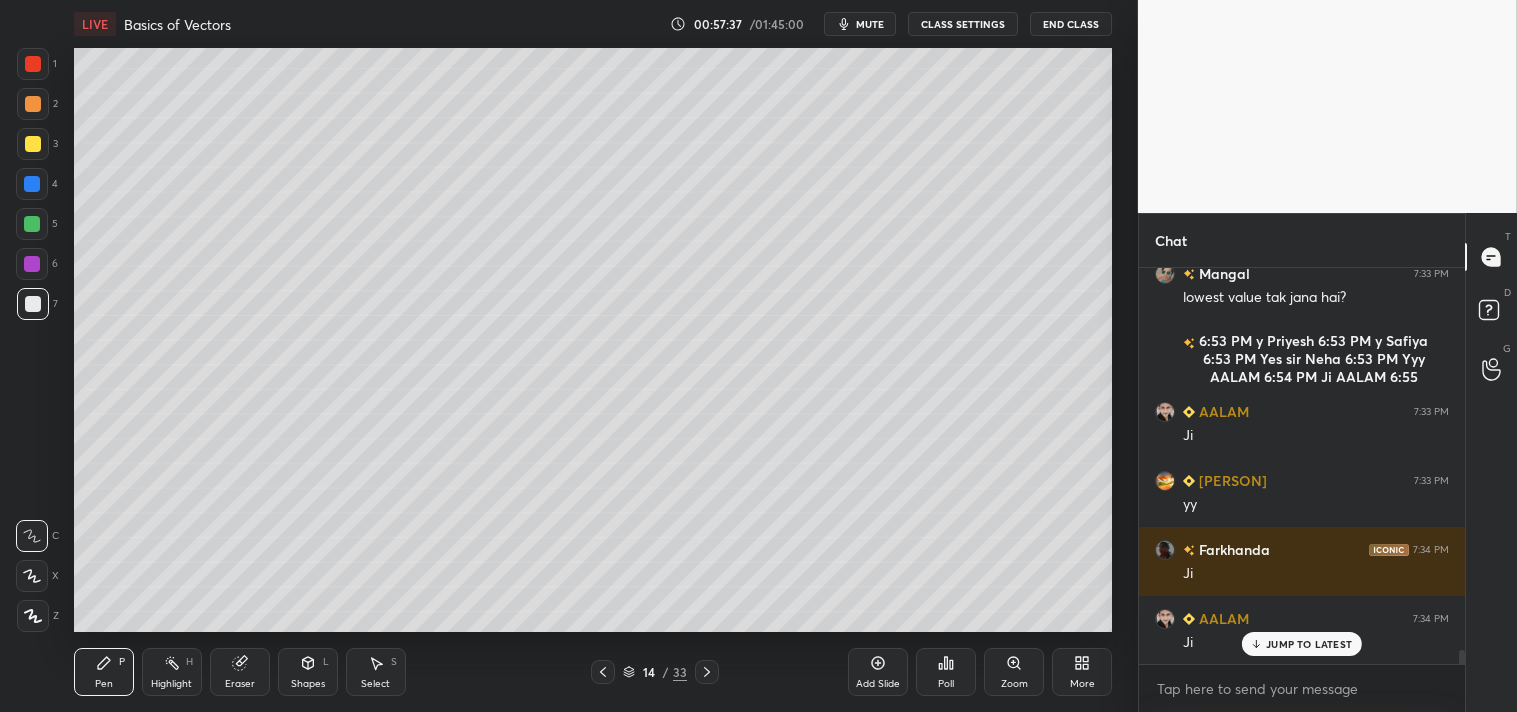 click on "Shapes L" at bounding box center (308, 672) 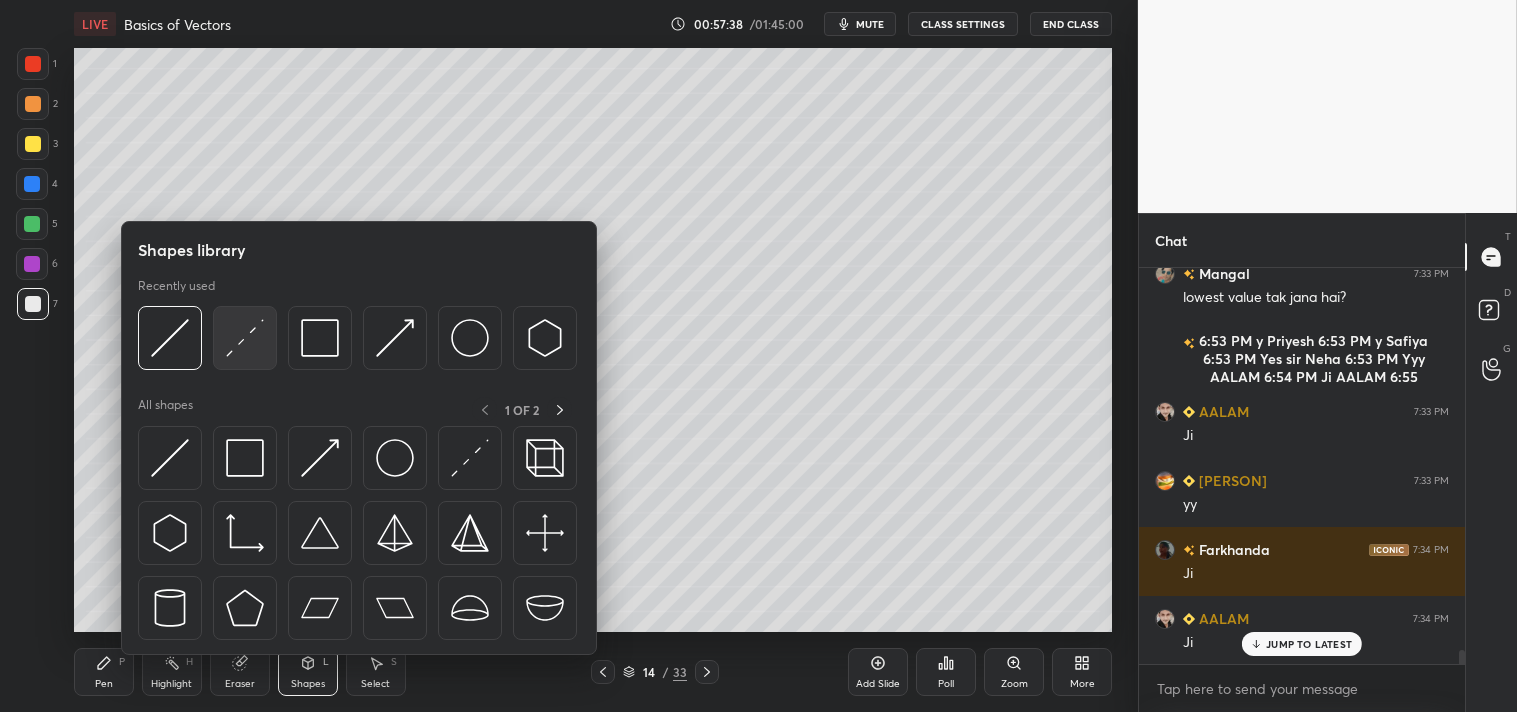click at bounding box center [245, 338] 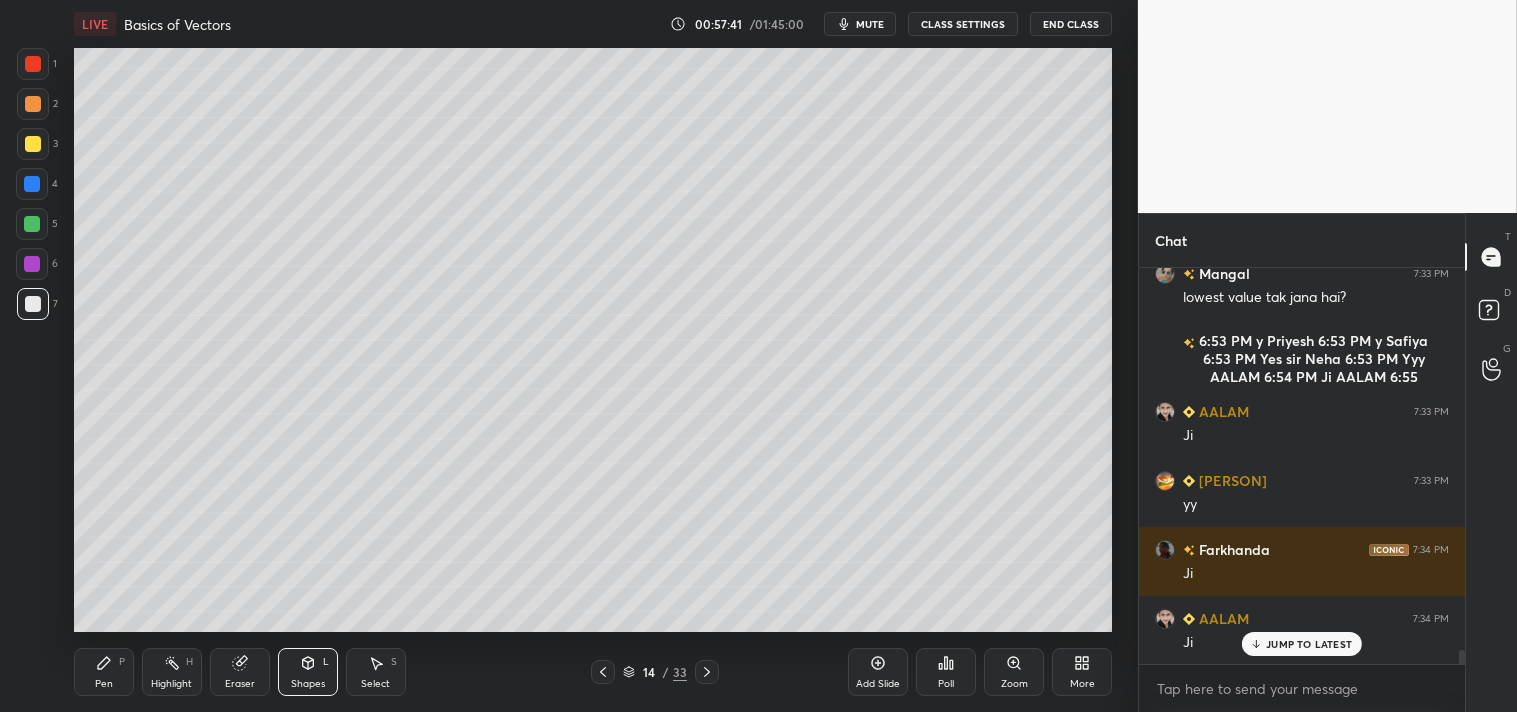 click on "Pen" at bounding box center [104, 684] 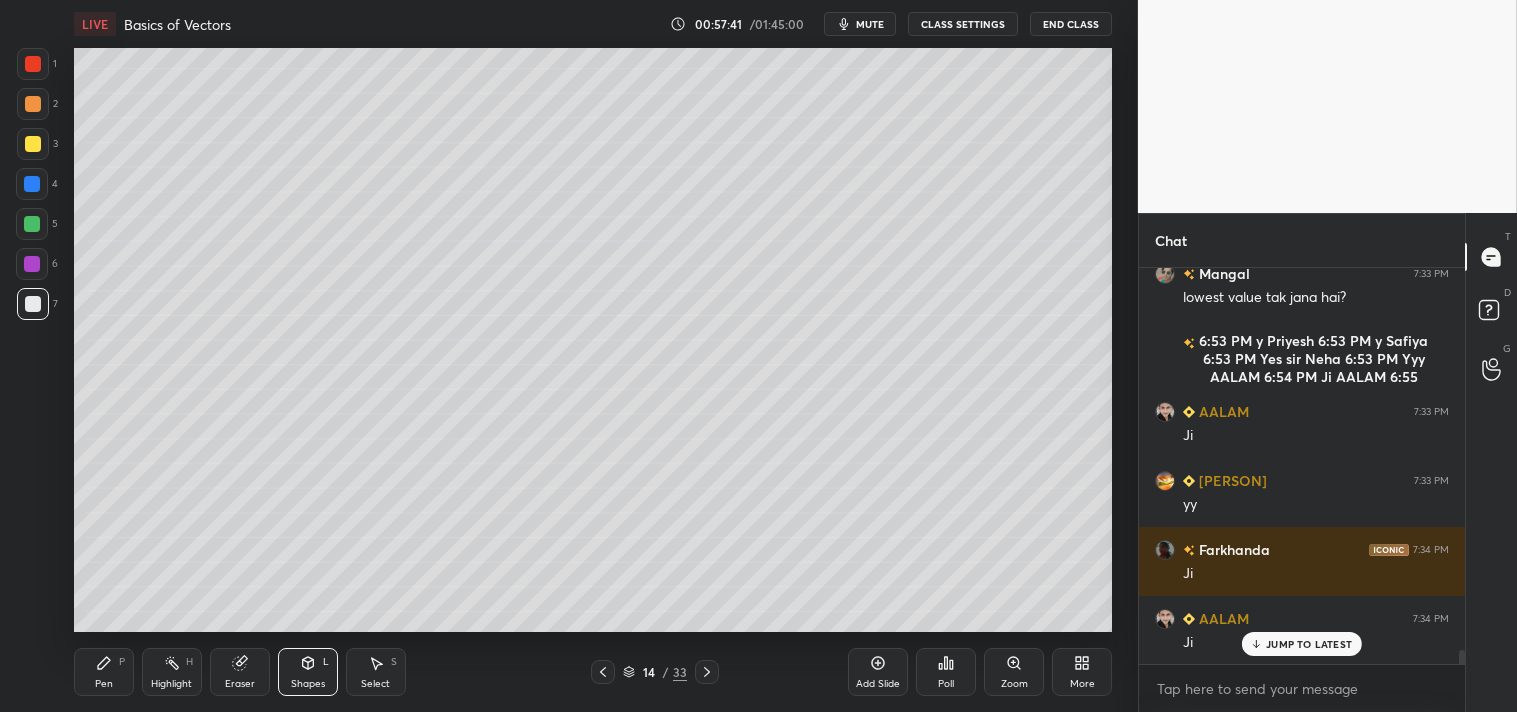 click on "Pen P" at bounding box center [104, 672] 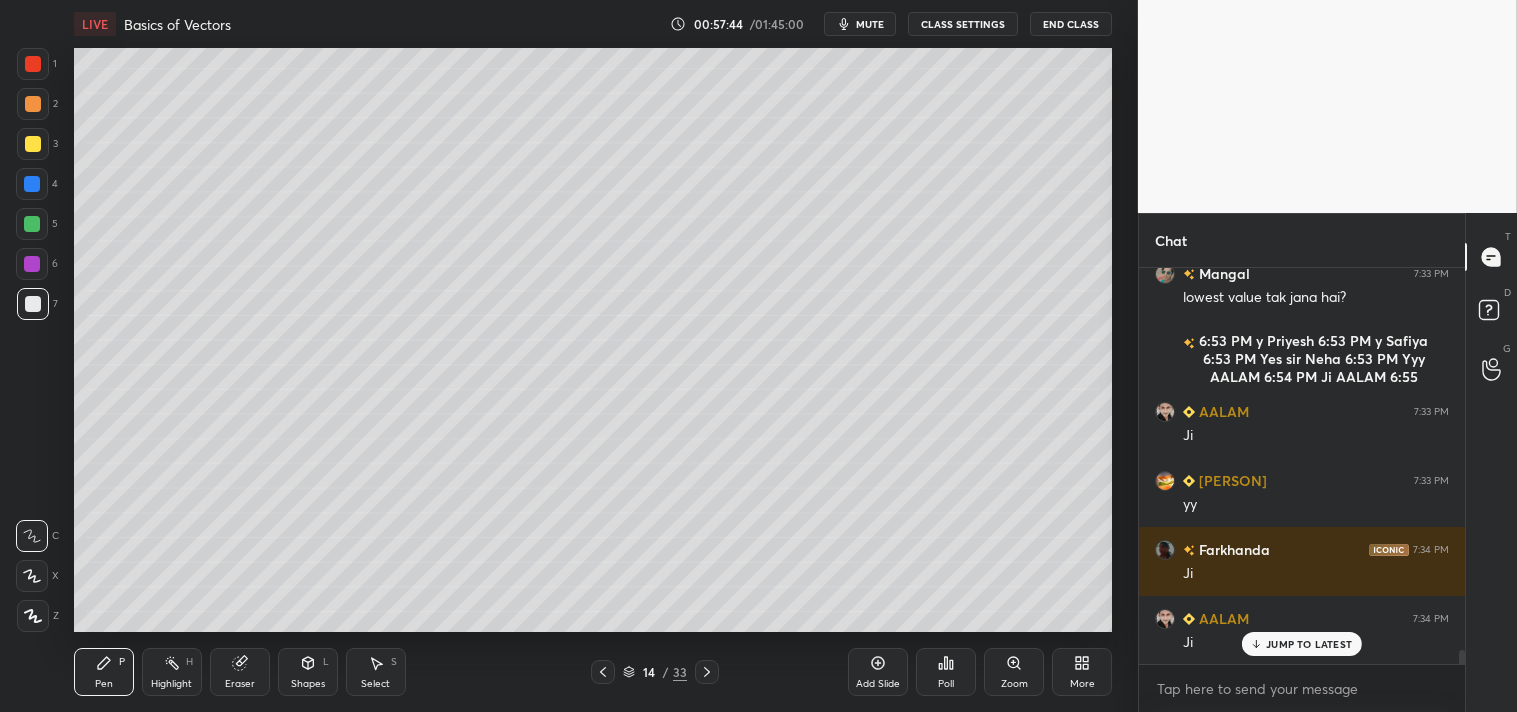 click on "Shapes" at bounding box center (308, 684) 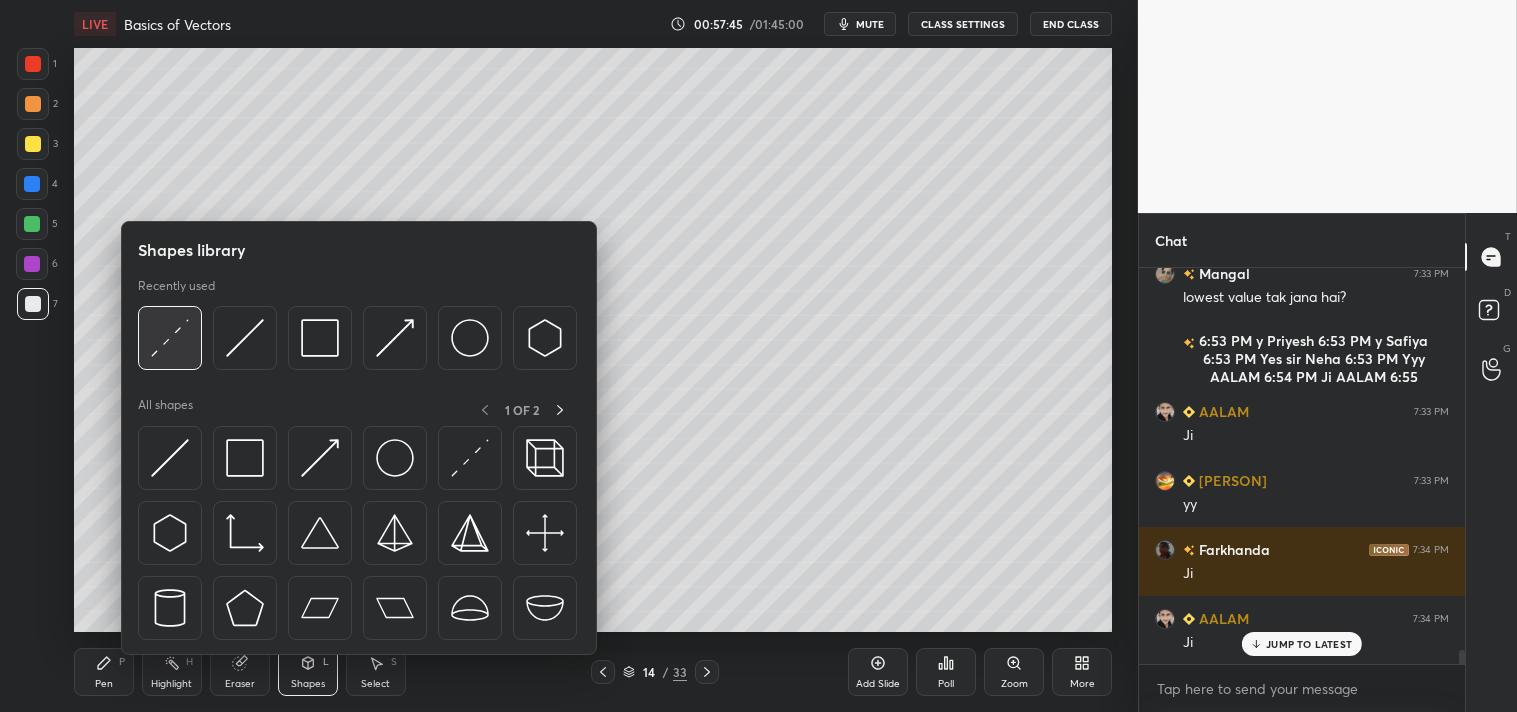 click at bounding box center [170, 338] 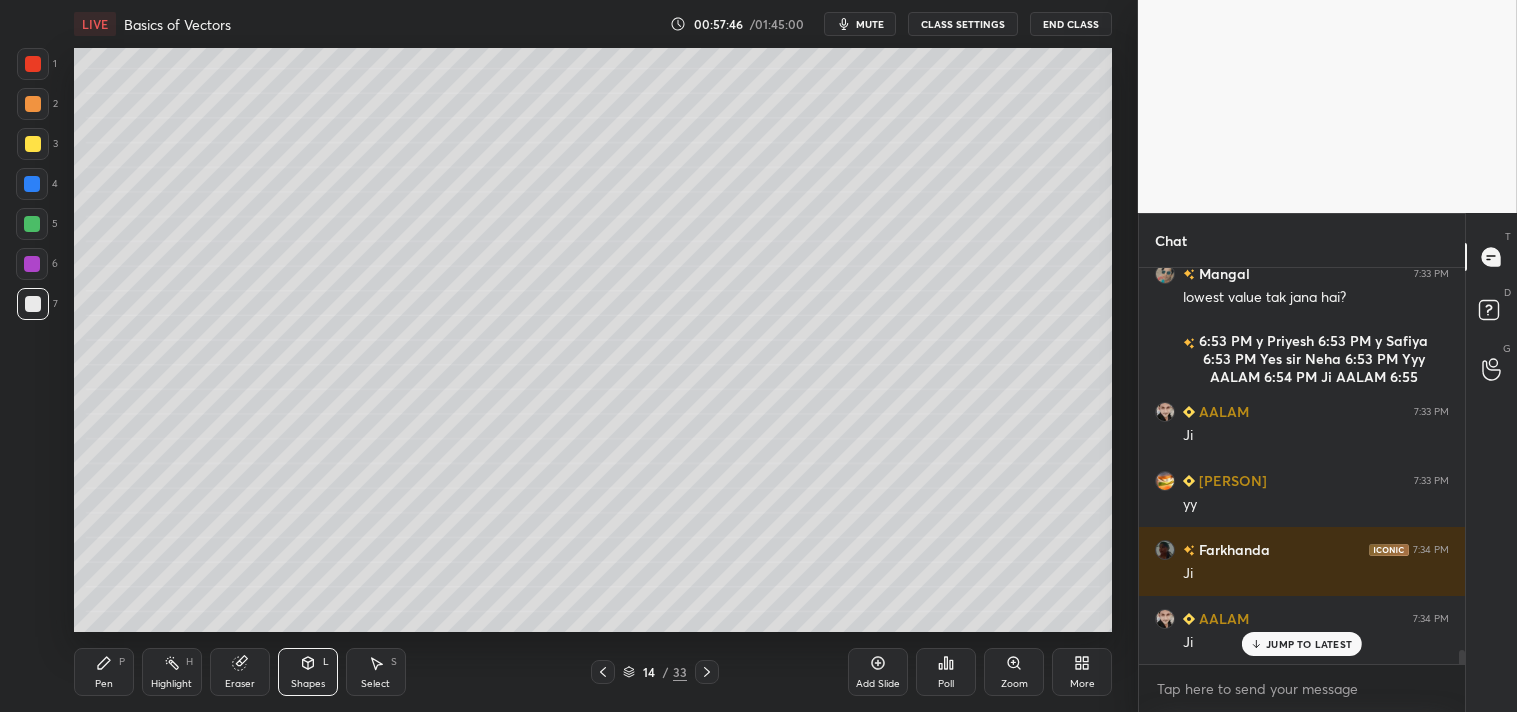 click 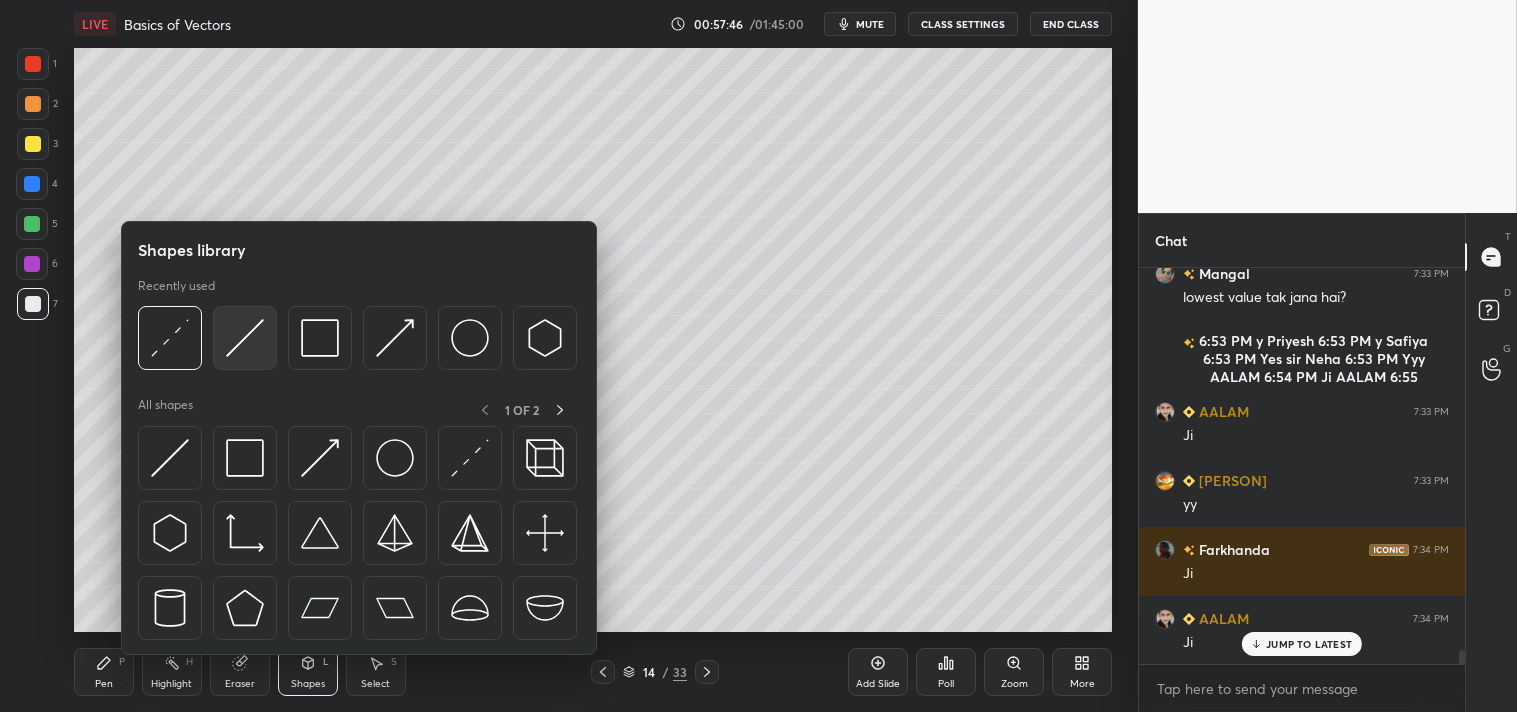 click at bounding box center (245, 338) 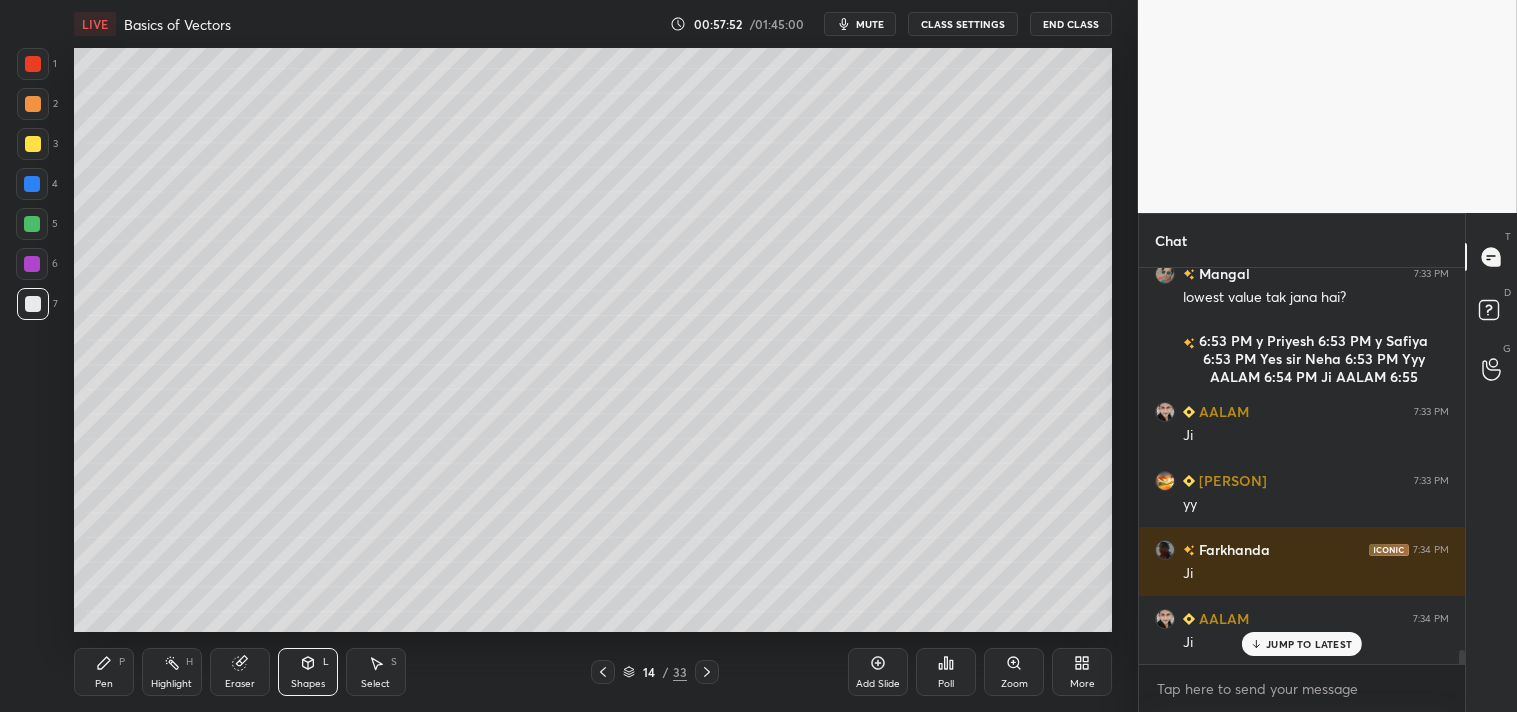 click 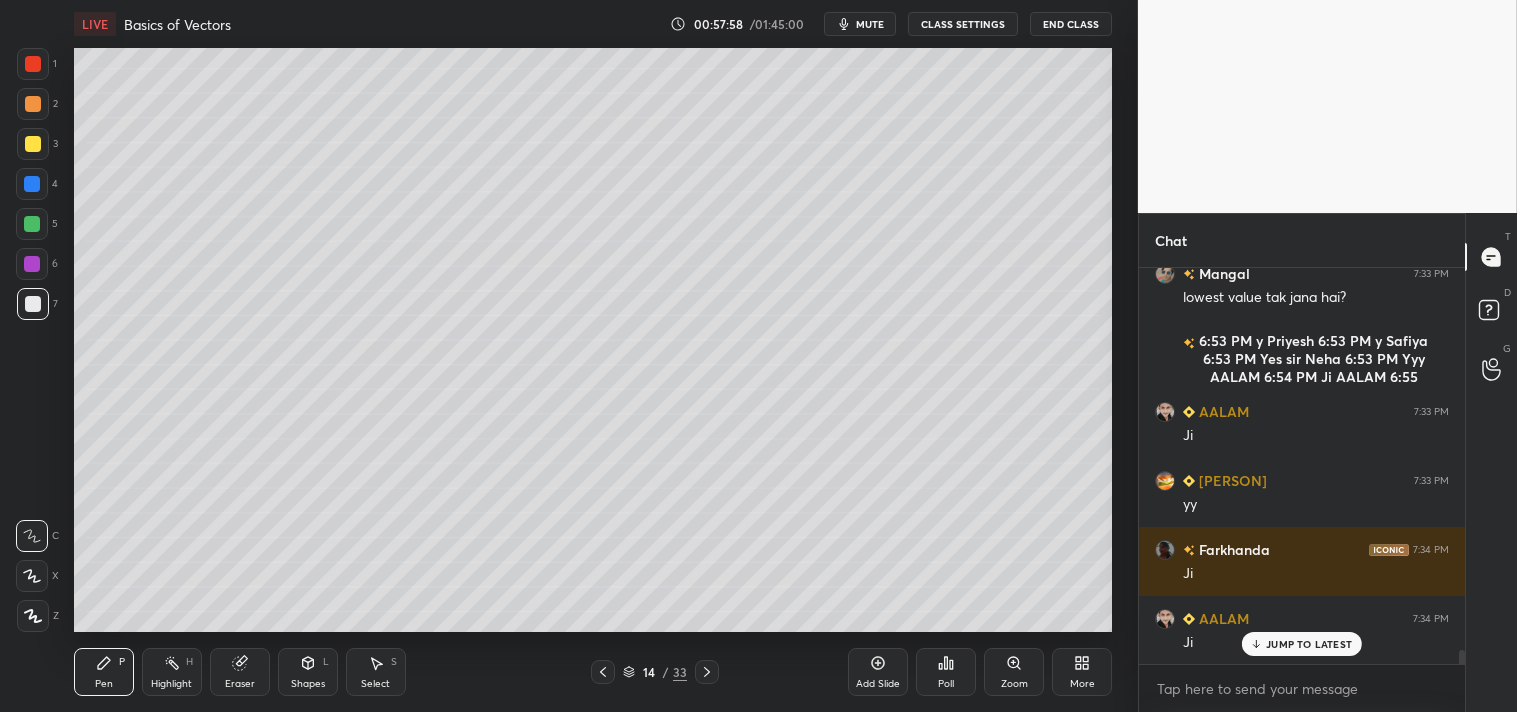 click 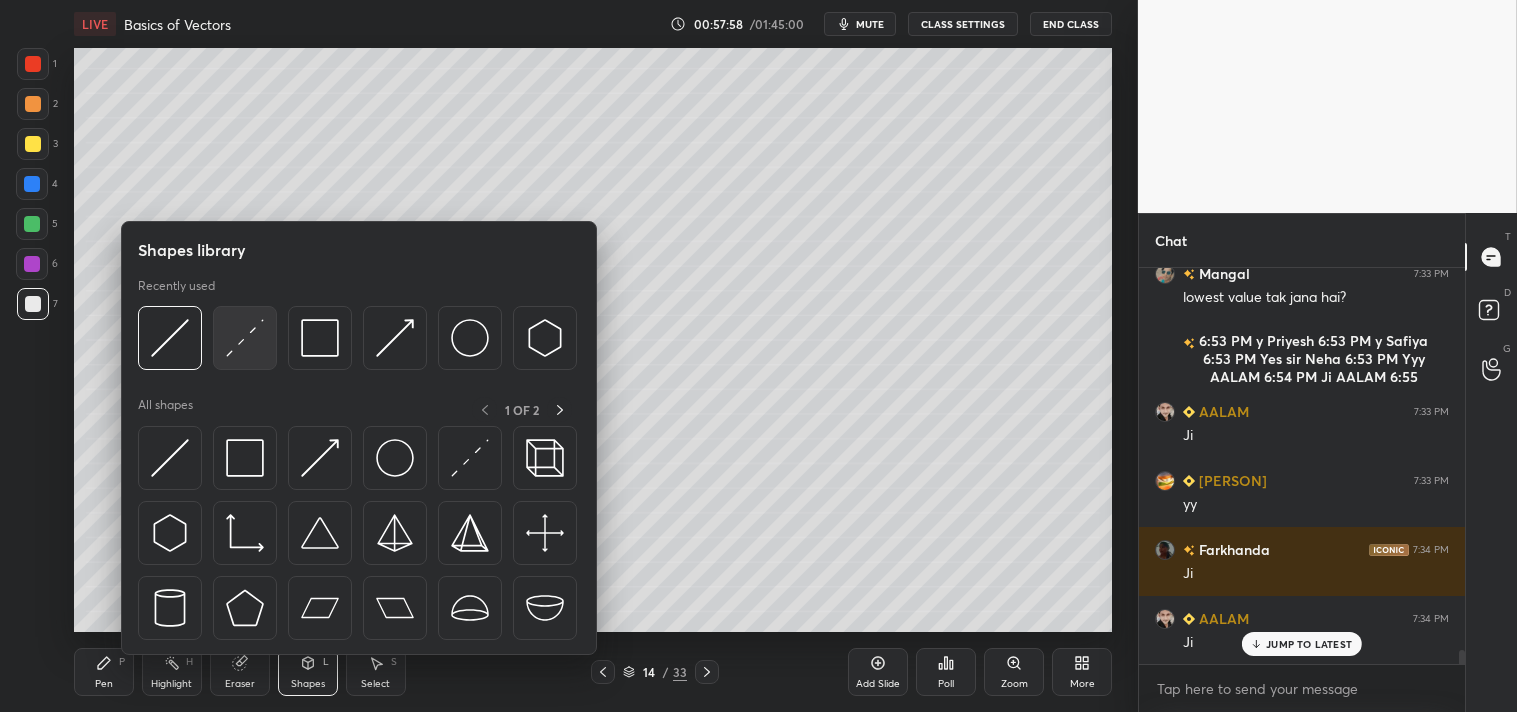 click at bounding box center [245, 338] 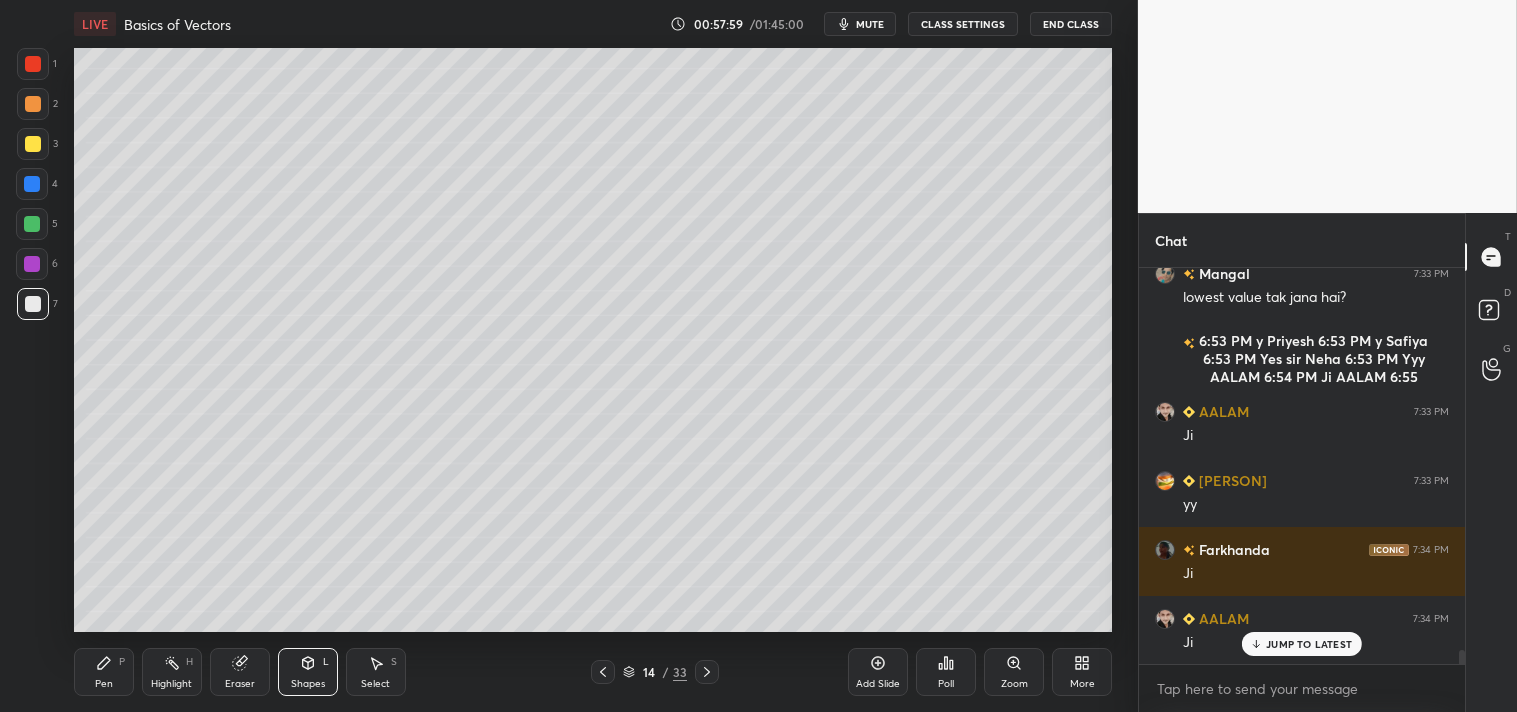 click on "Shapes L" at bounding box center [308, 672] 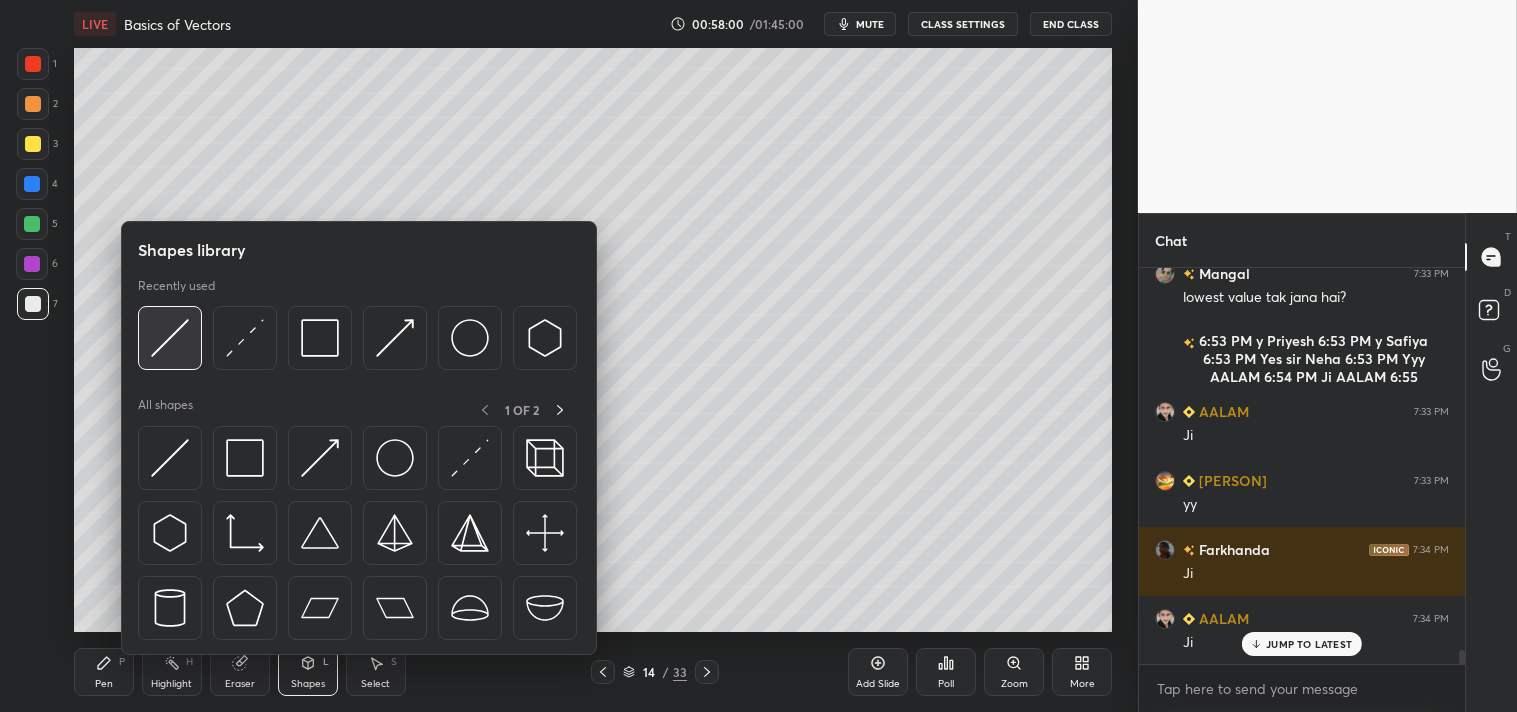 click at bounding box center (170, 338) 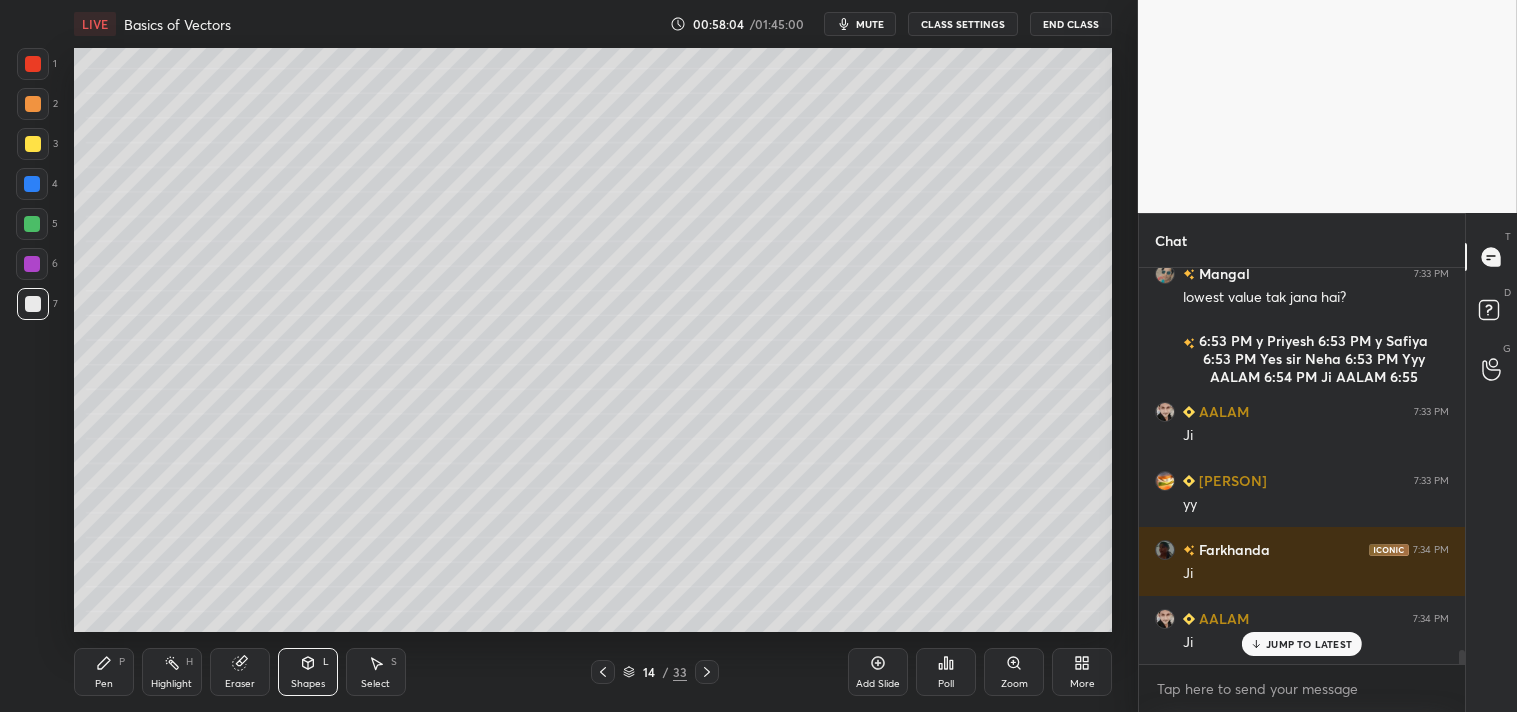 click on "Pen" at bounding box center (104, 684) 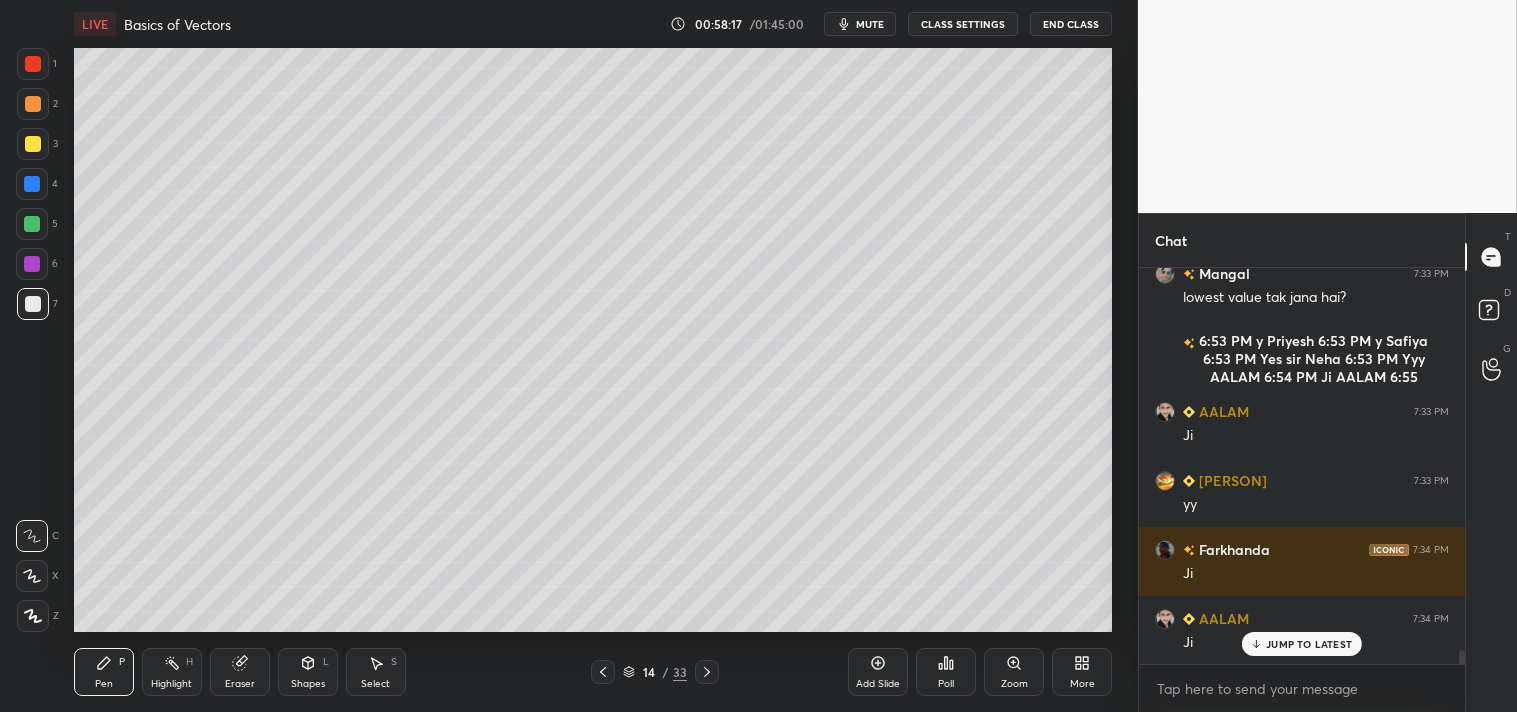 scroll, scrollTop: 10607, scrollLeft: 0, axis: vertical 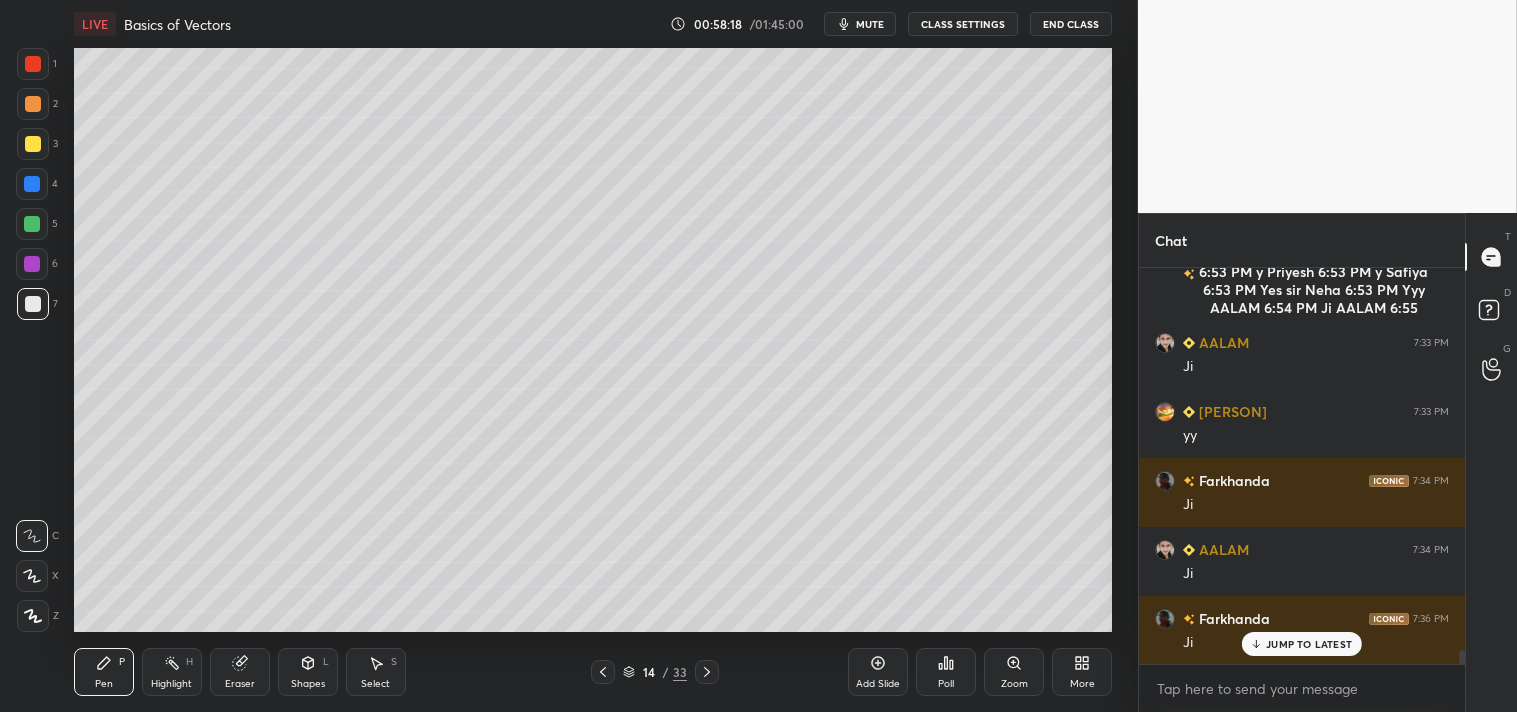click 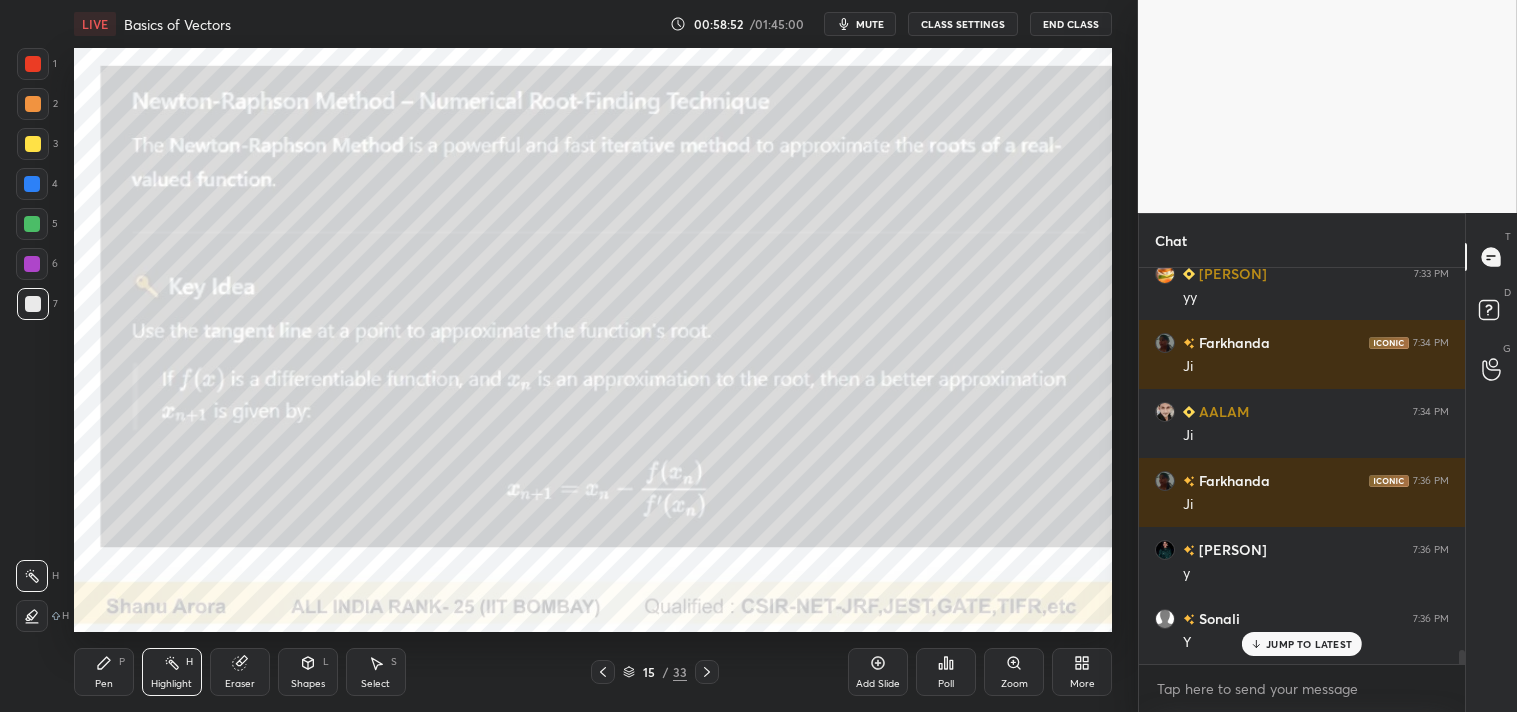 scroll, scrollTop: 10815, scrollLeft: 0, axis: vertical 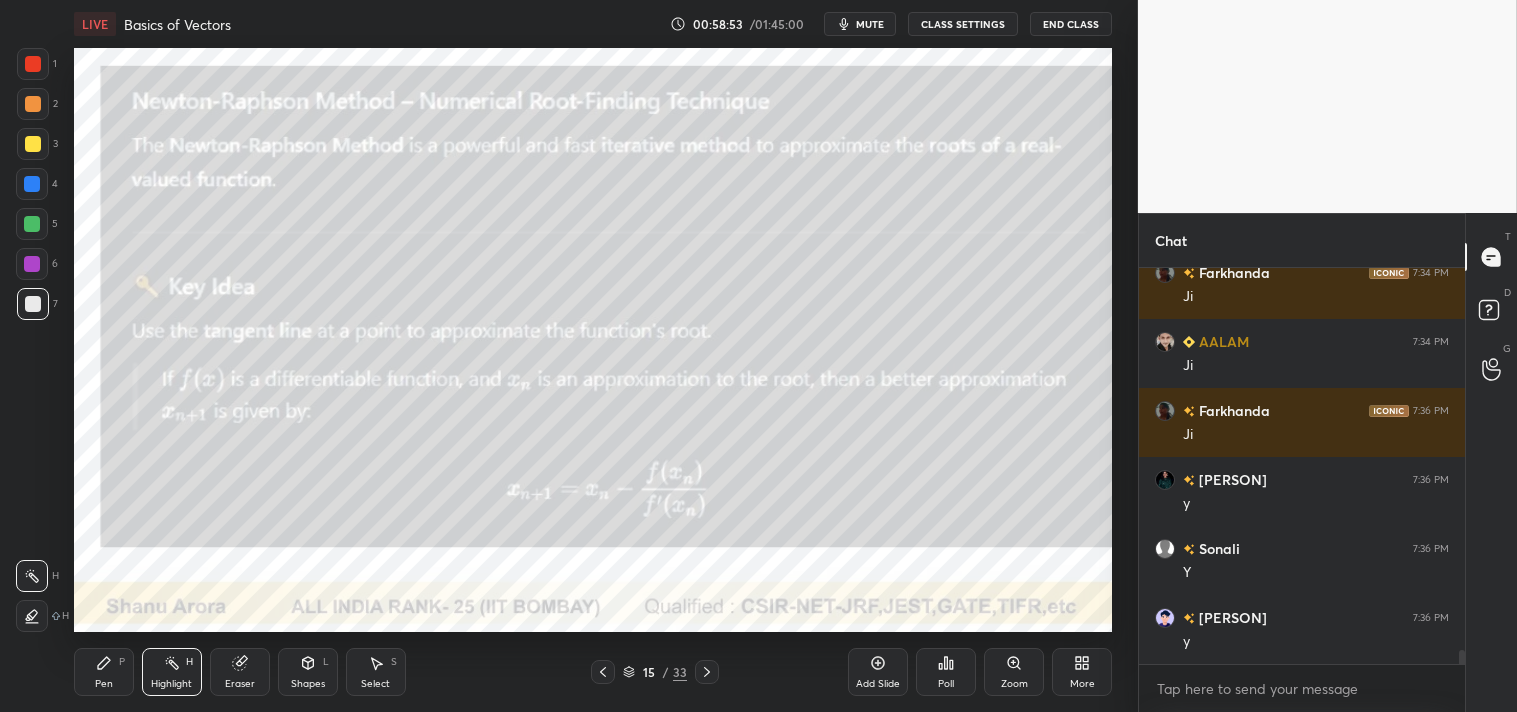 click at bounding box center [33, 144] 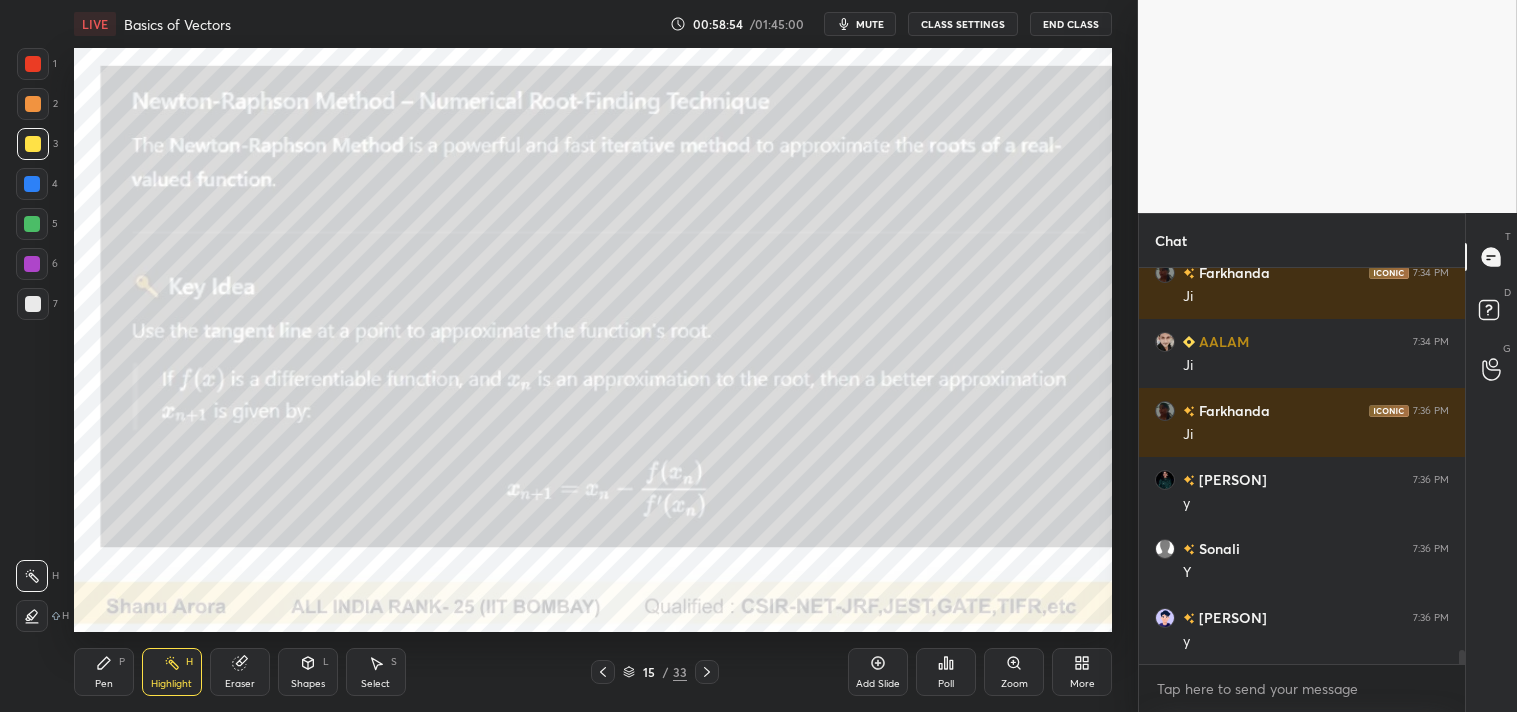 click on "Shapes L" at bounding box center (308, 672) 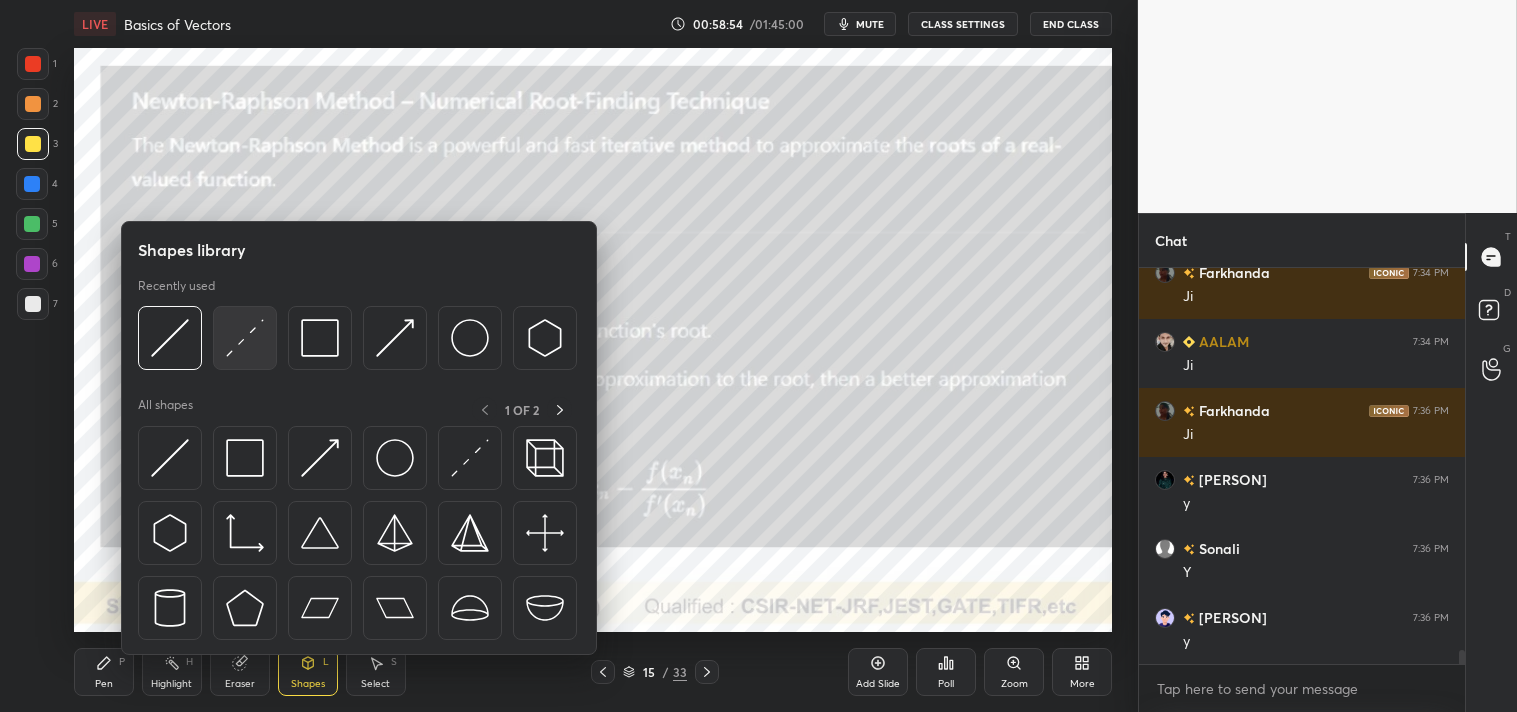 click at bounding box center (245, 338) 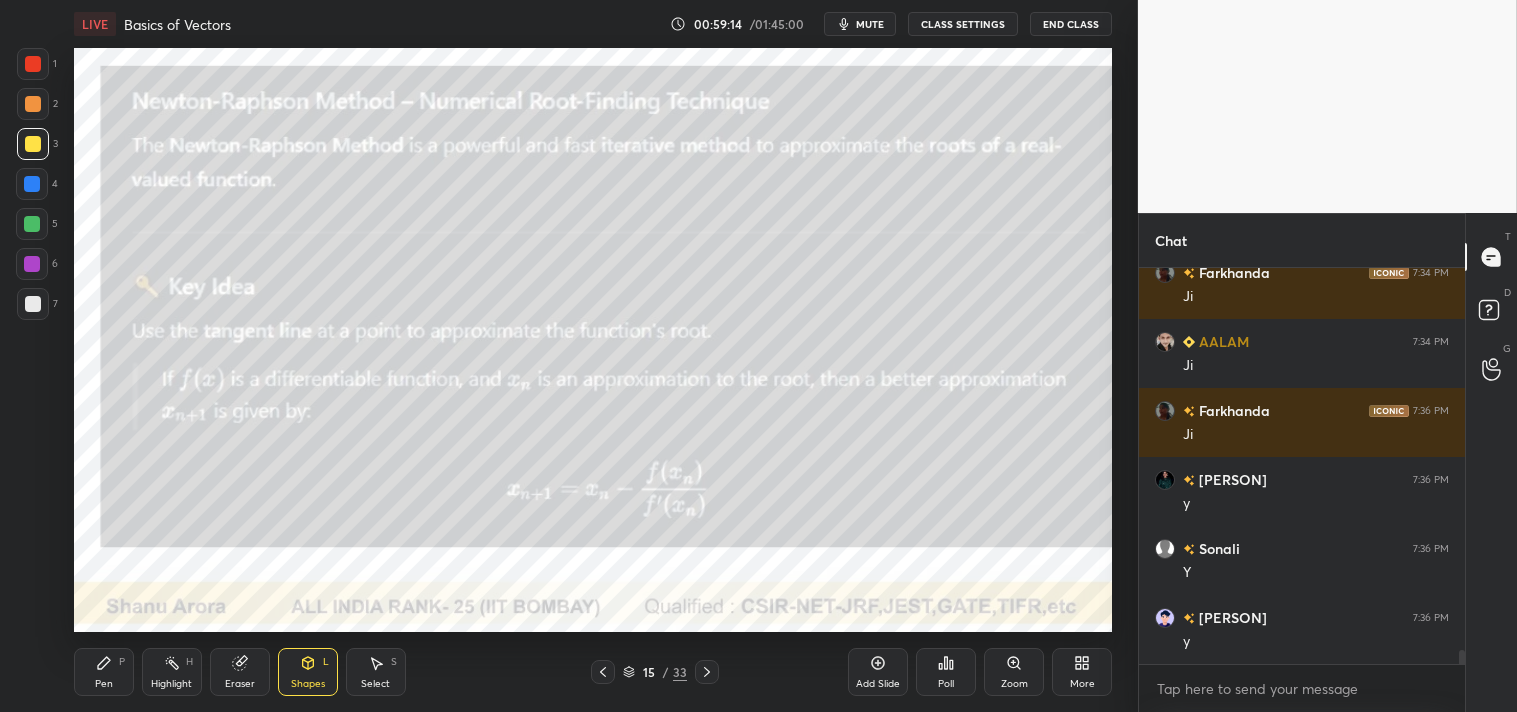 click 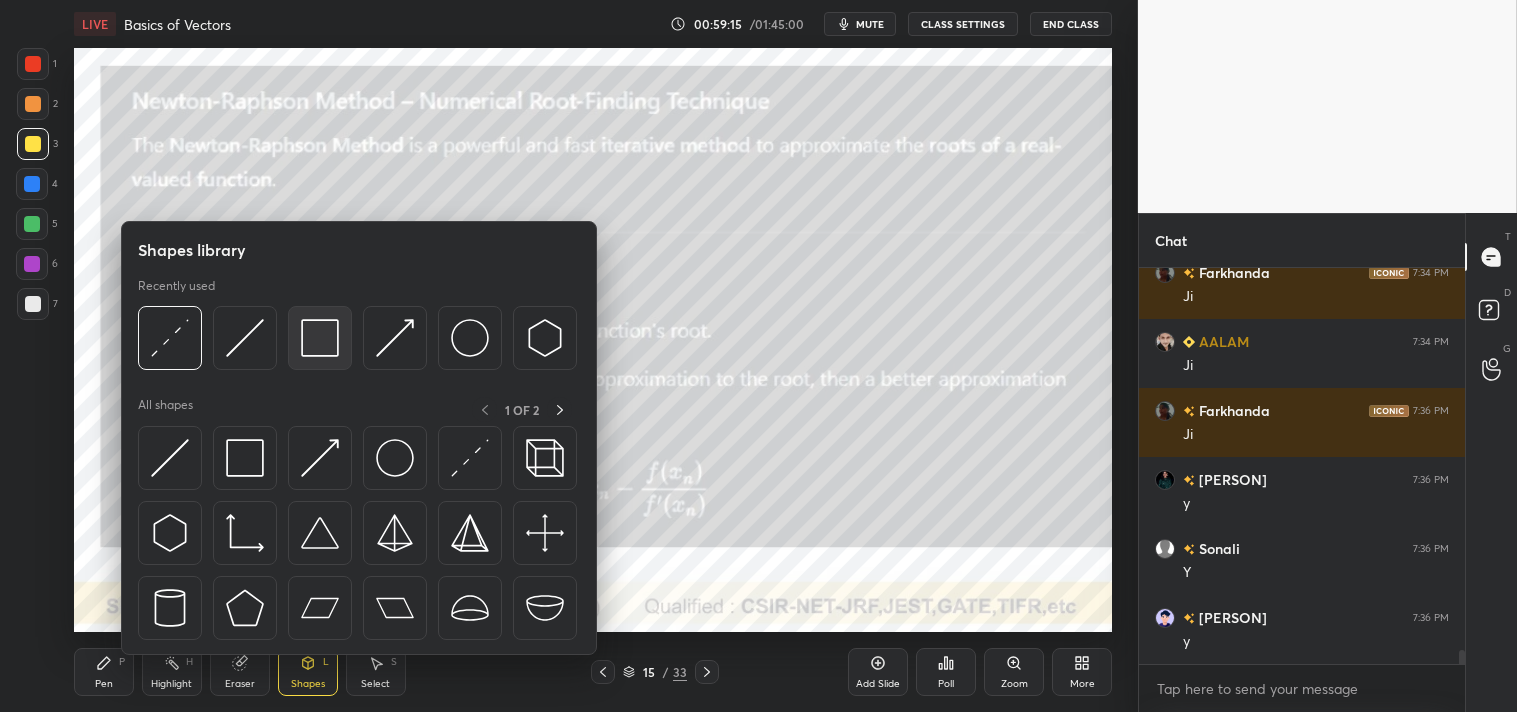 click at bounding box center [320, 338] 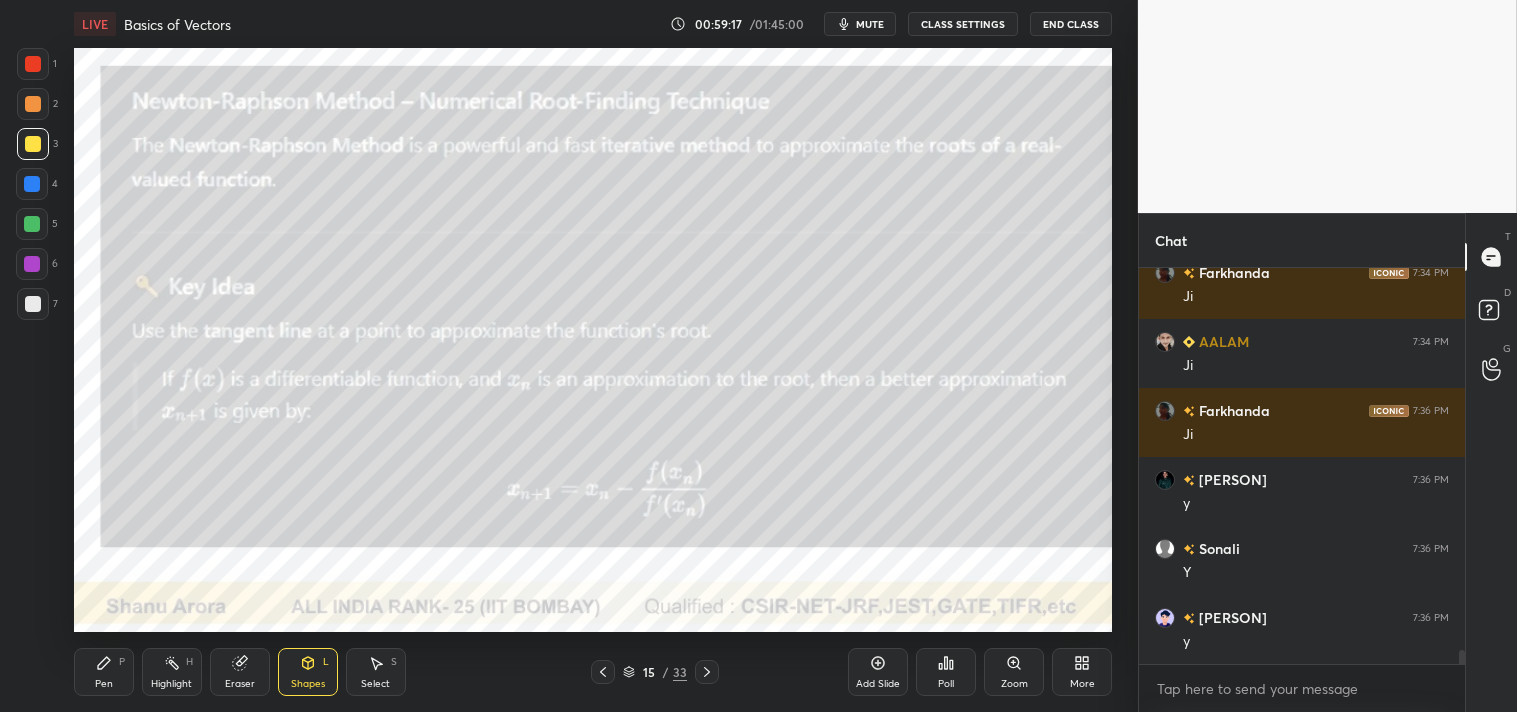 click on "Pen P" at bounding box center [104, 672] 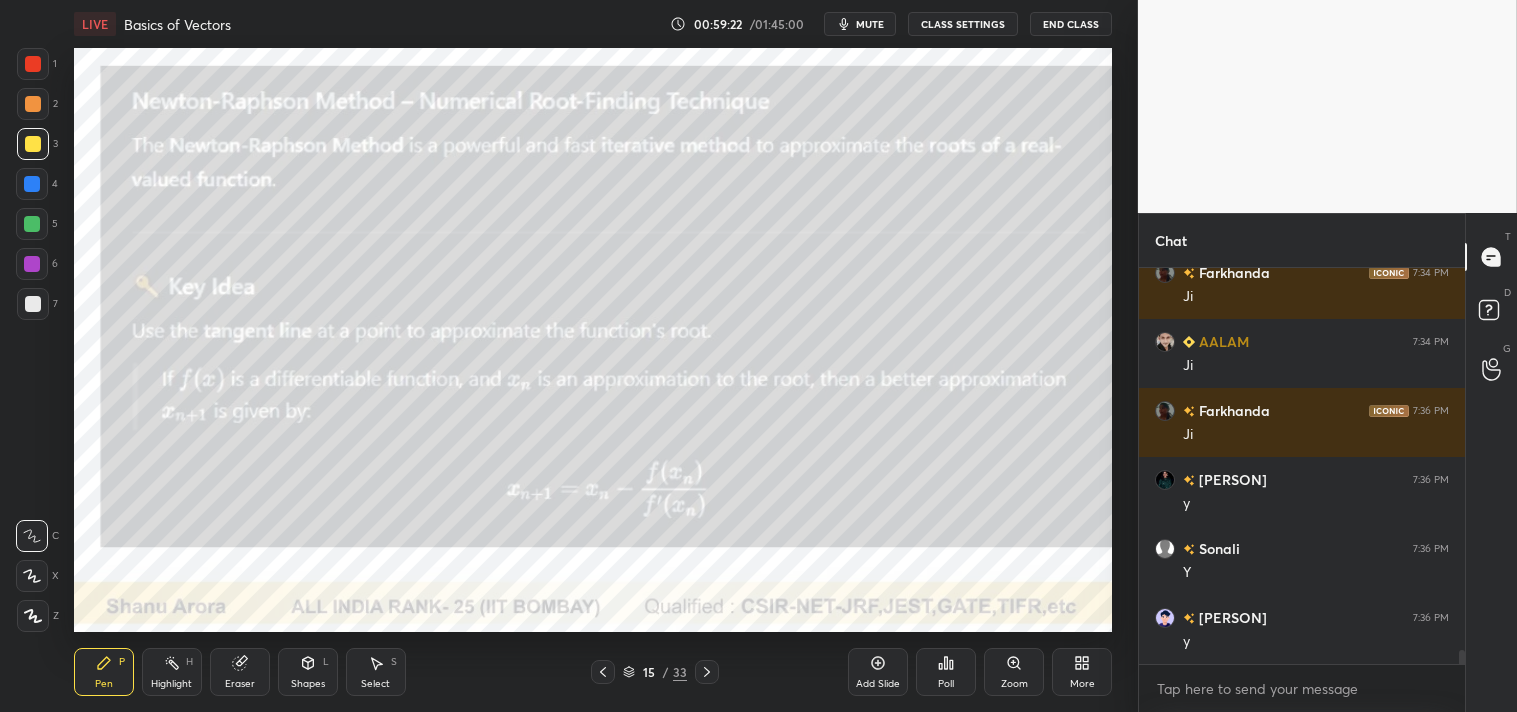 click on "Zoom" at bounding box center [1014, 672] 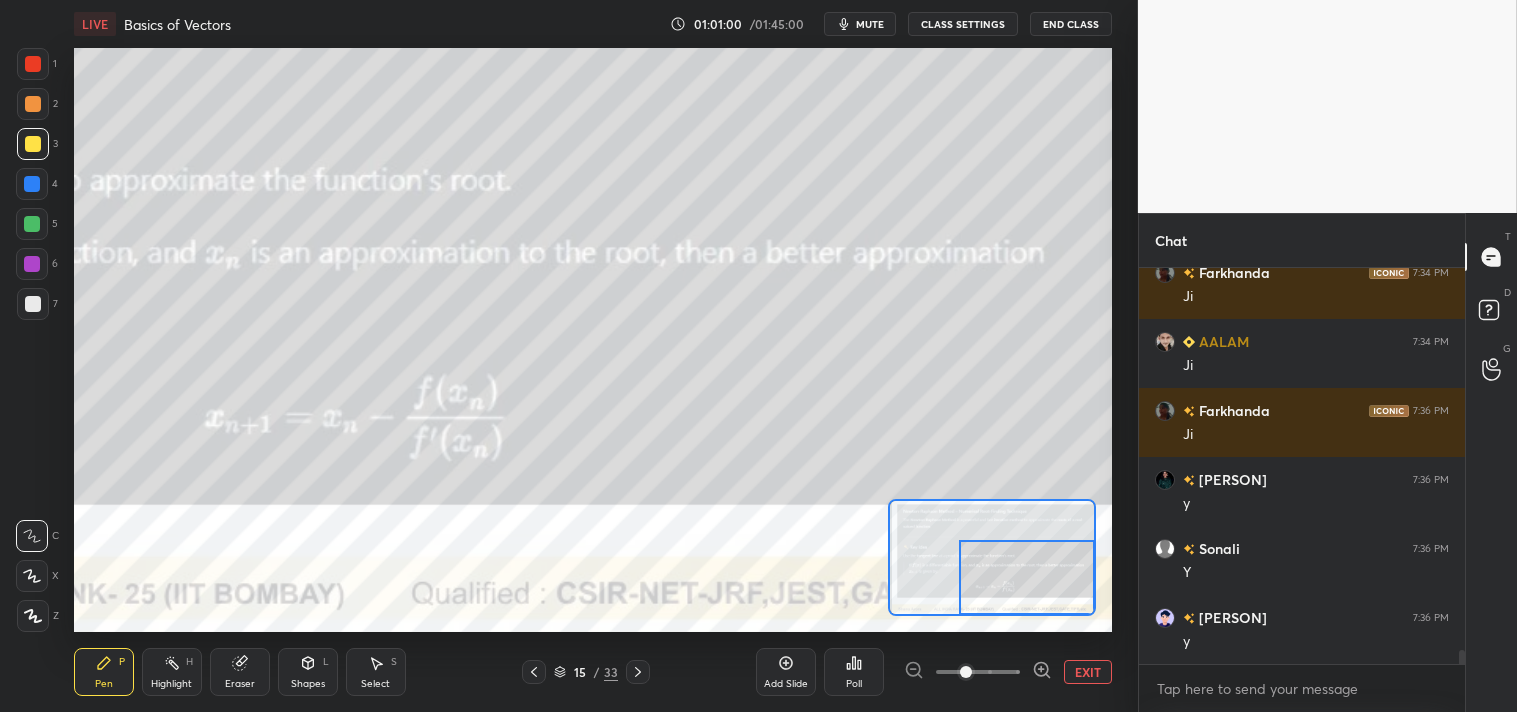 click on "Eraser" at bounding box center [240, 672] 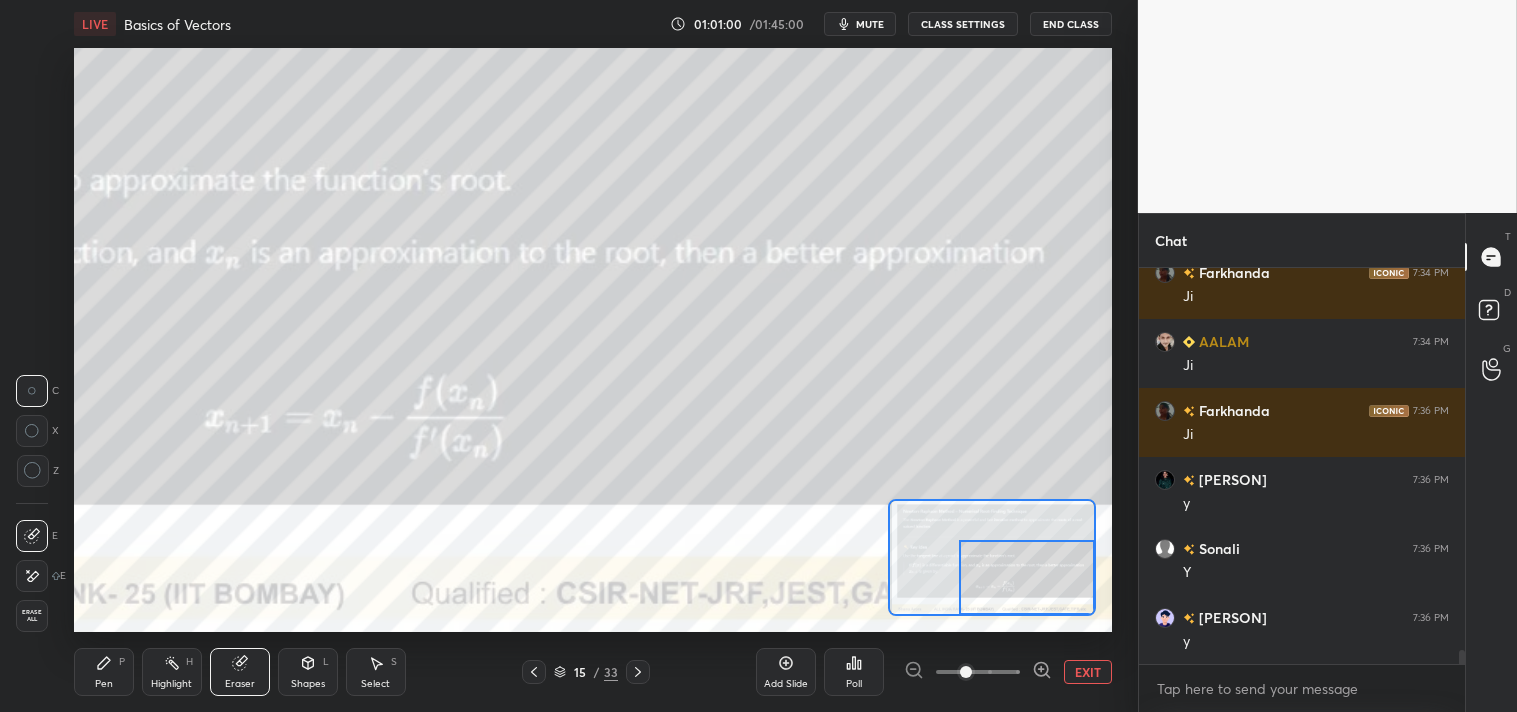 click on "Eraser" at bounding box center (240, 672) 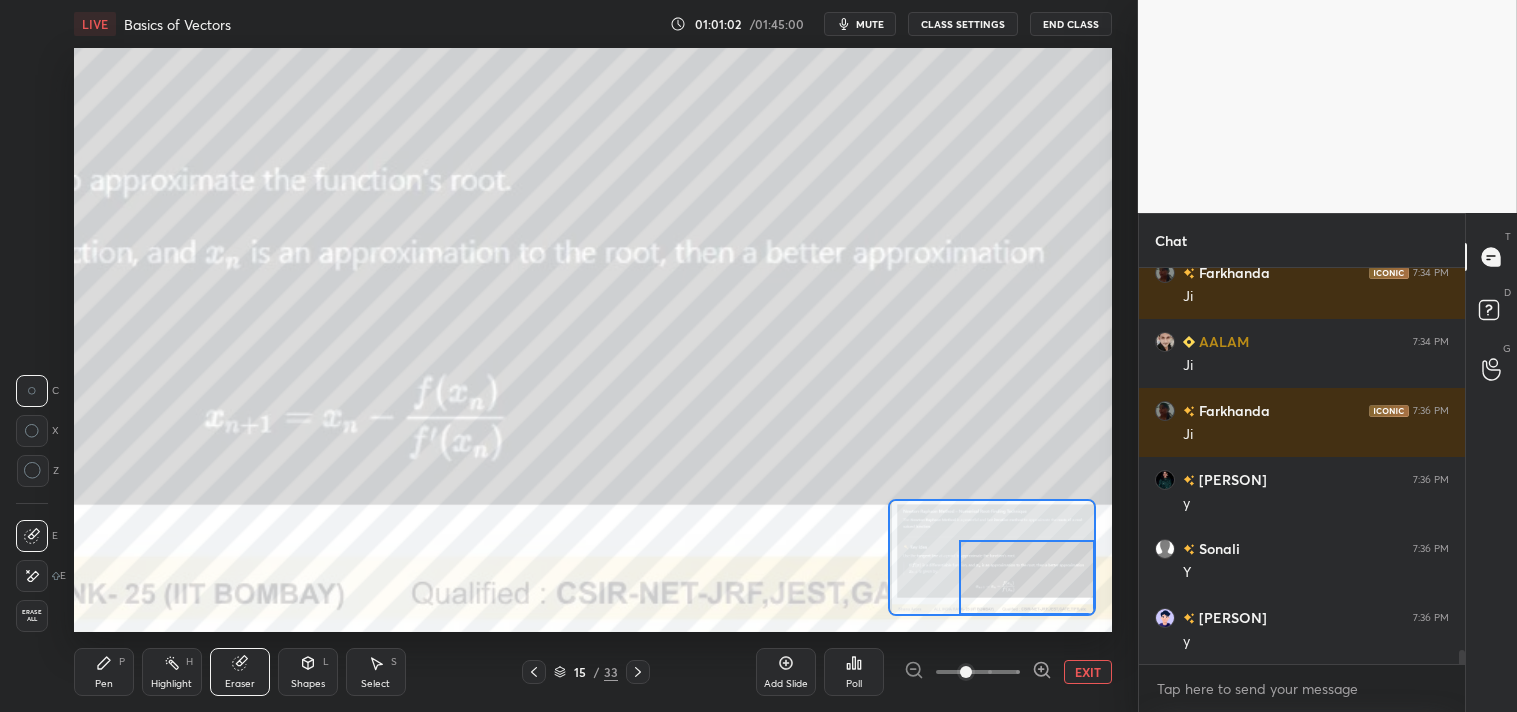 click on "Pen P" at bounding box center (104, 672) 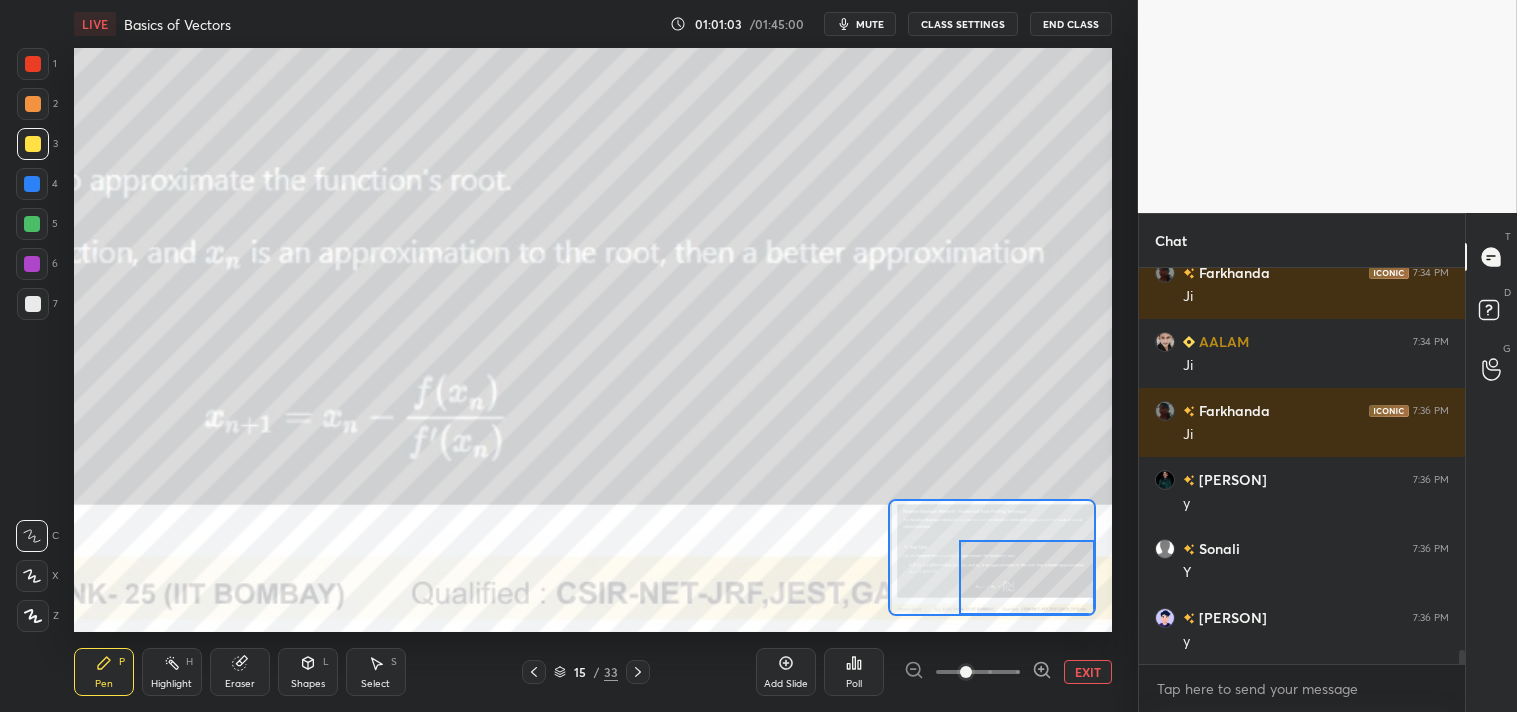 click on "Pen P" at bounding box center (104, 672) 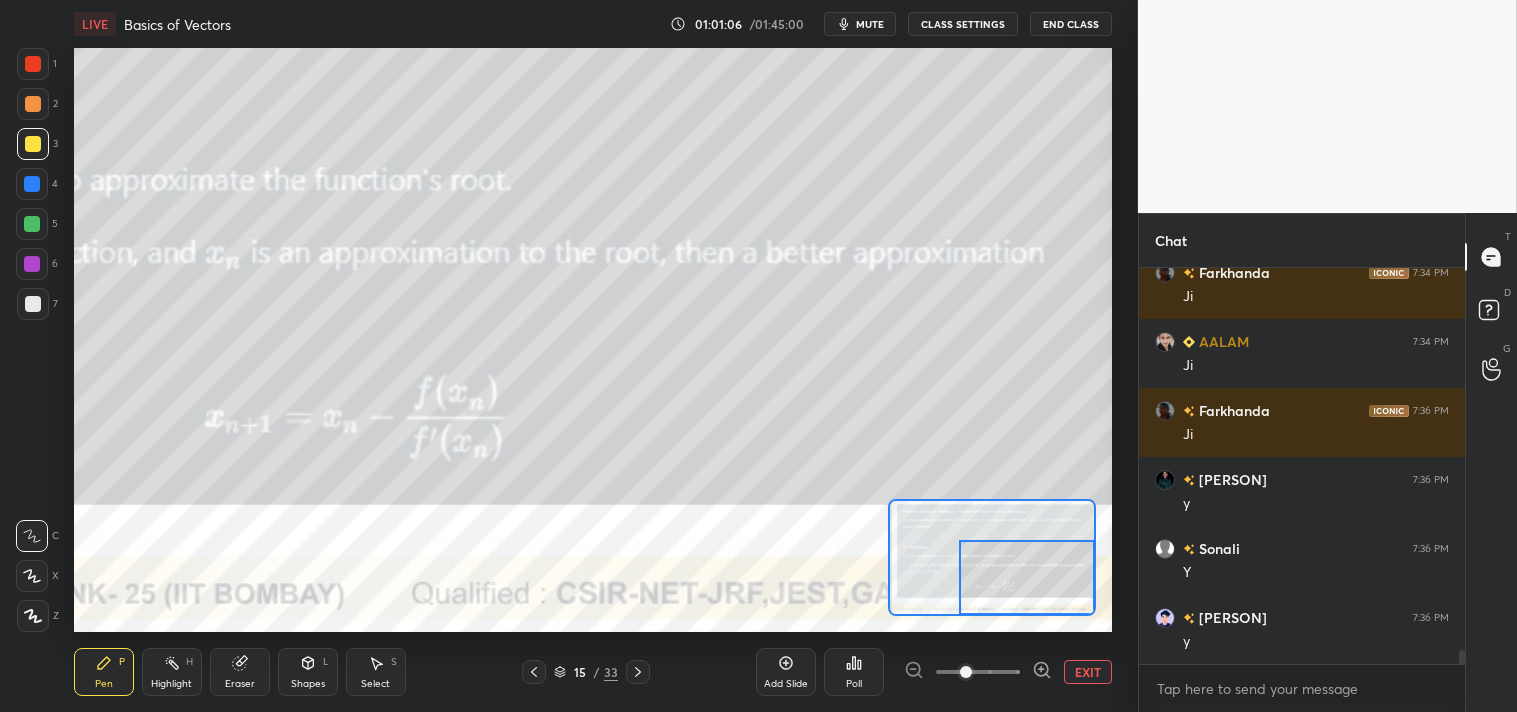 click on "Highlight" at bounding box center (171, 684) 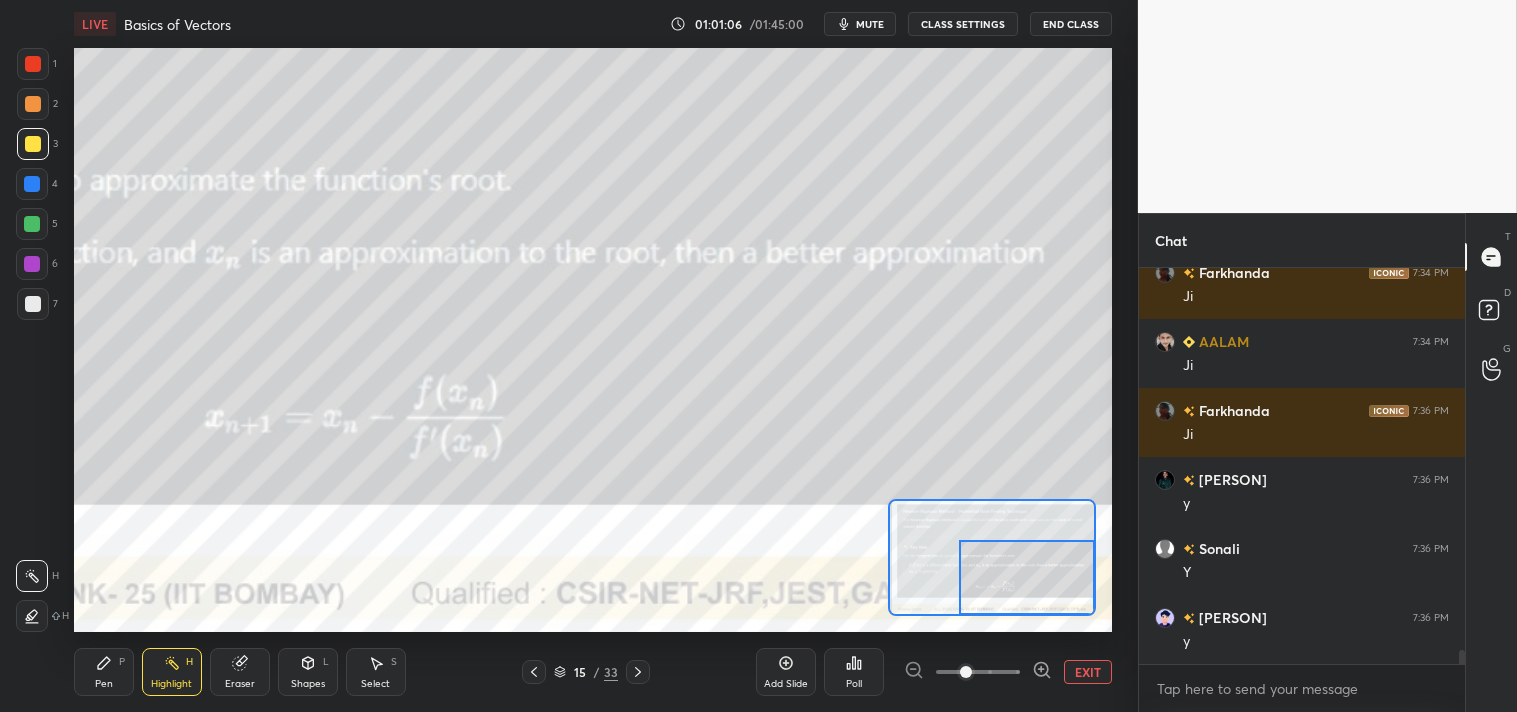 click on "Highlight" at bounding box center [171, 684] 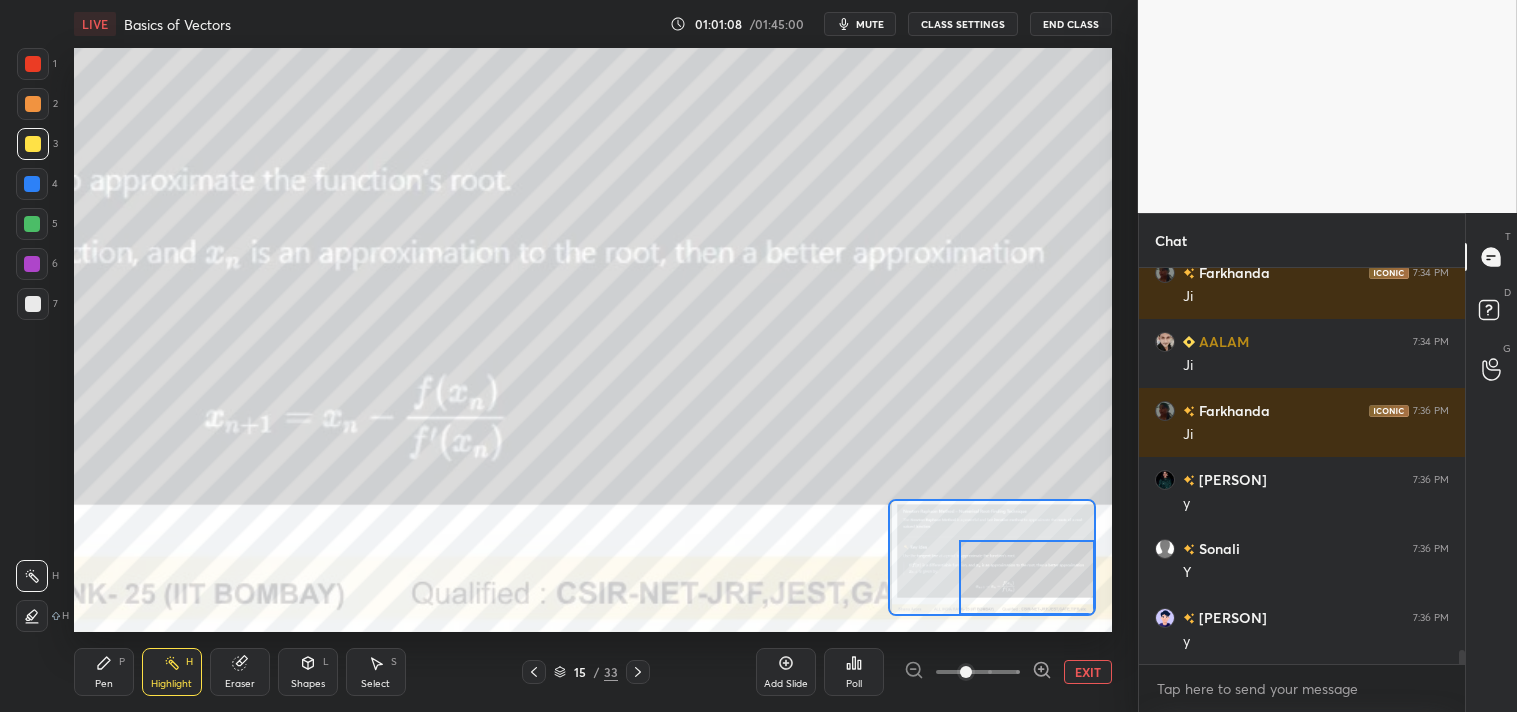 scroll, scrollTop: 10884, scrollLeft: 0, axis: vertical 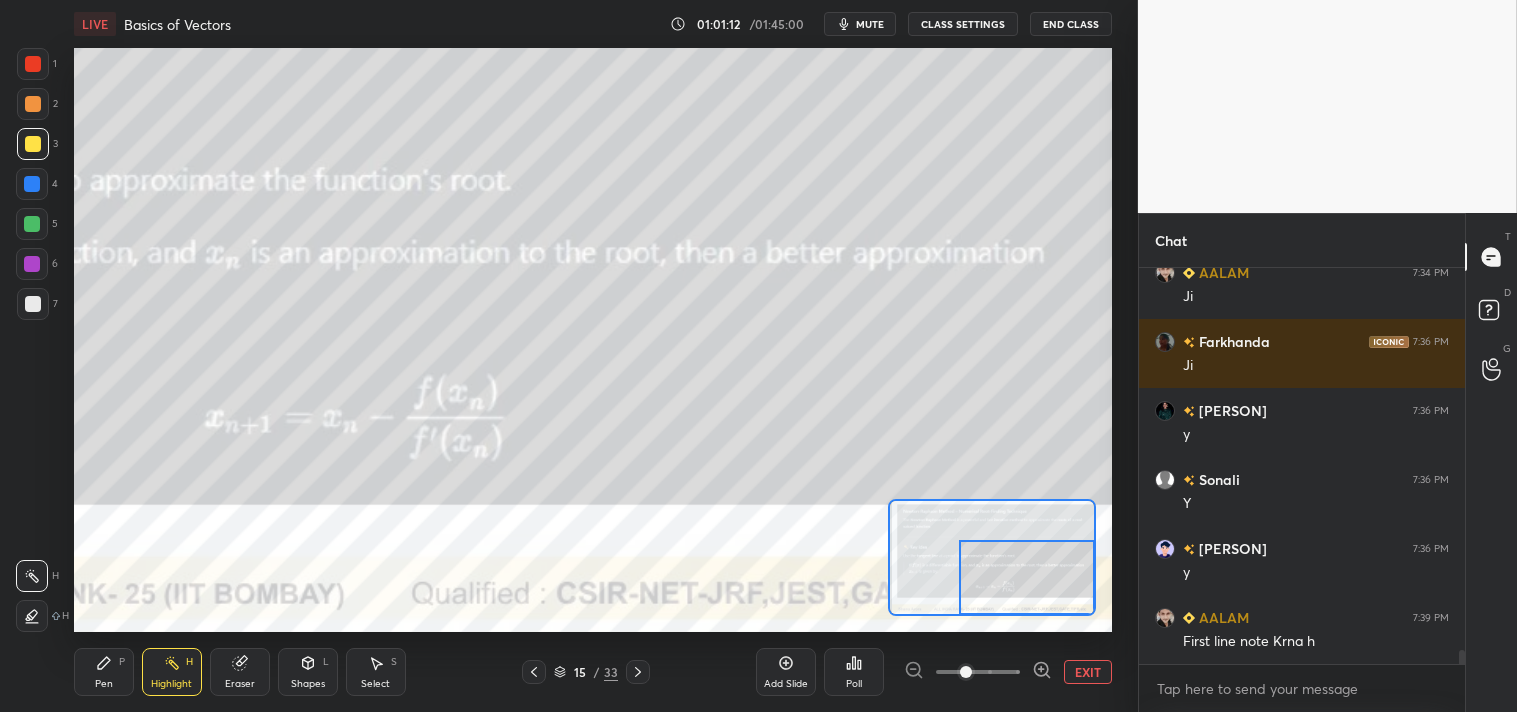 click on "EXIT" at bounding box center (1088, 672) 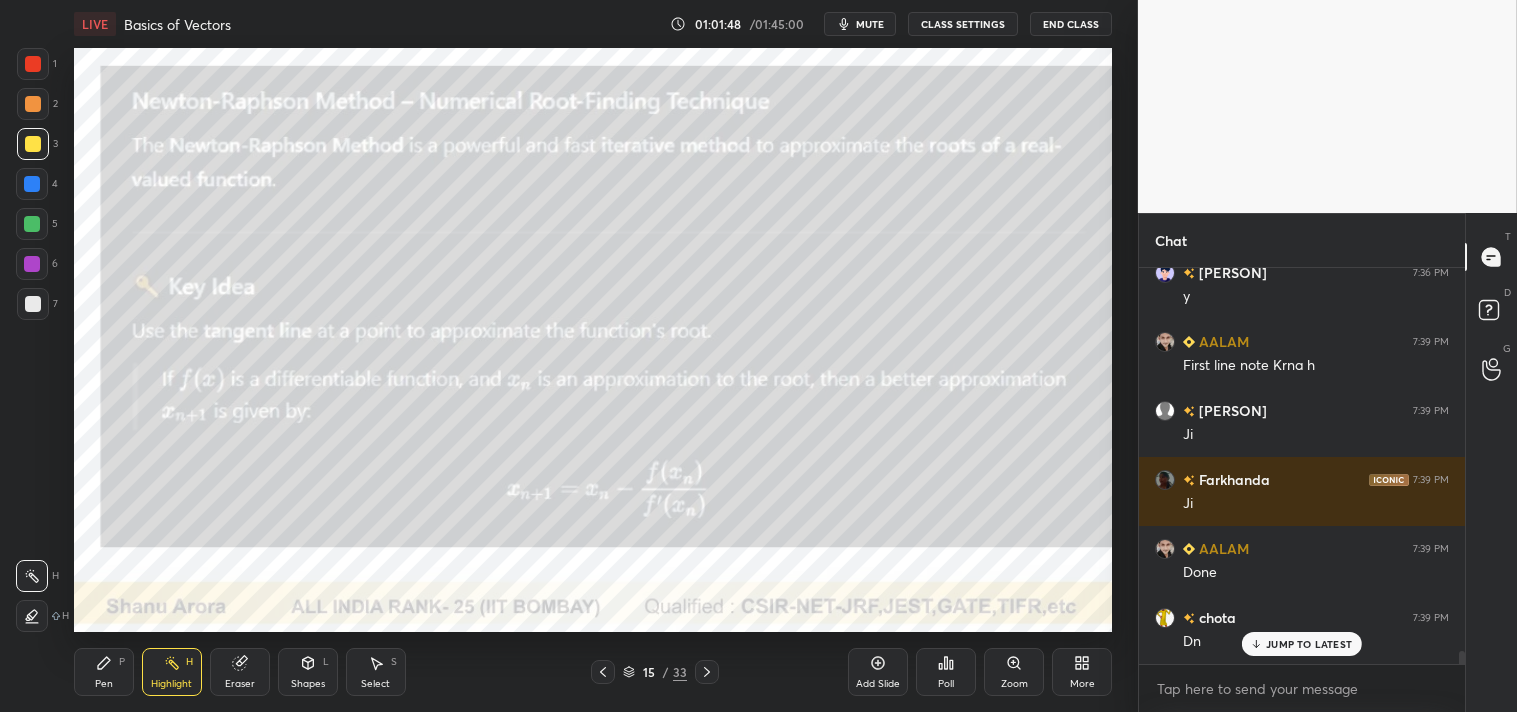 scroll, scrollTop: 11228, scrollLeft: 0, axis: vertical 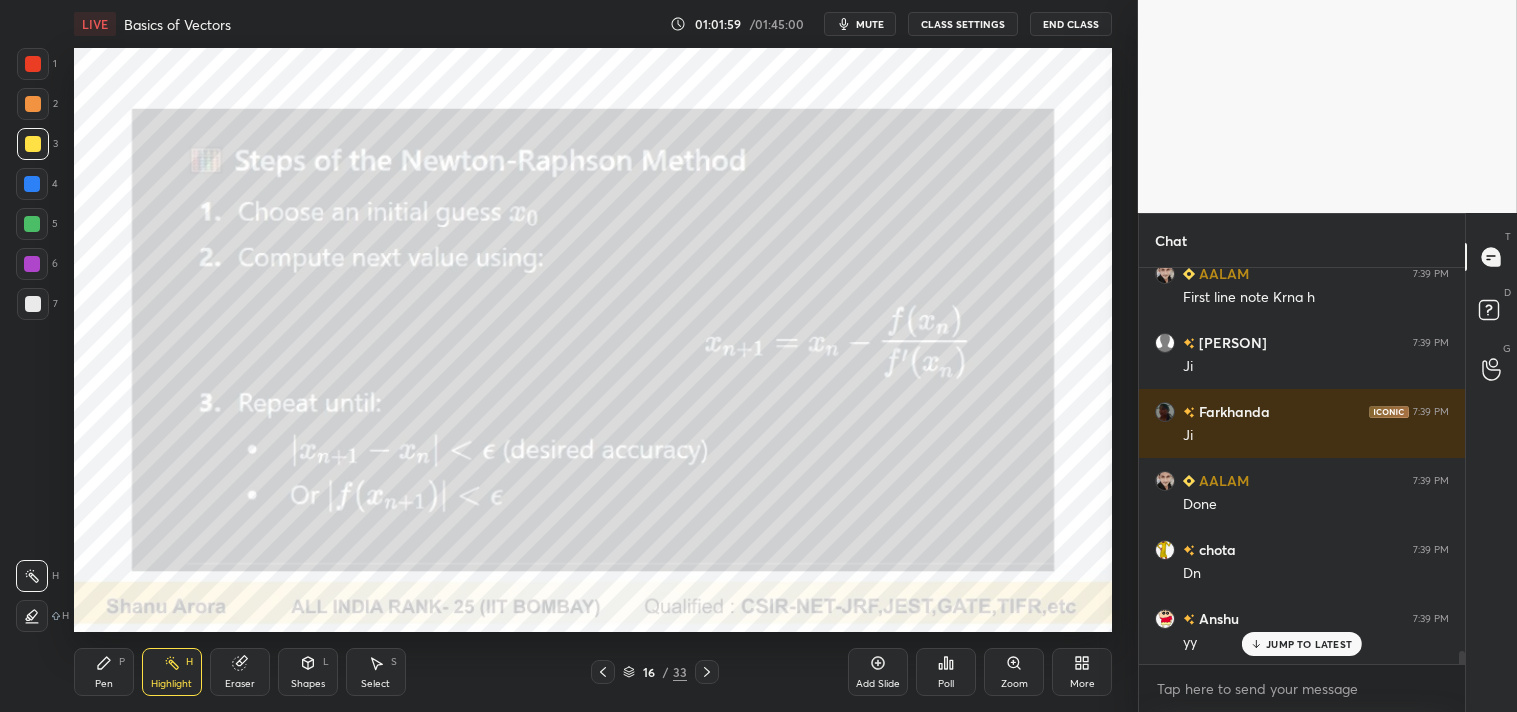 click on "Pen P" at bounding box center [104, 672] 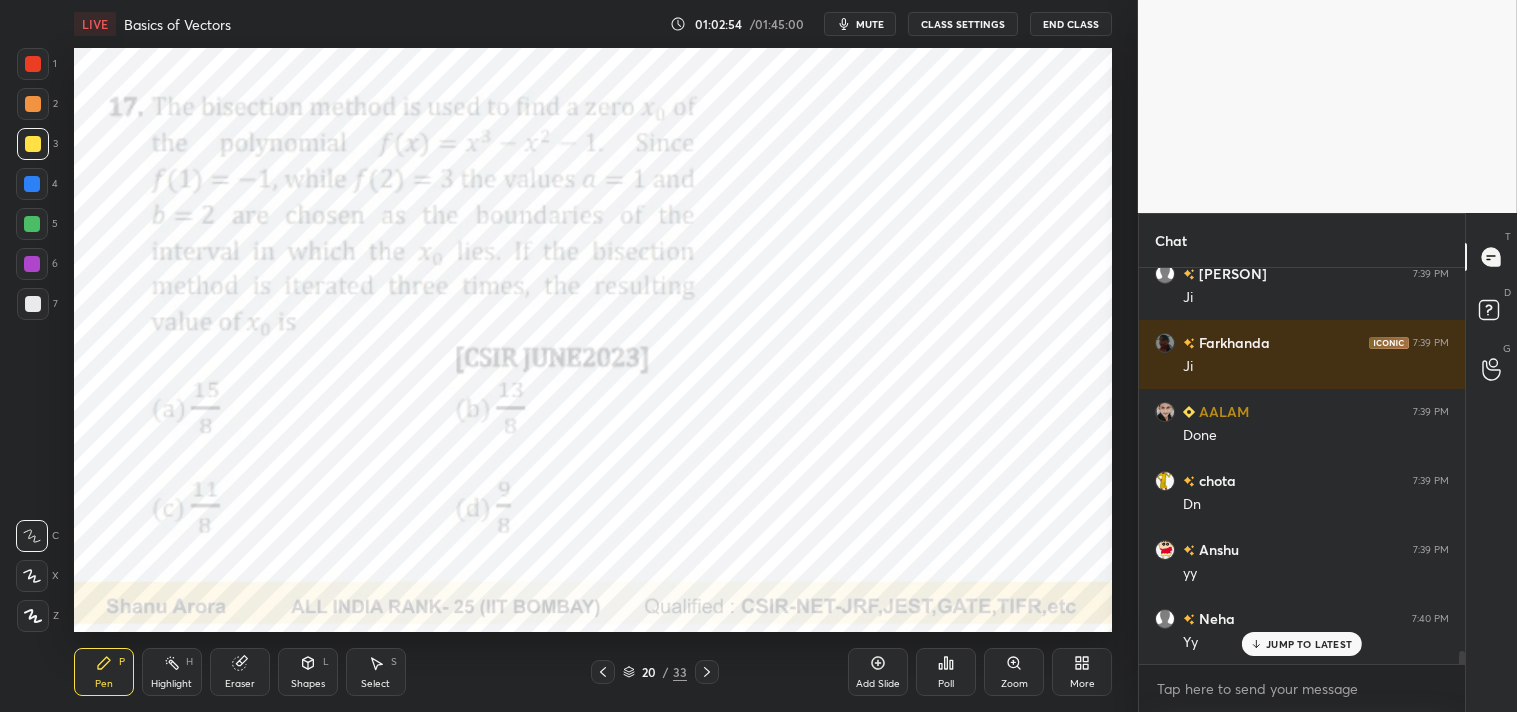 scroll, scrollTop: 11366, scrollLeft: 0, axis: vertical 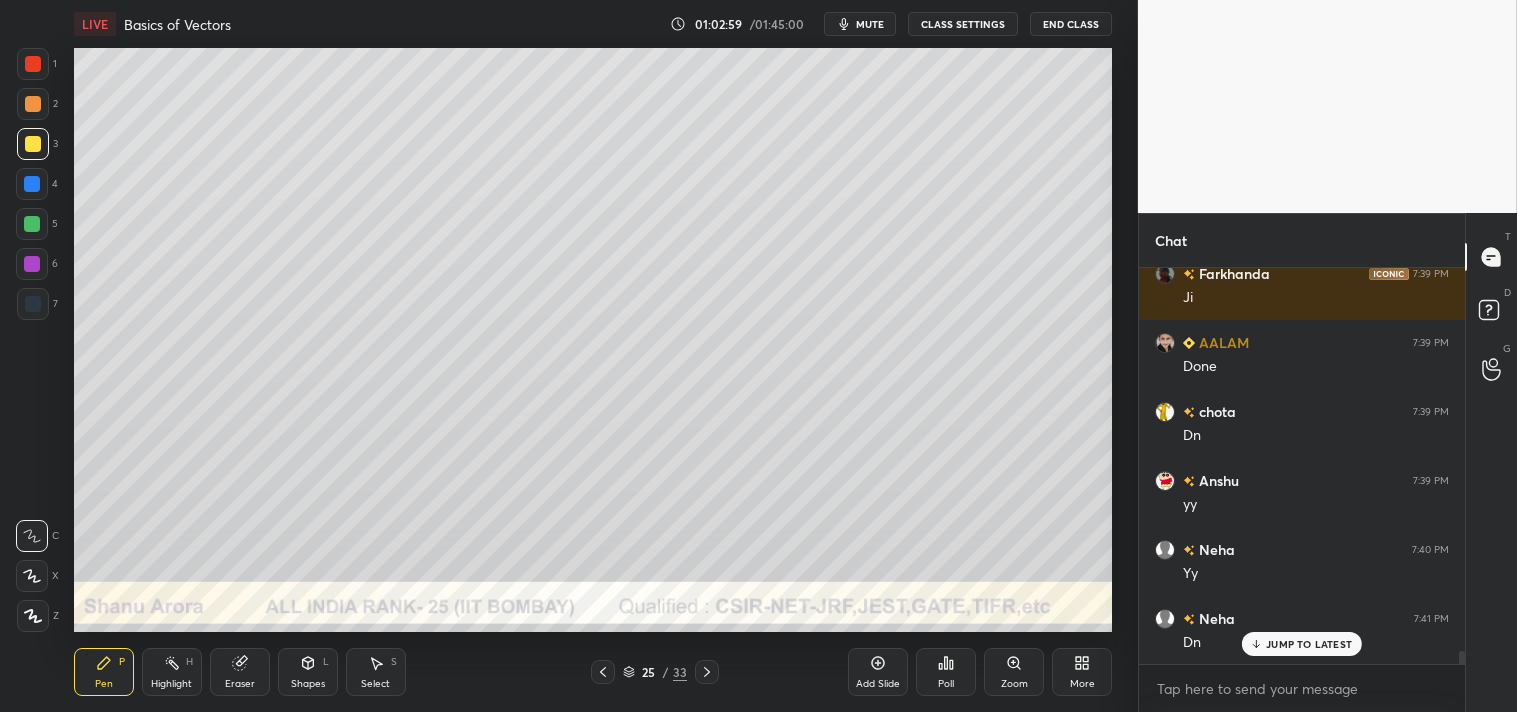 click 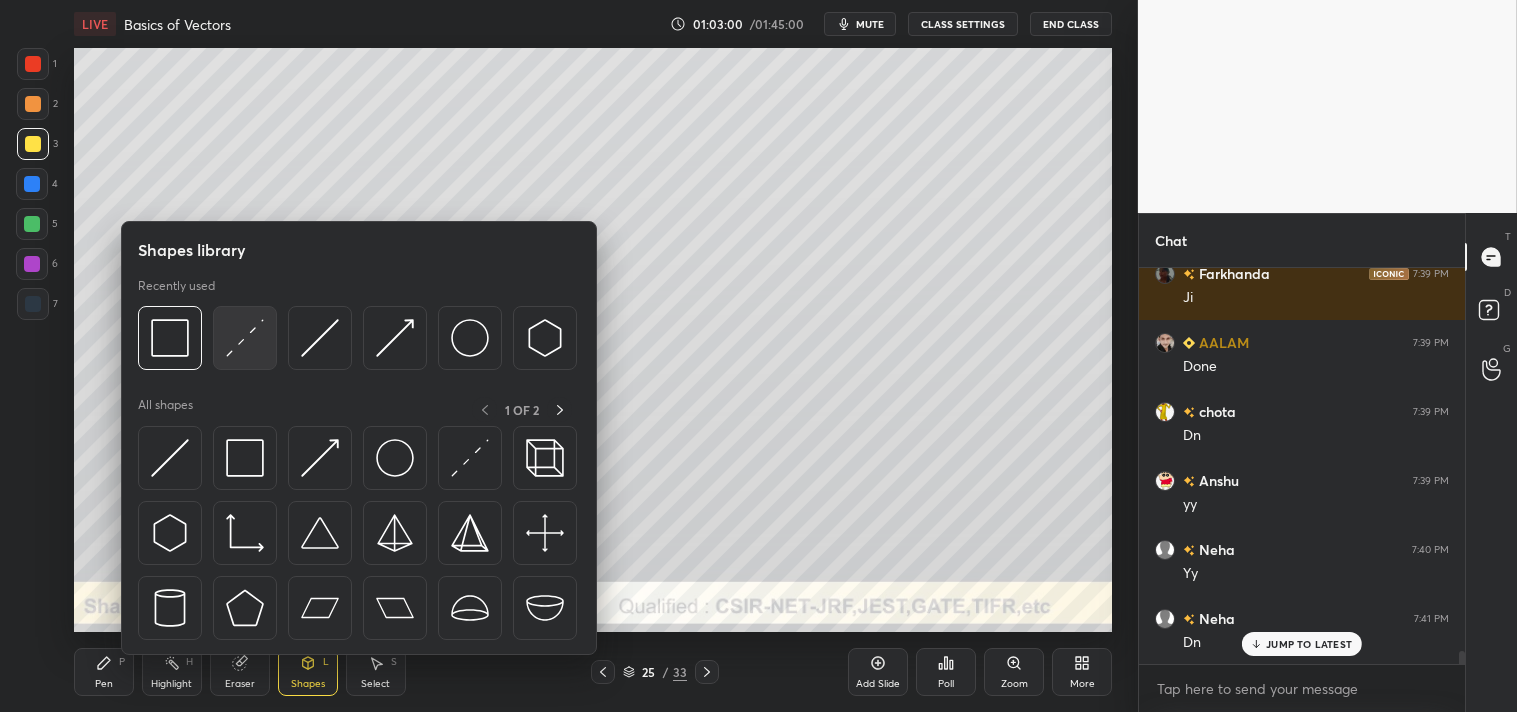 click at bounding box center [245, 338] 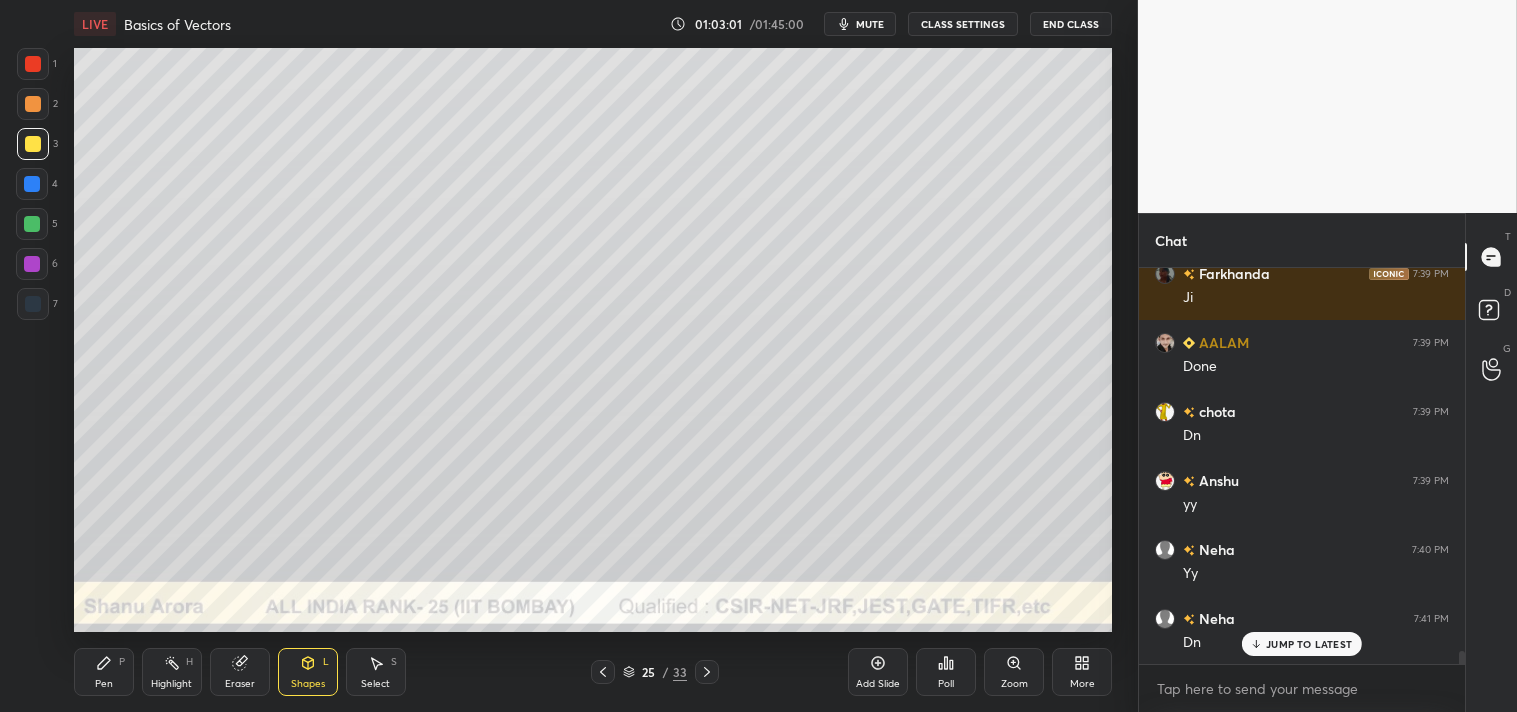 click on "Add Slide Poll Zoom More" at bounding box center [980, 672] 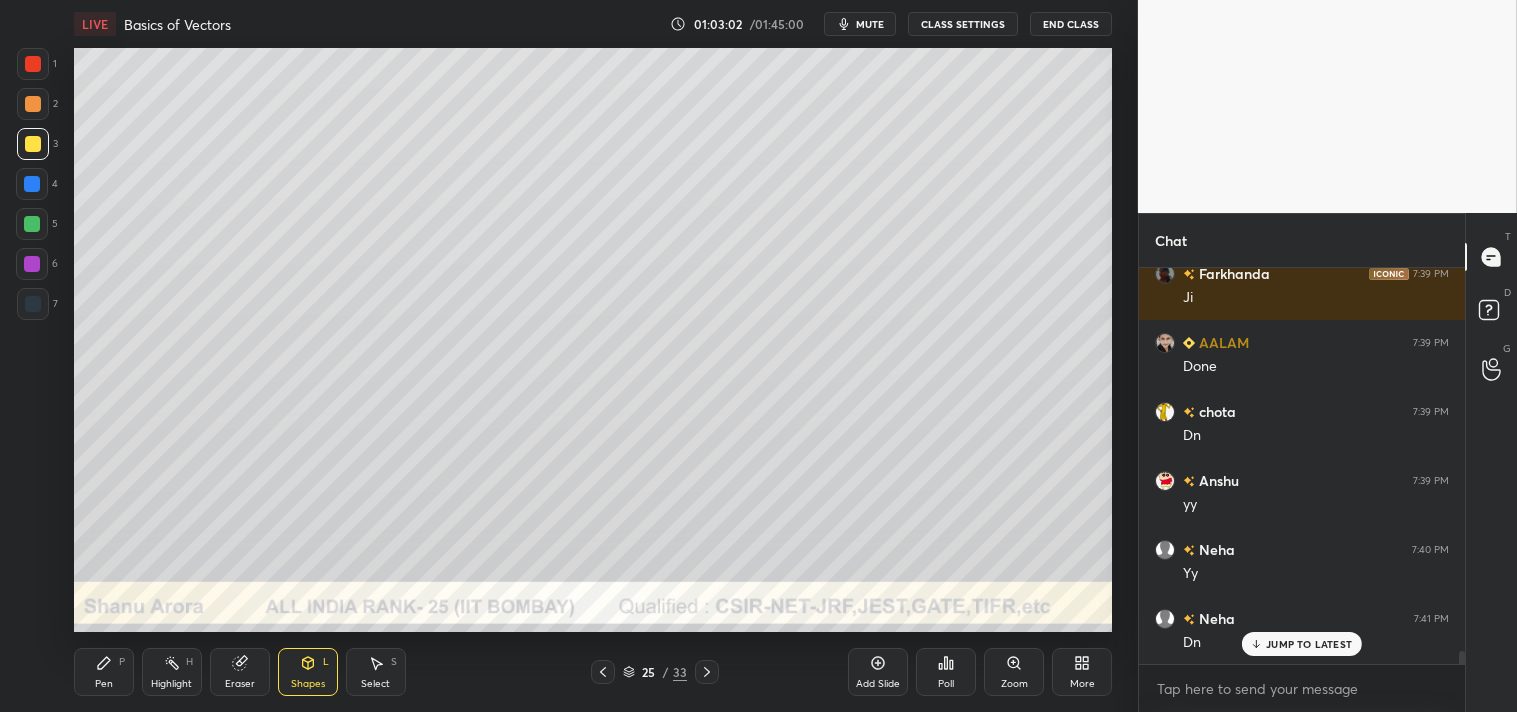 click on "Add Slide Poll Zoom More" at bounding box center (980, 672) 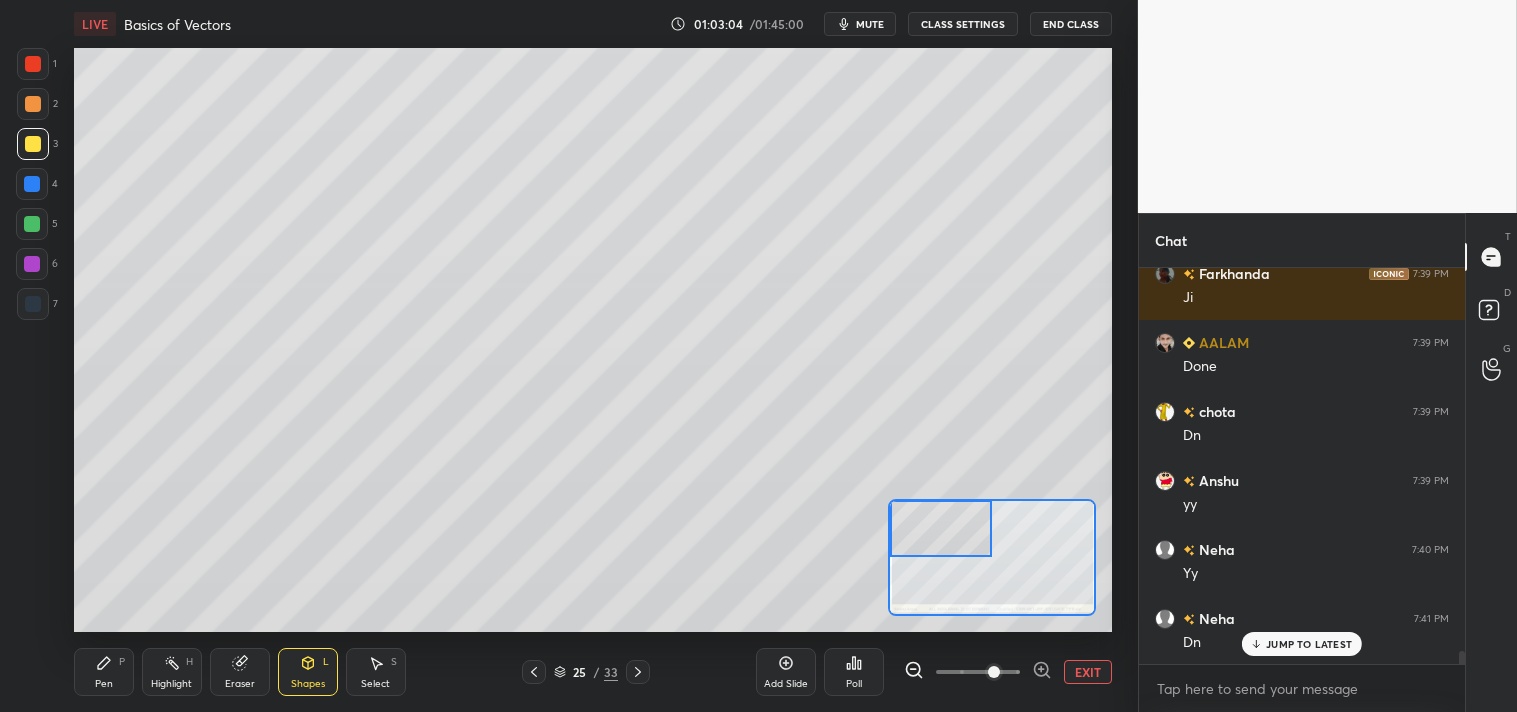 click on "Pen P" at bounding box center (104, 672) 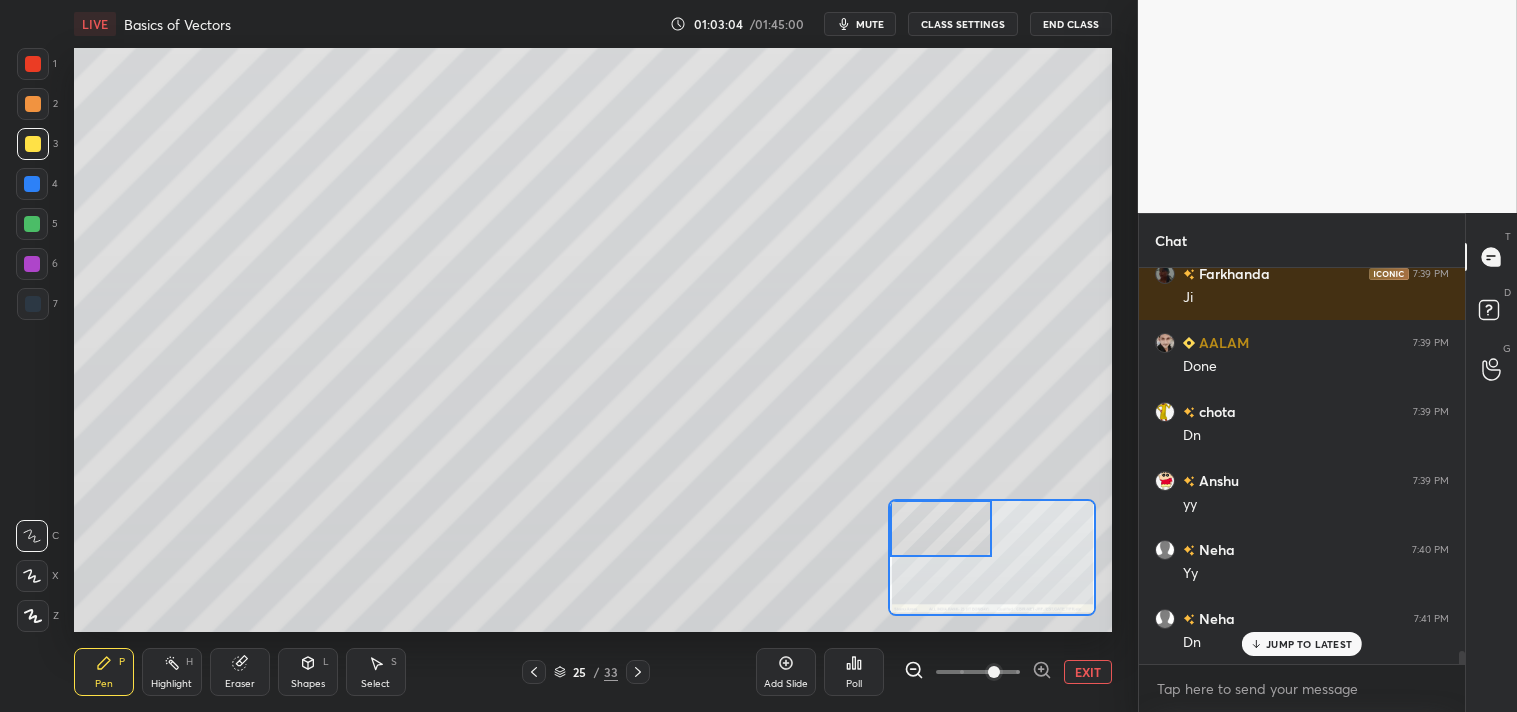 click on "Pen P" at bounding box center (104, 672) 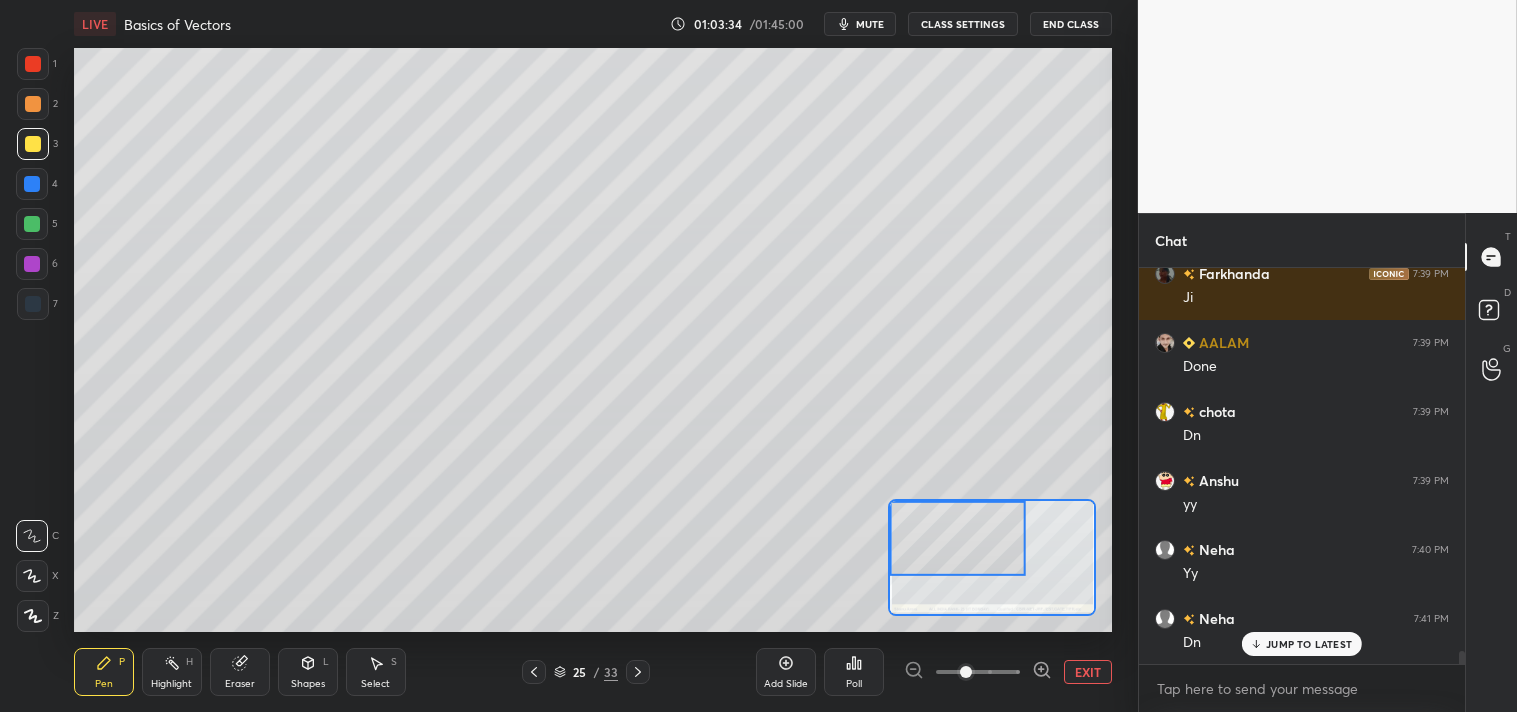 click on "L" at bounding box center (326, 662) 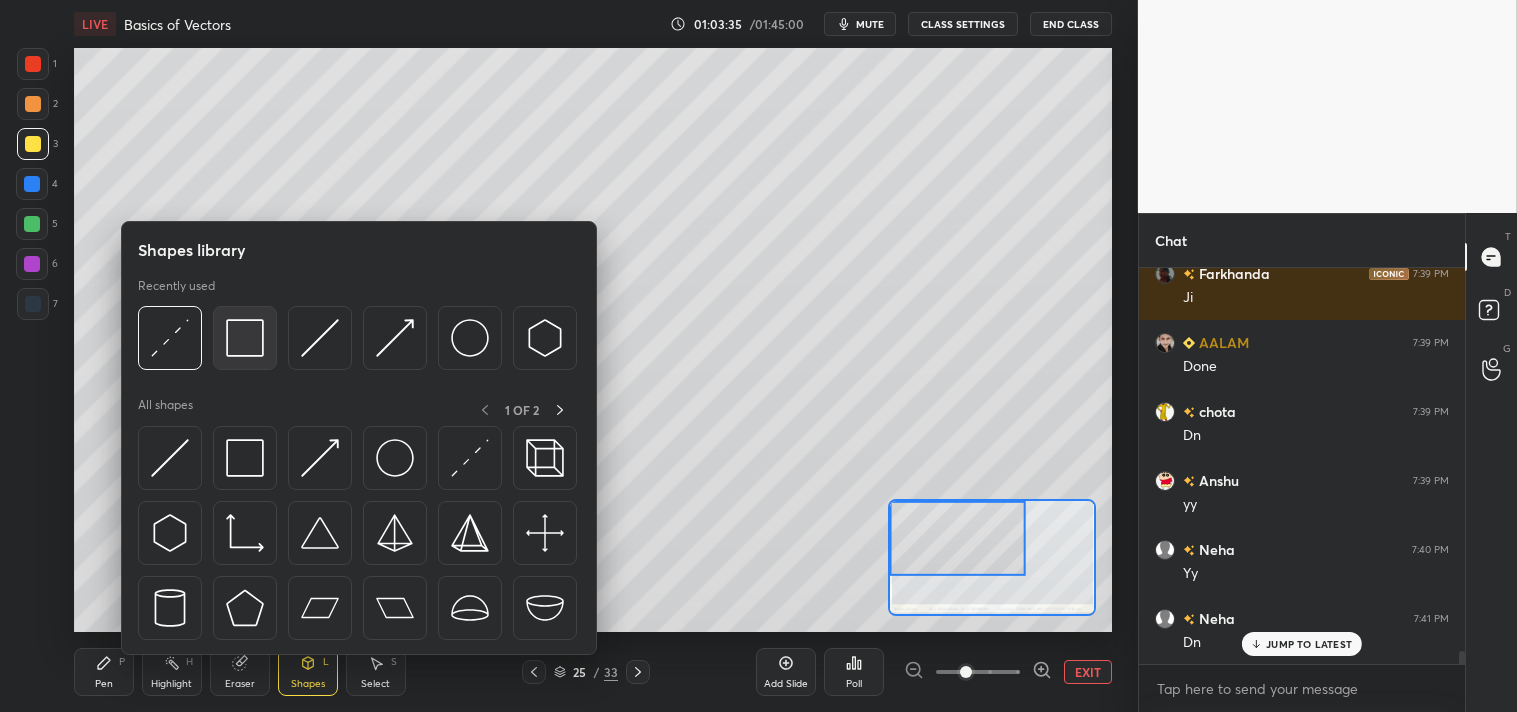 click at bounding box center [245, 338] 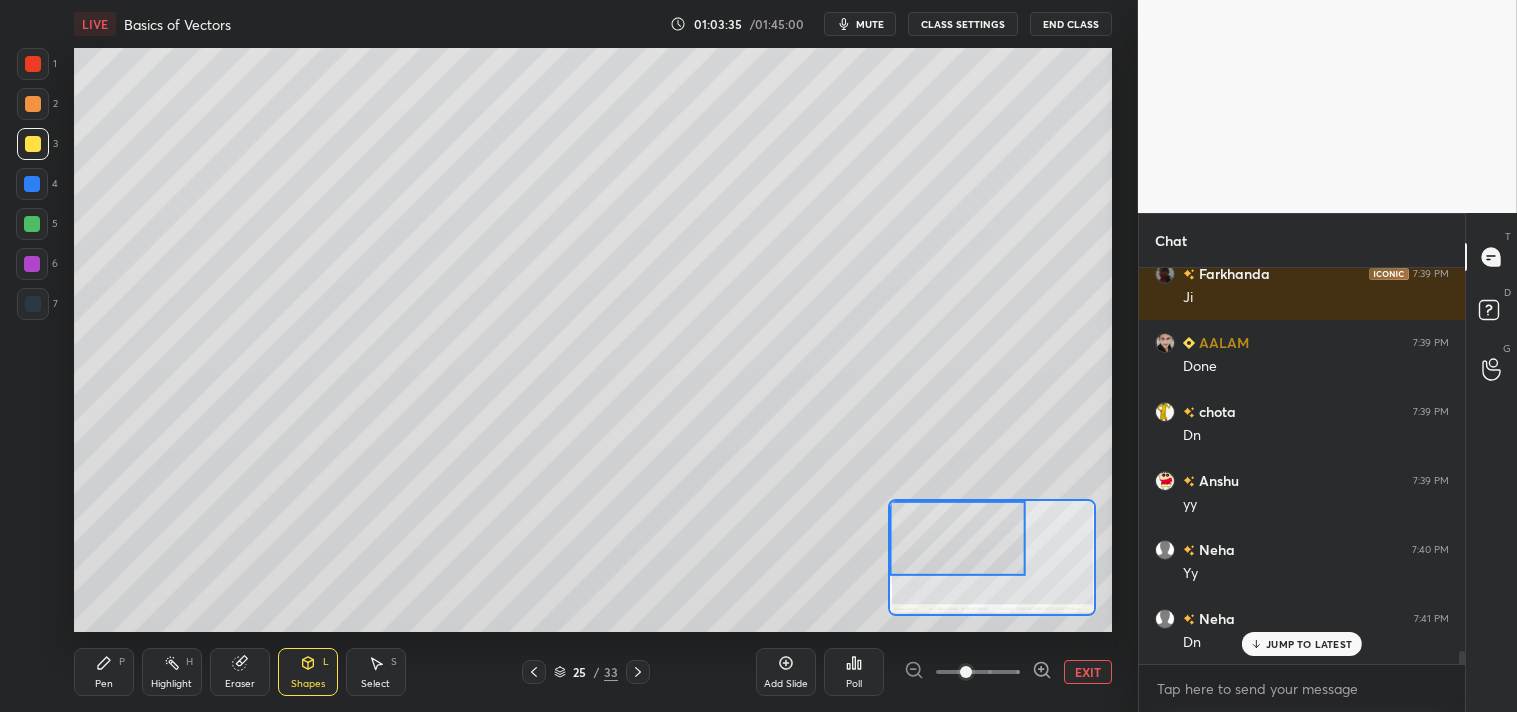 click 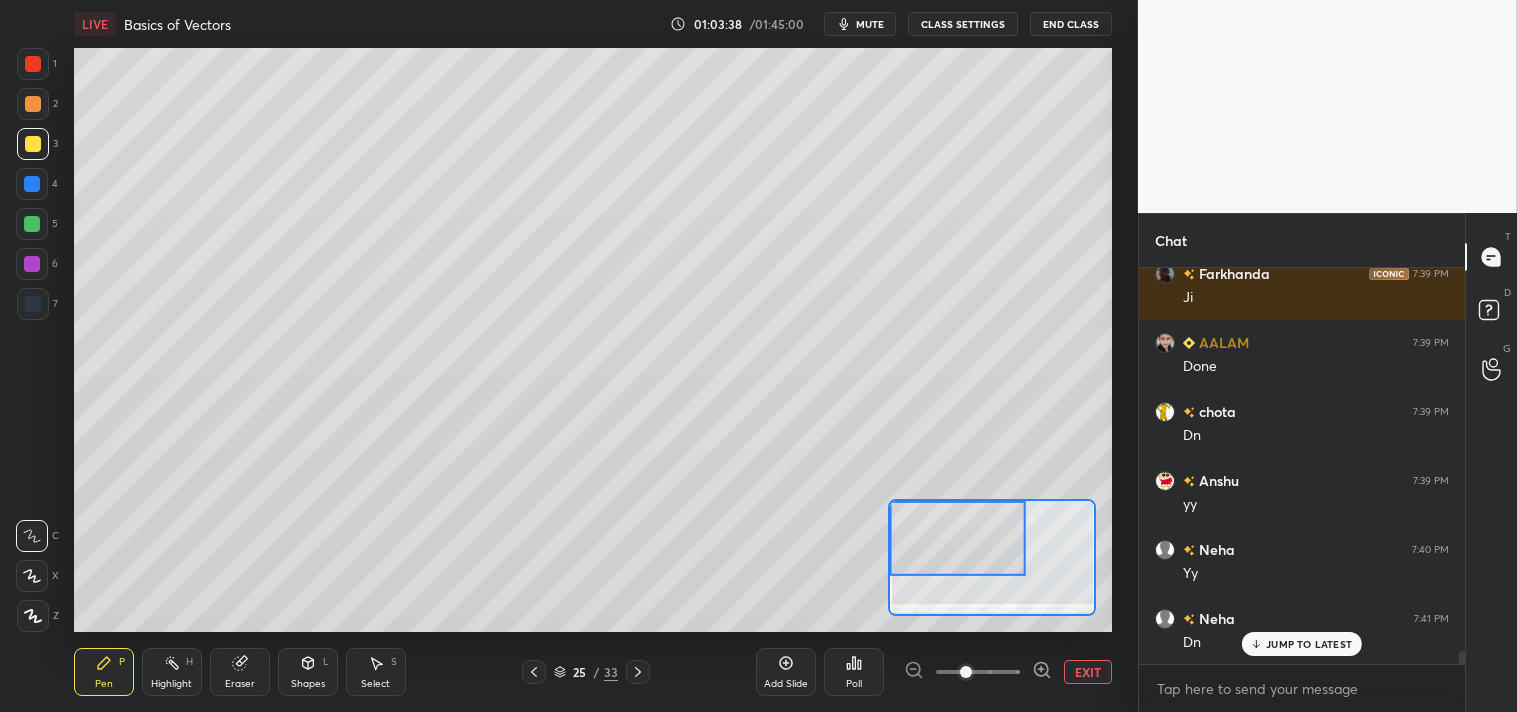 click at bounding box center [33, 104] 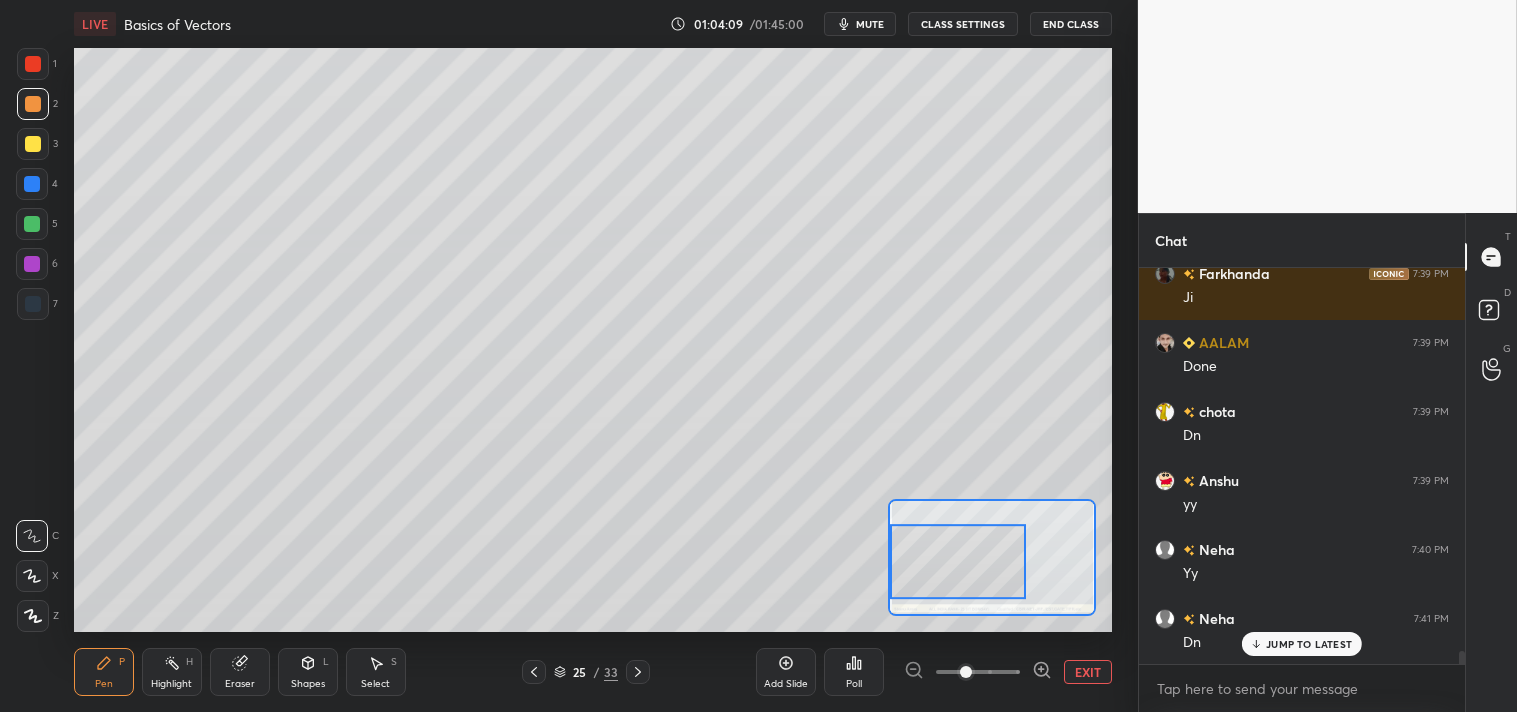 click on "Shapes L" at bounding box center (308, 672) 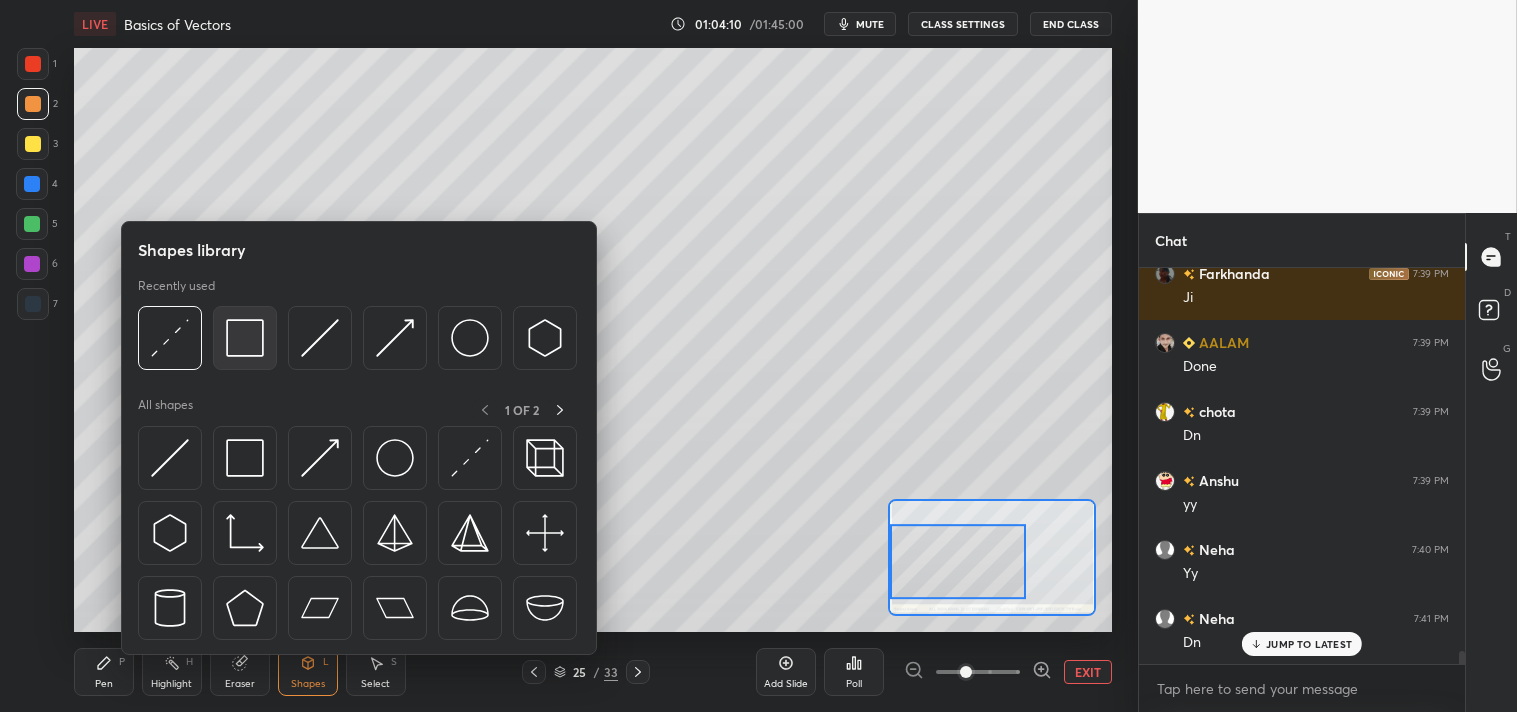click at bounding box center (245, 338) 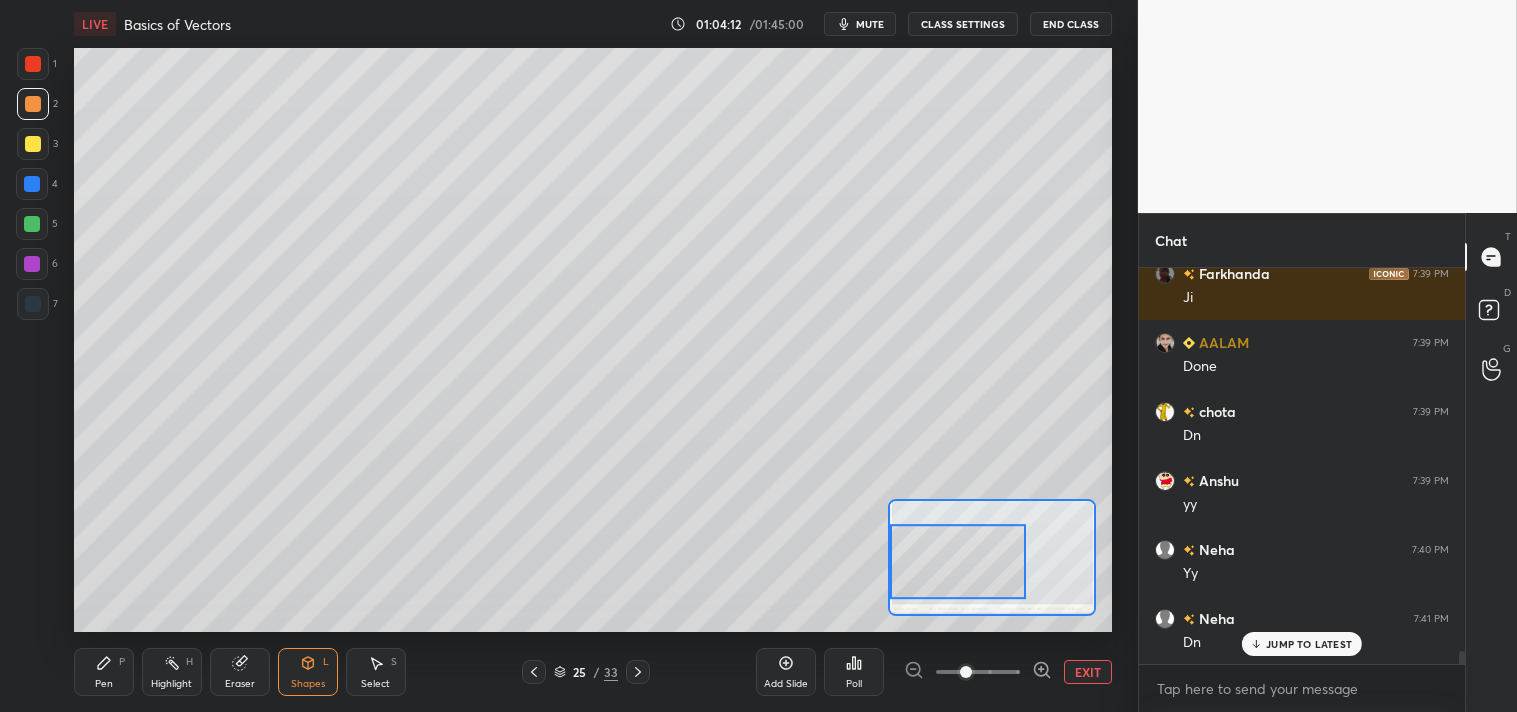 click on "Shapes L" at bounding box center (308, 672) 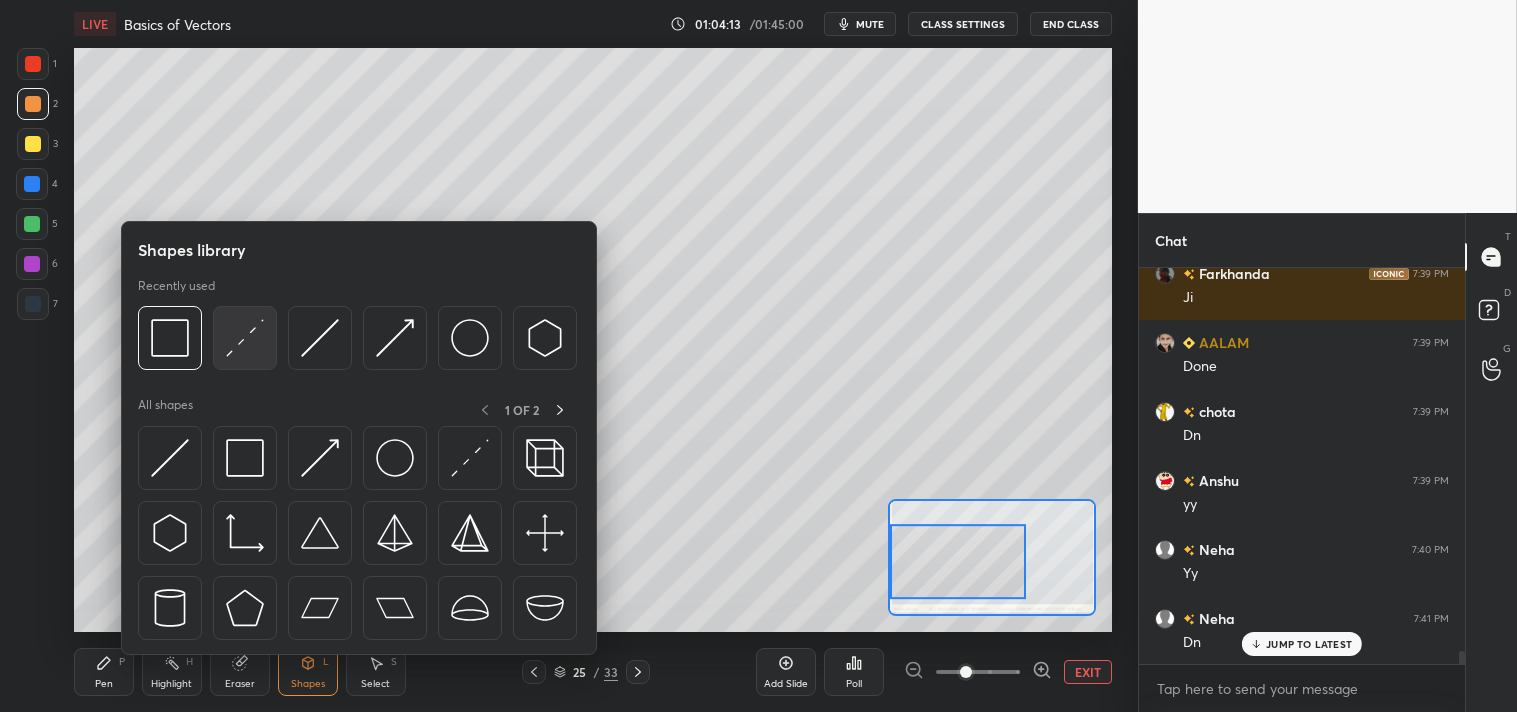 click at bounding box center [245, 338] 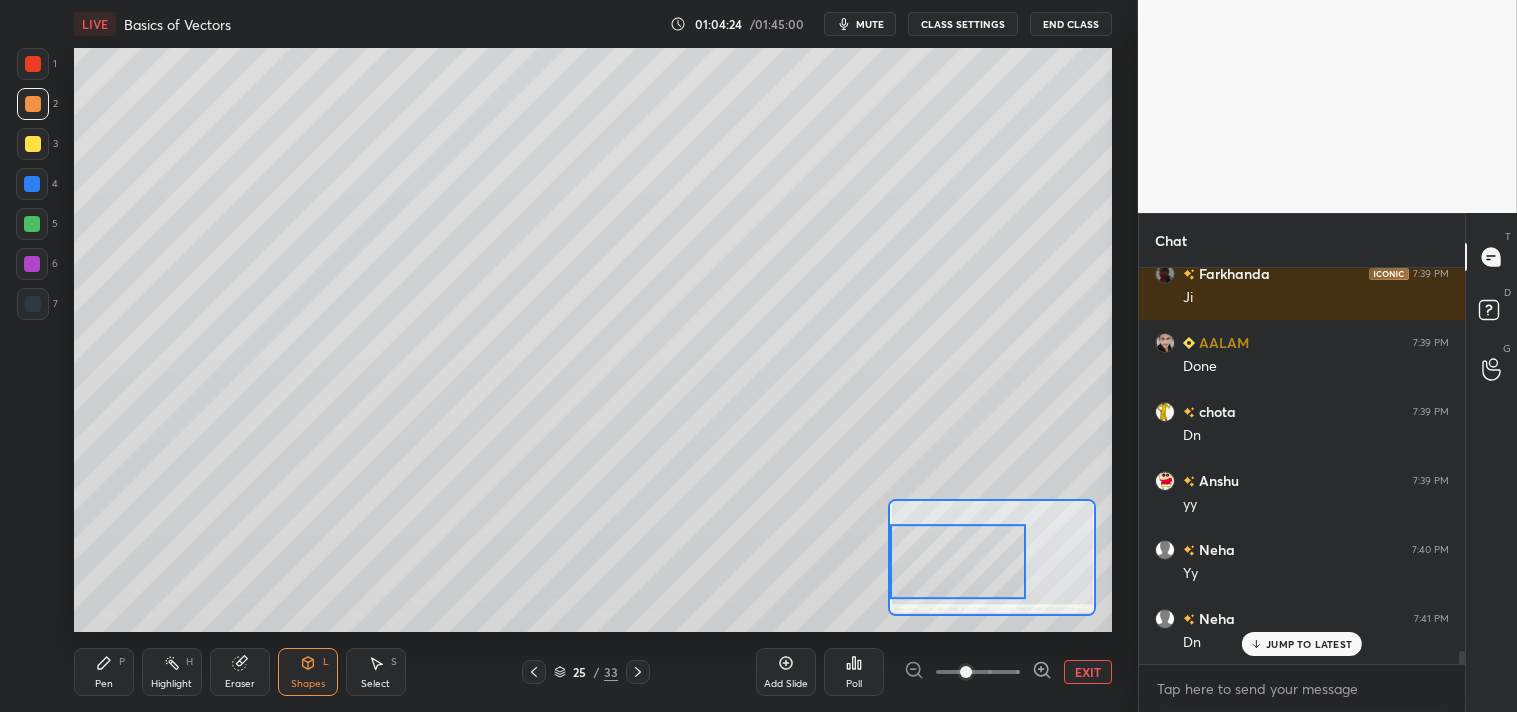 click 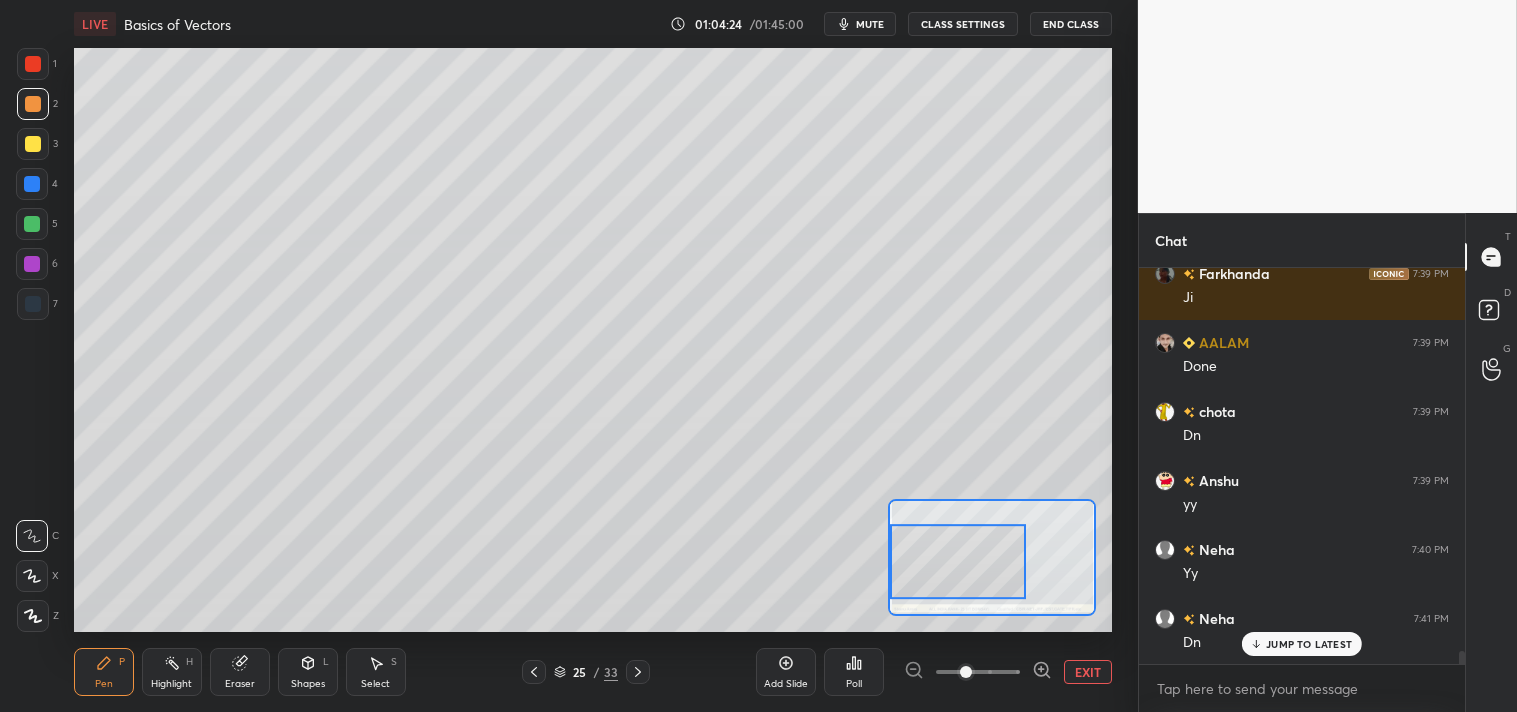 click 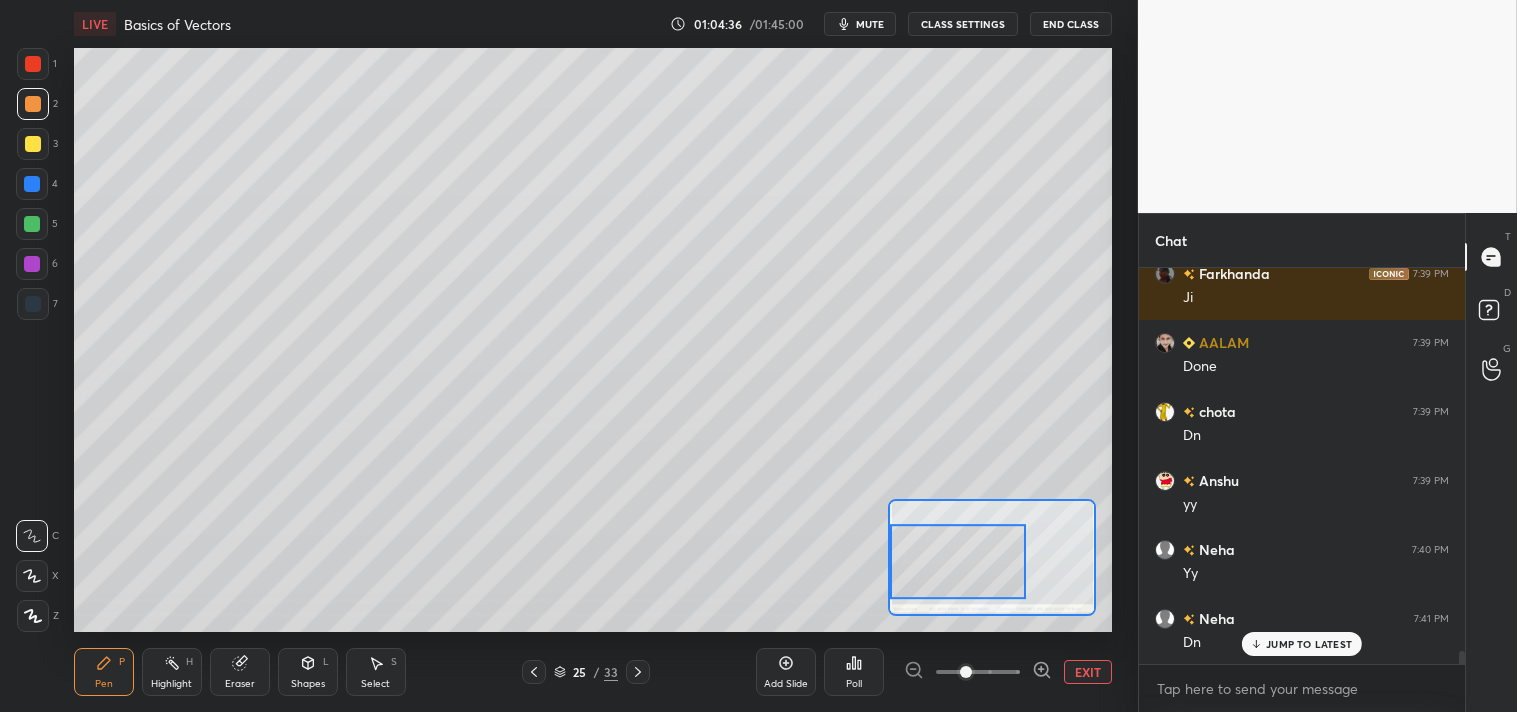 click at bounding box center (33, 144) 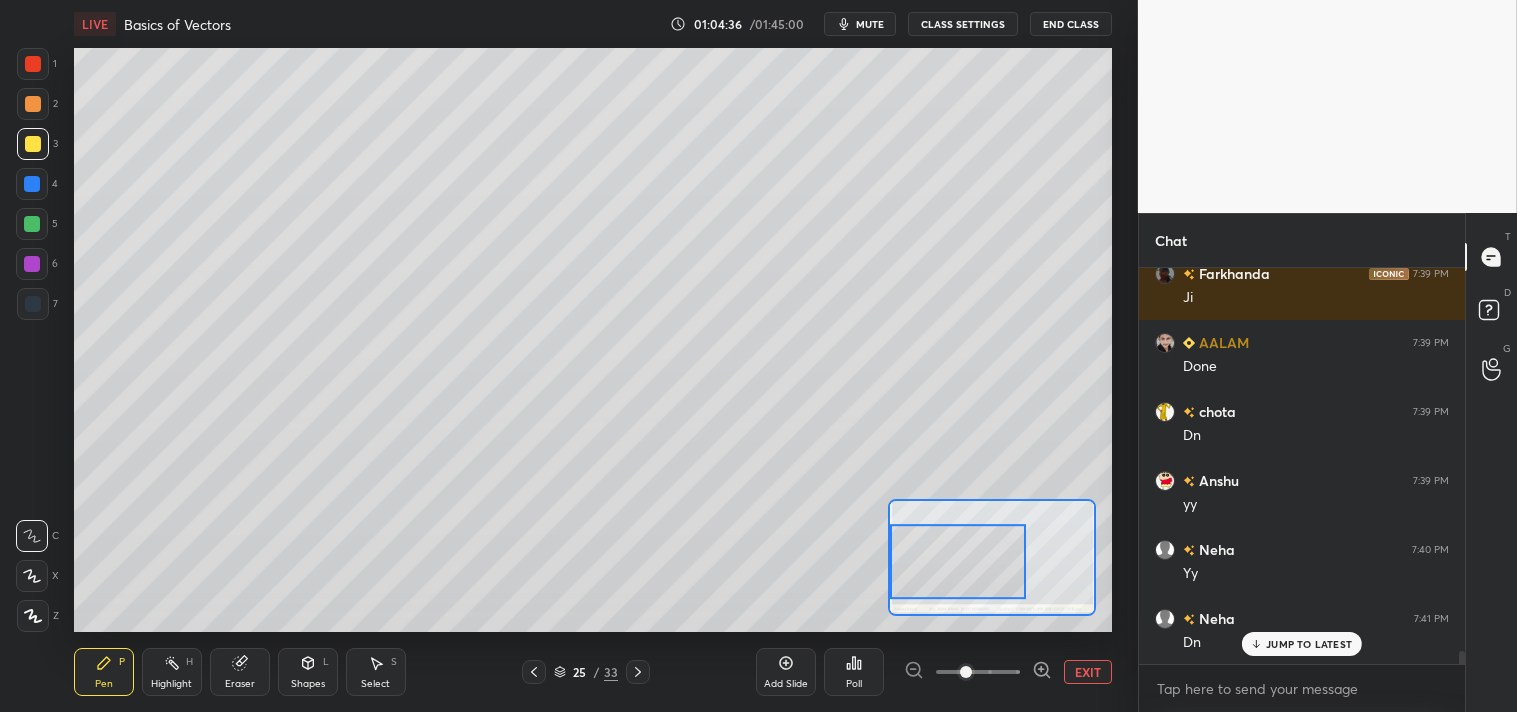 click at bounding box center [33, 144] 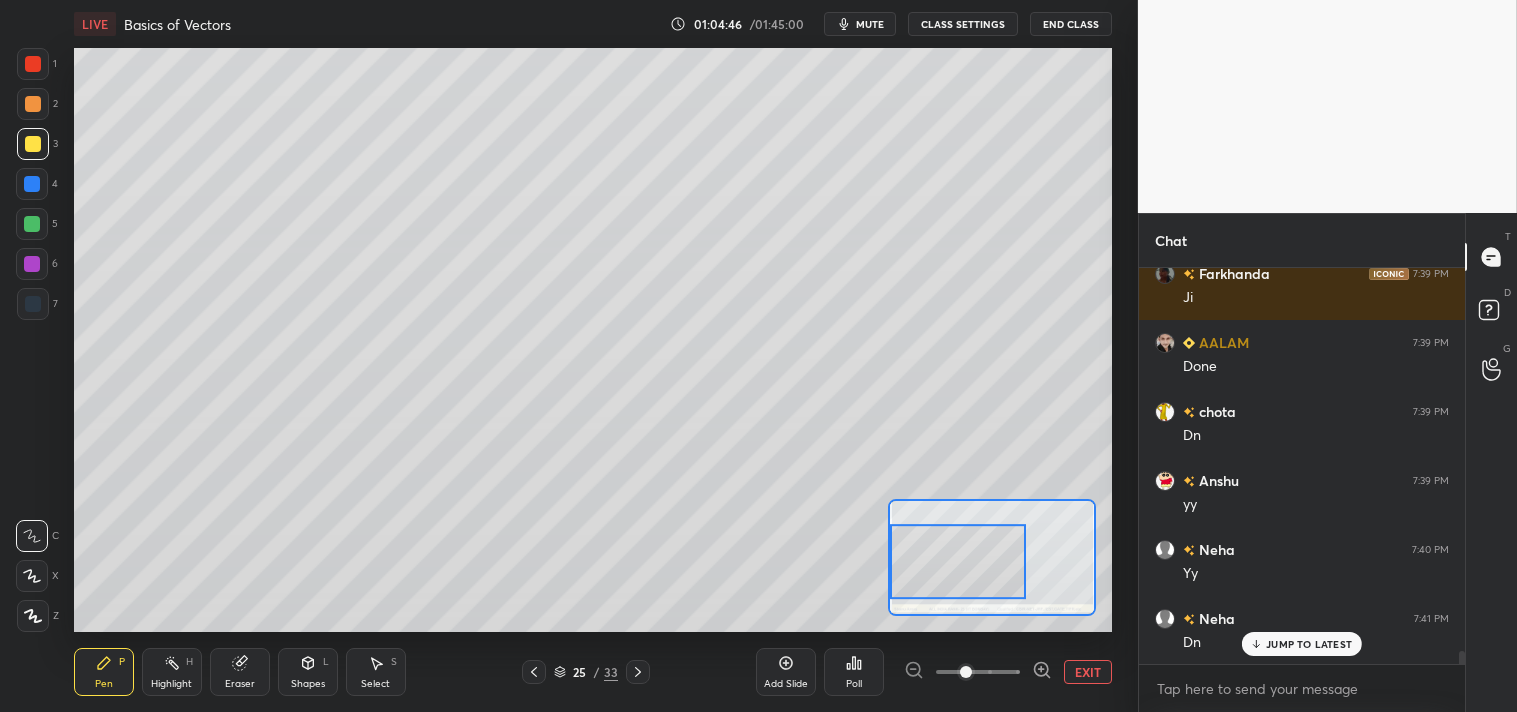 scroll, scrollTop: 11435, scrollLeft: 0, axis: vertical 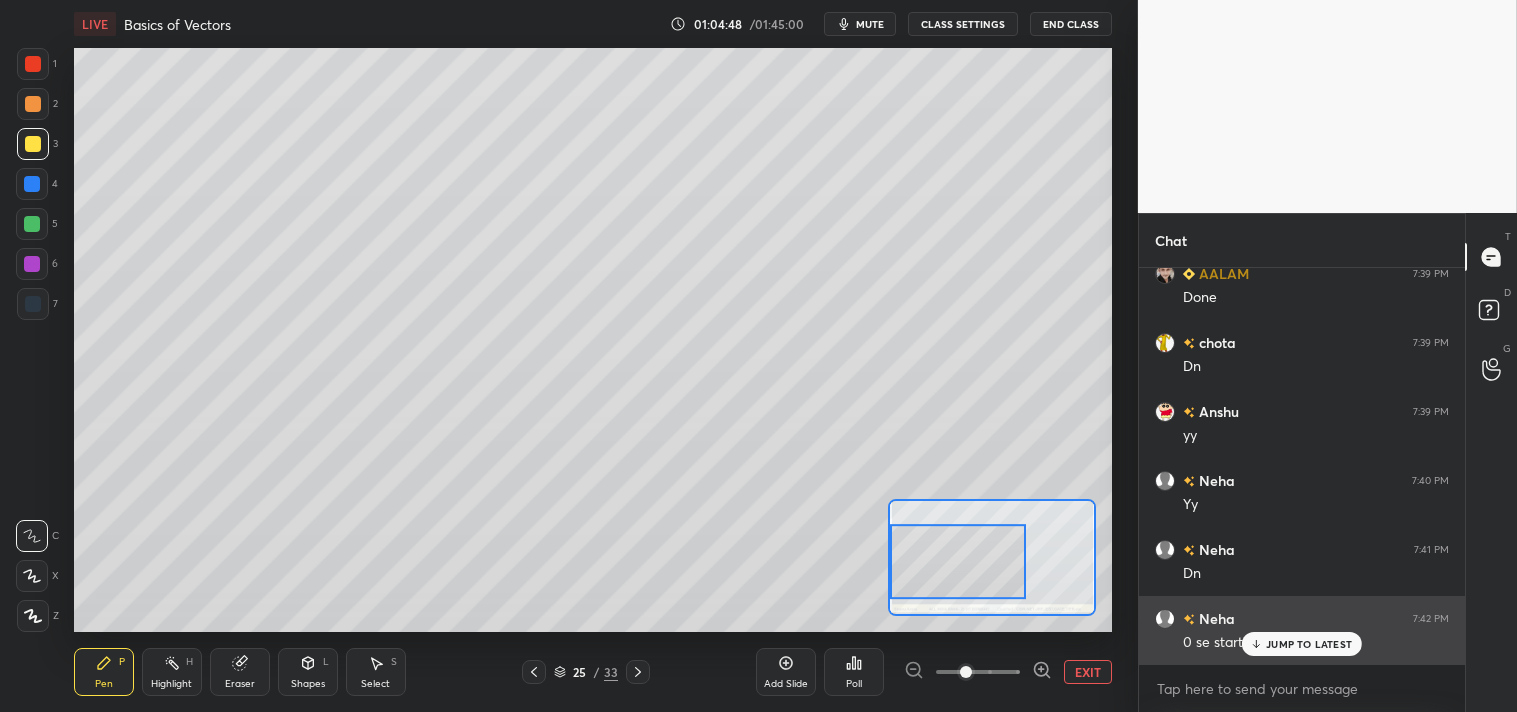 click on "JUMP TO LATEST" at bounding box center [1309, 644] 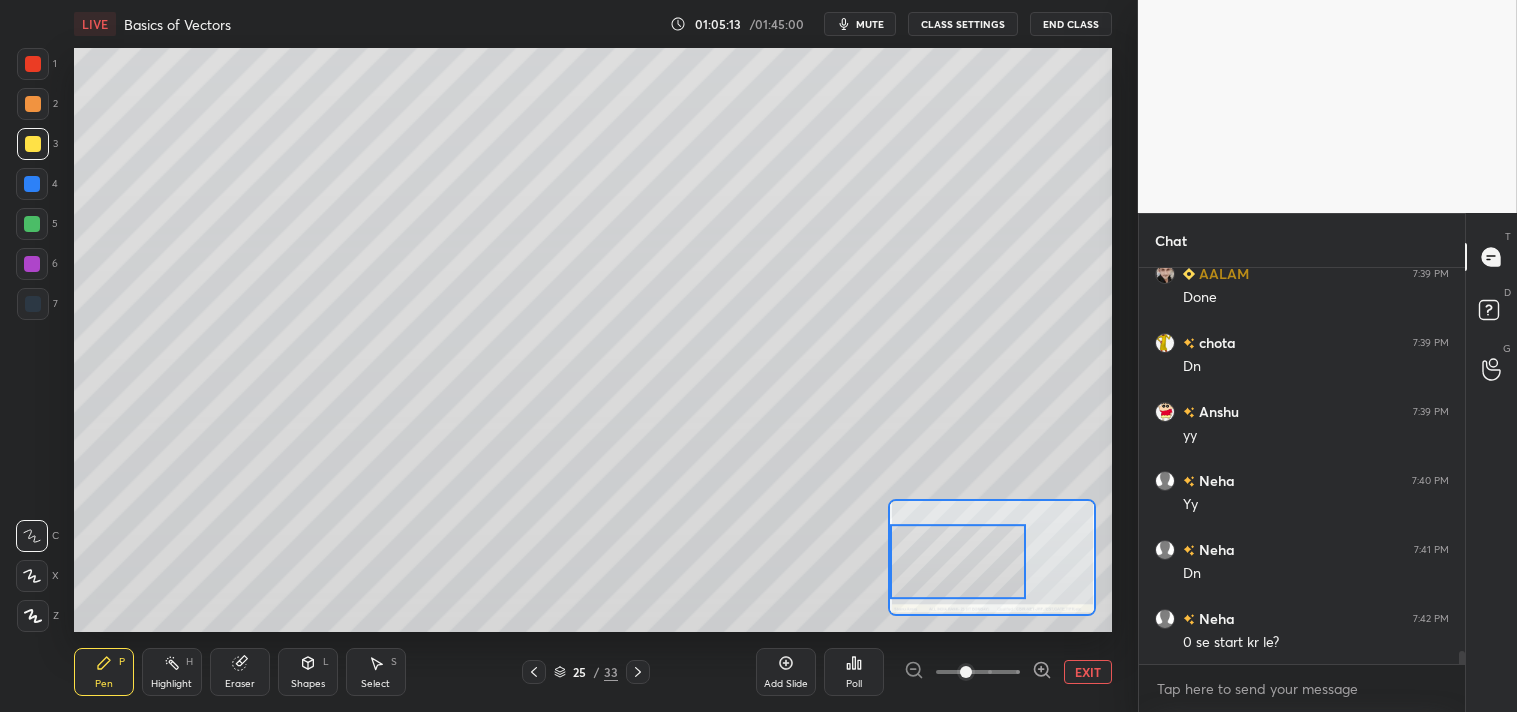 click on "EXIT" at bounding box center (1088, 672) 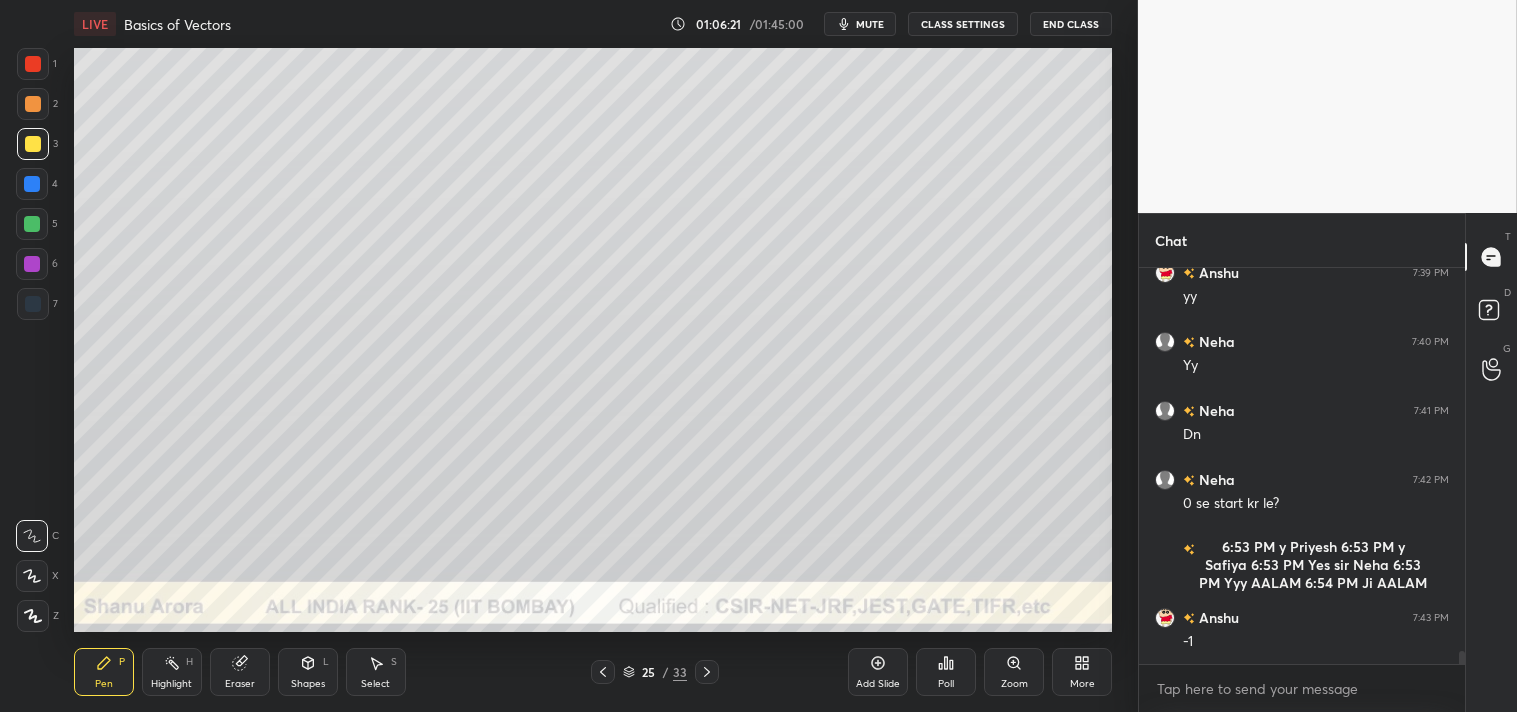 scroll, scrollTop: 11643, scrollLeft: 0, axis: vertical 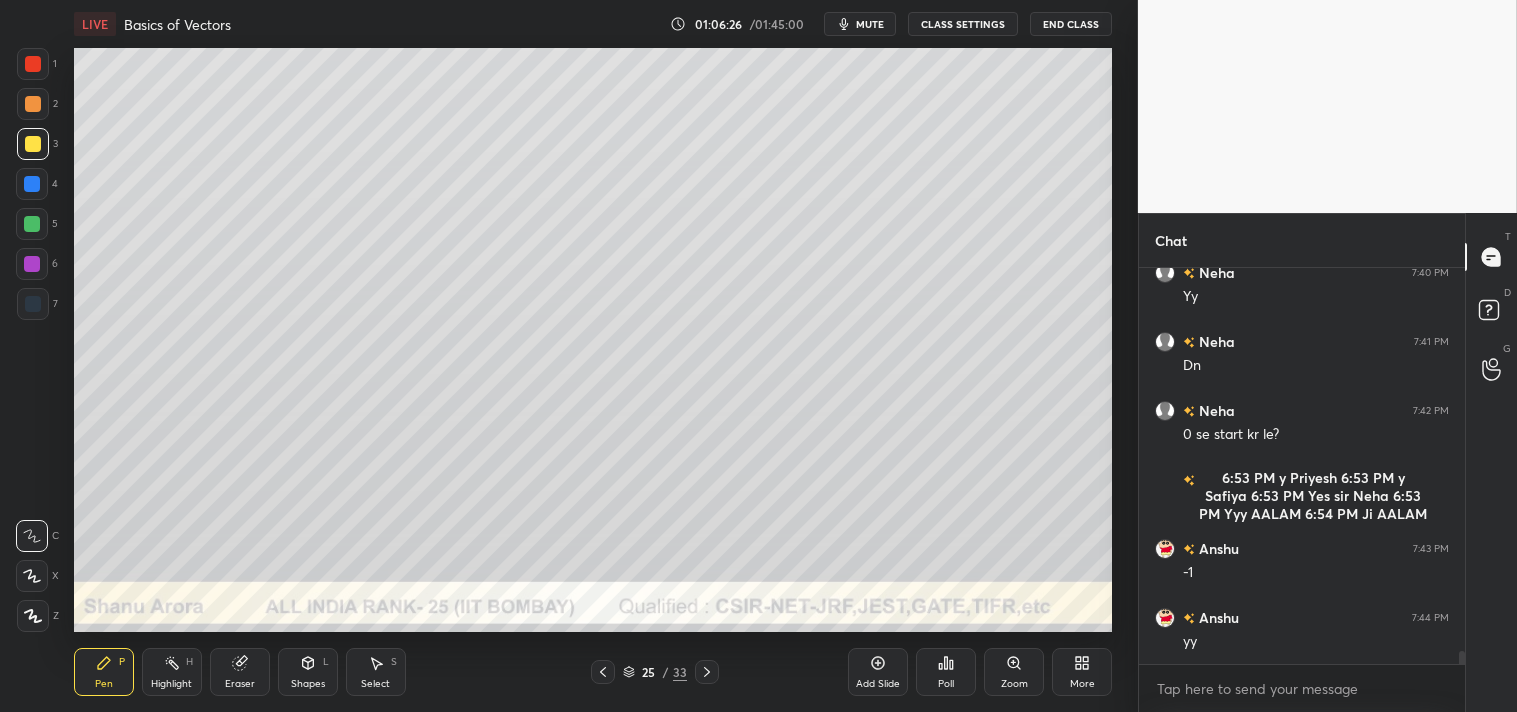 click on "Shapes" at bounding box center [308, 684] 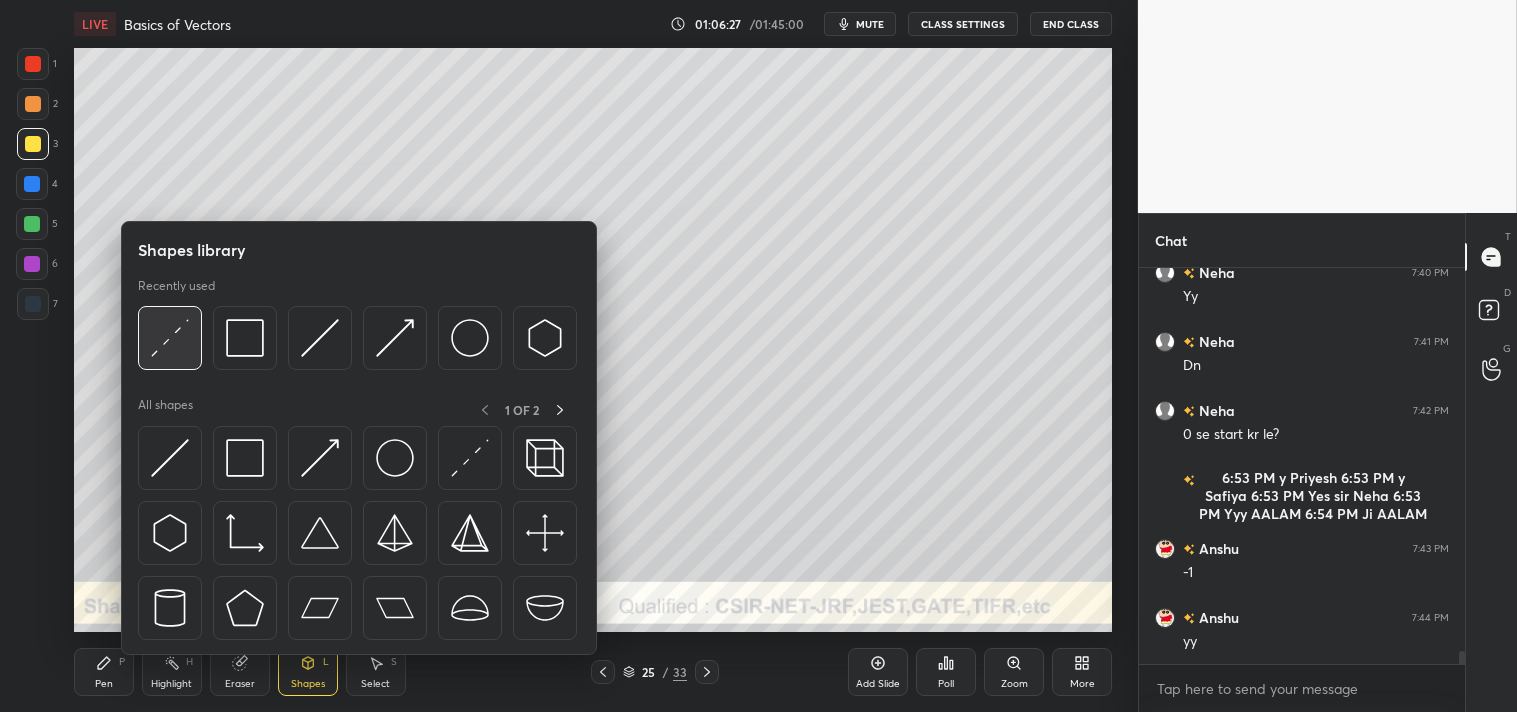 click at bounding box center [170, 338] 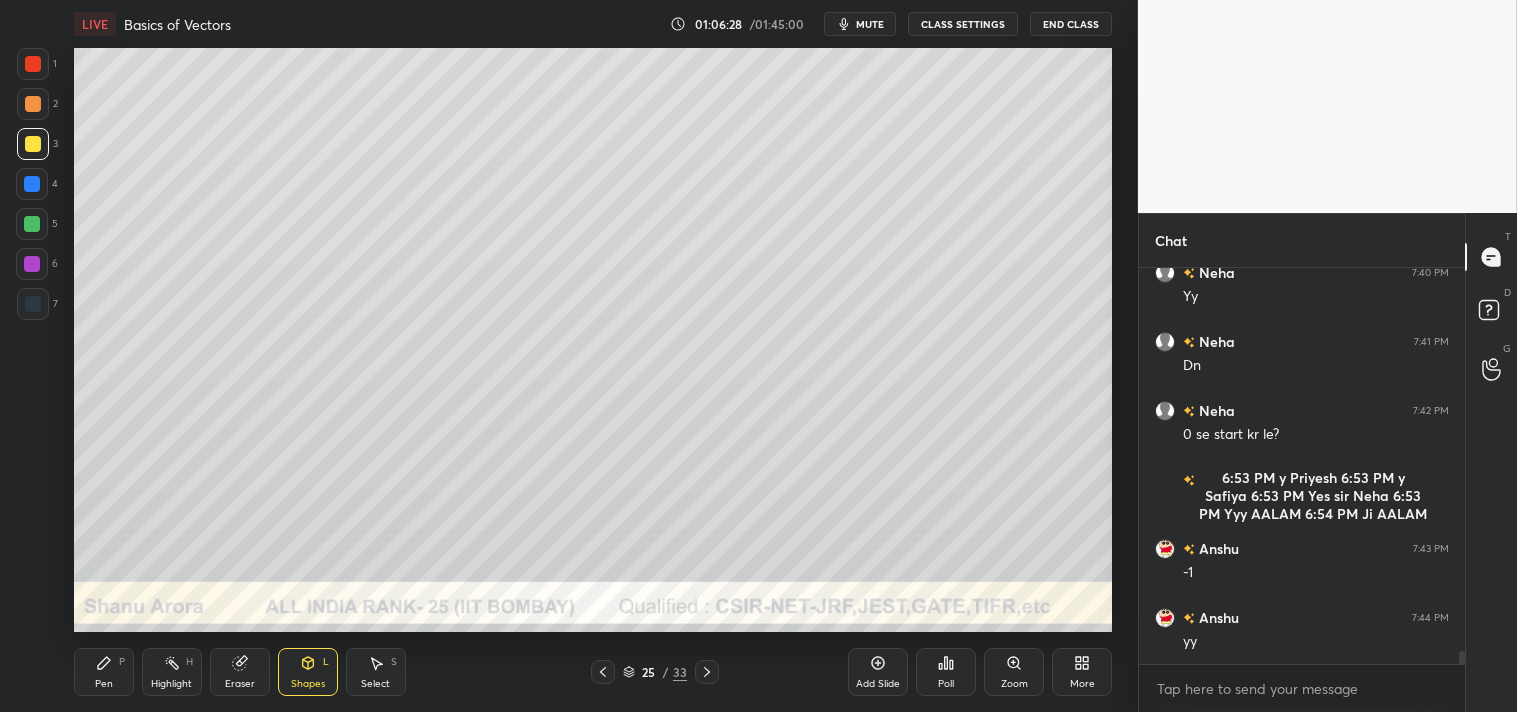 scroll, scrollTop: 11712, scrollLeft: 0, axis: vertical 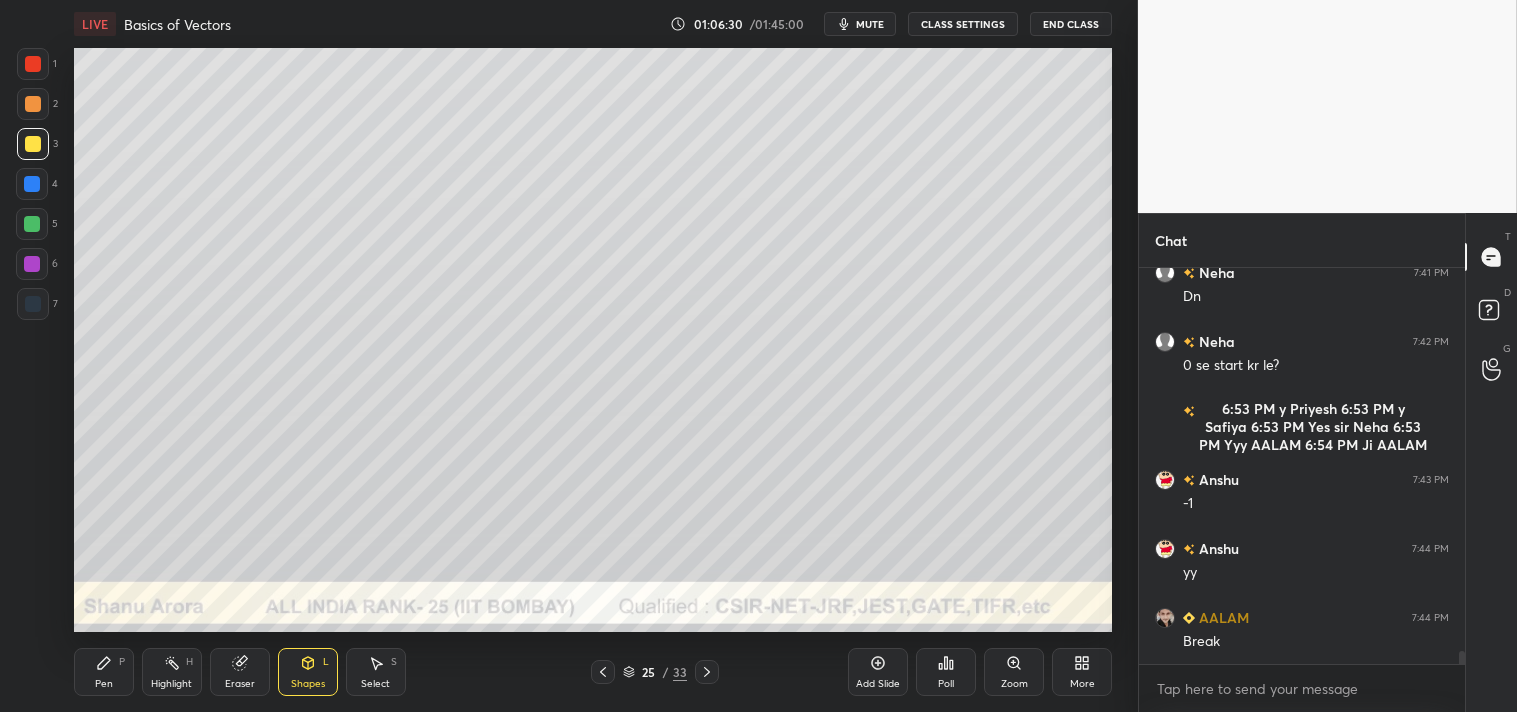 click on "Pen P Highlight H Eraser Shapes L Select S 25 / 33 Add Slide Poll Zoom More" at bounding box center [593, 672] 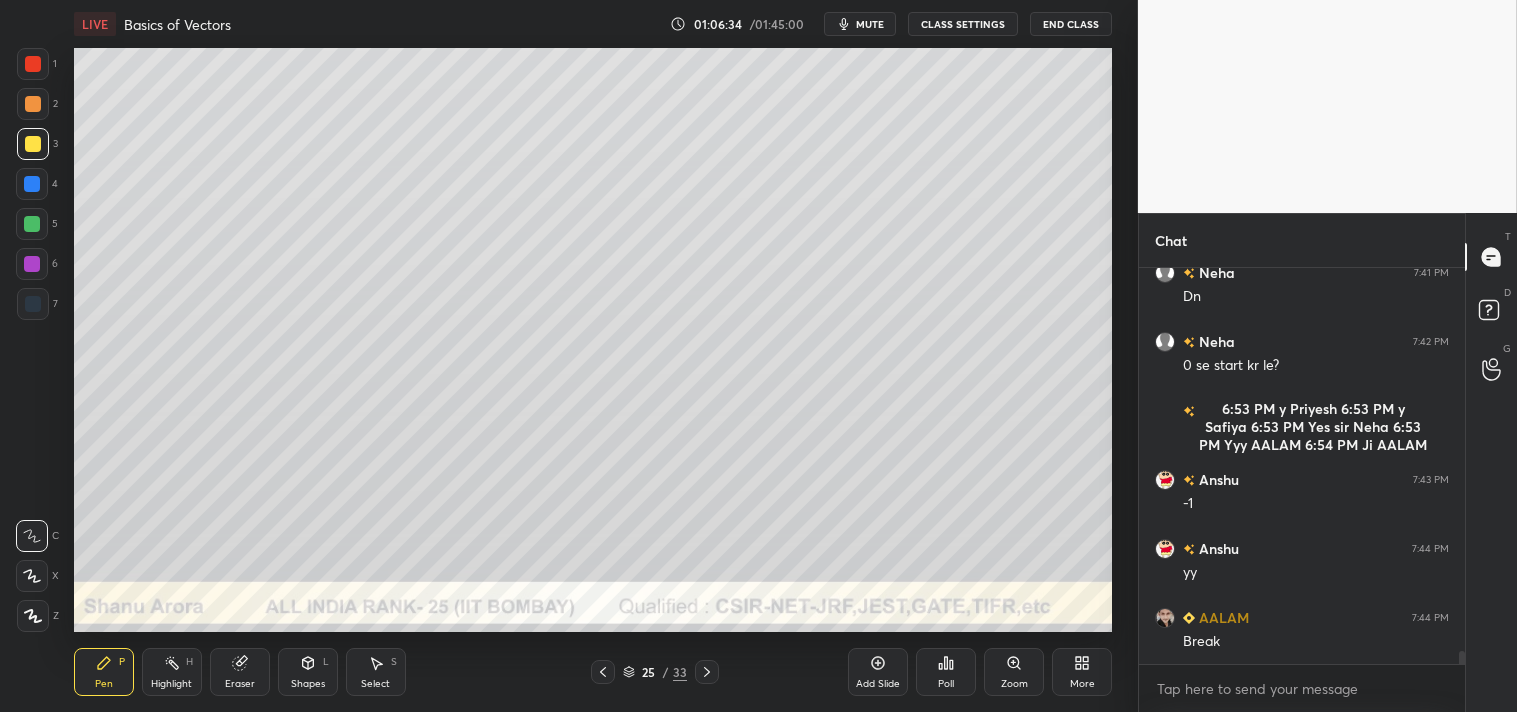 click on "Shapes L" at bounding box center (308, 672) 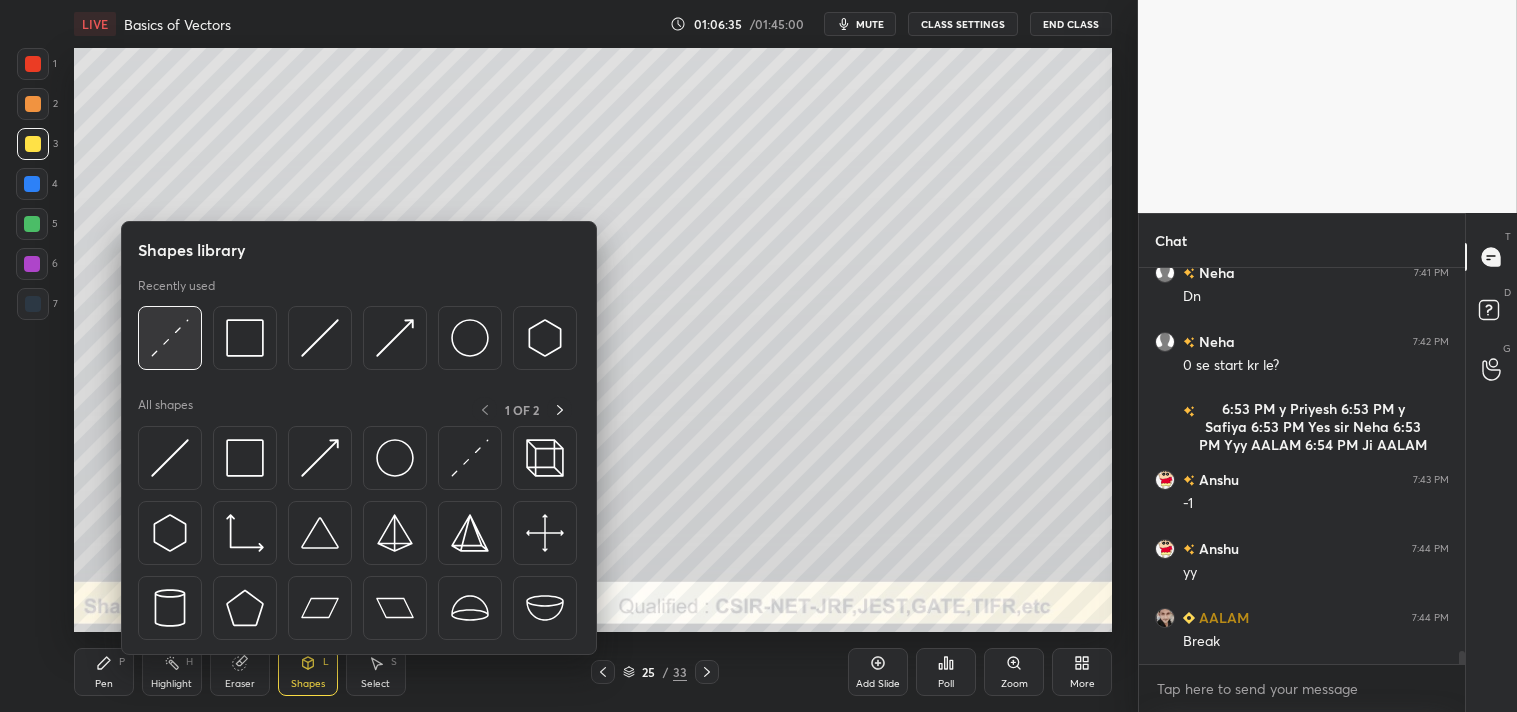 click at bounding box center (170, 338) 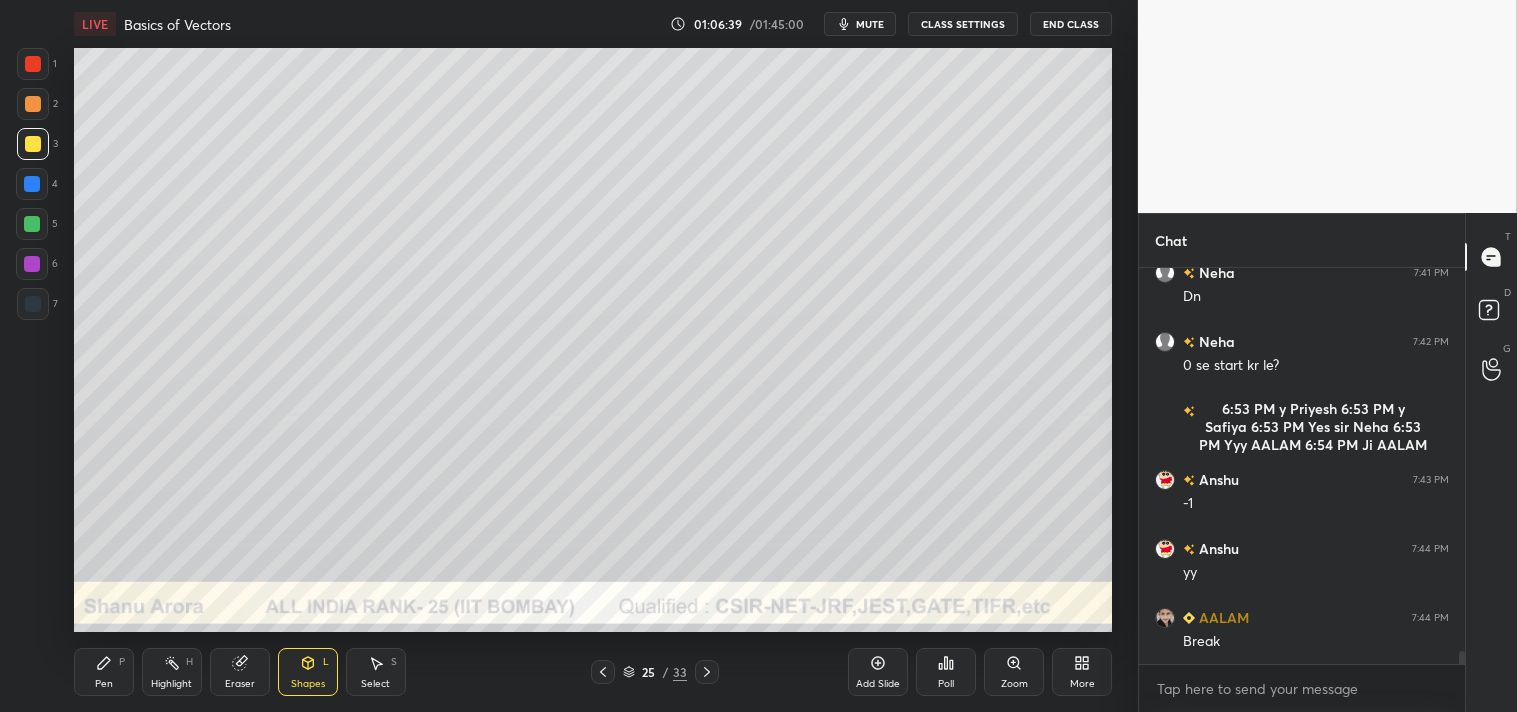 click on "Pen P" at bounding box center [104, 672] 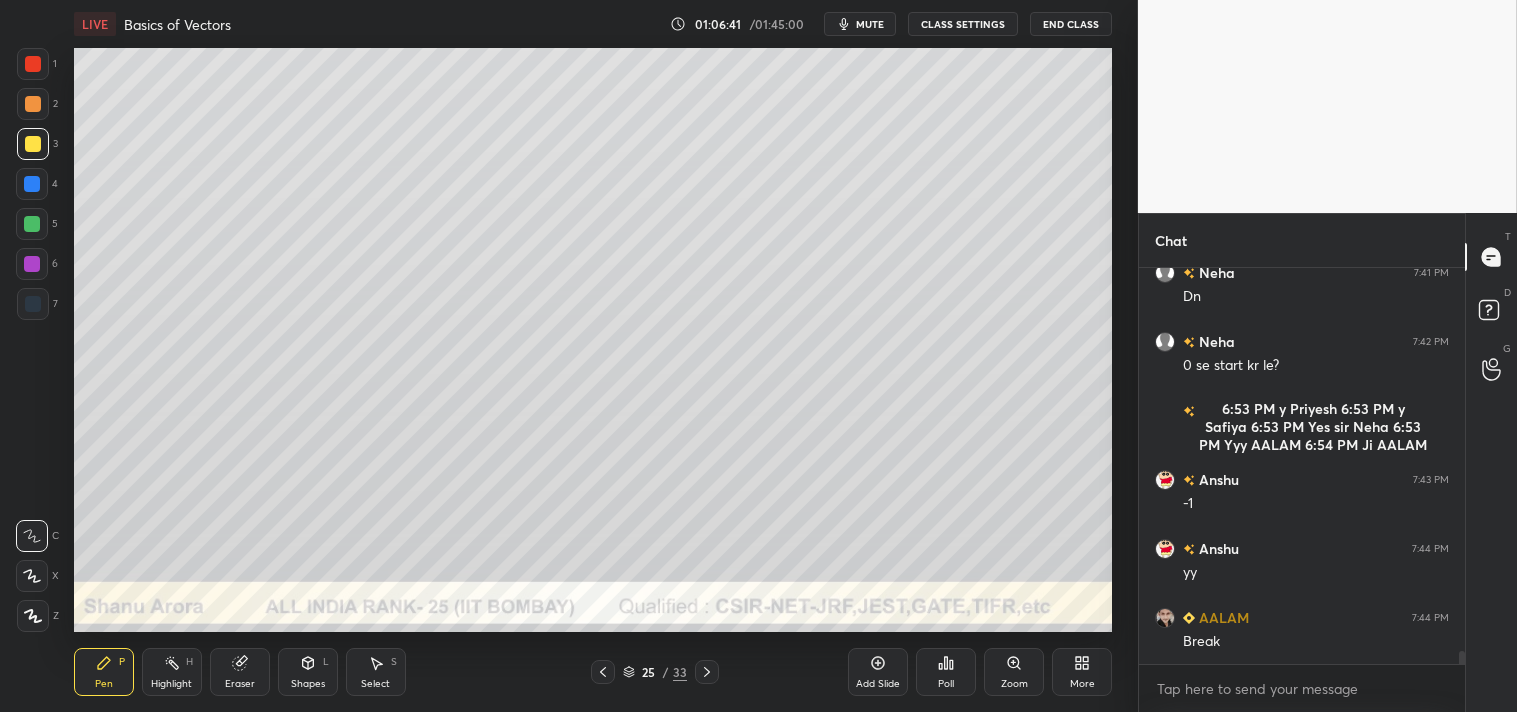 click on "Shapes L" at bounding box center [308, 672] 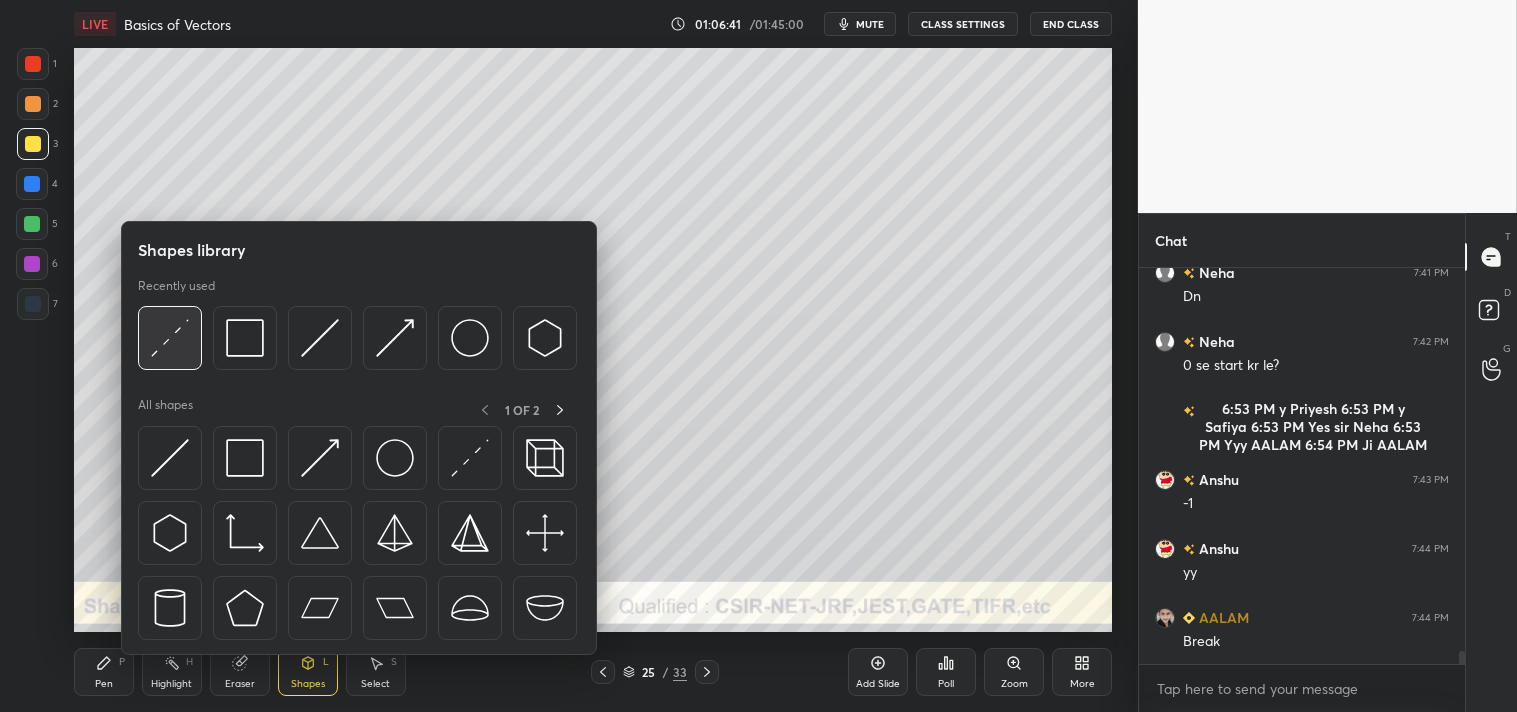 click at bounding box center (170, 338) 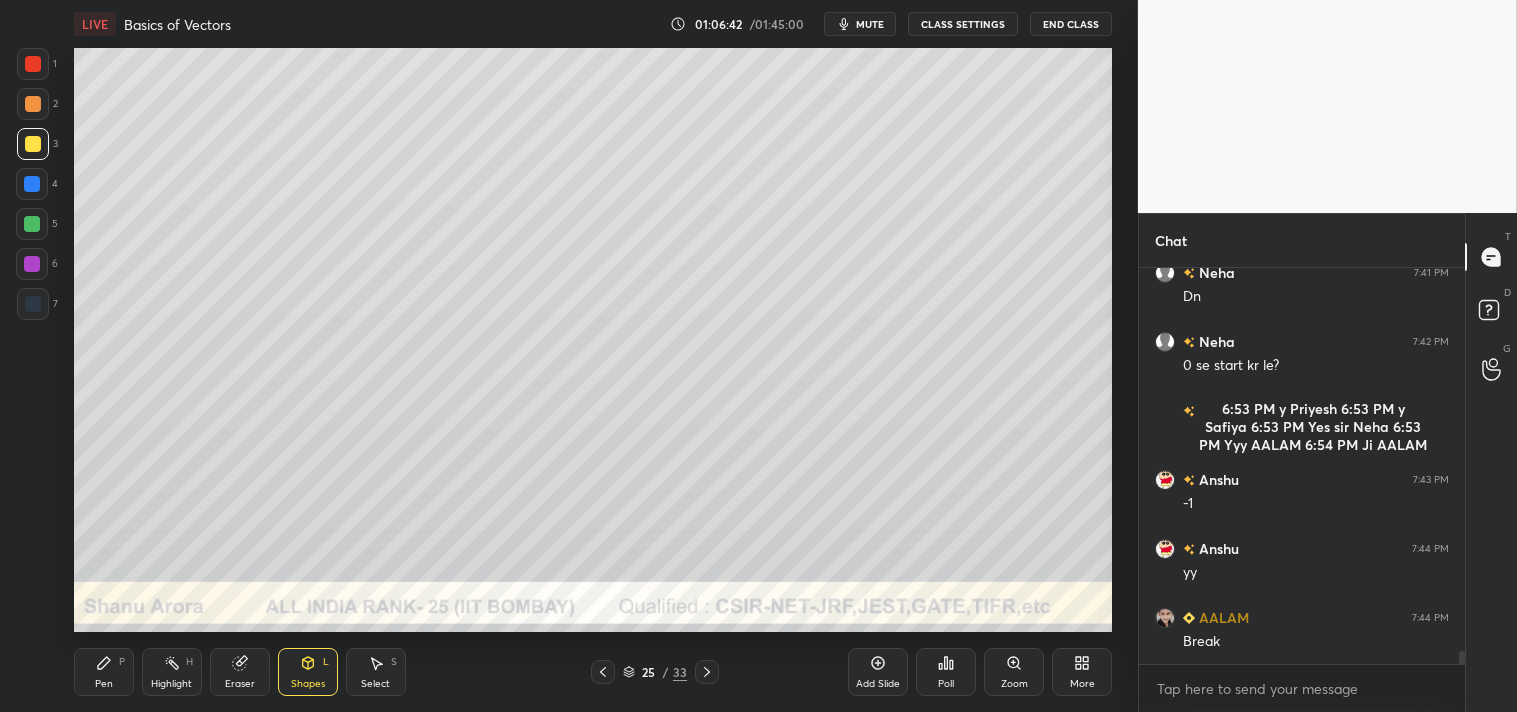 scroll, scrollTop: 11781, scrollLeft: 0, axis: vertical 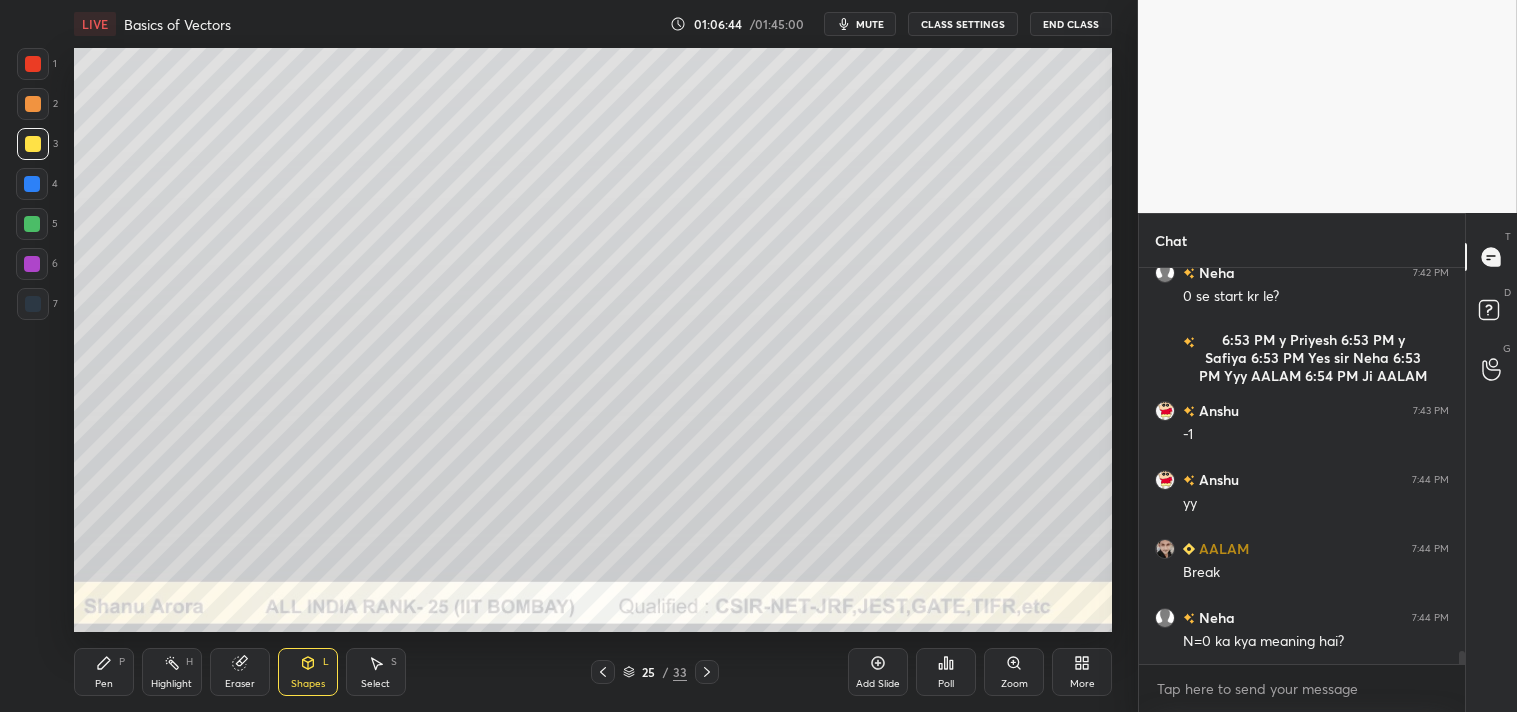 click on "Pen P" at bounding box center (104, 672) 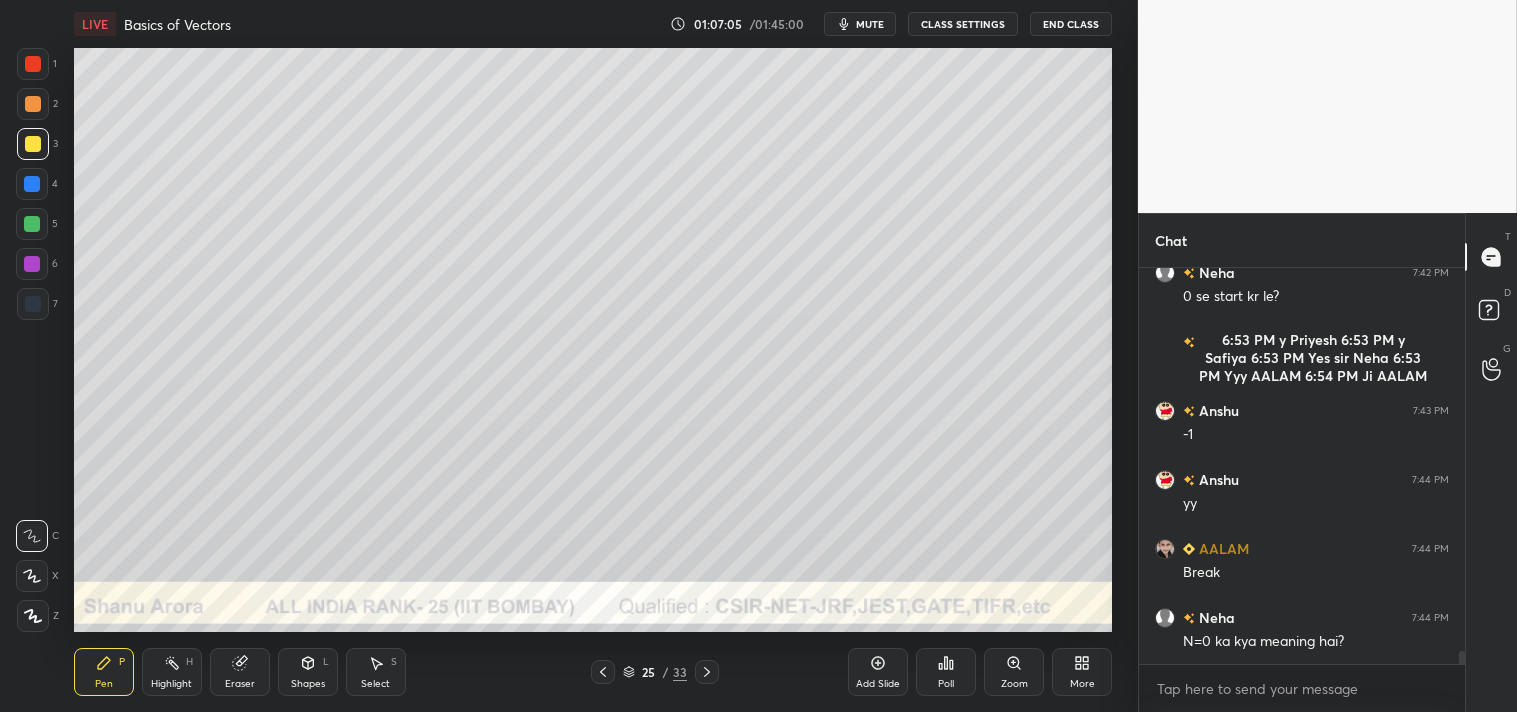 click on "Highlight" at bounding box center (171, 684) 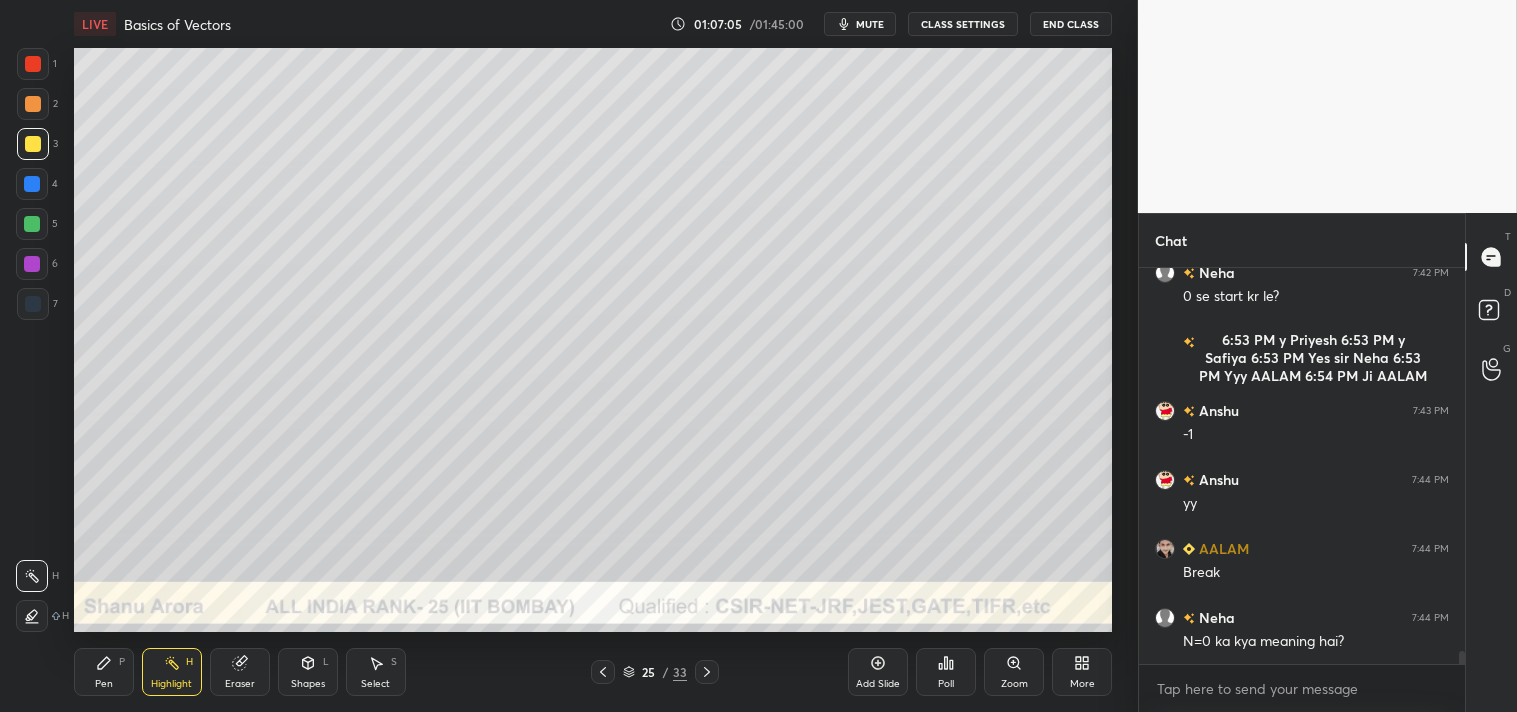 click on "Highlight" at bounding box center [171, 684] 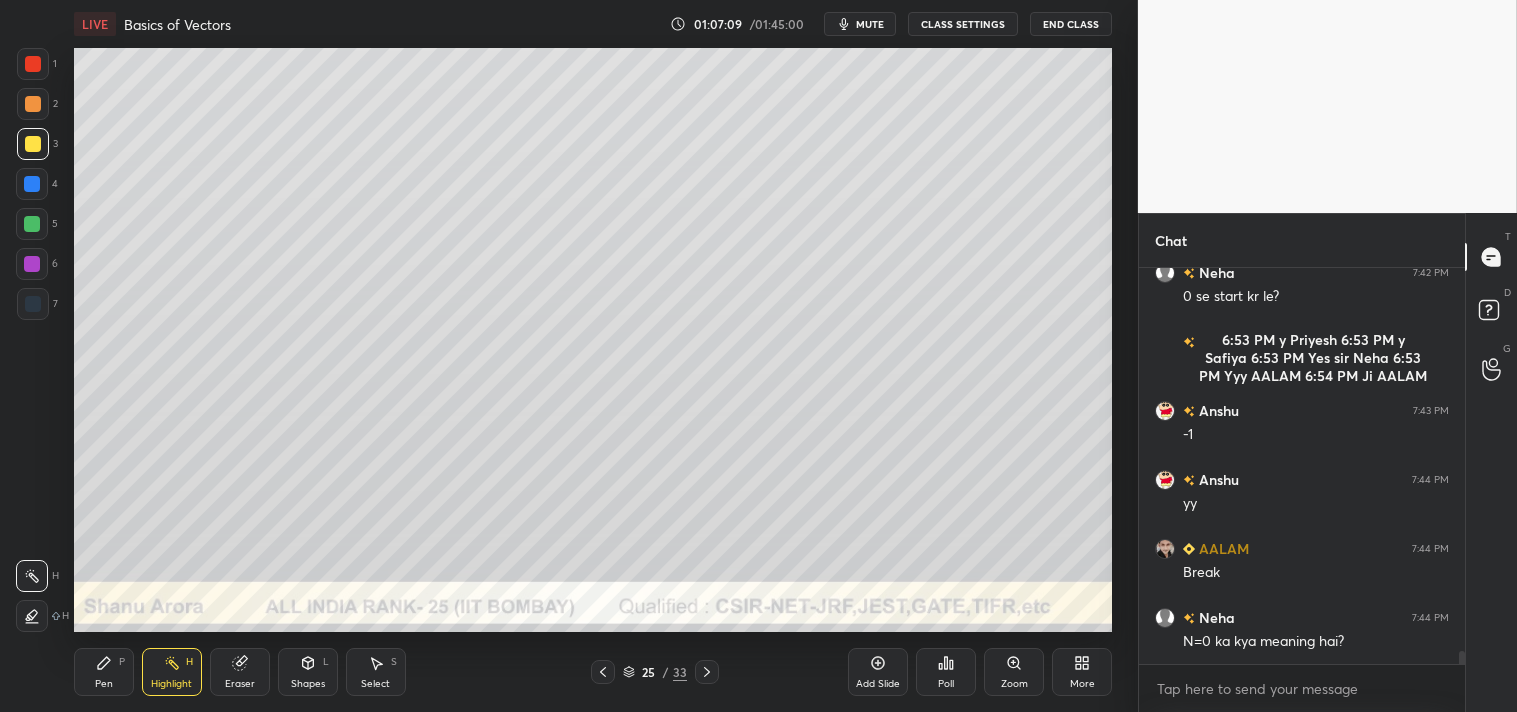 click on "Pen P" at bounding box center (104, 672) 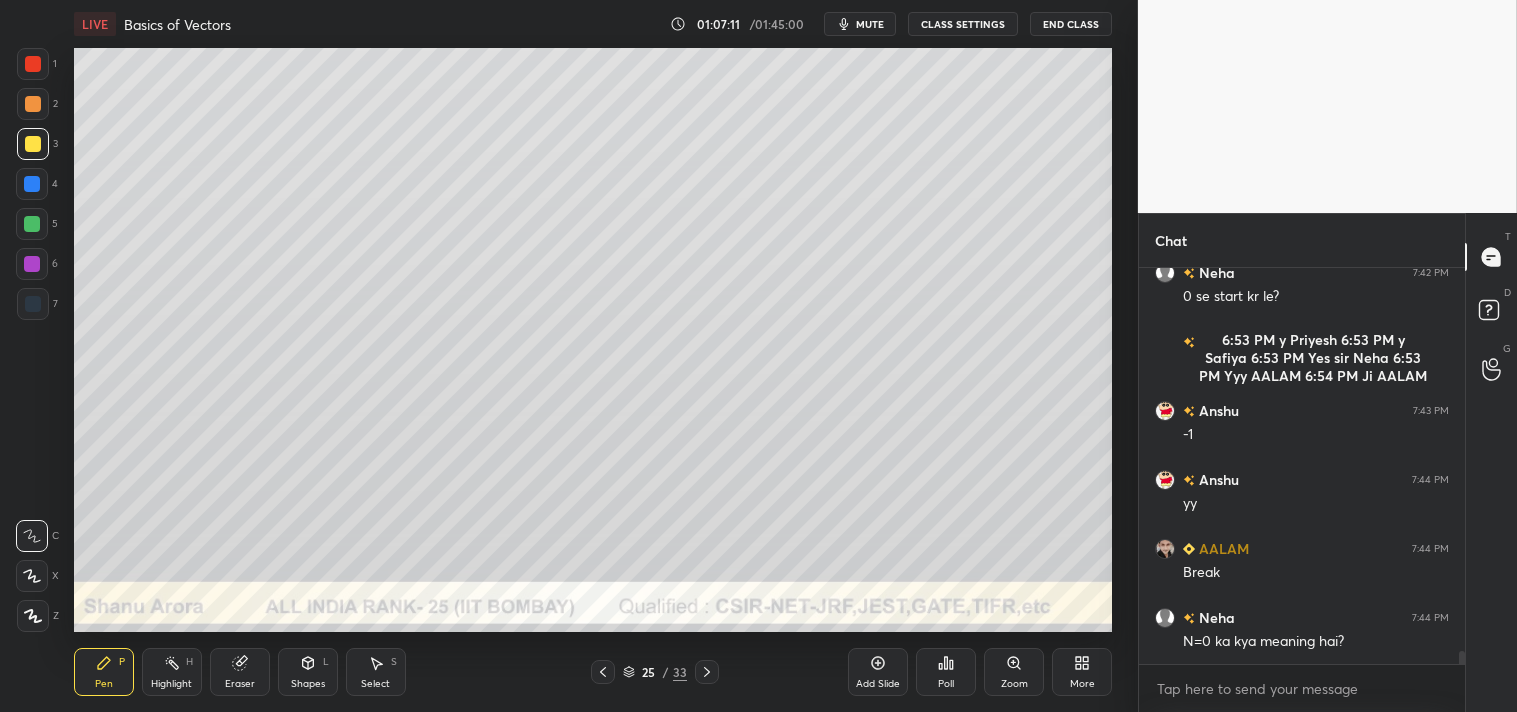 click on "Highlight H" at bounding box center [172, 672] 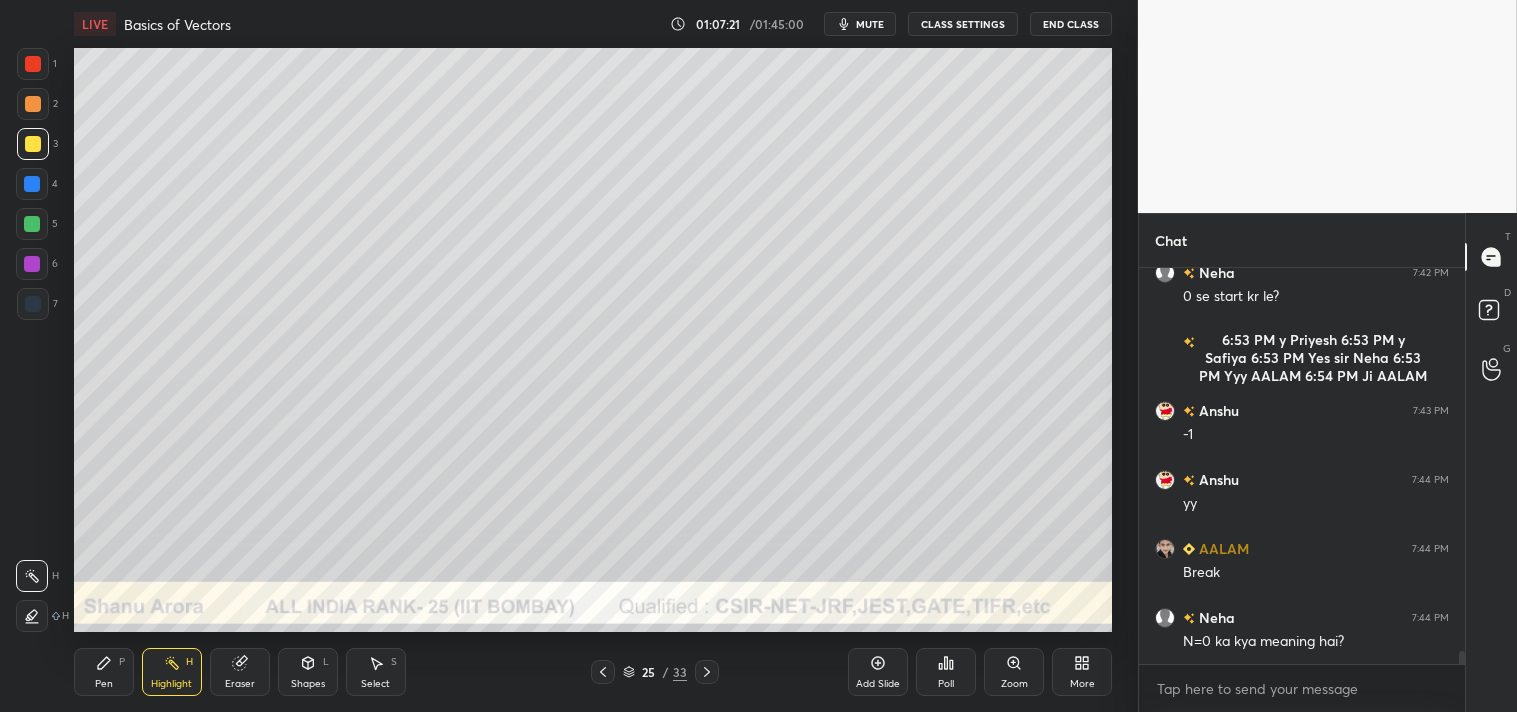 click on "Pen" at bounding box center (104, 684) 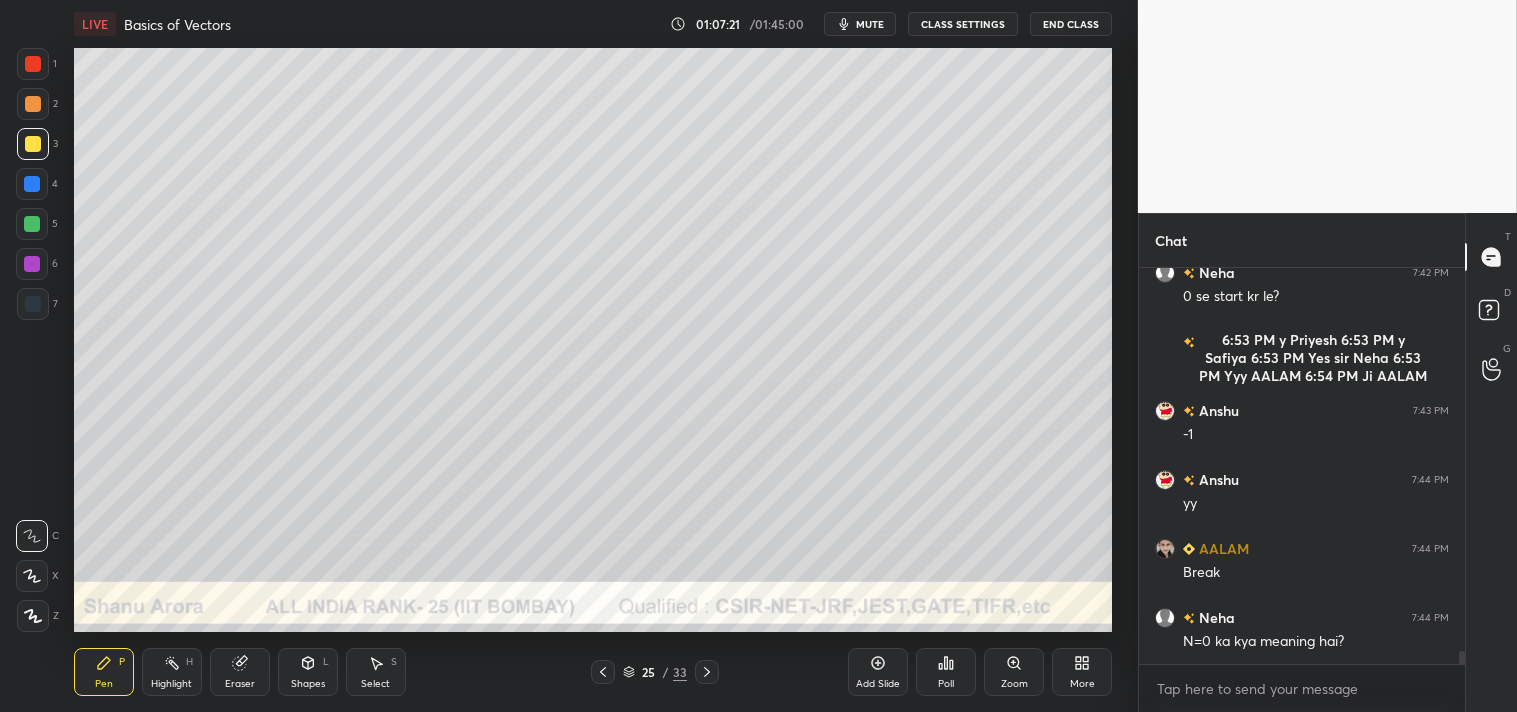 click on "Pen" at bounding box center (104, 684) 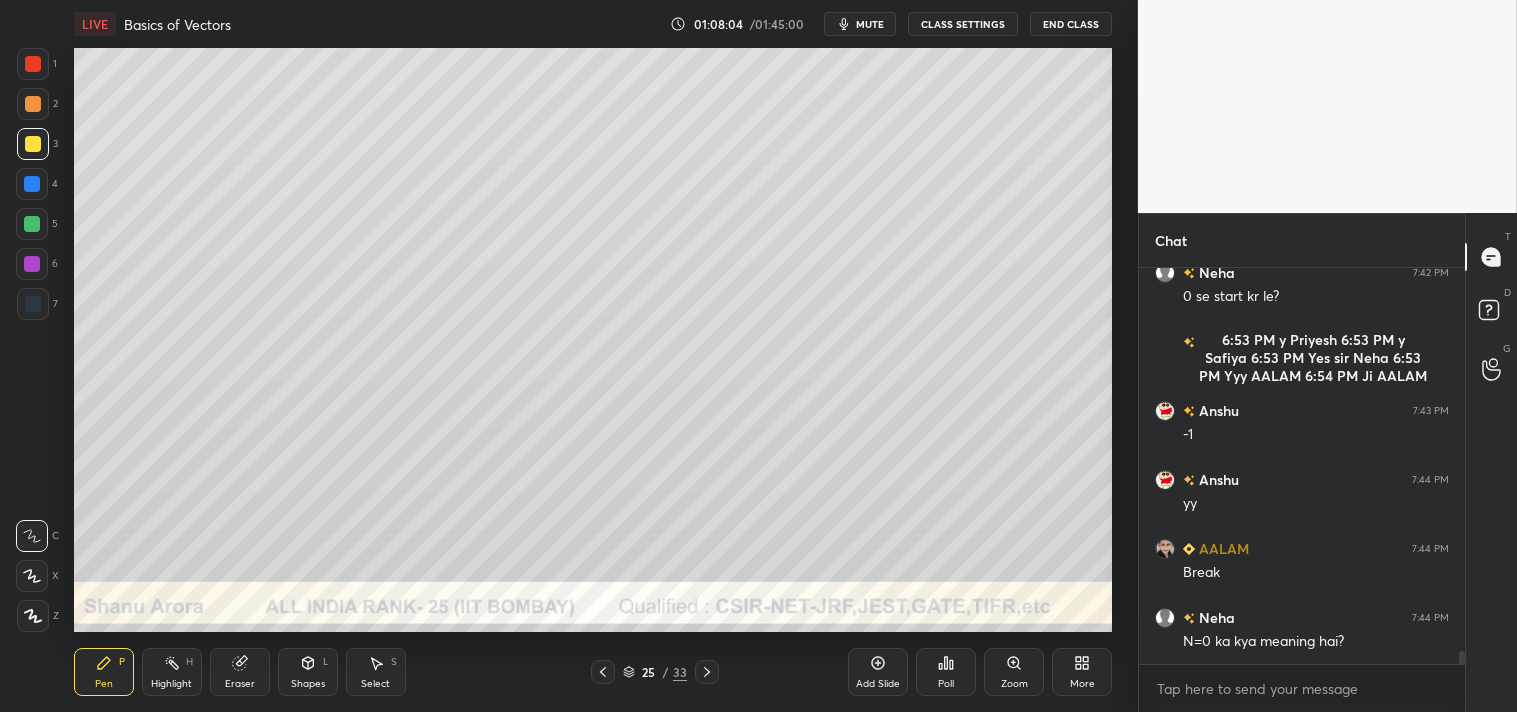 click on "Highlight" at bounding box center (171, 684) 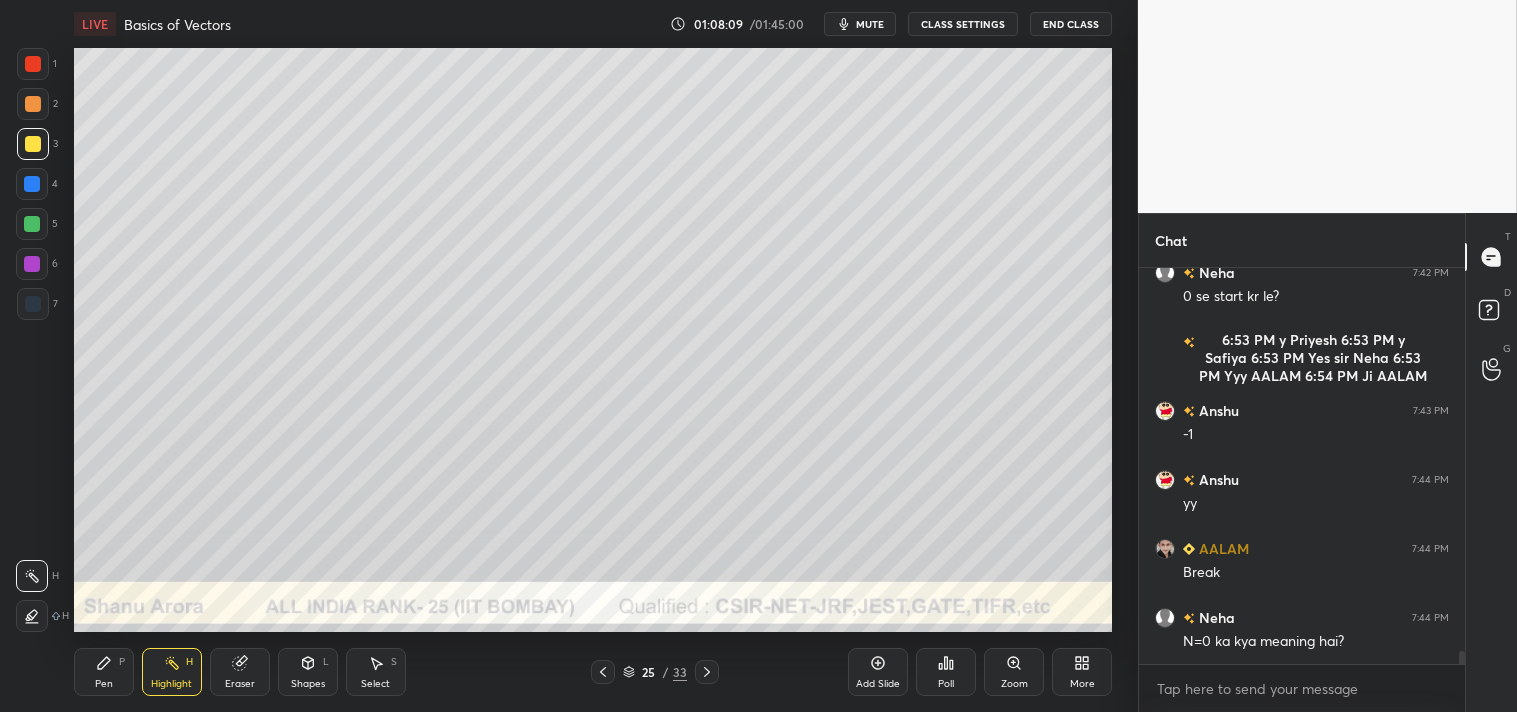 click 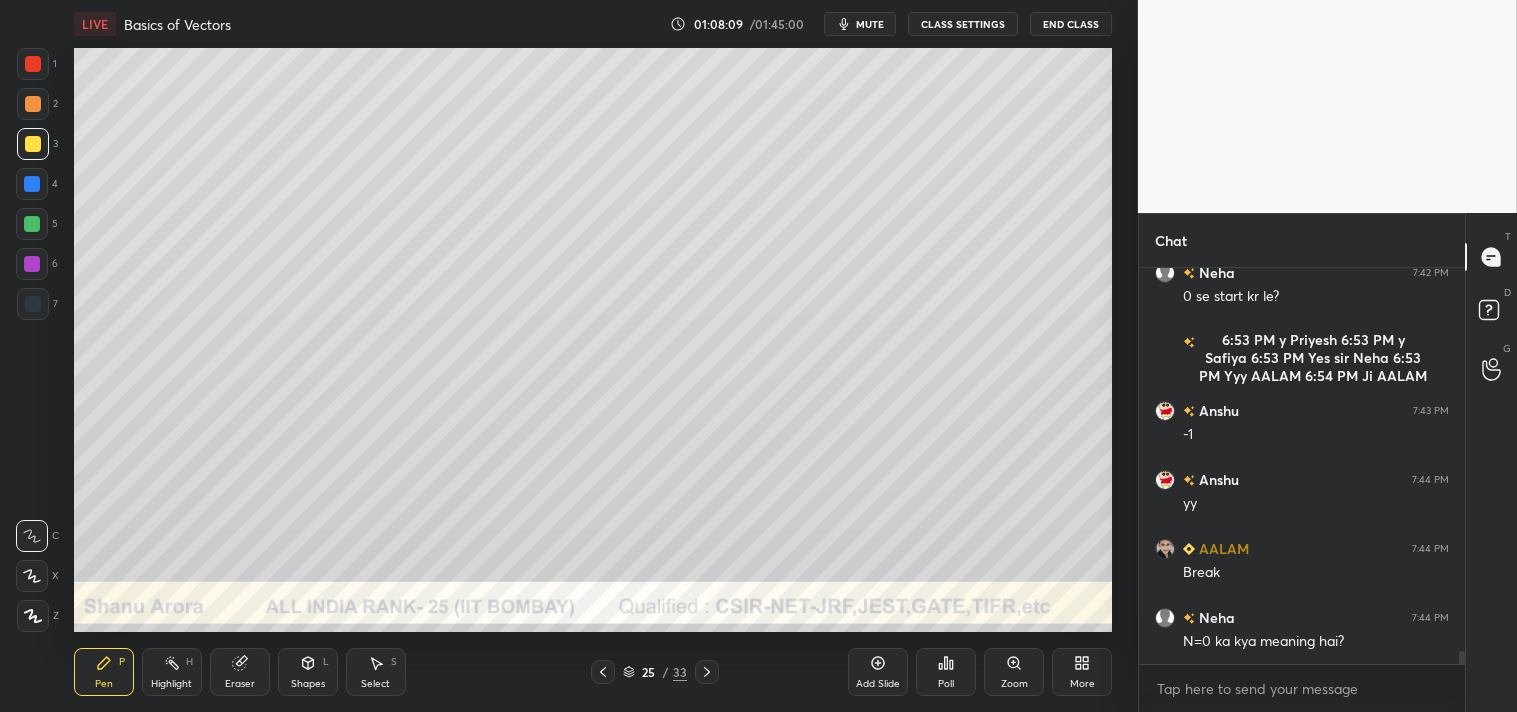 click on "Pen P" at bounding box center (104, 672) 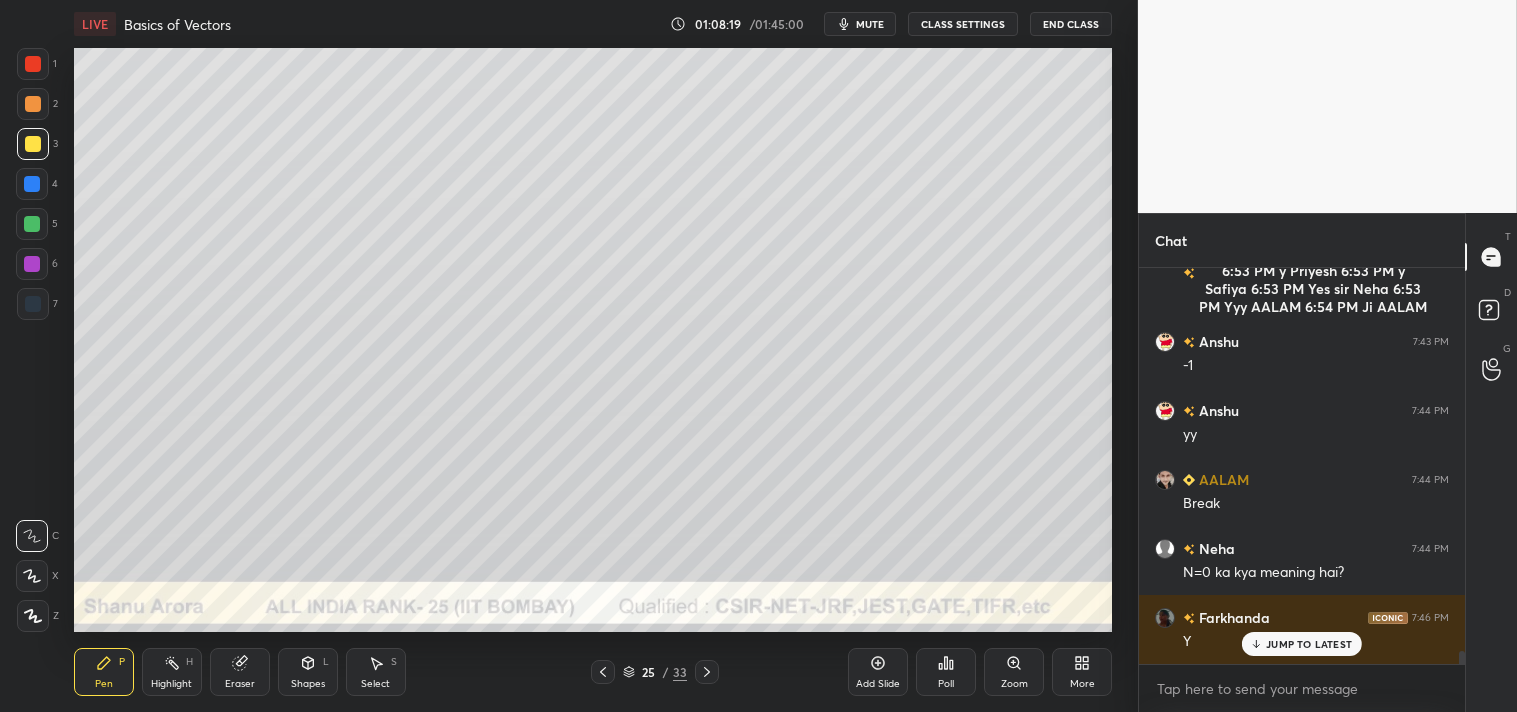 scroll, scrollTop: 11918, scrollLeft: 0, axis: vertical 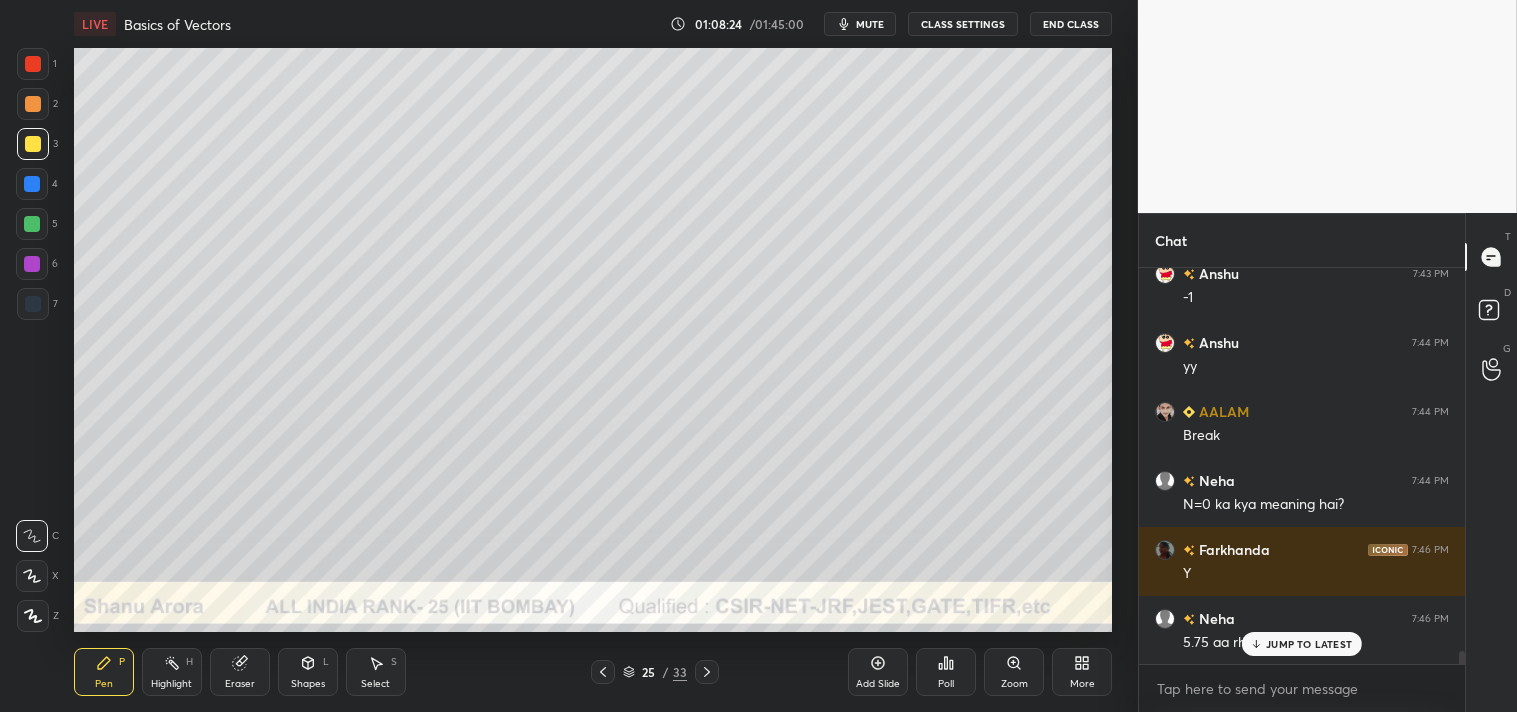 click on "JUMP TO LATEST" at bounding box center [1309, 644] 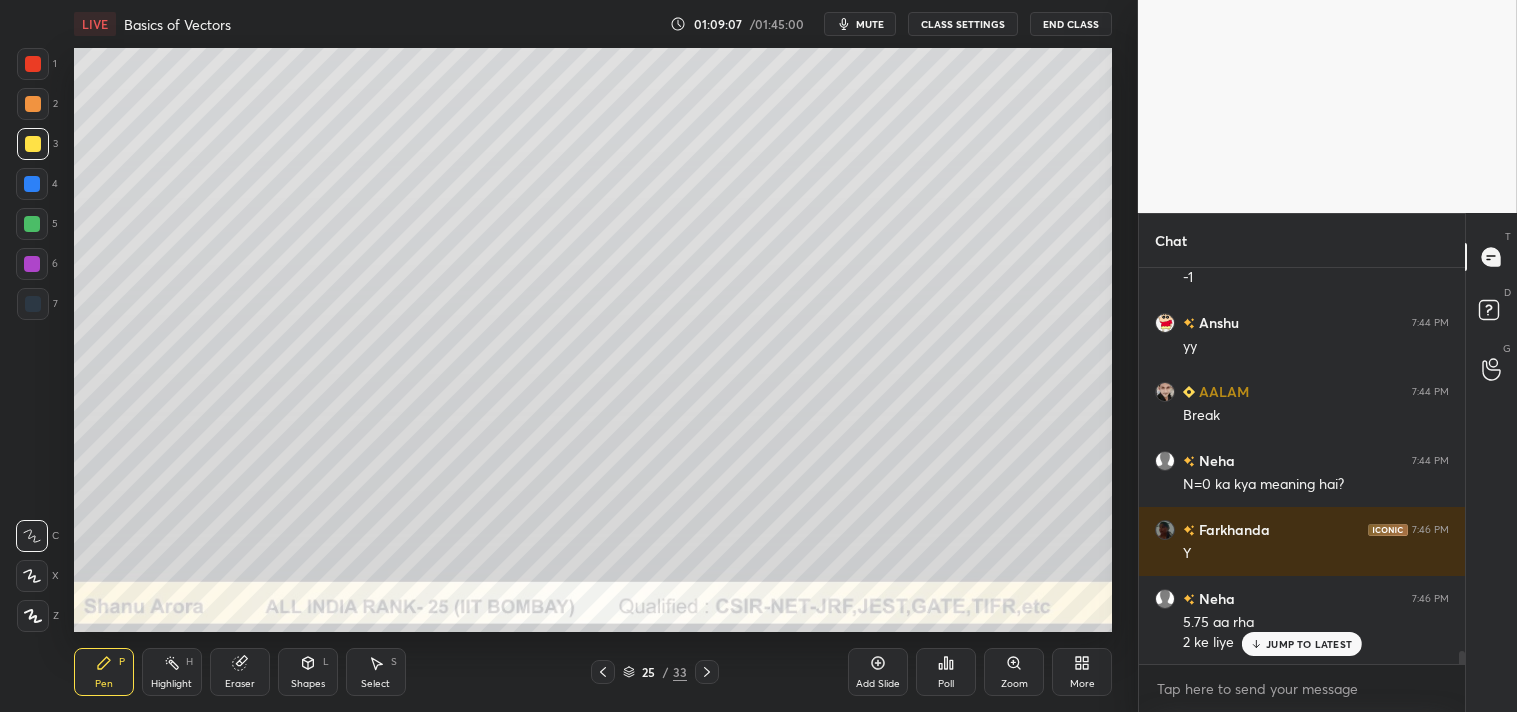 scroll, scrollTop: 12007, scrollLeft: 0, axis: vertical 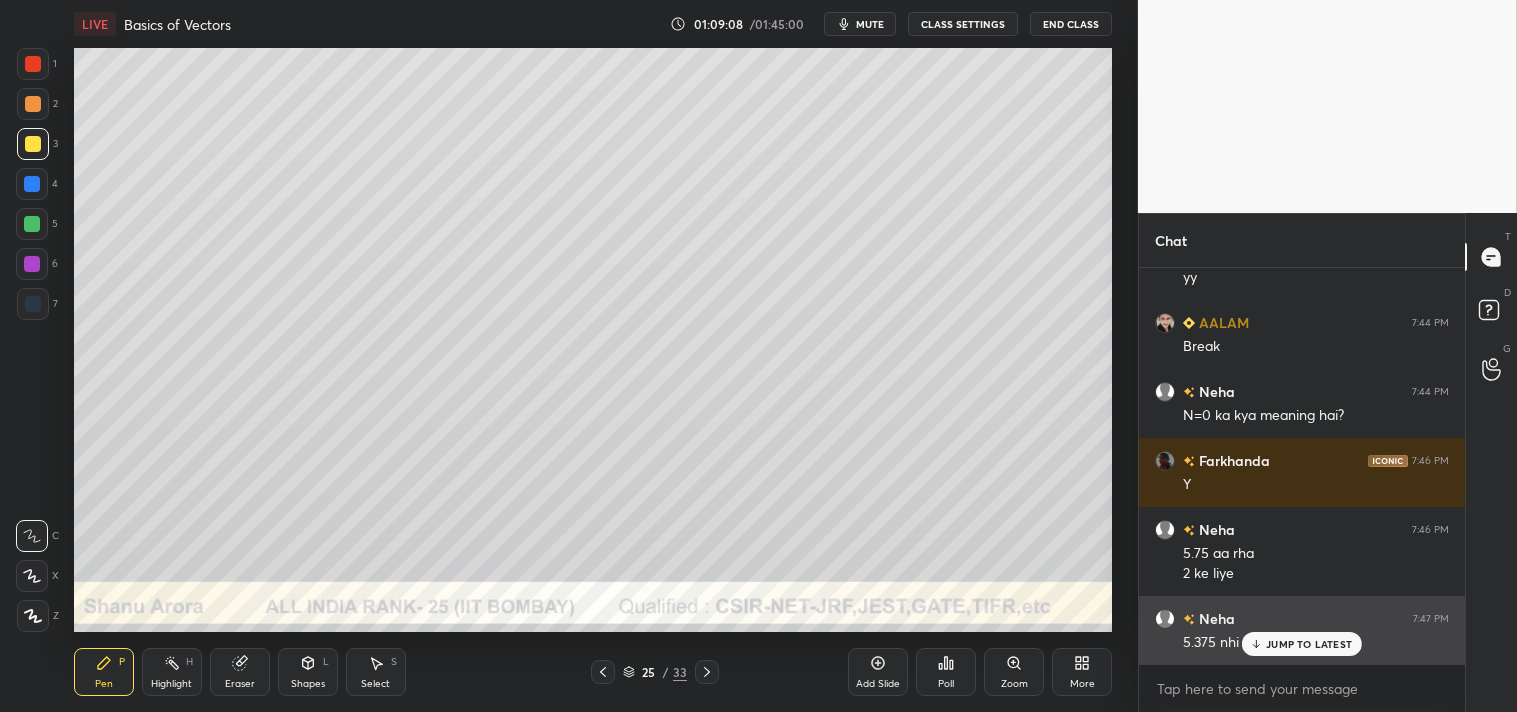 click on "JUMP TO LATEST" at bounding box center (1309, 644) 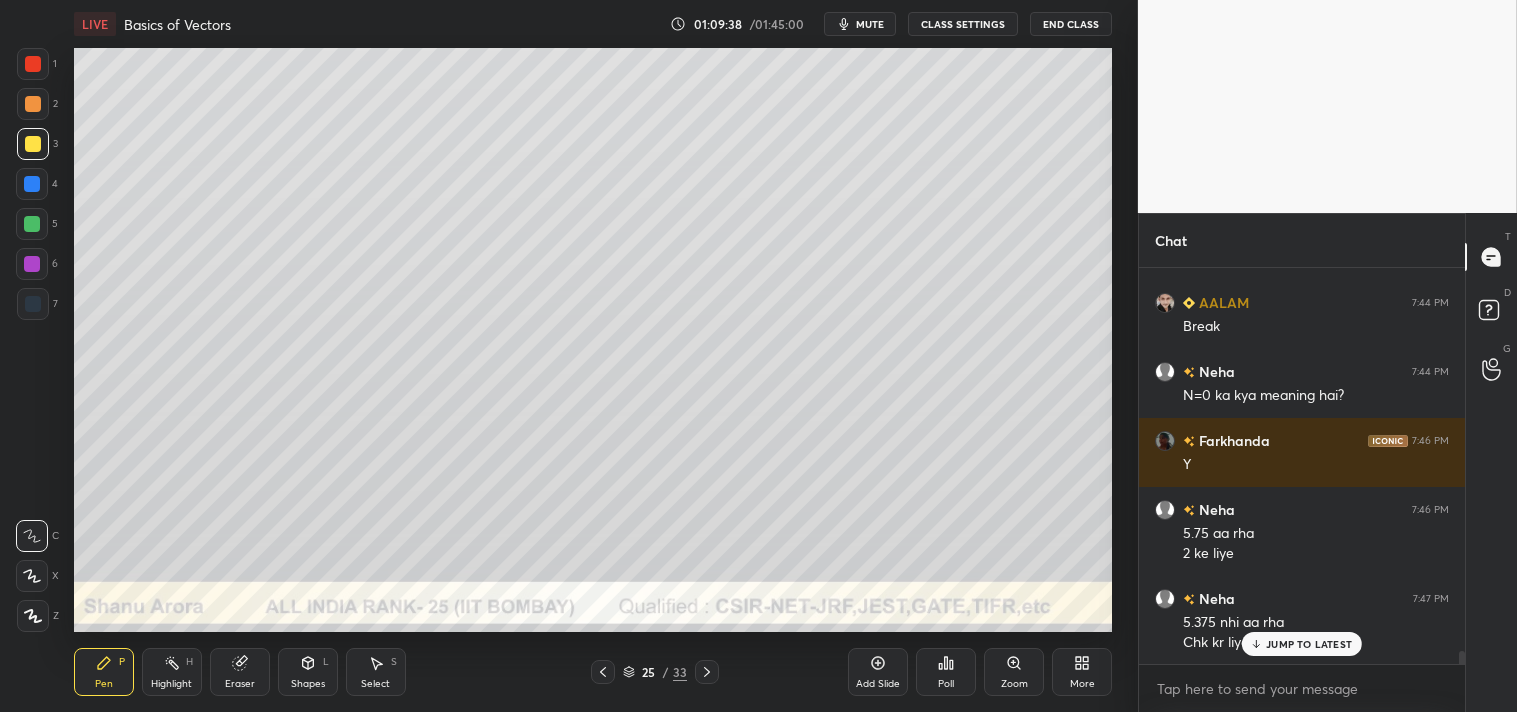 scroll, scrollTop: 12115, scrollLeft: 0, axis: vertical 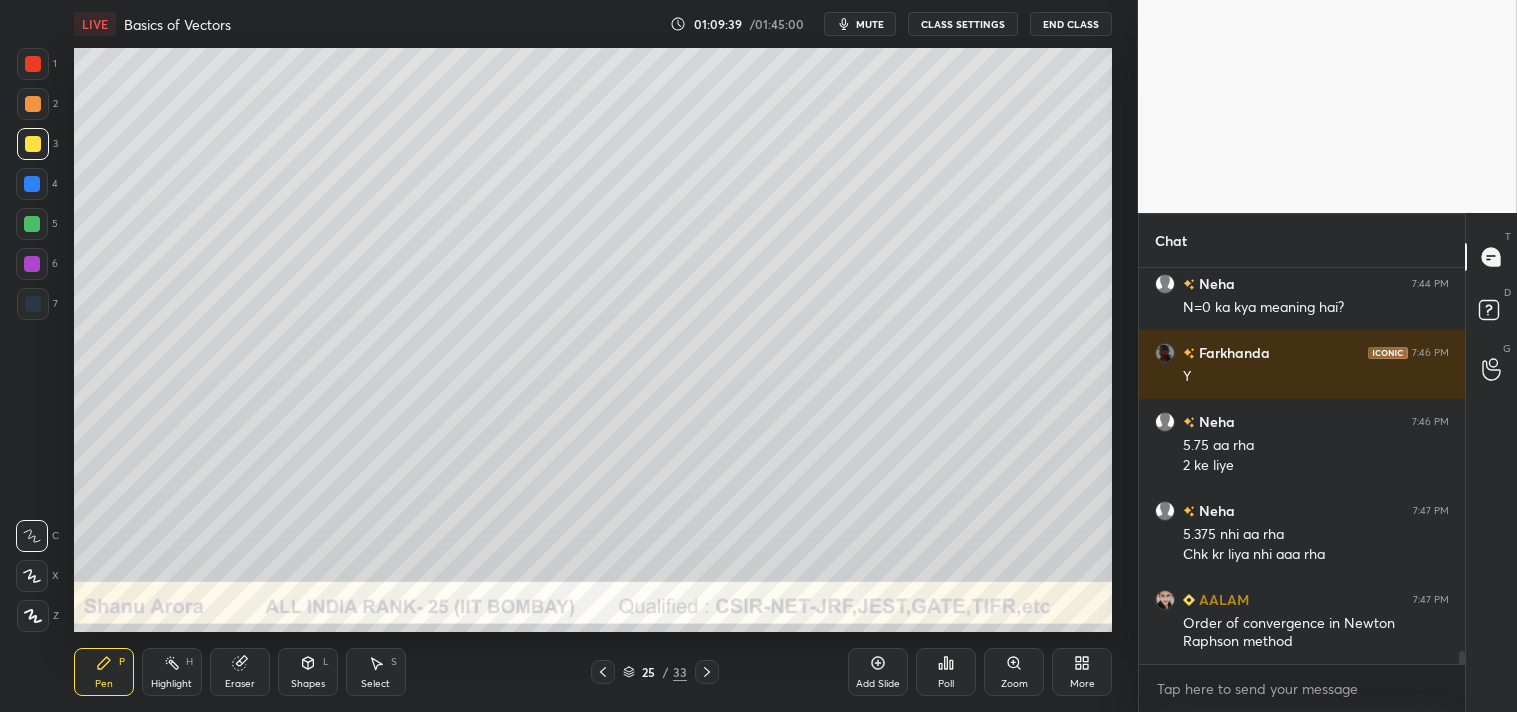click 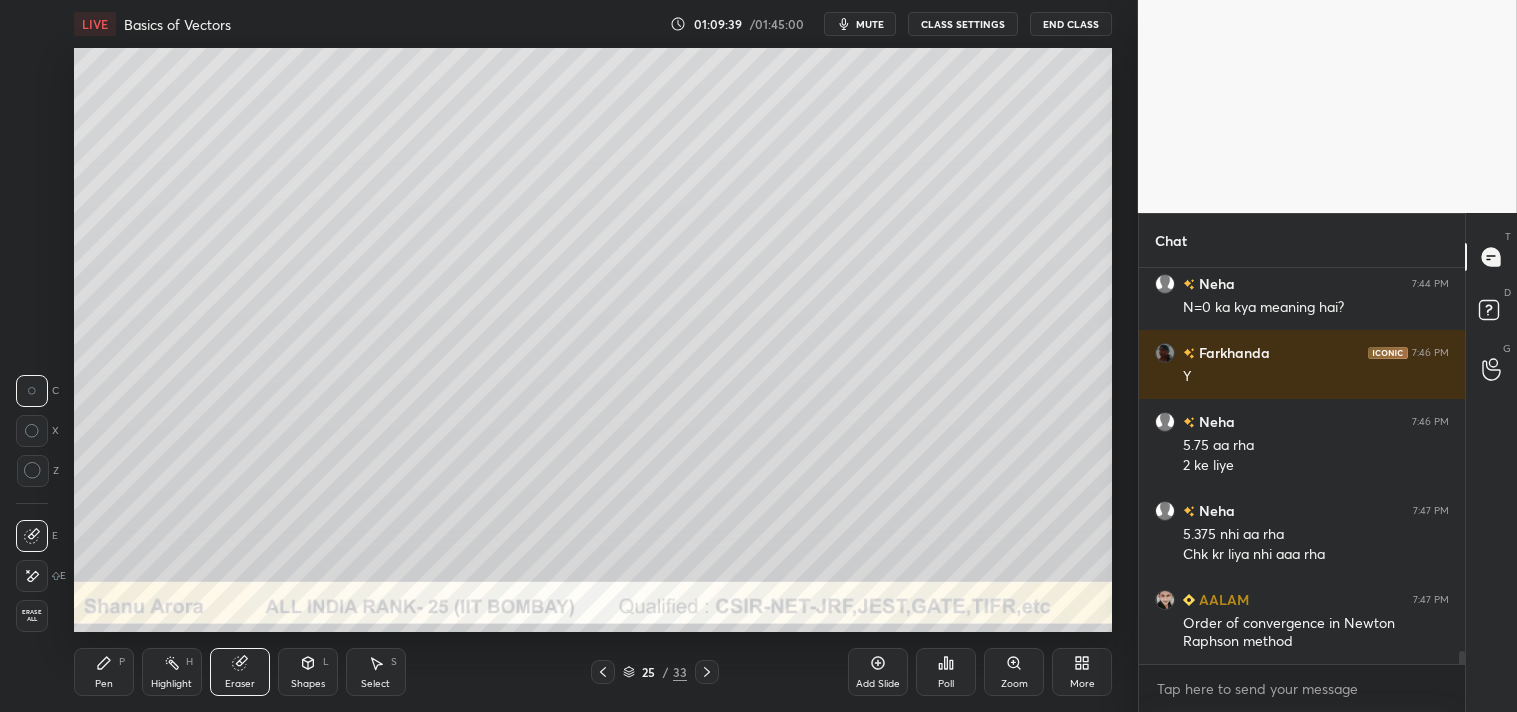 scroll, scrollTop: 12184, scrollLeft: 0, axis: vertical 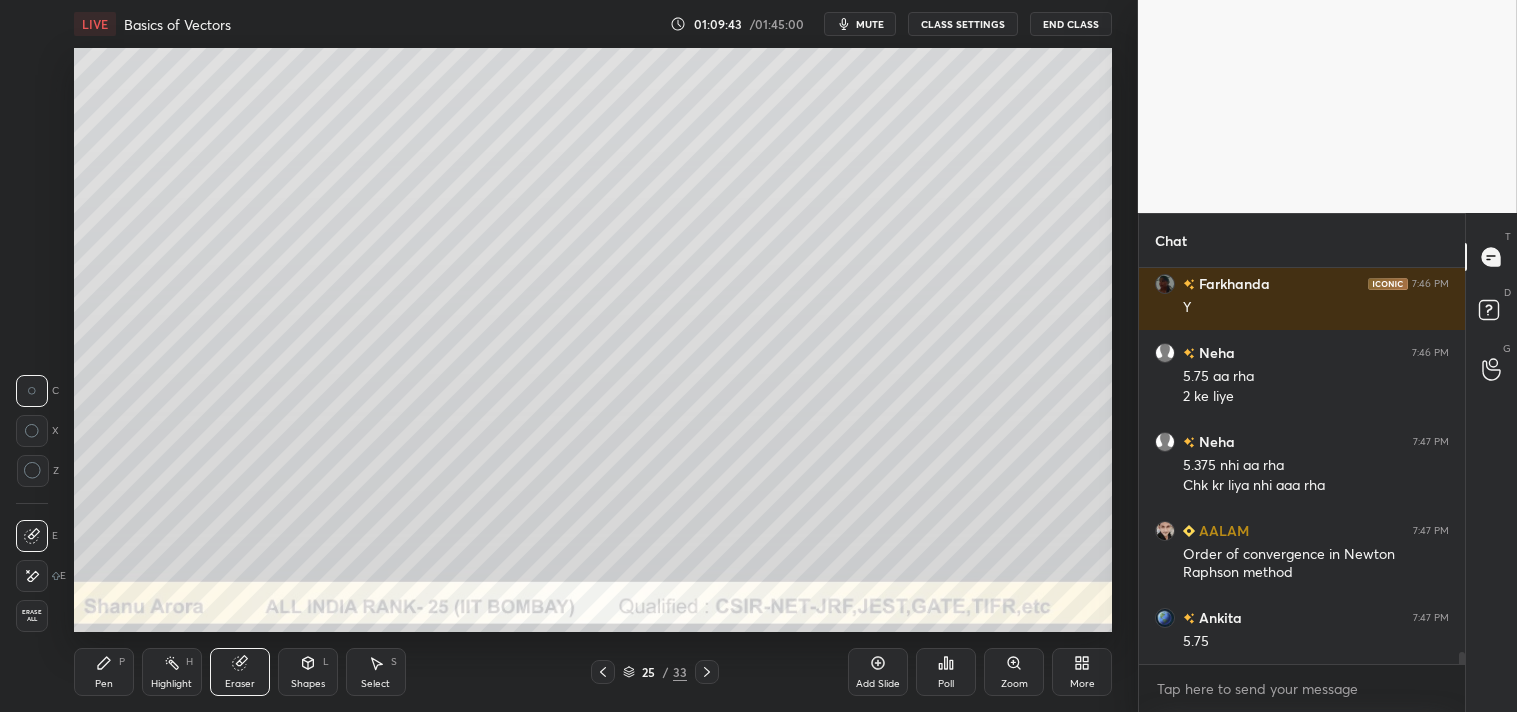 click on "Pen P" at bounding box center [104, 672] 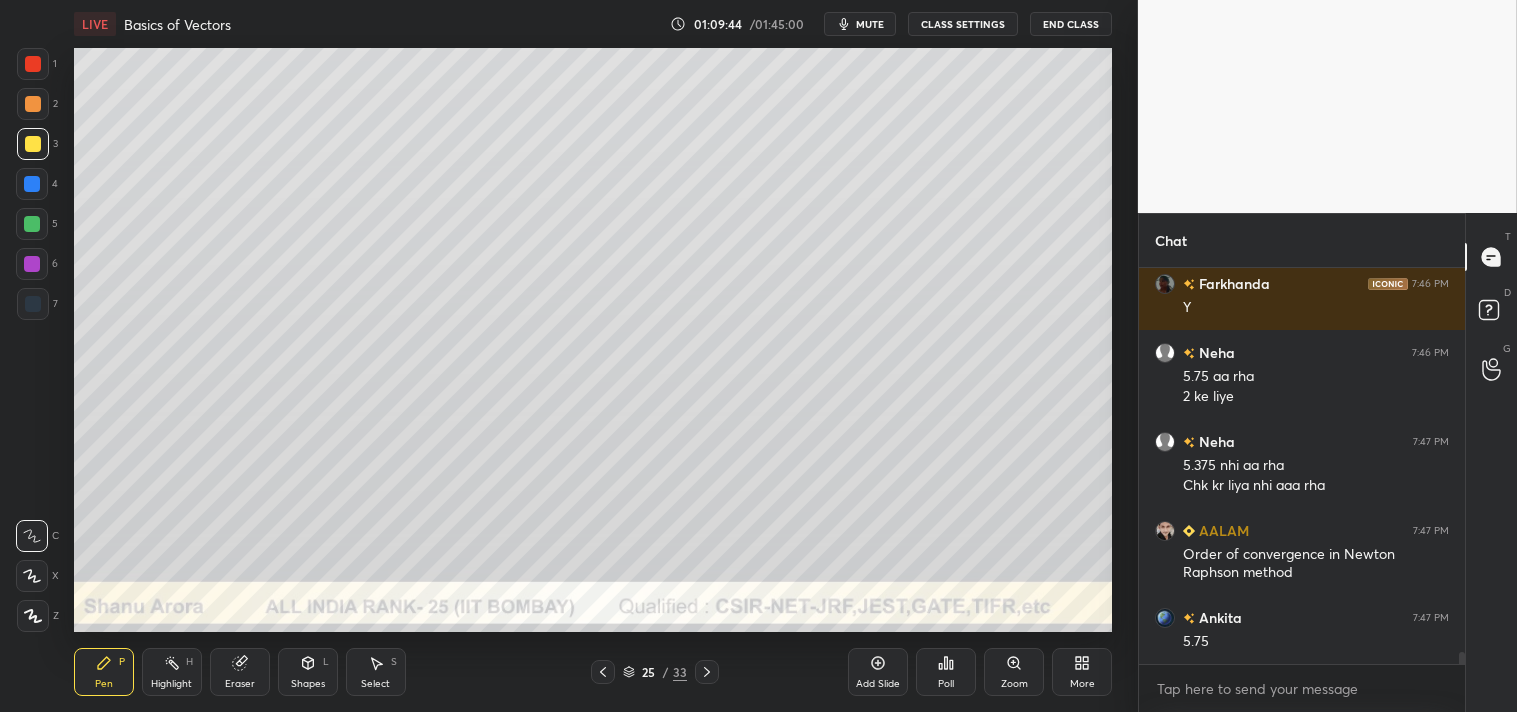 scroll, scrollTop: 12253, scrollLeft: 0, axis: vertical 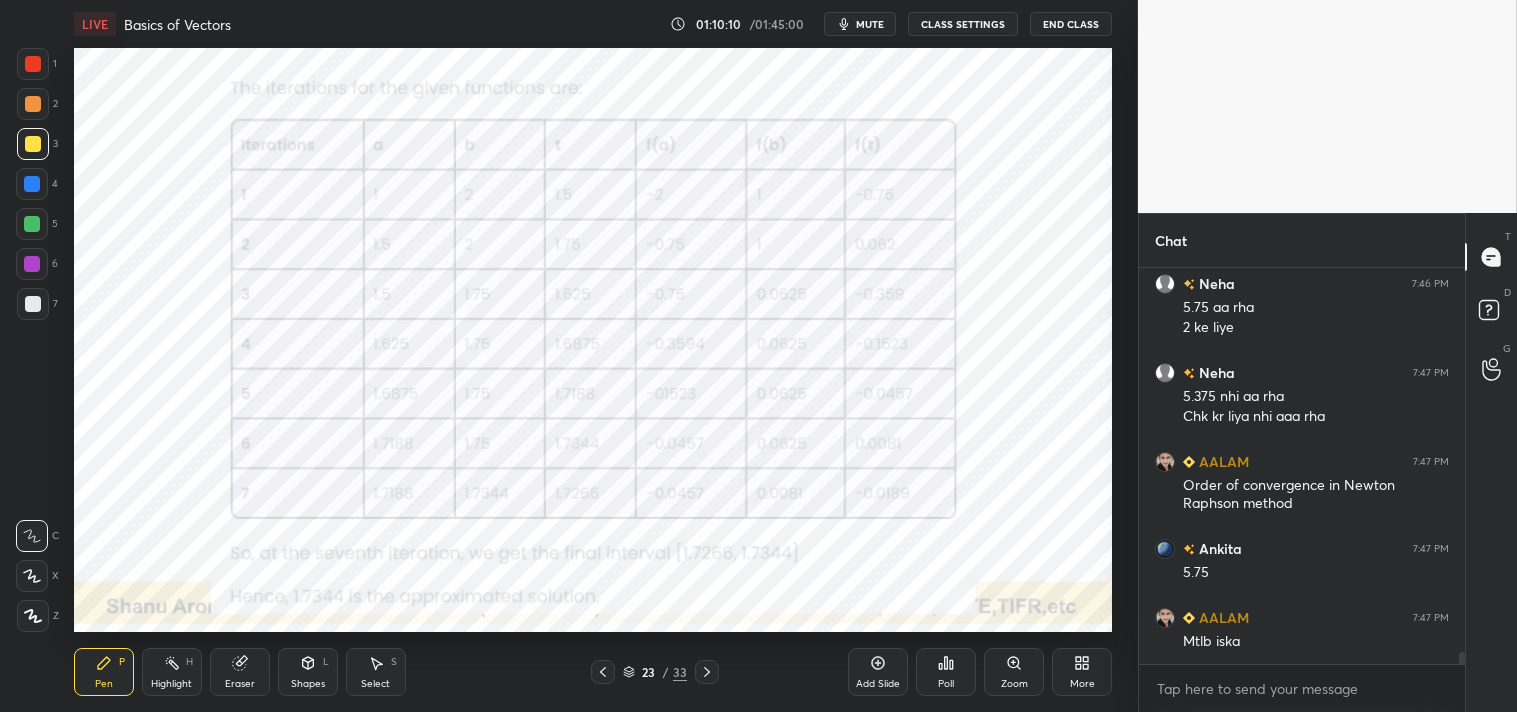 click 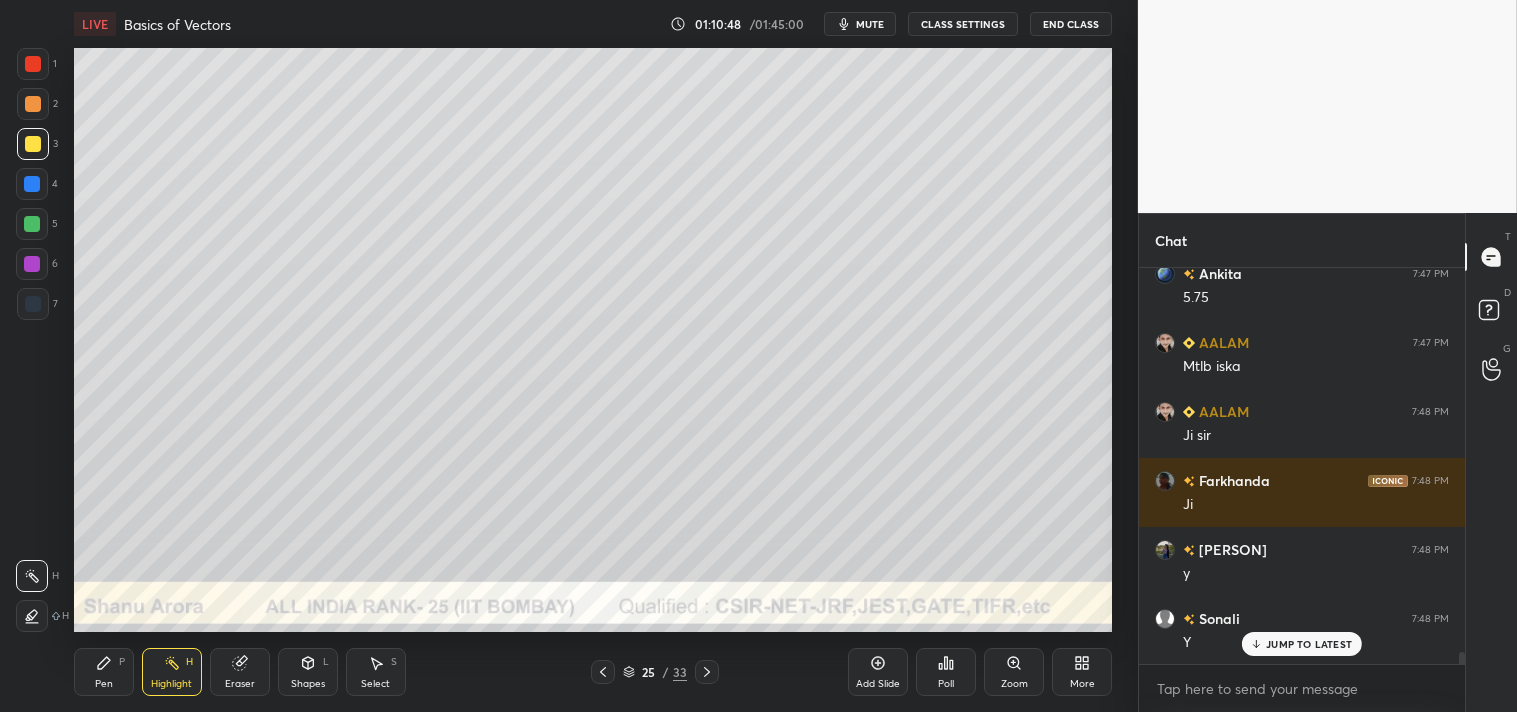 scroll, scrollTop: 12597, scrollLeft: 0, axis: vertical 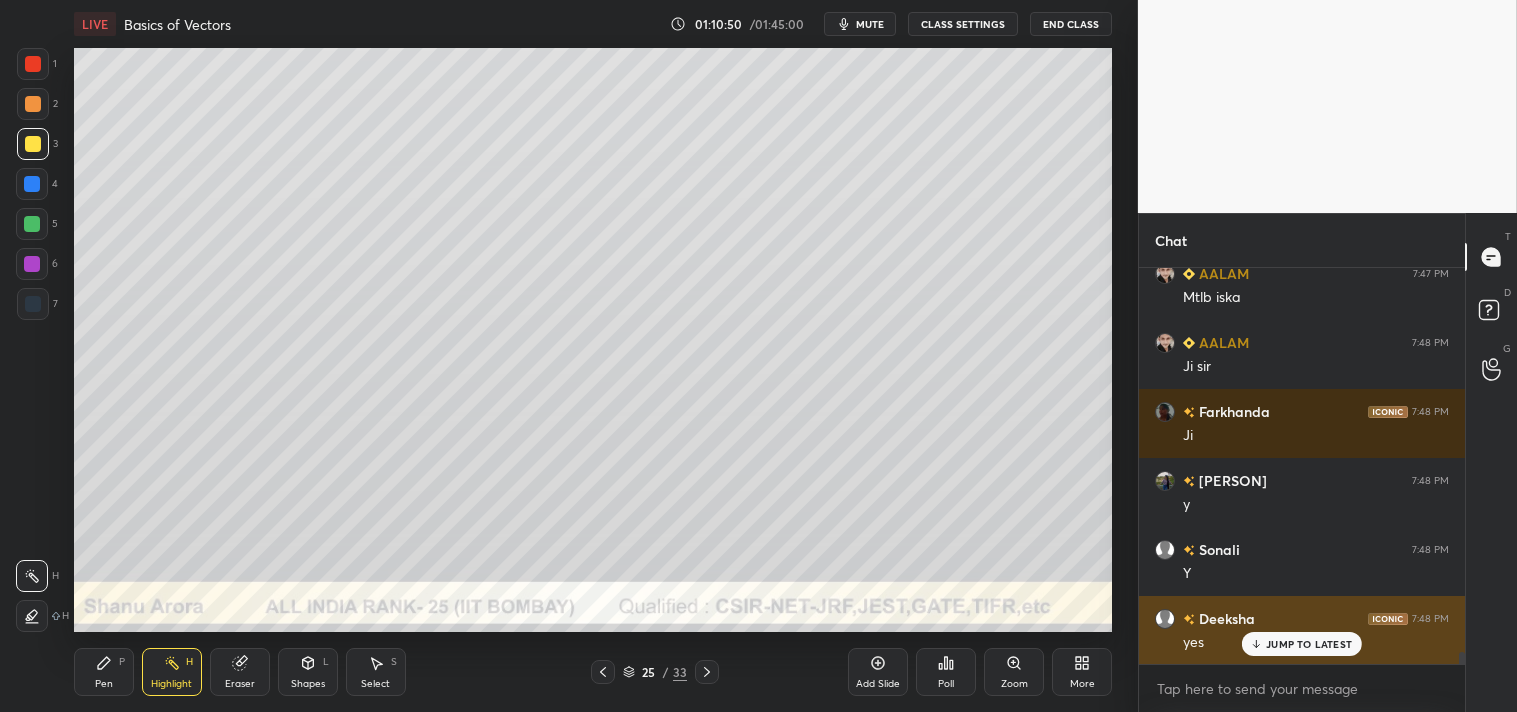 click on "JUMP TO LATEST" at bounding box center [1309, 644] 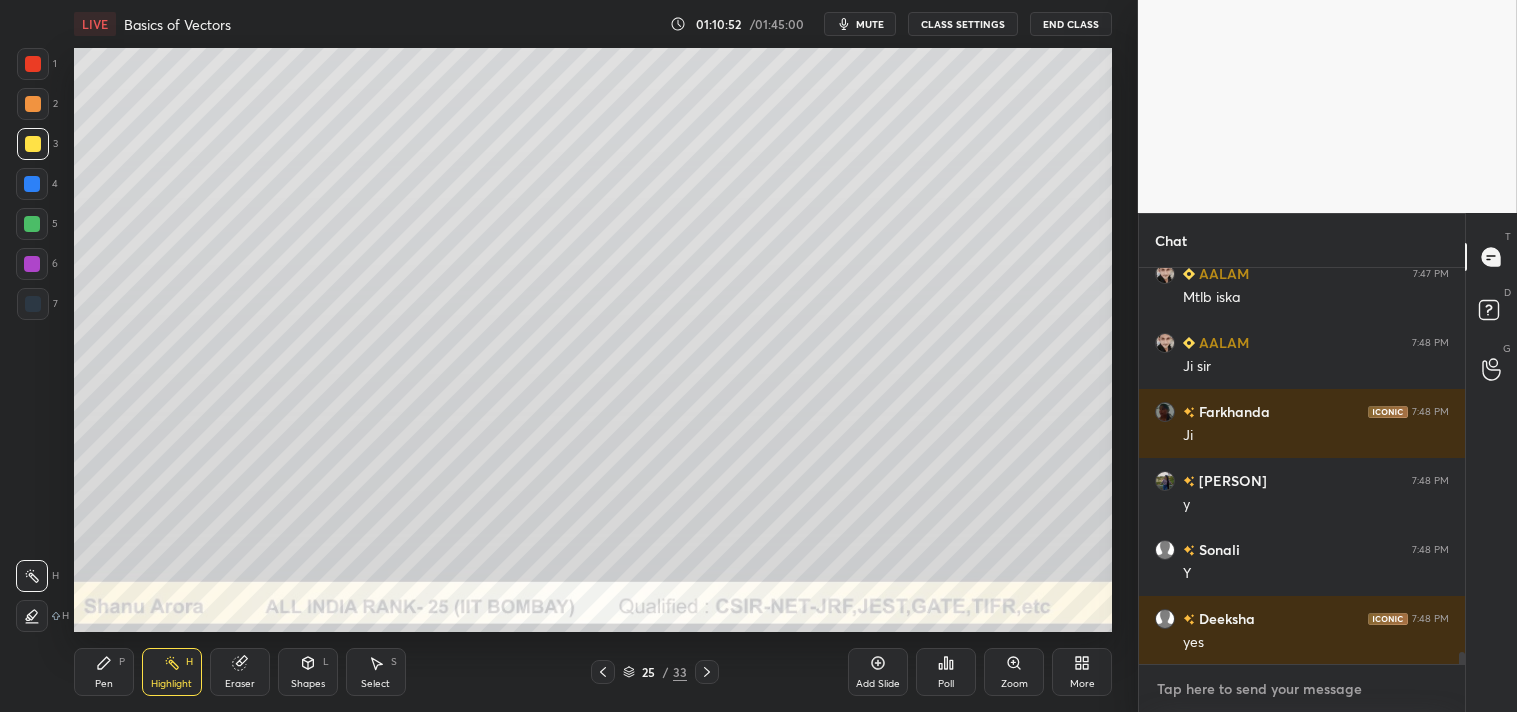 click at bounding box center [1302, 689] 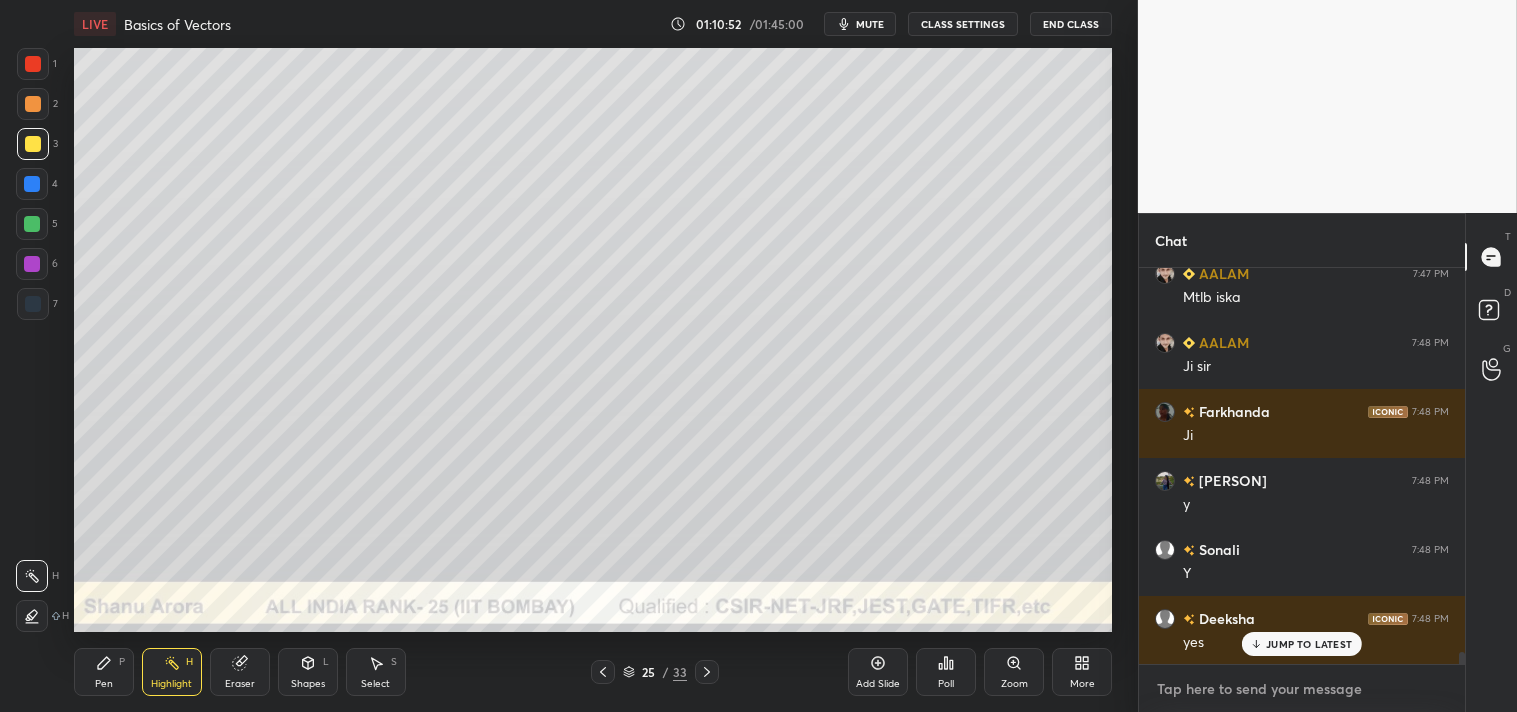 scroll, scrollTop: 12666, scrollLeft: 0, axis: vertical 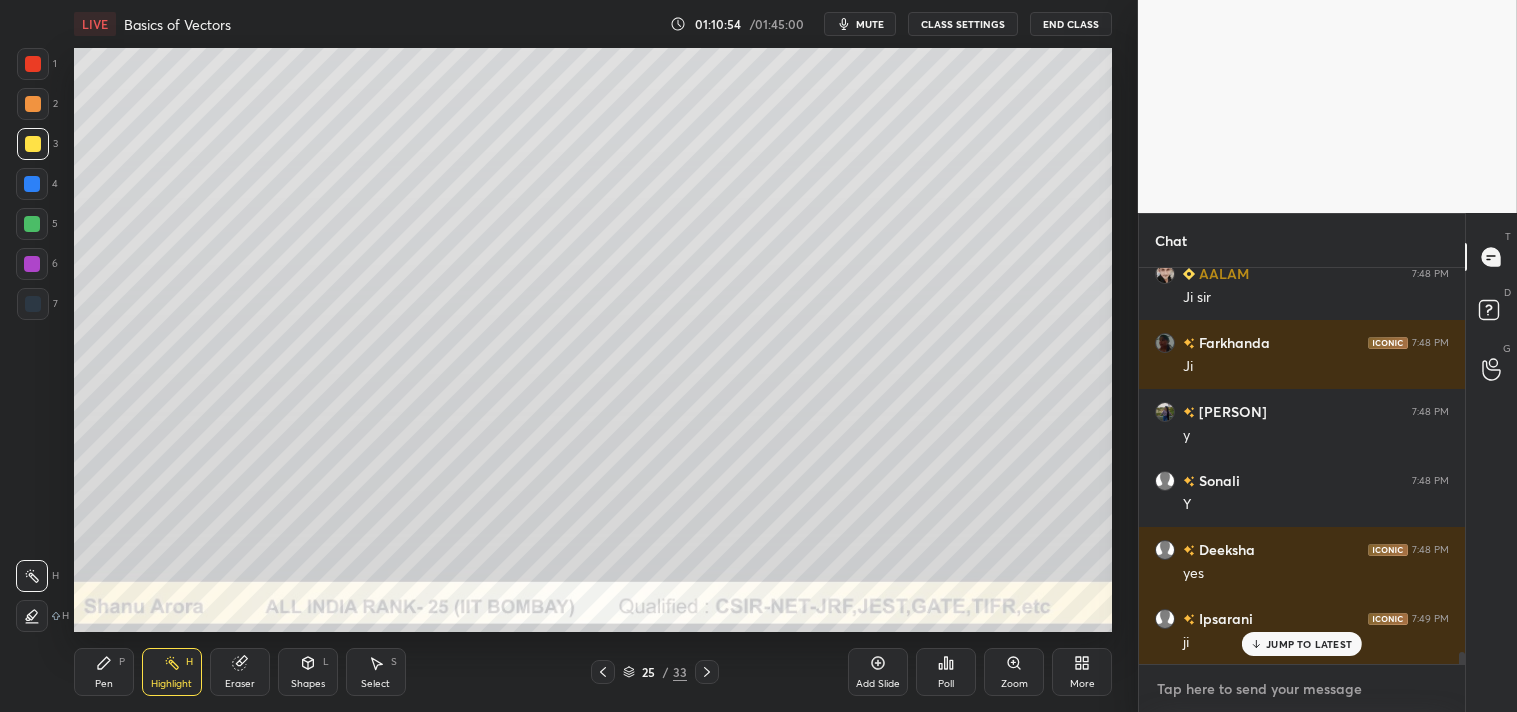 type on "e" 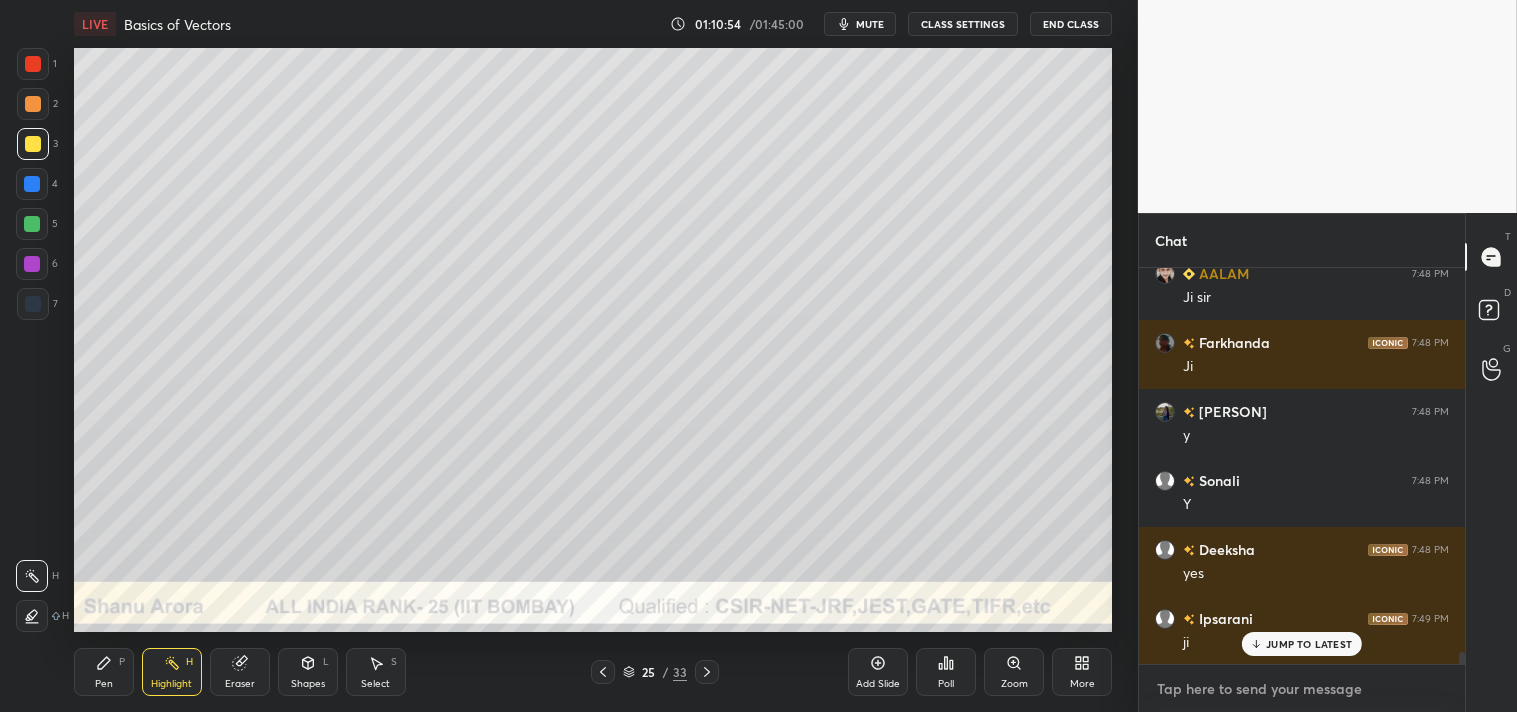 type on "x" 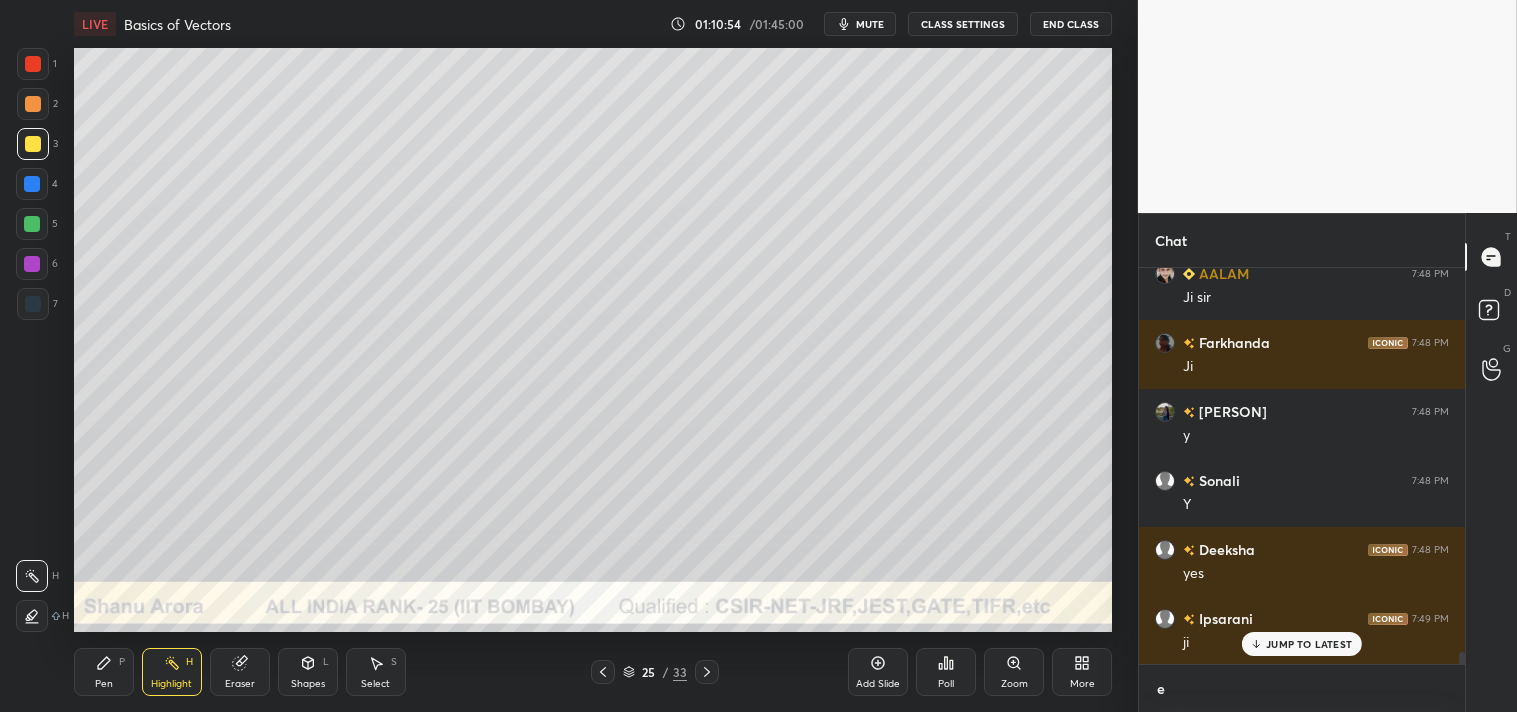 type on "ey" 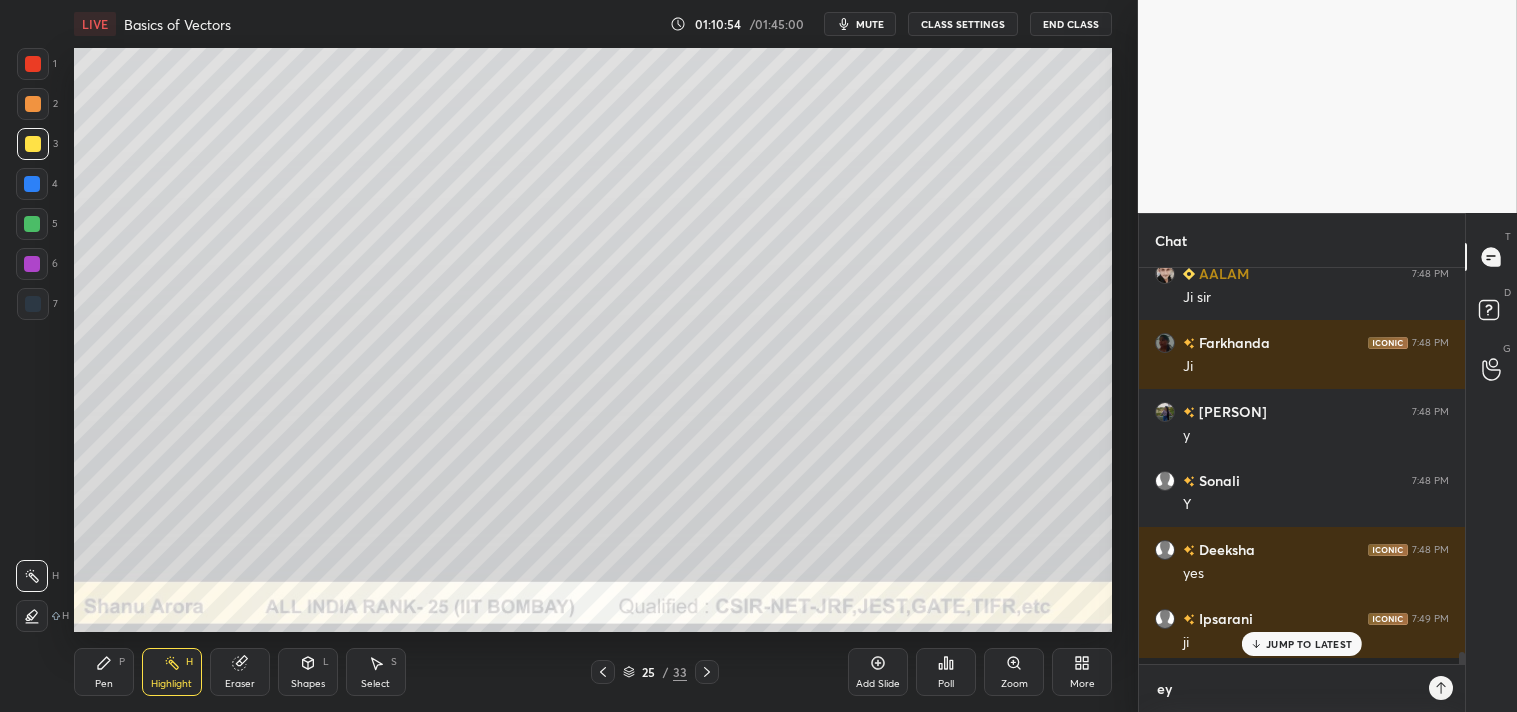 scroll, scrollTop: 390, scrollLeft: 320, axis: both 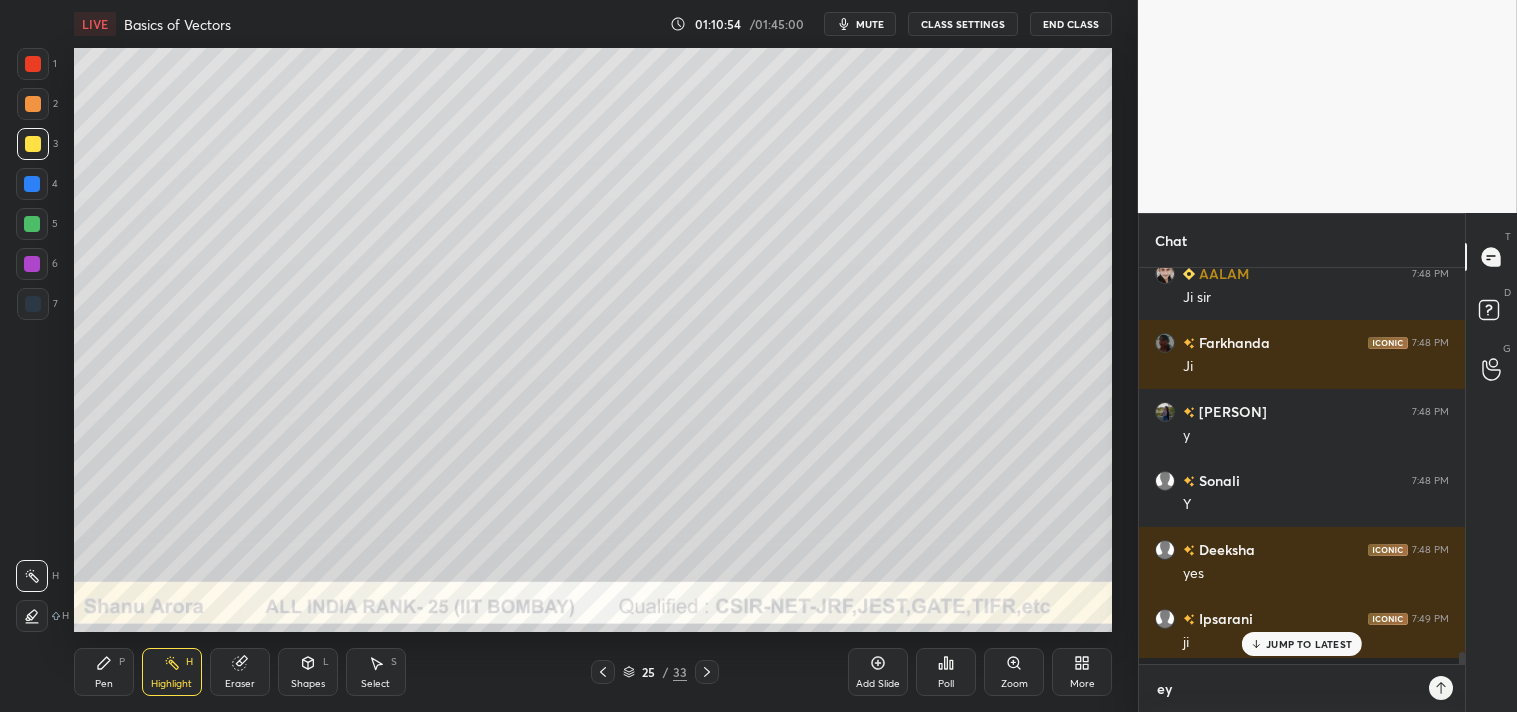 type on "eye" 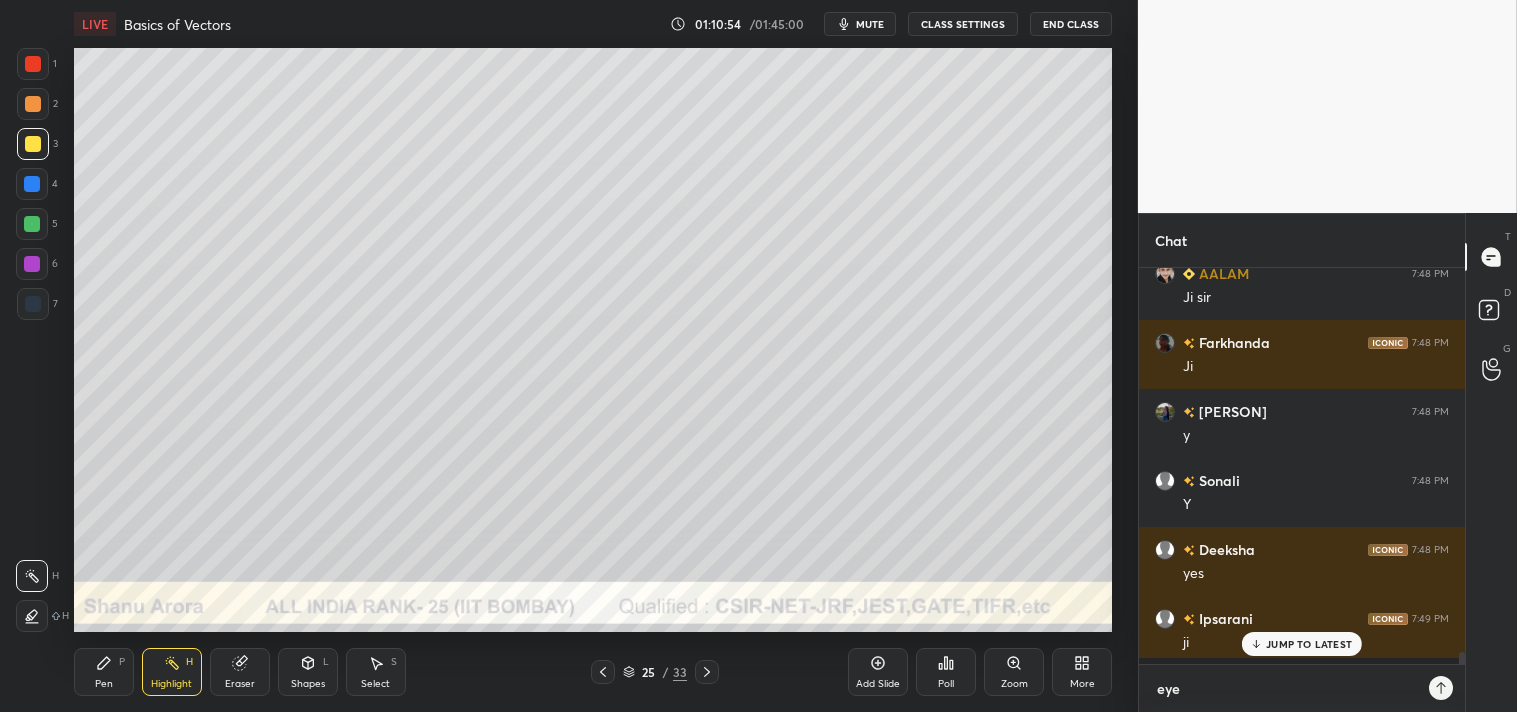 scroll, scrollTop: 6, scrollLeft: 5, axis: both 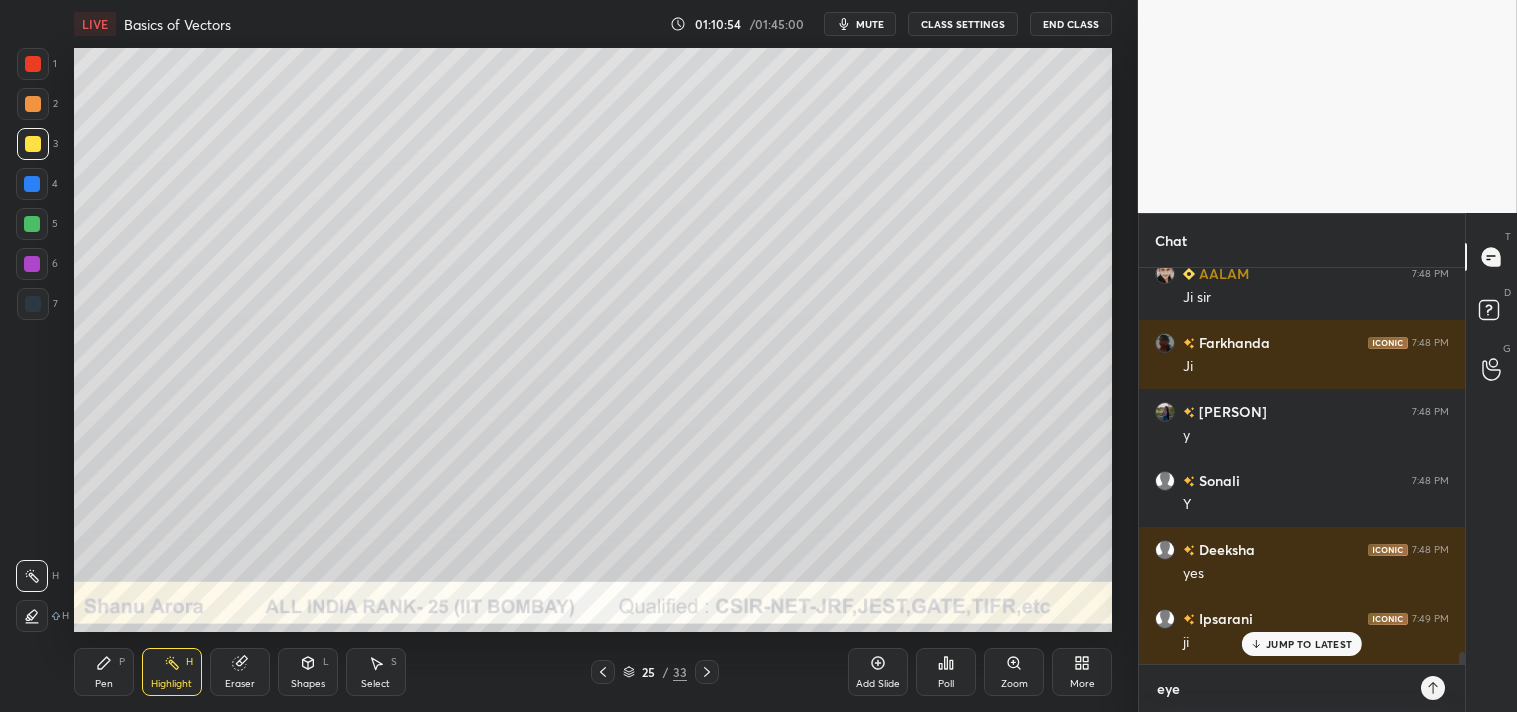type on "eyes" 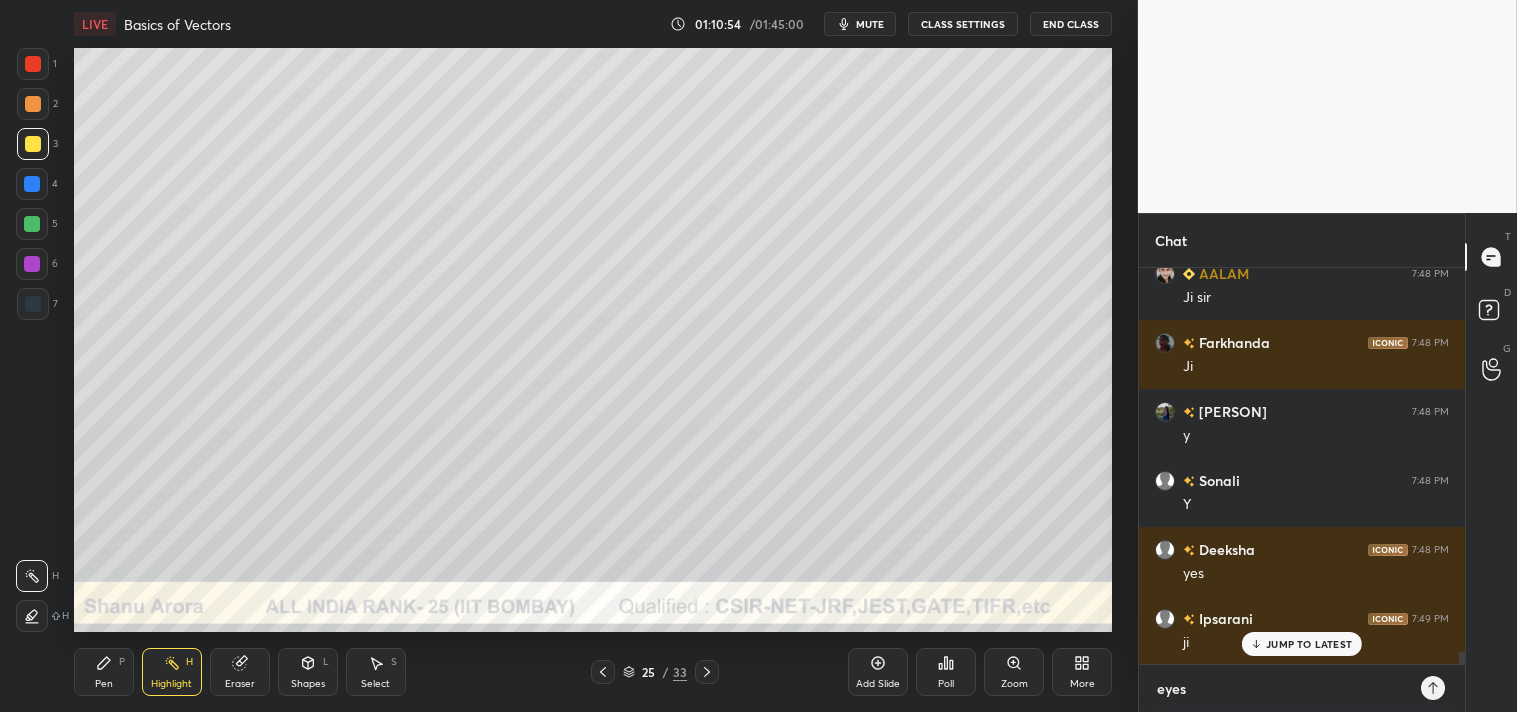 type on "eyes" 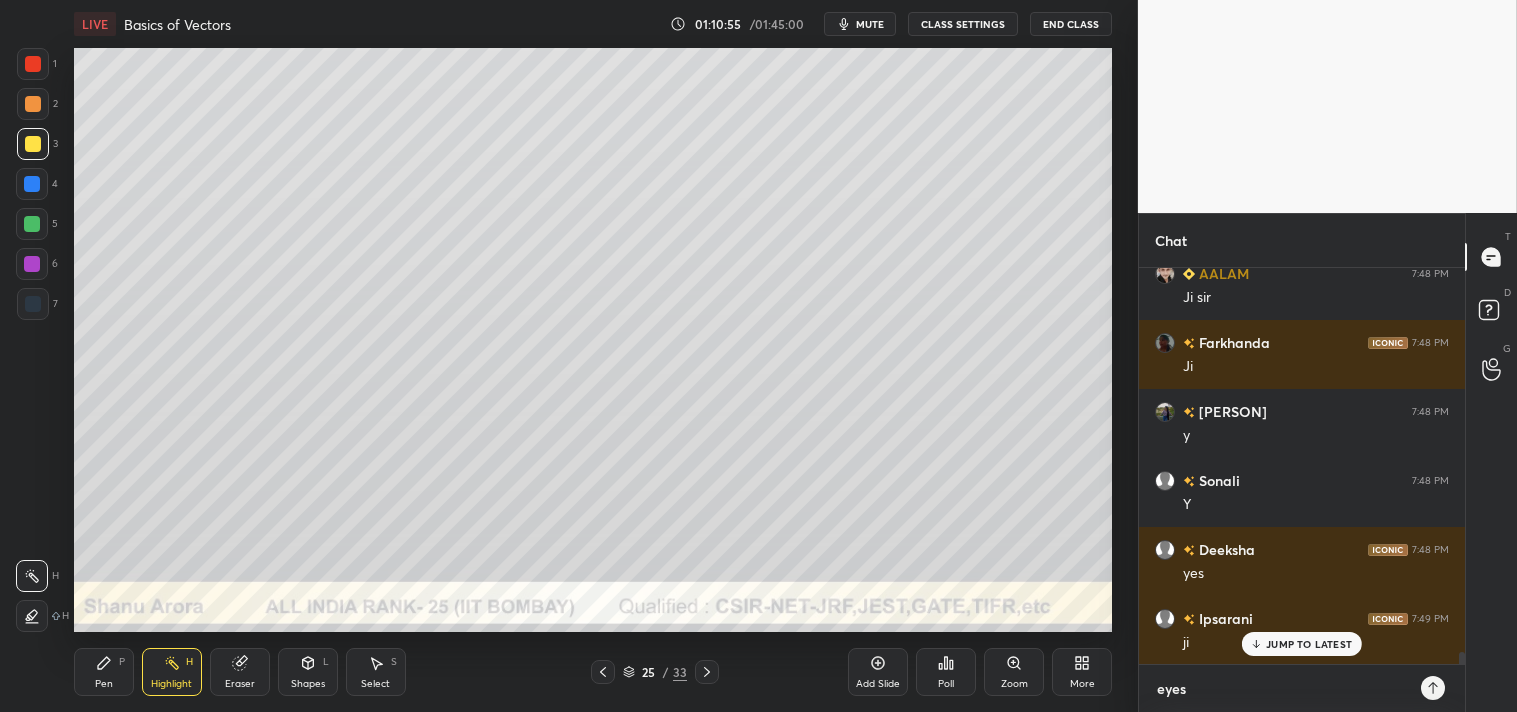 type on "eyes b" 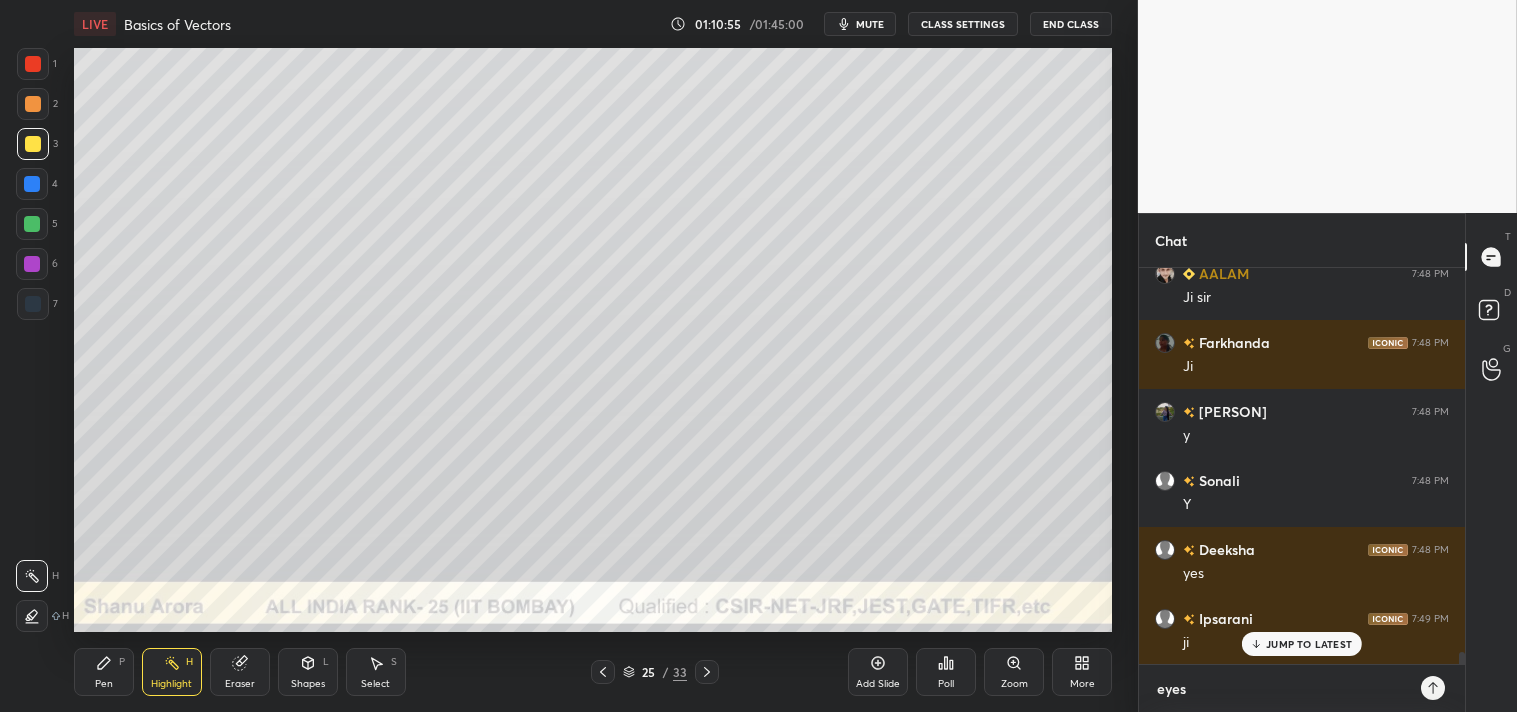 type on "x" 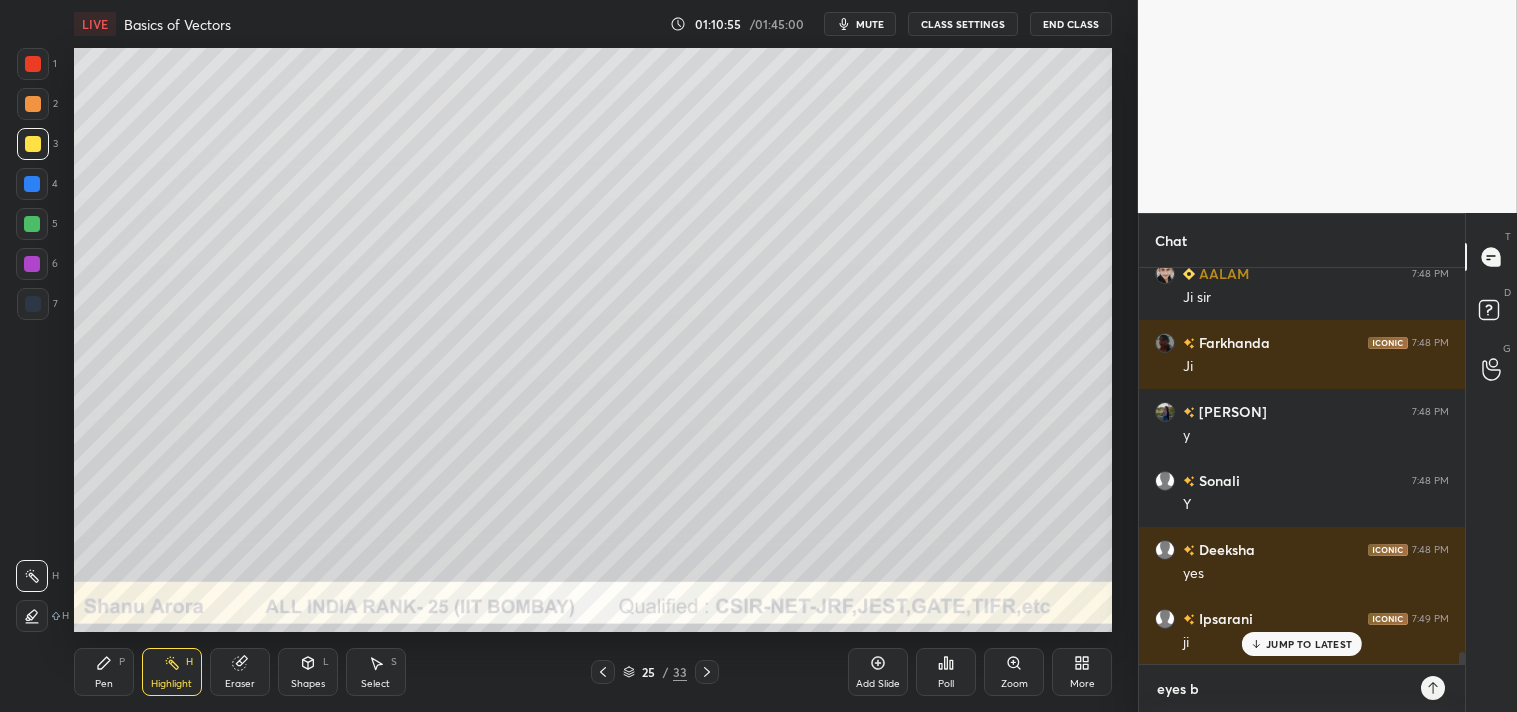 type on "eyes br" 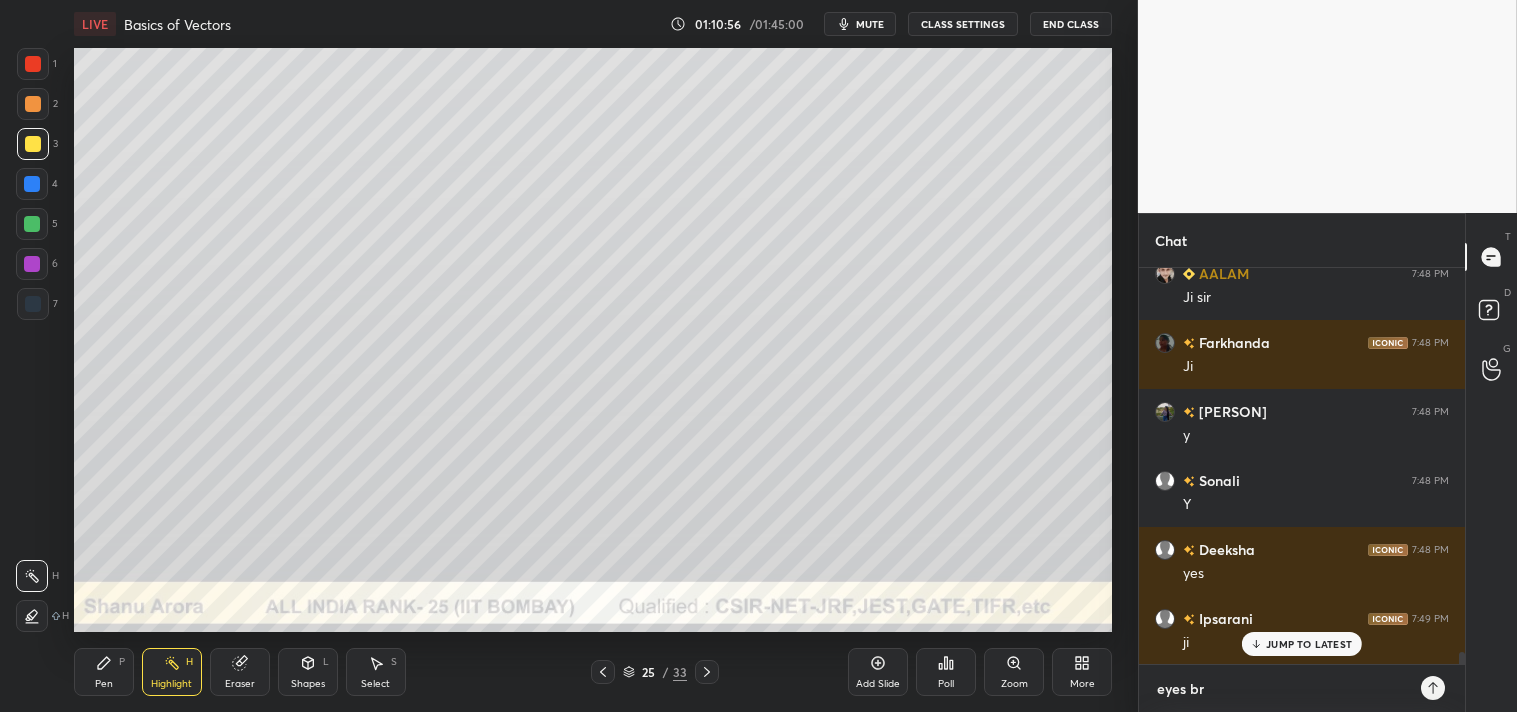 type on "eyes brk" 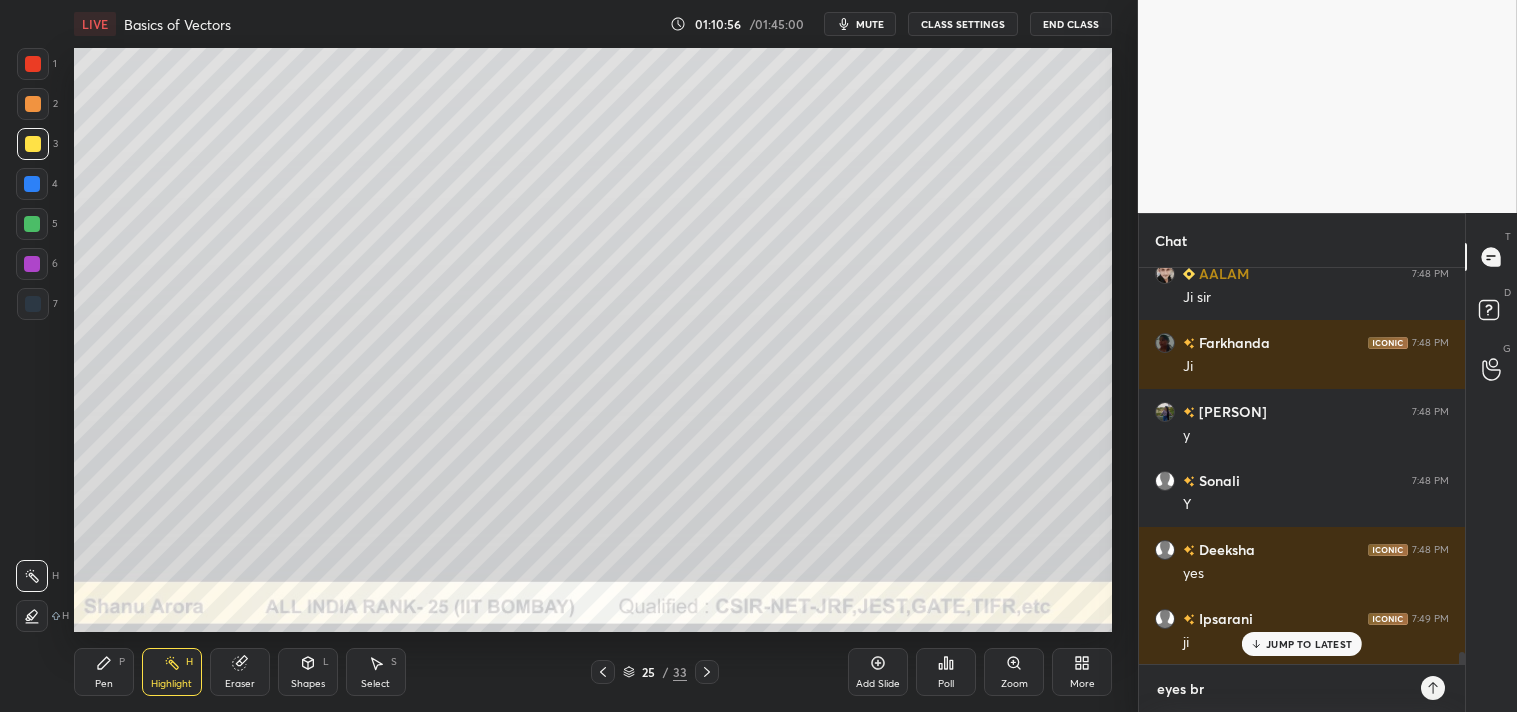 type on "x" 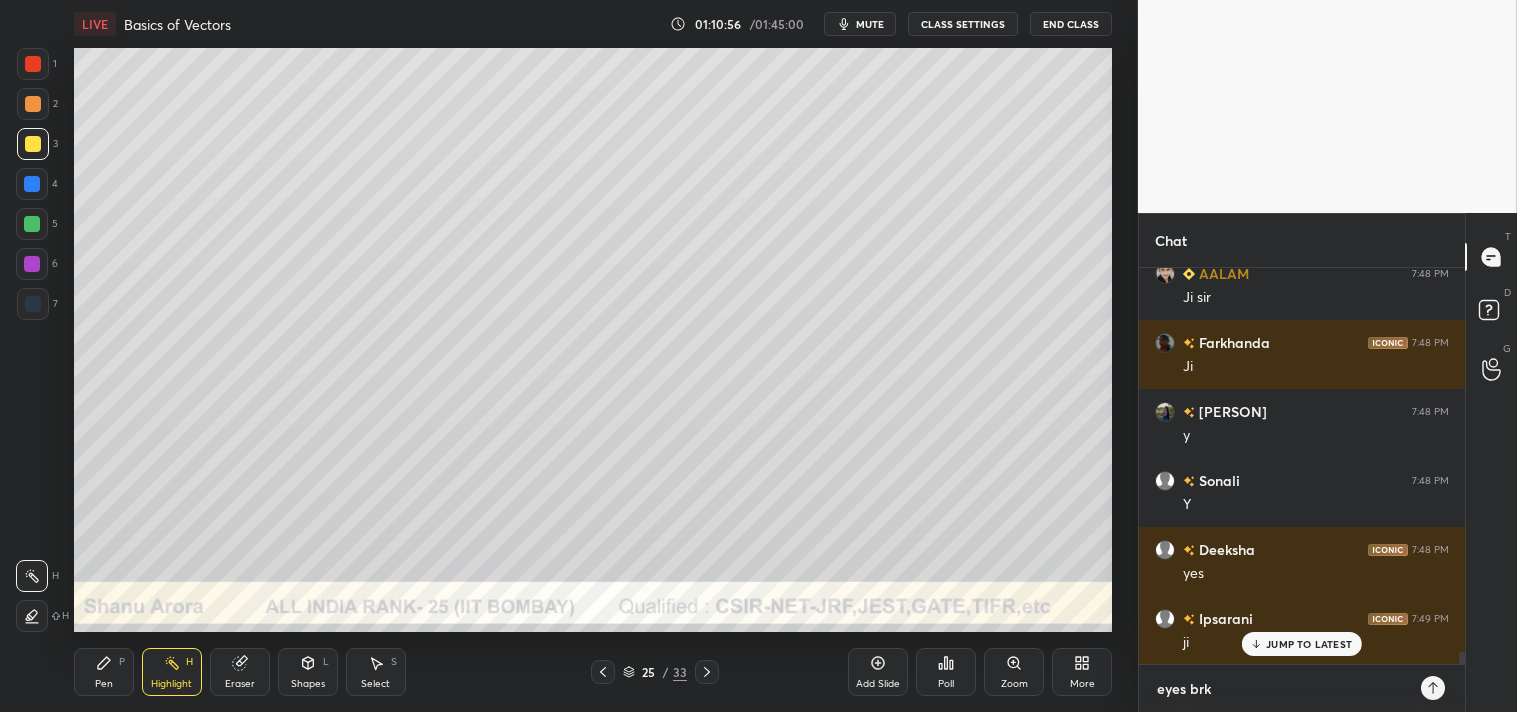 type on "eyes brk" 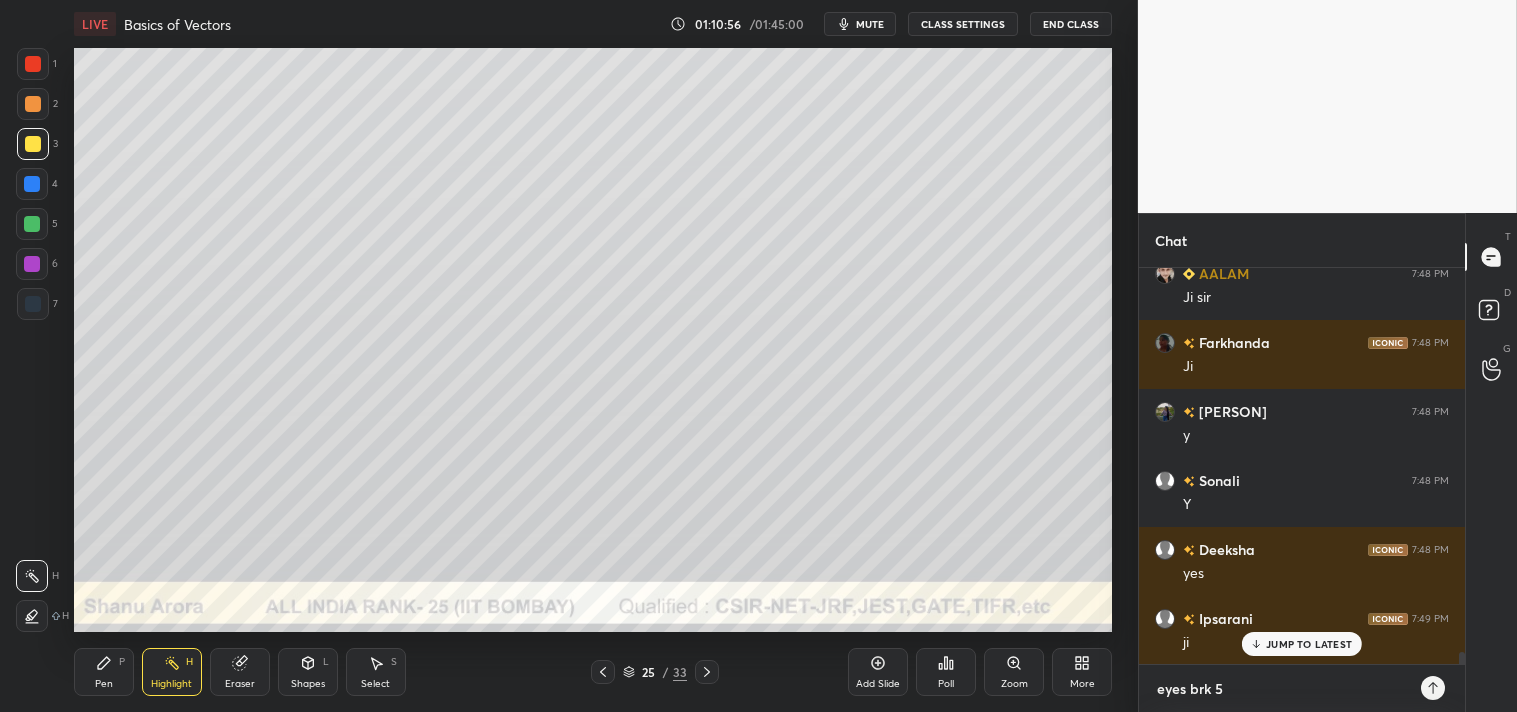 type on "eyes brk 5m" 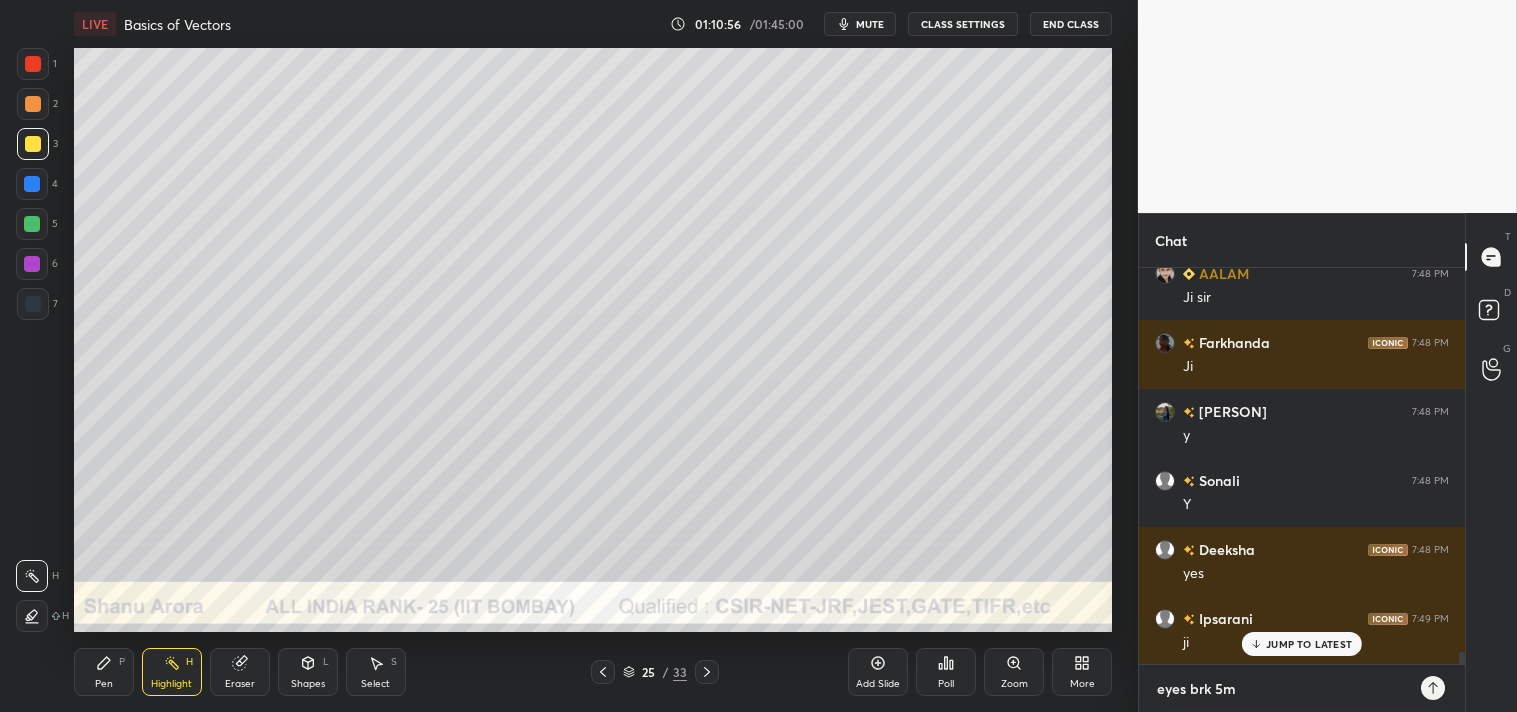 type on "eyes brk 5mi" 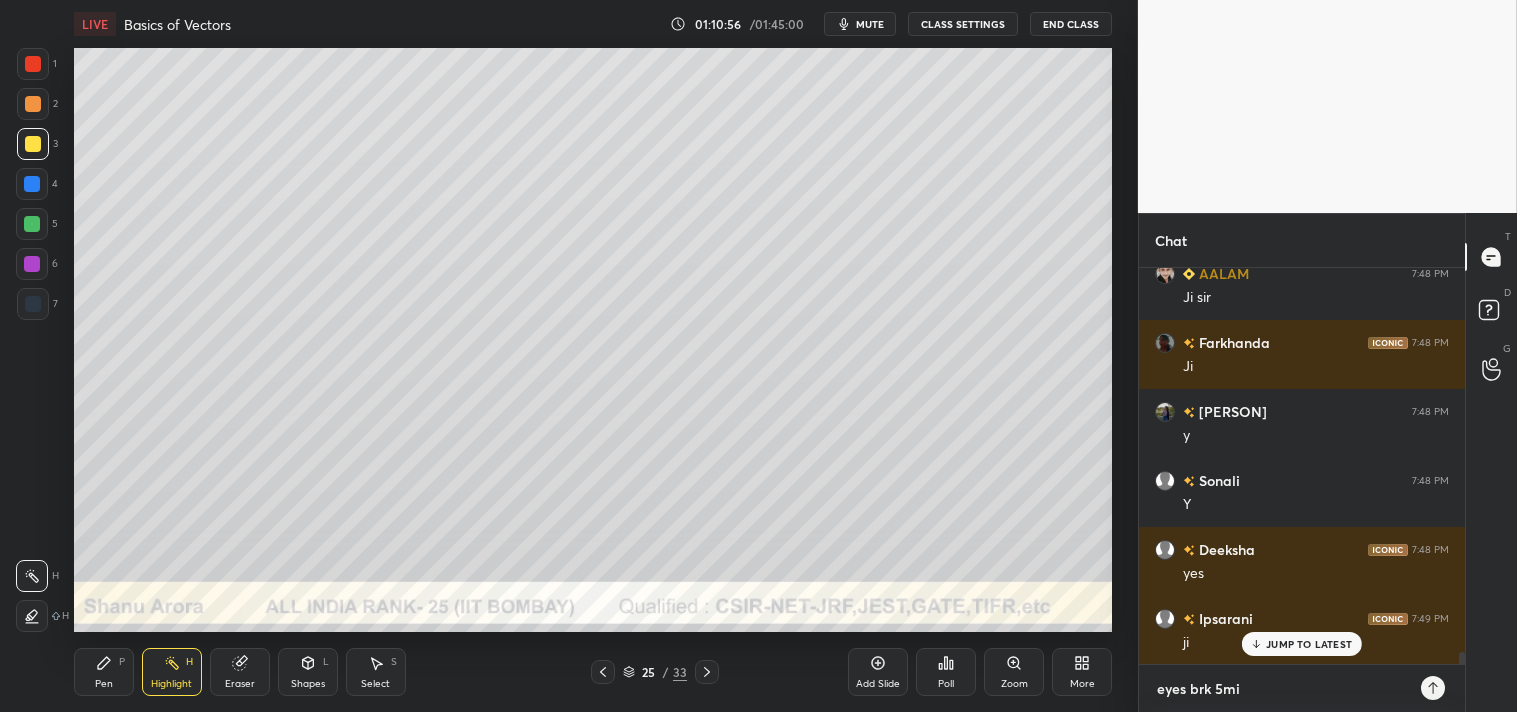 type on "eyes brk 5min" 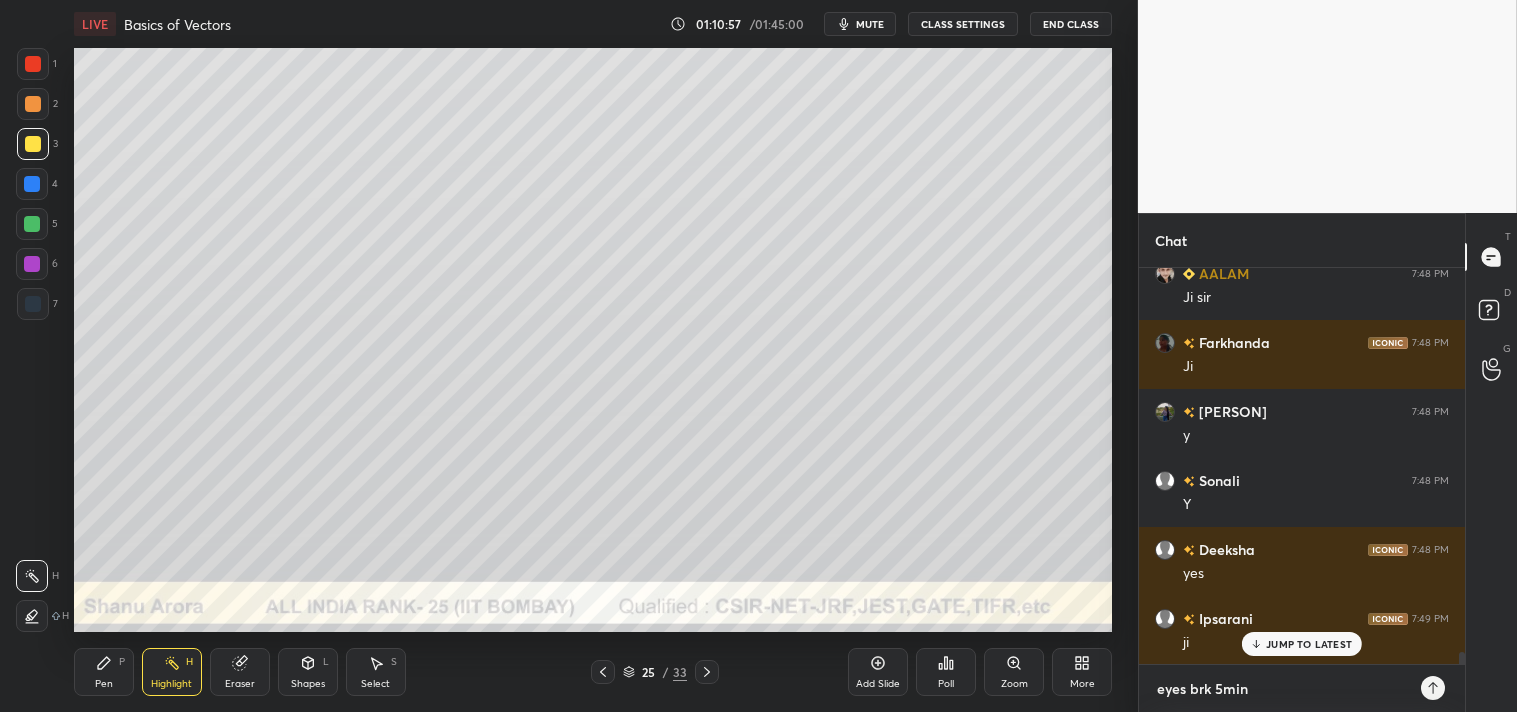 type 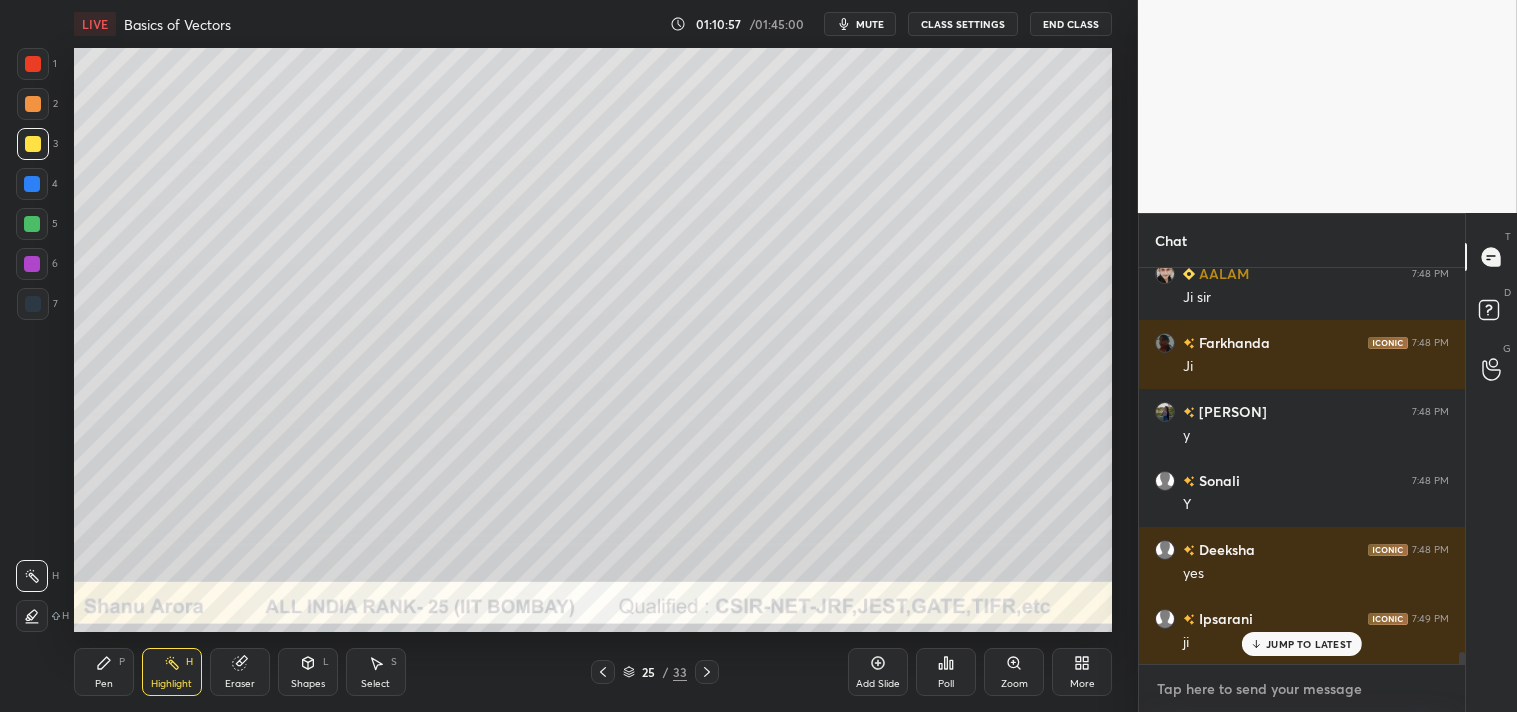 scroll, scrollTop: 12778, scrollLeft: 0, axis: vertical 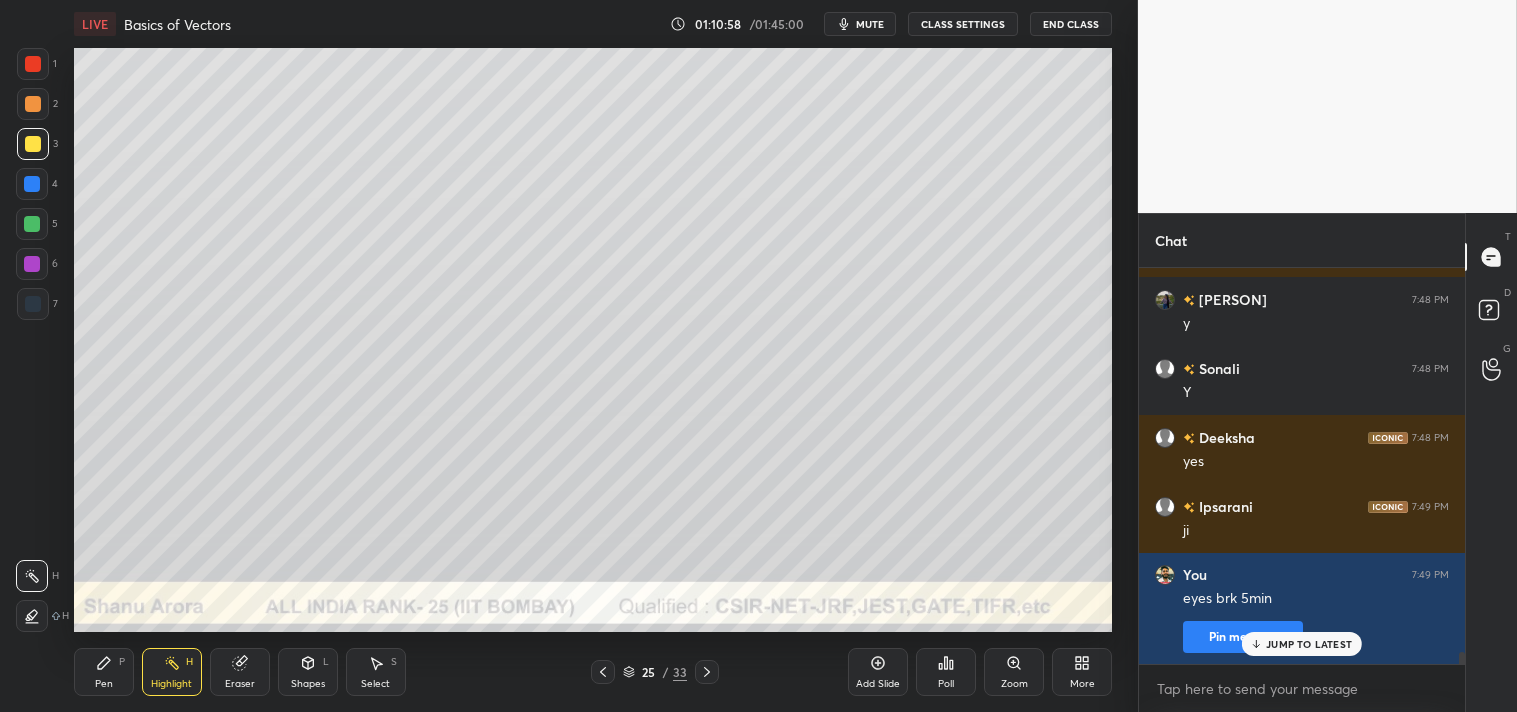 click on "mute" at bounding box center [870, 24] 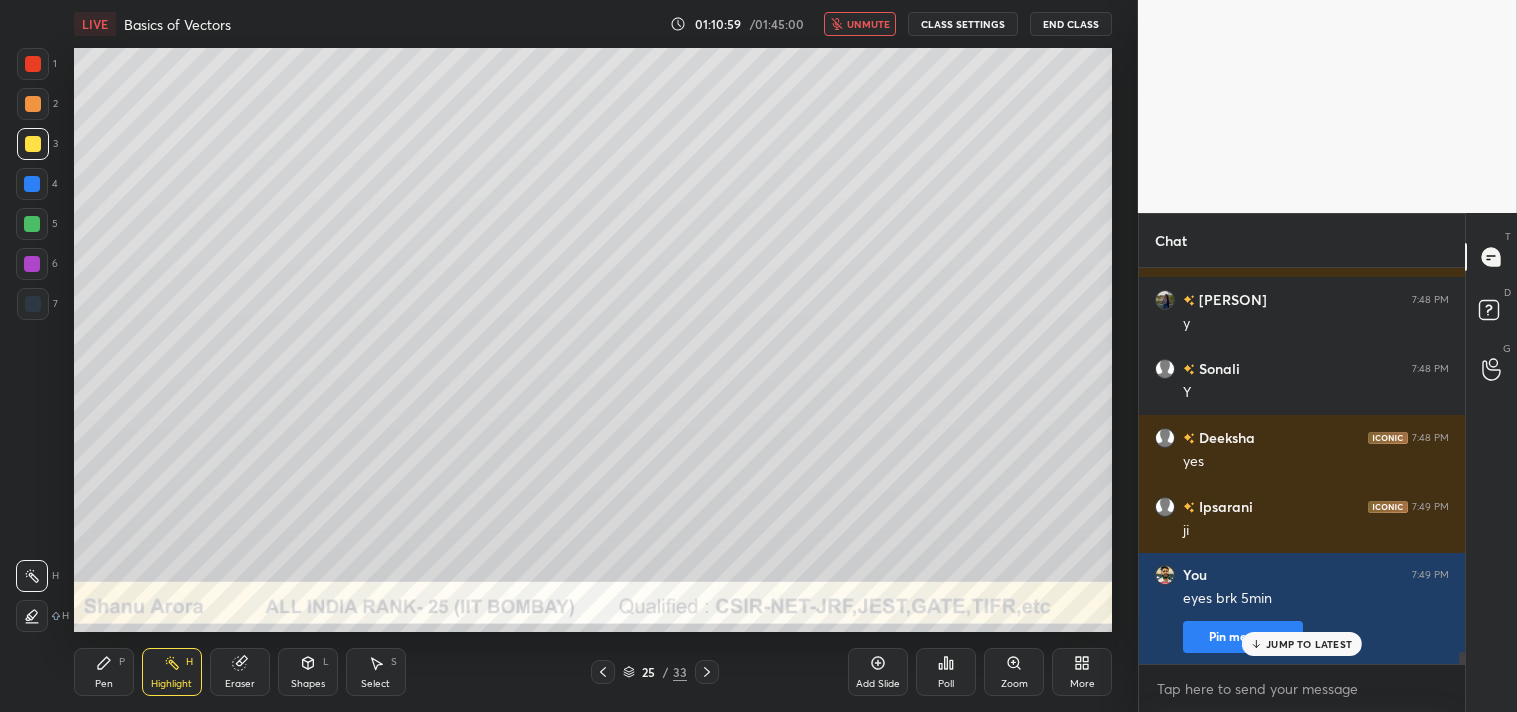 click on "CLASS SETTINGS" at bounding box center (963, 24) 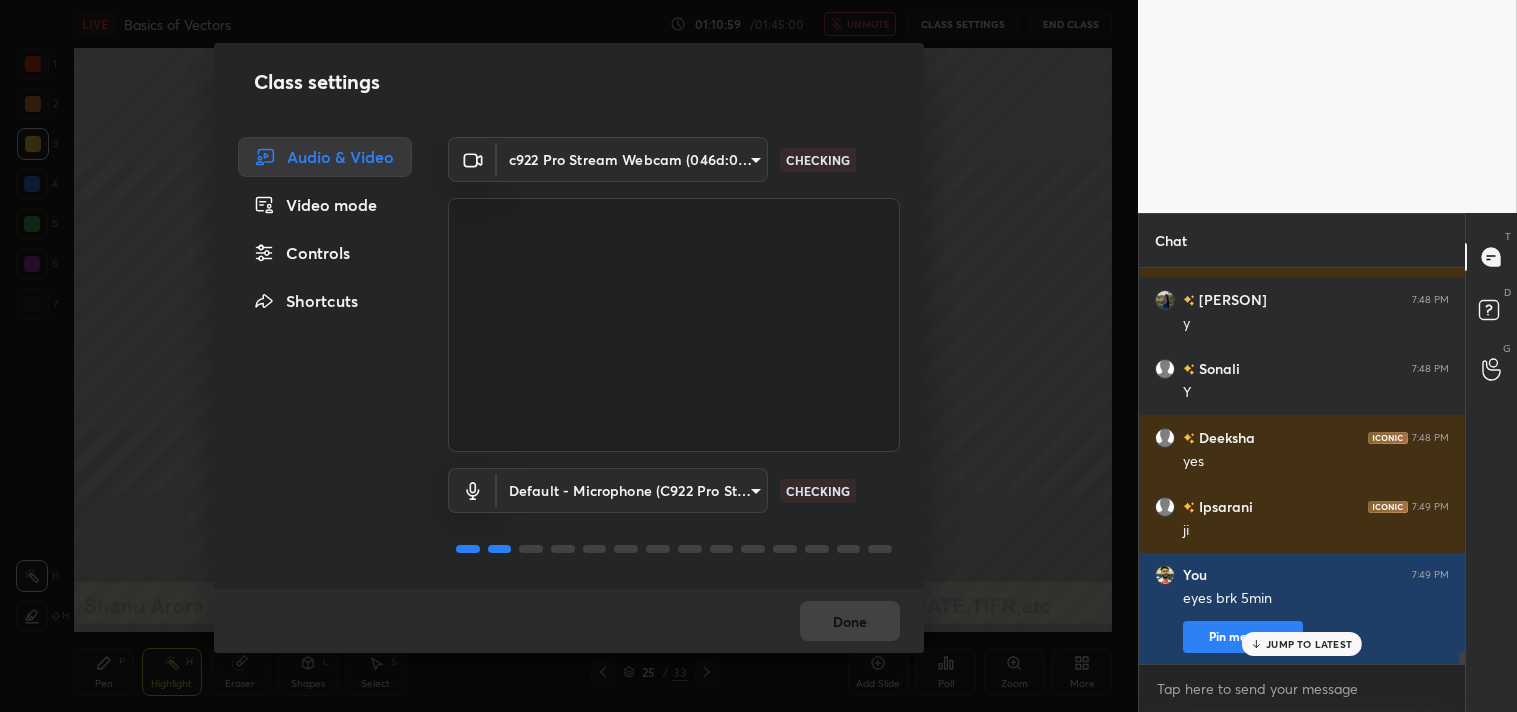 click on "1 2 3 4 5 6 7 C X Z C X Z E E Erase all   H H LIVE Basics of Vectors 01:10:59 /  01:45:00 unmute CLASS SETTINGS End Class Setting up your live class Poll for   secs No correct answer Start poll Back Basics of Vectors • L6 of Detail Complete course on Mathematical Physics - CSIR NET, GATE, TIFR, JEST, etc [PERSON] Pen P Highlight H Eraser Shapes L Select S 25 / 33 Add Slide Poll Zoom More Chat [PERSON] 7:44 PM yy [PERSON] 7:44 PM Break [PERSON] 7:44 PM N=0 ka kya meaning hai? [PERSON] 7:46 PM Y [PERSON] 7:46 PM 5.75 aa rha 2 ke liye [PERSON] 7:47 PM 5.375 nhi aa rha Chk kr liya nhi aaa rha [PERSON] 7:47 PM Order of convergence in Newton Raphson method [PERSON] 7:47 PM 5.75 [PERSON] 7:47 PM Mtlb iska [PERSON] 7:48 PM Ji sir [PERSON] 7:48 PM Ji [PERSON] 7:48 PM y [PERSON] 7:48 PM Y [PERSON] 7:48 PM yes [PERSON] 7:49 PM ji You 7:49 PM eyes brk 5min Pin message JUMP TO LATEST Enable hand raising Enable raise hand to speak to learners. Once enabled, chat will be turned off temporarily. Enable x   Doubts asked by learners will show up here T" at bounding box center (758, 356) 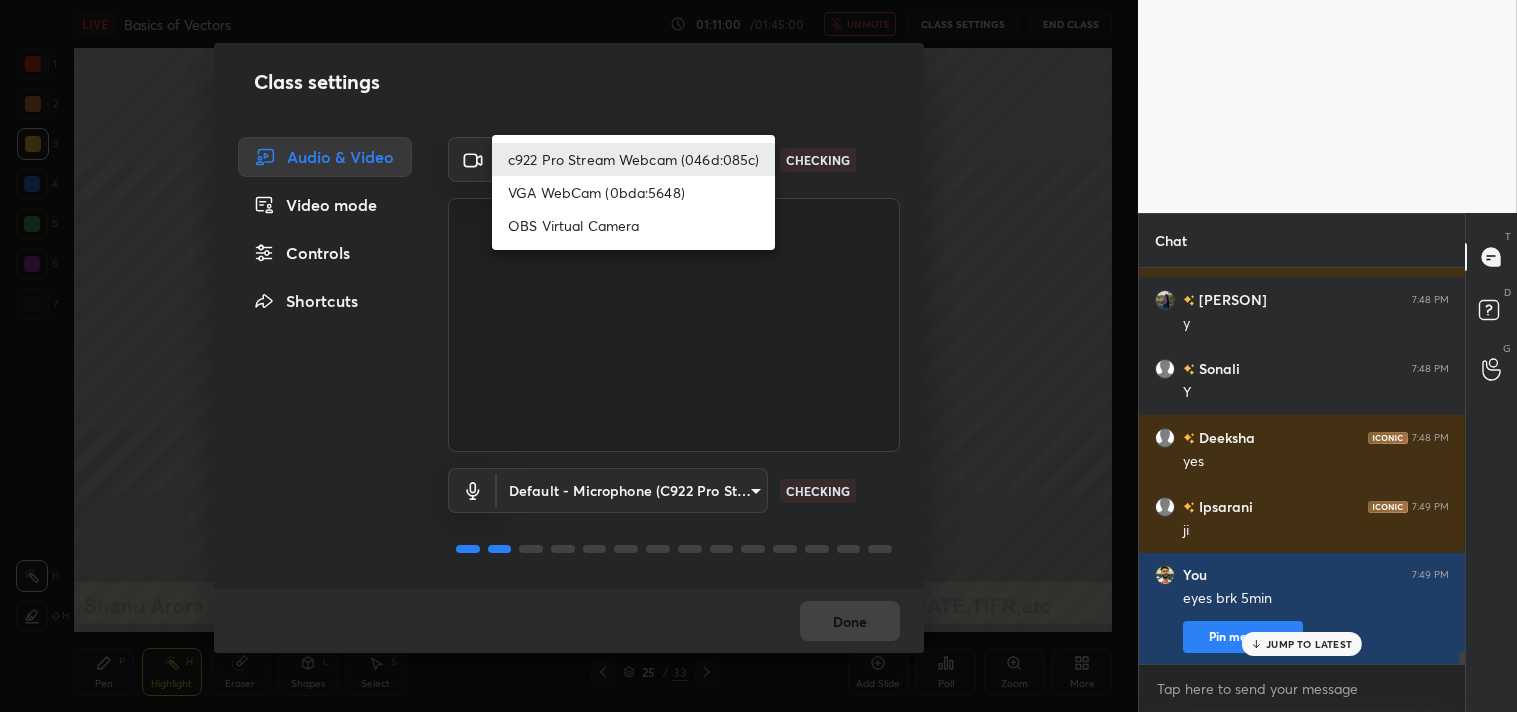 click on "OBS Virtual Camera" at bounding box center [633, 225] 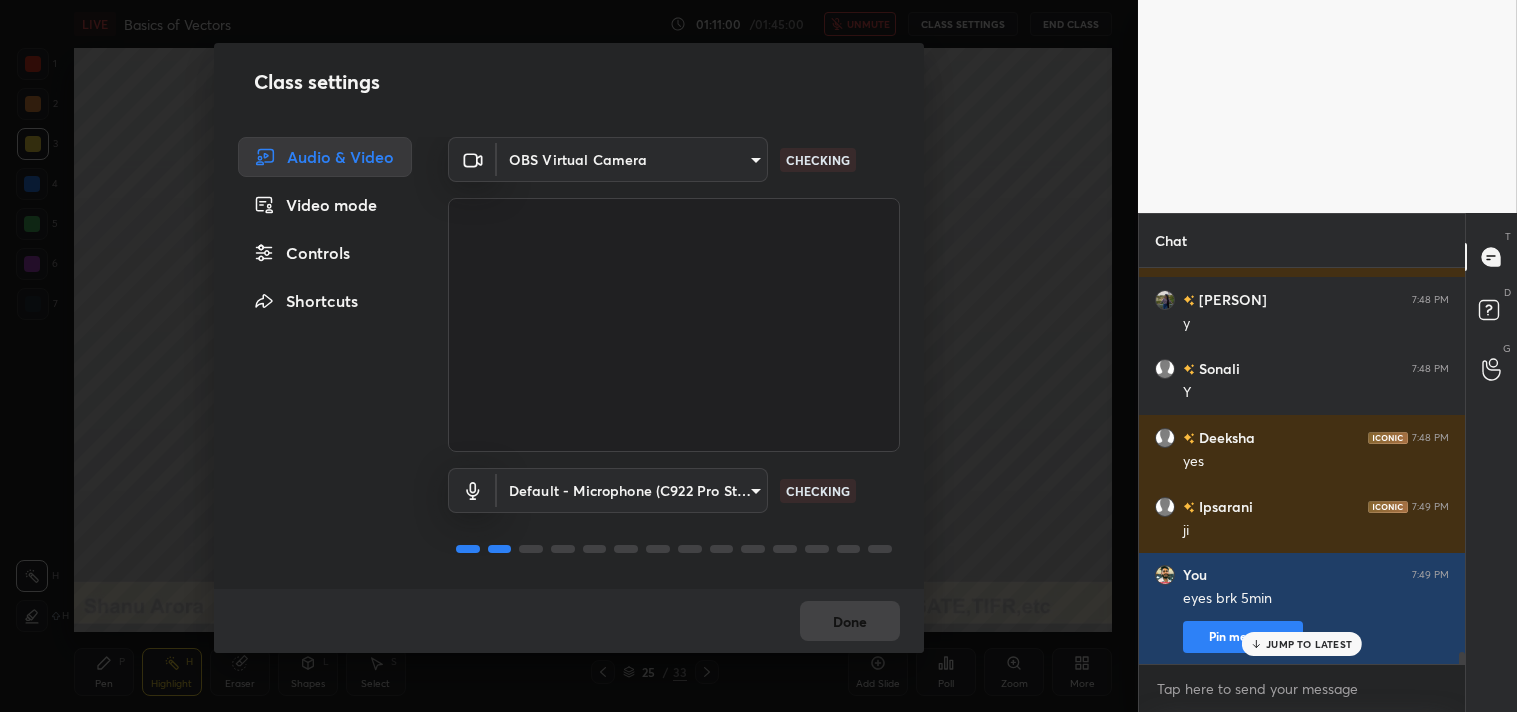 type on "64645b19d528b3ac785889237b1a364f3b7ccd5da23f372116afb1703458f4fd" 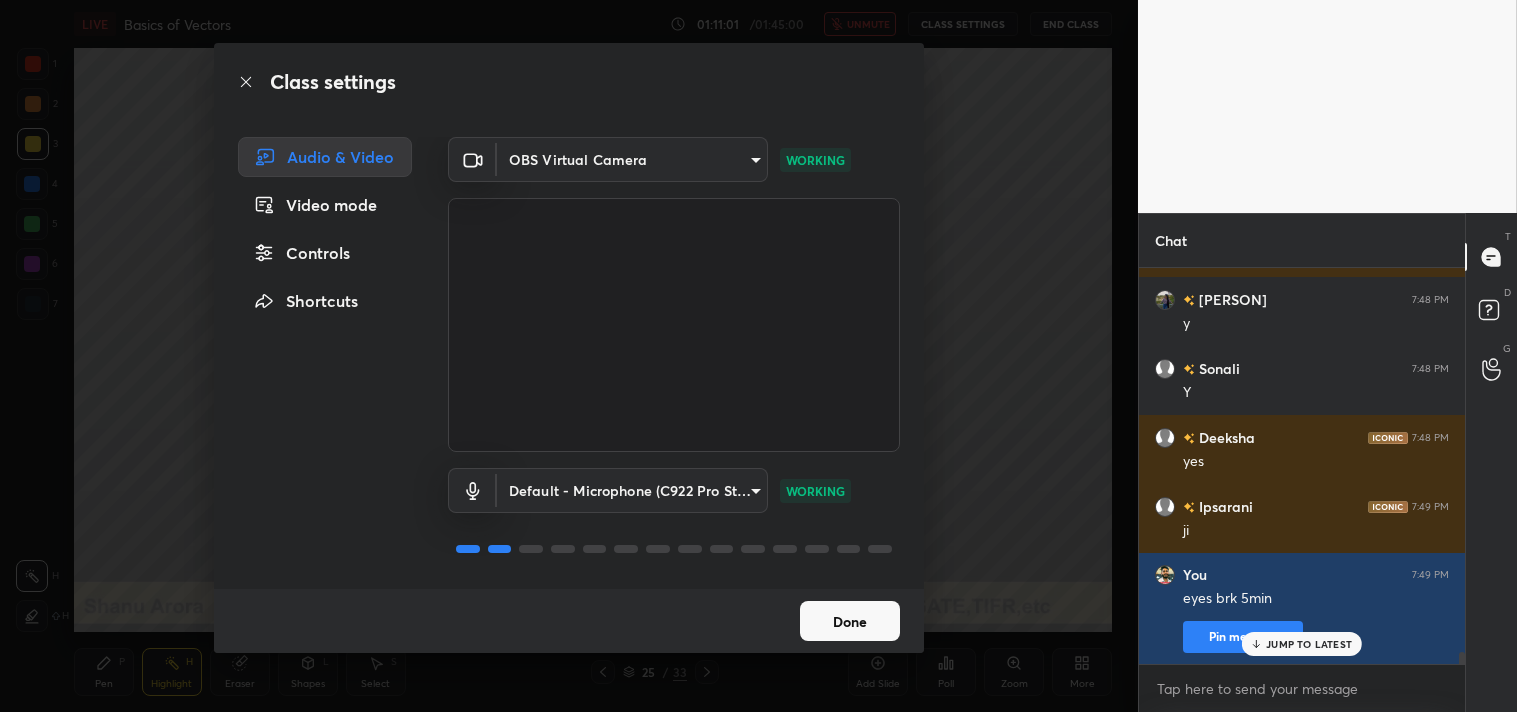 click on "Done" at bounding box center [850, 621] 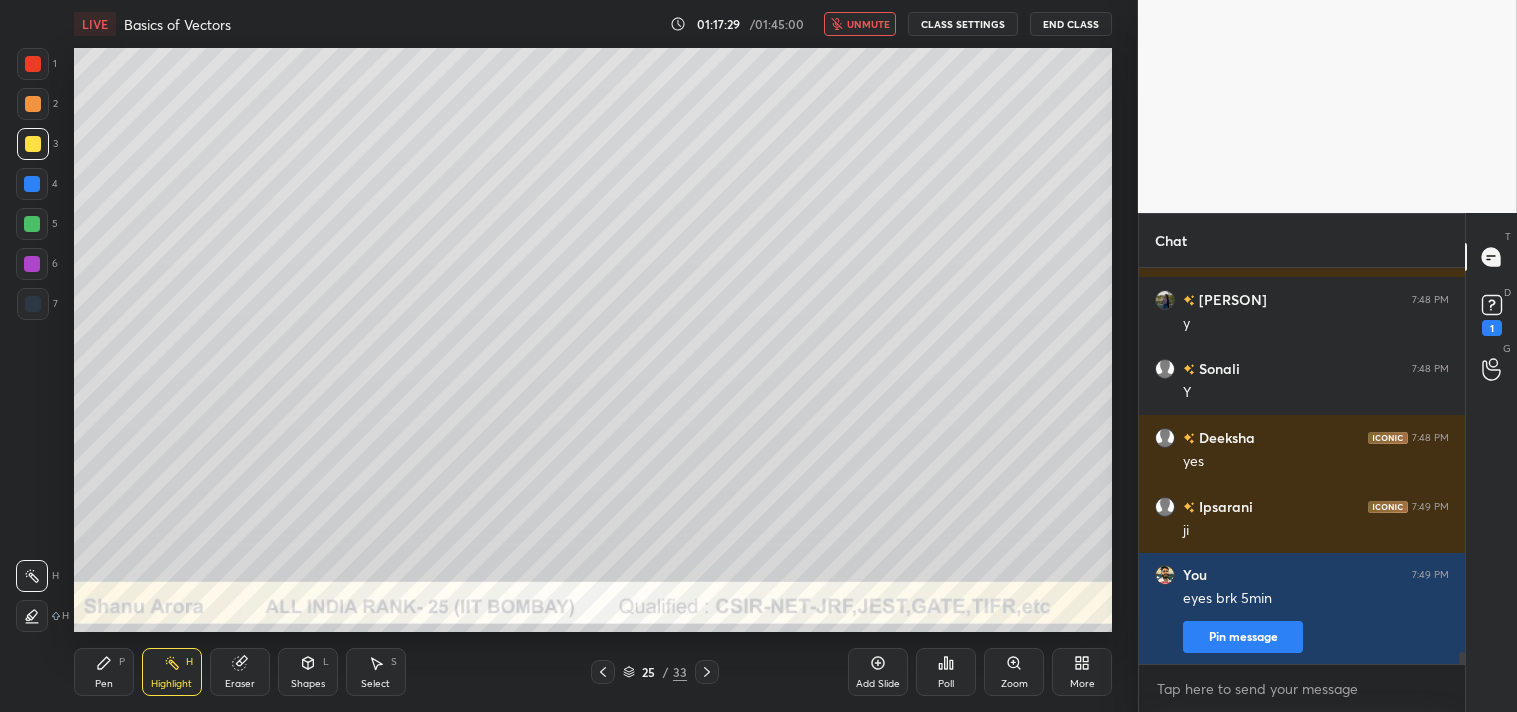 scroll, scrollTop: 12780, scrollLeft: 0, axis: vertical 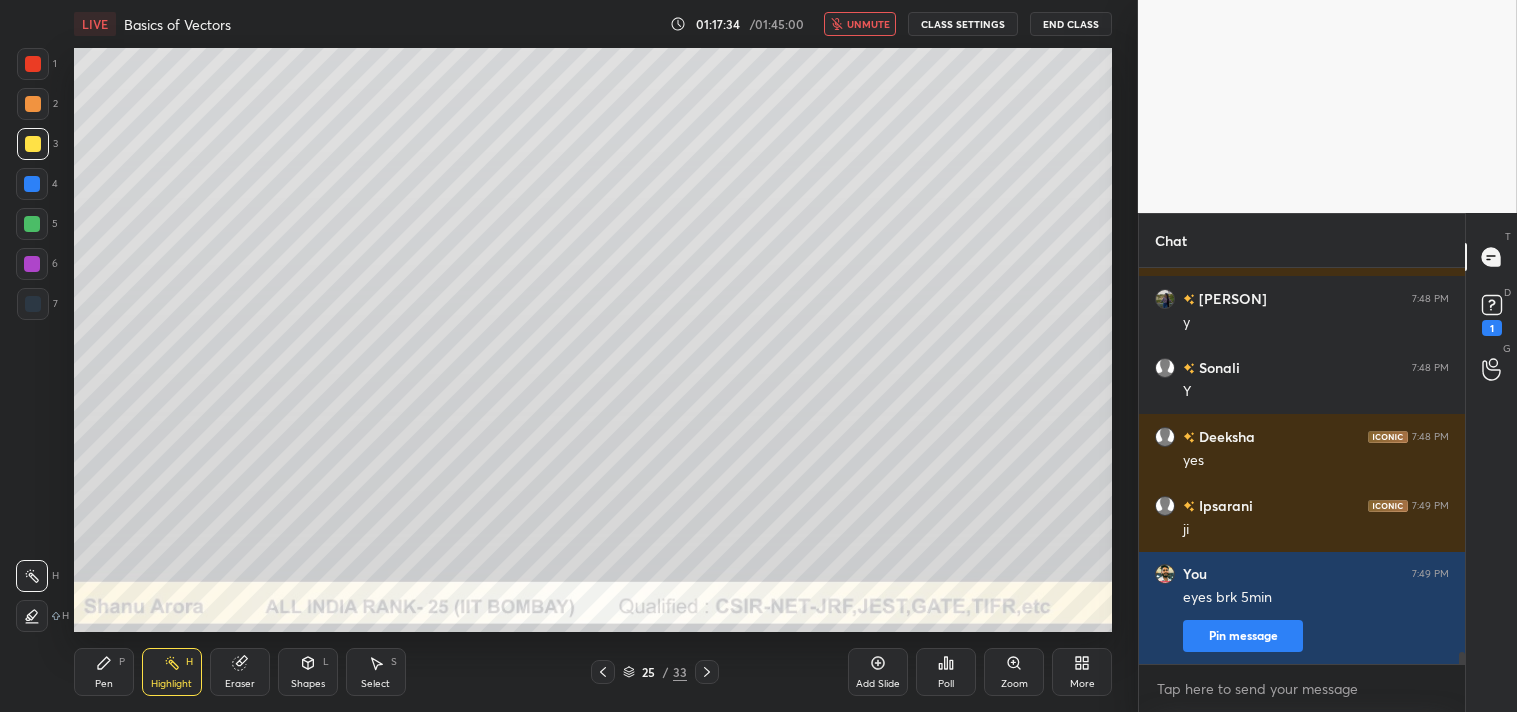 click on "unmute" at bounding box center (860, 24) 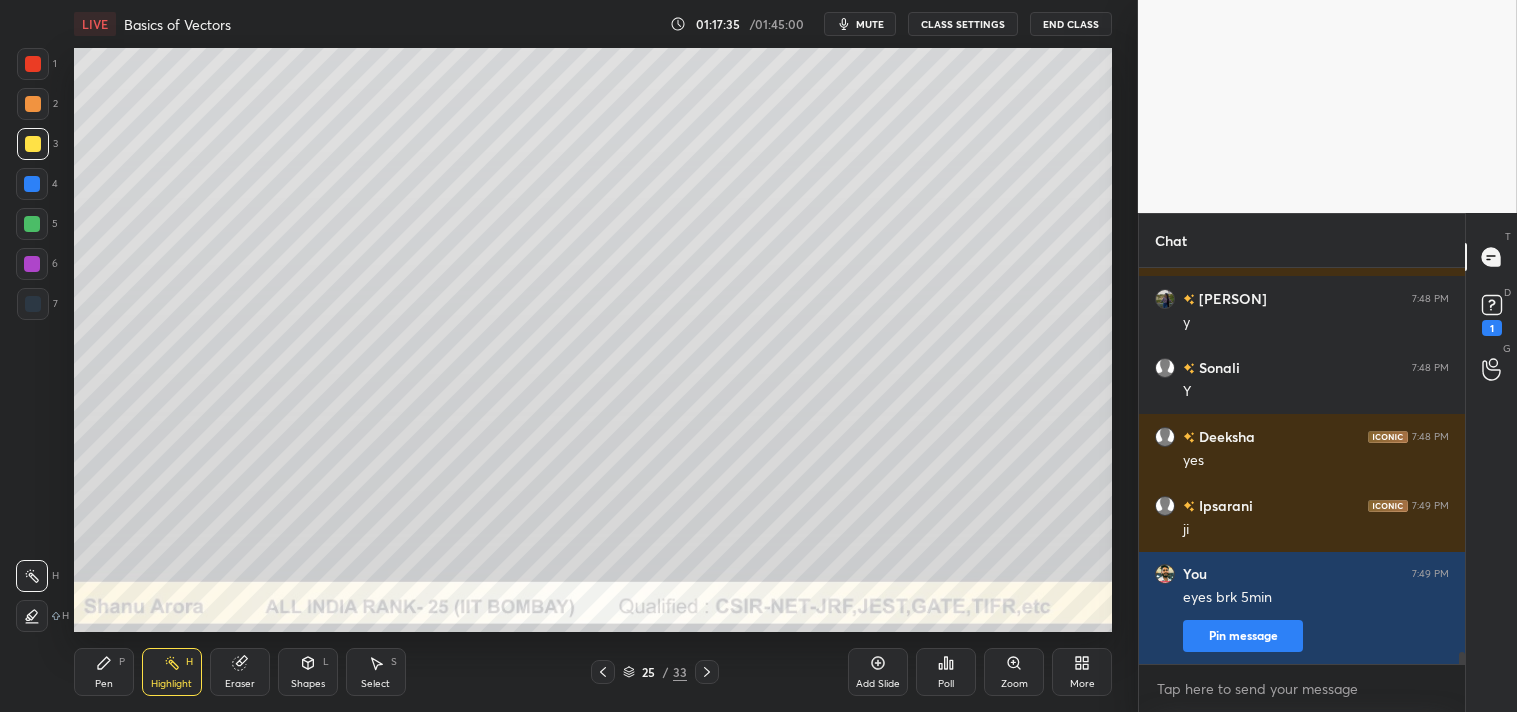 click on "CLASS SETTINGS" at bounding box center [963, 24] 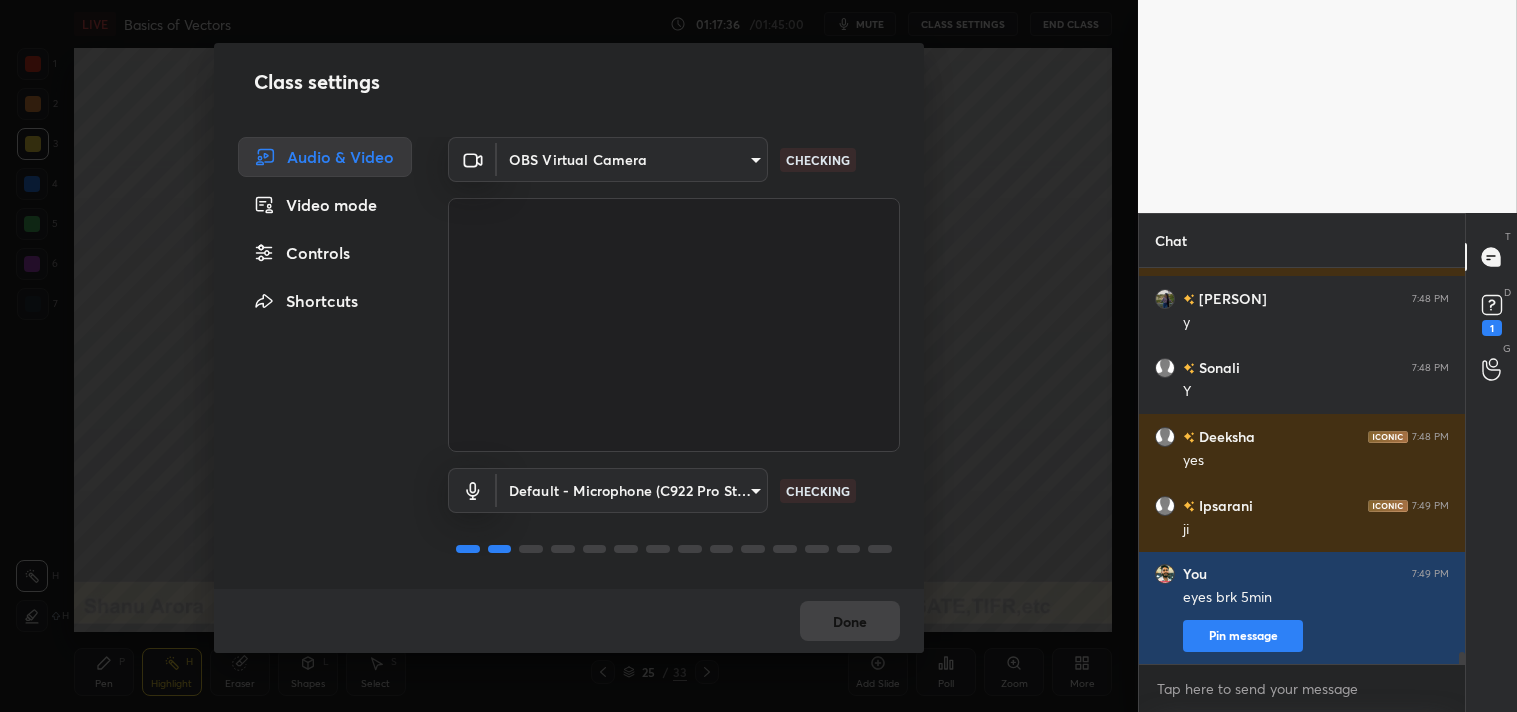 click on "7:48 PM Ji sir Farkhanda 7:48 PM Ji Dishita 7:48 PM y Sonali 7:48 PM Y Deeksha 7:48 PM yes Ipsarani 7:49 PM ji You 7:49 PM eyes brk 5min Pin message Neha   has a doubt 7:50 PM View doubt JUMP TO LATEST Enable hand raising Enable raise hand to speak to learners. Once enabled, chat will be turned off temporarily. Enable x   Neha Asked a doubt 1 0.10056 ko 3 digits tk round off kse krenge Pick this doubt NEW DOUBTS ASKED No one has raised a hand yet Can't raise hand Looks like educator just invited you to speak. Please wait before you can raise your hand again. Got it T Messages (T) D Doubts (D) 1 G Raise Hand (G)" at bounding box center [758, 356] 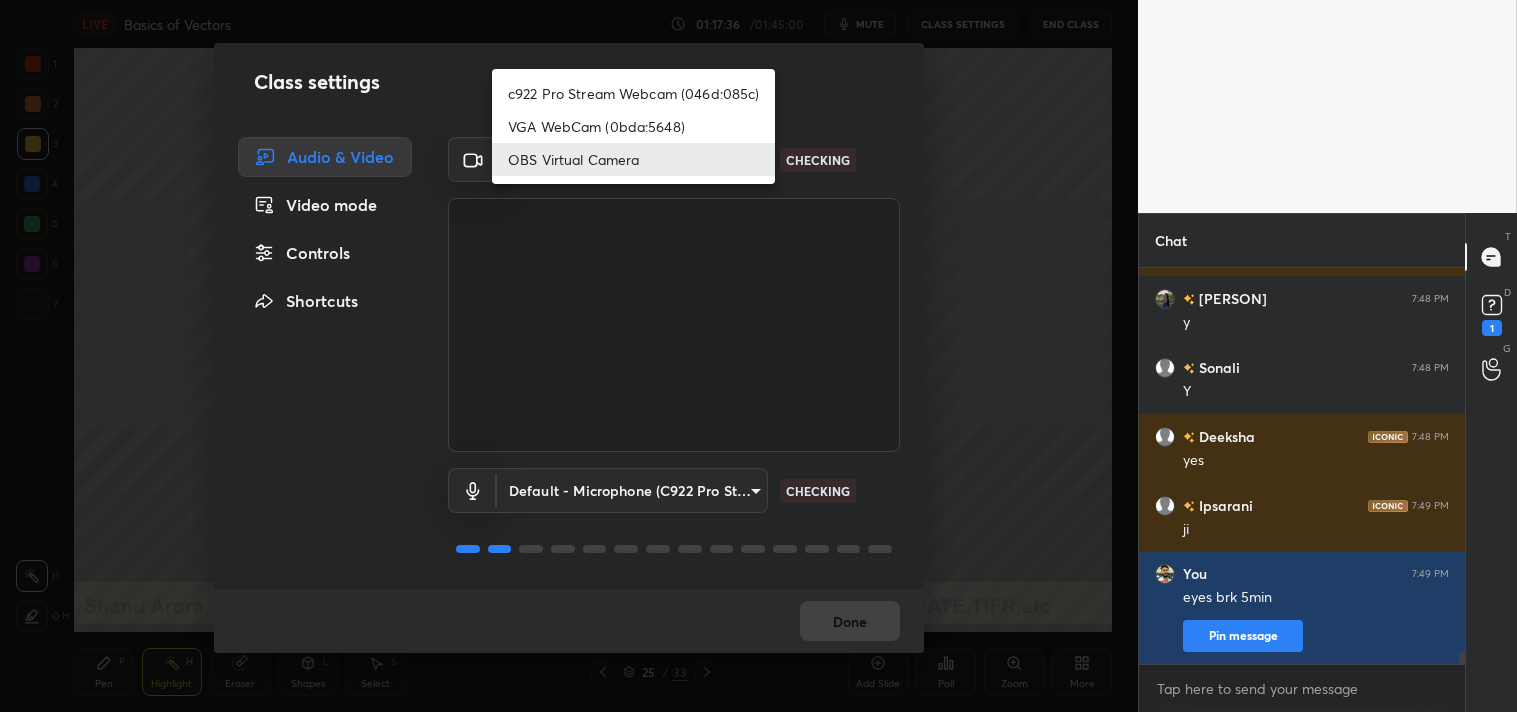 click on "c922 Pro Stream Webcam (046d:085c)" at bounding box center (633, 93) 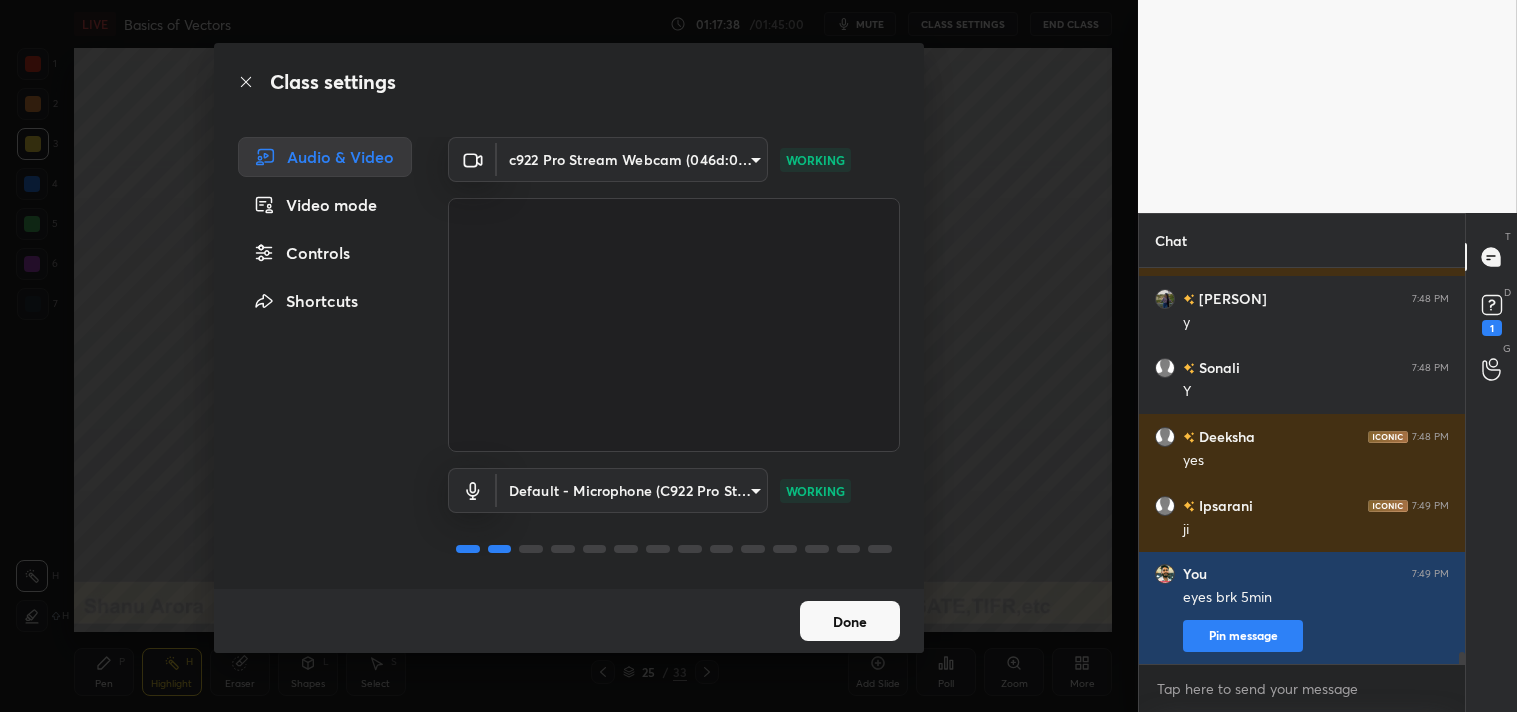 click on "Done" at bounding box center (569, 621) 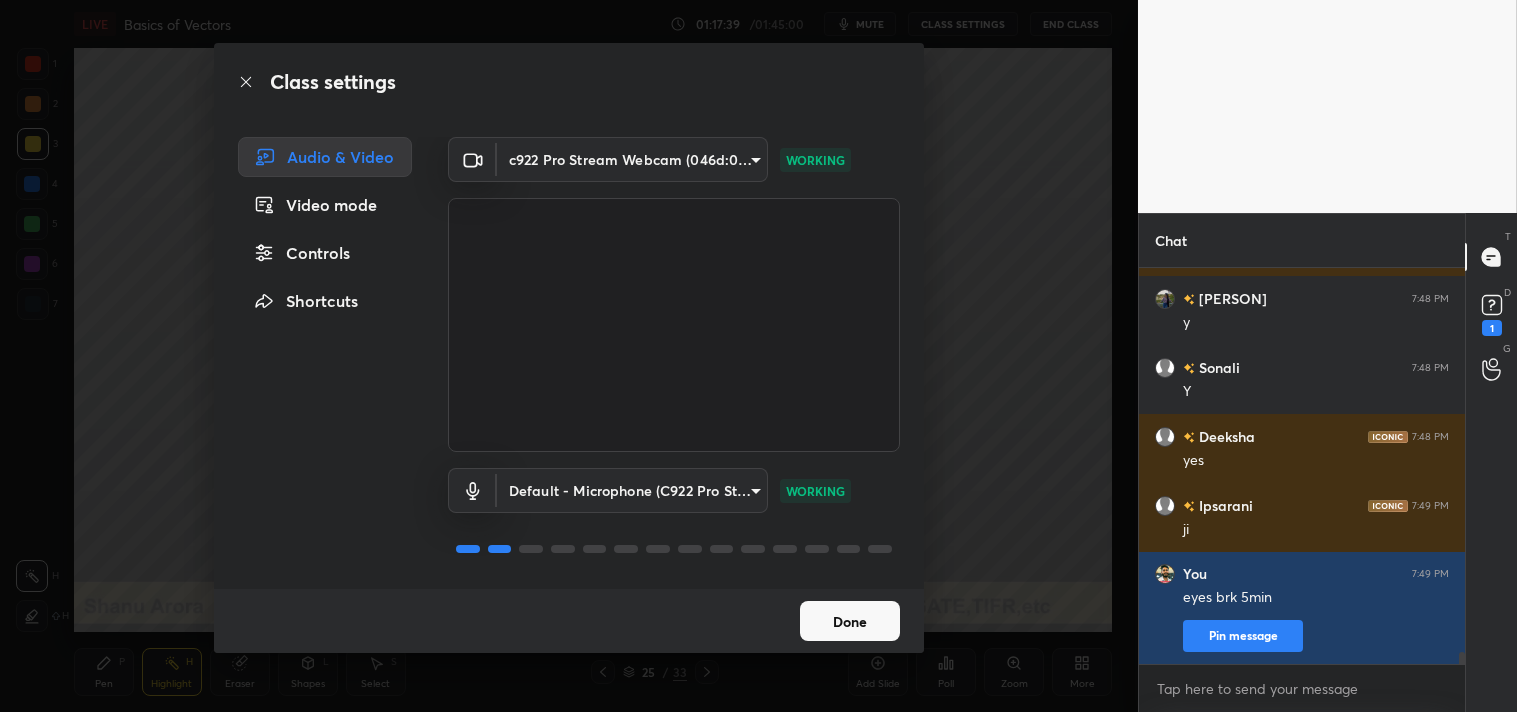 click on "Done" at bounding box center (850, 621) 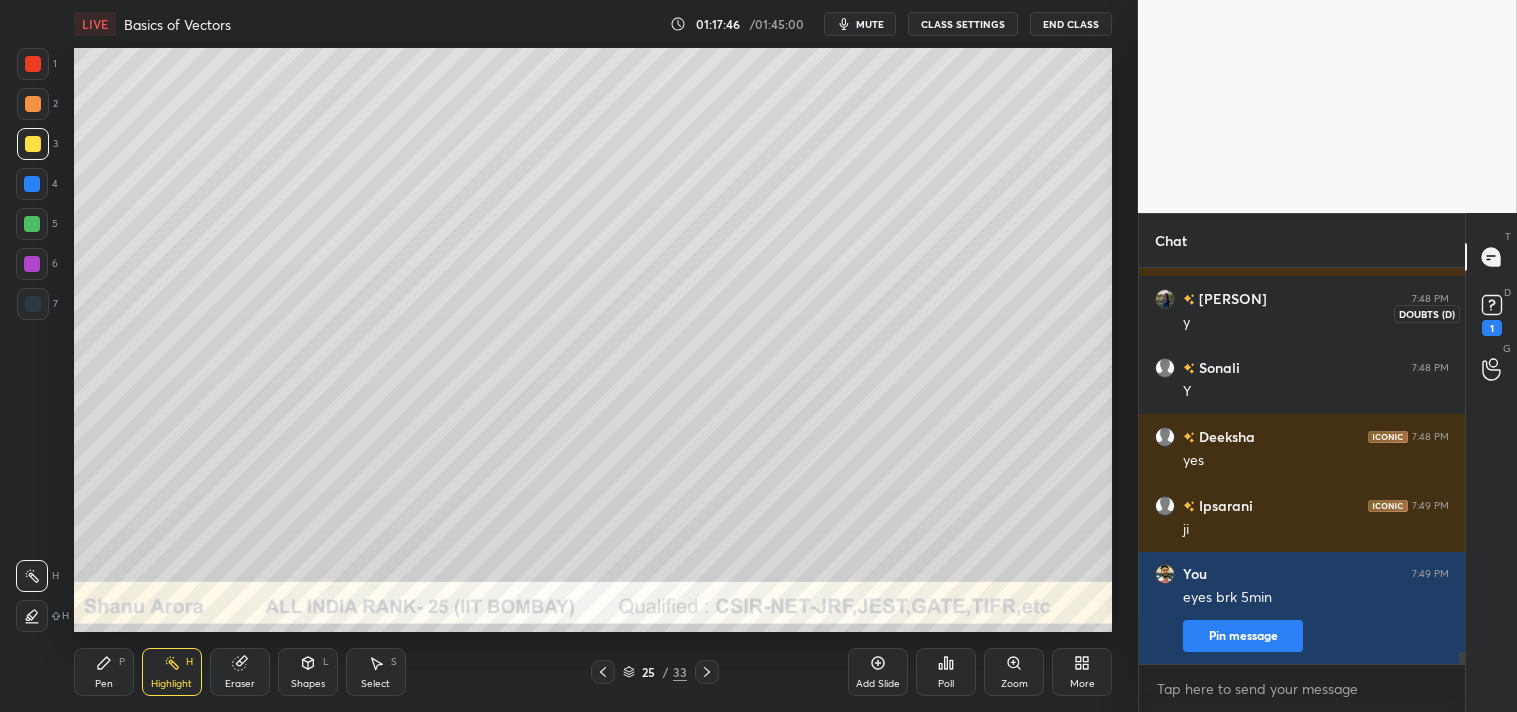 click 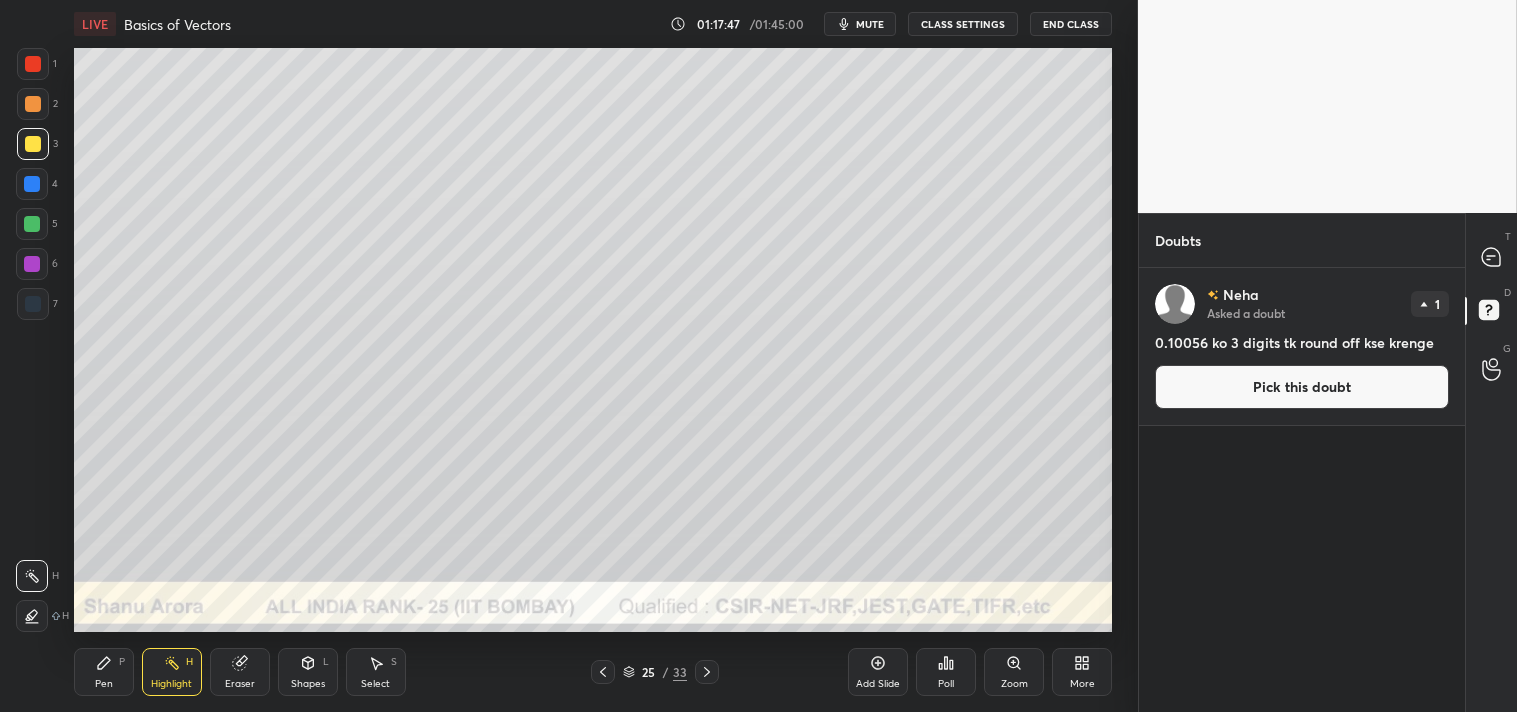 click on "Pick this doubt" at bounding box center (1302, 387) 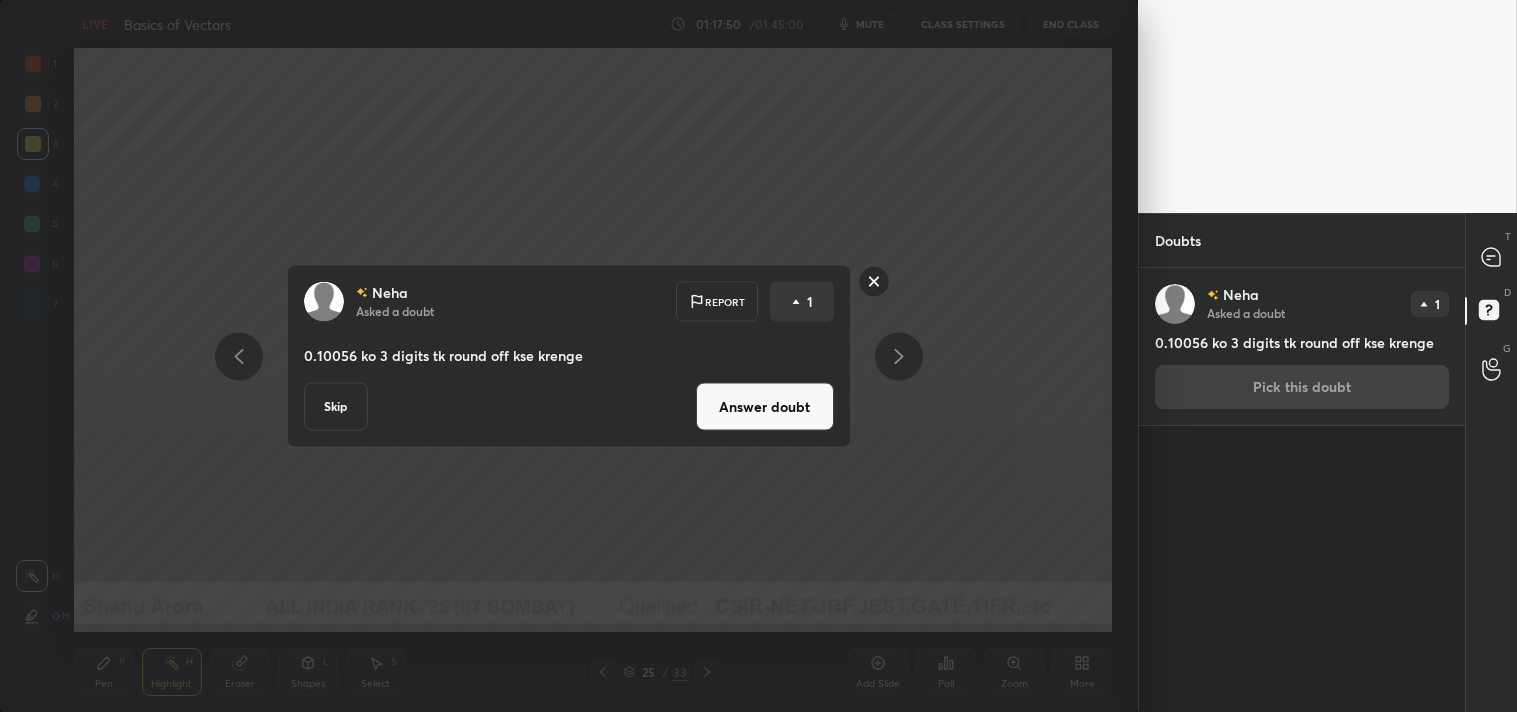 click on "Answer doubt" at bounding box center [765, 407] 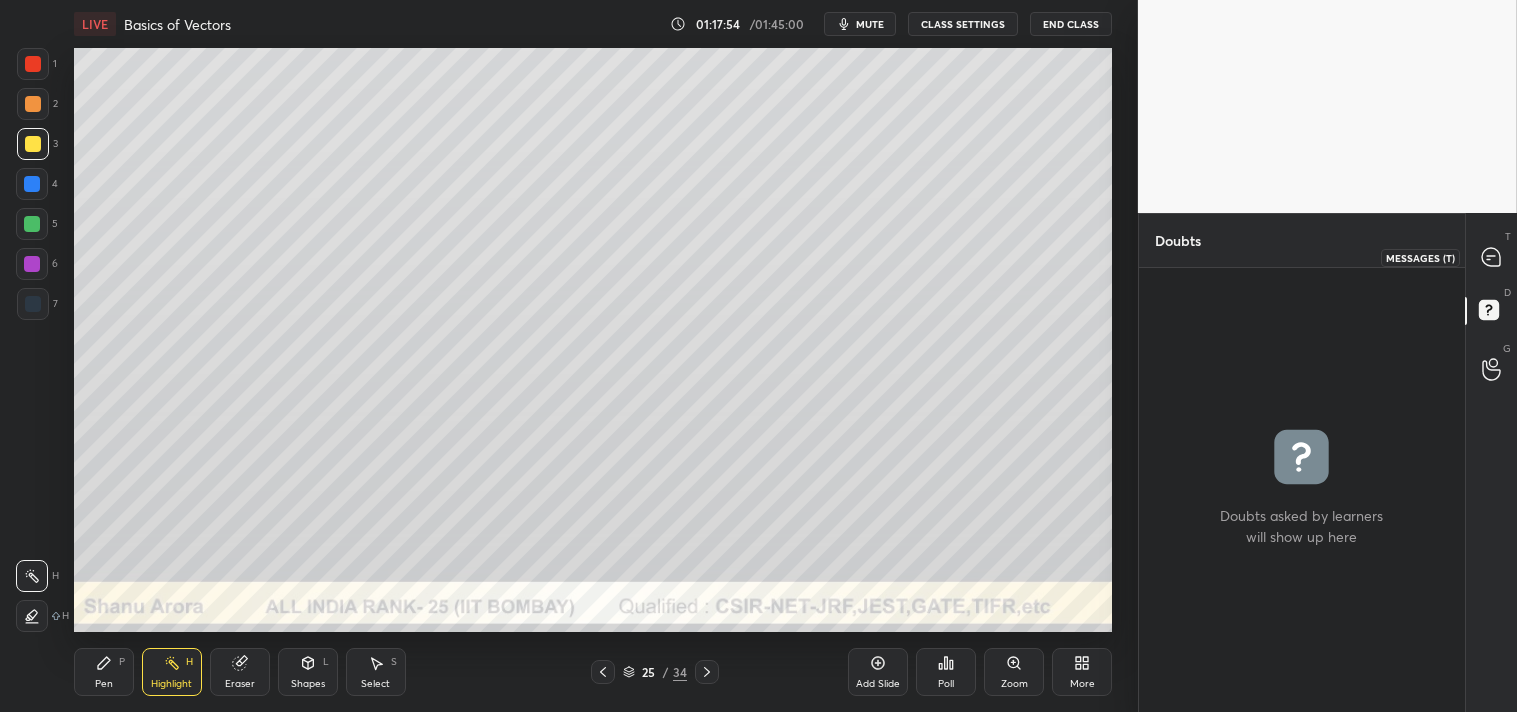 click at bounding box center (1492, 257) 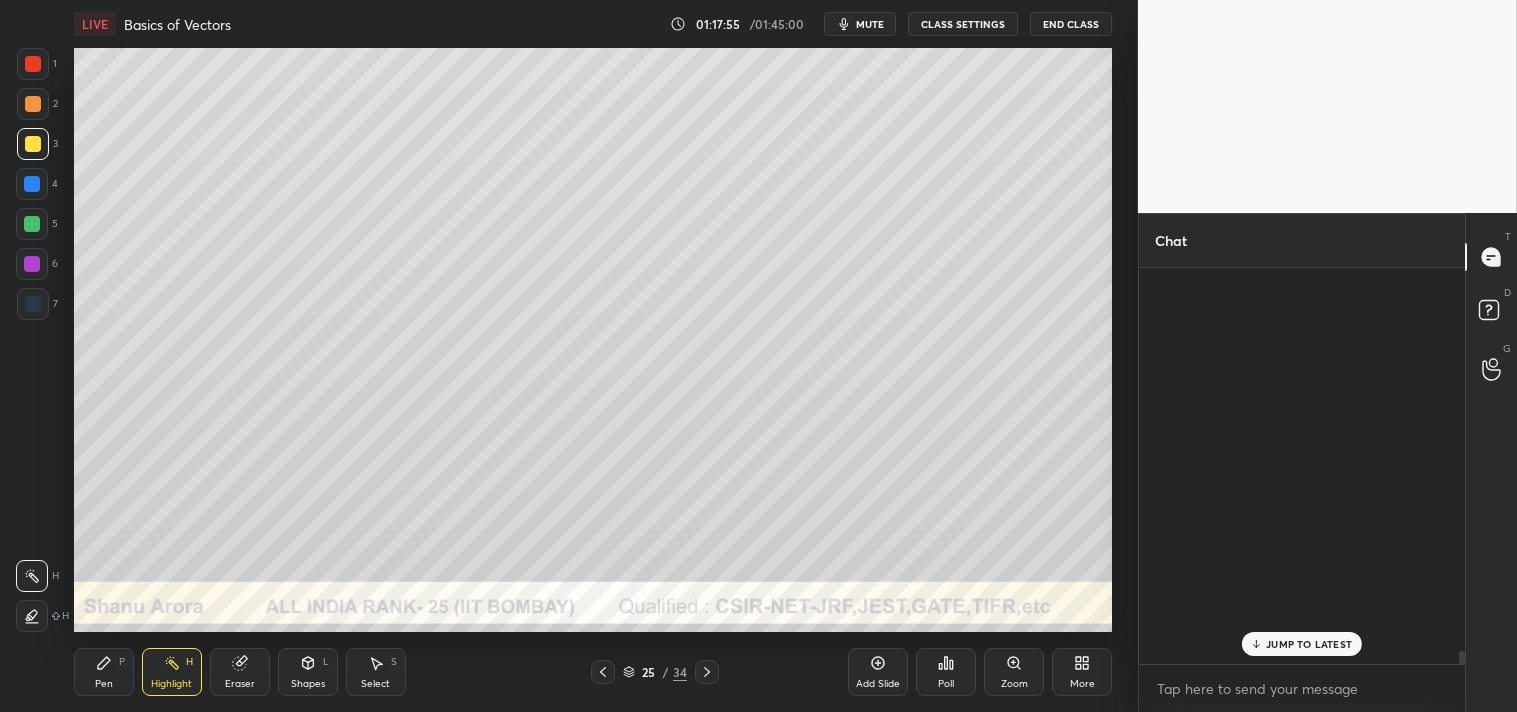 scroll, scrollTop: 13185, scrollLeft: 0, axis: vertical 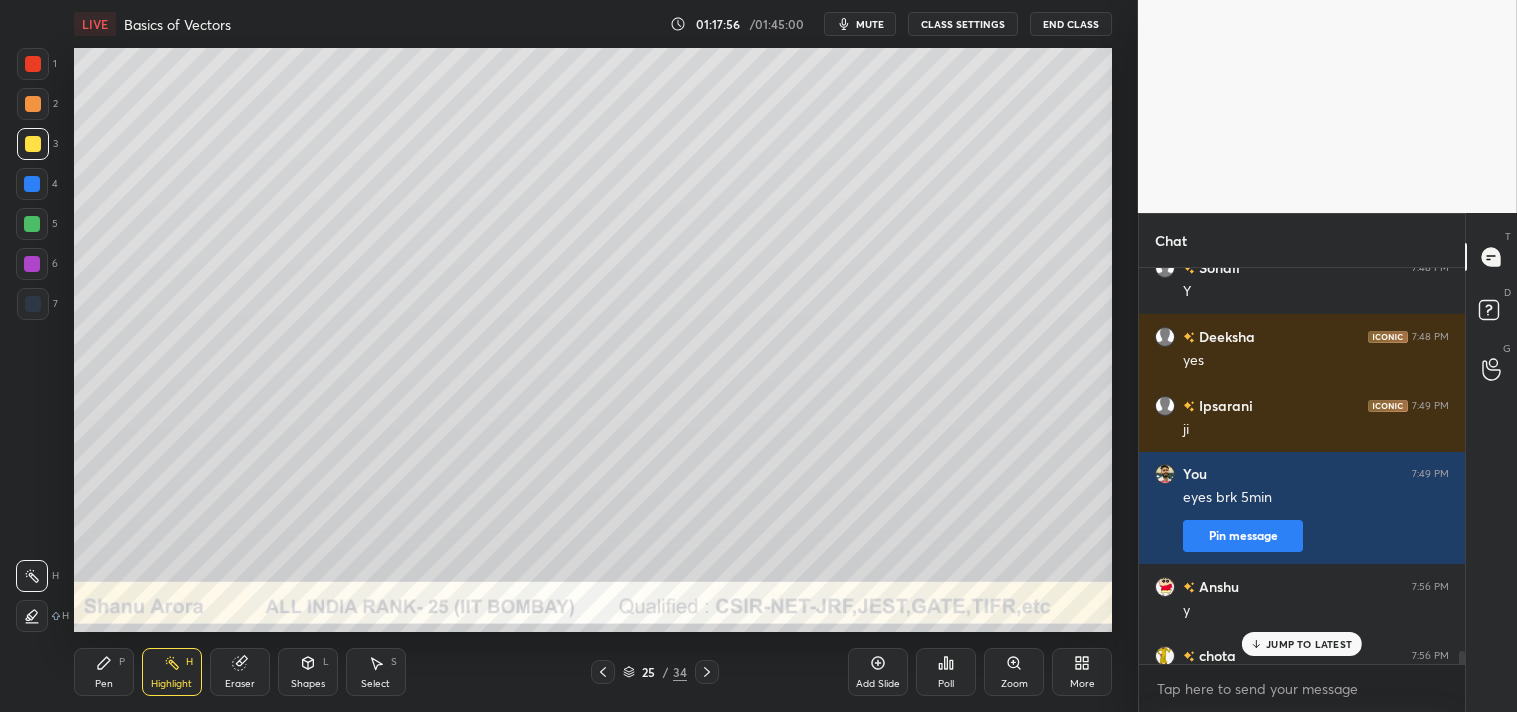 click on "JUMP TO LATEST" at bounding box center (1309, 644) 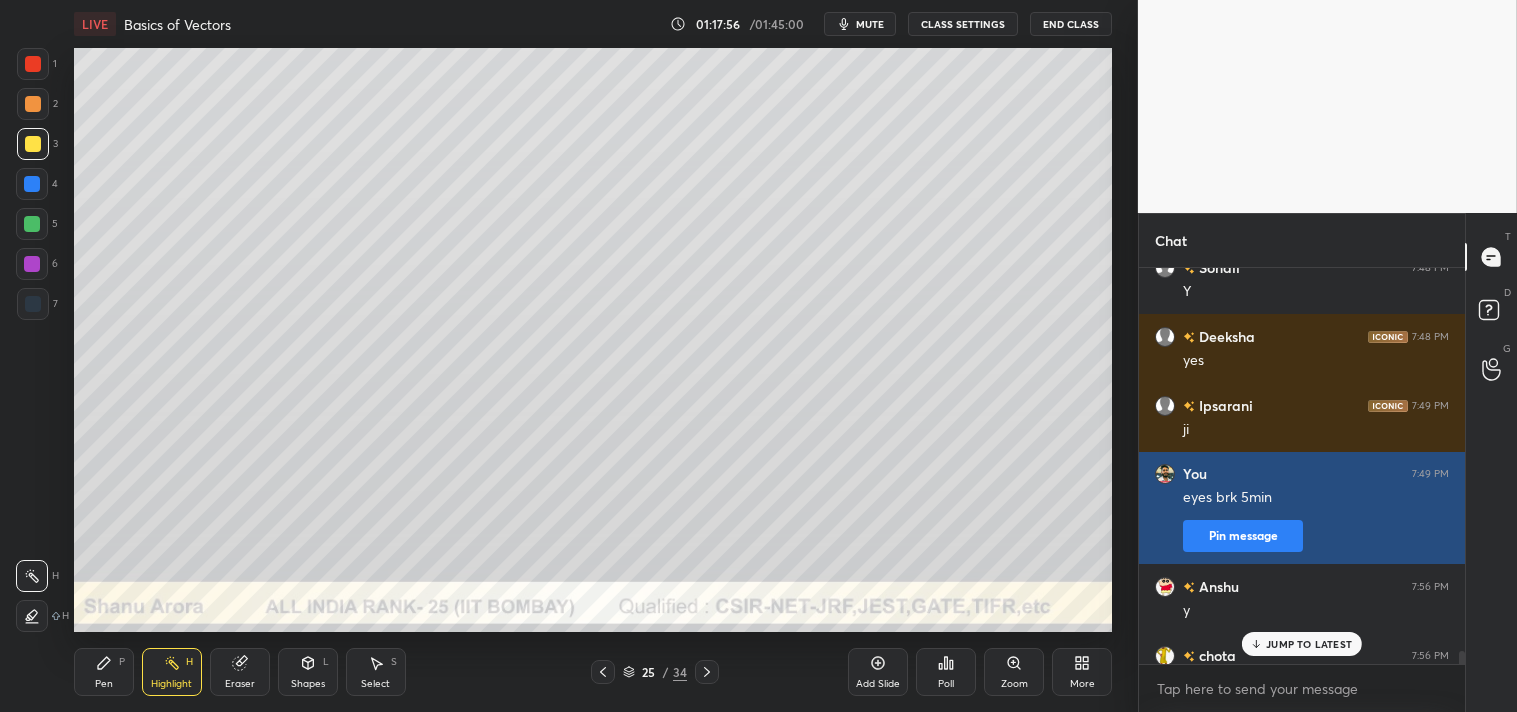 scroll, scrollTop: 13223, scrollLeft: 0, axis: vertical 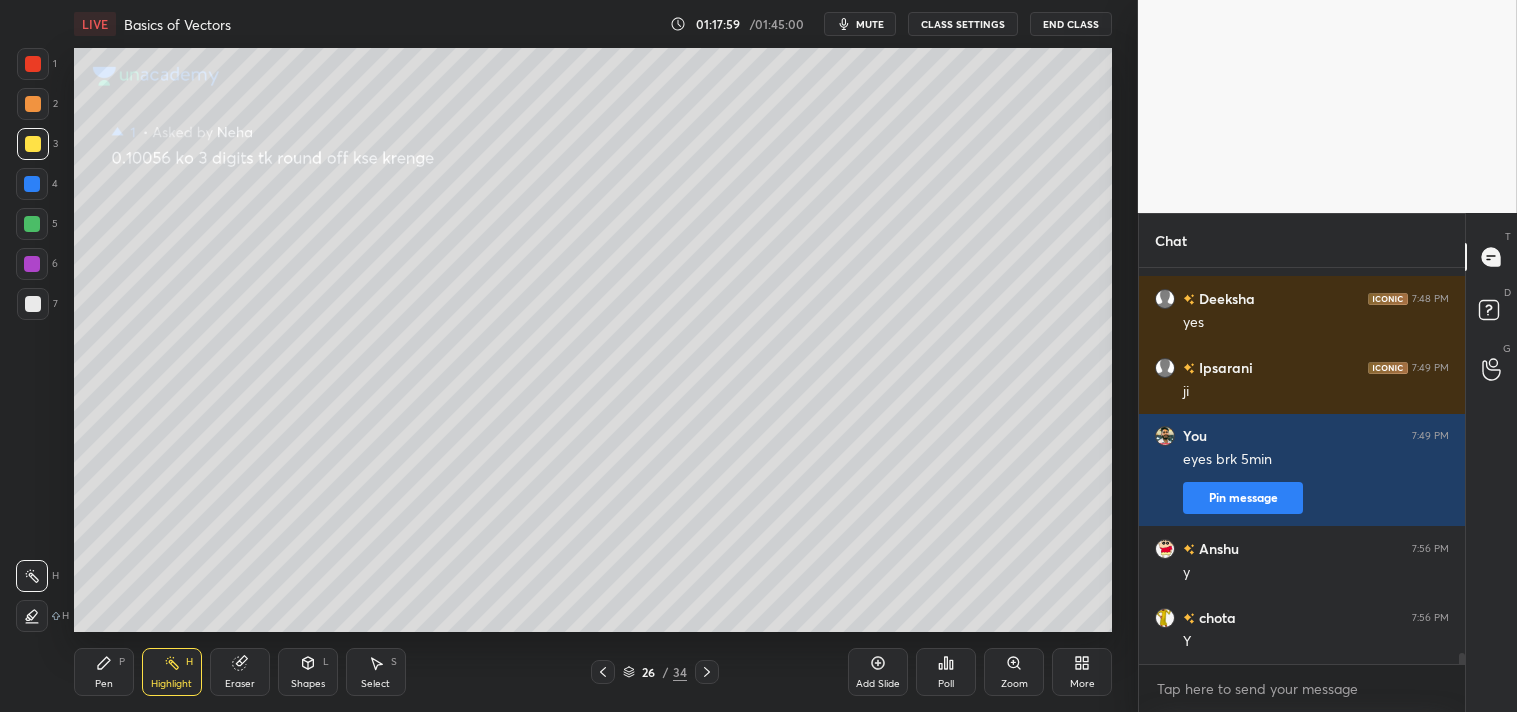 click on "Zoom" at bounding box center (1014, 684) 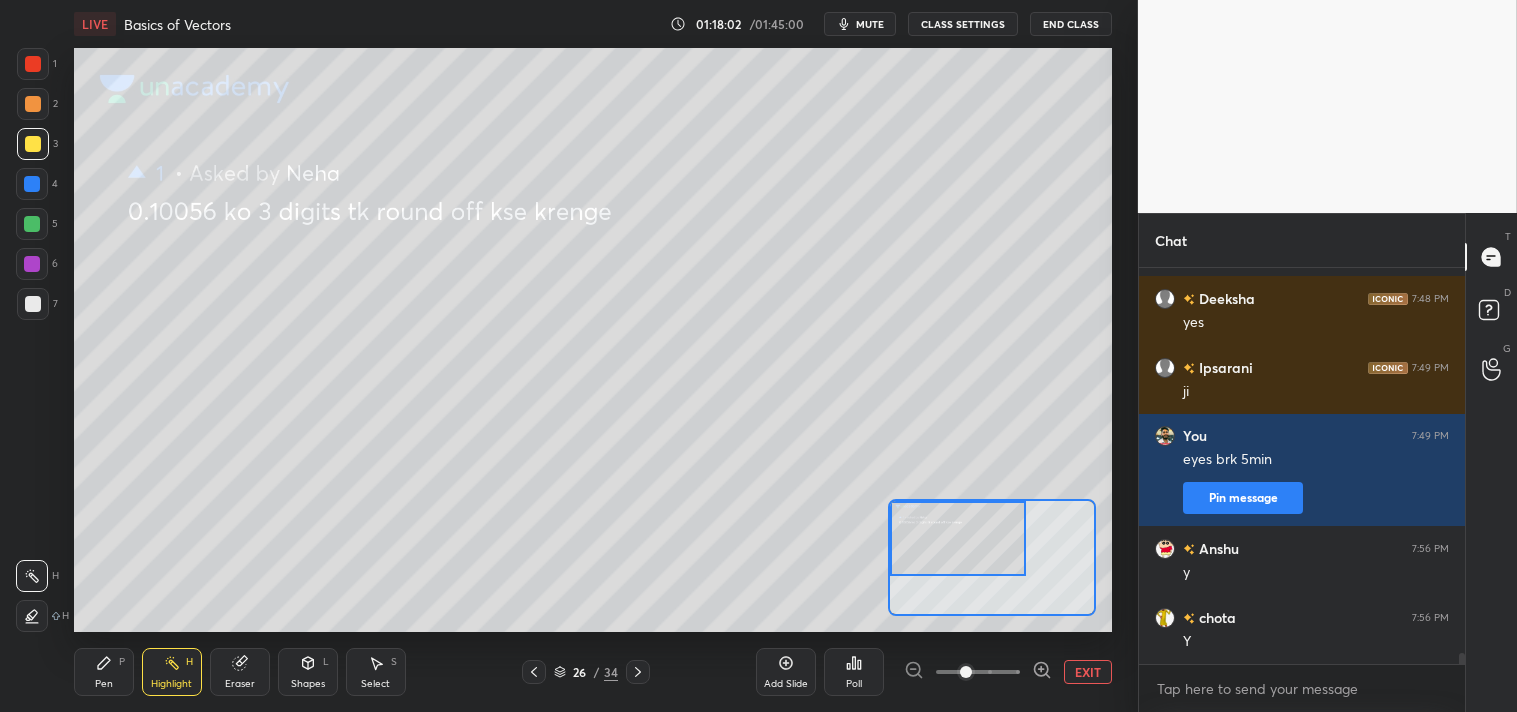 click on "Pen P" at bounding box center (104, 672) 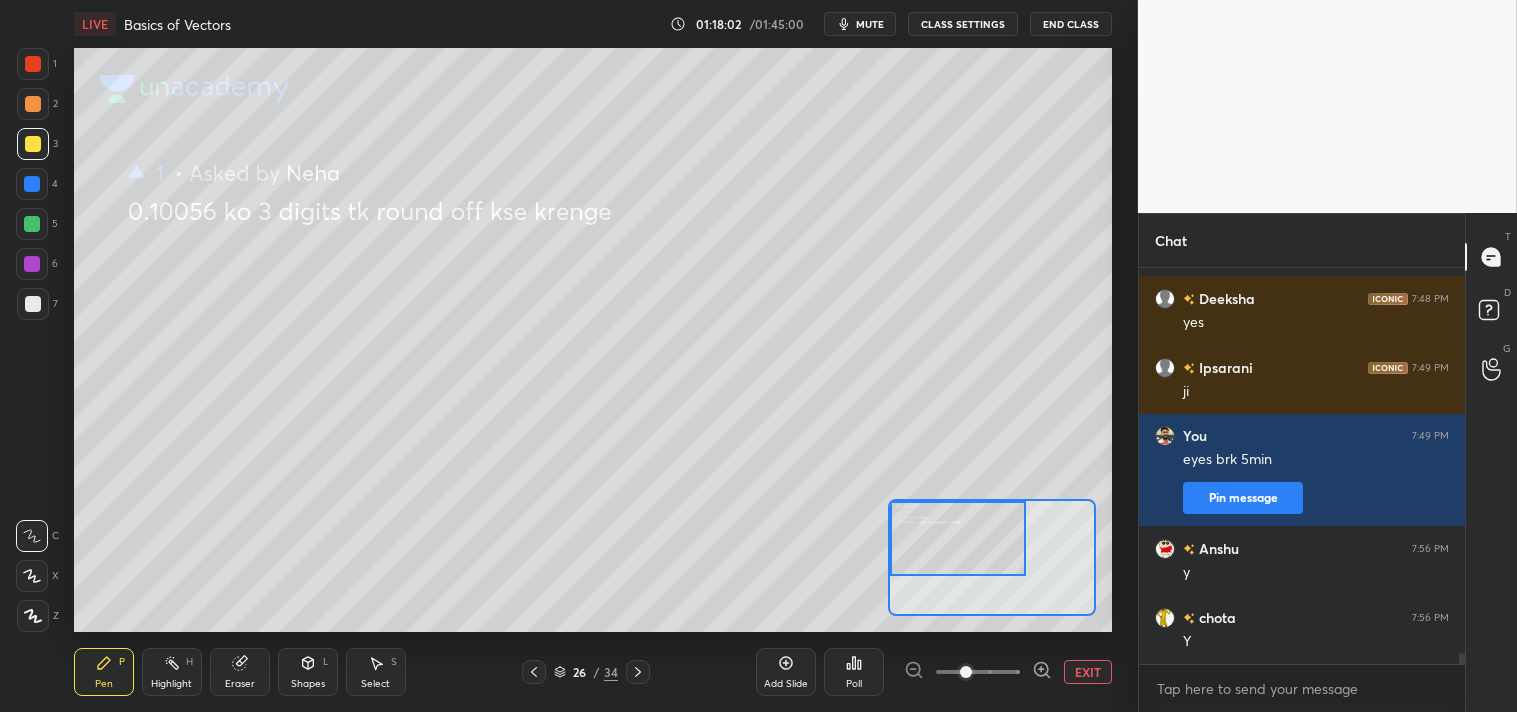 click 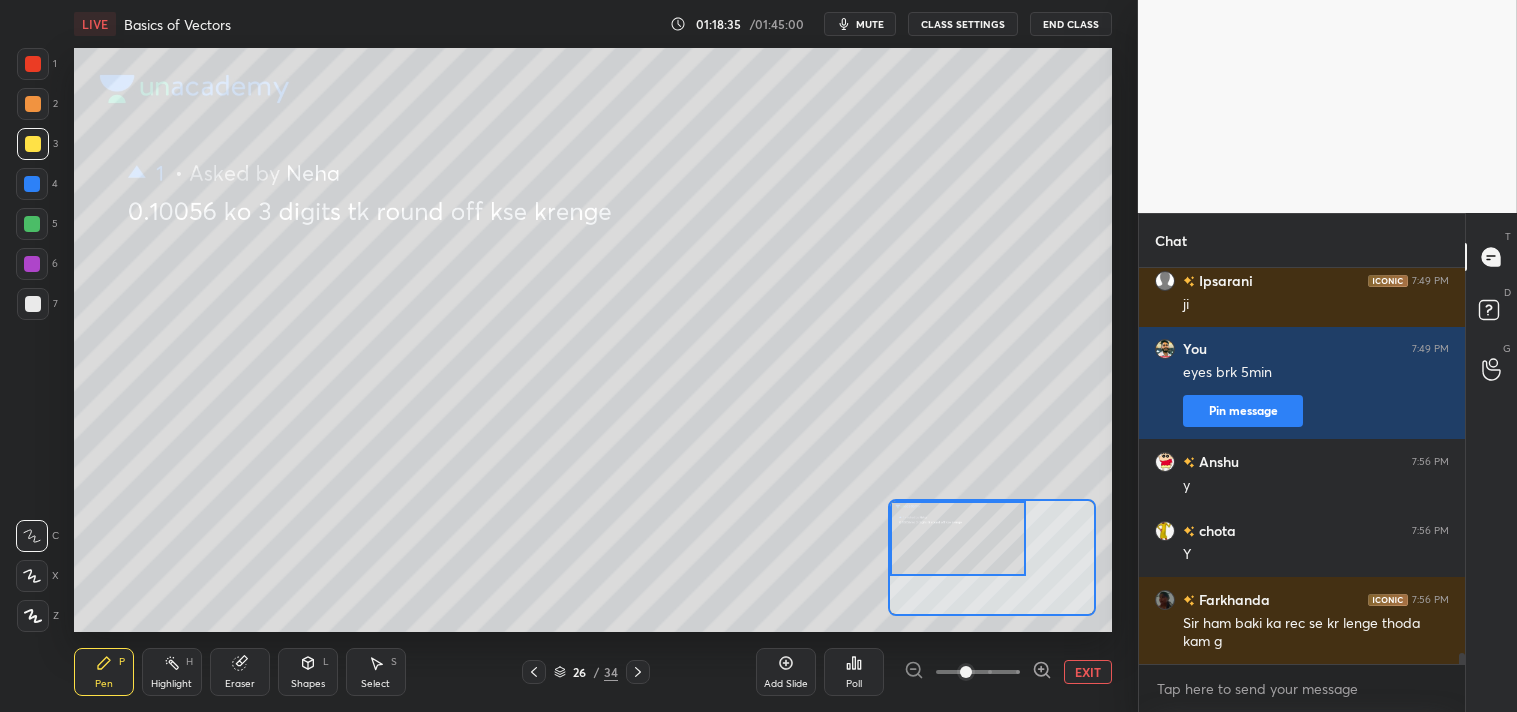 scroll, scrollTop: 13378, scrollLeft: 0, axis: vertical 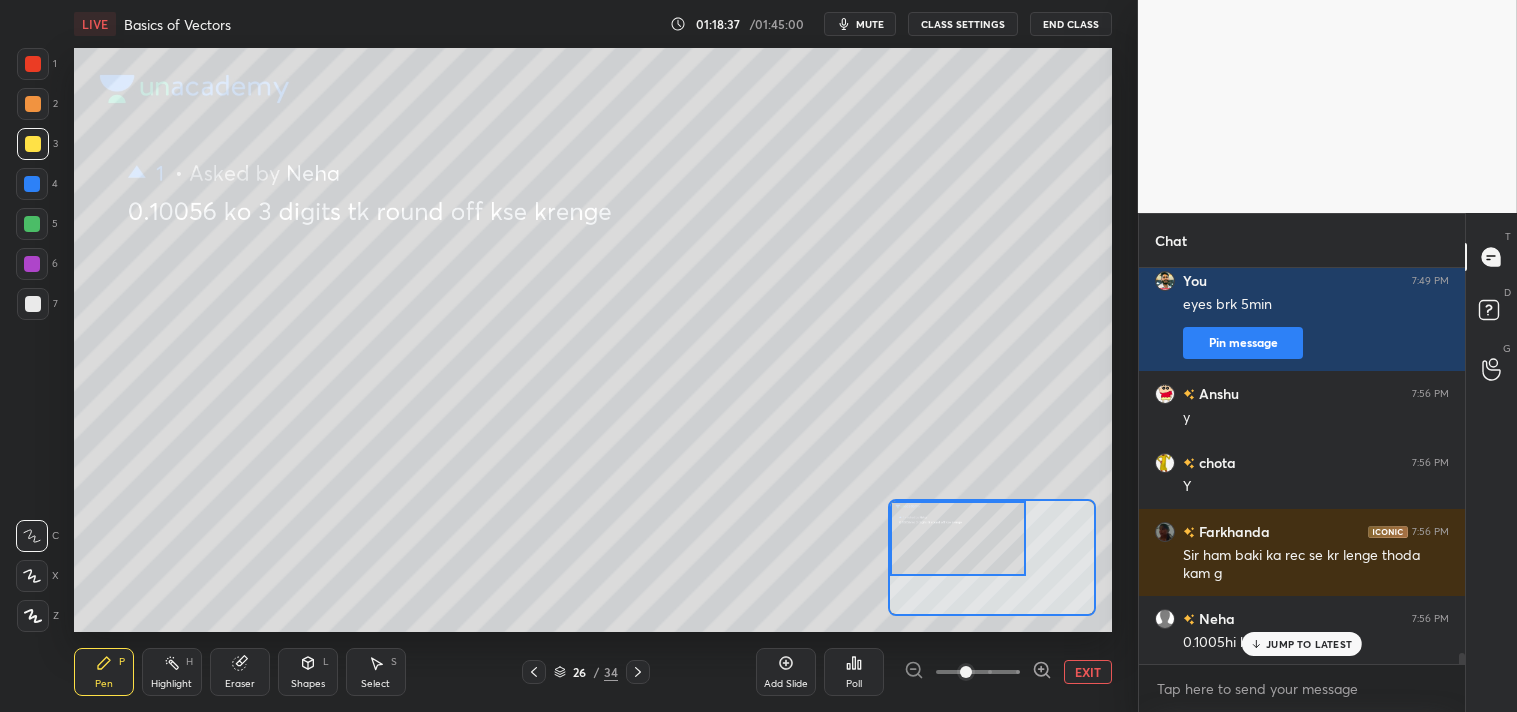 click on "JUMP TO LATEST" at bounding box center [1309, 644] 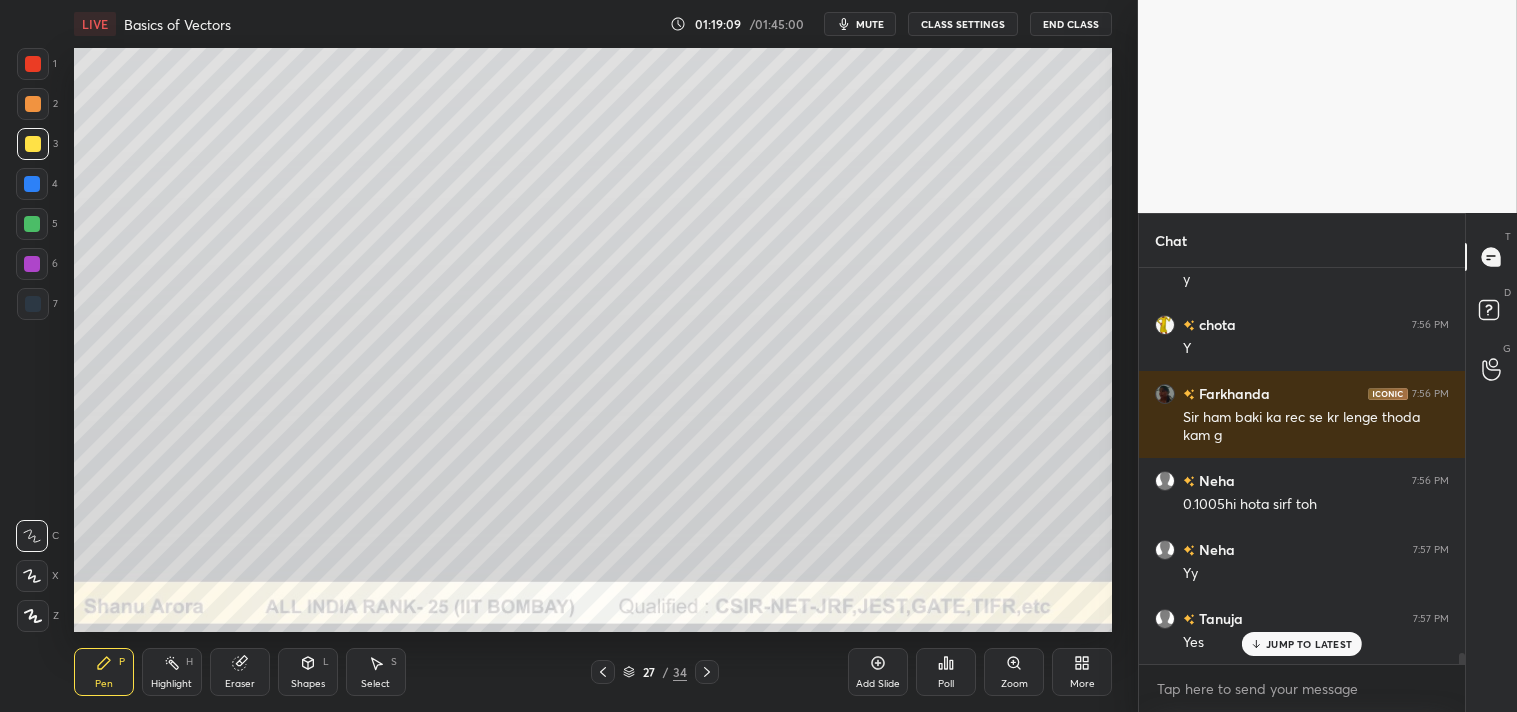 scroll, scrollTop: 13585, scrollLeft: 0, axis: vertical 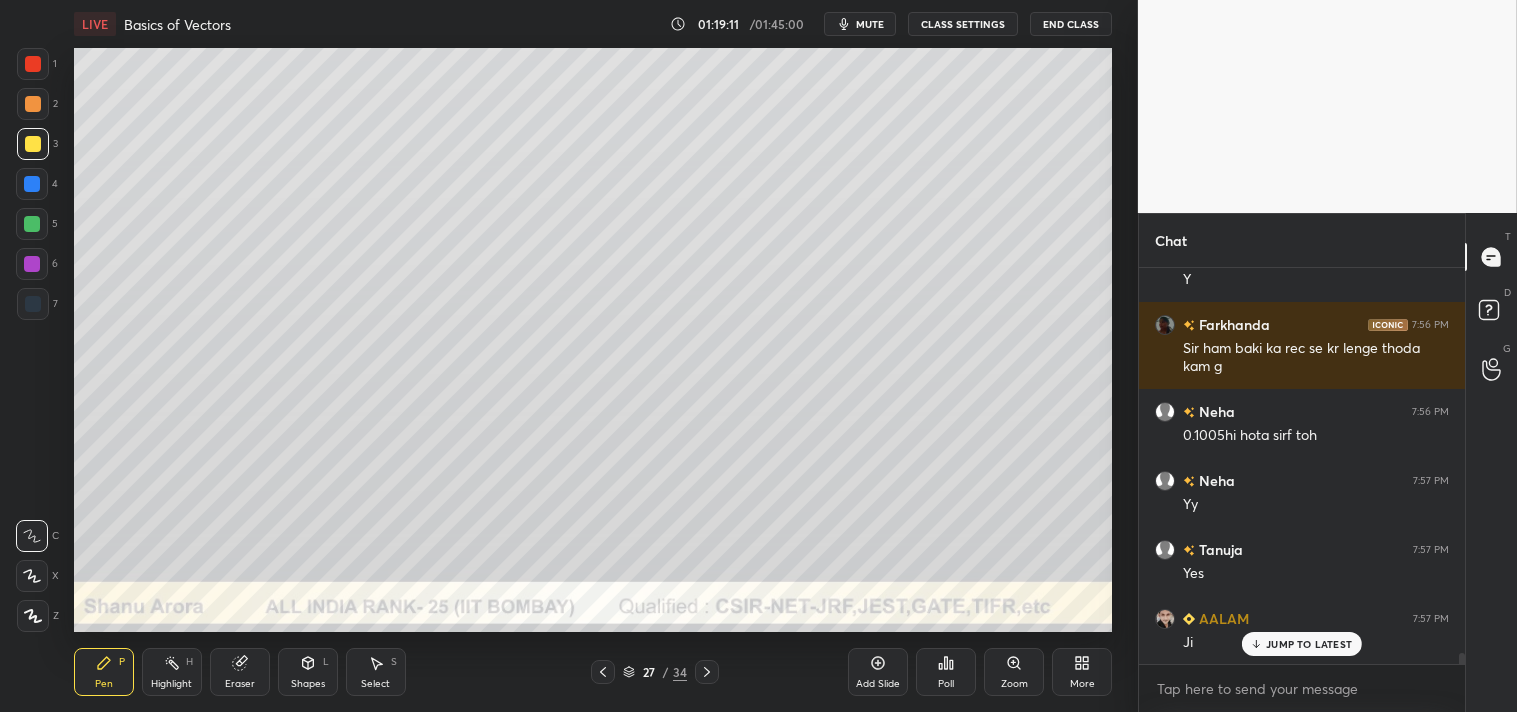 click on "Shapes L" at bounding box center [308, 672] 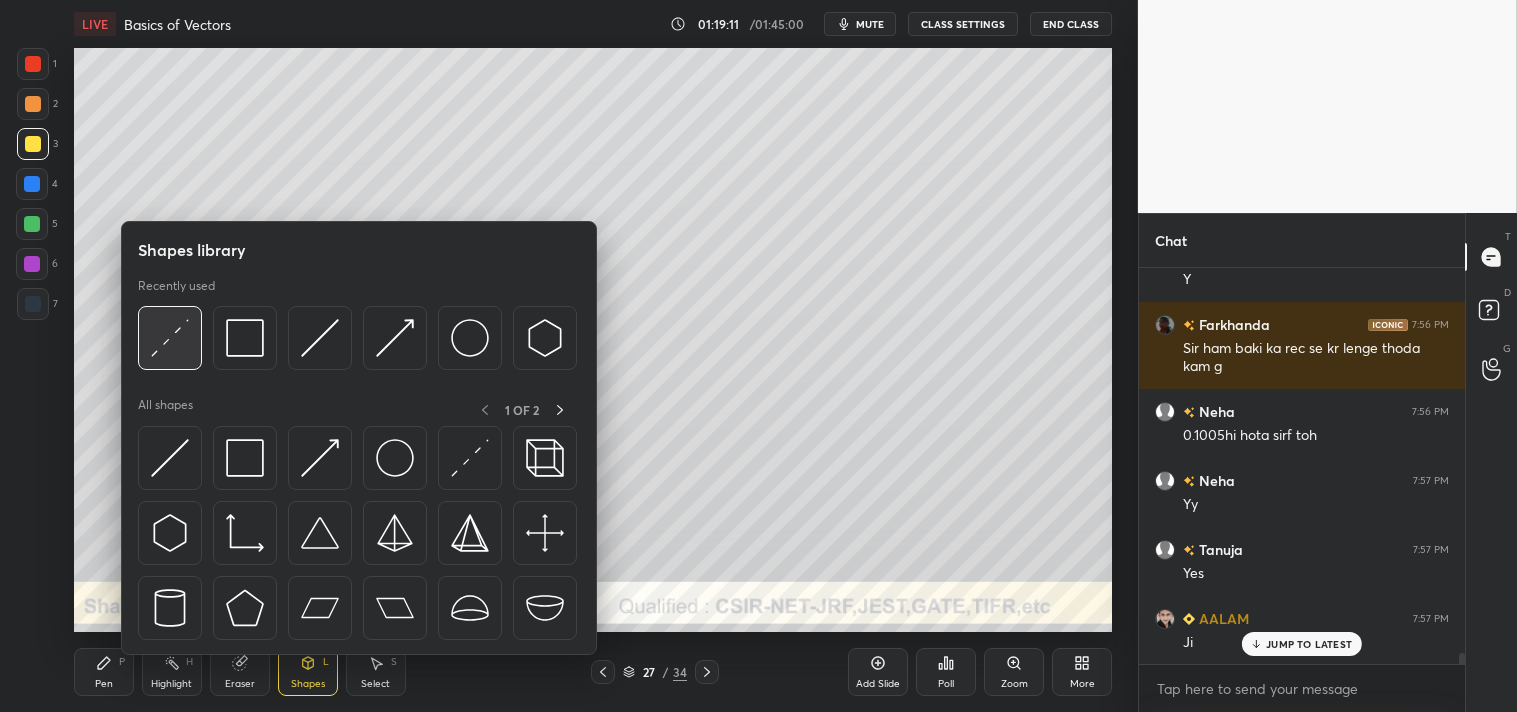click at bounding box center (170, 338) 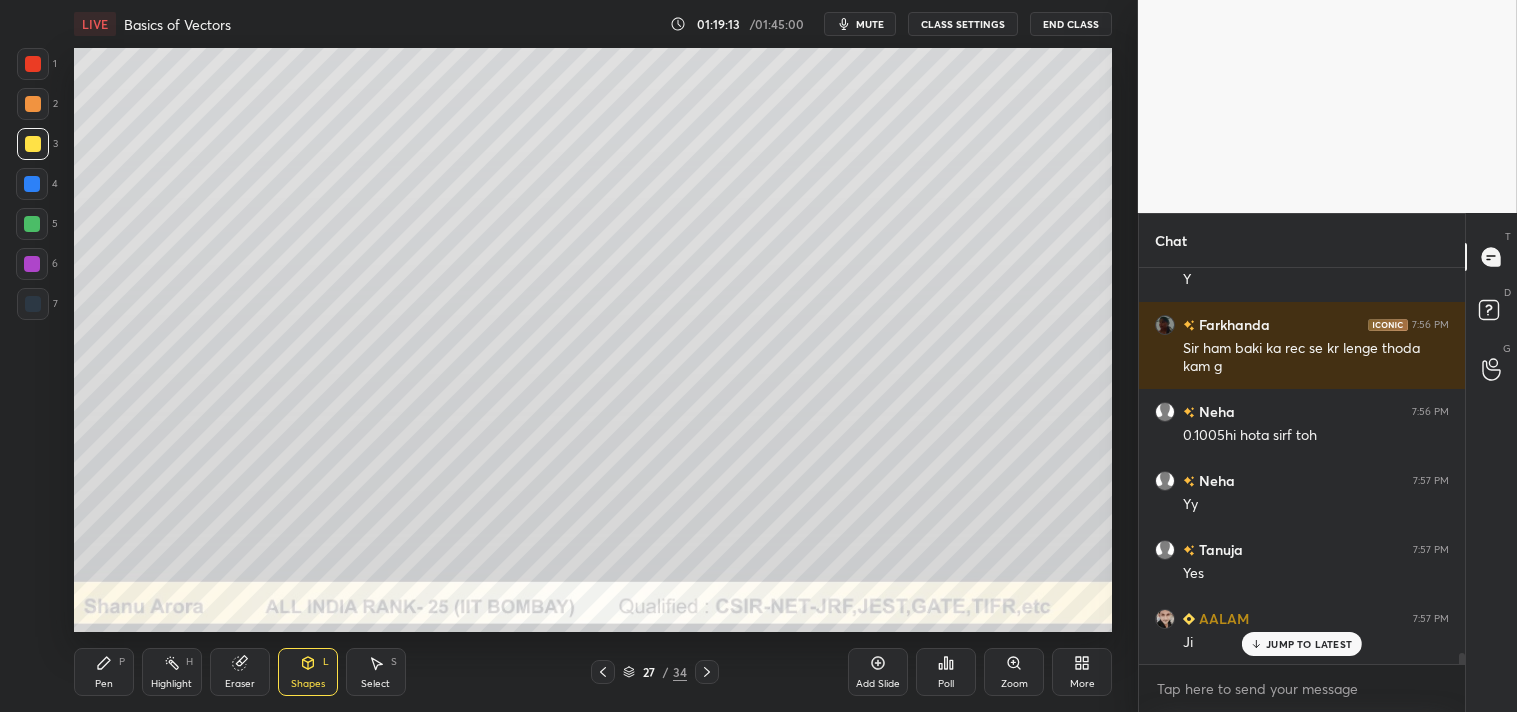click on "Zoom" at bounding box center [1014, 672] 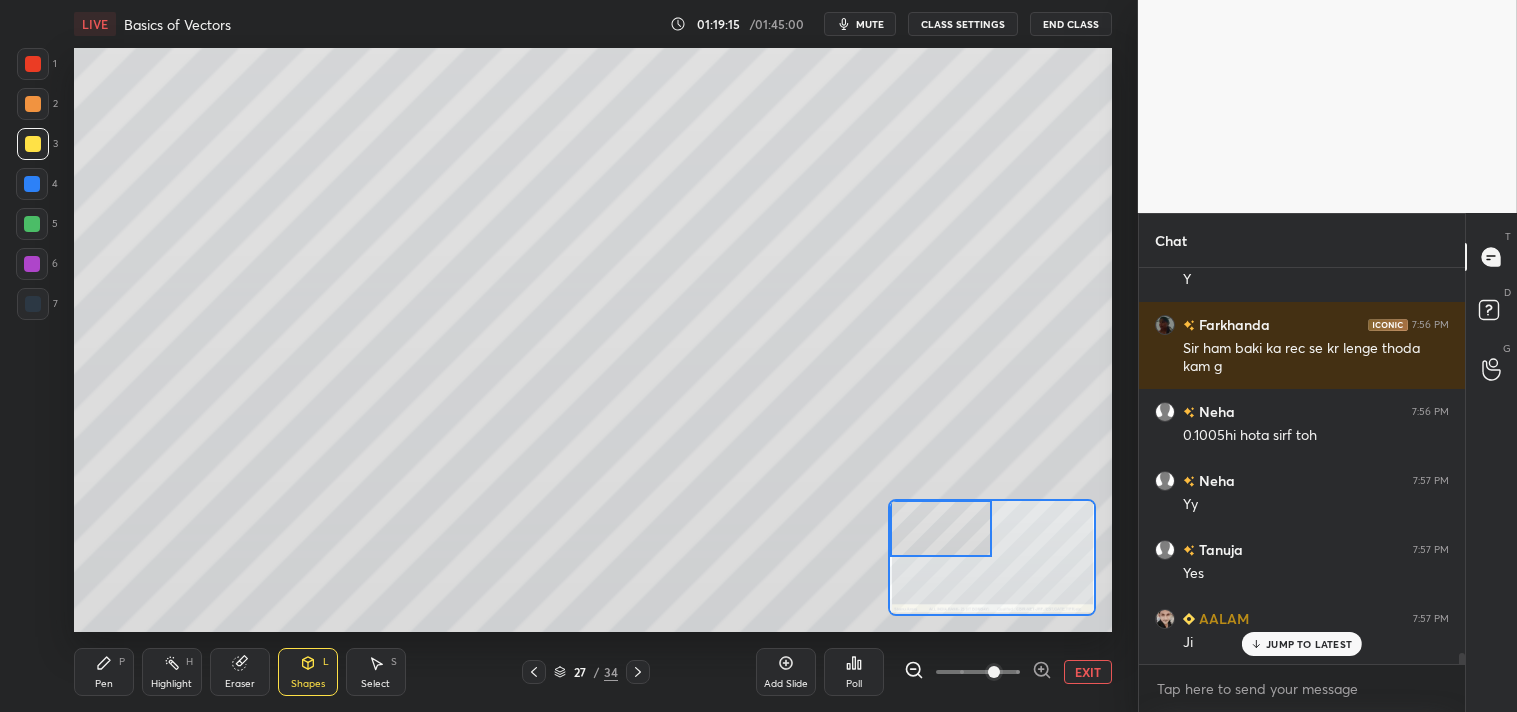click 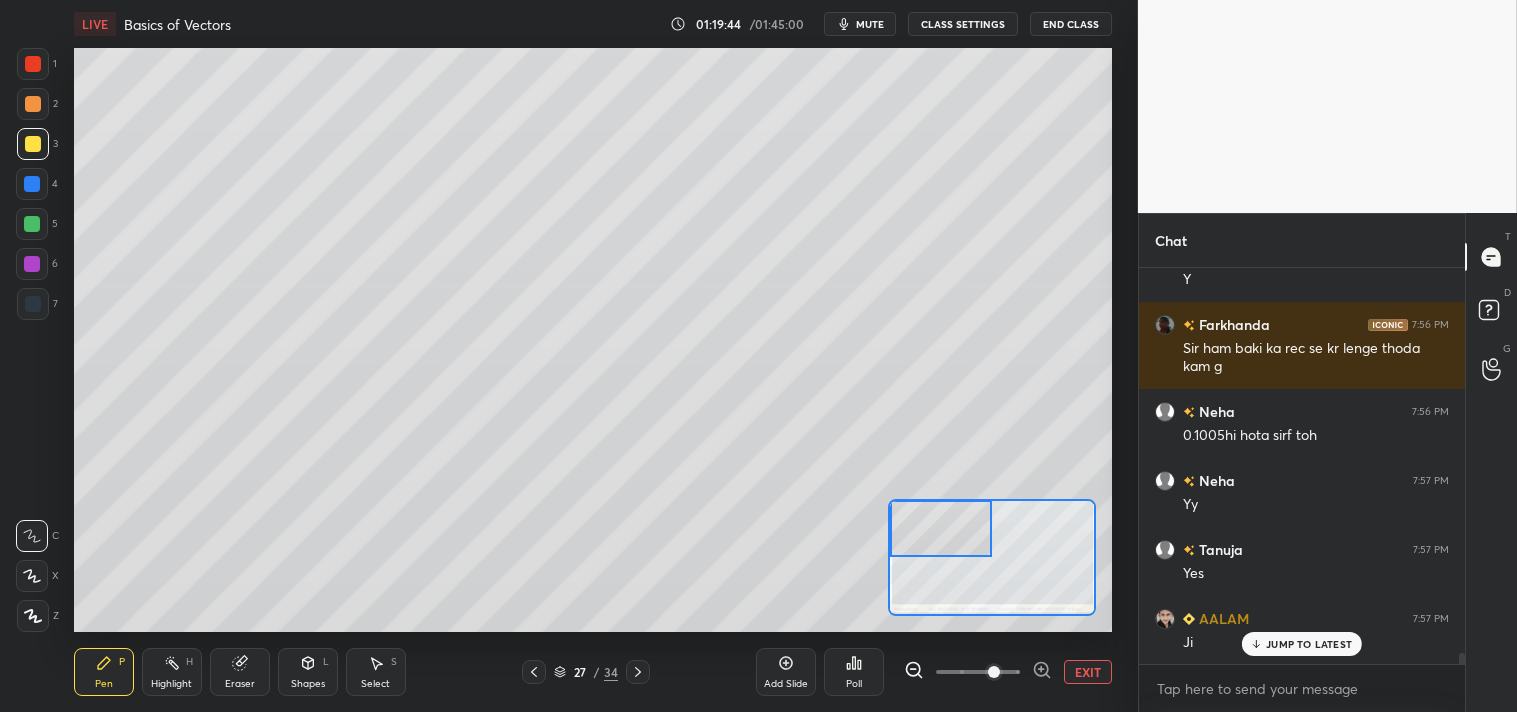 click 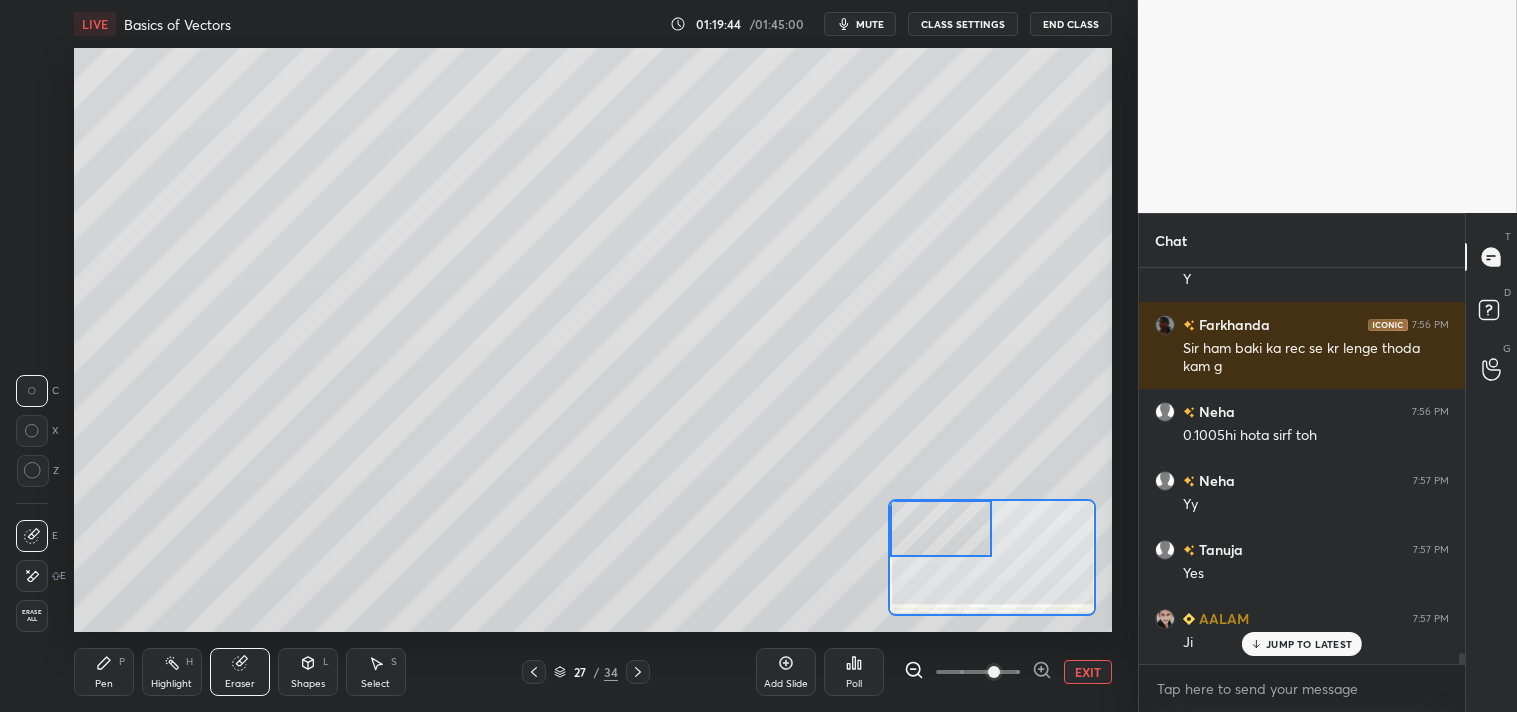 click 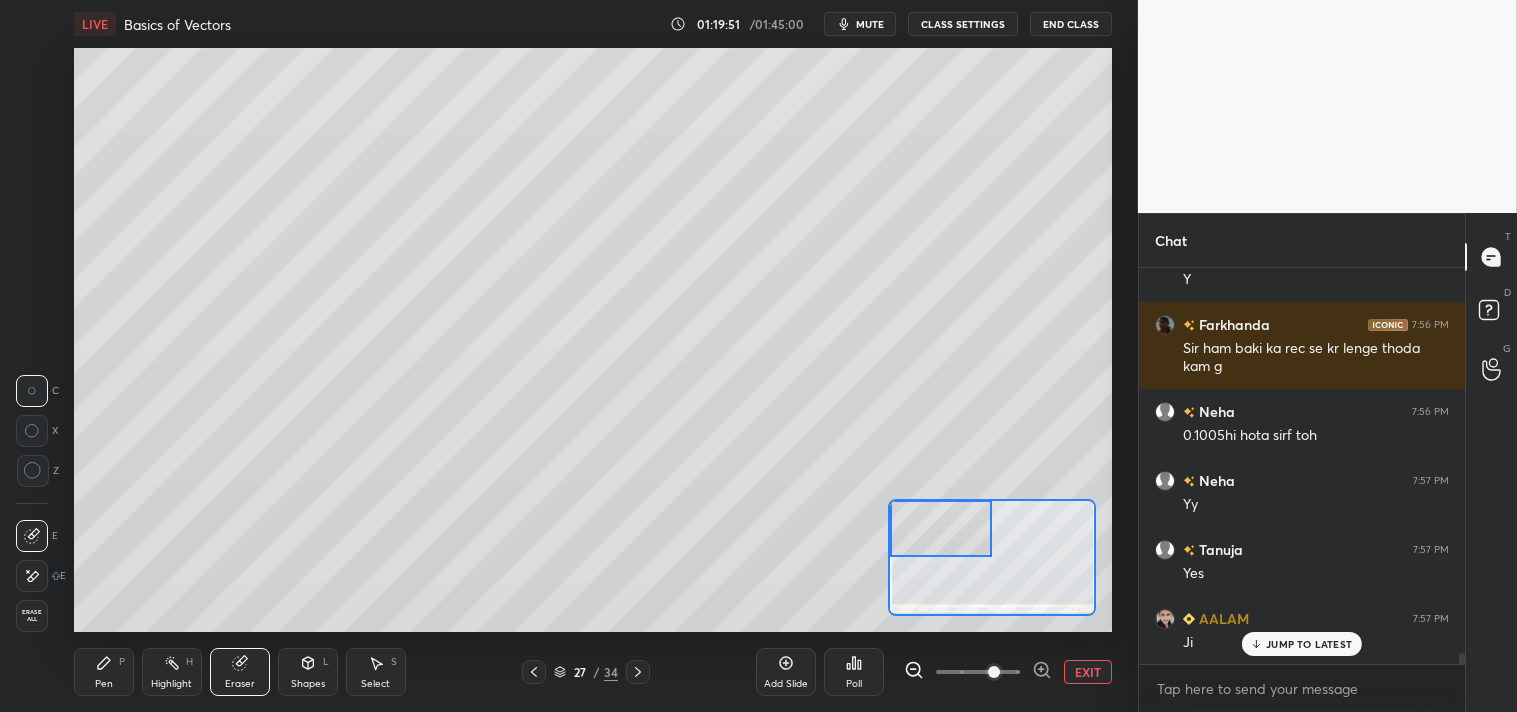 click 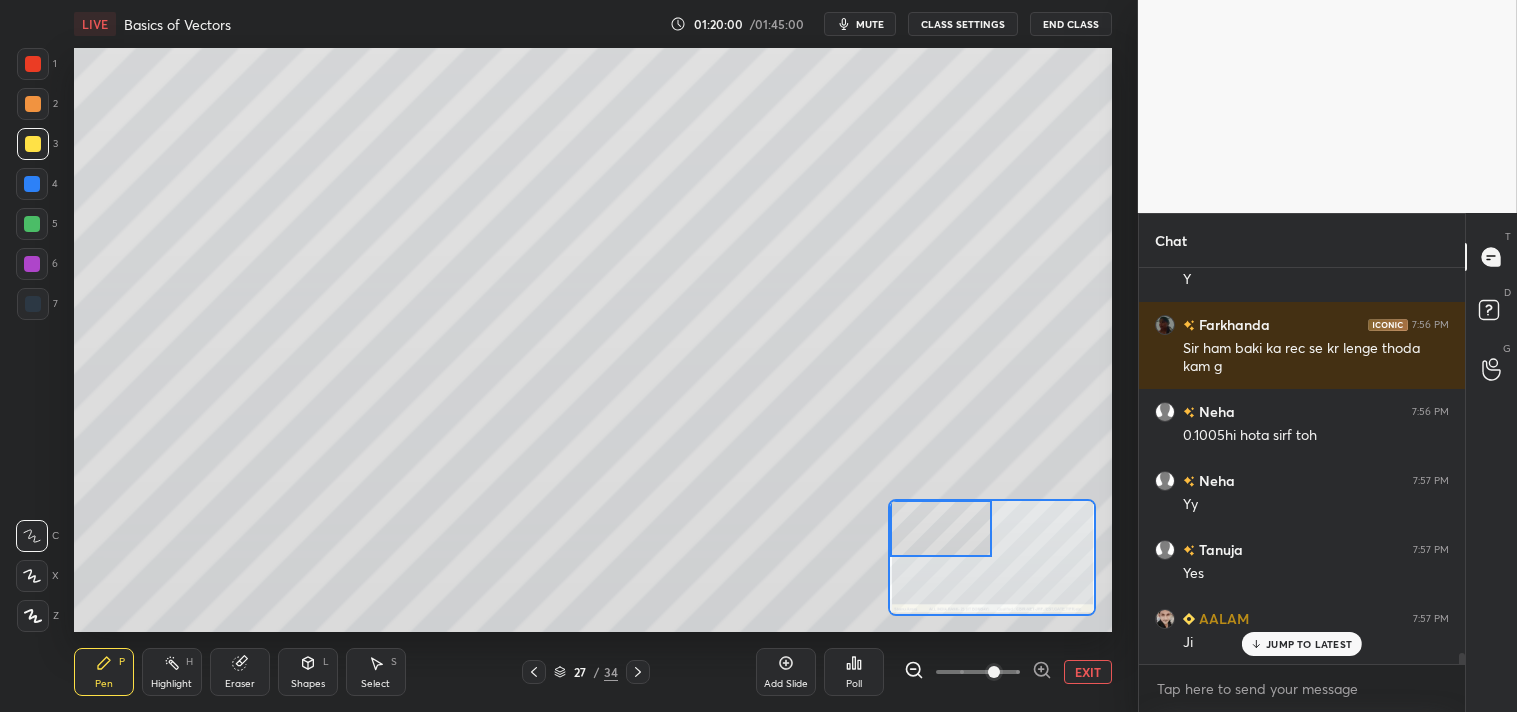 click on "Eraser" at bounding box center [240, 672] 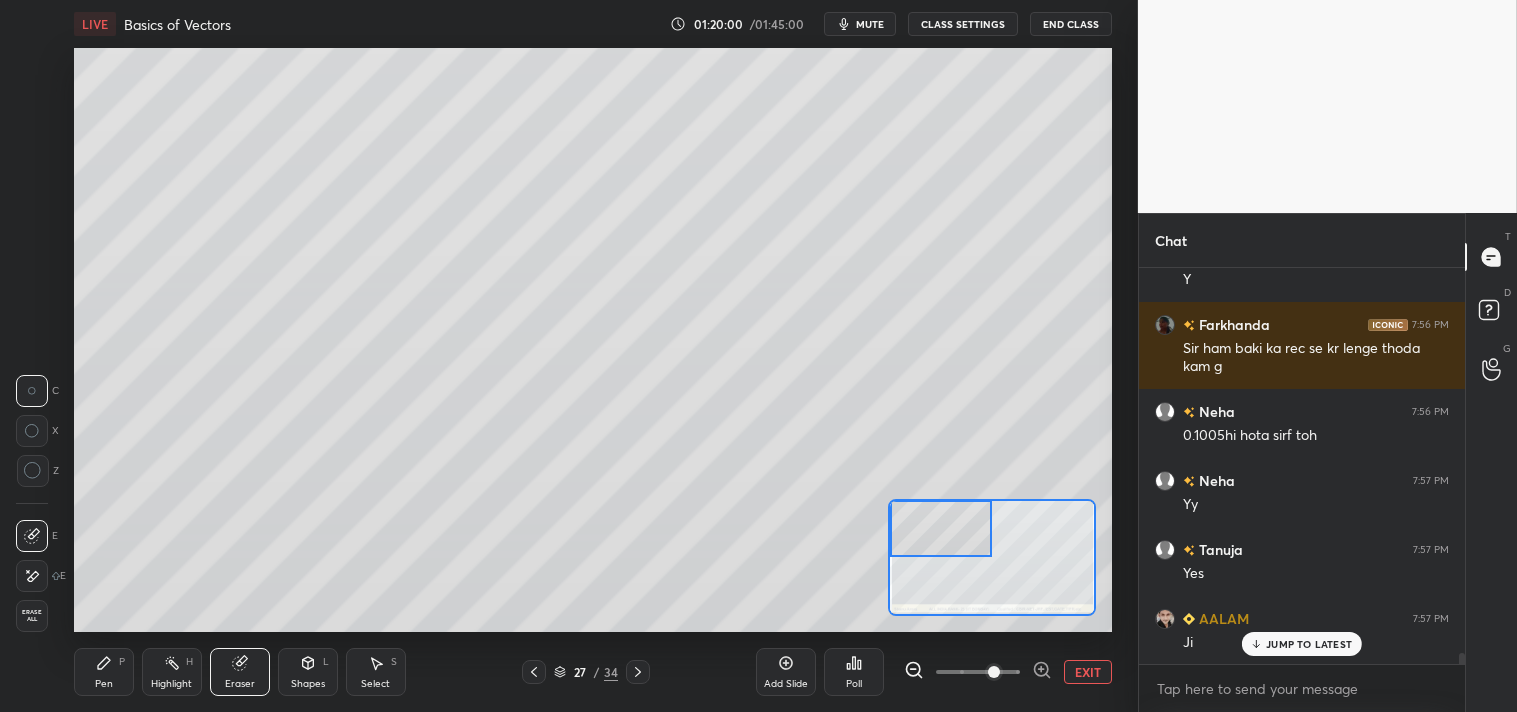 click on "Eraser" at bounding box center (240, 672) 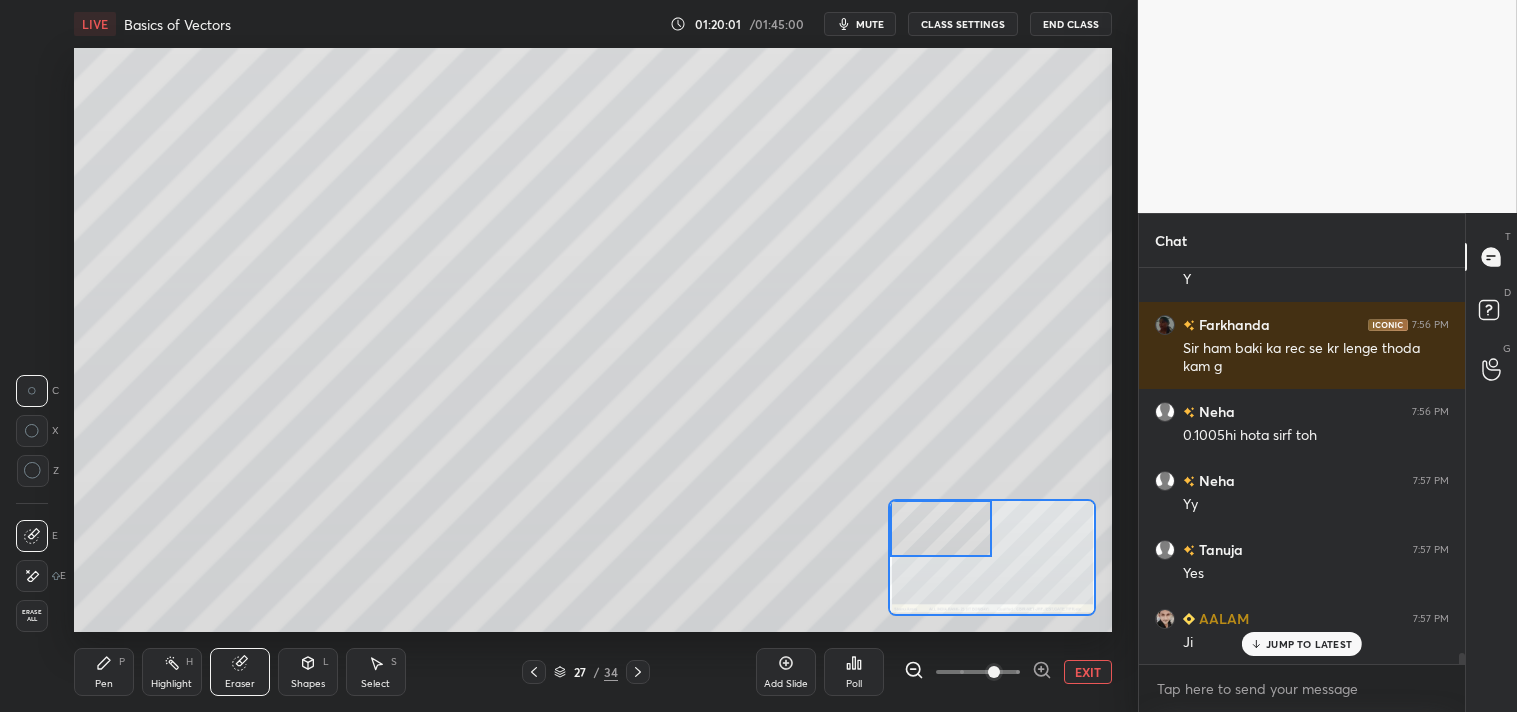 click on "Pen" at bounding box center [104, 684] 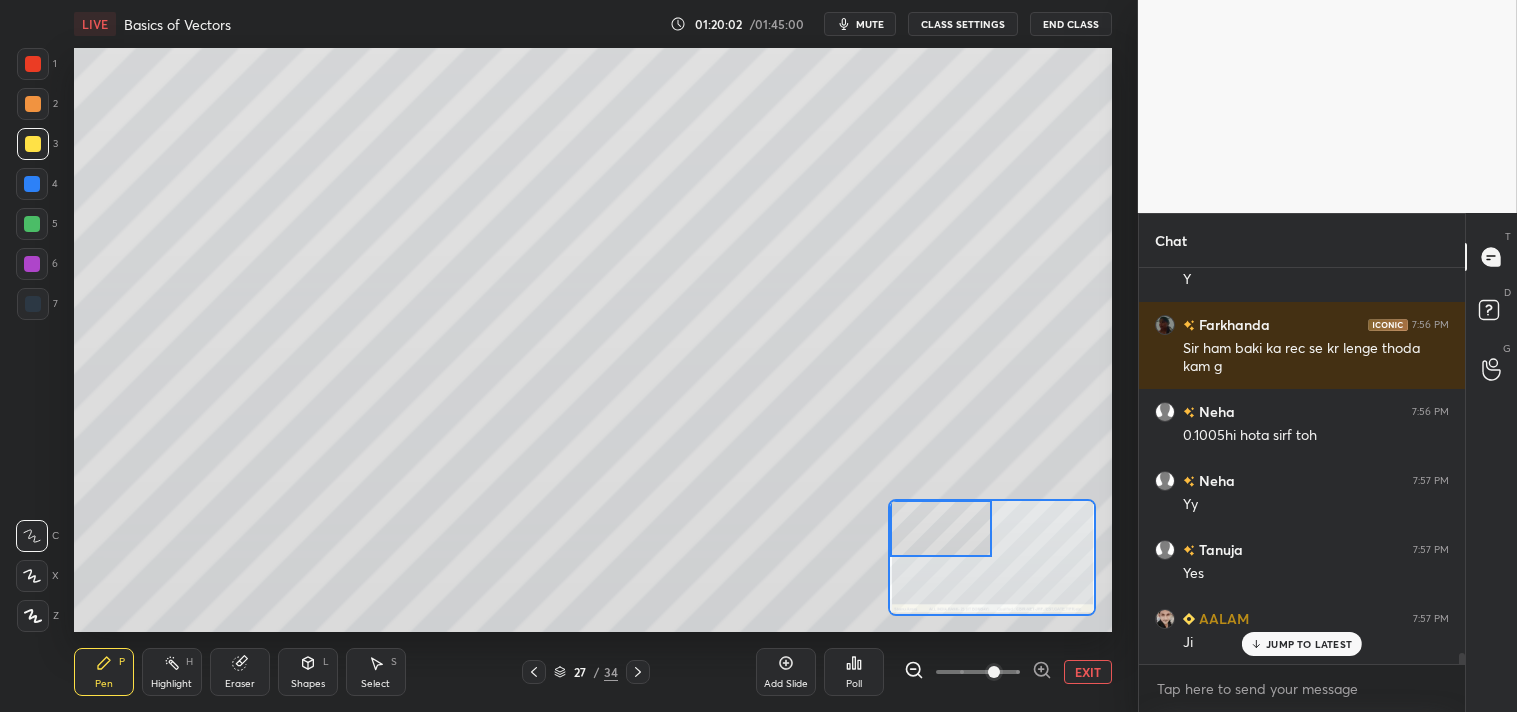 click on "Pen" at bounding box center [104, 684] 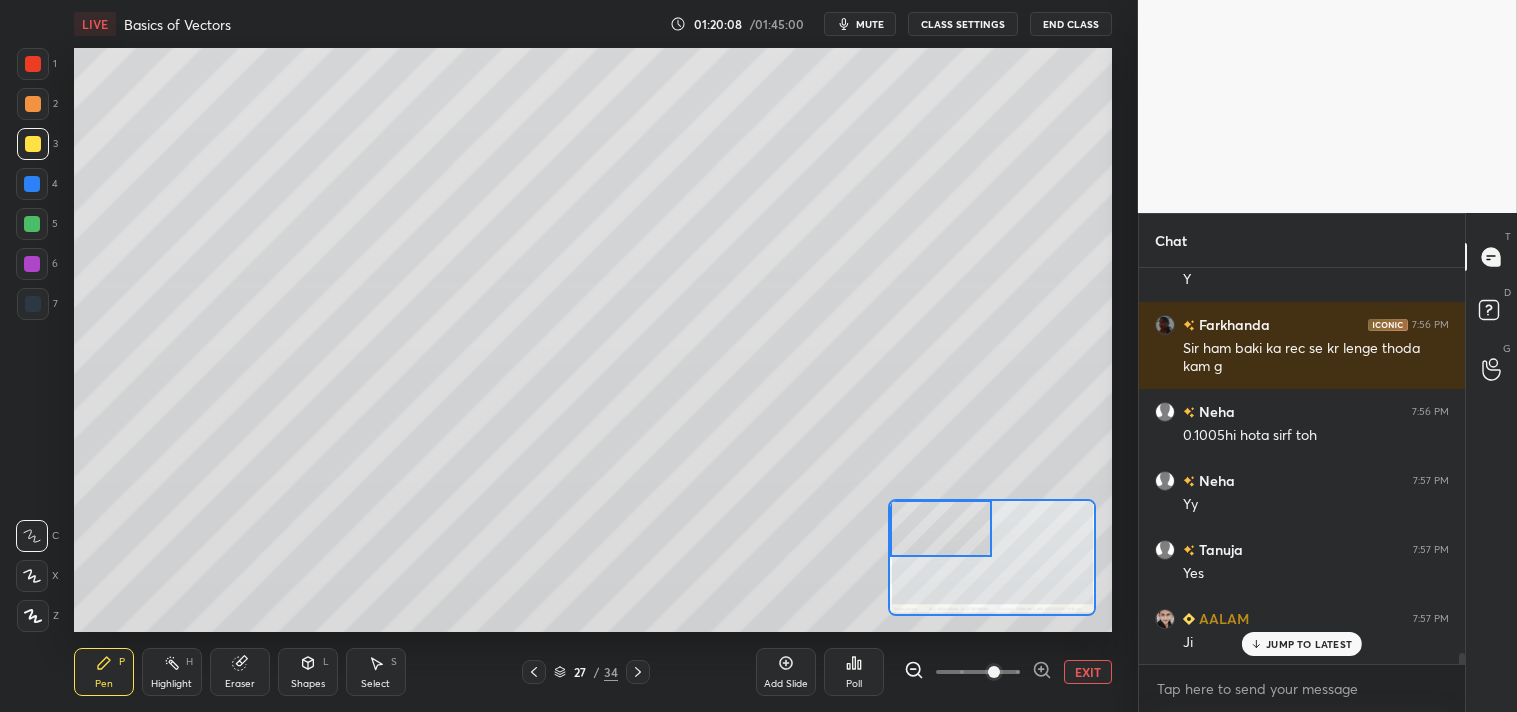 click at bounding box center [33, 104] 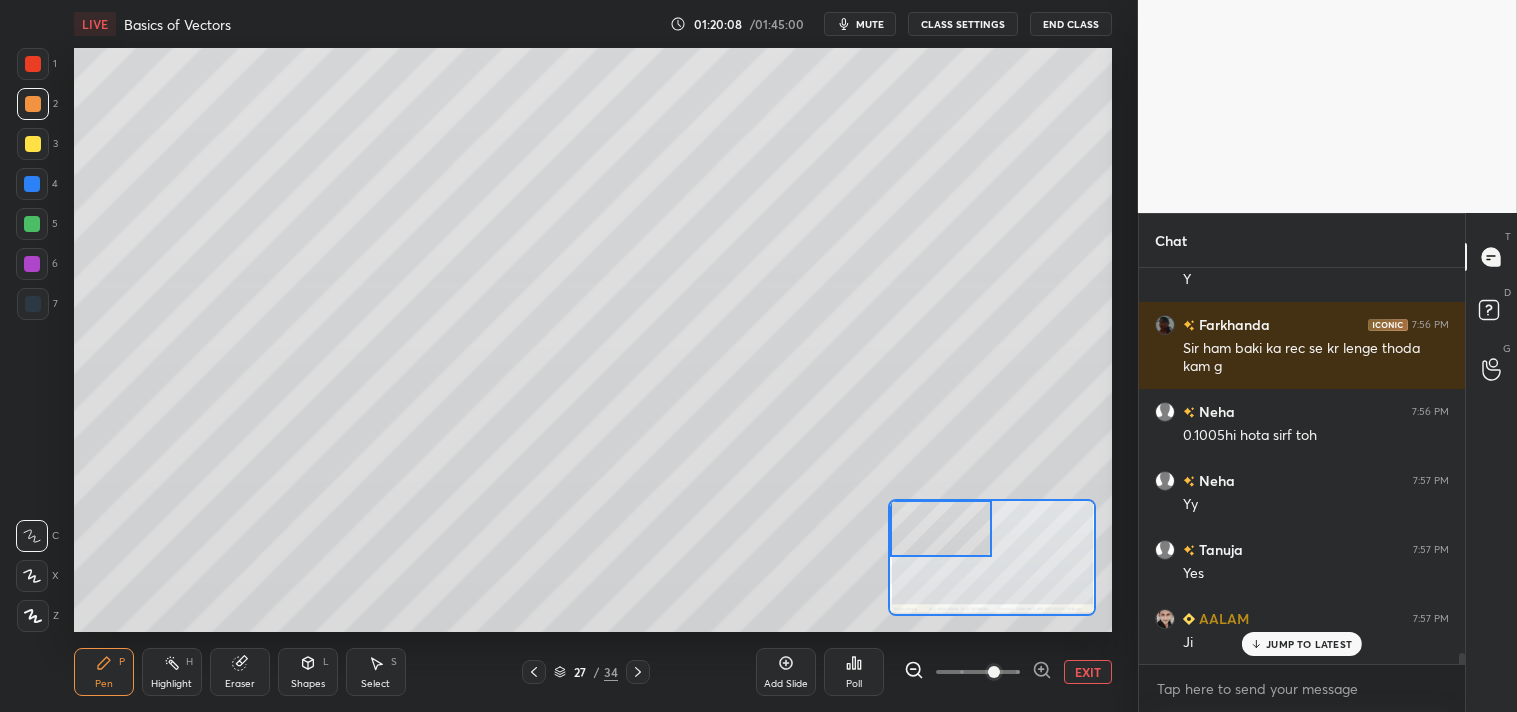 click on "2" at bounding box center [37, 108] 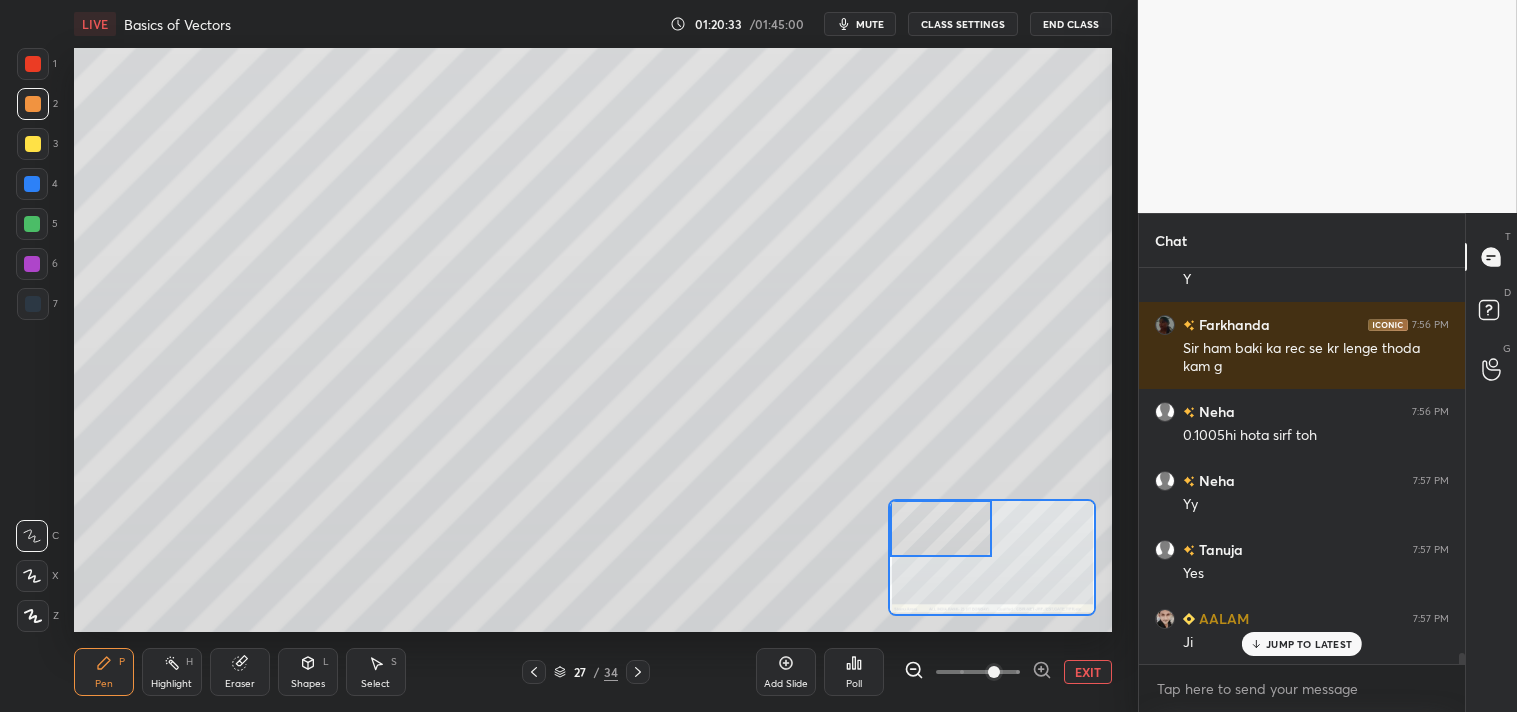 click on "Eraser" at bounding box center [240, 684] 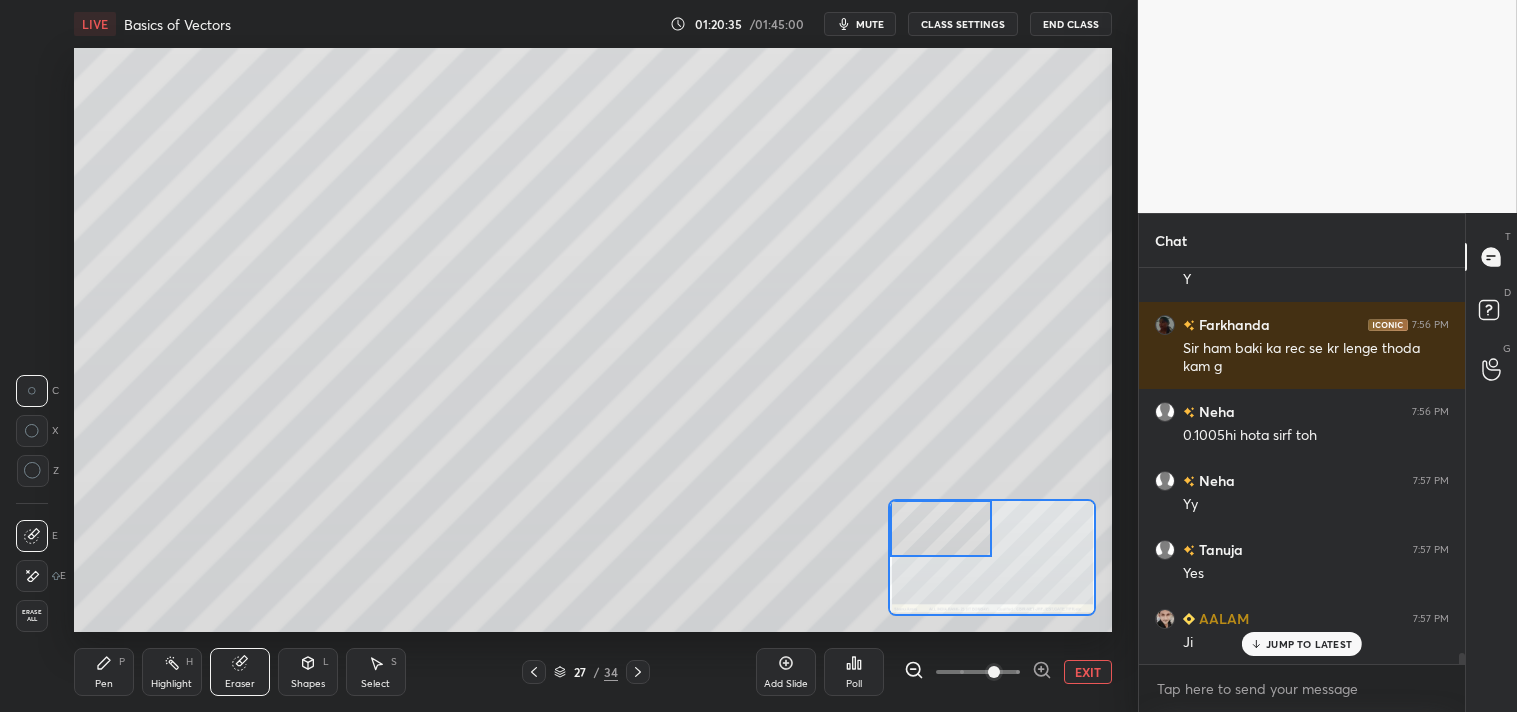 click on "Pen P" at bounding box center [104, 672] 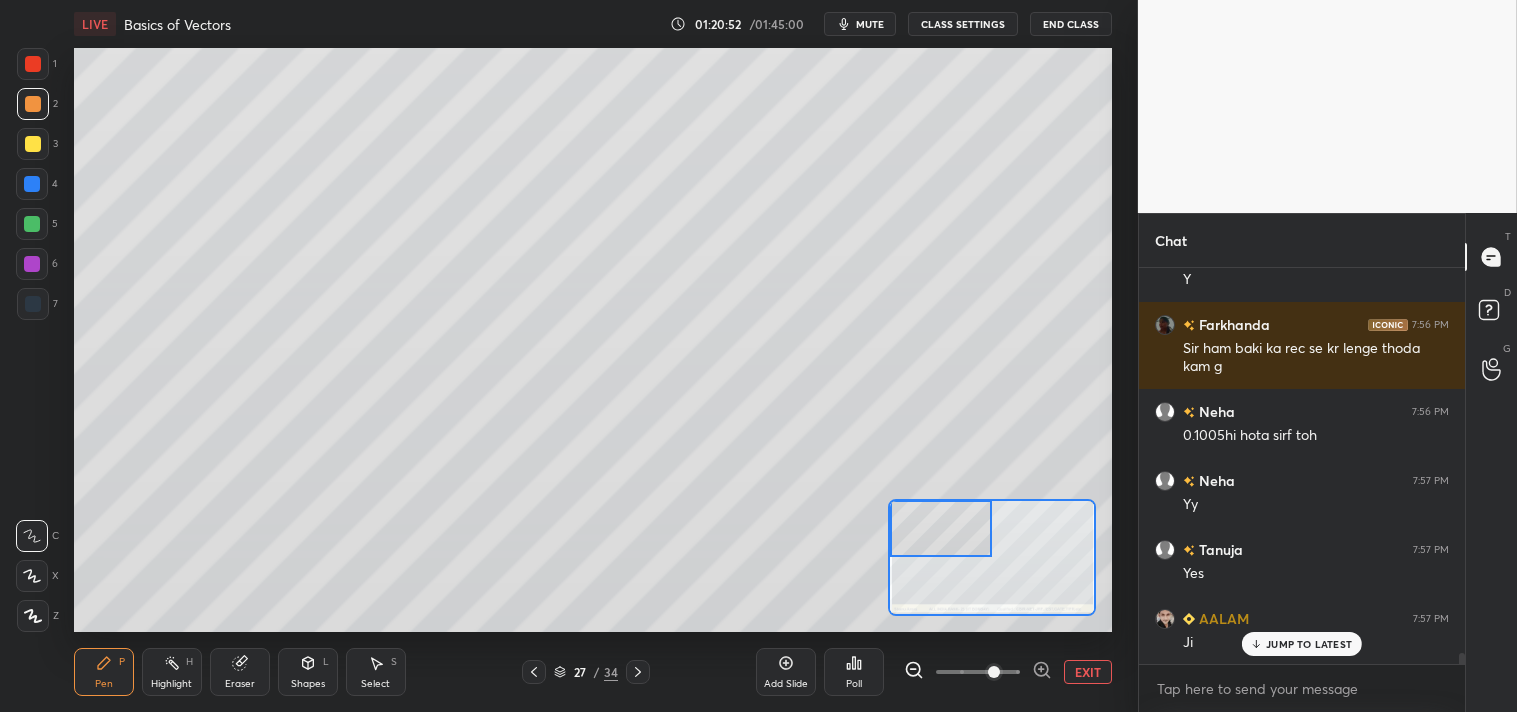 click on "EXIT" at bounding box center [1088, 672] 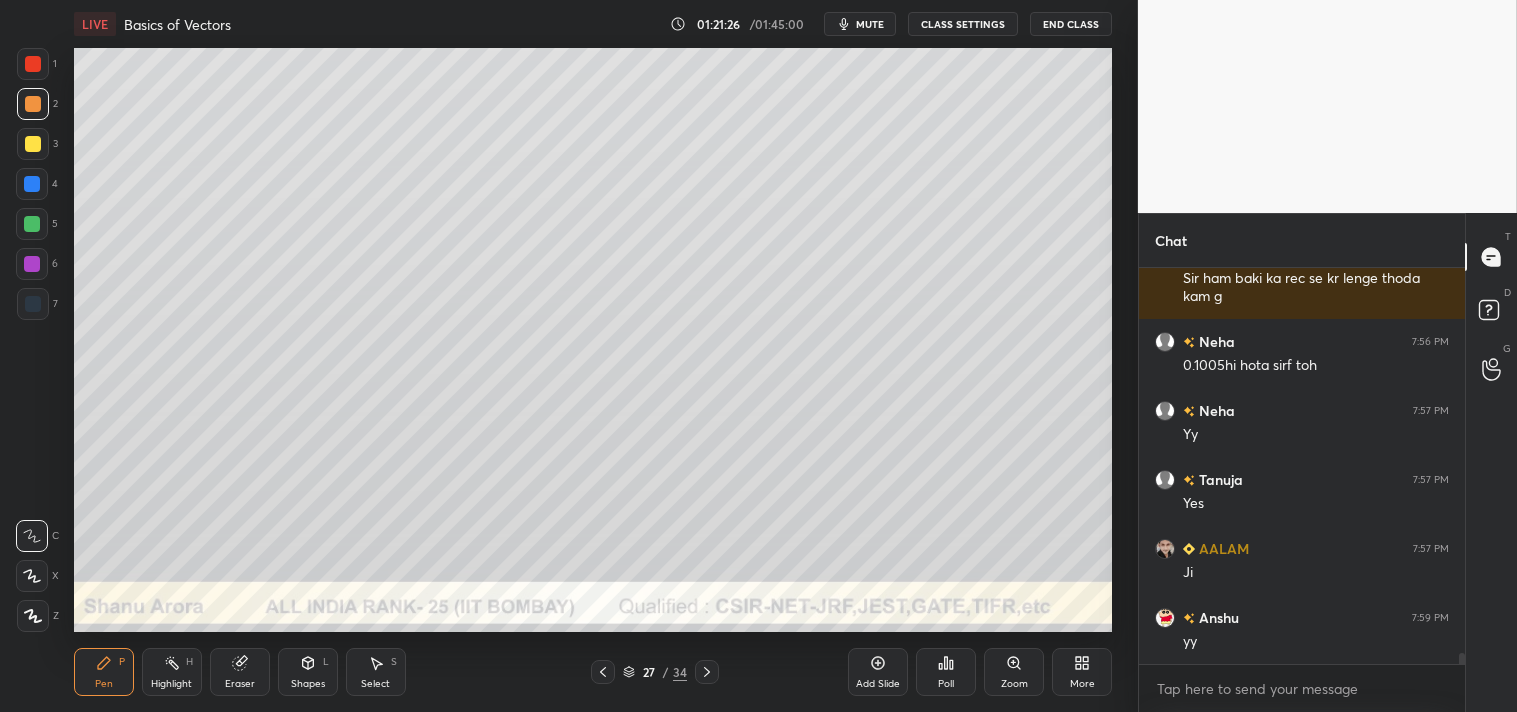 scroll, scrollTop: 13724, scrollLeft: 0, axis: vertical 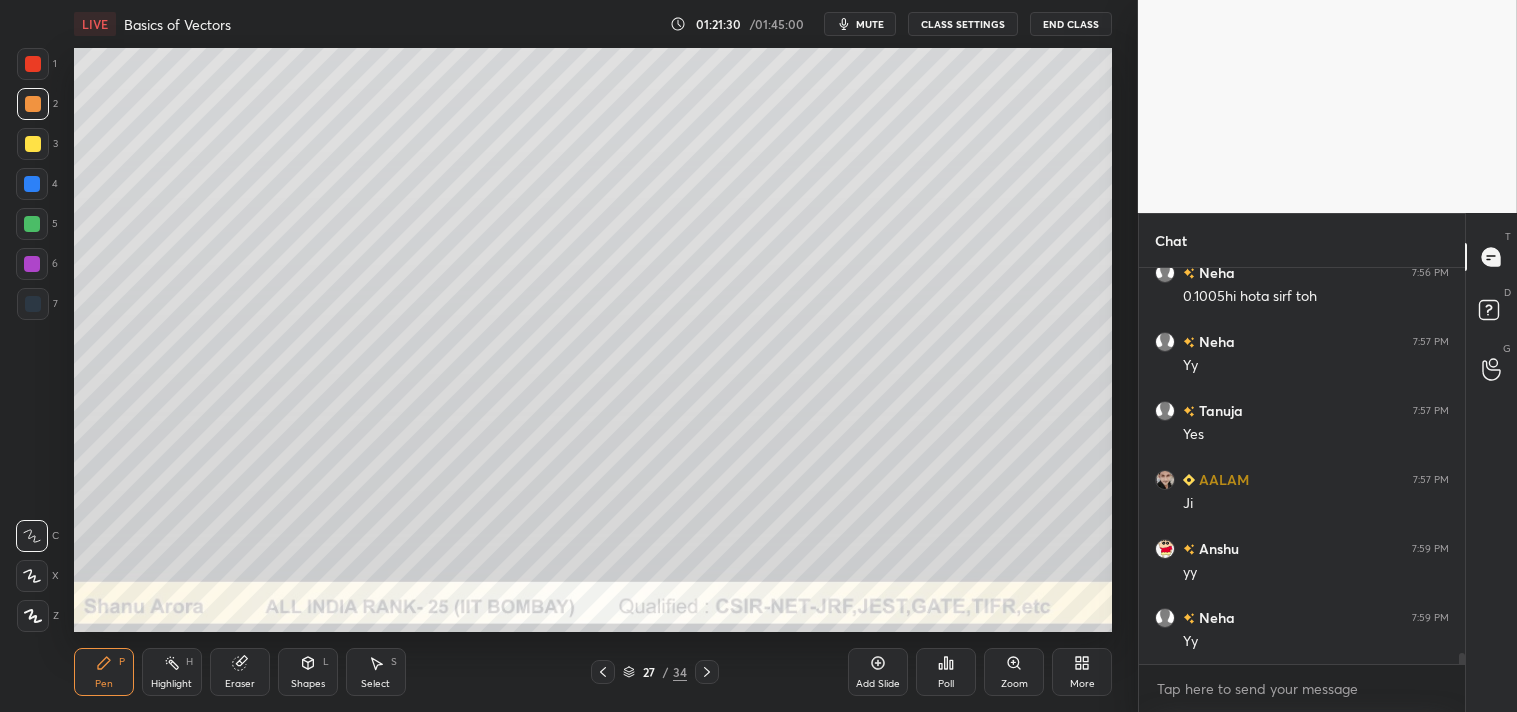 click on "Eraser" at bounding box center (240, 672) 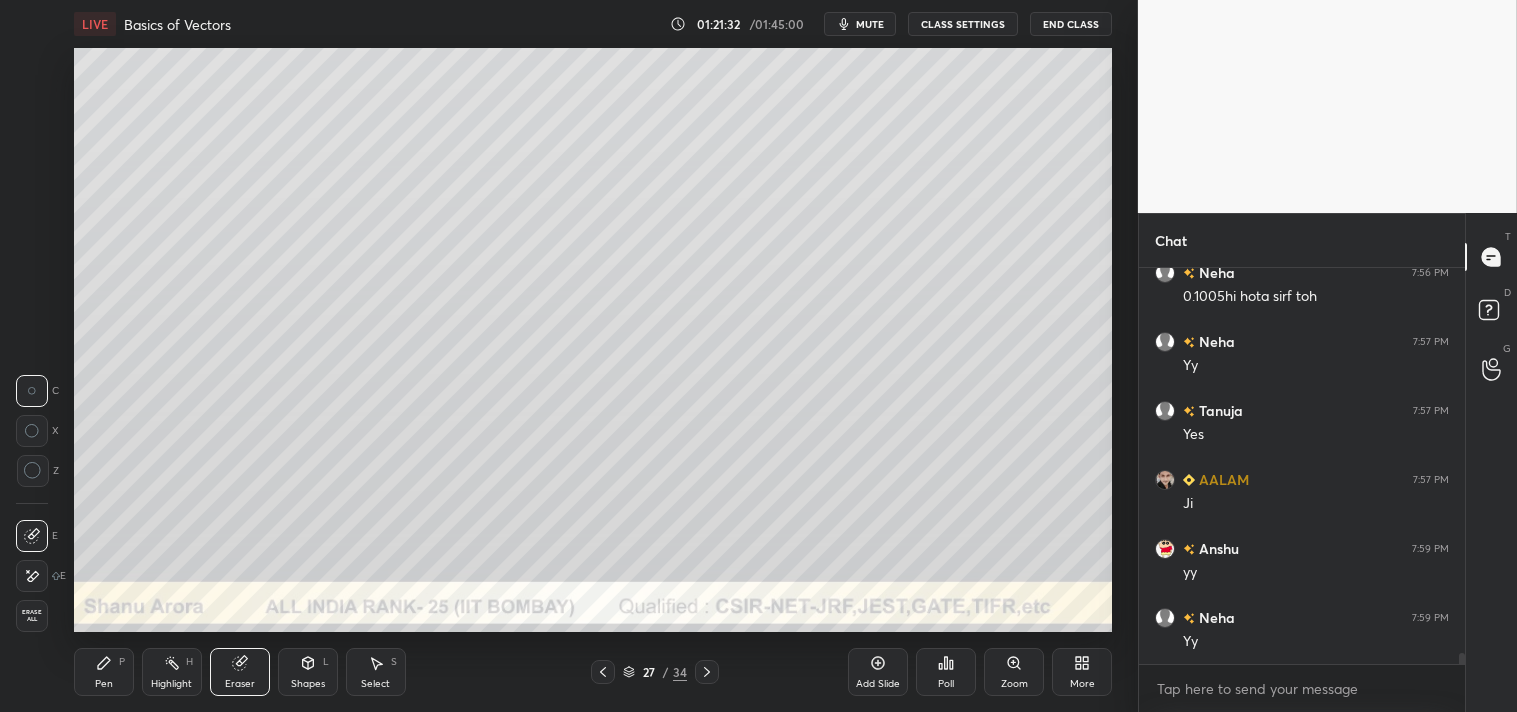 click on "Pen P" at bounding box center (104, 672) 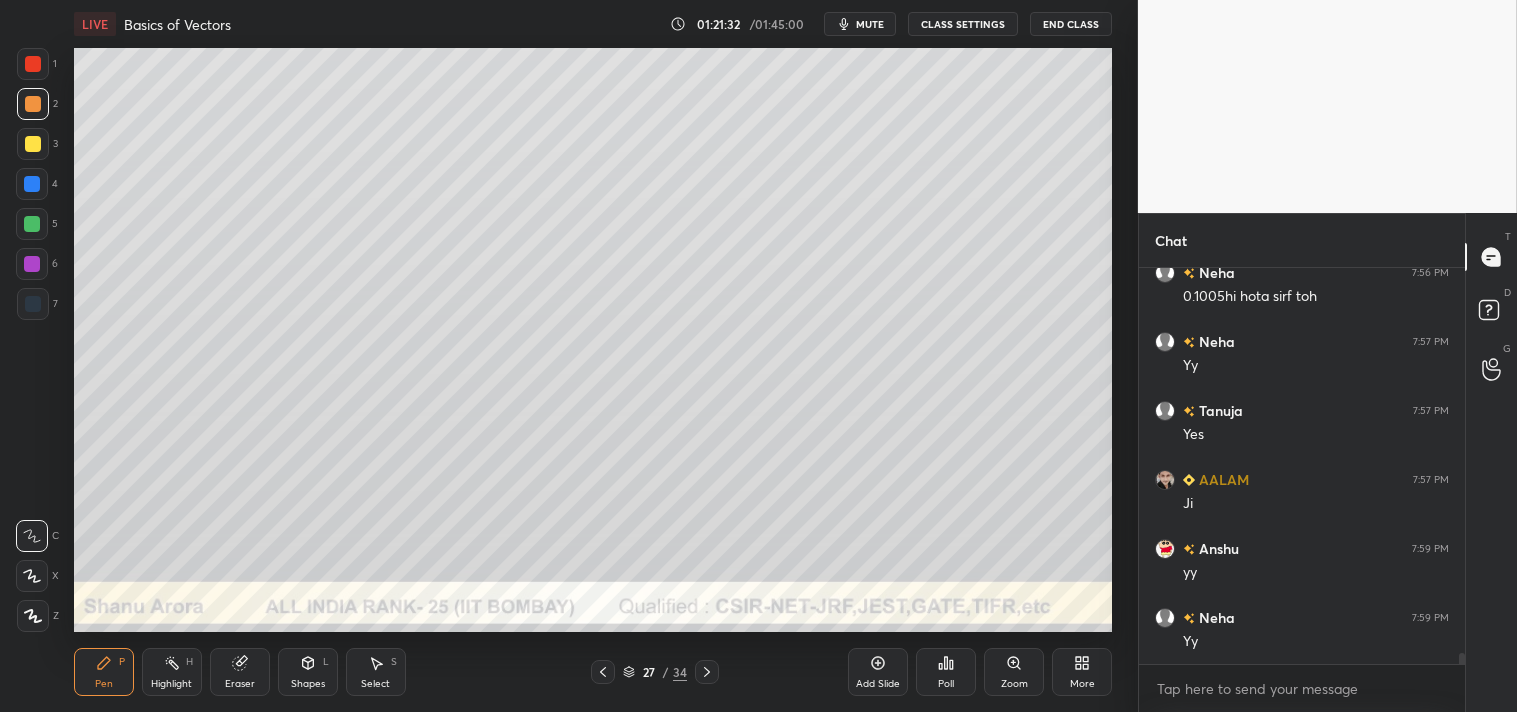 click on "Pen P" at bounding box center [104, 672] 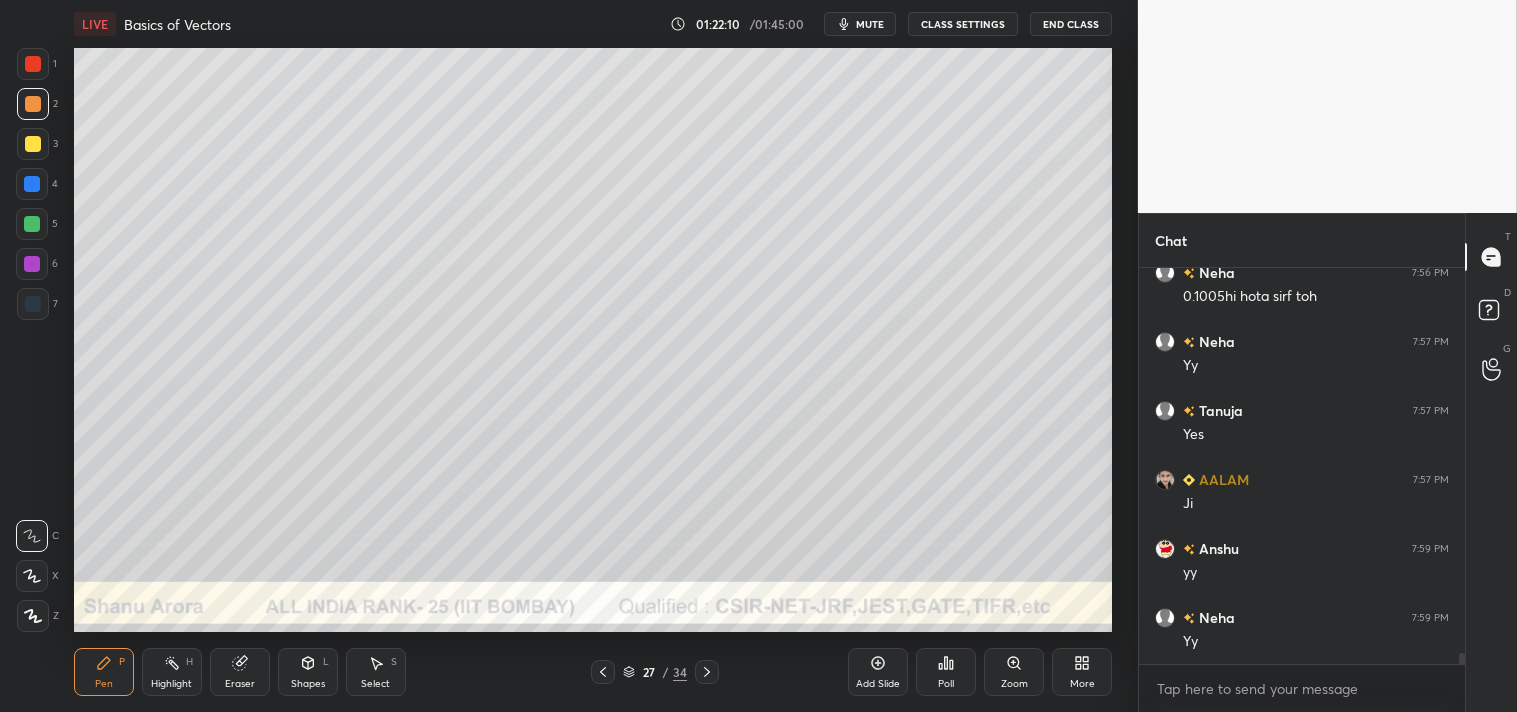 click at bounding box center [33, 64] 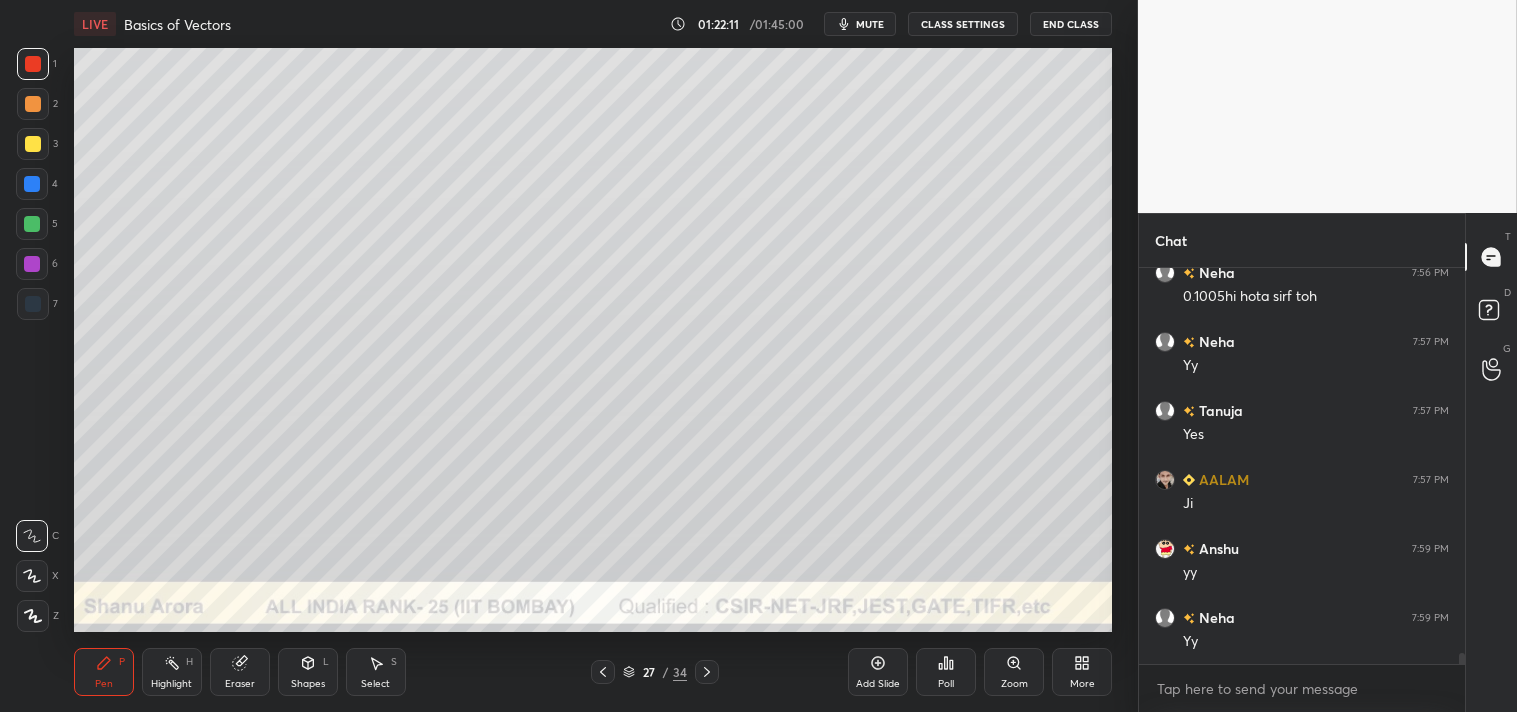 click at bounding box center (33, 144) 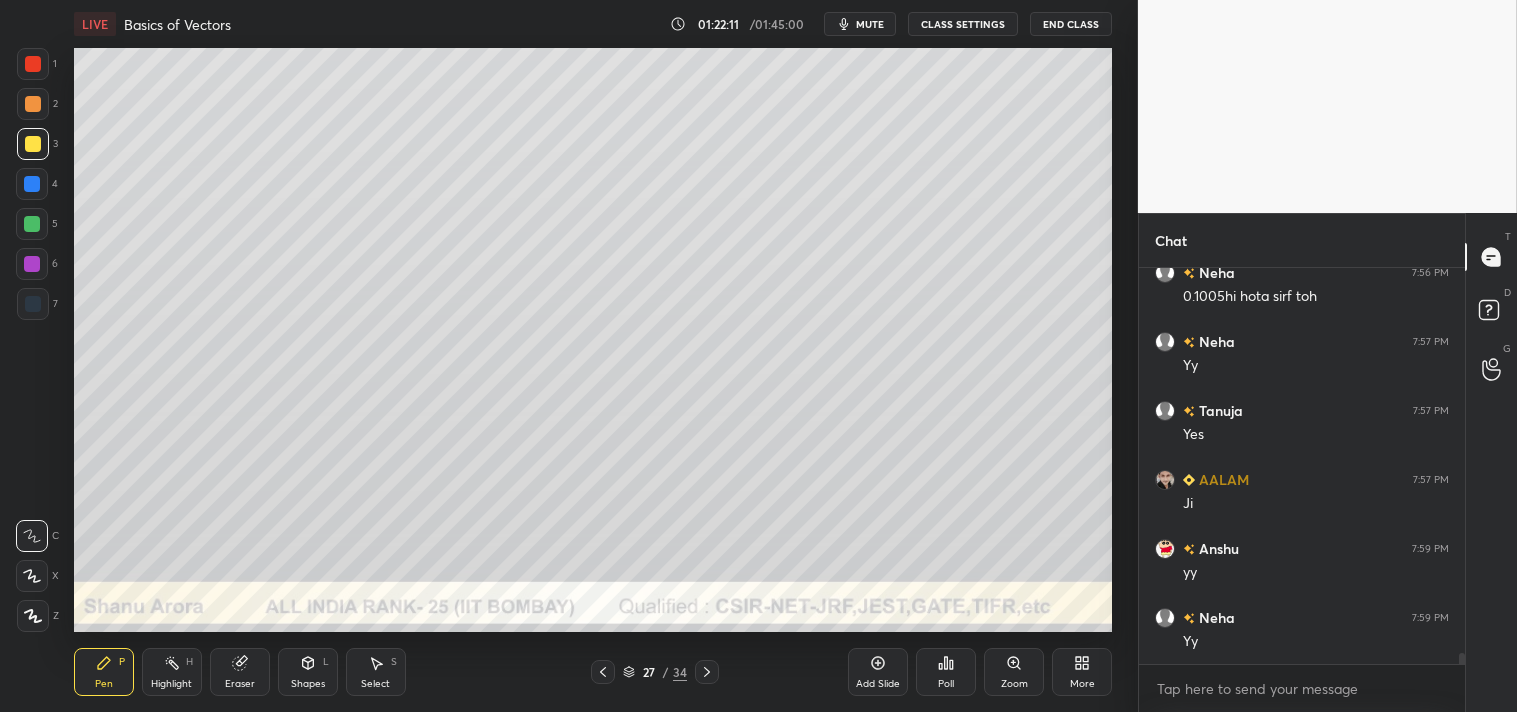 click at bounding box center (33, 144) 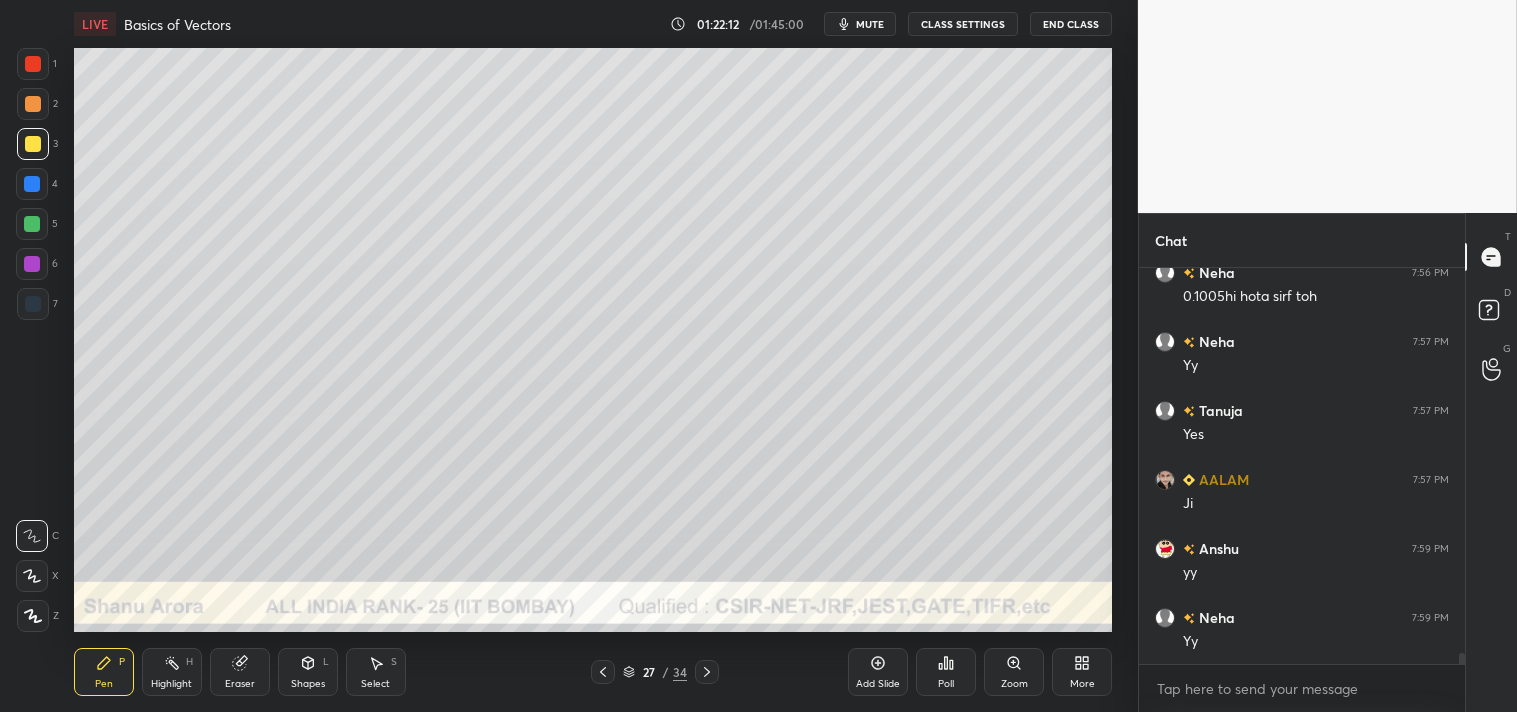scroll, scrollTop: 13793, scrollLeft: 0, axis: vertical 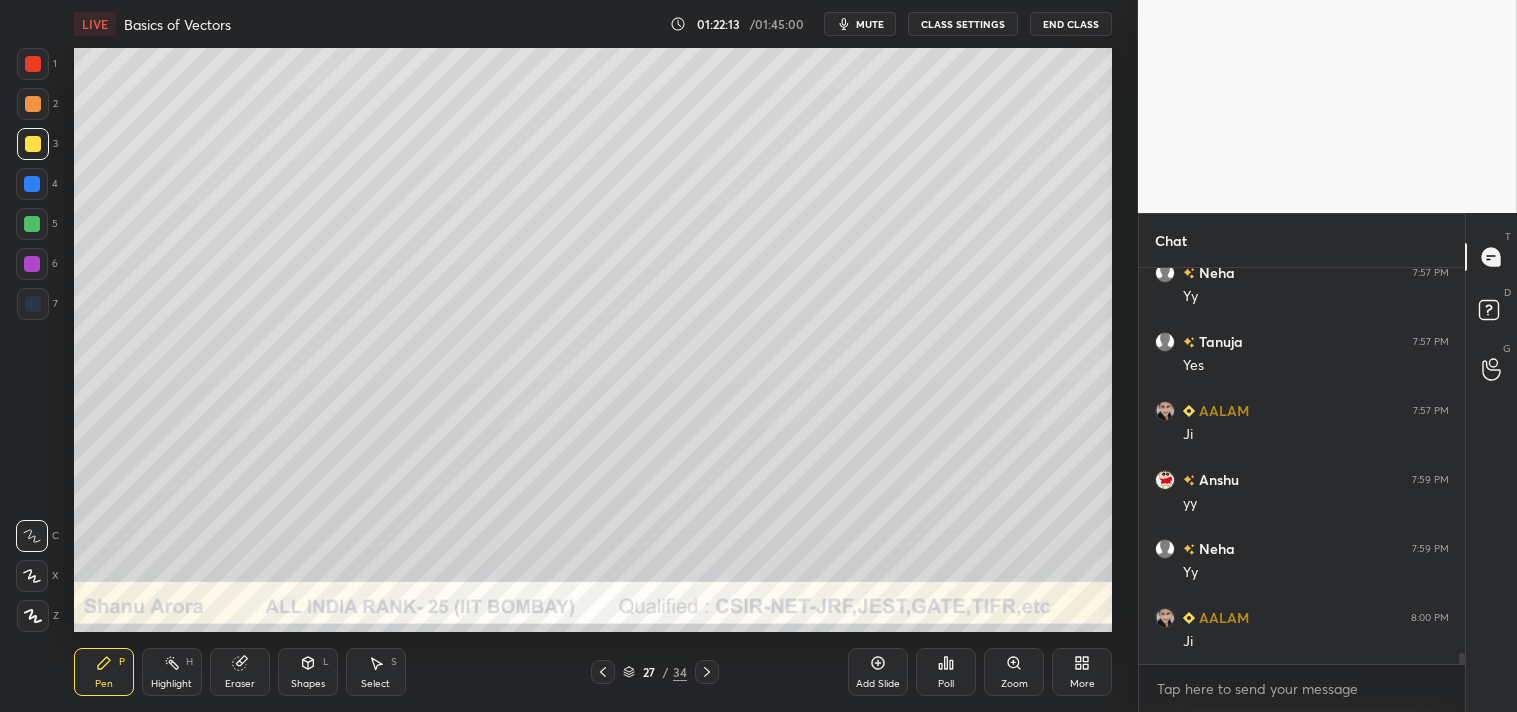 click 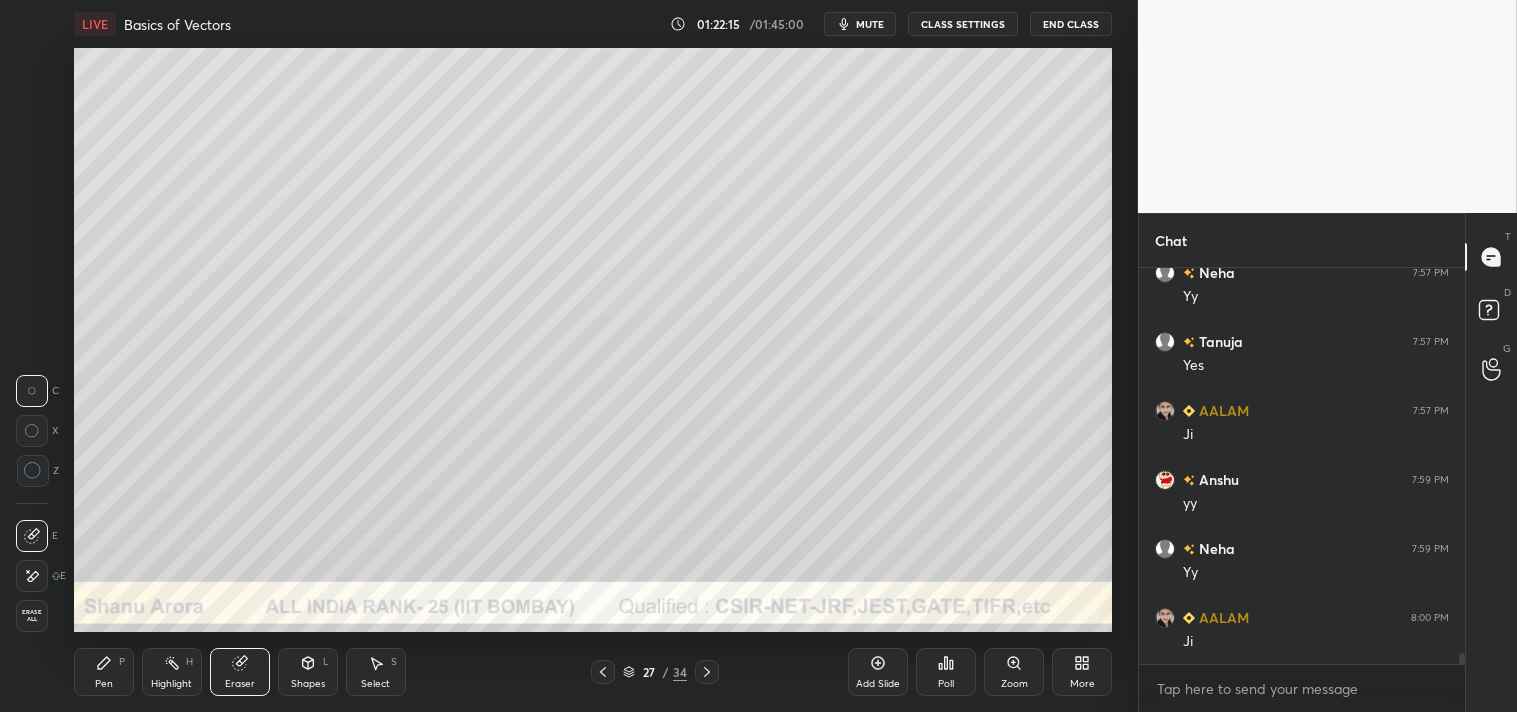 click on "Pen P" at bounding box center (104, 672) 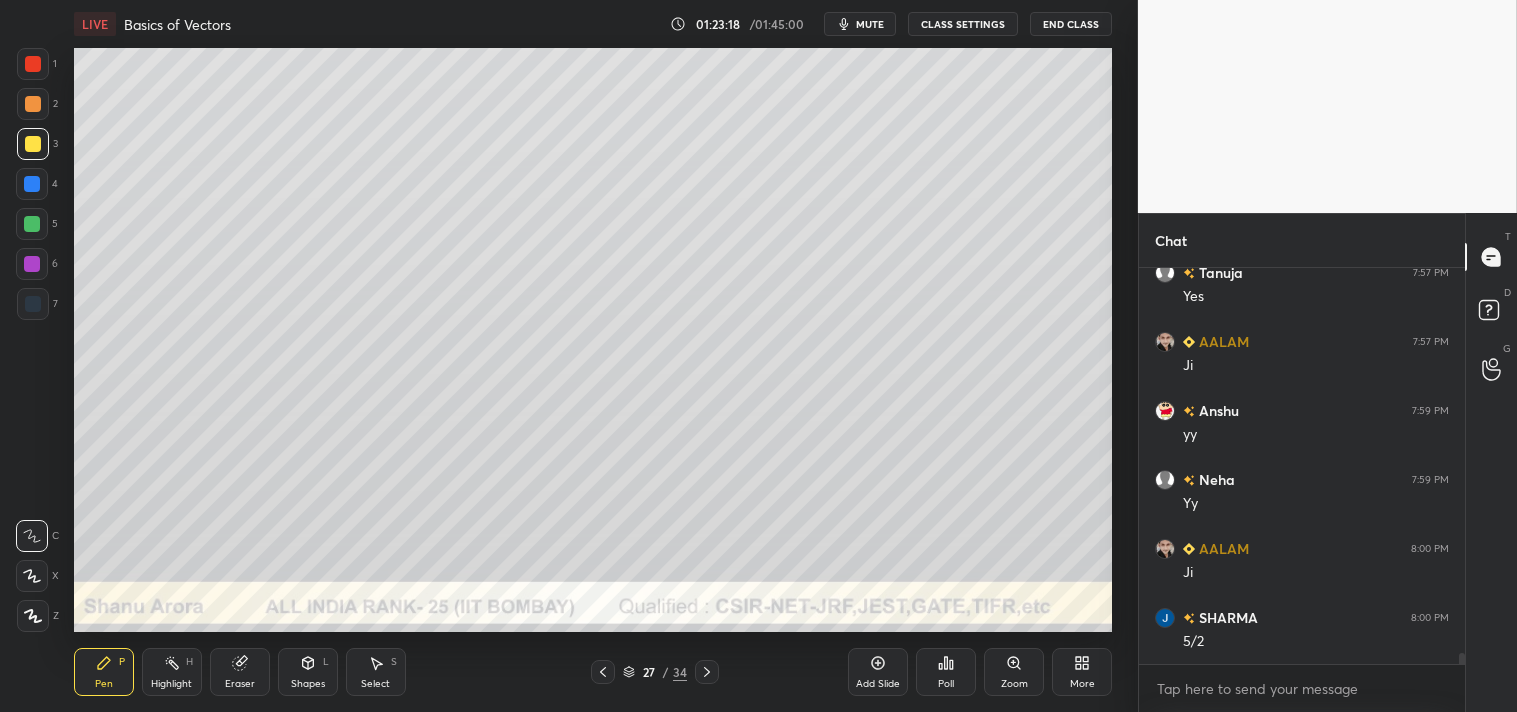 scroll, scrollTop: 13931, scrollLeft: 0, axis: vertical 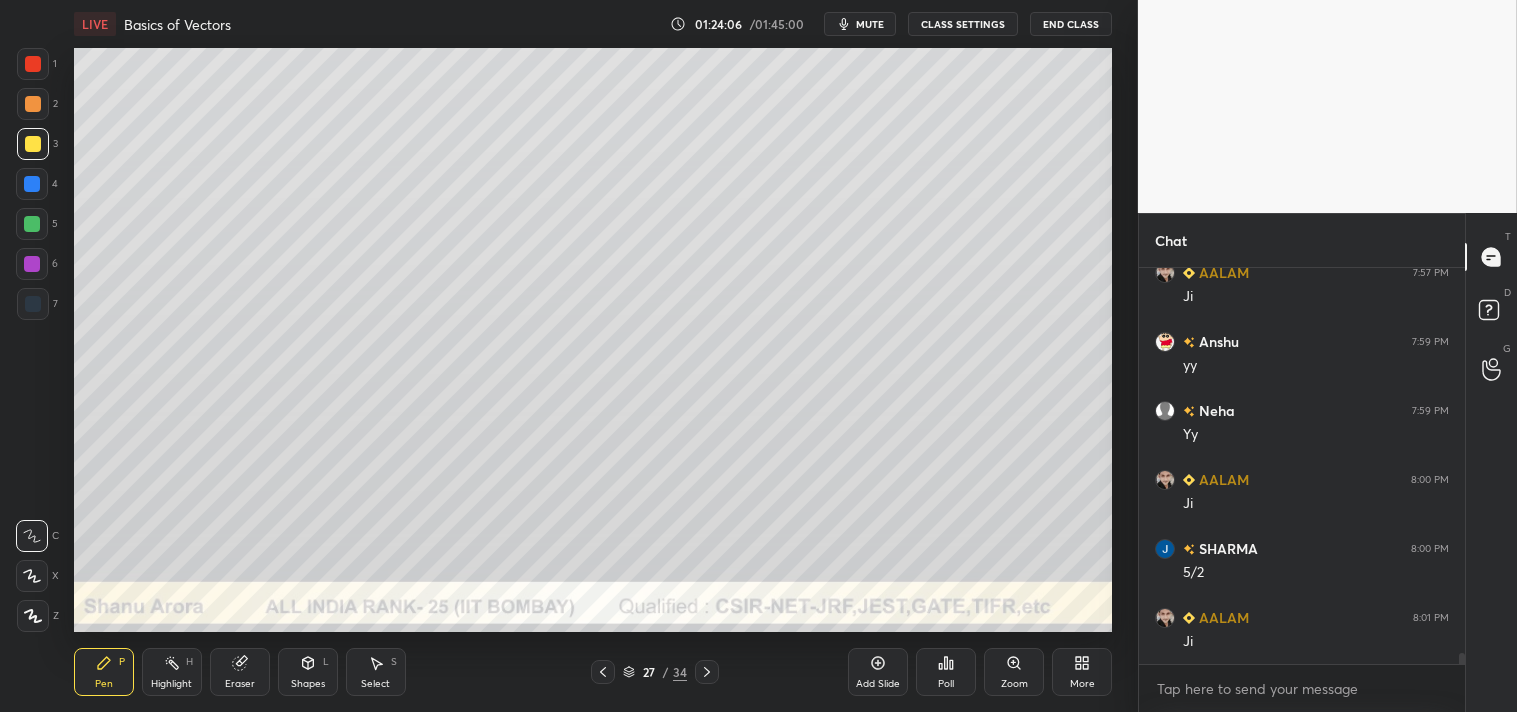 click 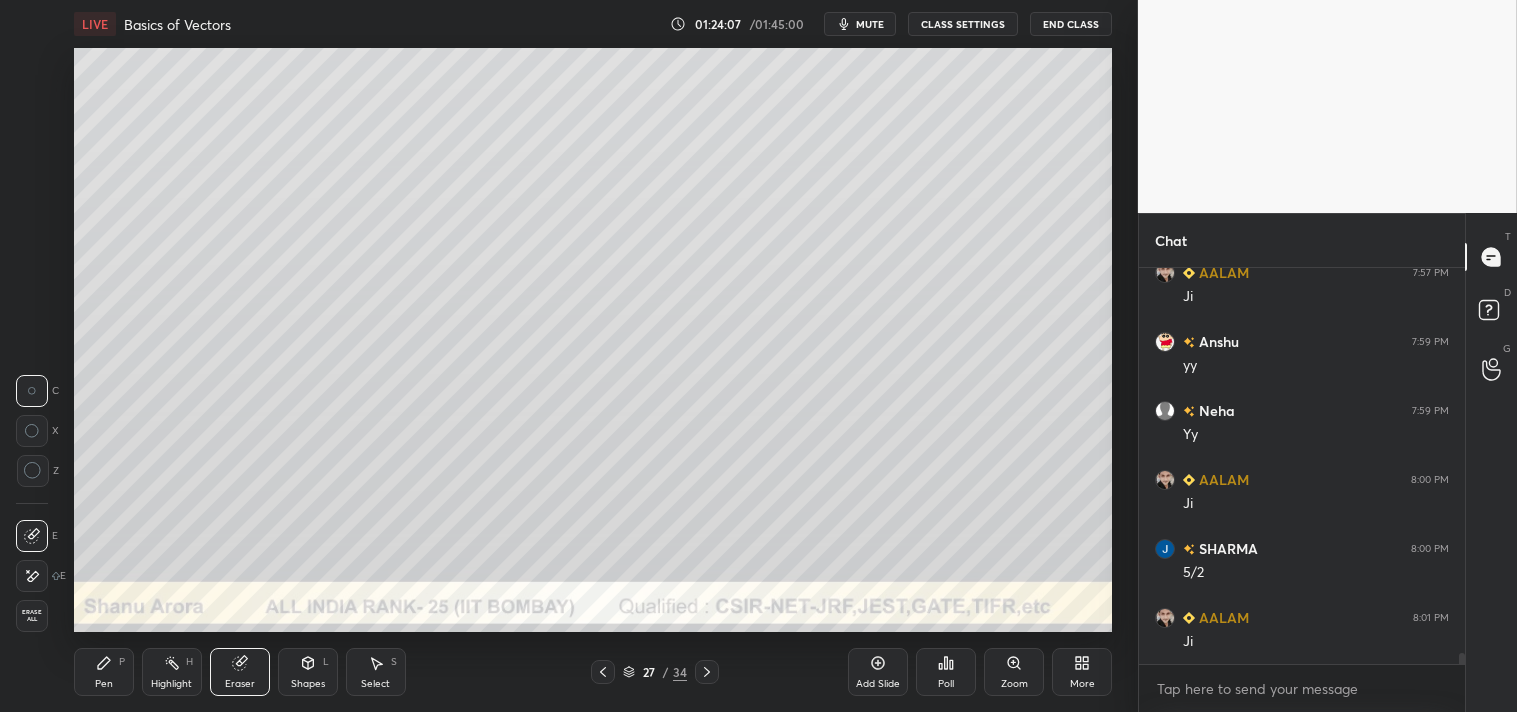click 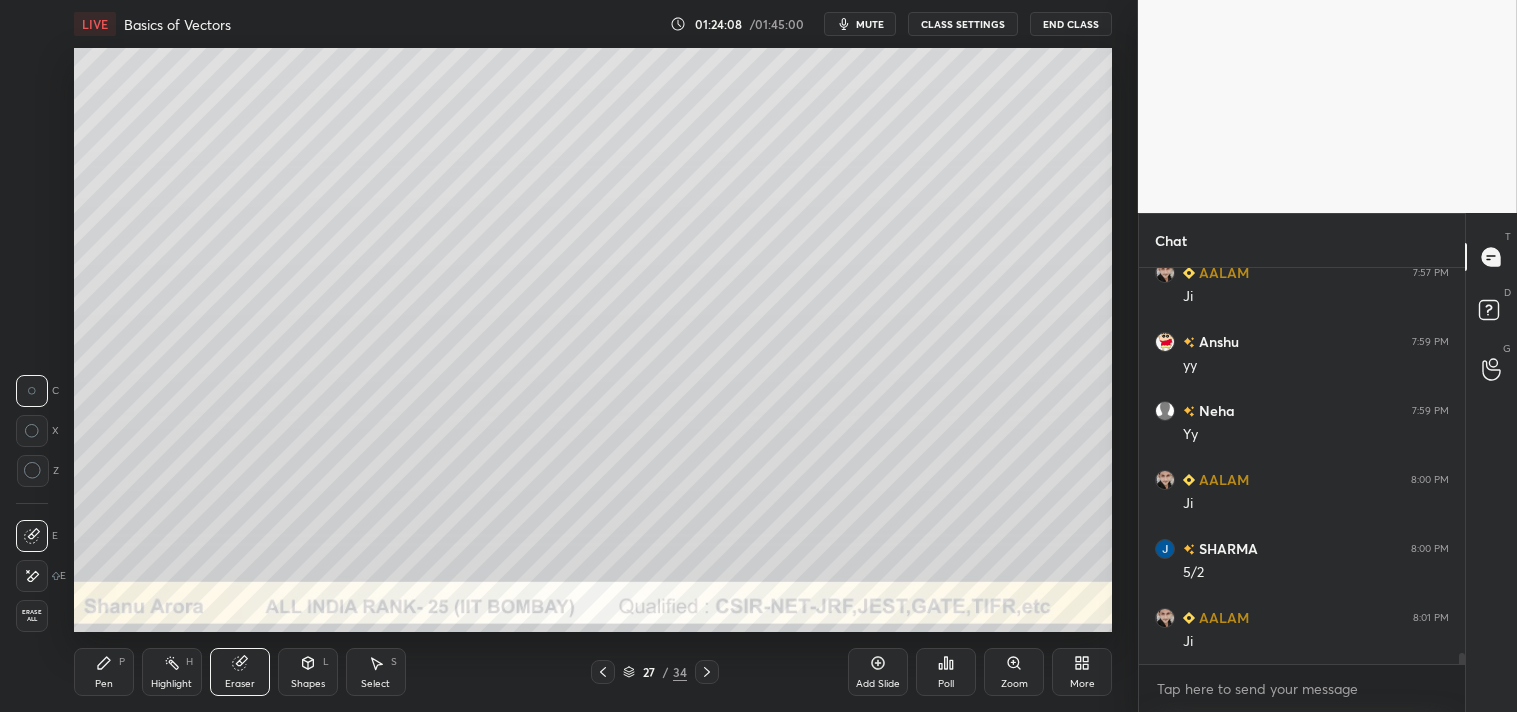 click on "Pen P" at bounding box center [104, 672] 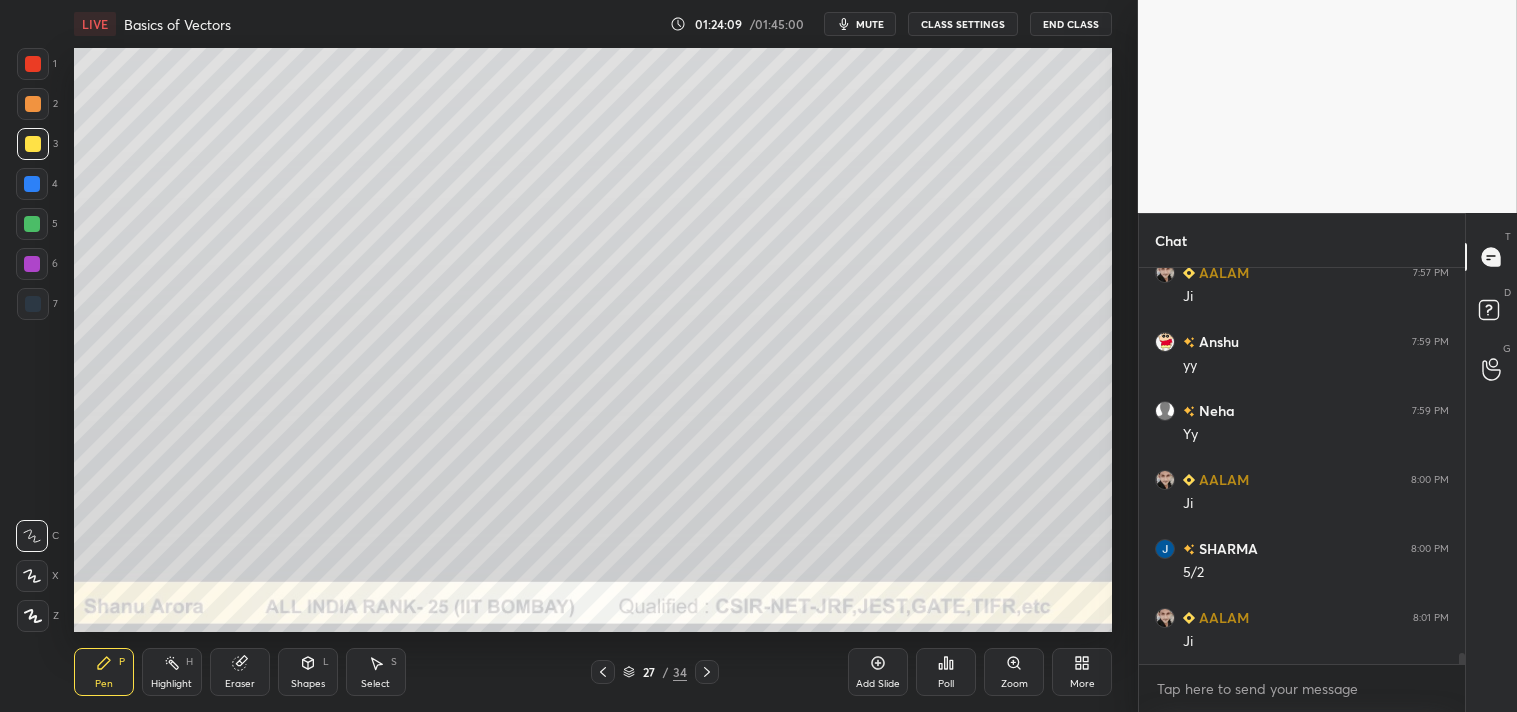 click on "Pen P" at bounding box center [104, 672] 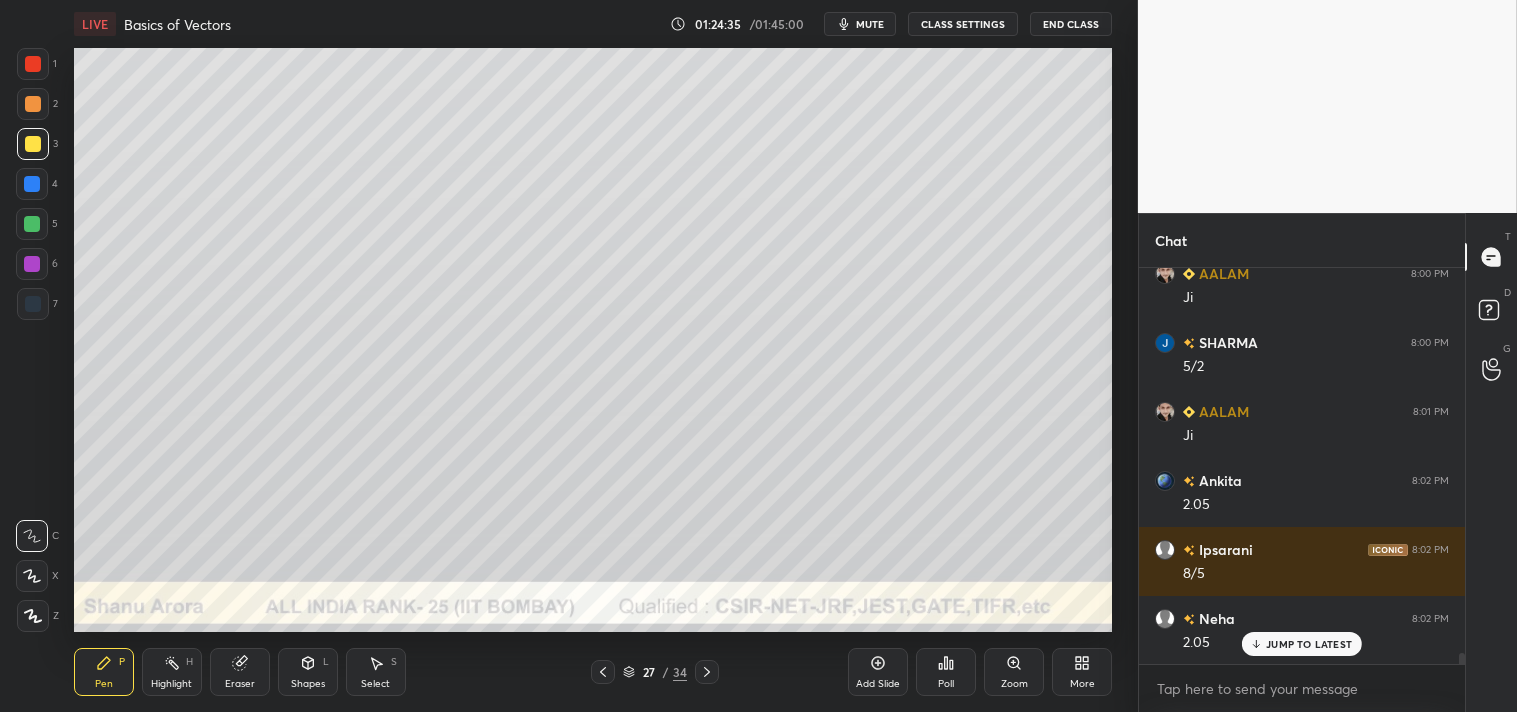 scroll, scrollTop: 14206, scrollLeft: 0, axis: vertical 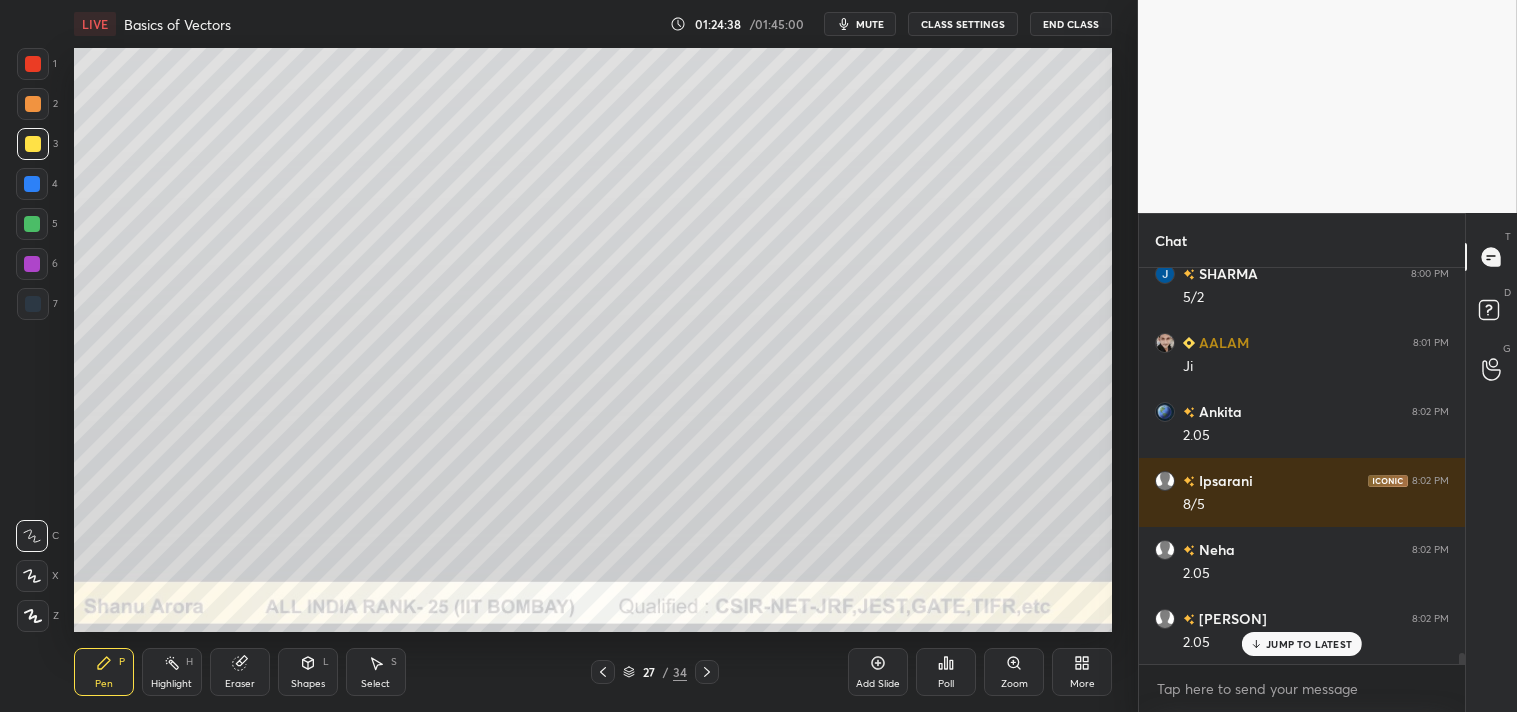 click on "Eraser" at bounding box center (240, 684) 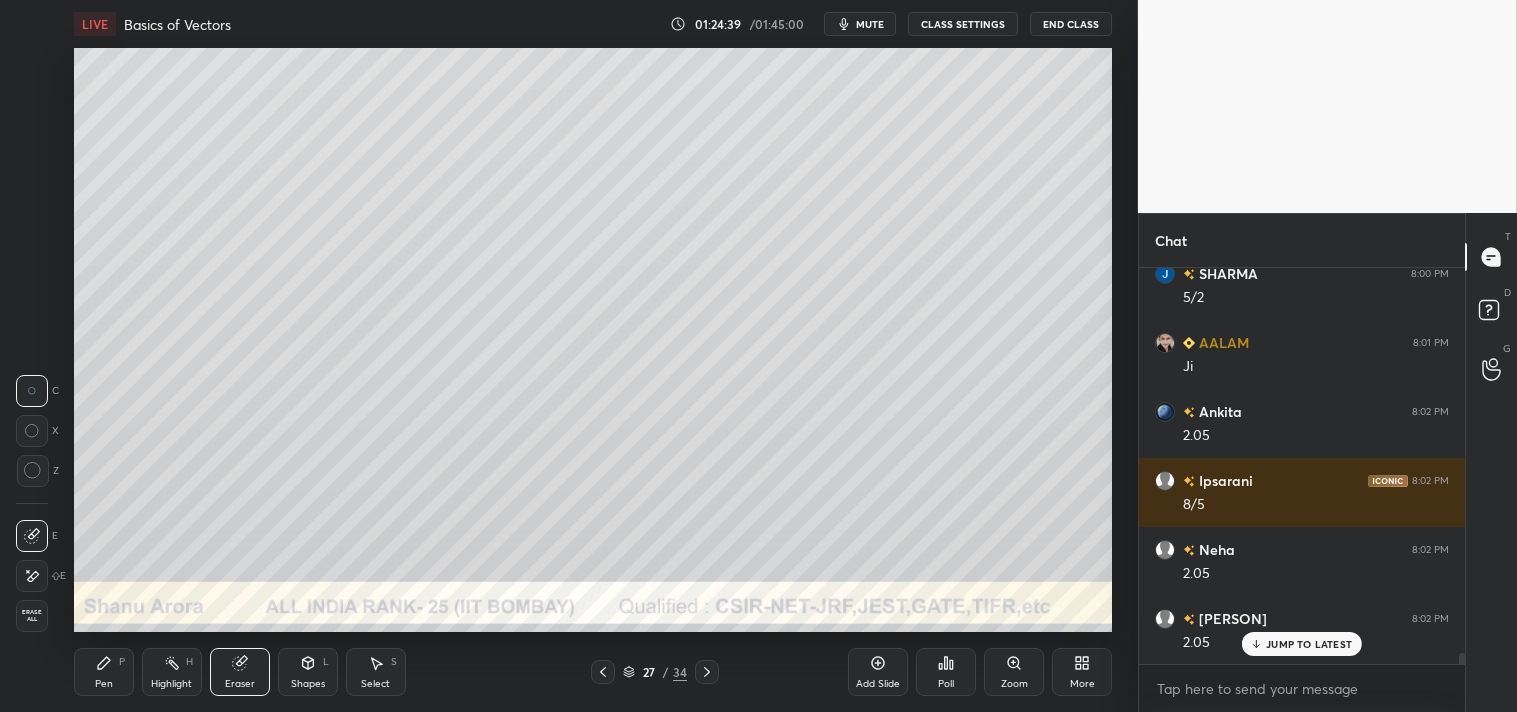 scroll, scrollTop: 14275, scrollLeft: 0, axis: vertical 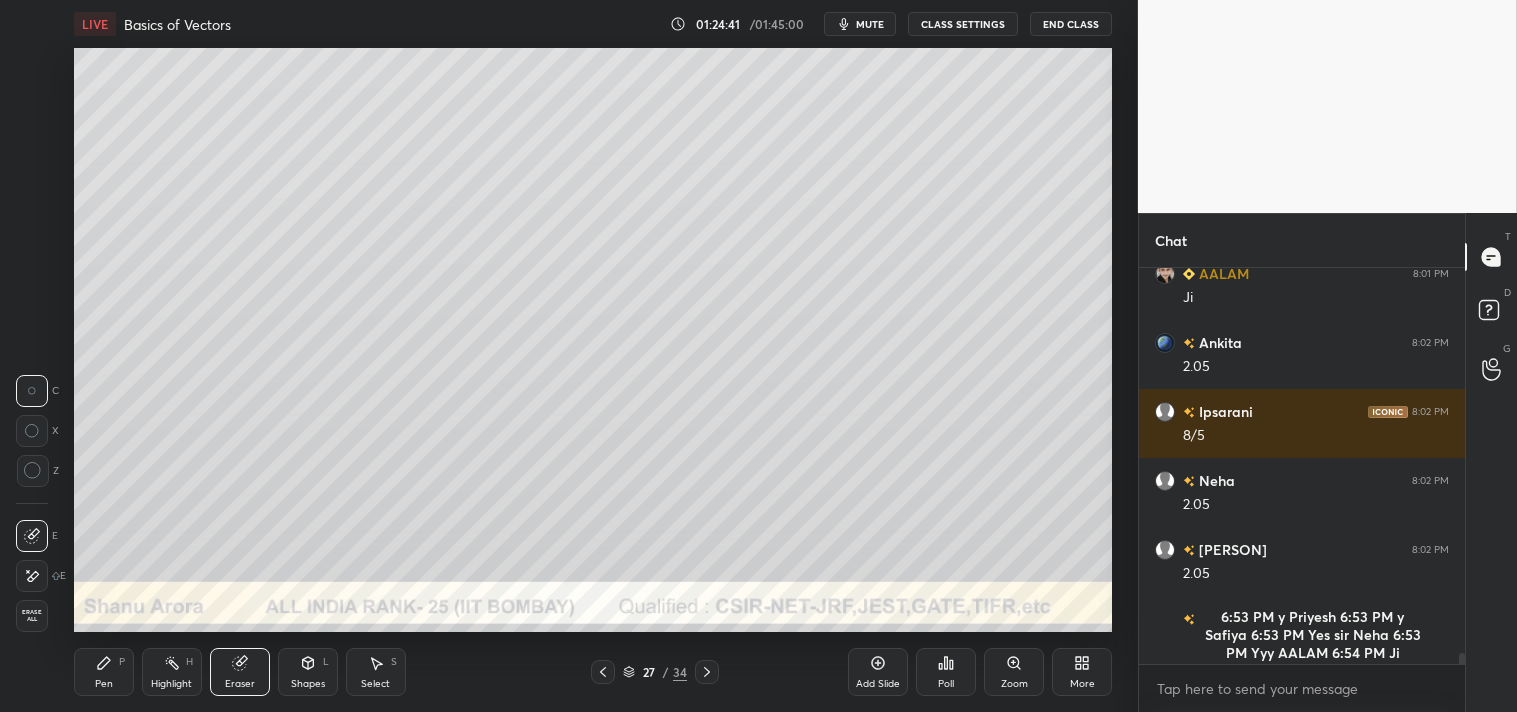 click on "Pen P" at bounding box center [104, 672] 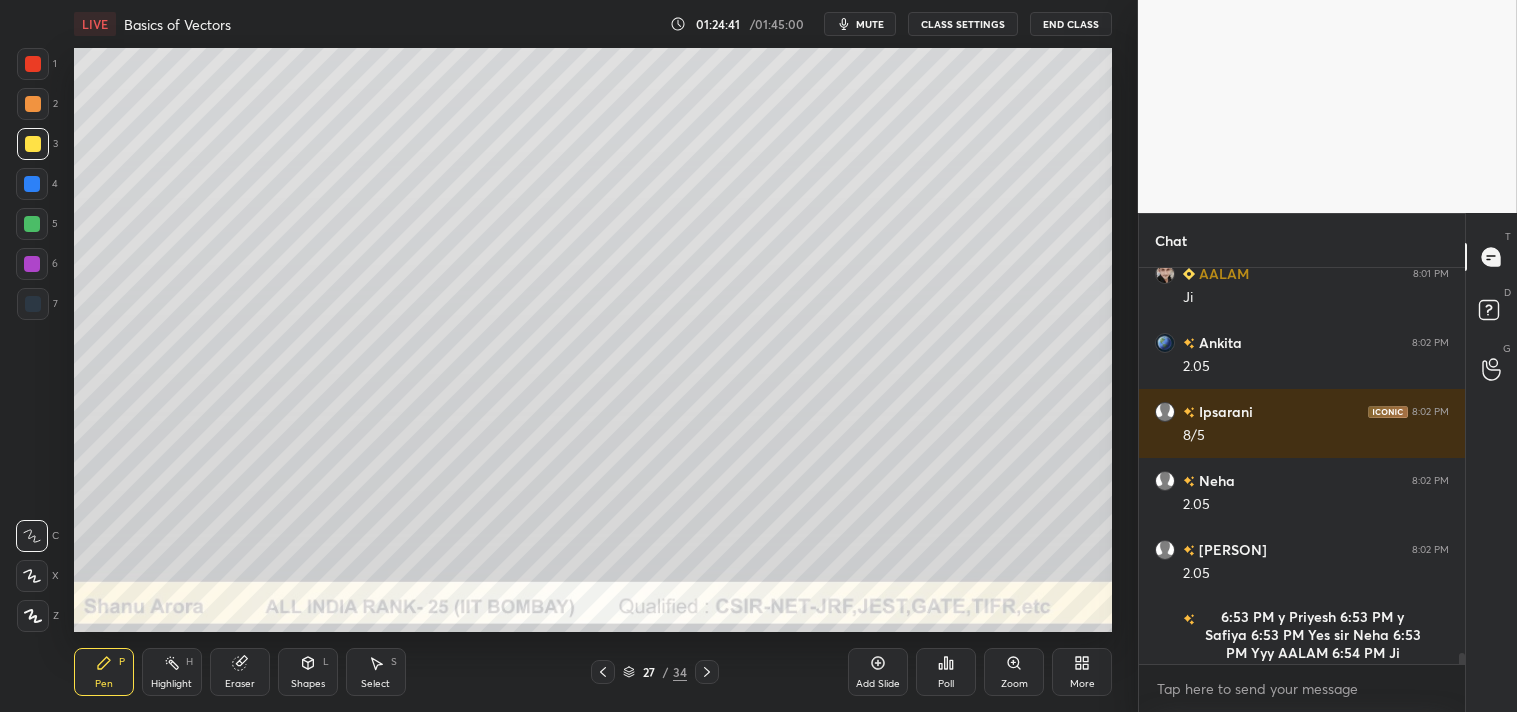 click on "Pen P" at bounding box center (104, 672) 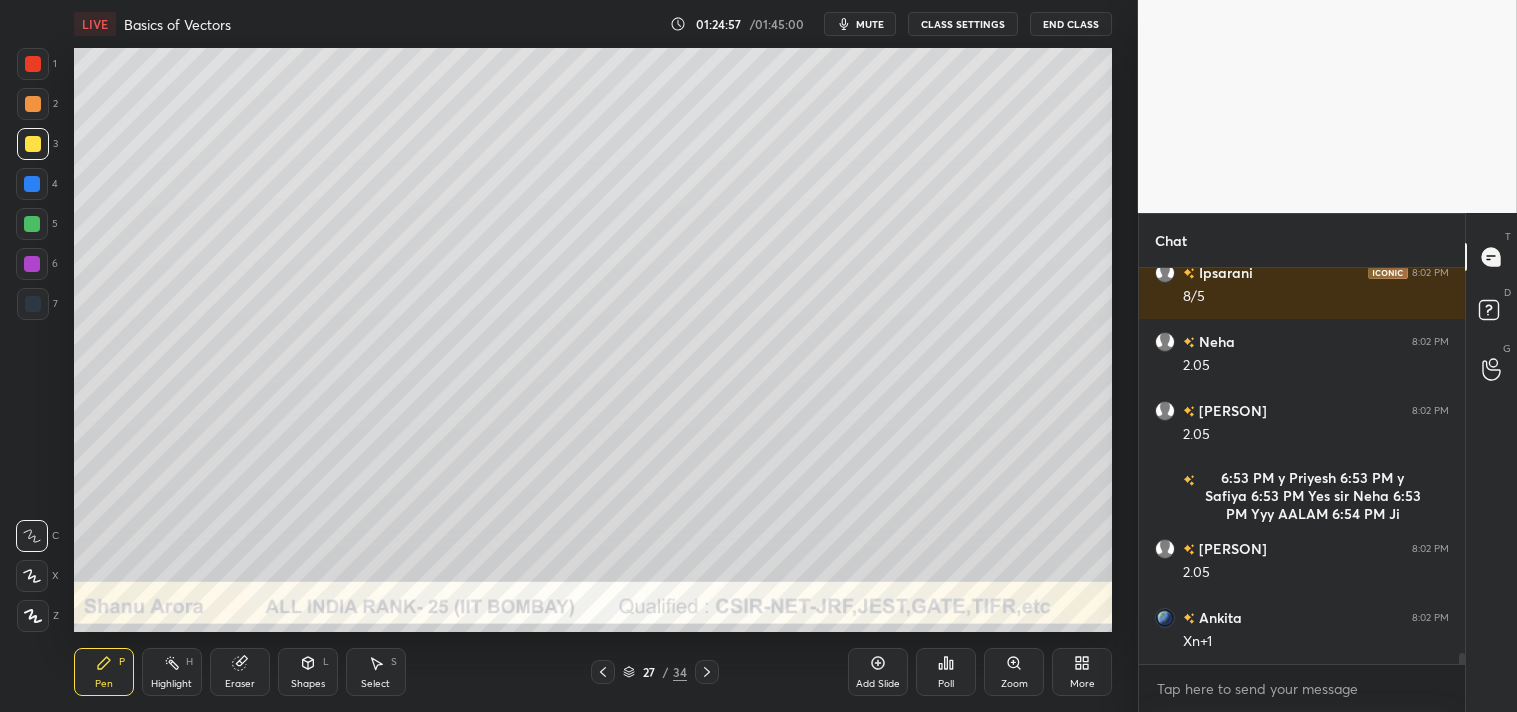 scroll, scrollTop: 14483, scrollLeft: 0, axis: vertical 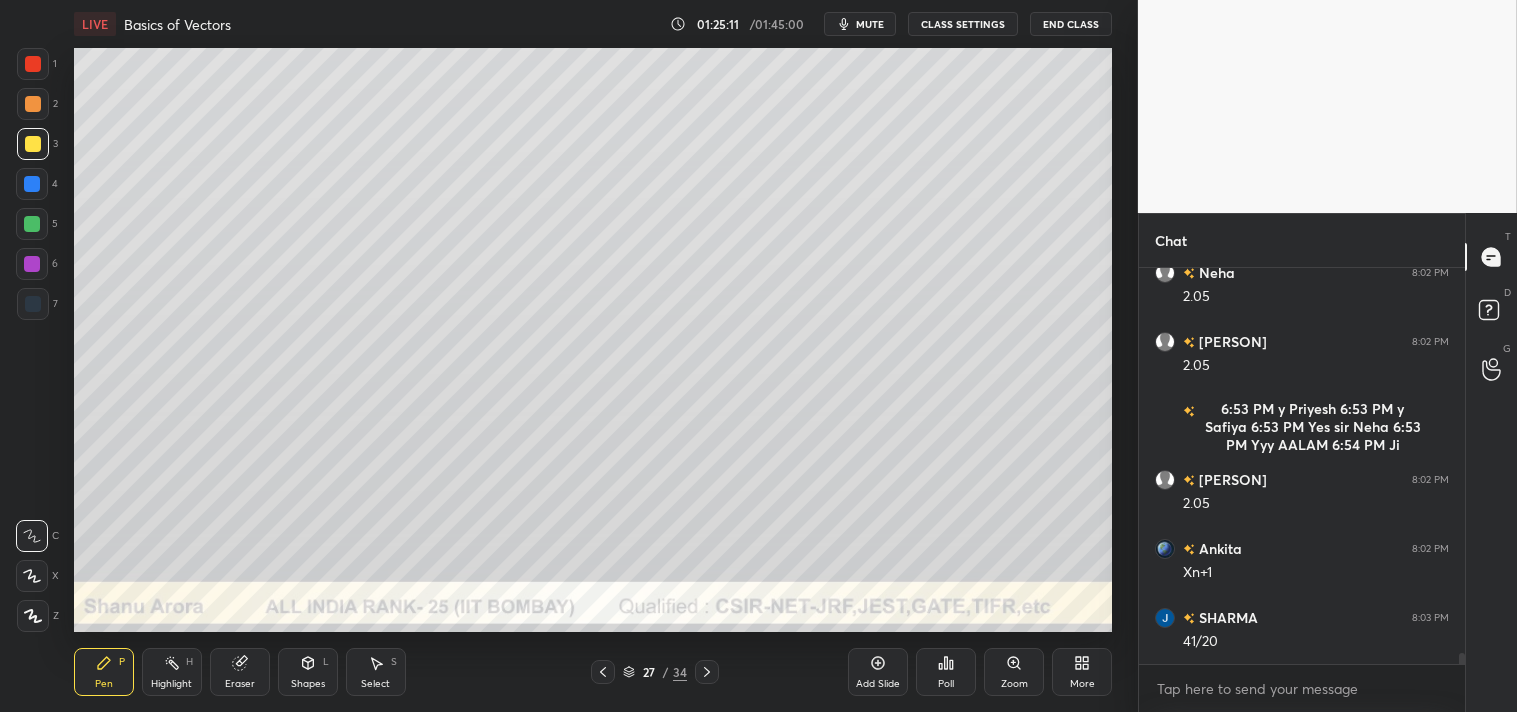 click on "Add Slide" at bounding box center [878, 672] 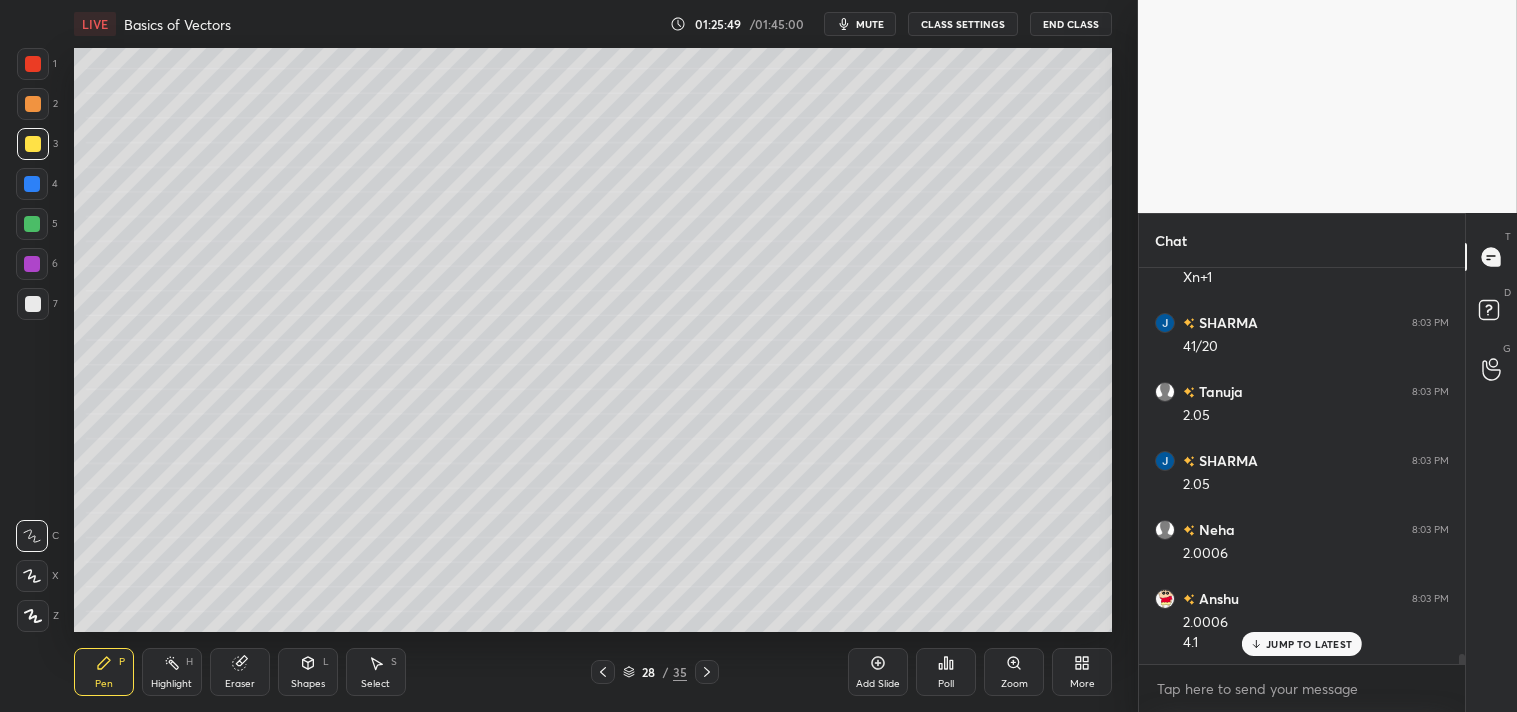 scroll, scrollTop: 14847, scrollLeft: 0, axis: vertical 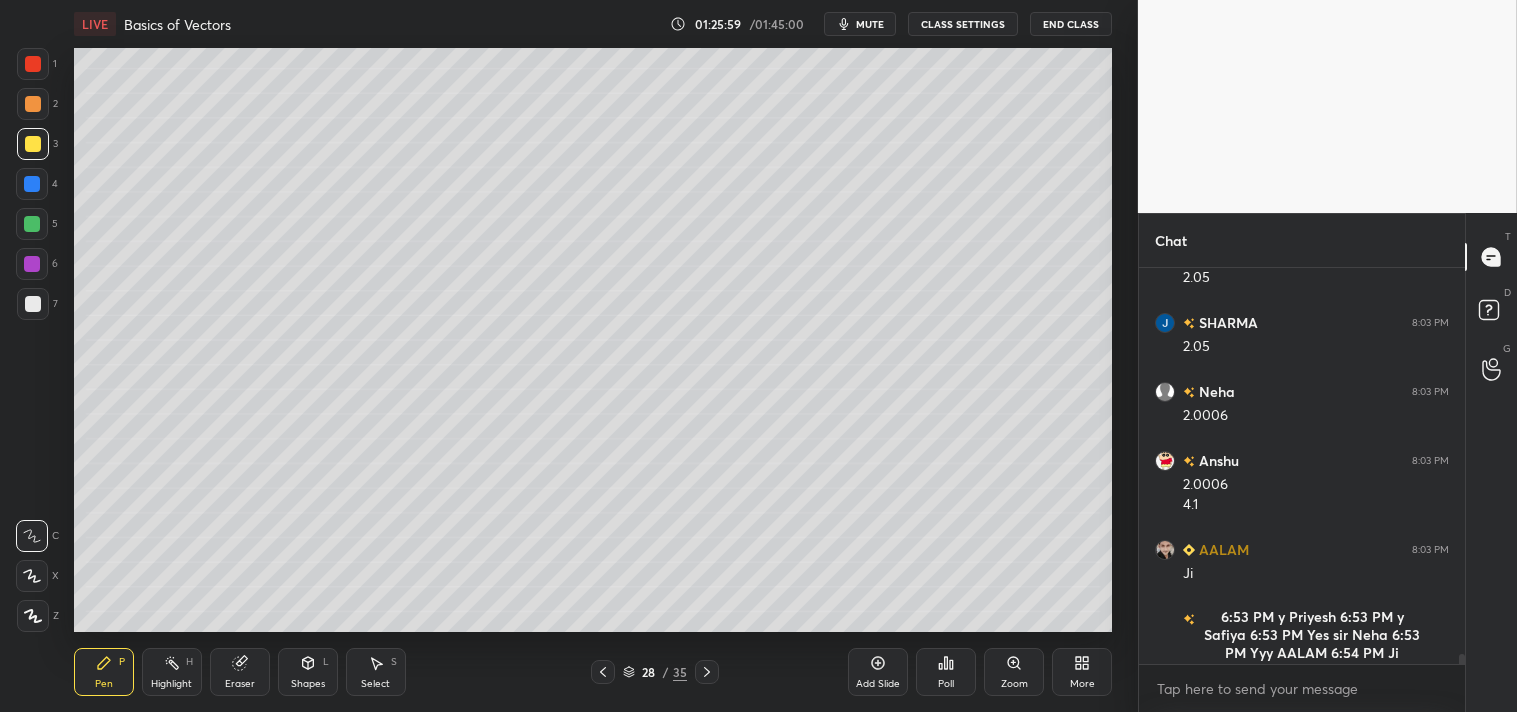 click 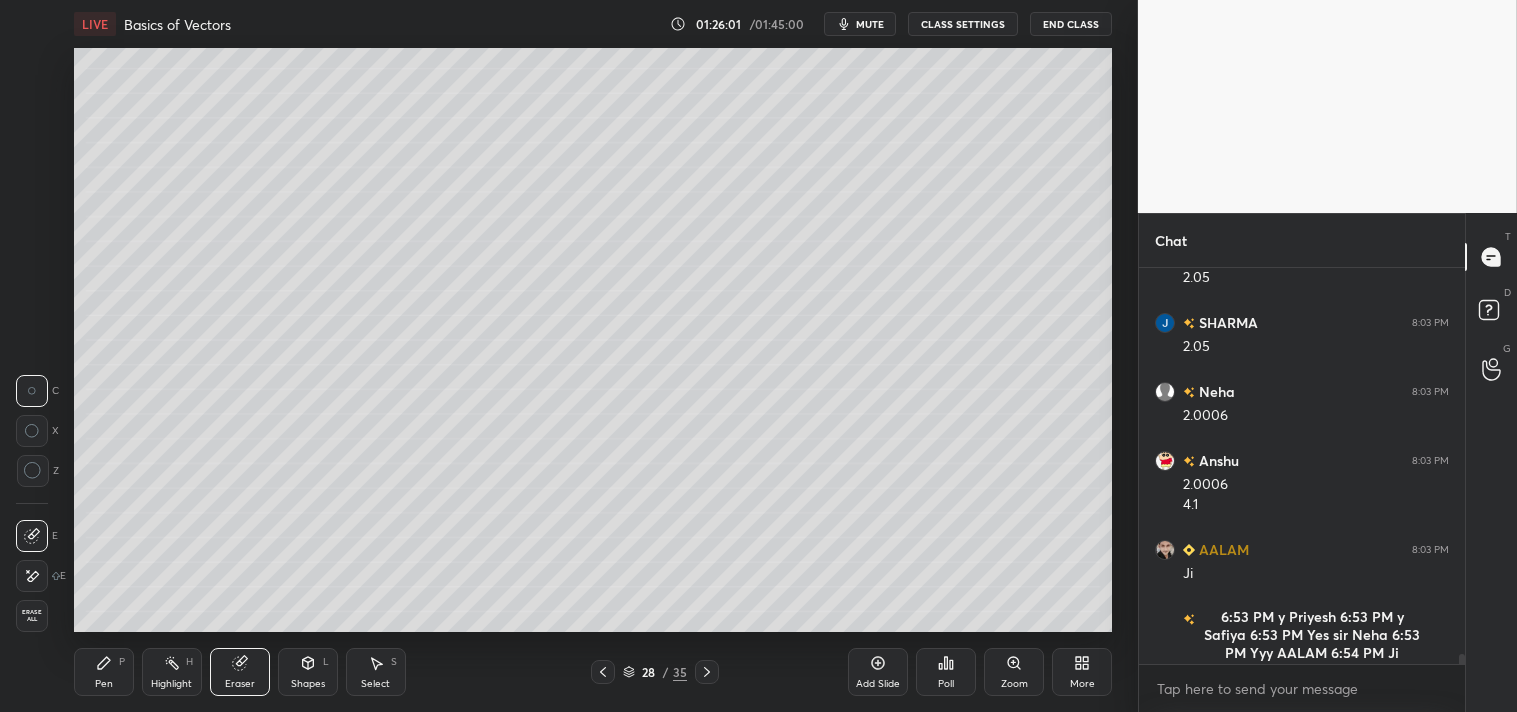 click 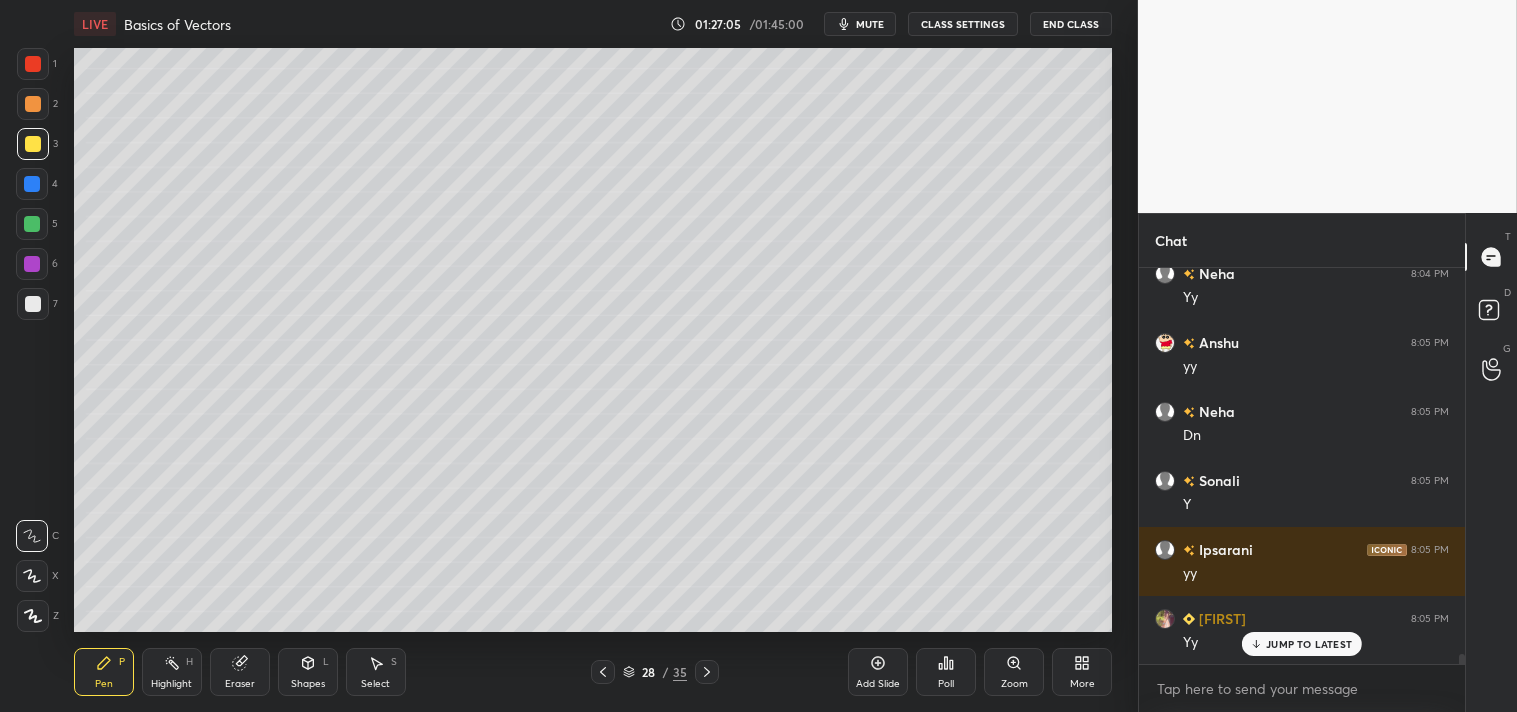 scroll, scrollTop: 15675, scrollLeft: 0, axis: vertical 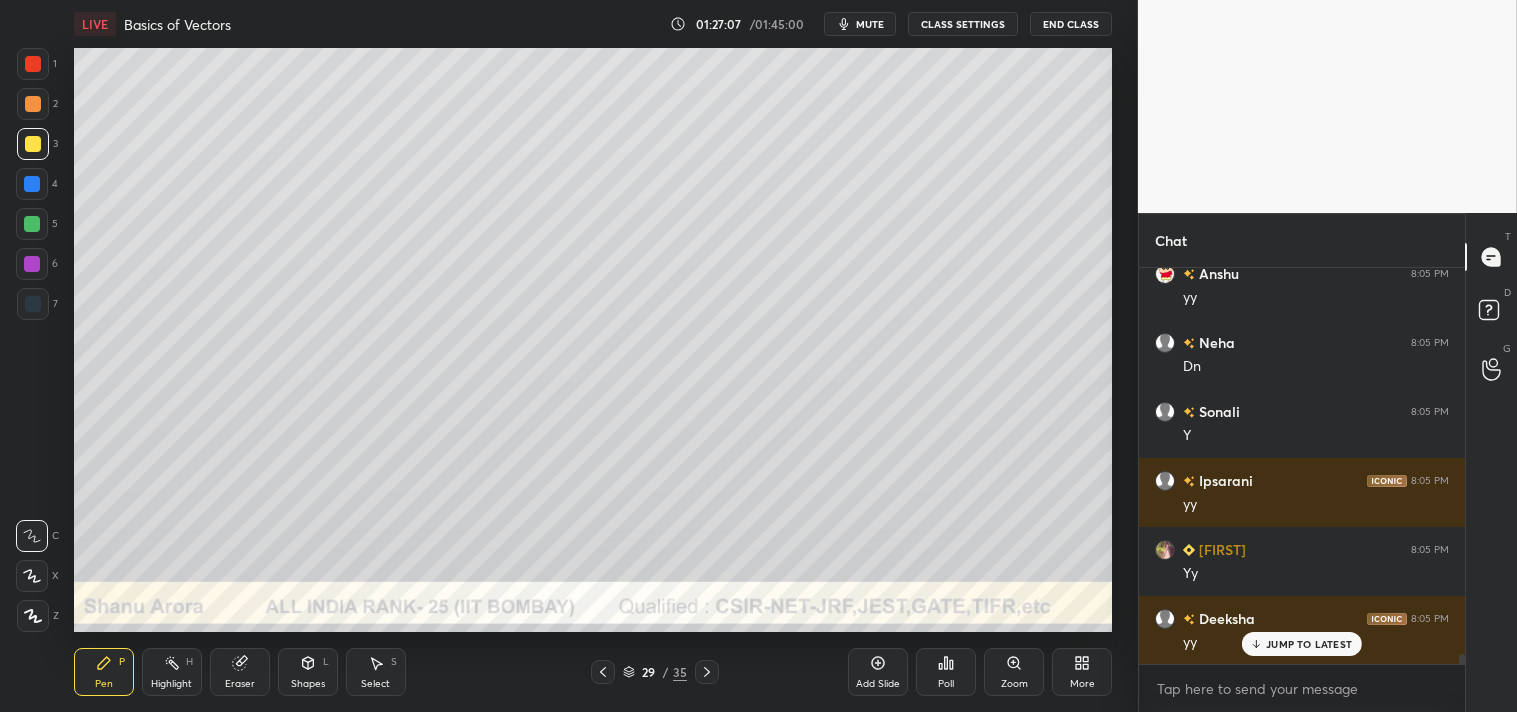 click on "Shapes L" at bounding box center (308, 672) 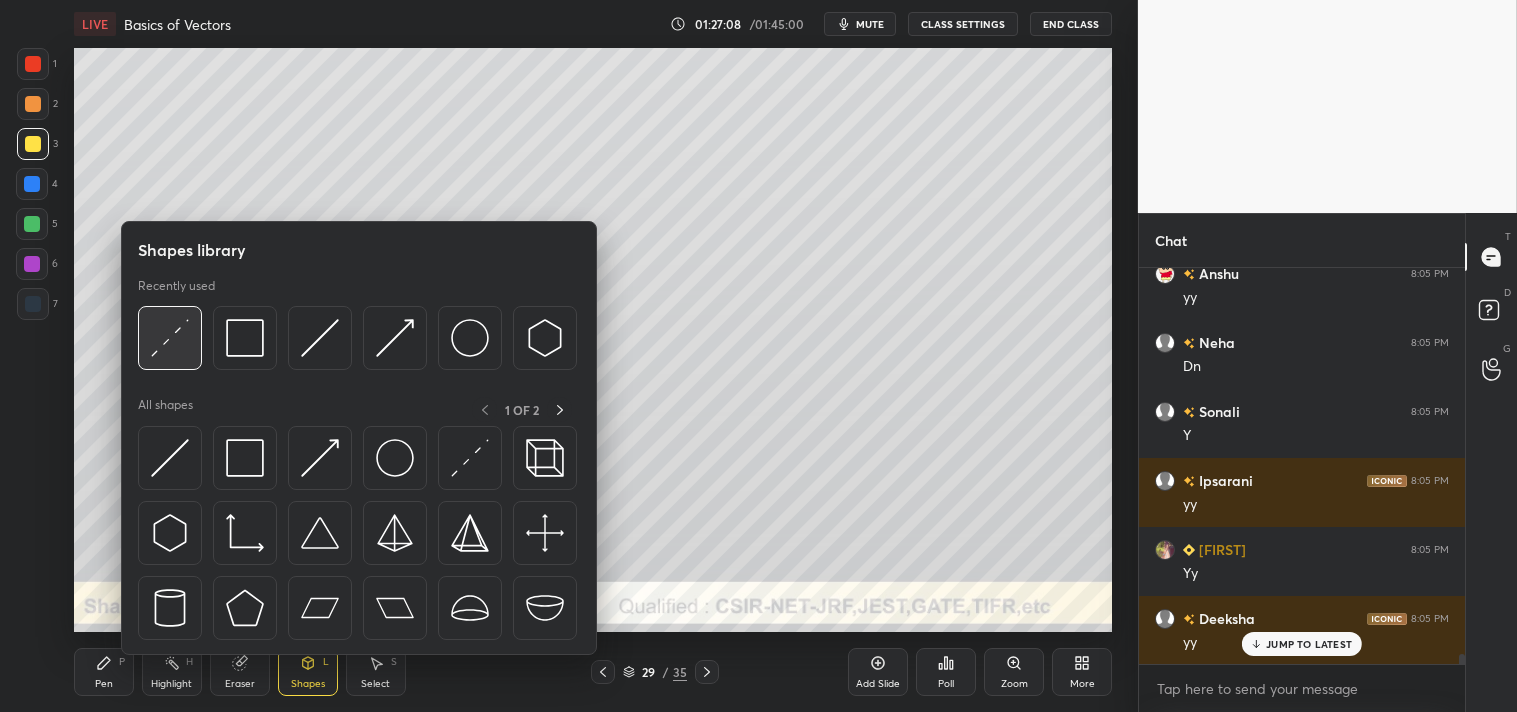 click at bounding box center [170, 338] 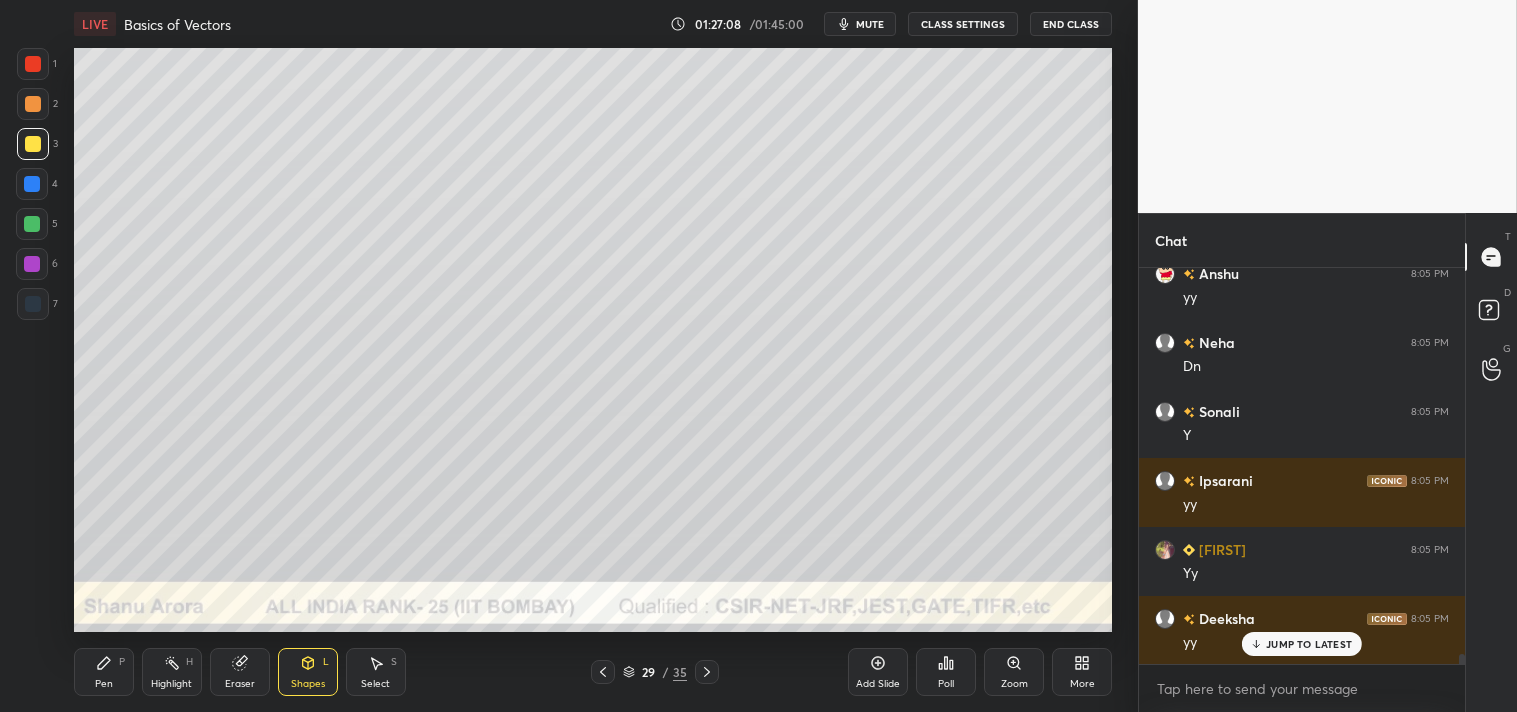 click at bounding box center (33, 104) 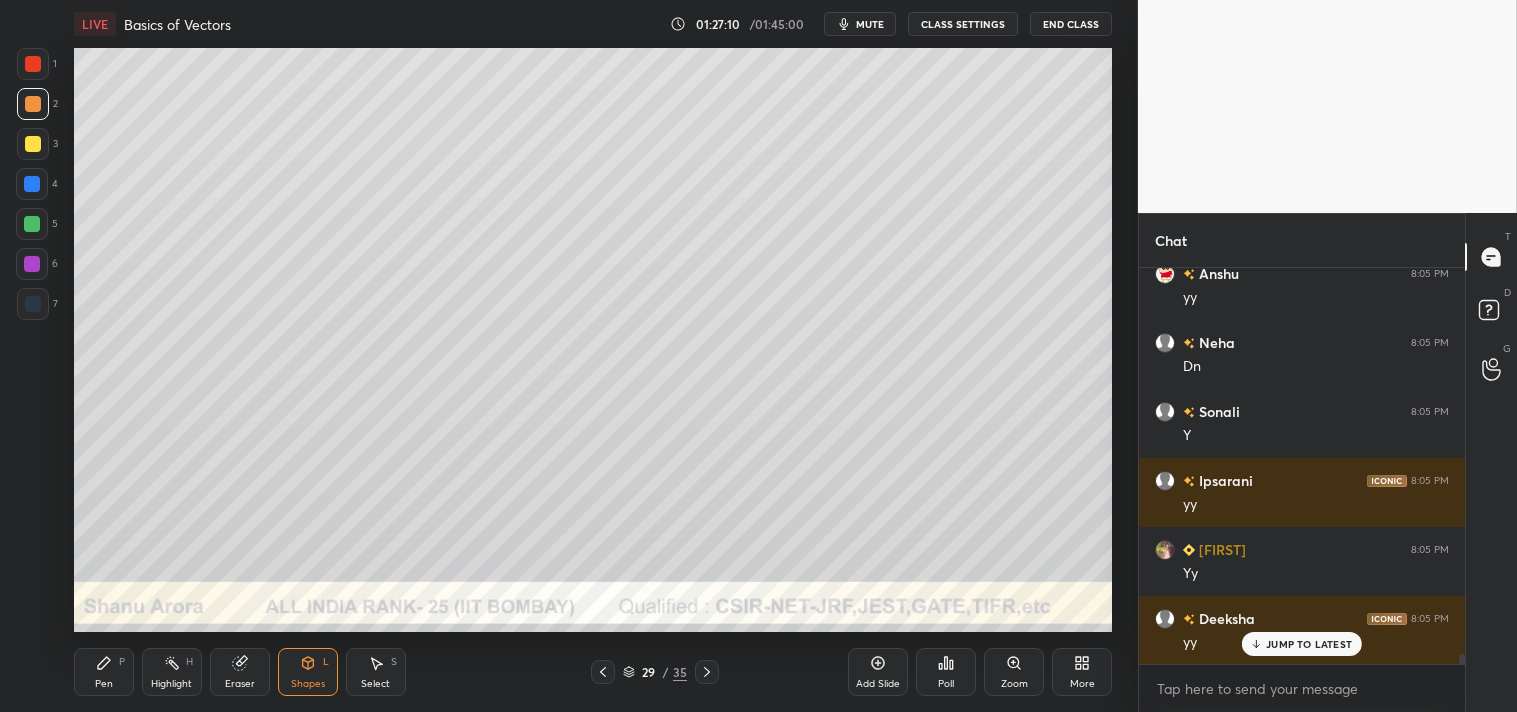 click on "Zoom" at bounding box center [1014, 672] 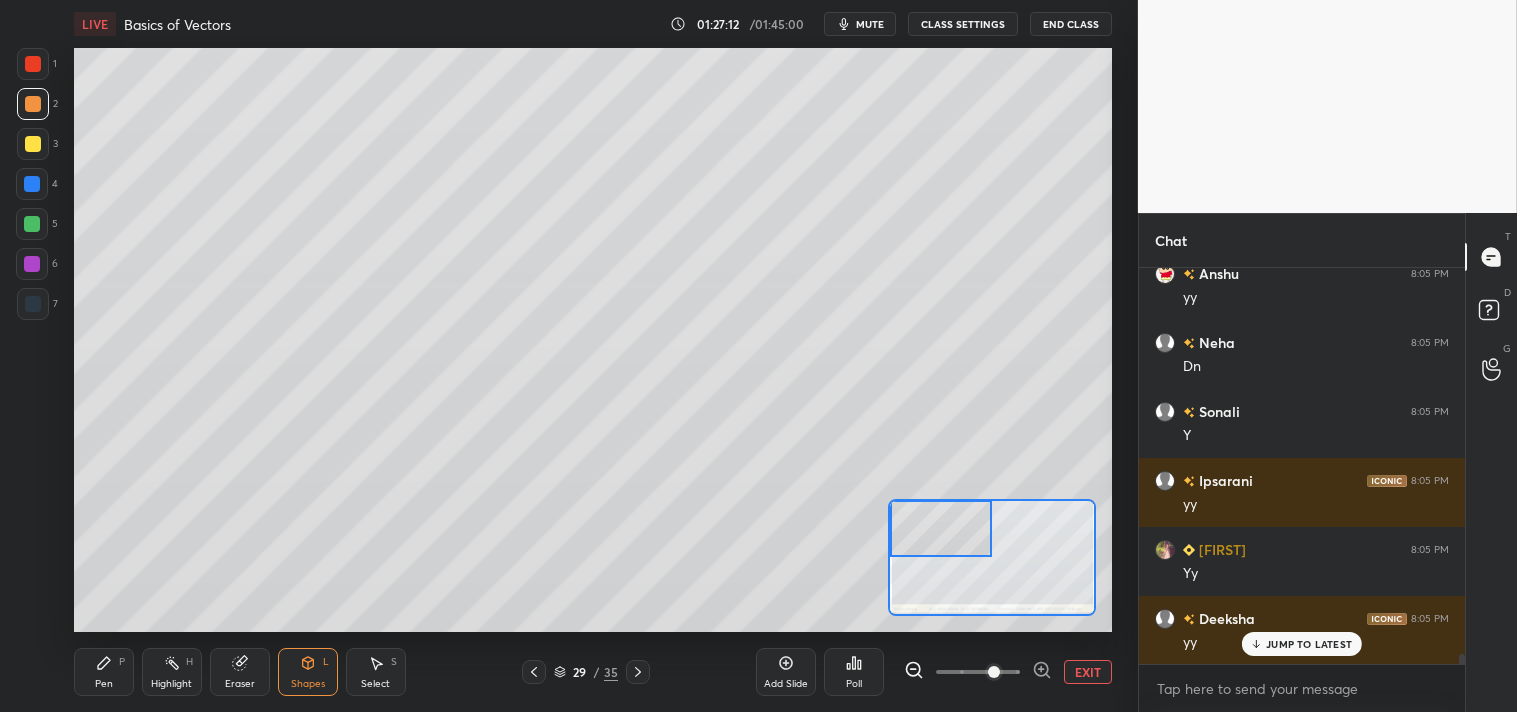 click on "Pen P" at bounding box center (104, 672) 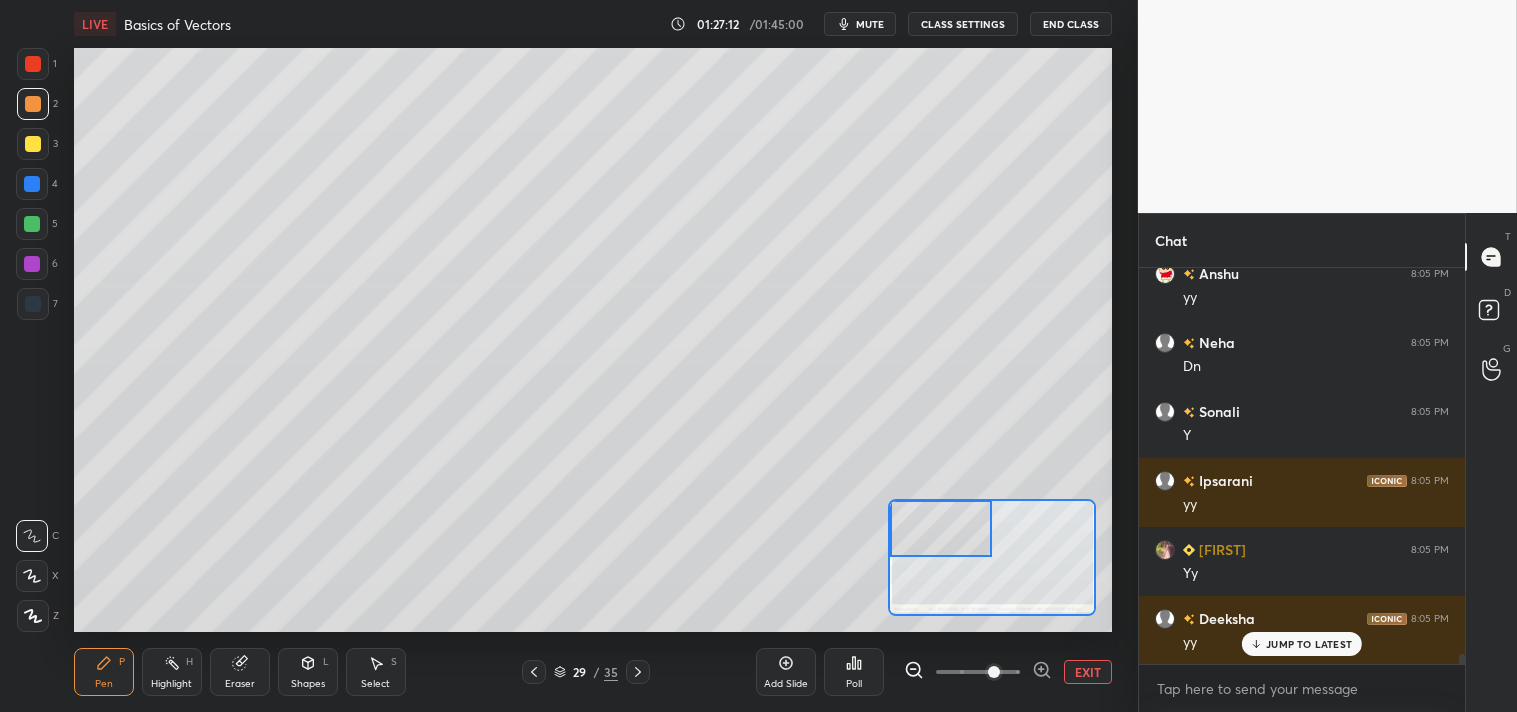 click at bounding box center [33, 144] 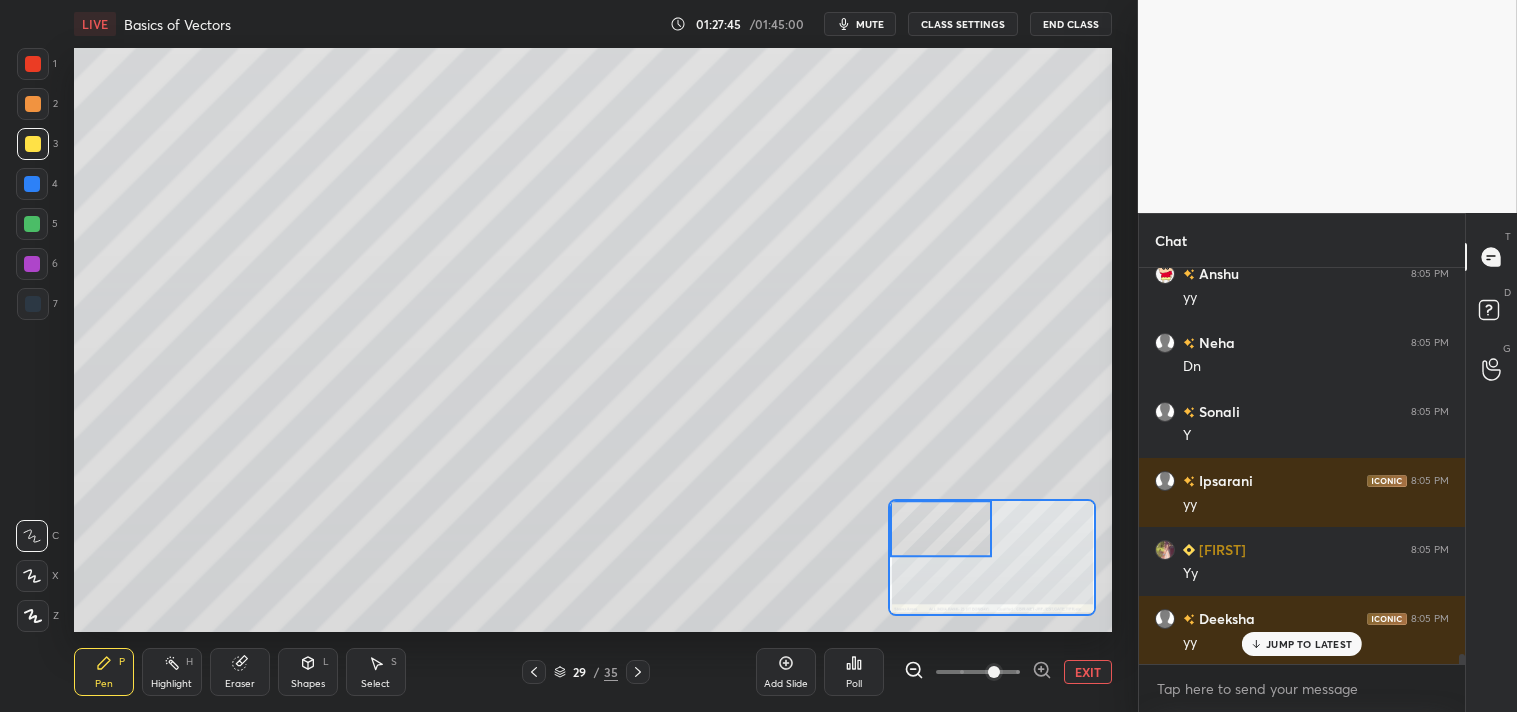 click at bounding box center [33, 104] 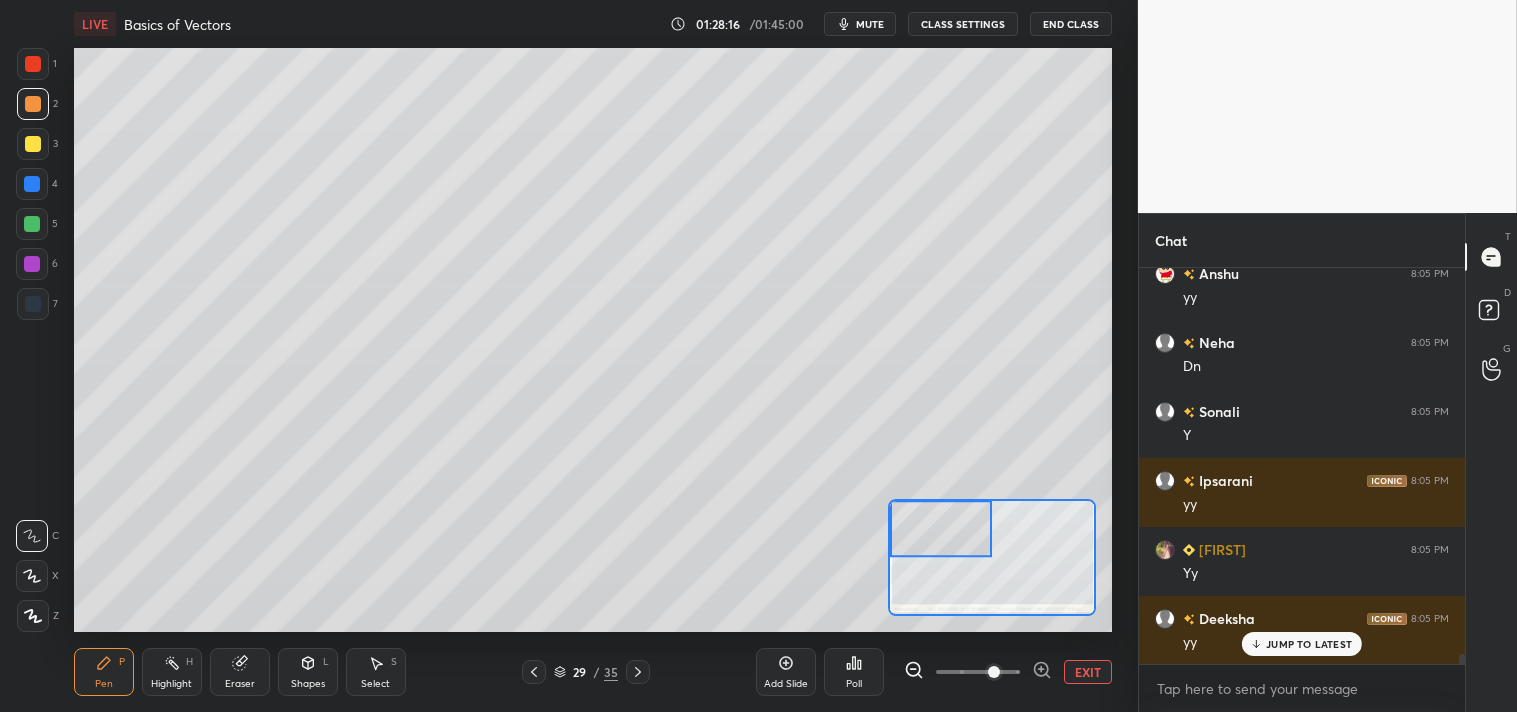click 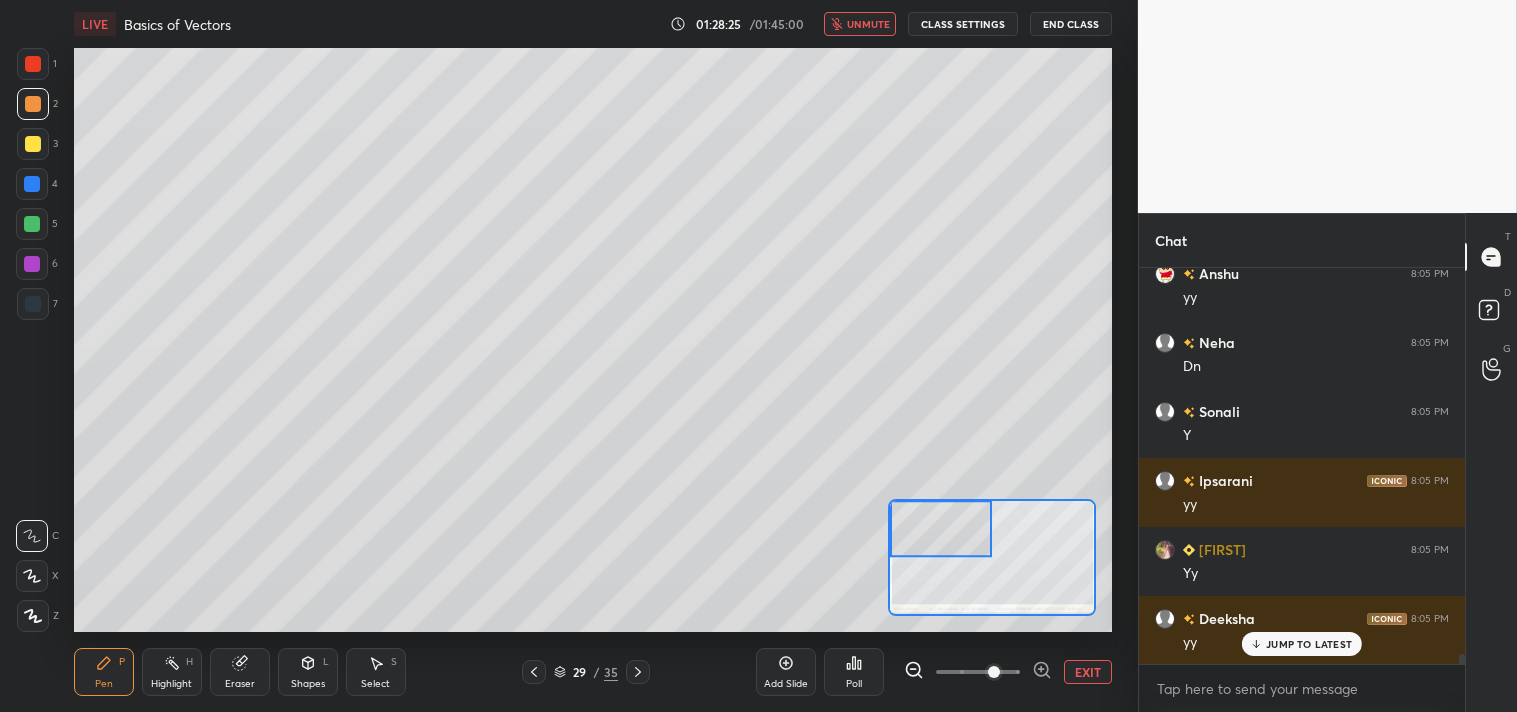 click on "unmute" at bounding box center [868, 24] 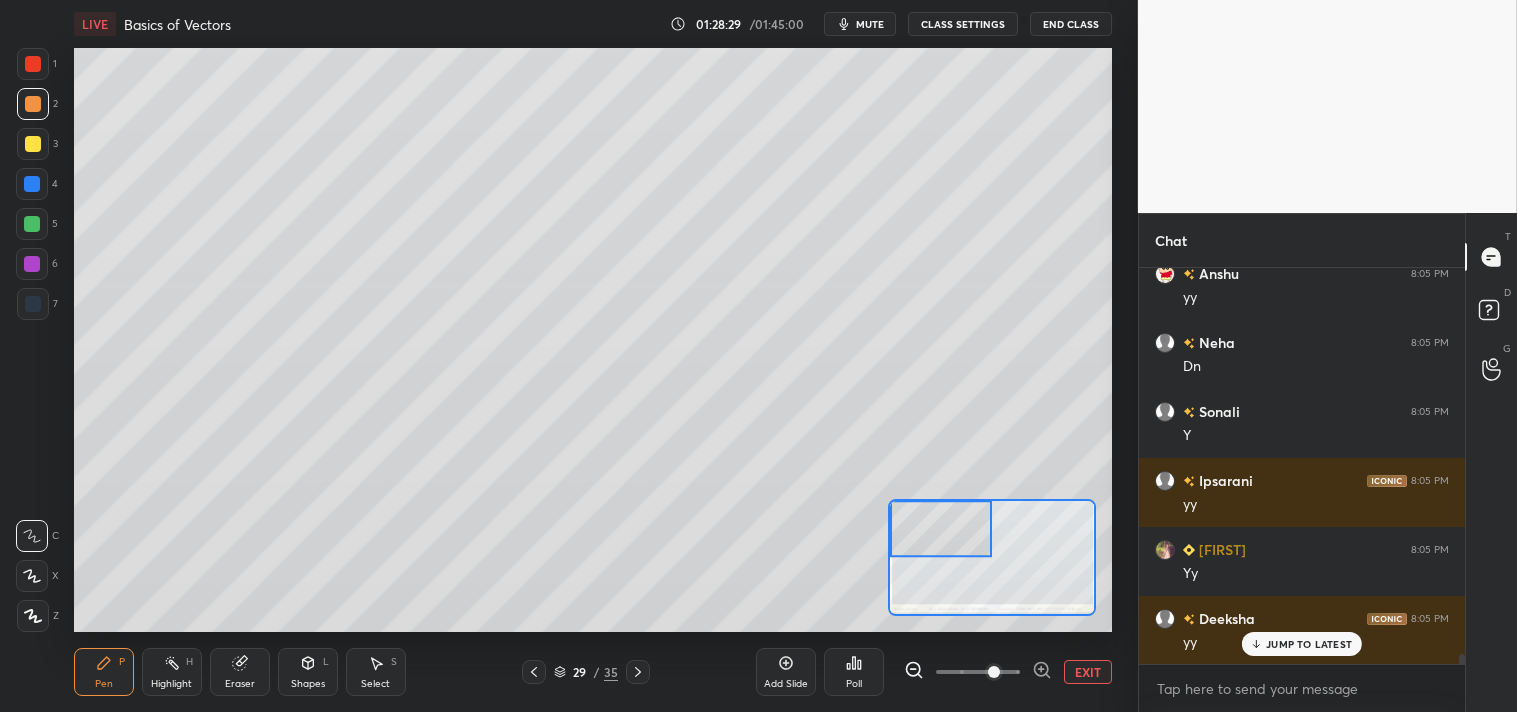 scroll, scrollTop: 15763, scrollLeft: 0, axis: vertical 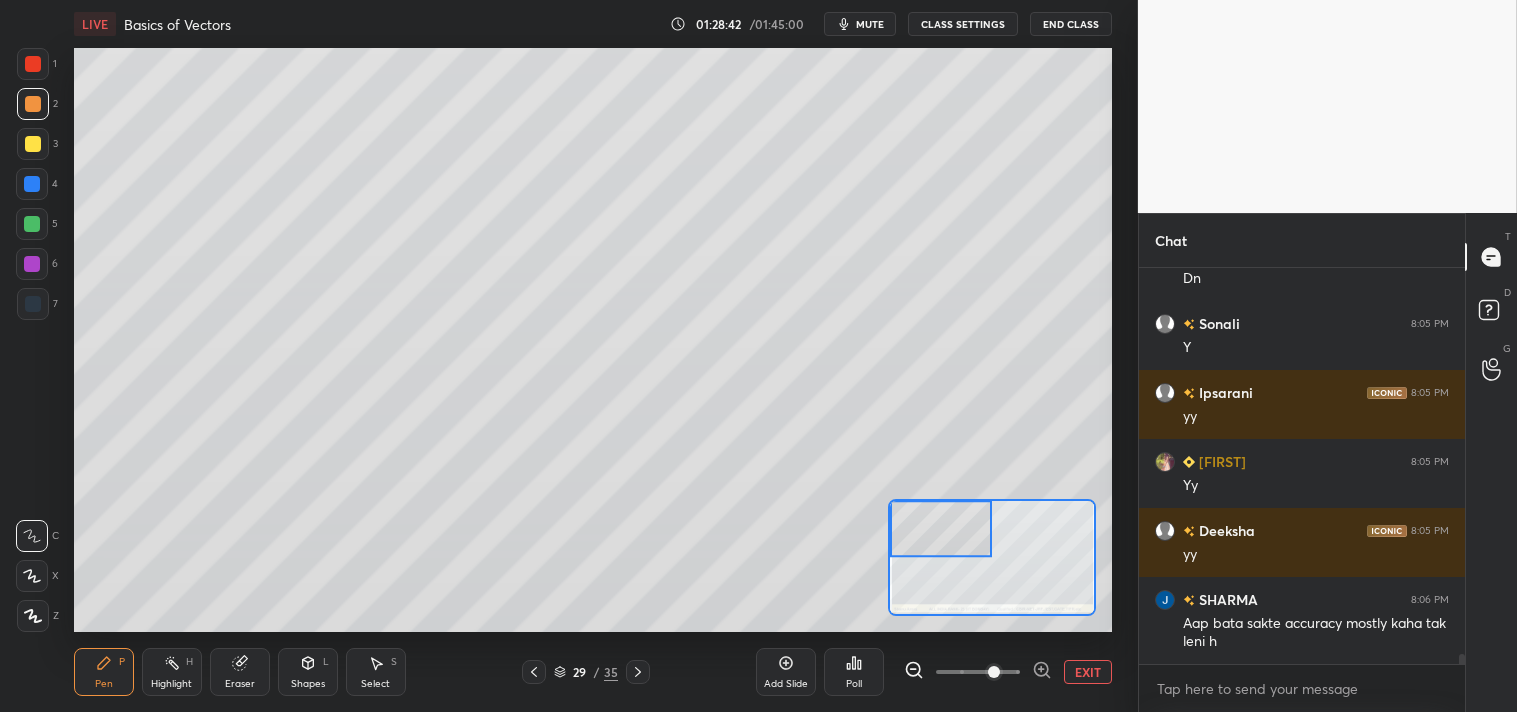 click on "mute" at bounding box center [870, 24] 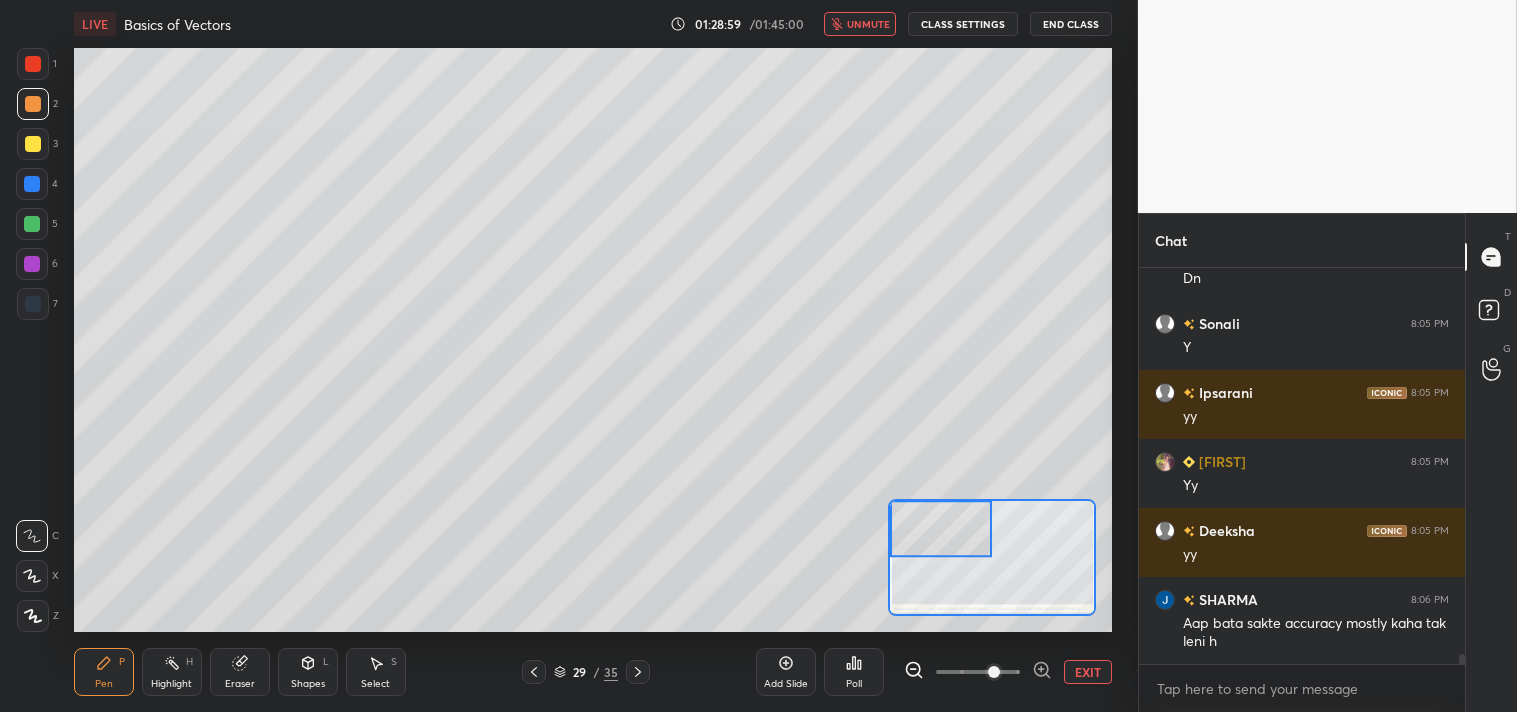 click on "unmute" at bounding box center [868, 24] 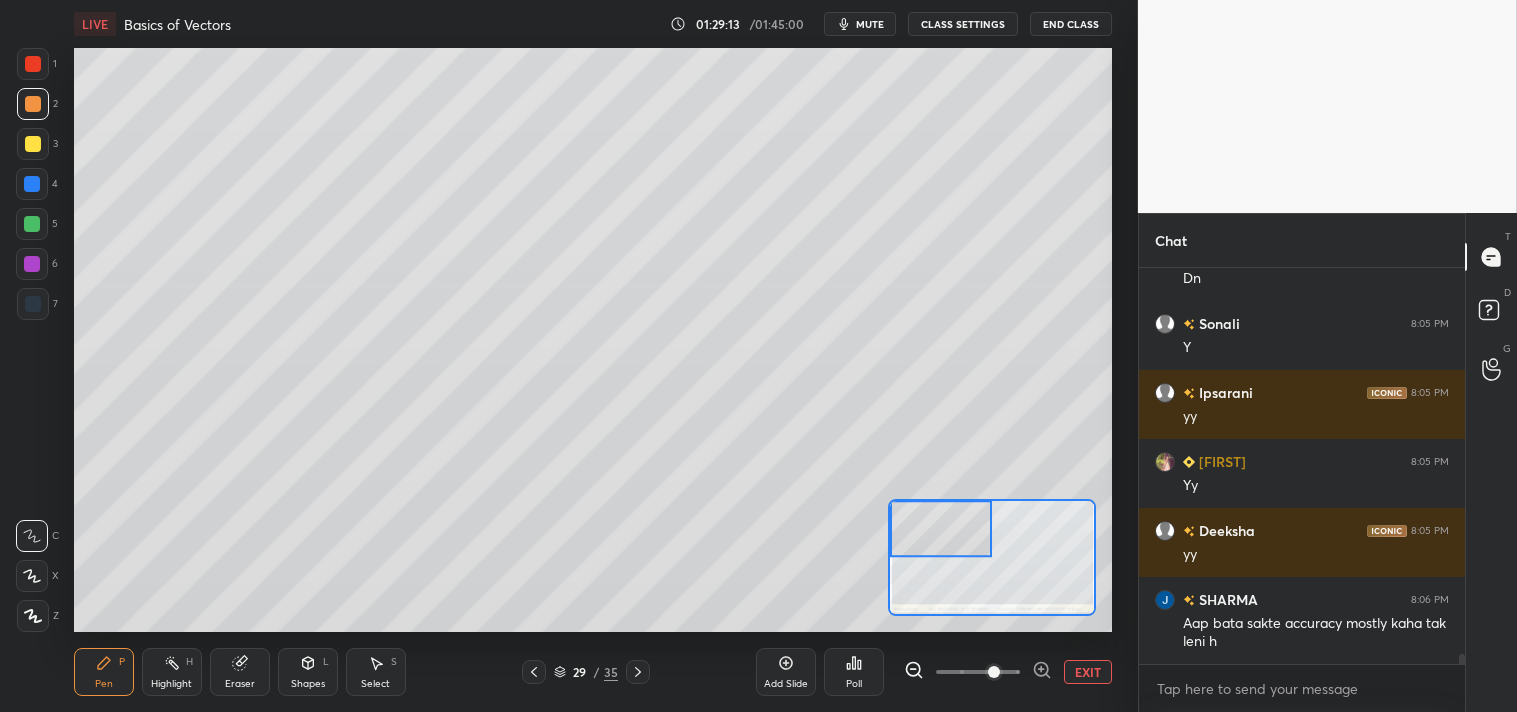 click on "EXIT" at bounding box center (1088, 672) 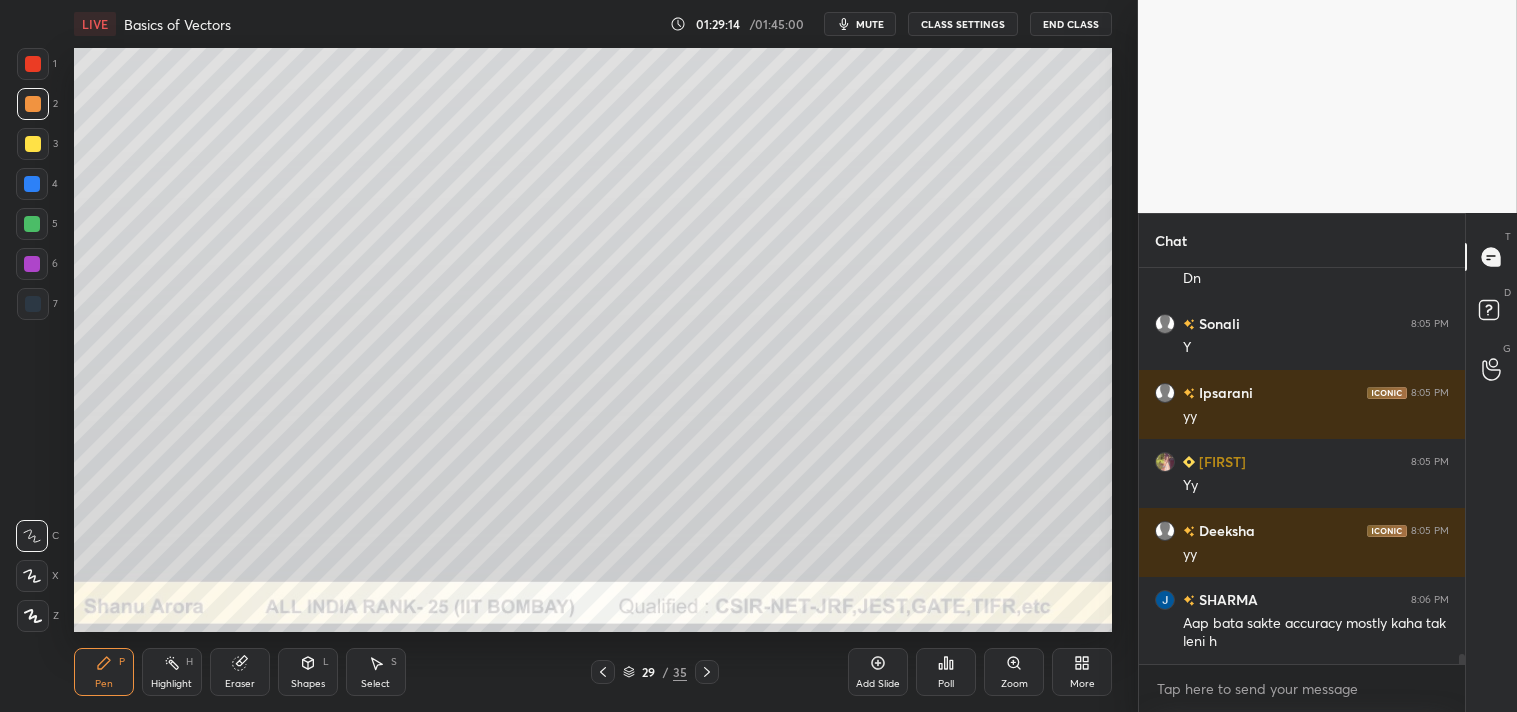 click on "mute" at bounding box center [870, 24] 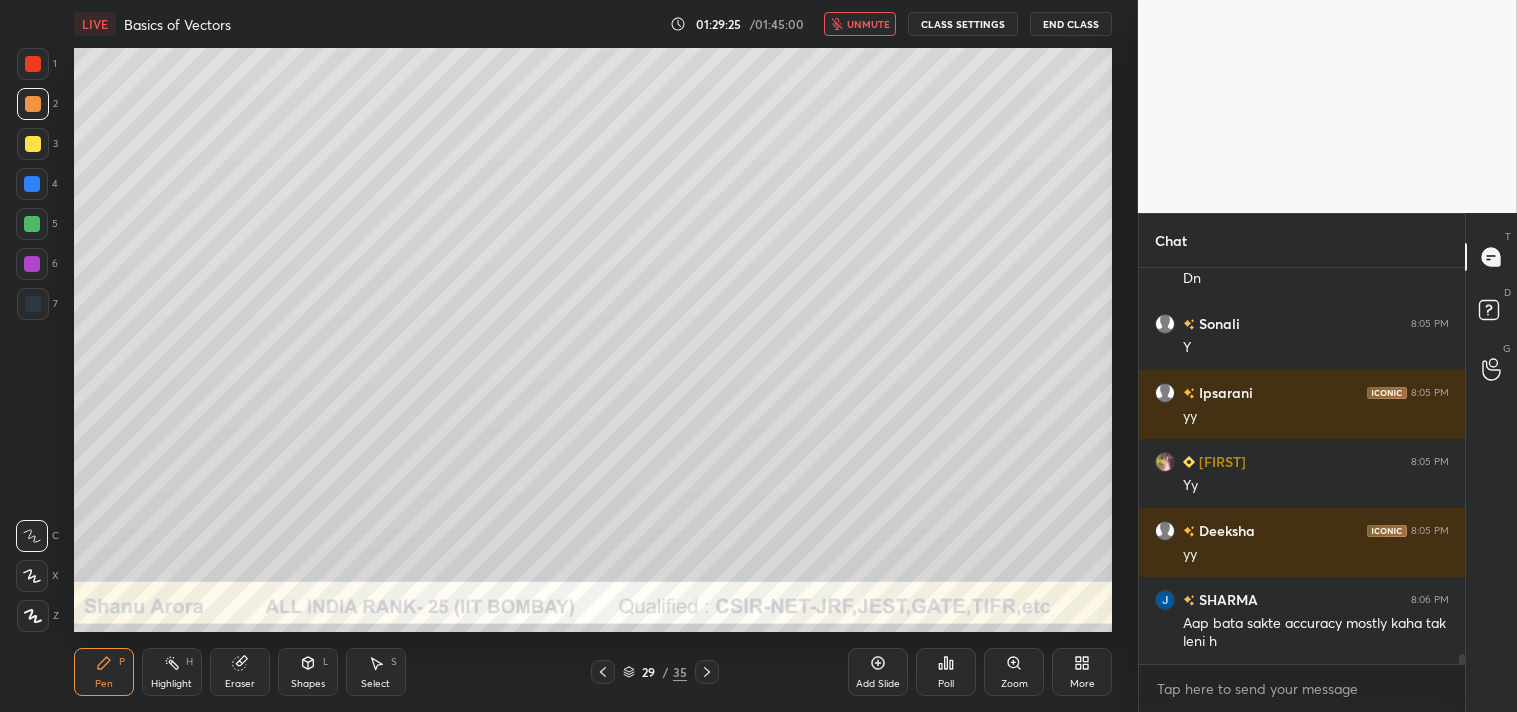 click on "unmute" at bounding box center [868, 24] 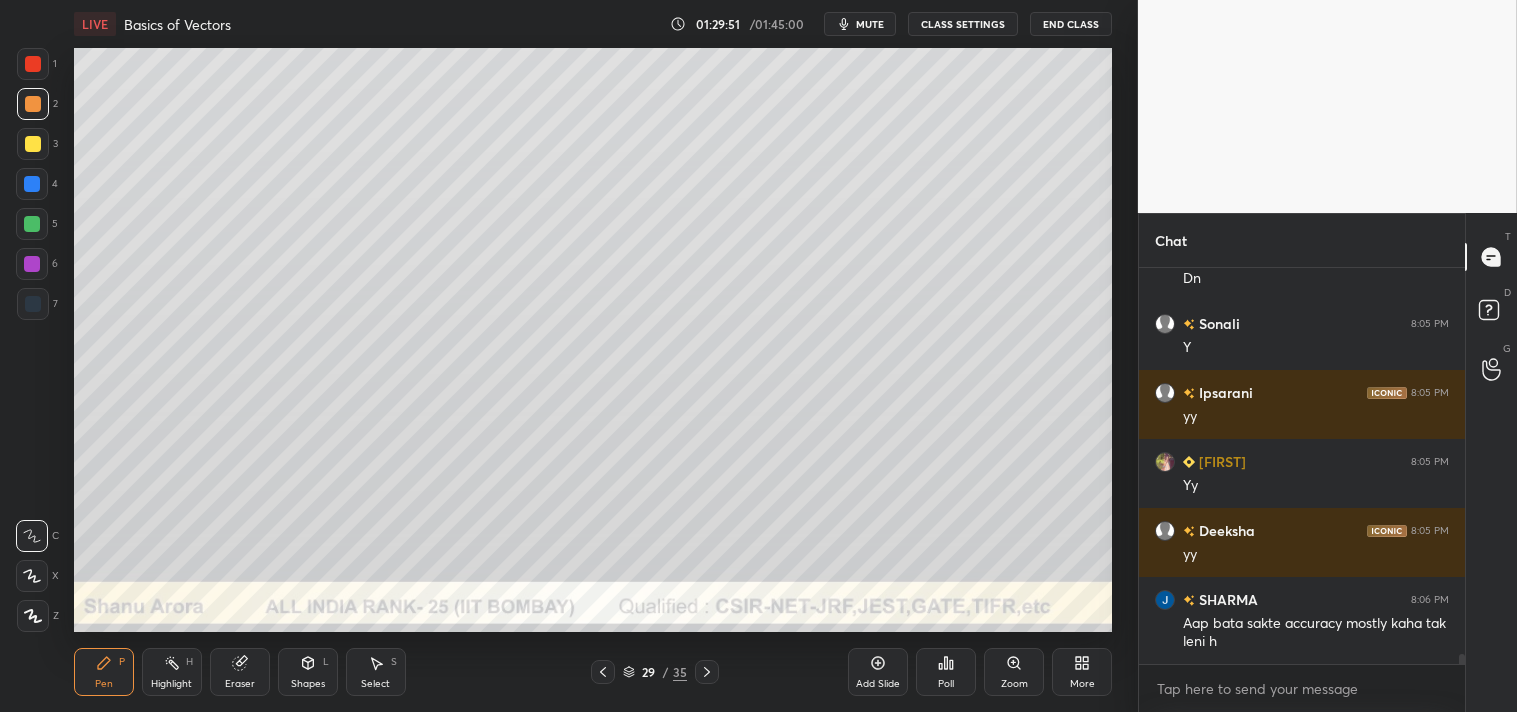 scroll, scrollTop: 15832, scrollLeft: 0, axis: vertical 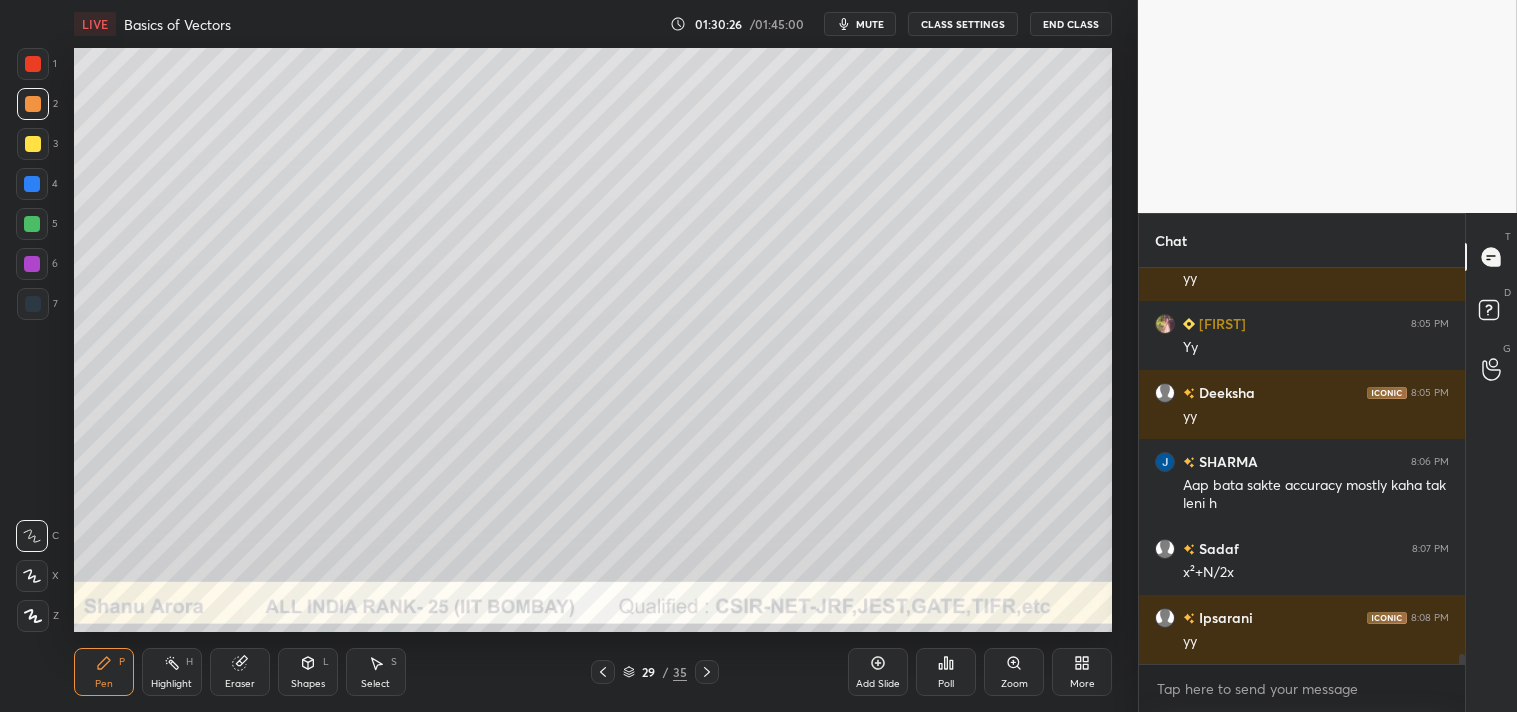 click on "More" at bounding box center (1082, 672) 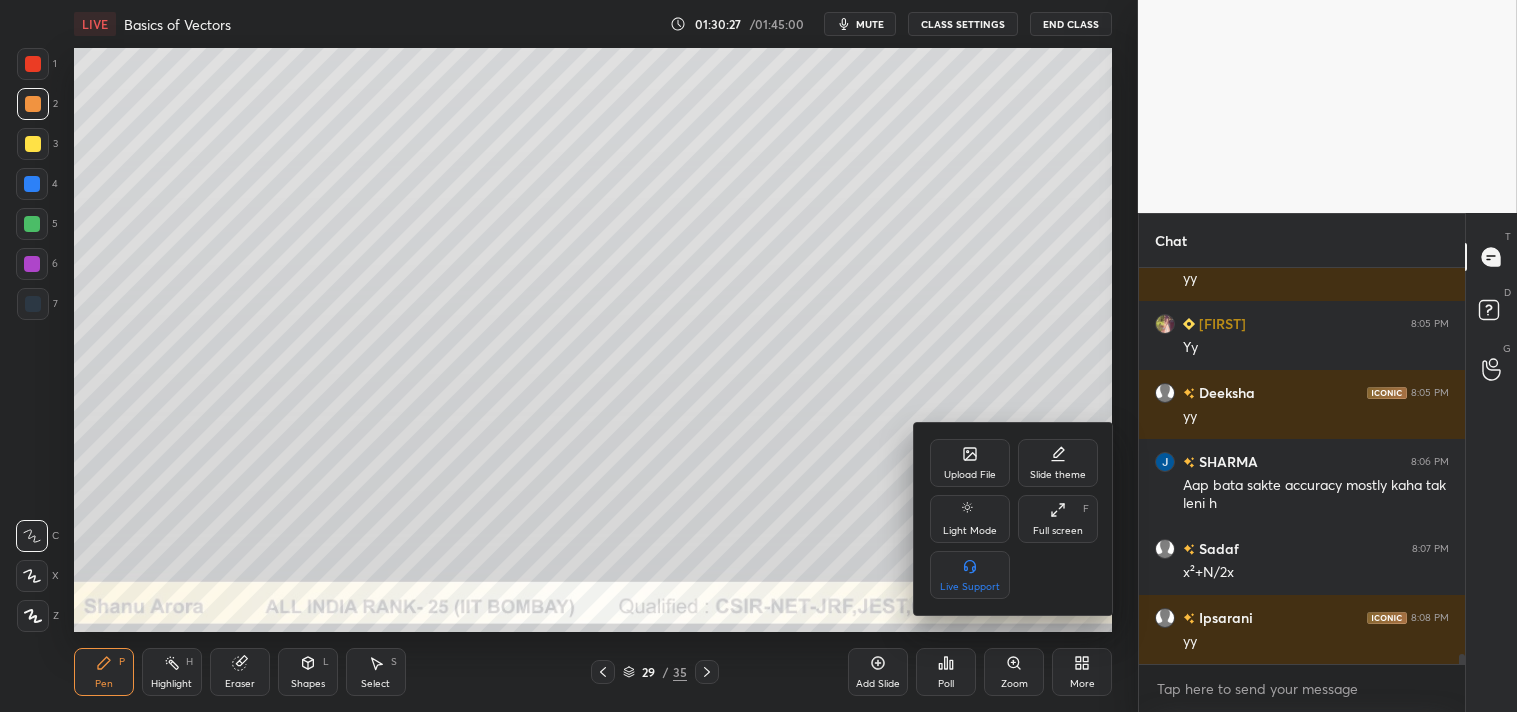 click 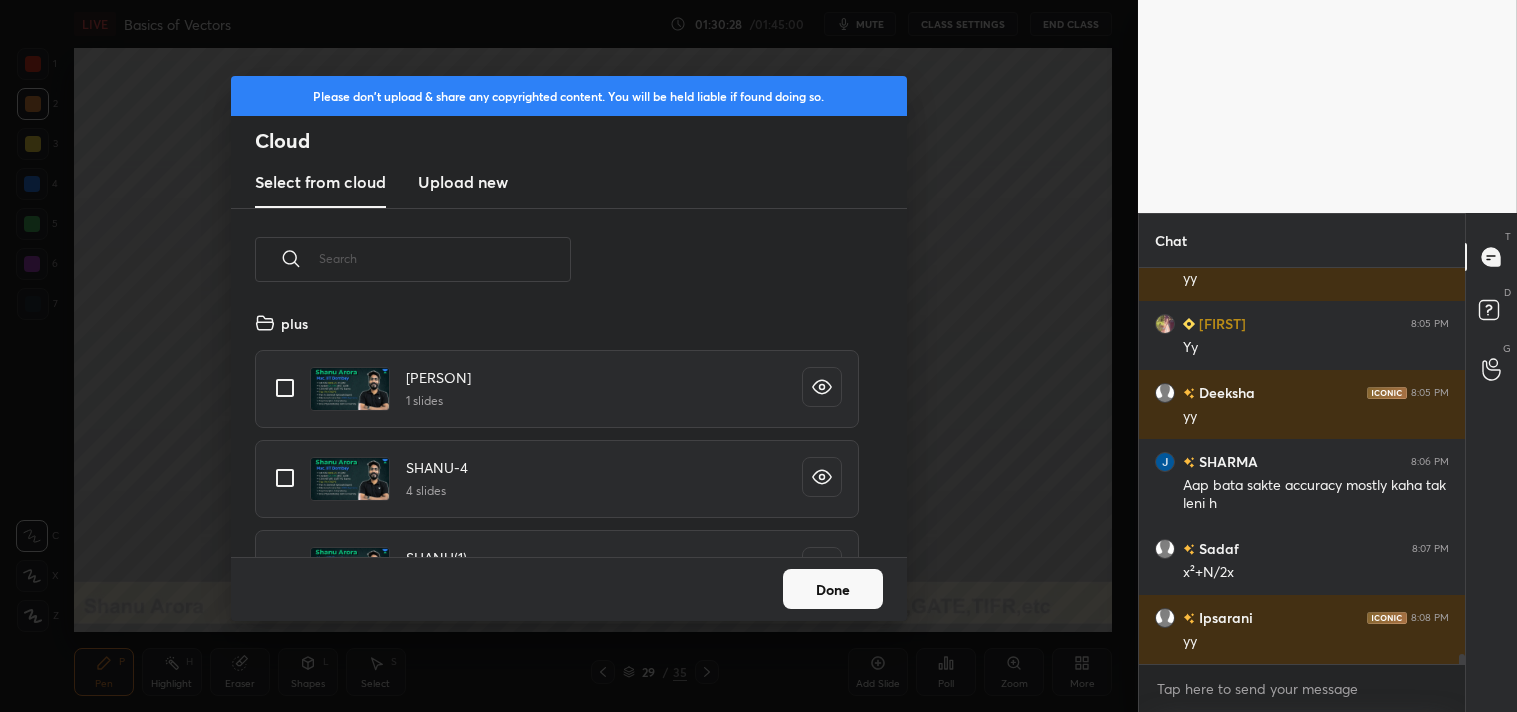 scroll, scrollTop: 6, scrollLeft: 11, axis: both 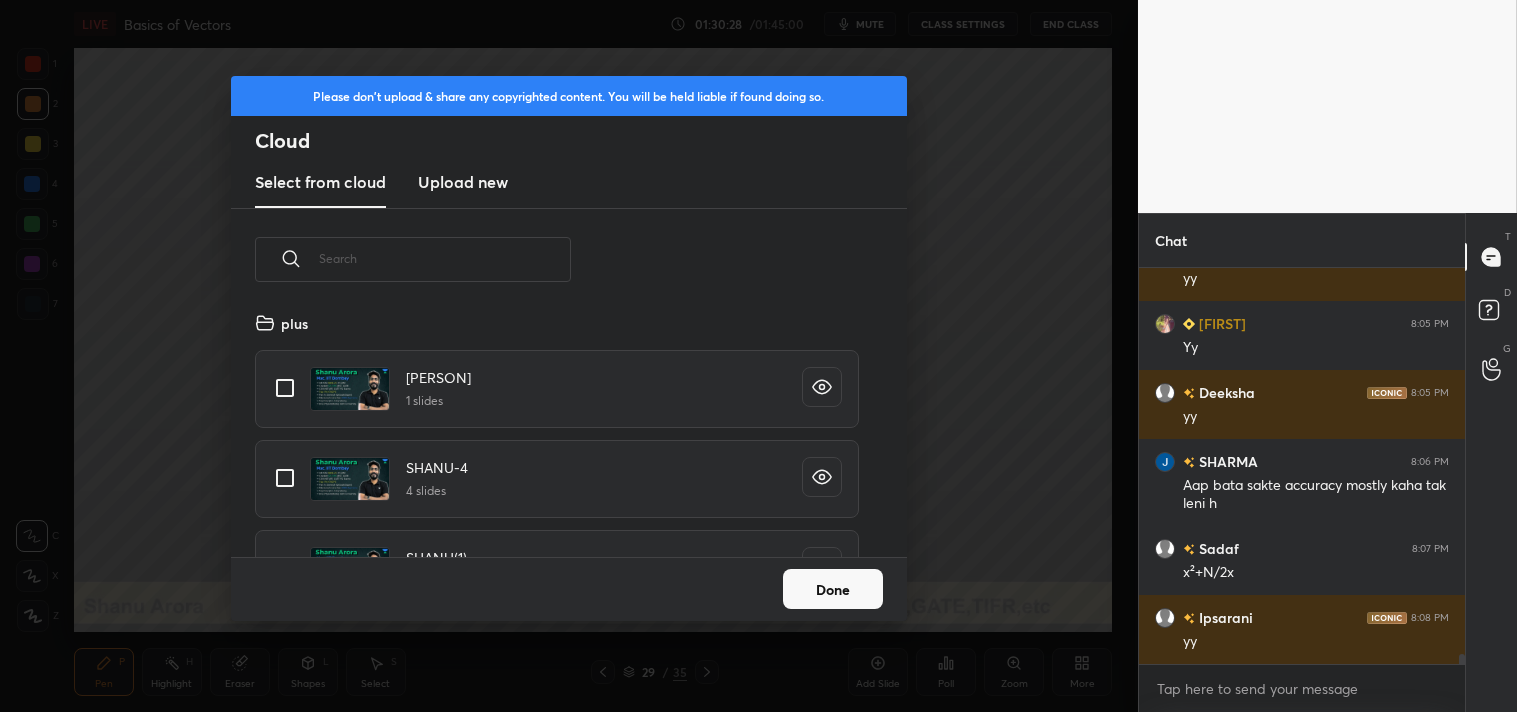 click on "Upload new" at bounding box center (463, 182) 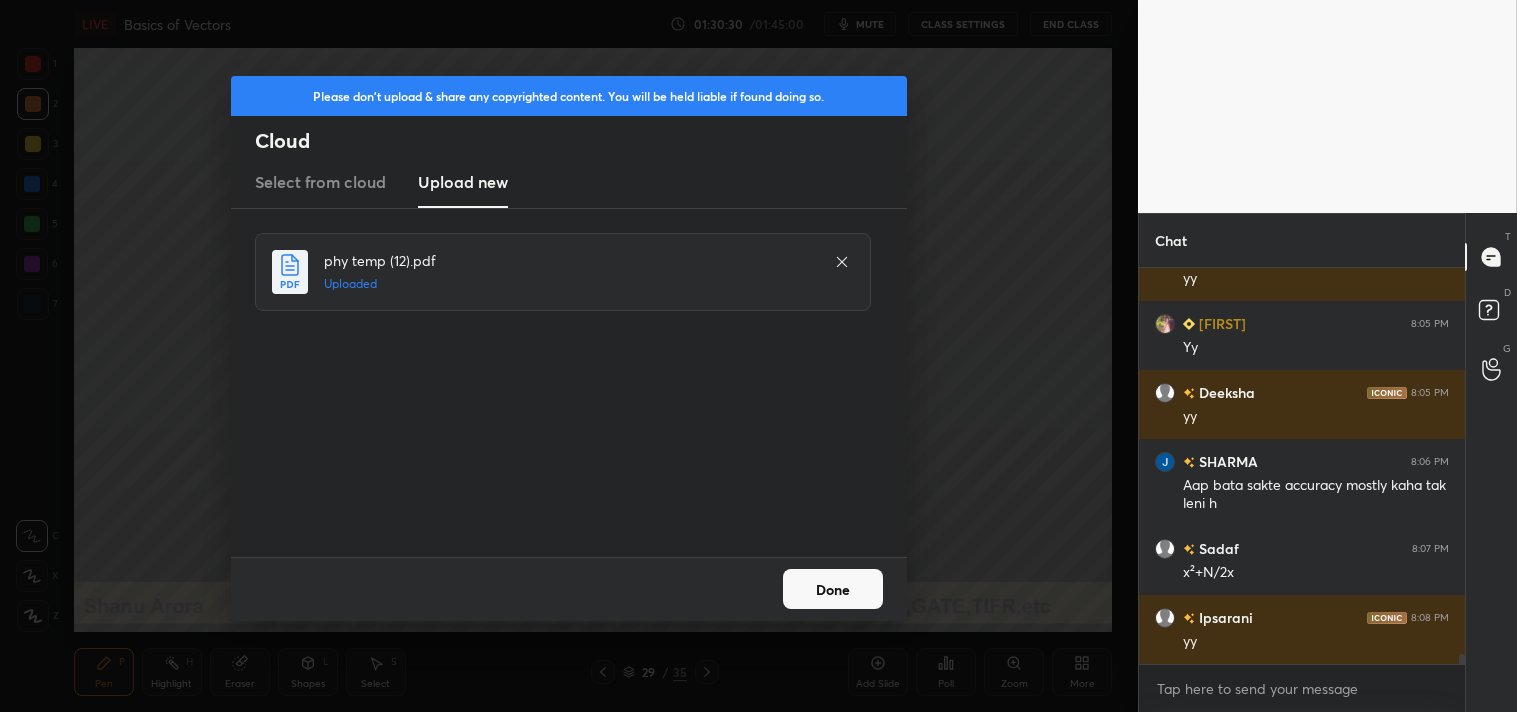 click on "Done" at bounding box center (833, 589) 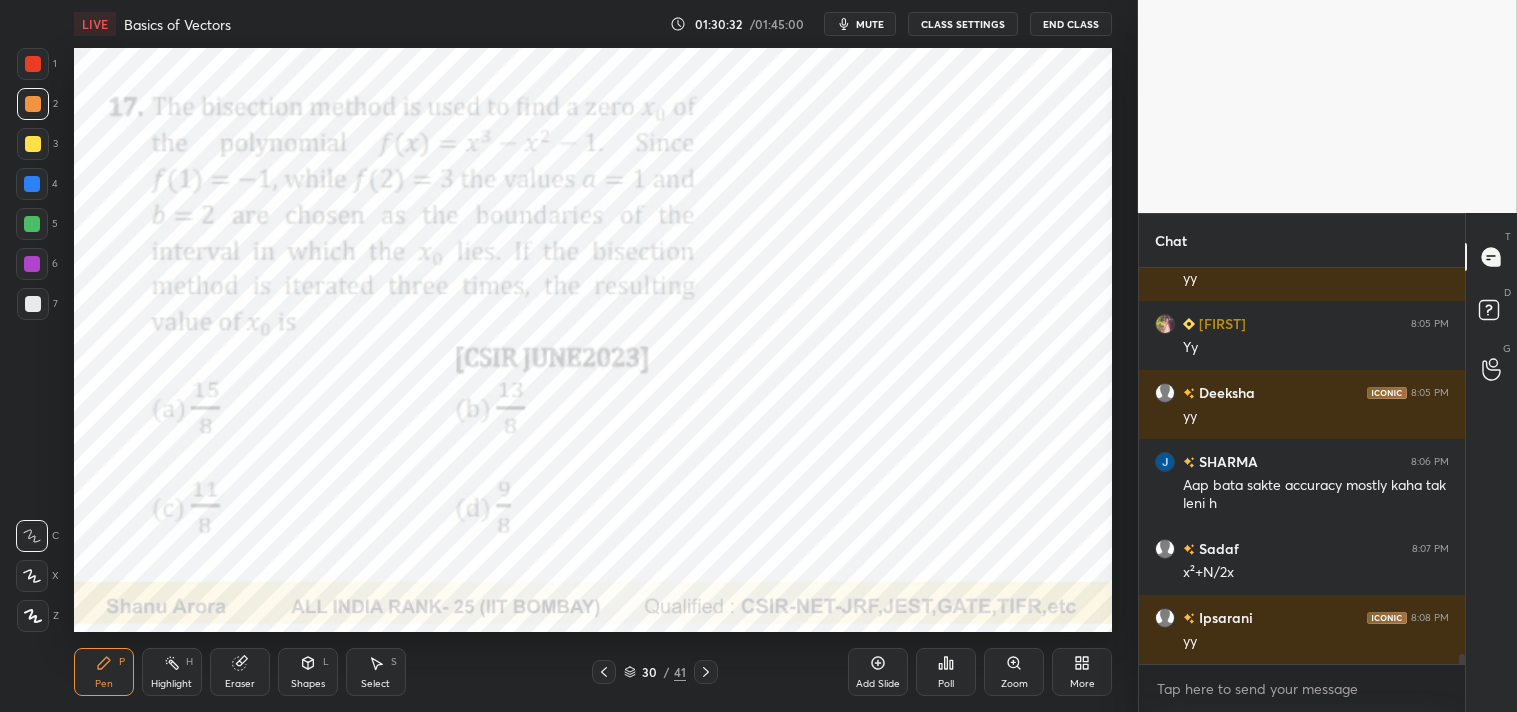 scroll, scrollTop: 15970, scrollLeft: 0, axis: vertical 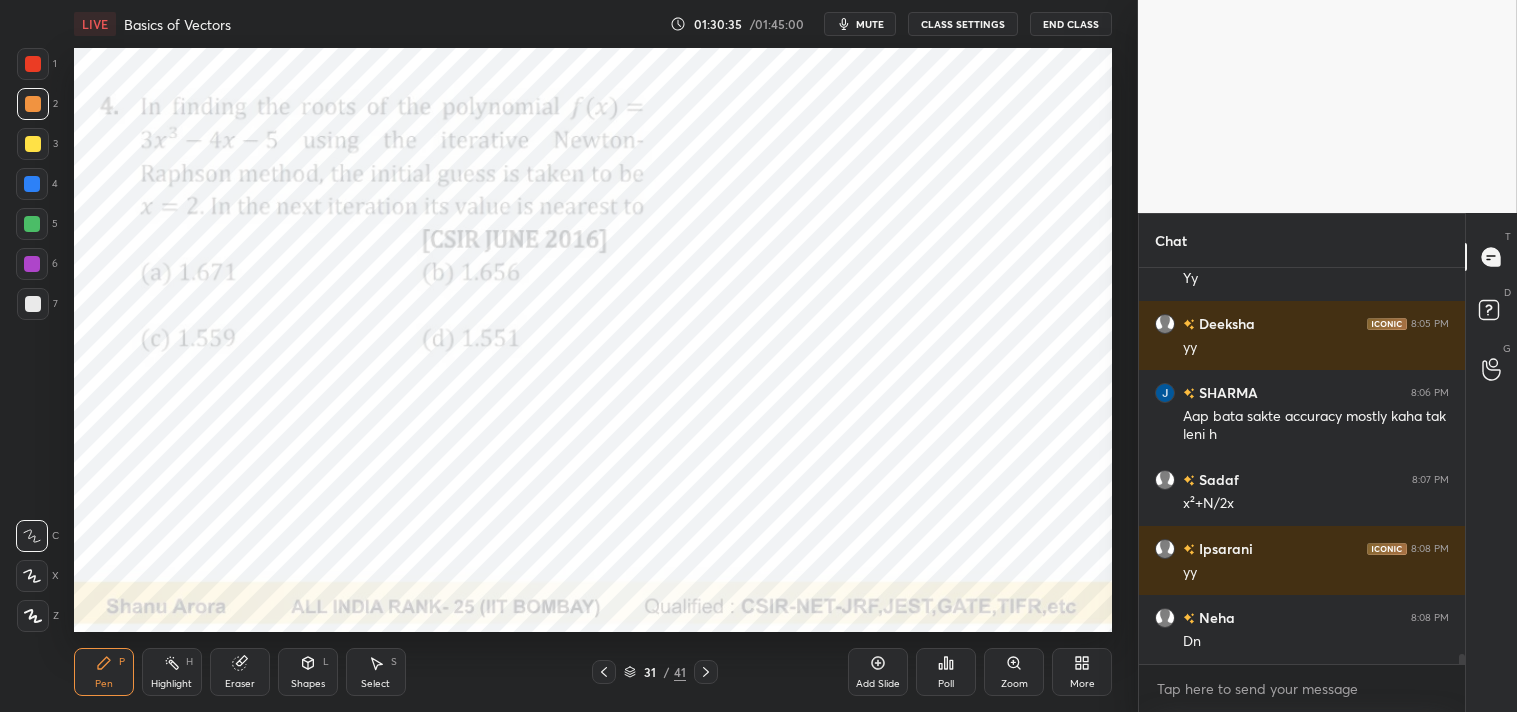 click 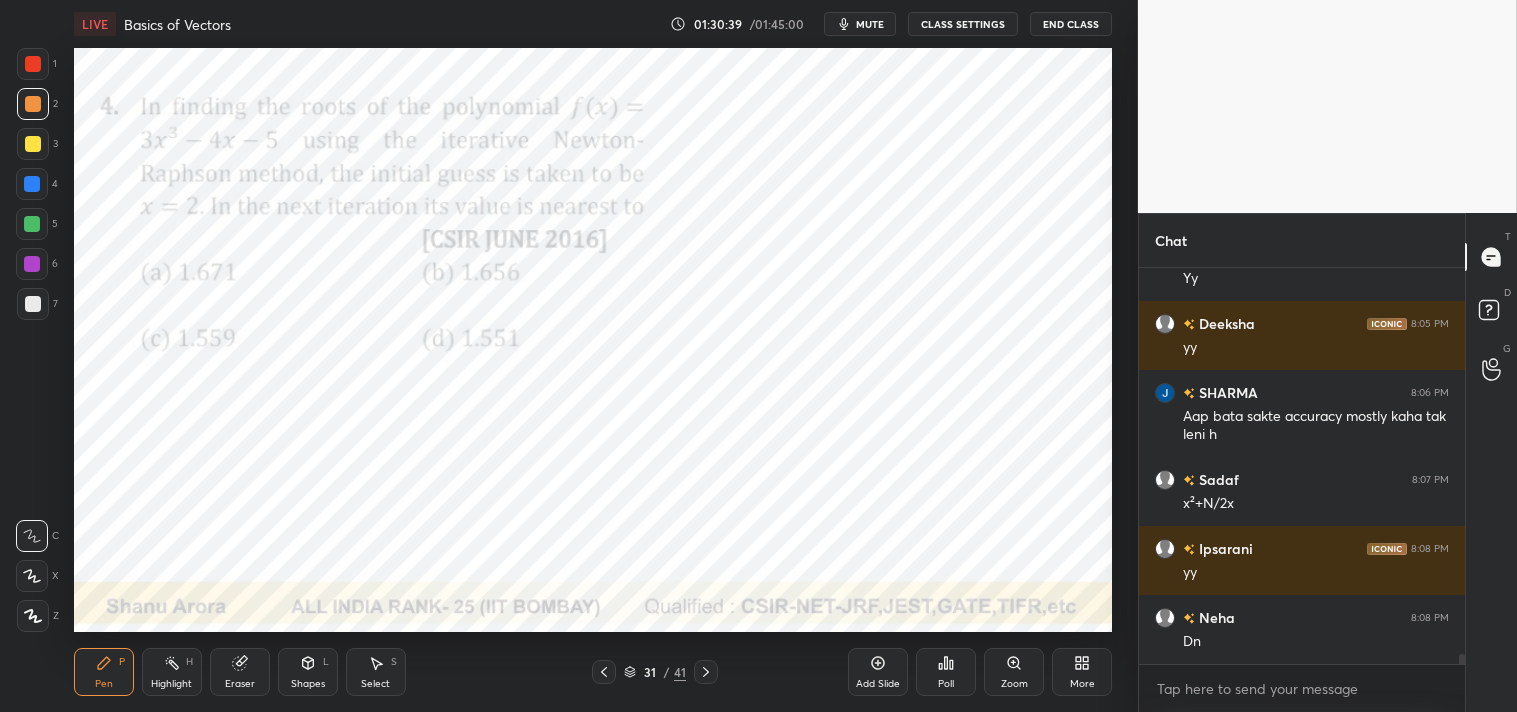 click on "mute" at bounding box center (870, 24) 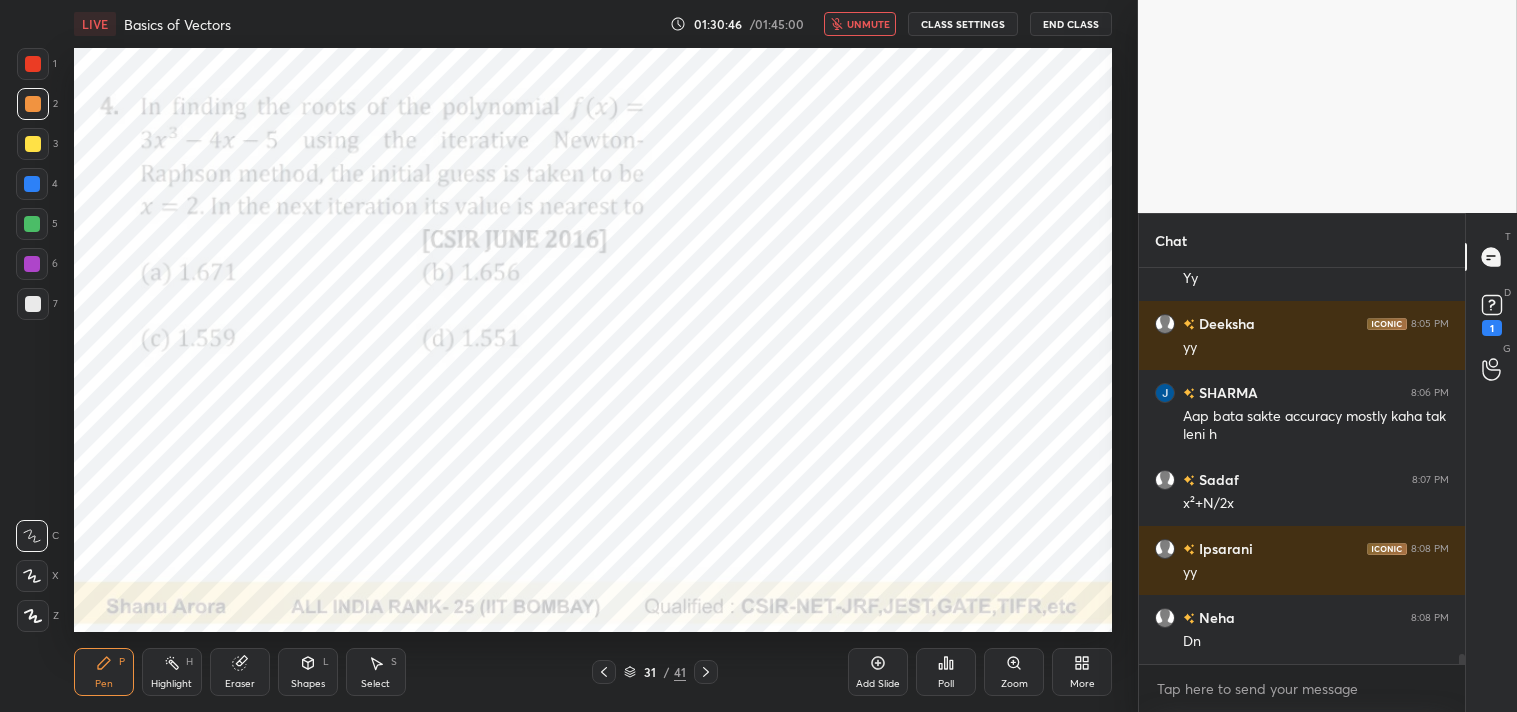scroll, scrollTop: 16055, scrollLeft: 0, axis: vertical 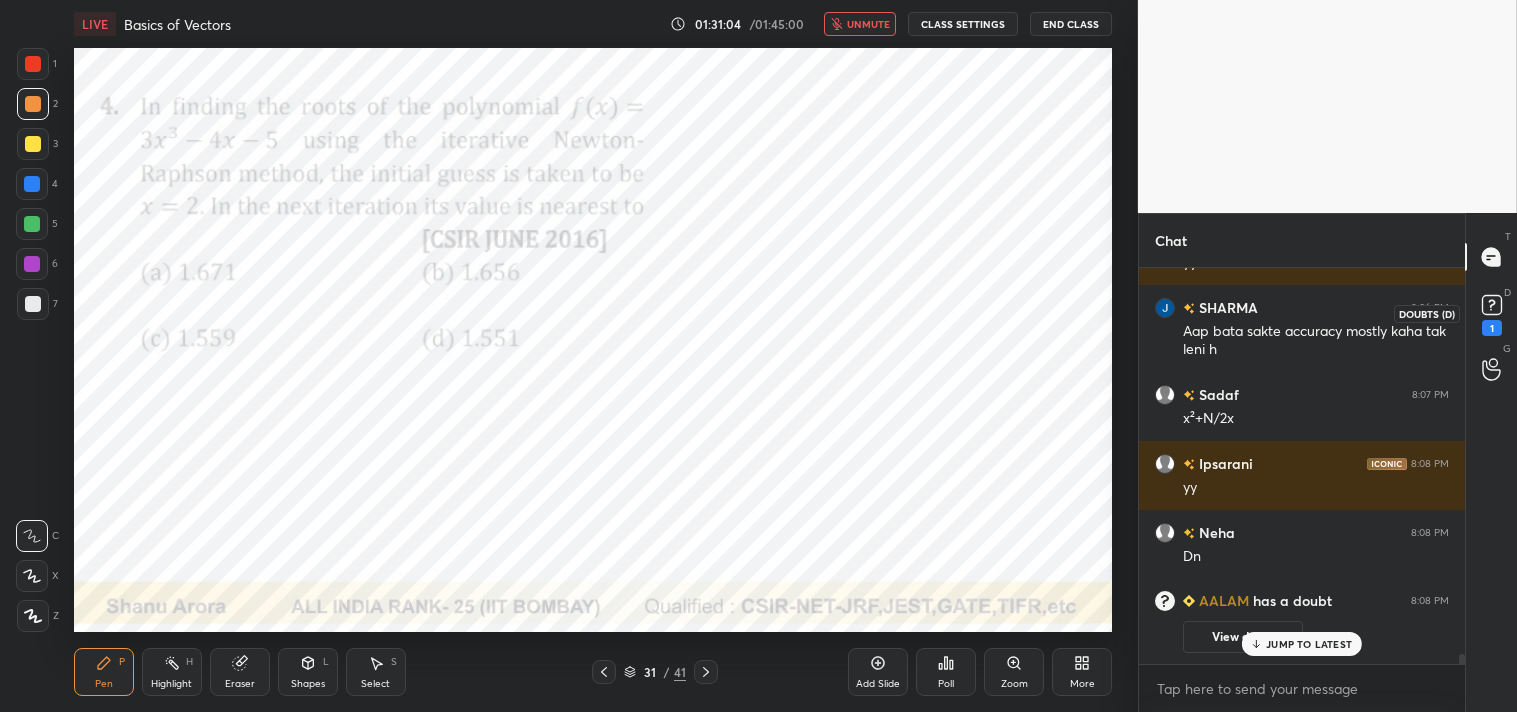 click 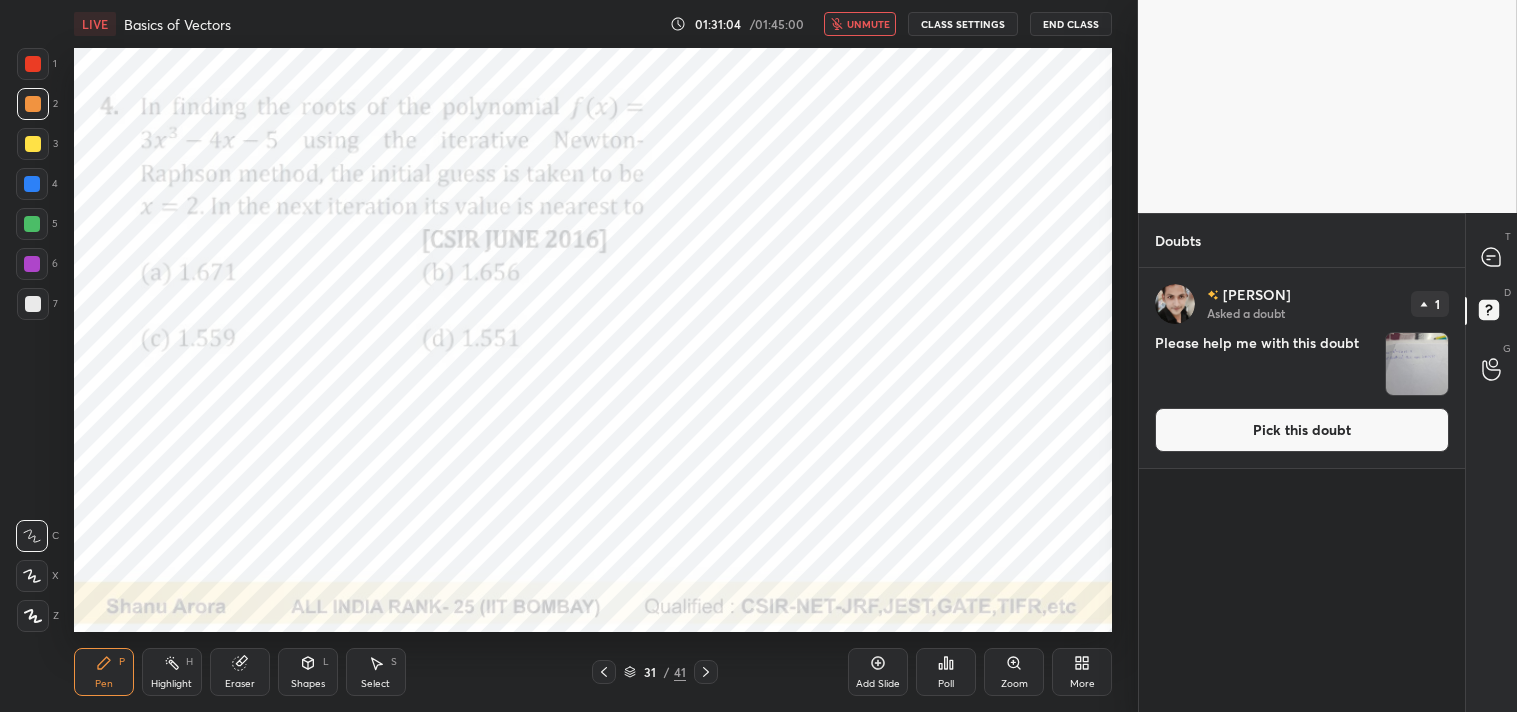 click on "Pick this doubt" at bounding box center [1302, 430] 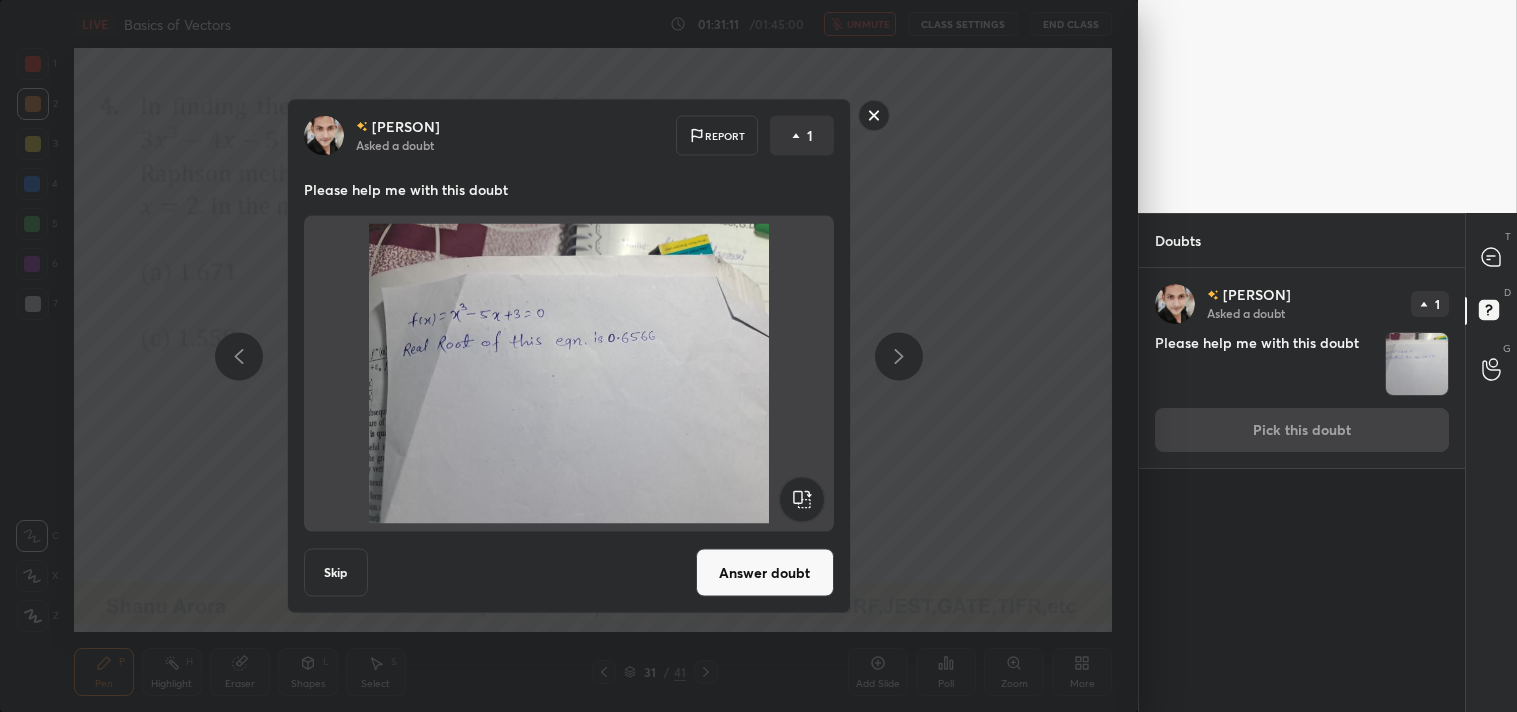 click 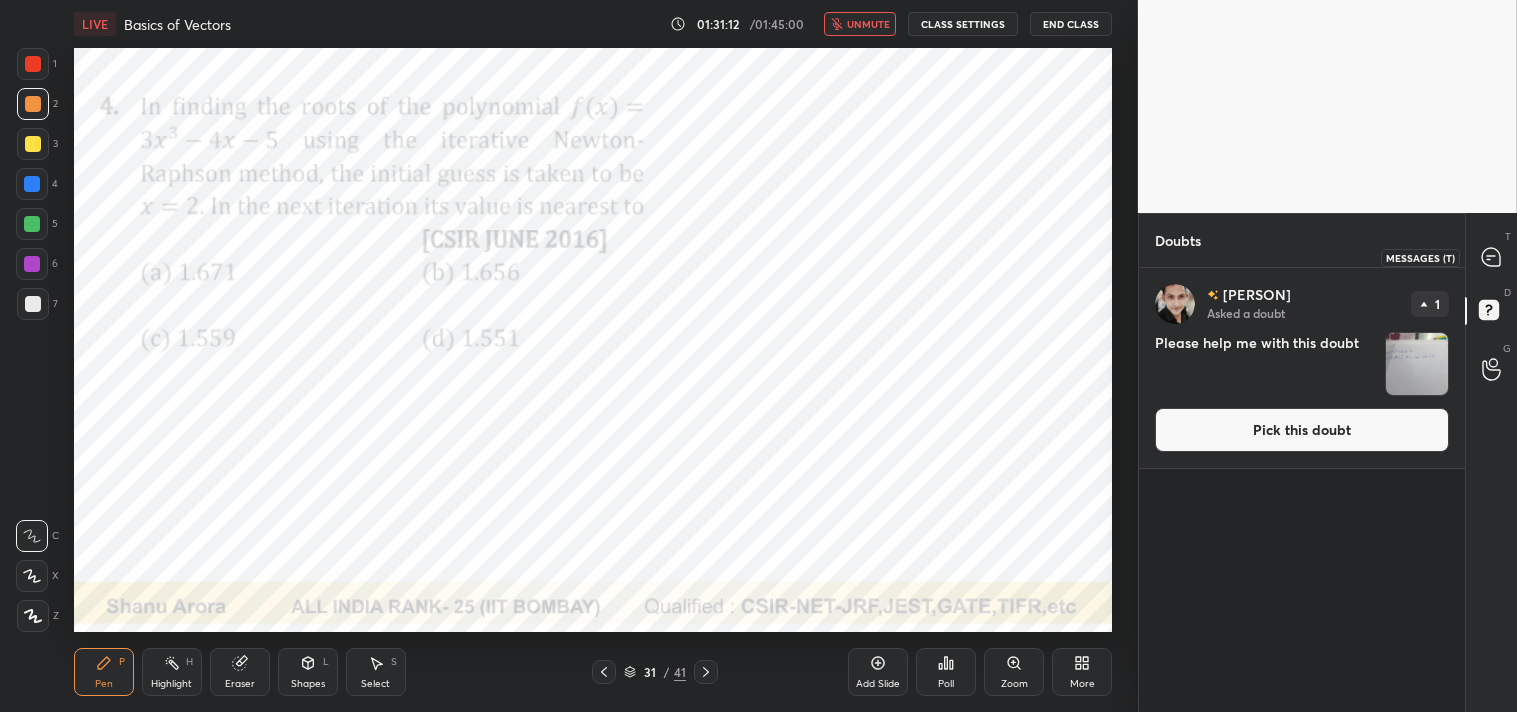 click 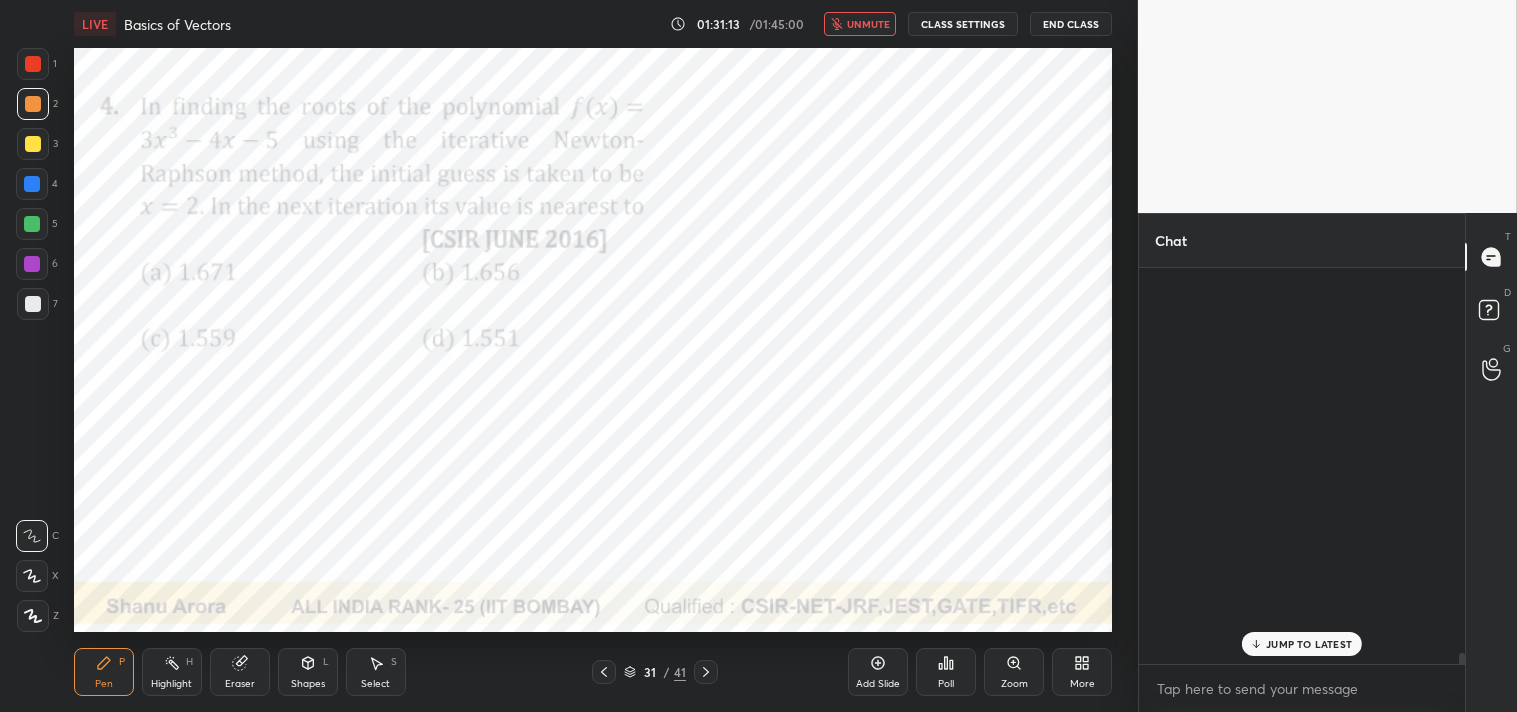 scroll, scrollTop: 13698, scrollLeft: 0, axis: vertical 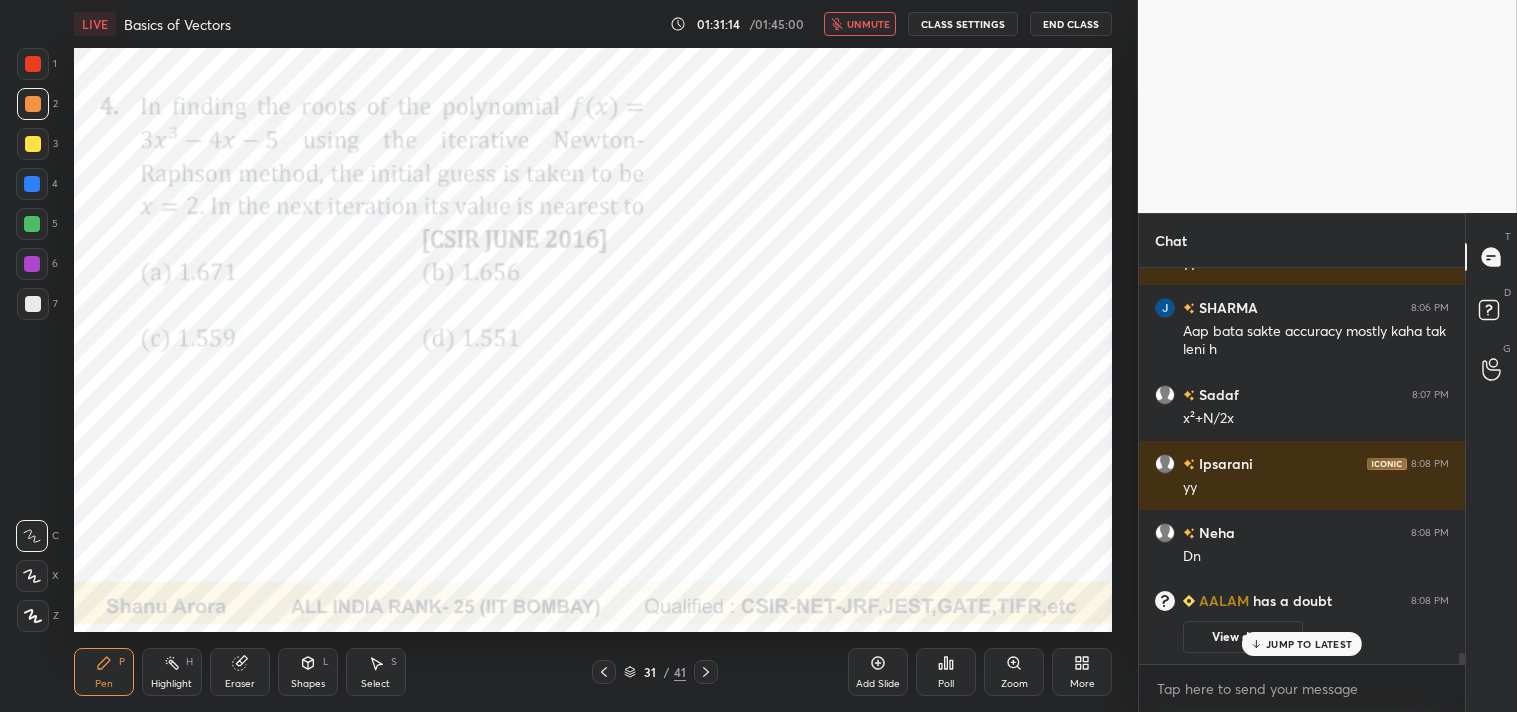 click on "JUMP TO LATEST" at bounding box center (1302, 644) 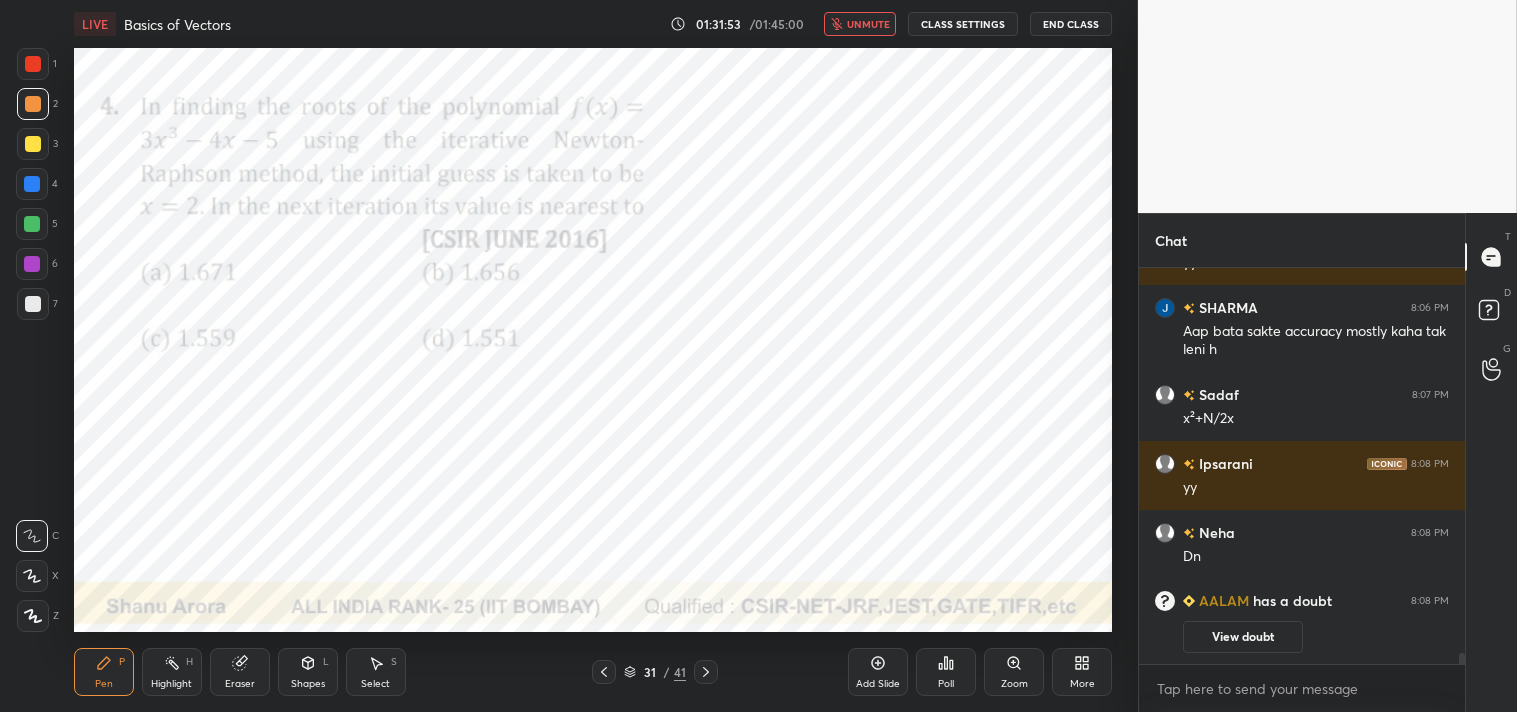 click on "unmute" at bounding box center [868, 24] 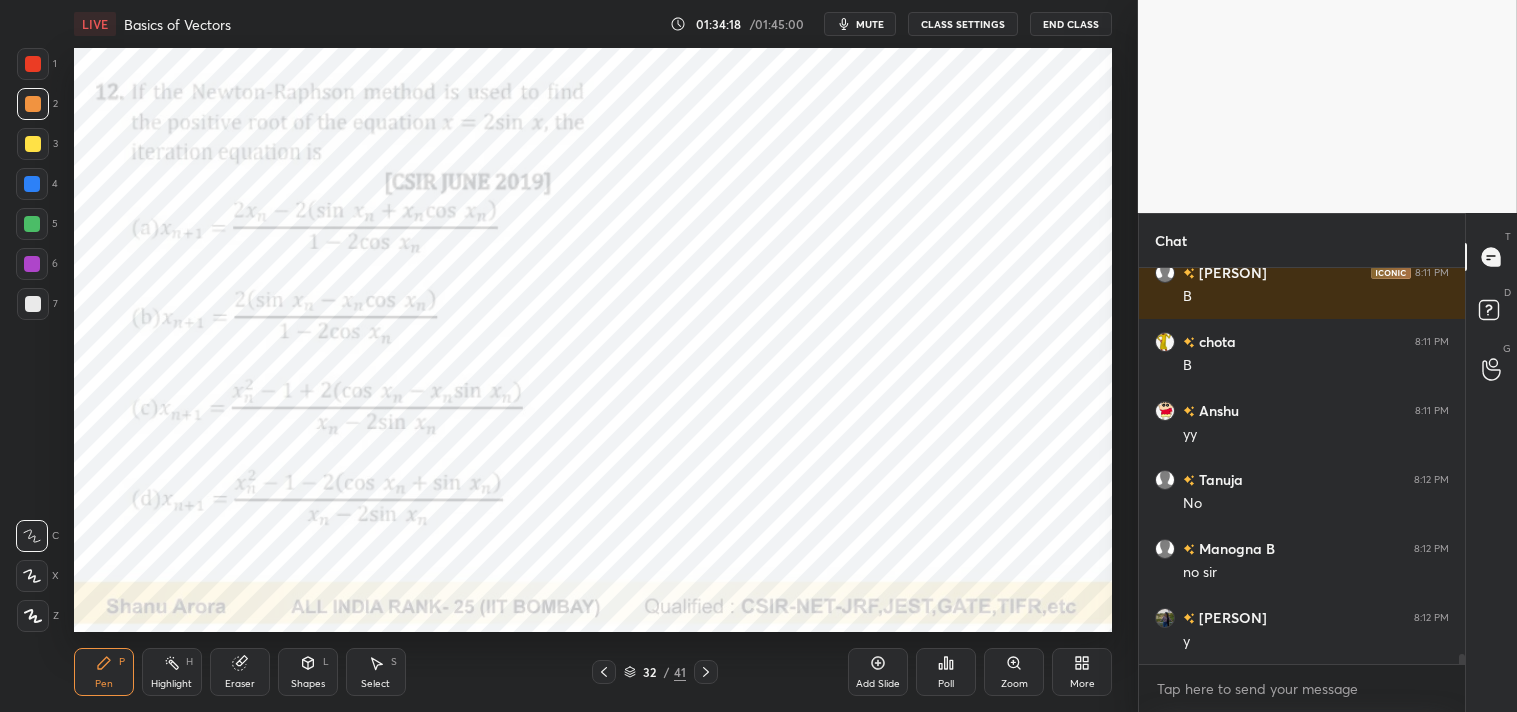 scroll, scrollTop: 14872, scrollLeft: 0, axis: vertical 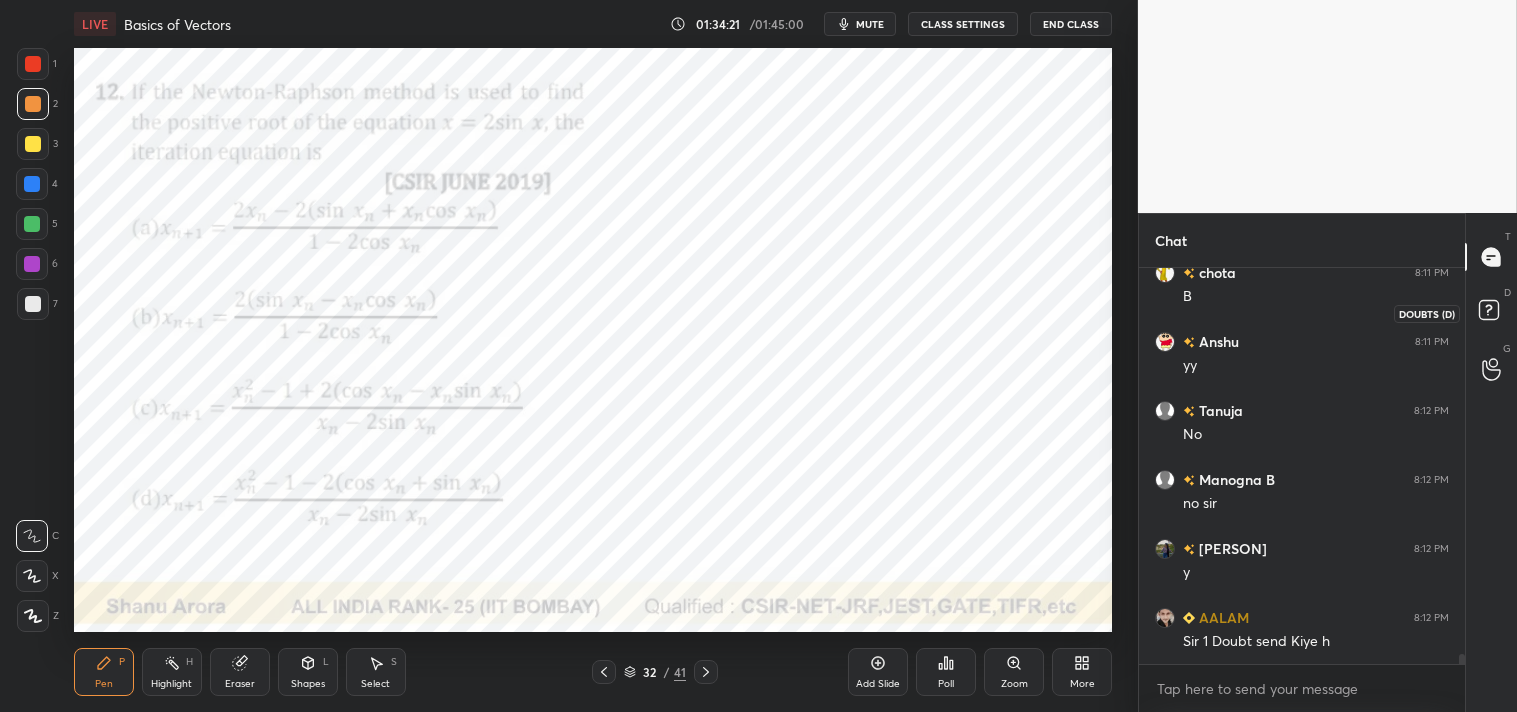 click 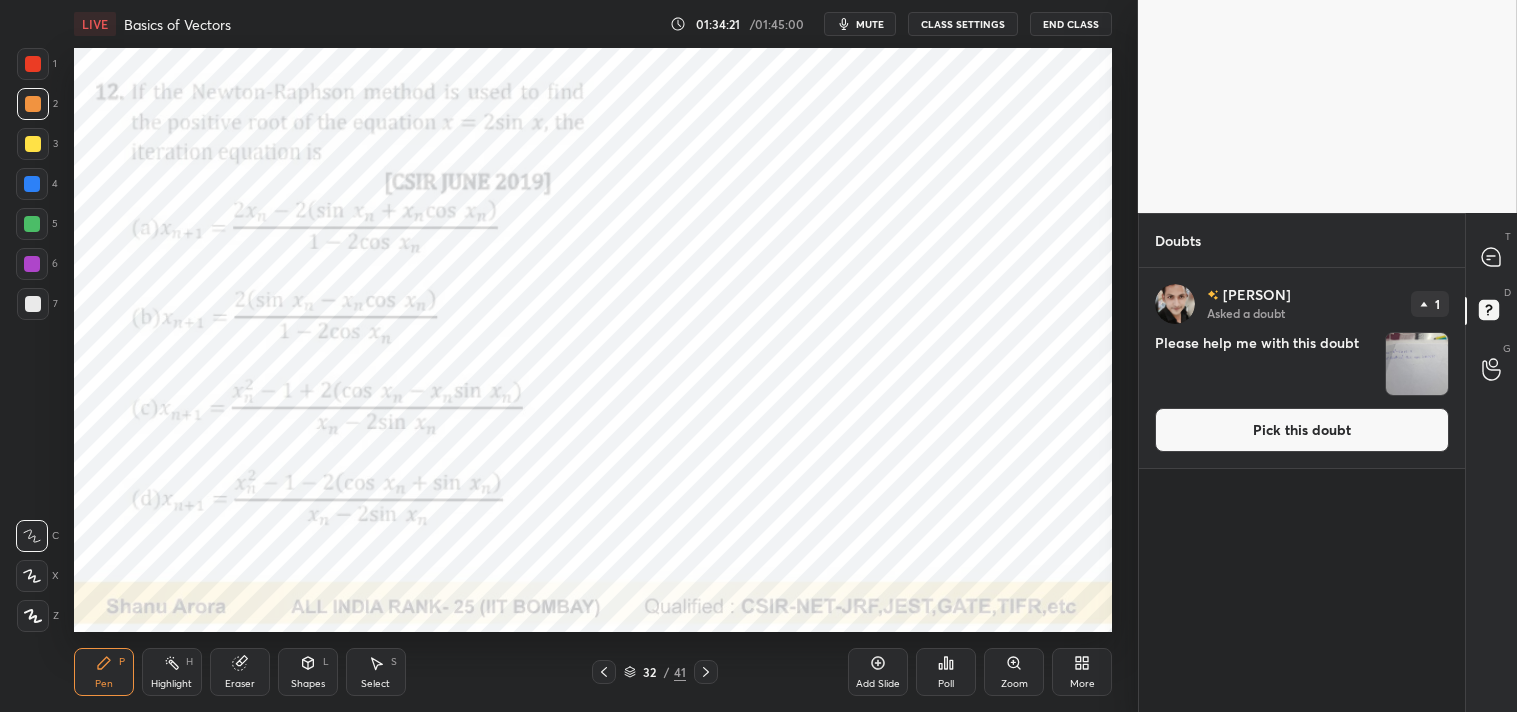 click on "Pick this doubt" at bounding box center [1302, 430] 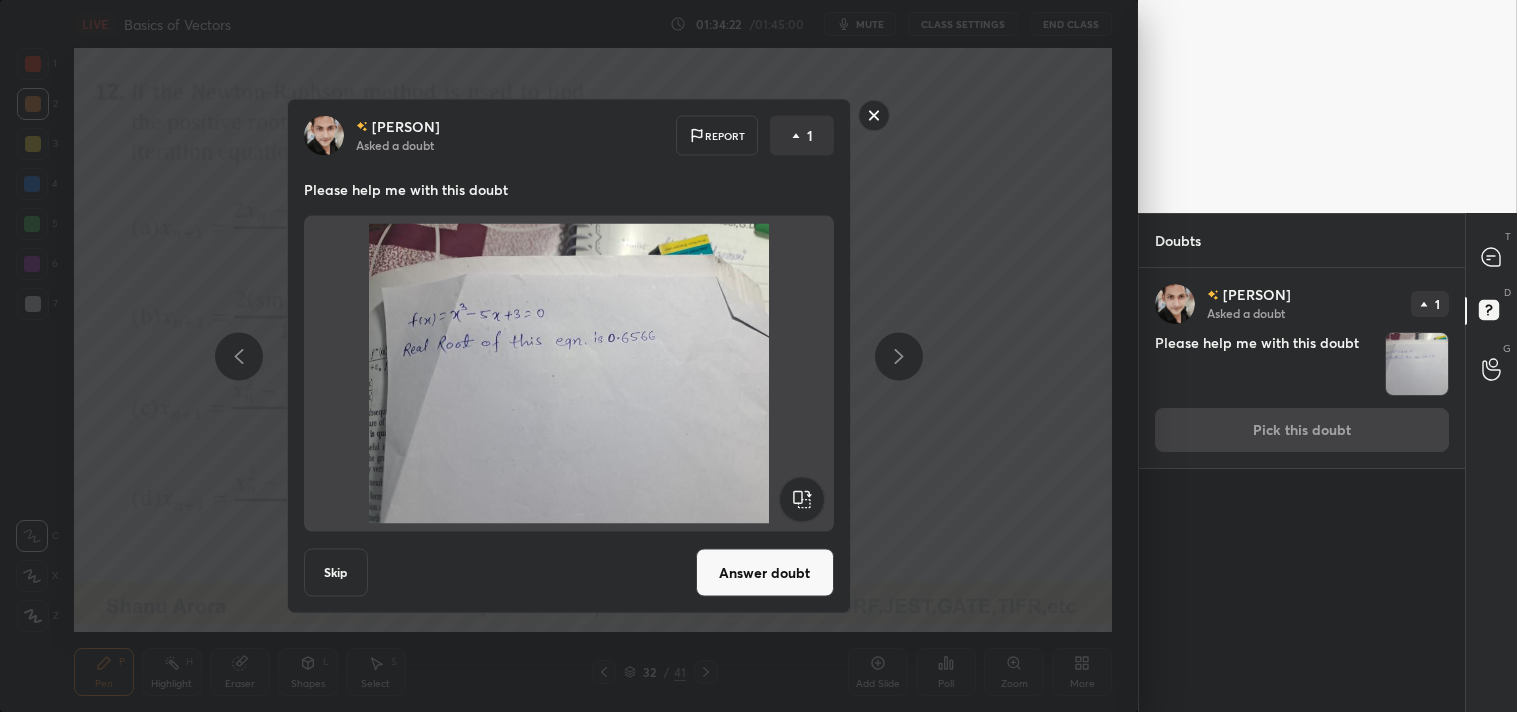 click on "Answer doubt" at bounding box center (765, 573) 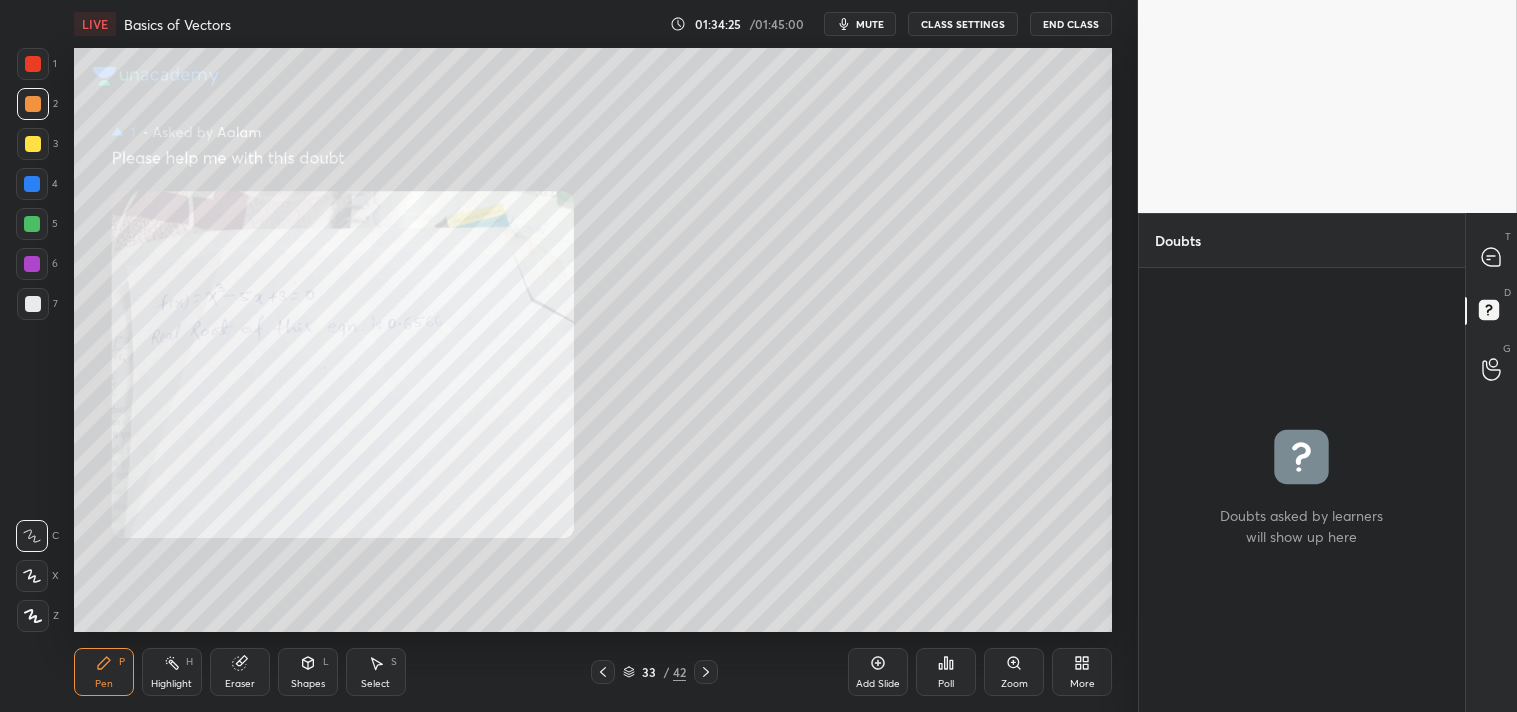 click at bounding box center [1327, 106] 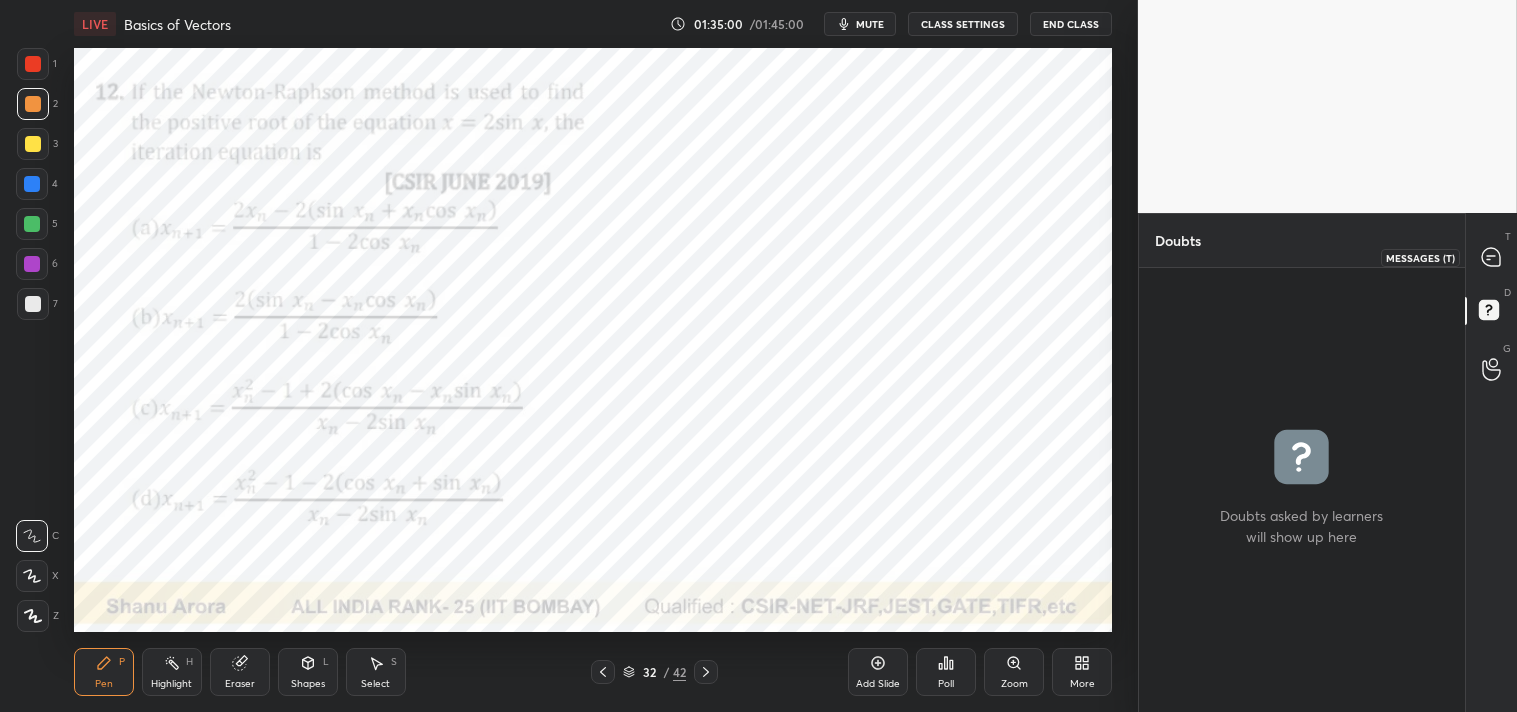click 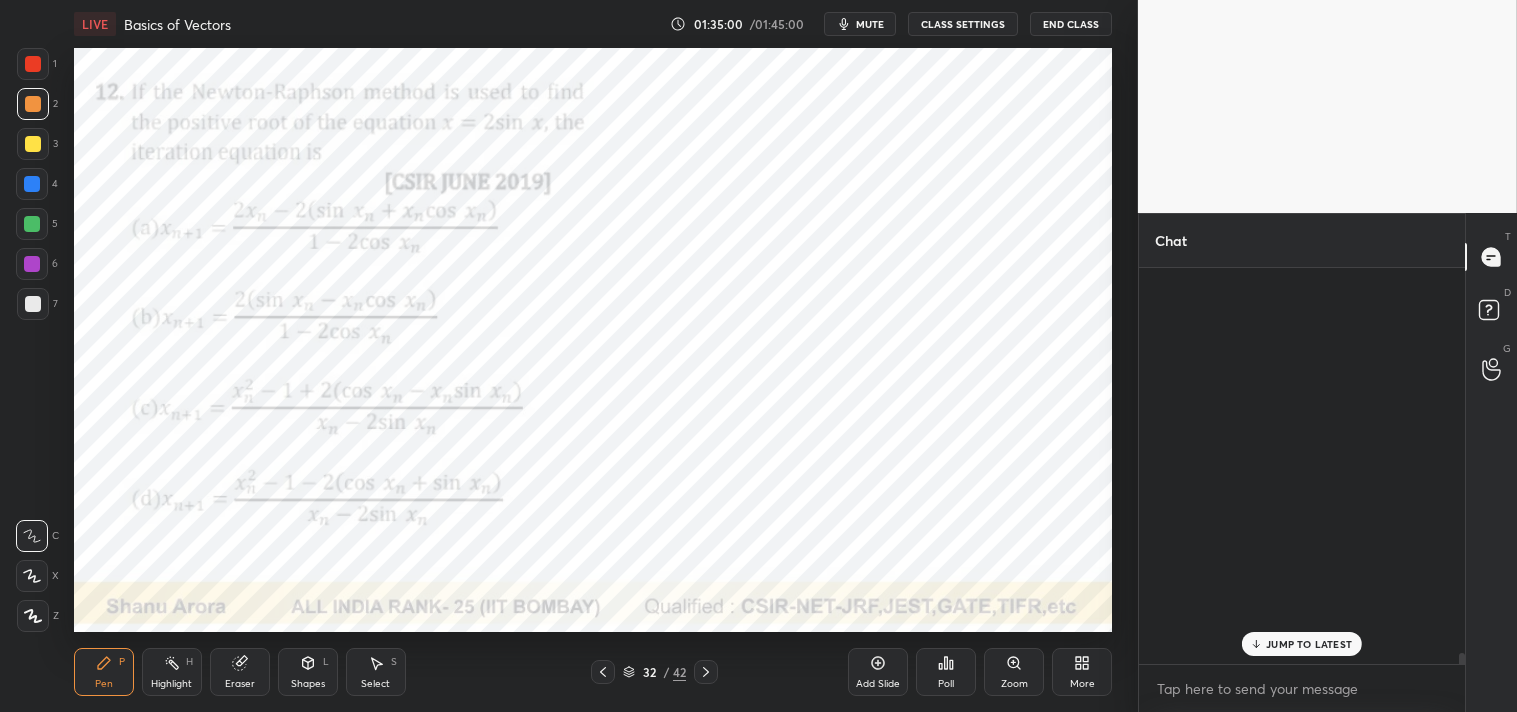scroll, scrollTop: 14766, scrollLeft: 0, axis: vertical 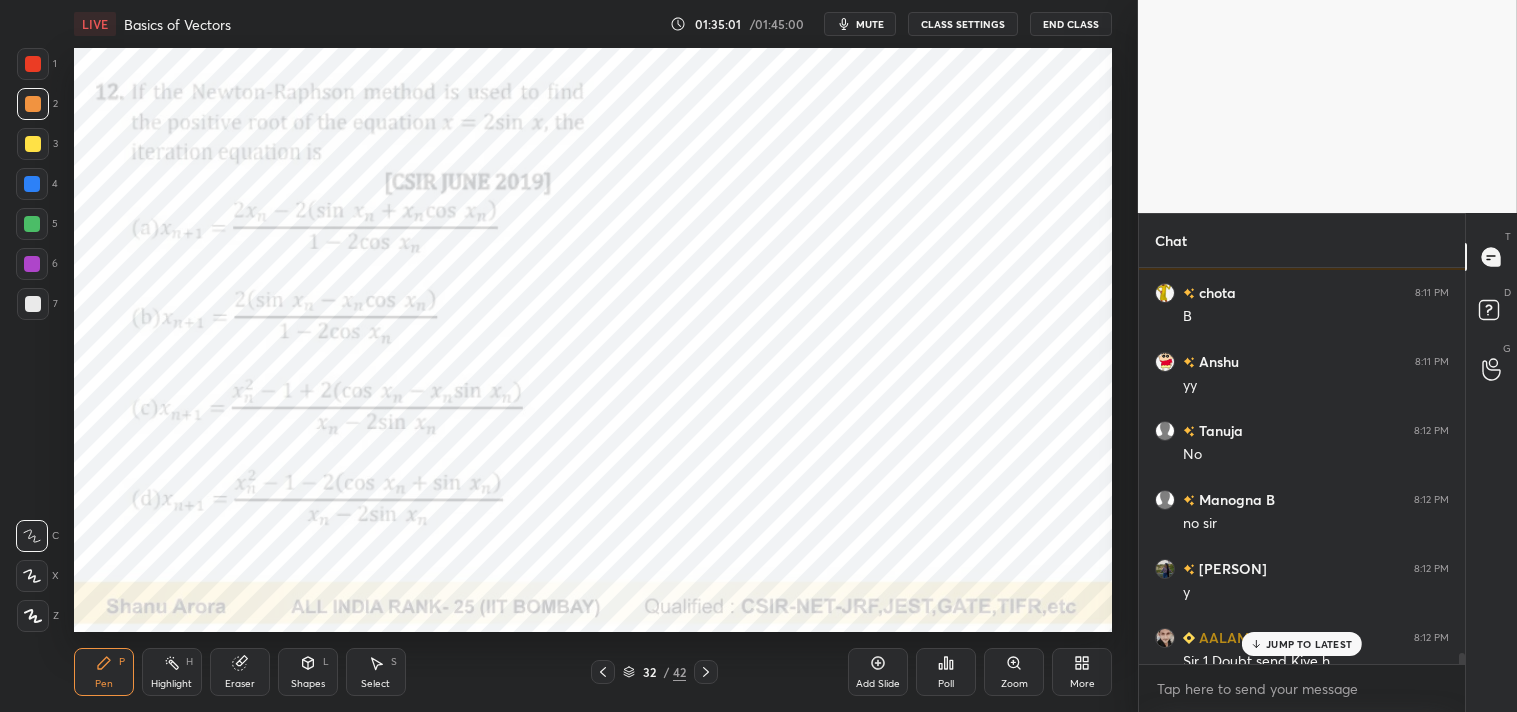 click on "mute" at bounding box center [870, 24] 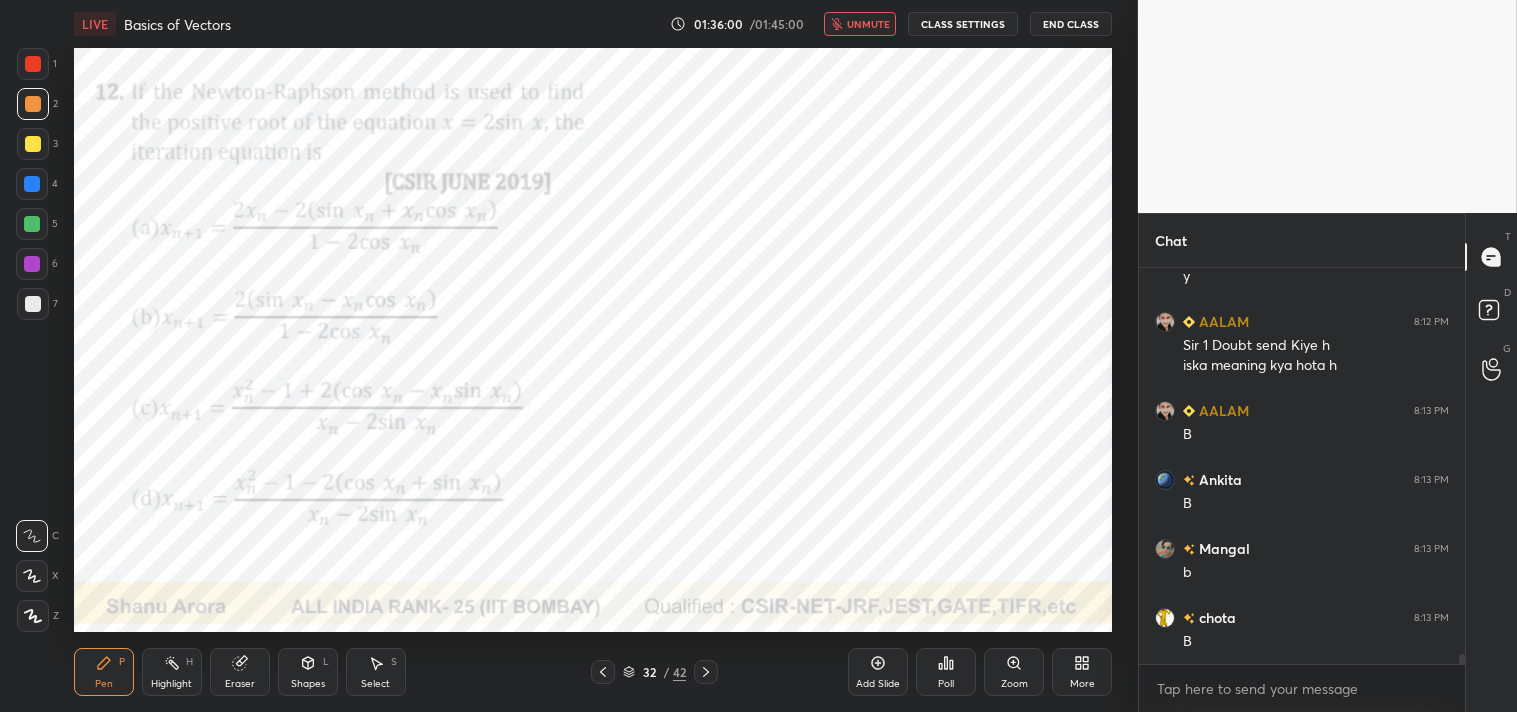 scroll, scrollTop: 15151, scrollLeft: 0, axis: vertical 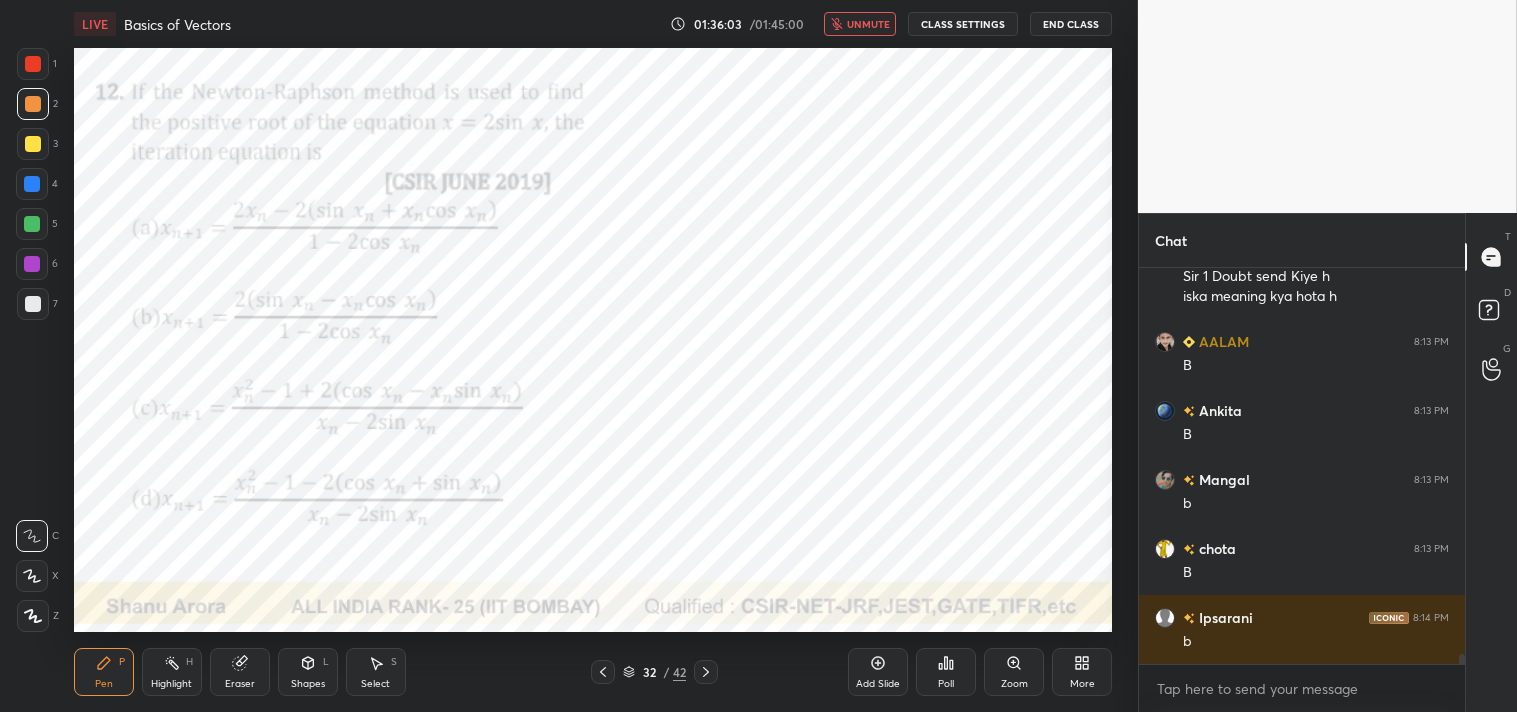 click on "unmute" at bounding box center [860, 24] 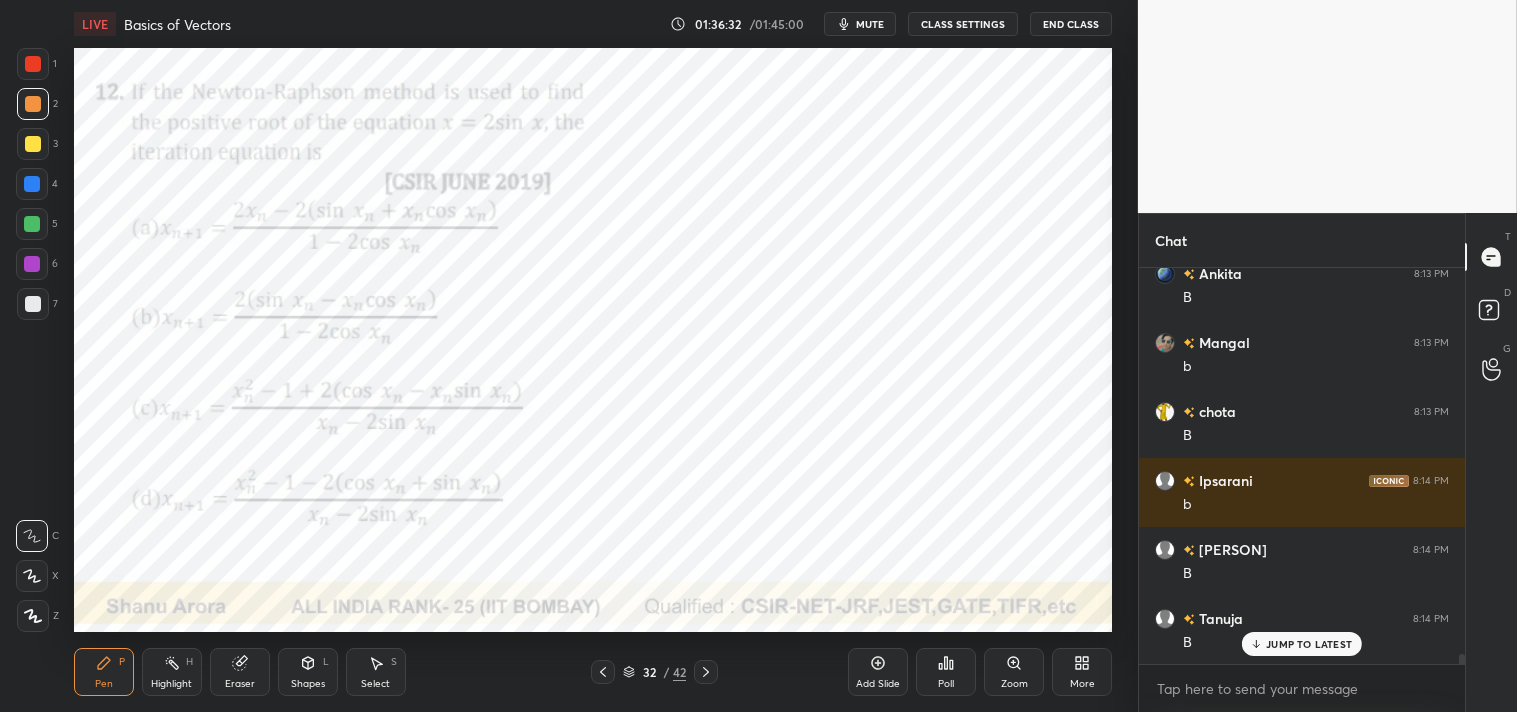 scroll, scrollTop: 15357, scrollLeft: 0, axis: vertical 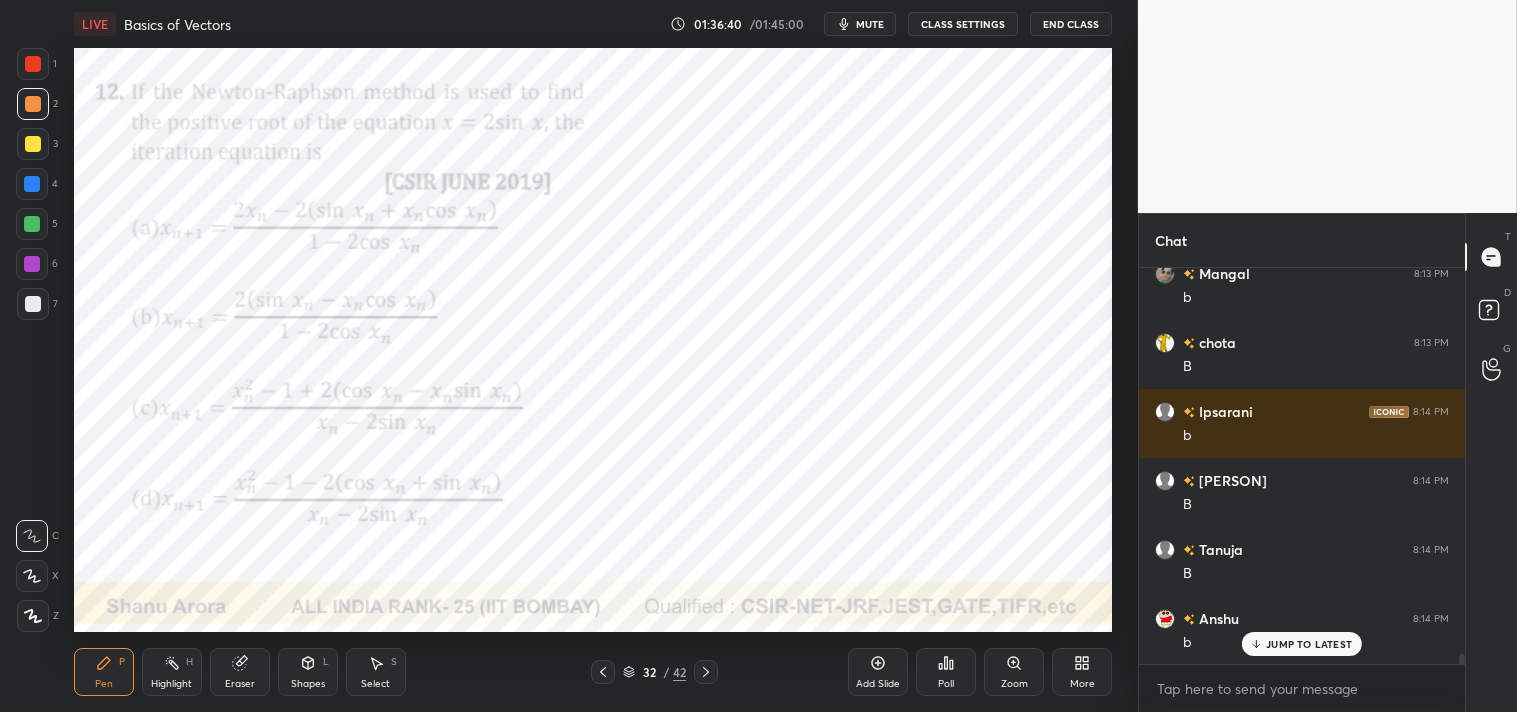 click on "Eraser" at bounding box center [240, 684] 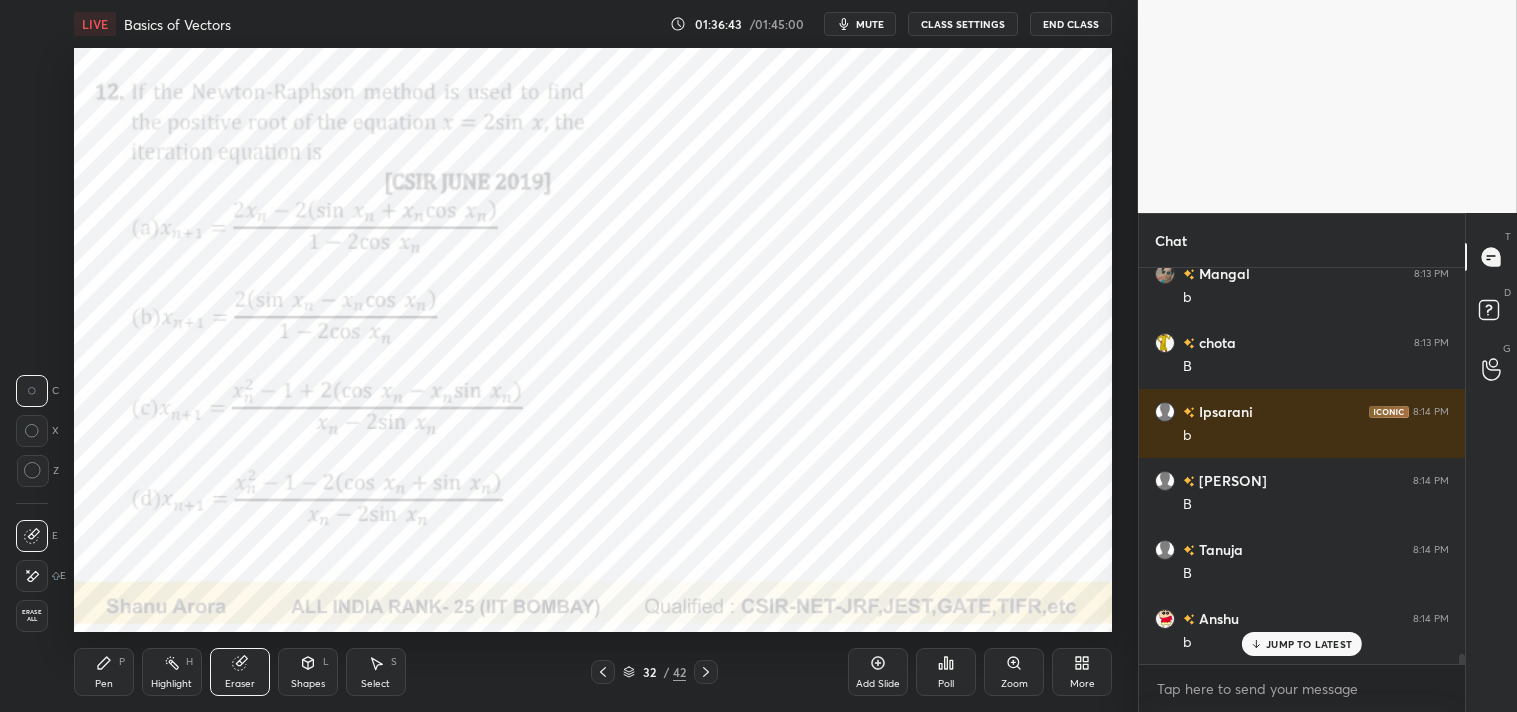 click 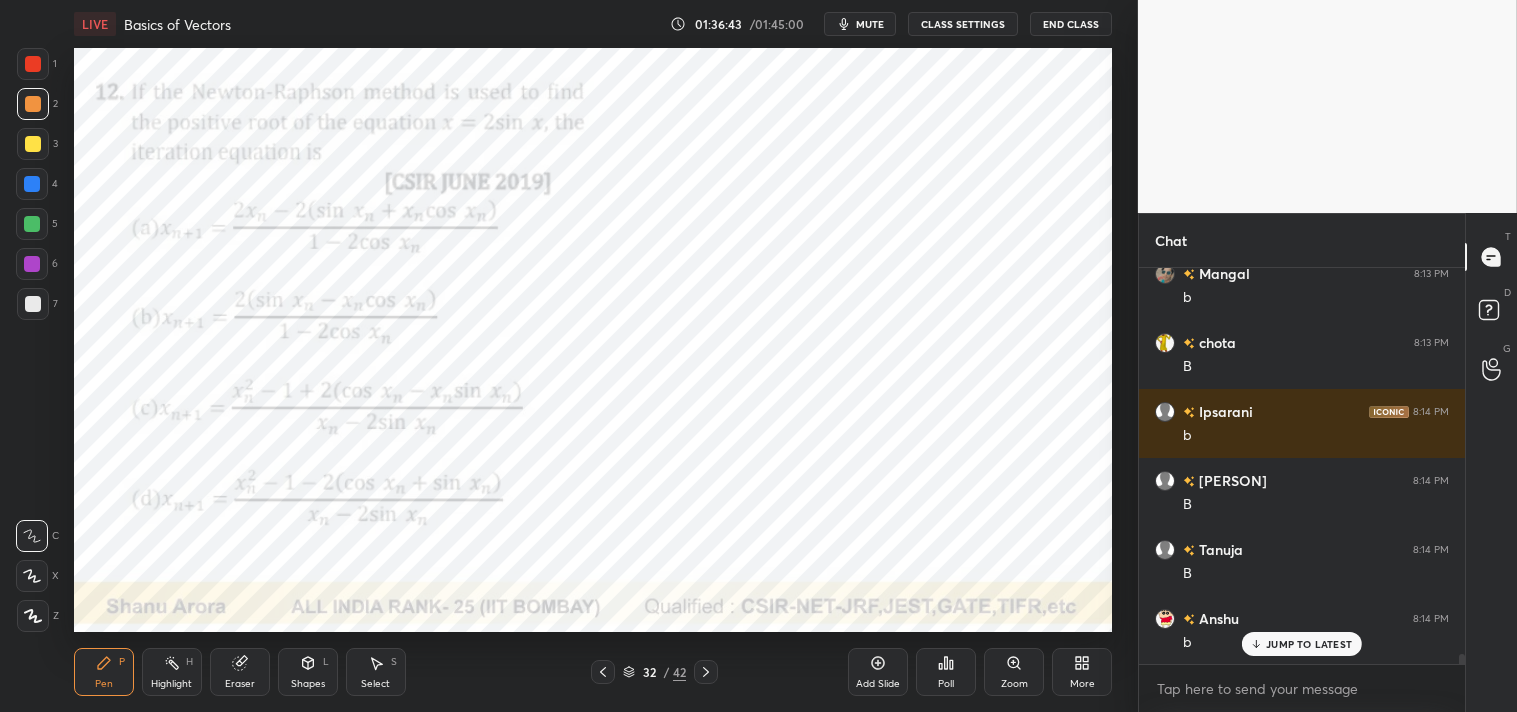 click 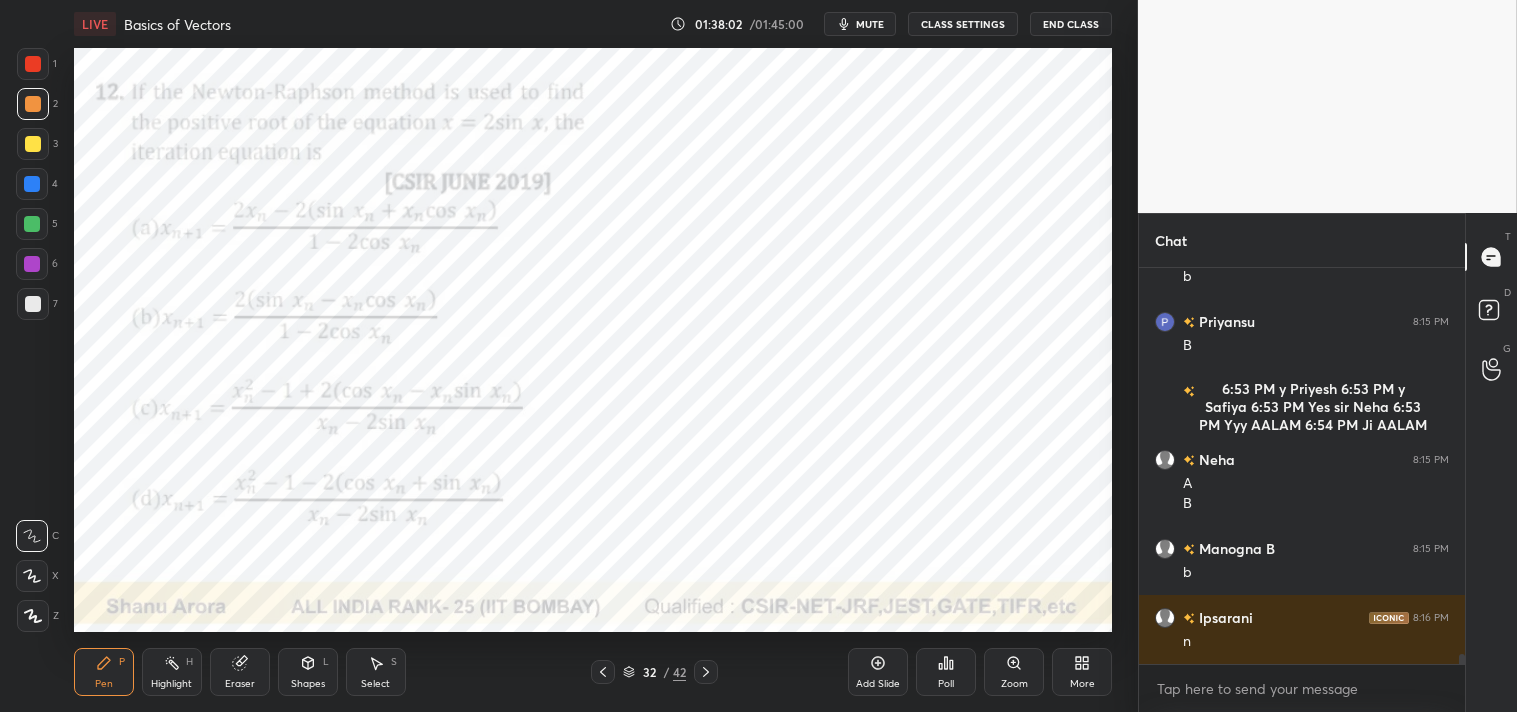 scroll, scrollTop: 15792, scrollLeft: 0, axis: vertical 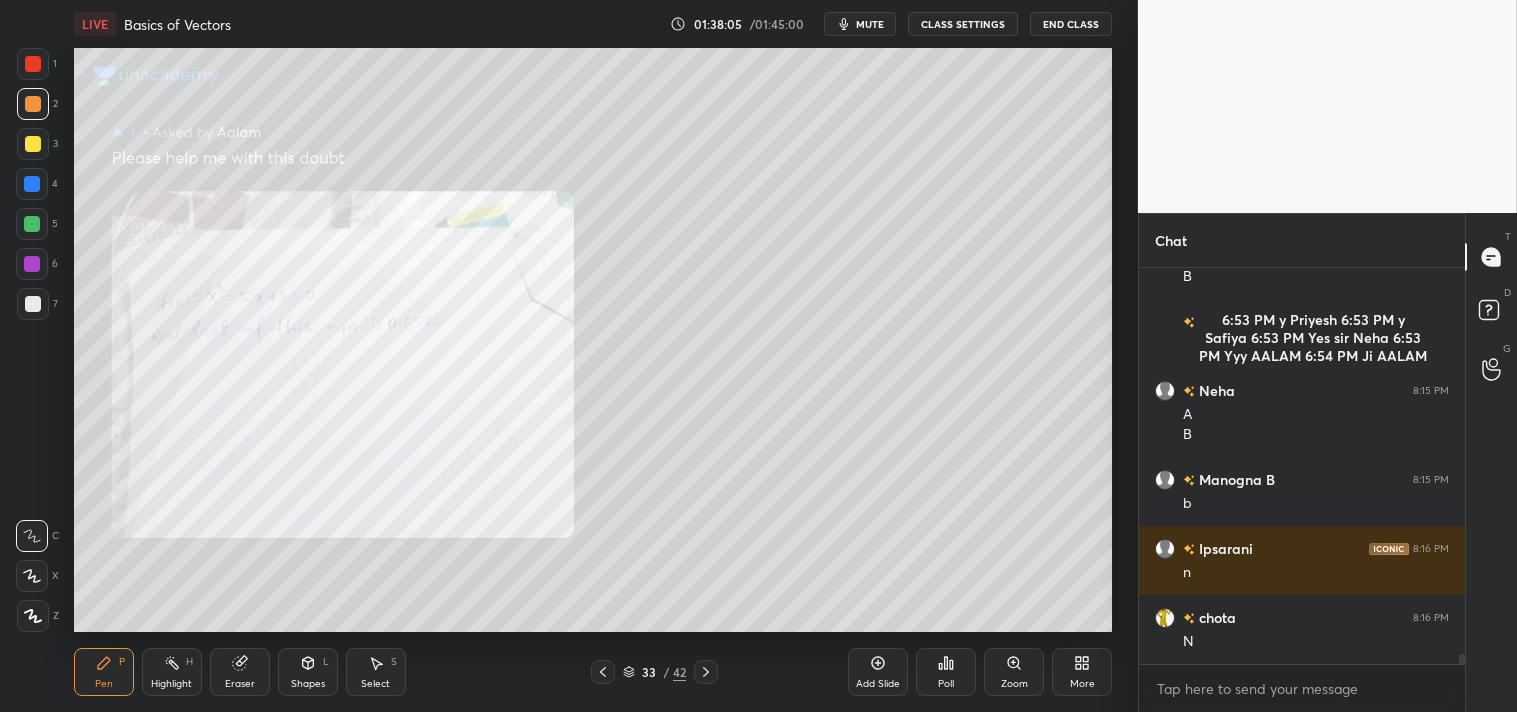 click on "Zoom" at bounding box center (1014, 684) 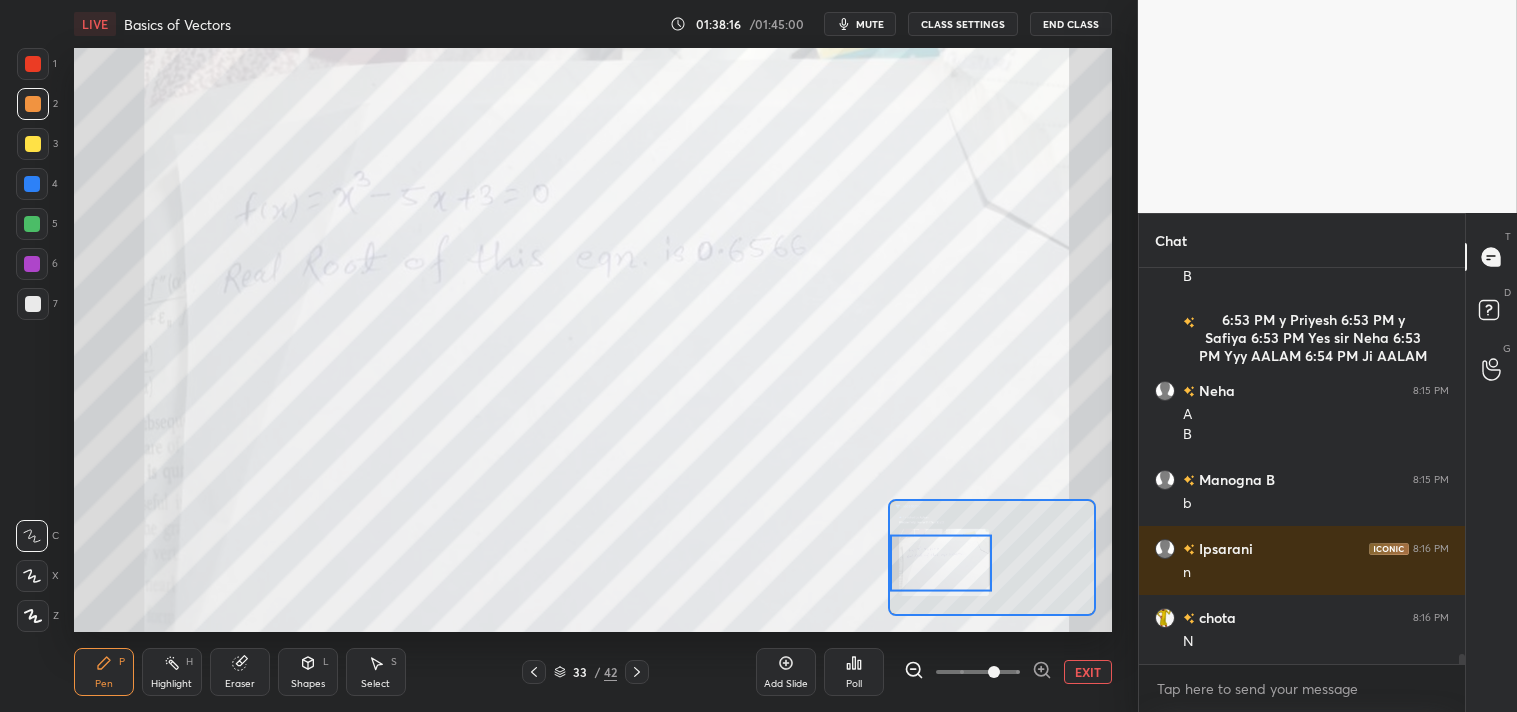 click at bounding box center [32, 184] 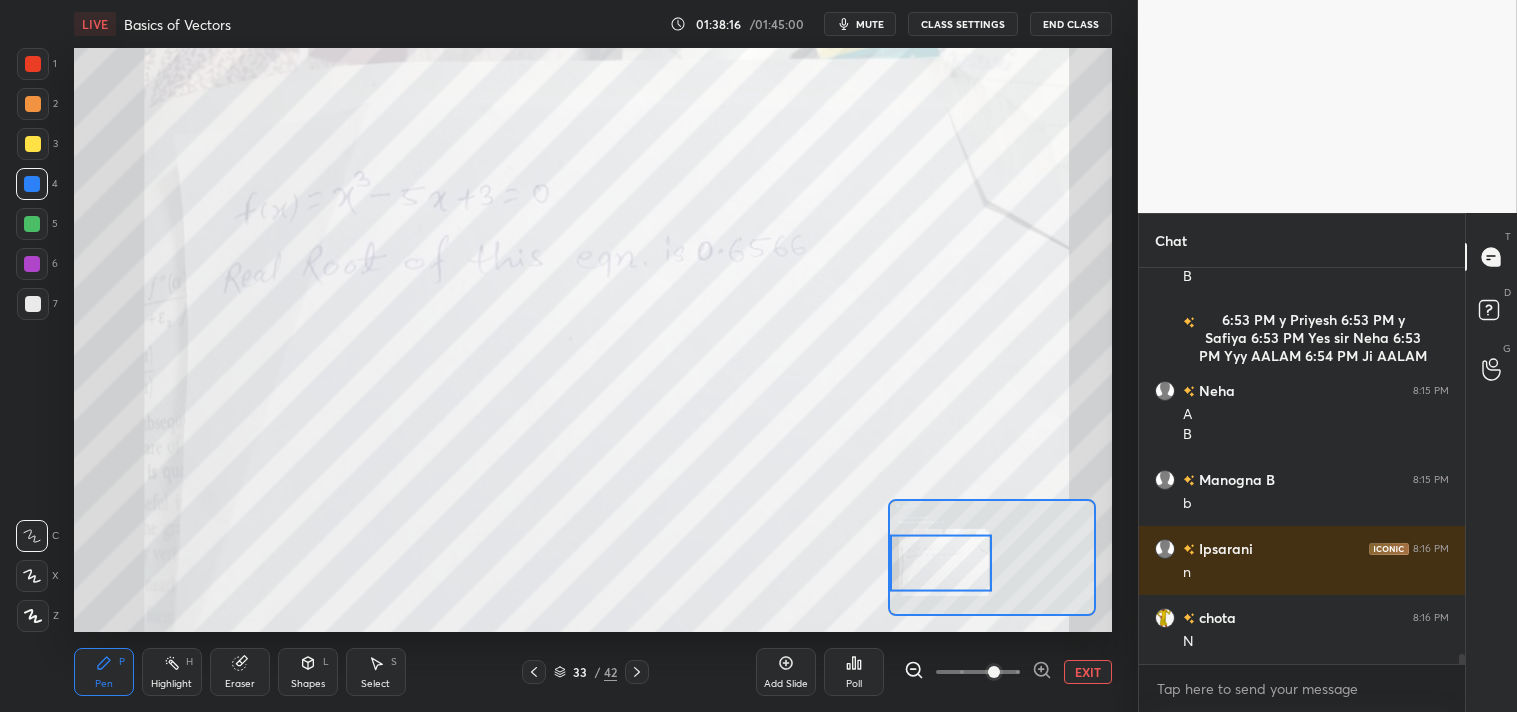 click at bounding box center (32, 184) 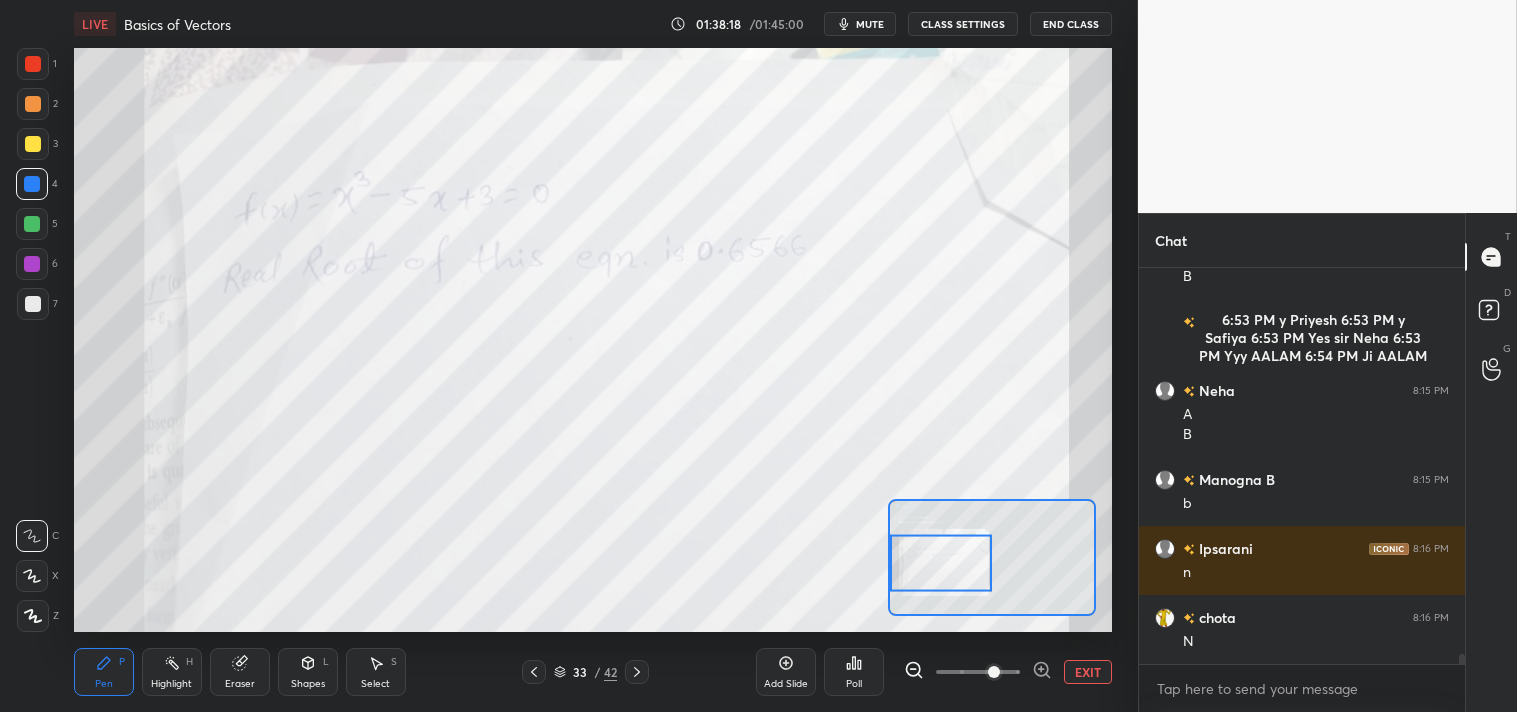 click at bounding box center [33, 304] 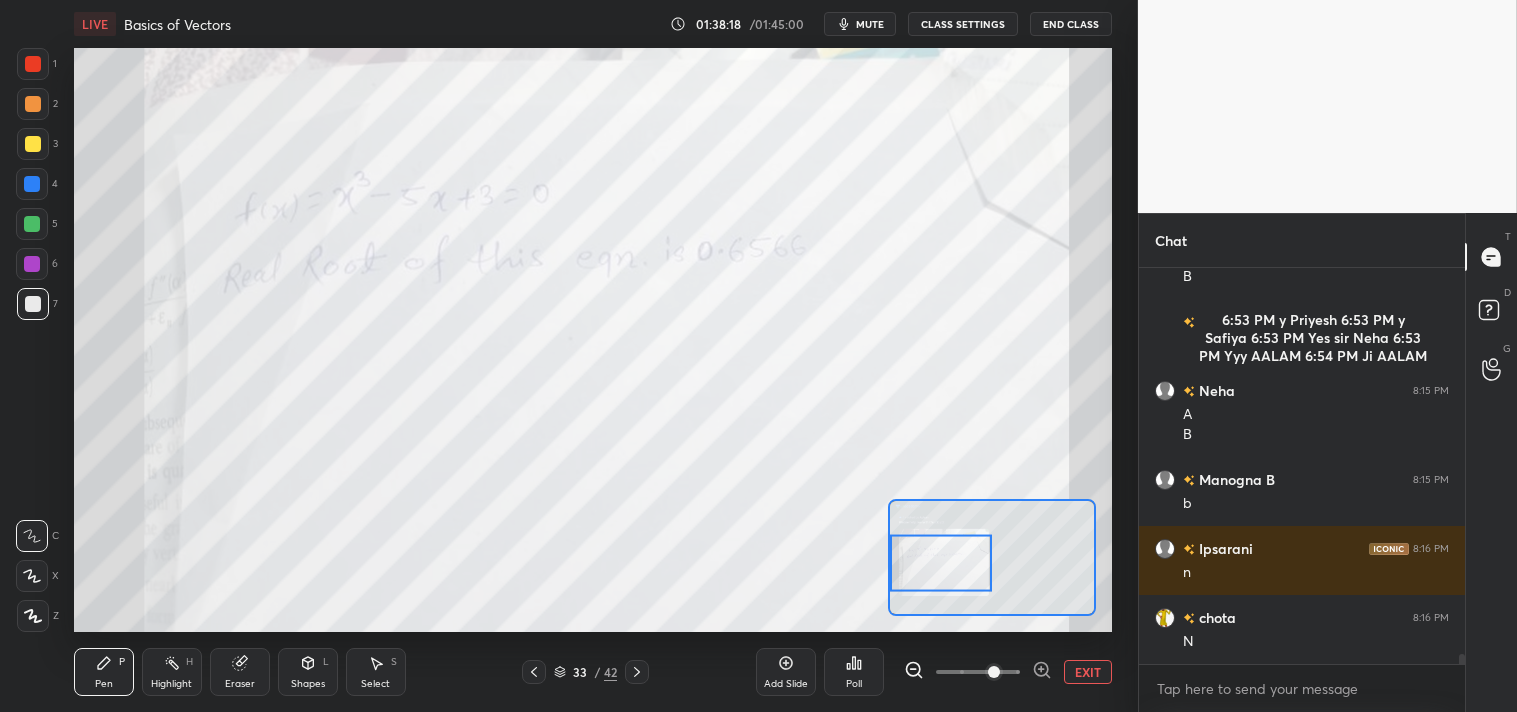 click at bounding box center (33, 304) 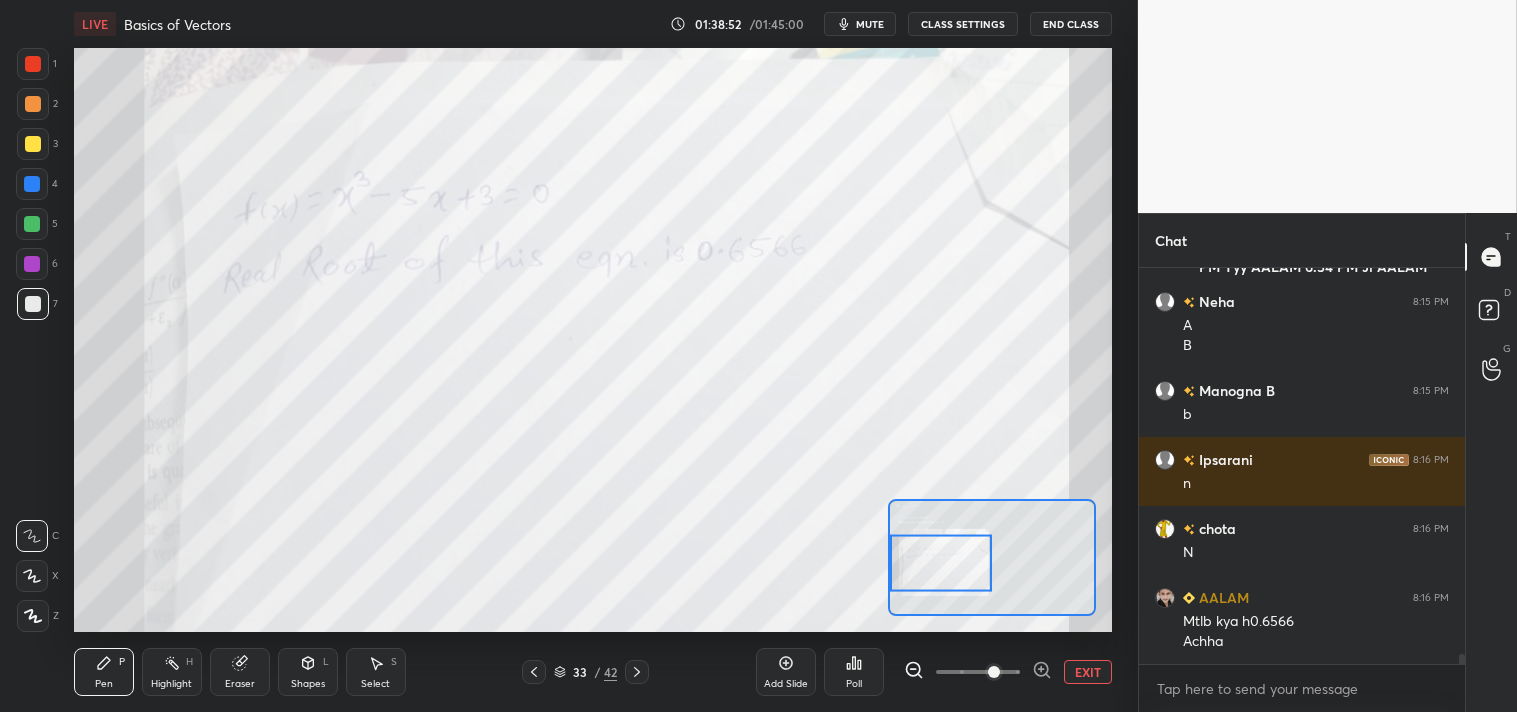 scroll, scrollTop: 15950, scrollLeft: 0, axis: vertical 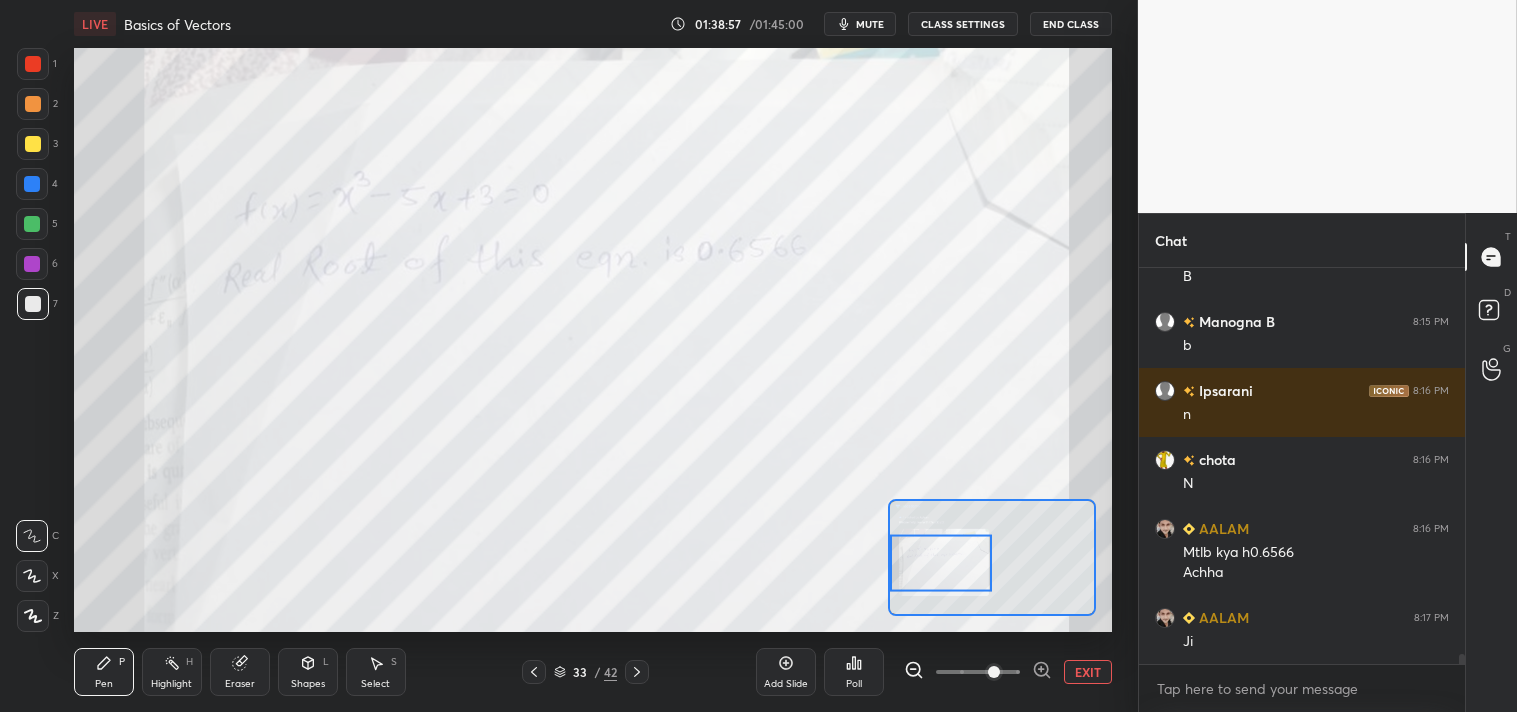 click on "EXIT" at bounding box center (1088, 672) 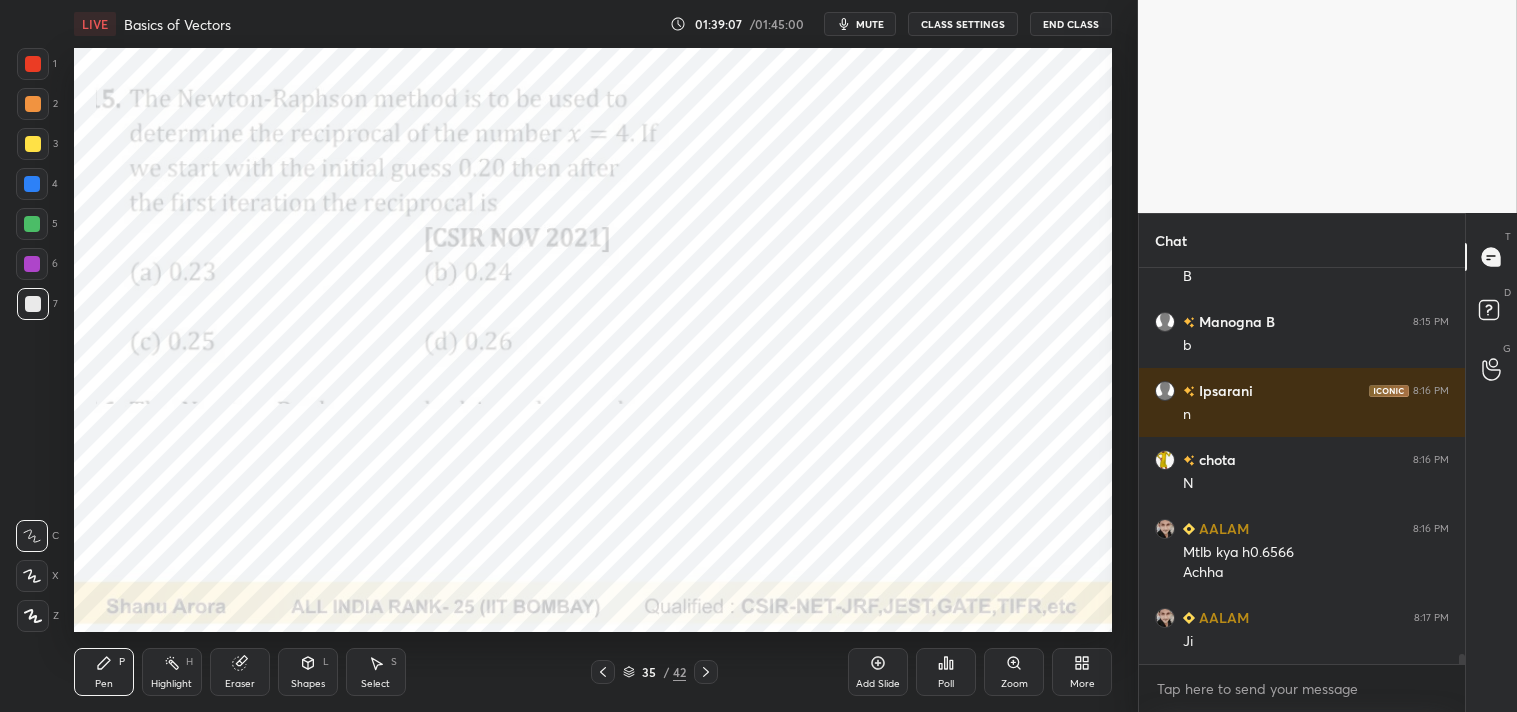 click at bounding box center (33, 64) 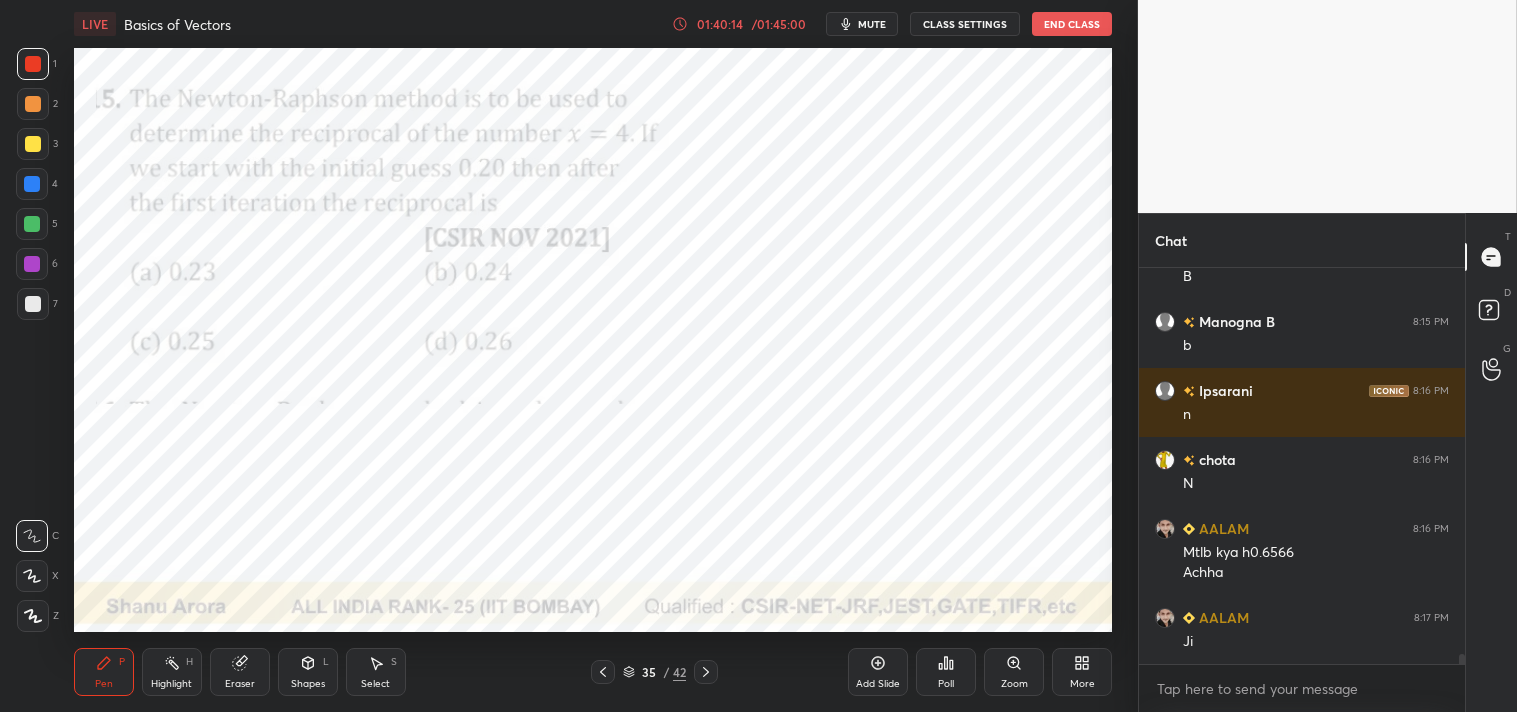 click 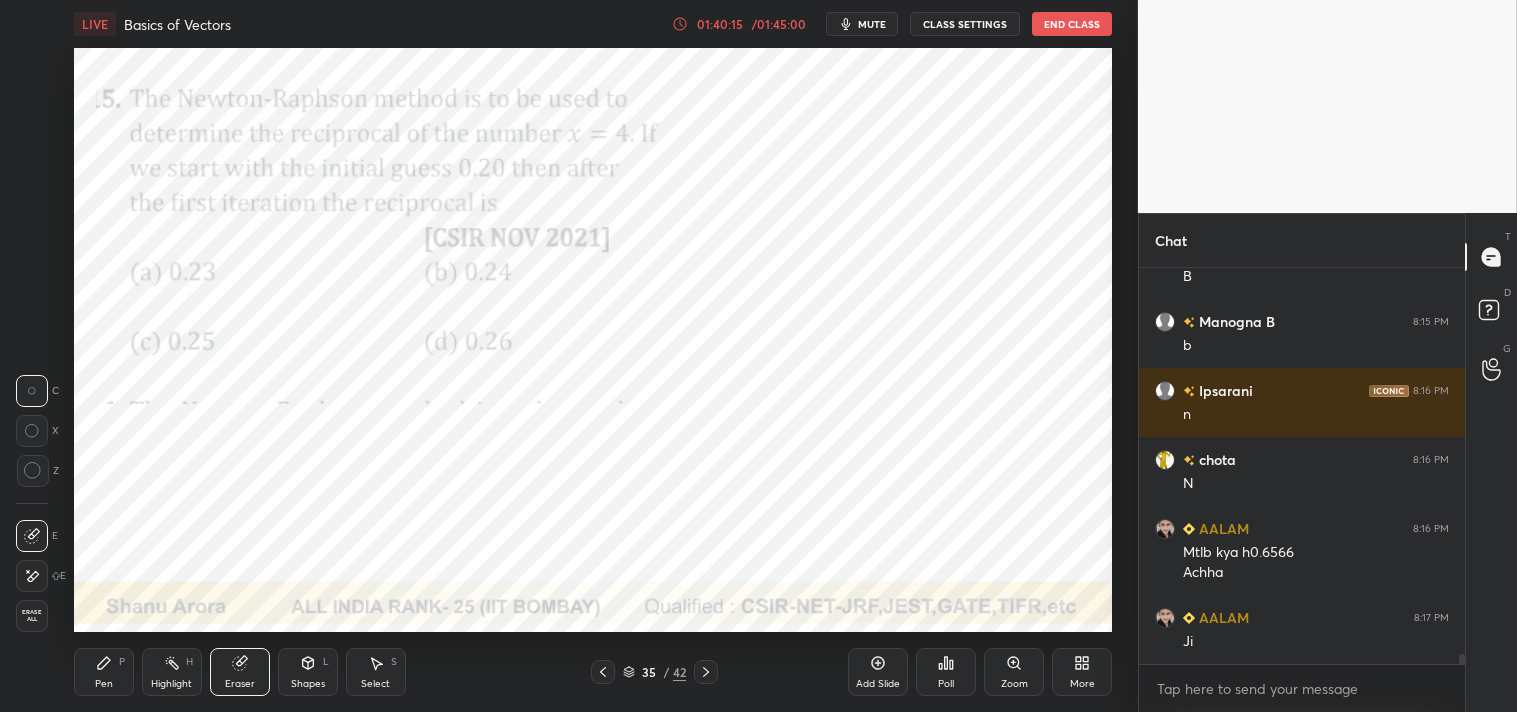 click 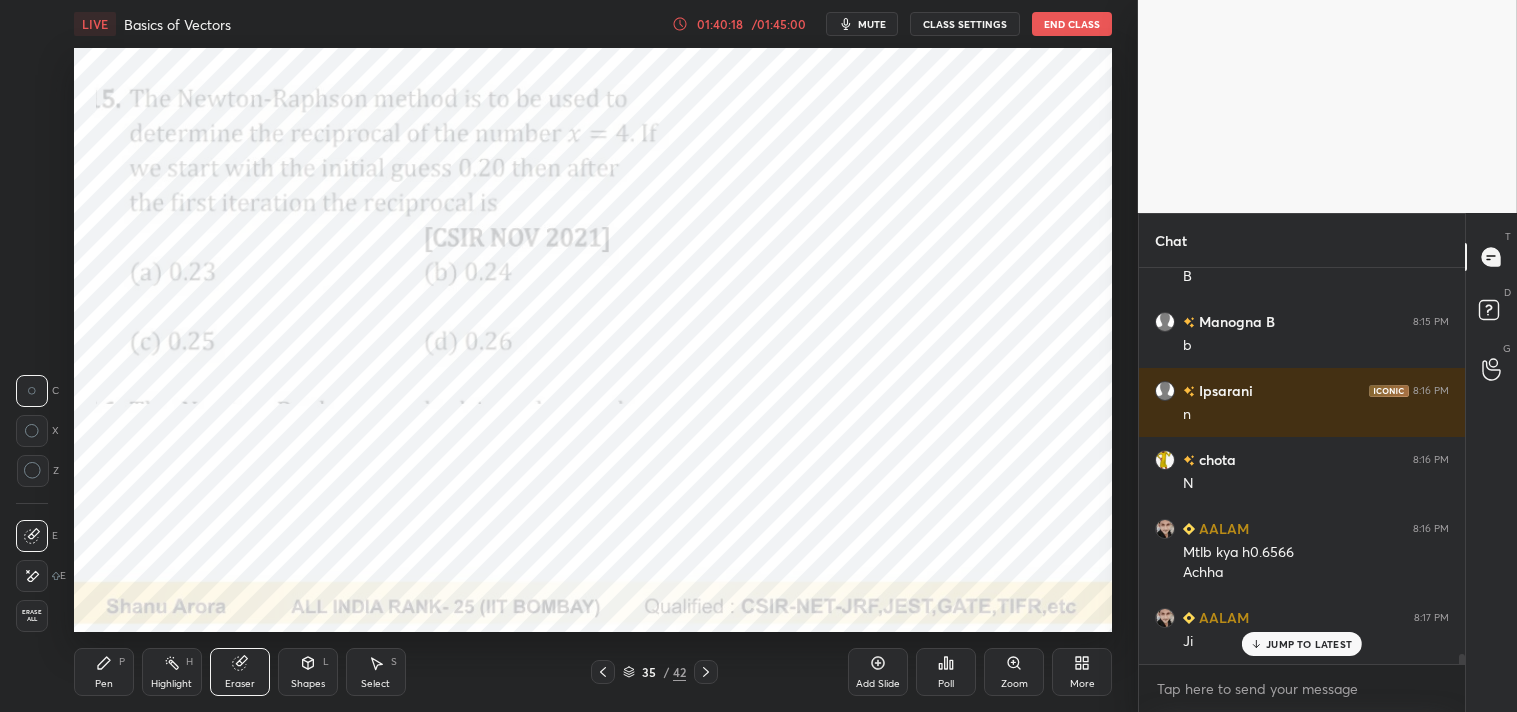 scroll, scrollTop: 16018, scrollLeft: 0, axis: vertical 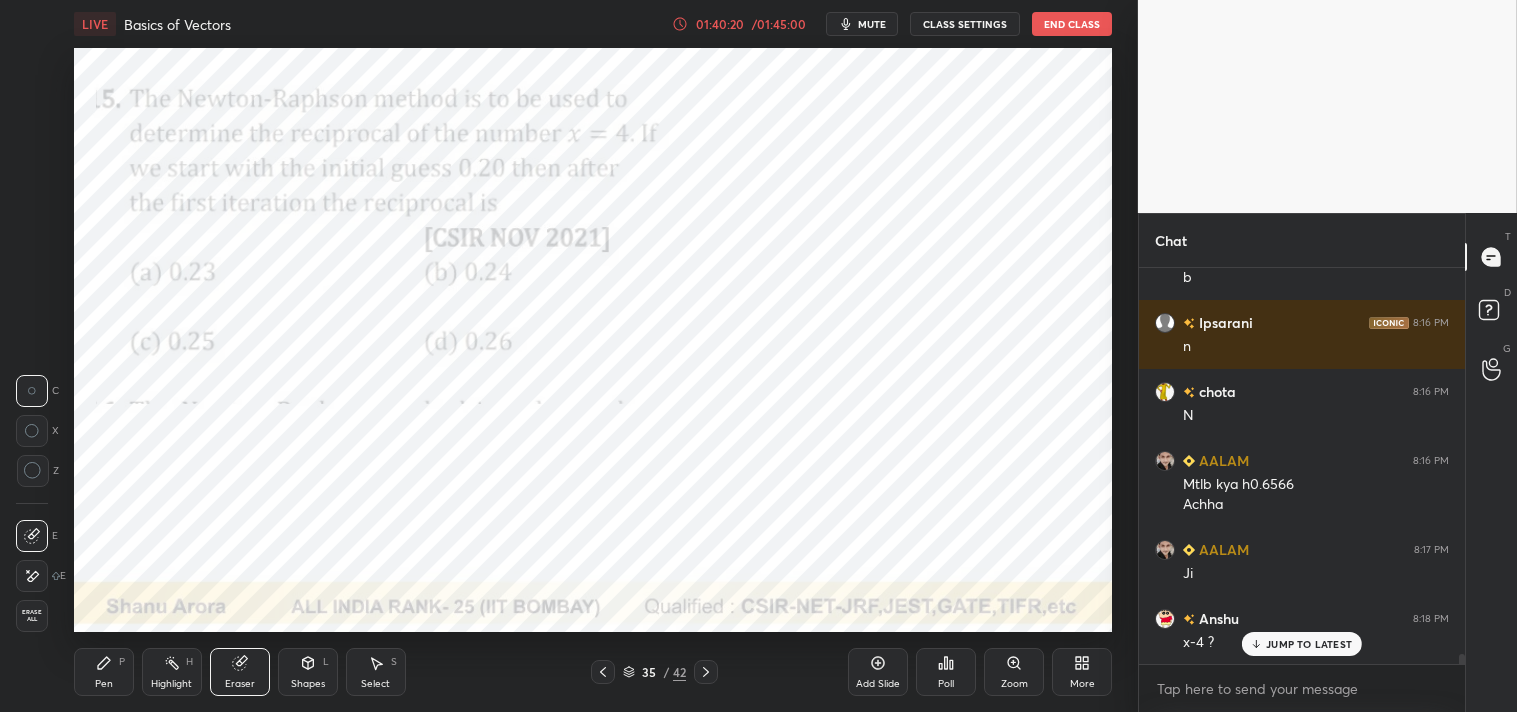 click 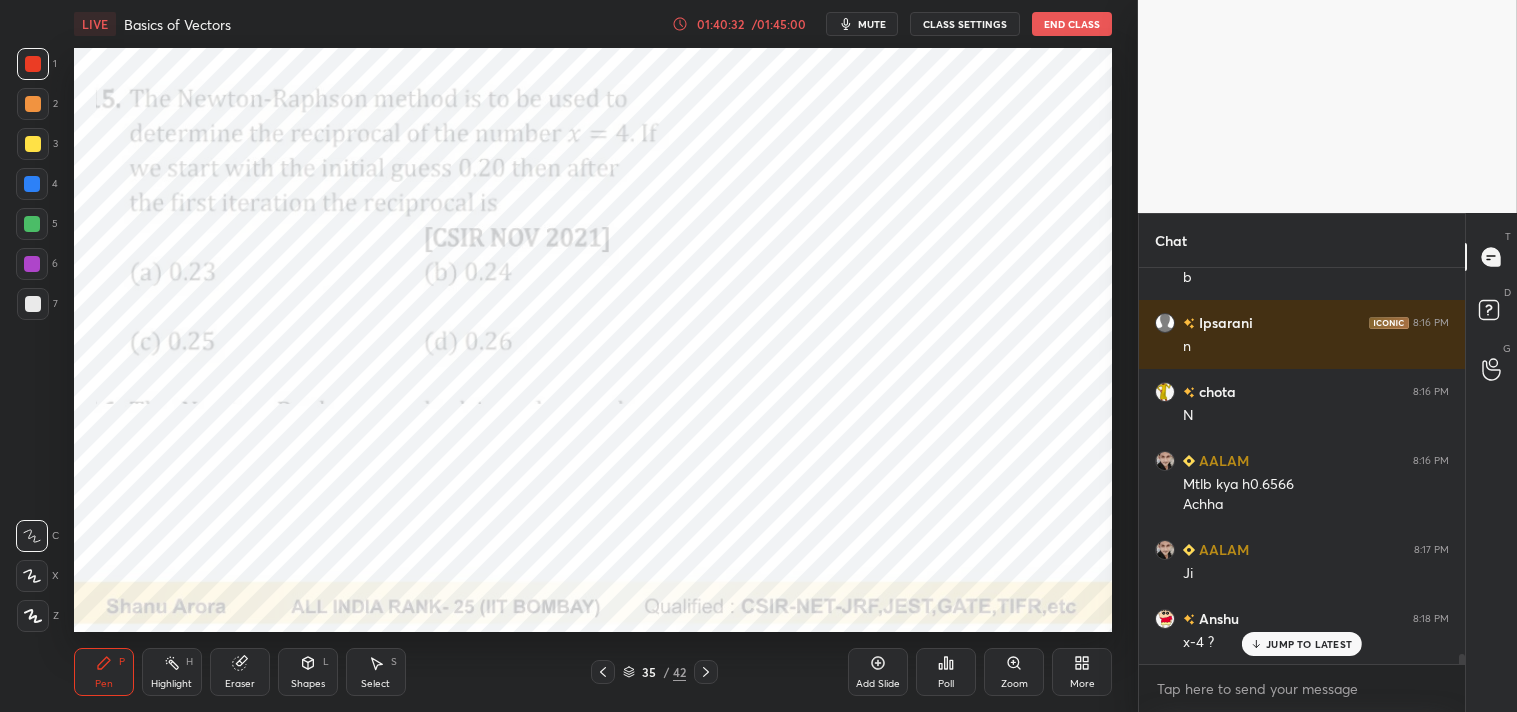 click 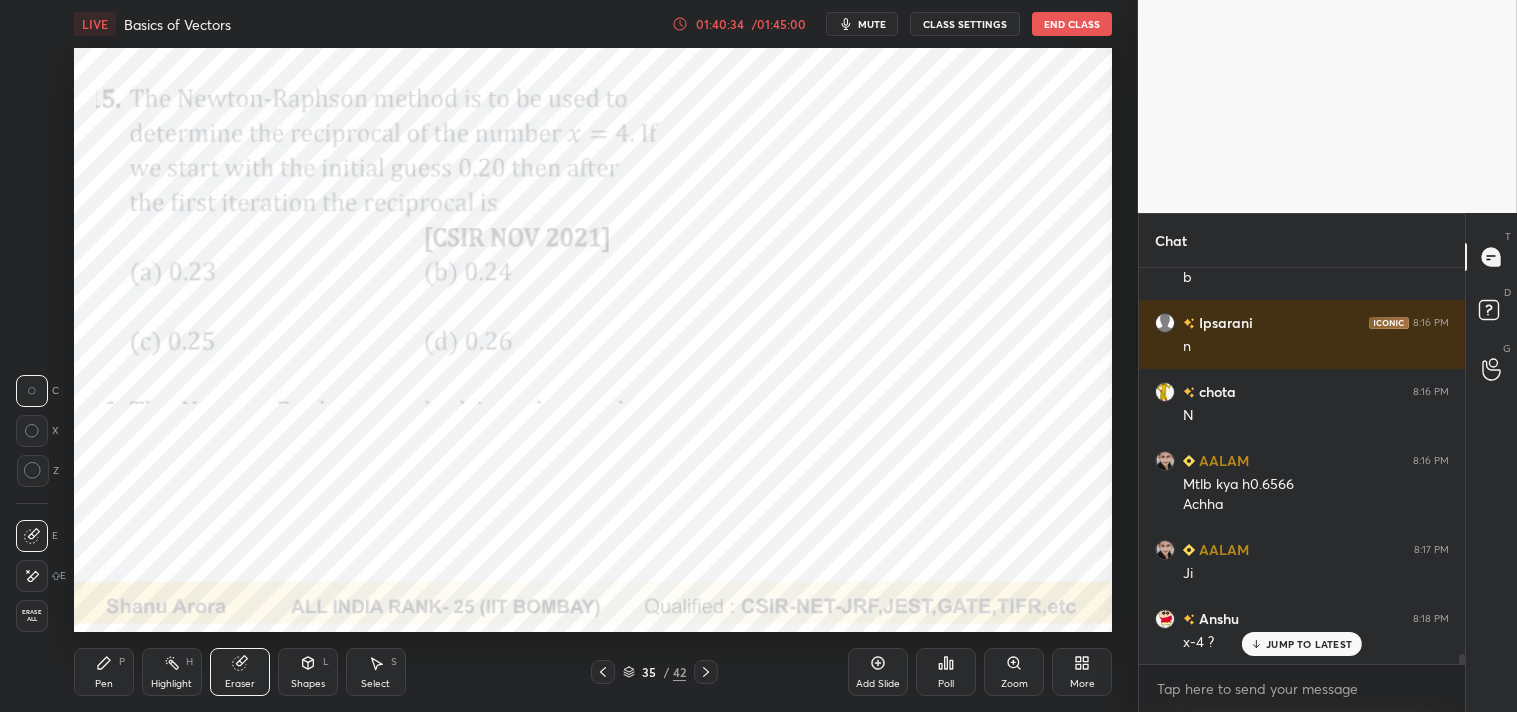 click on "Pen P Highlight H Eraser Shapes L Select S 35 / 42 Add Slide Poll Zoom More" at bounding box center [593, 672] 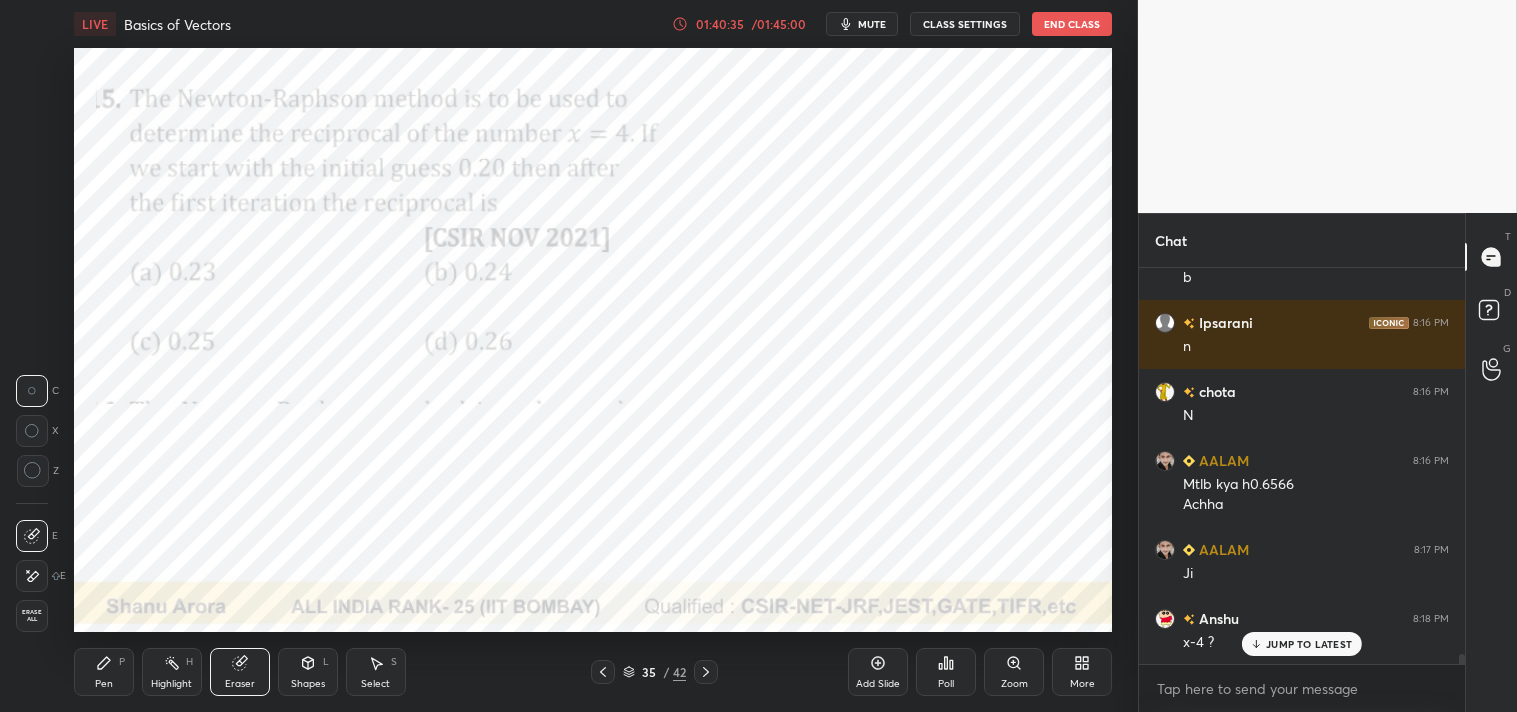 click 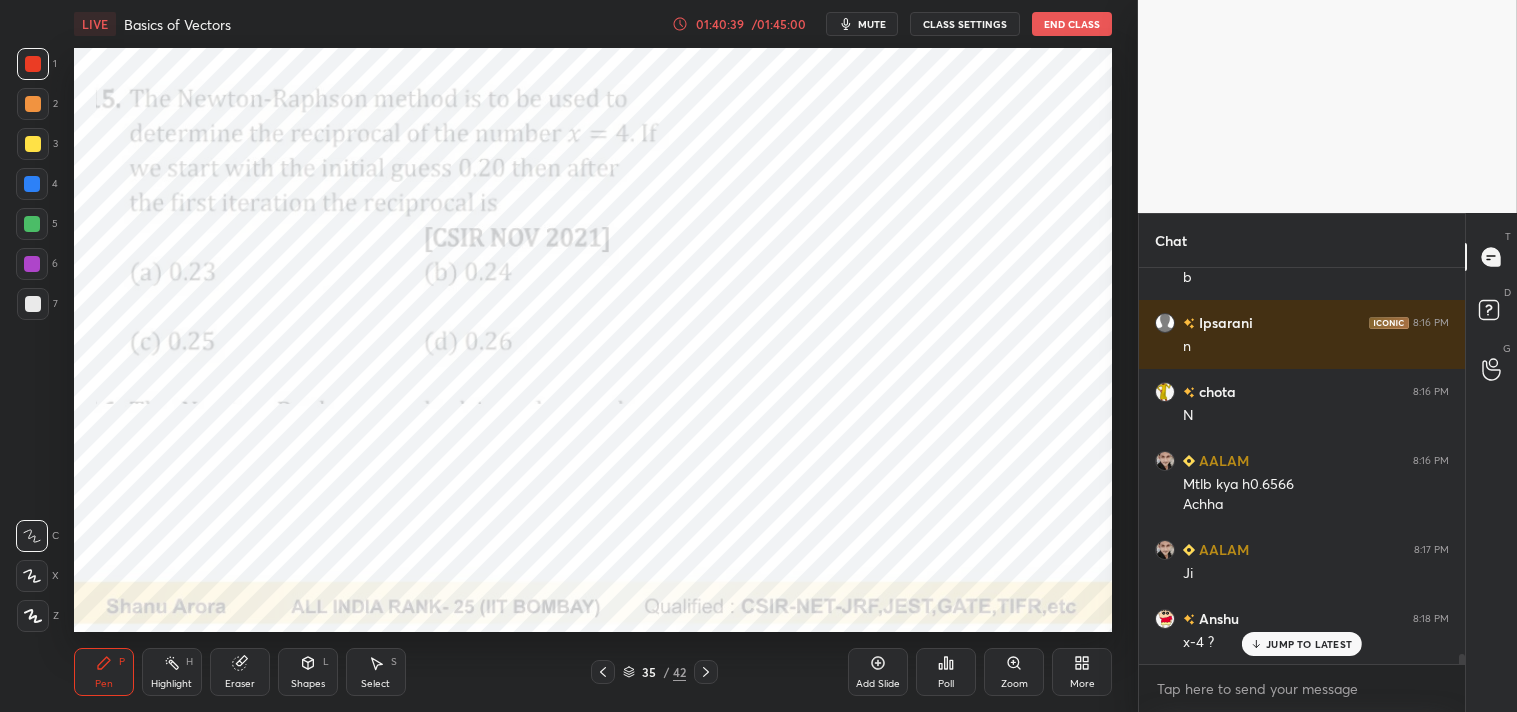click on "Eraser" at bounding box center (240, 672) 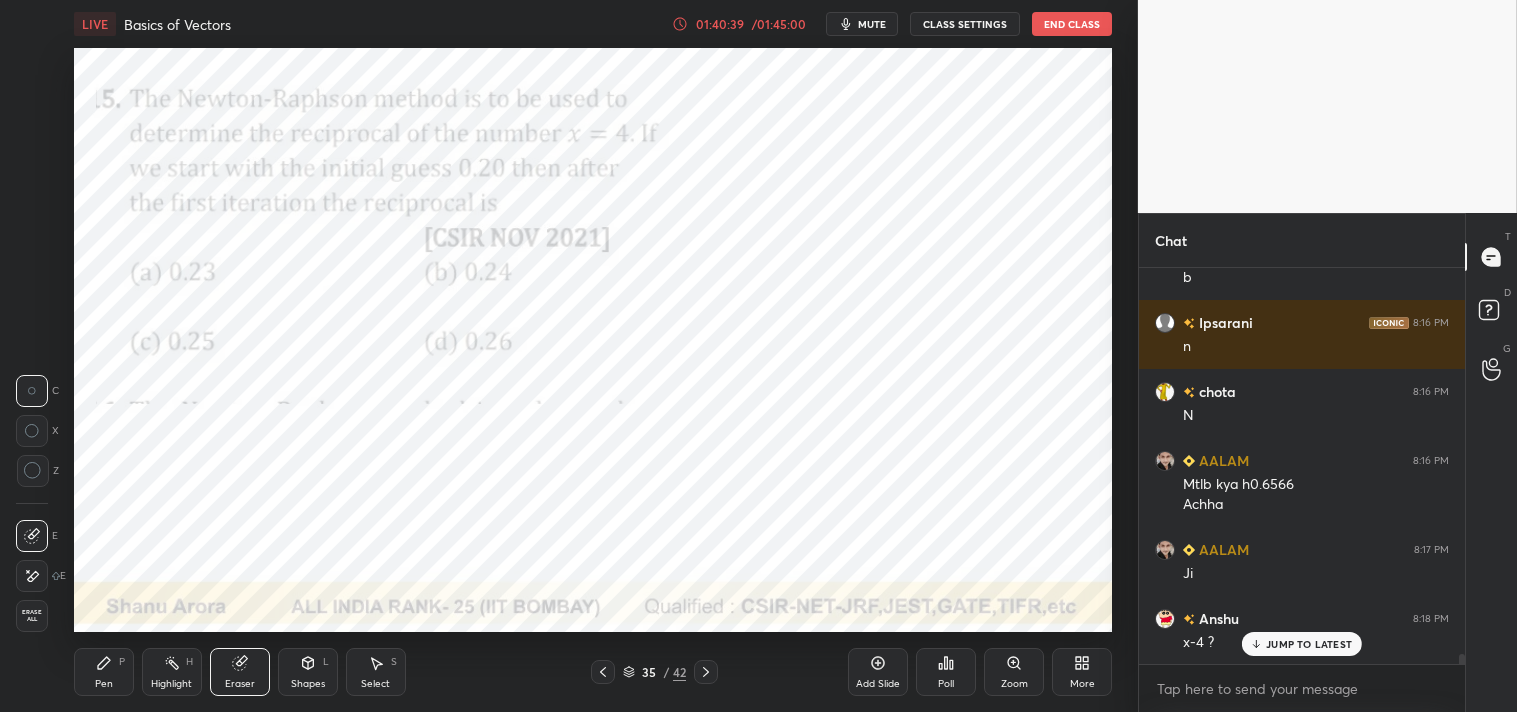 click on "Eraser" at bounding box center [240, 672] 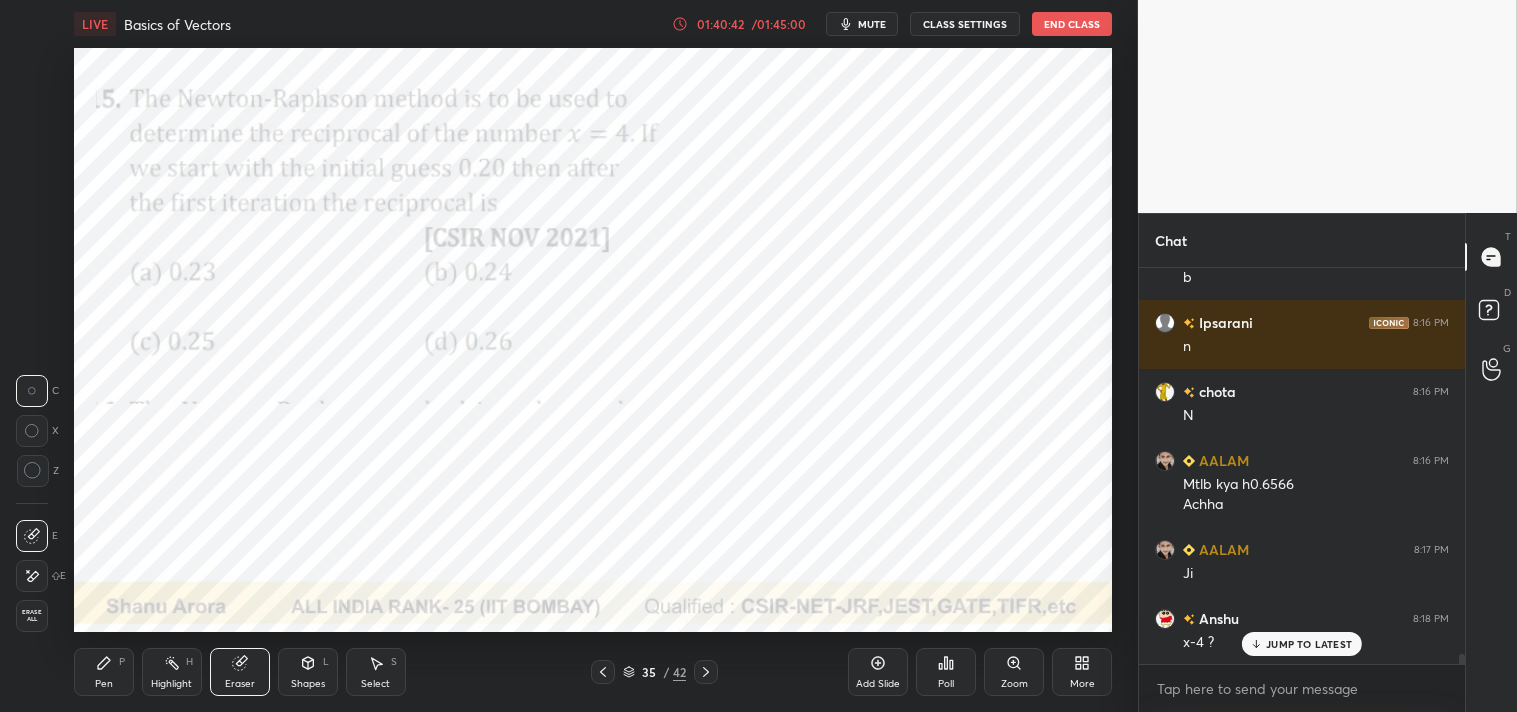 click on "Pen P" at bounding box center (104, 672) 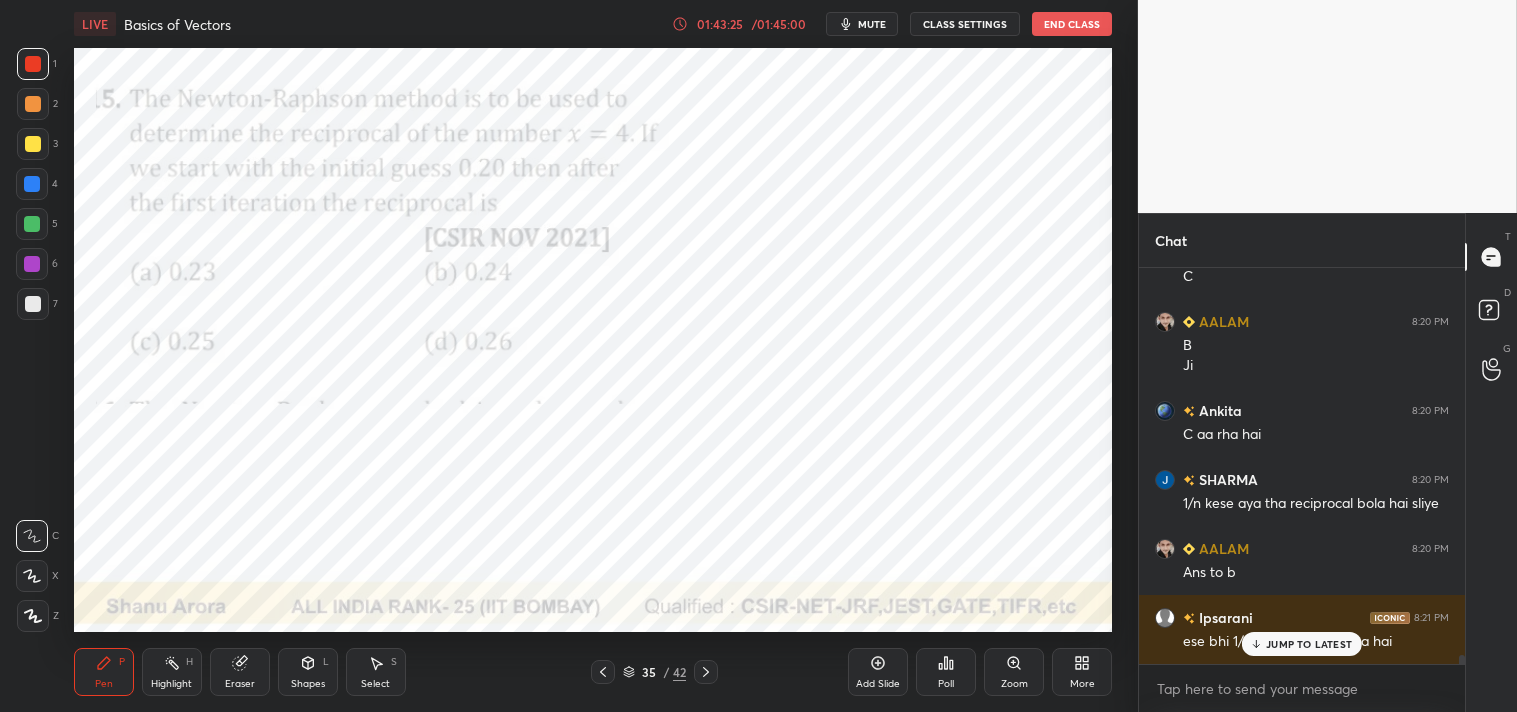 scroll, scrollTop: 16728, scrollLeft: 0, axis: vertical 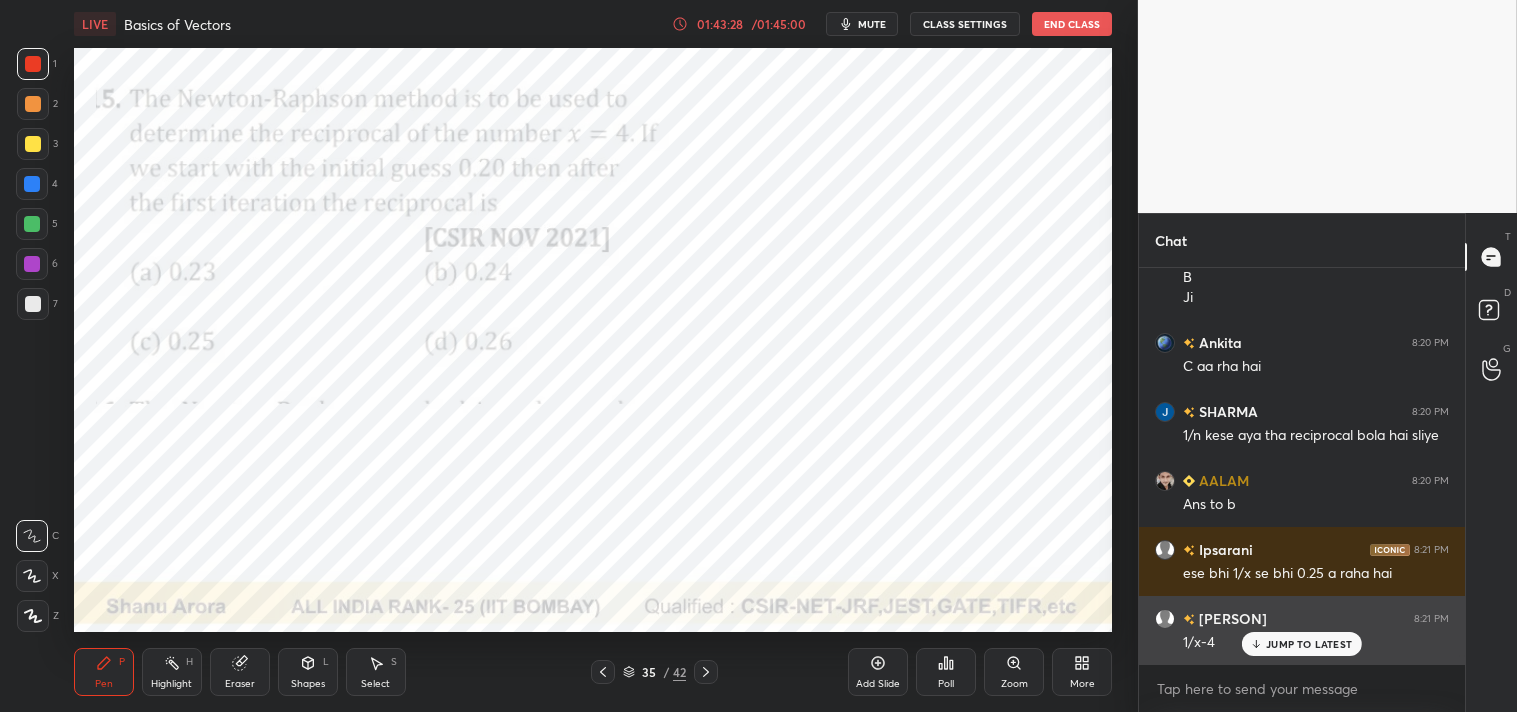 click on "JUMP TO LATEST" at bounding box center [1309, 644] 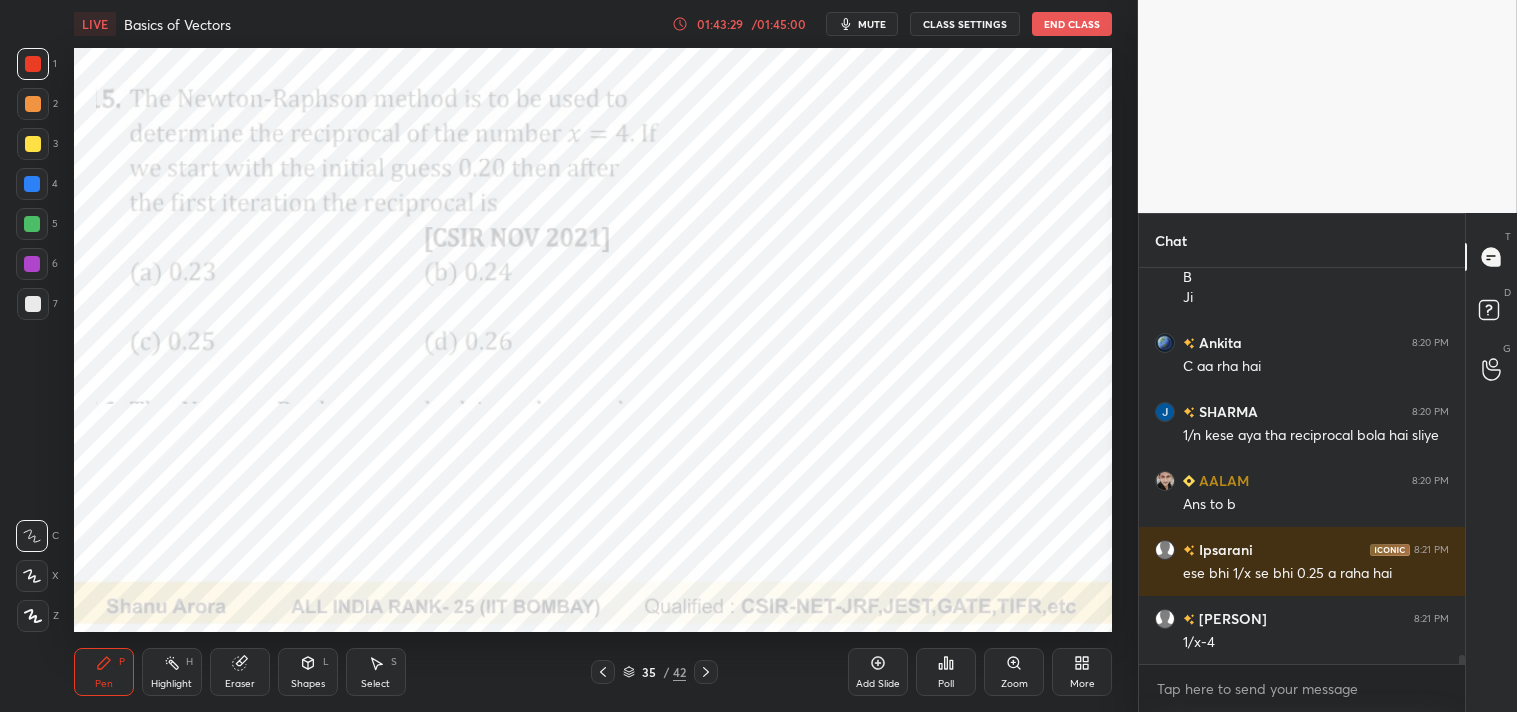 click on "Add Slide" at bounding box center [878, 672] 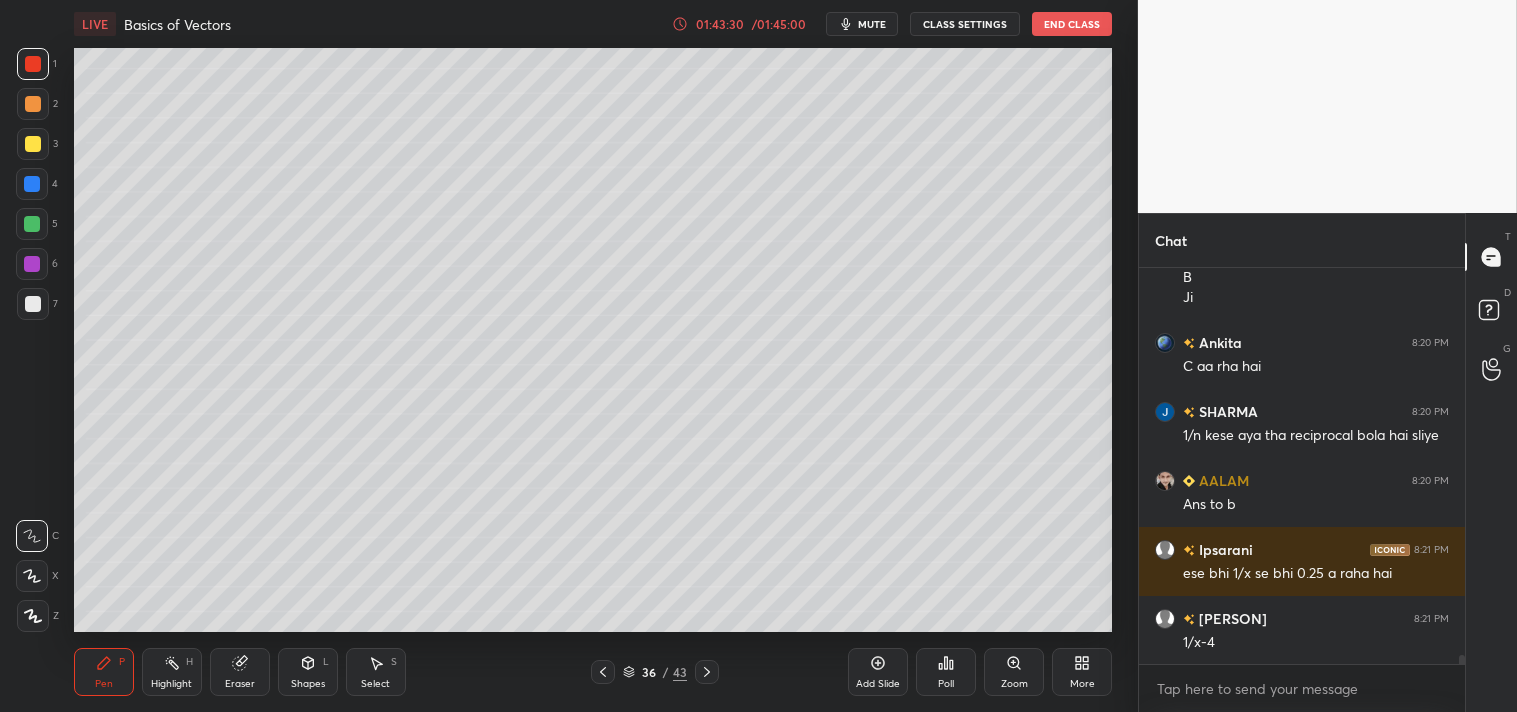 click at bounding box center (33, 304) 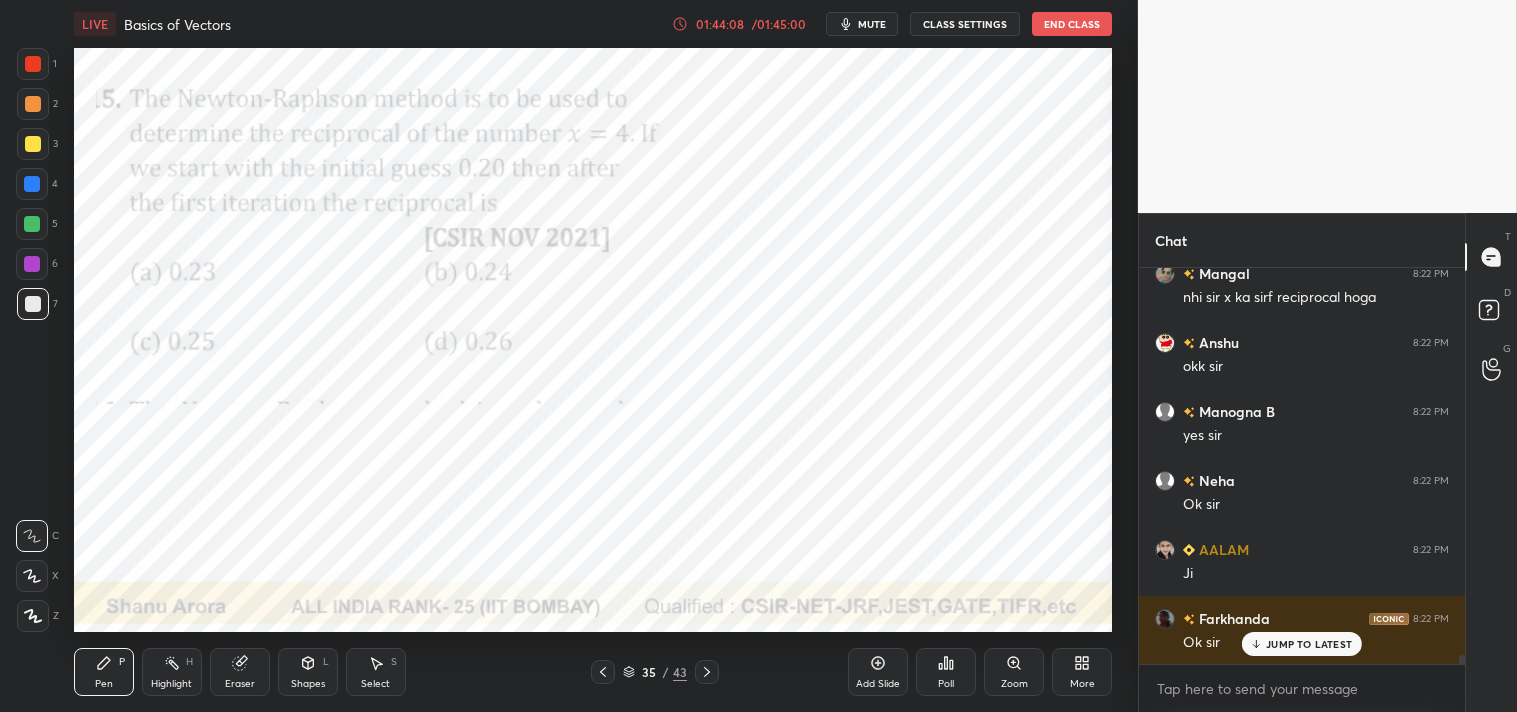 scroll, scrollTop: 17556, scrollLeft: 0, axis: vertical 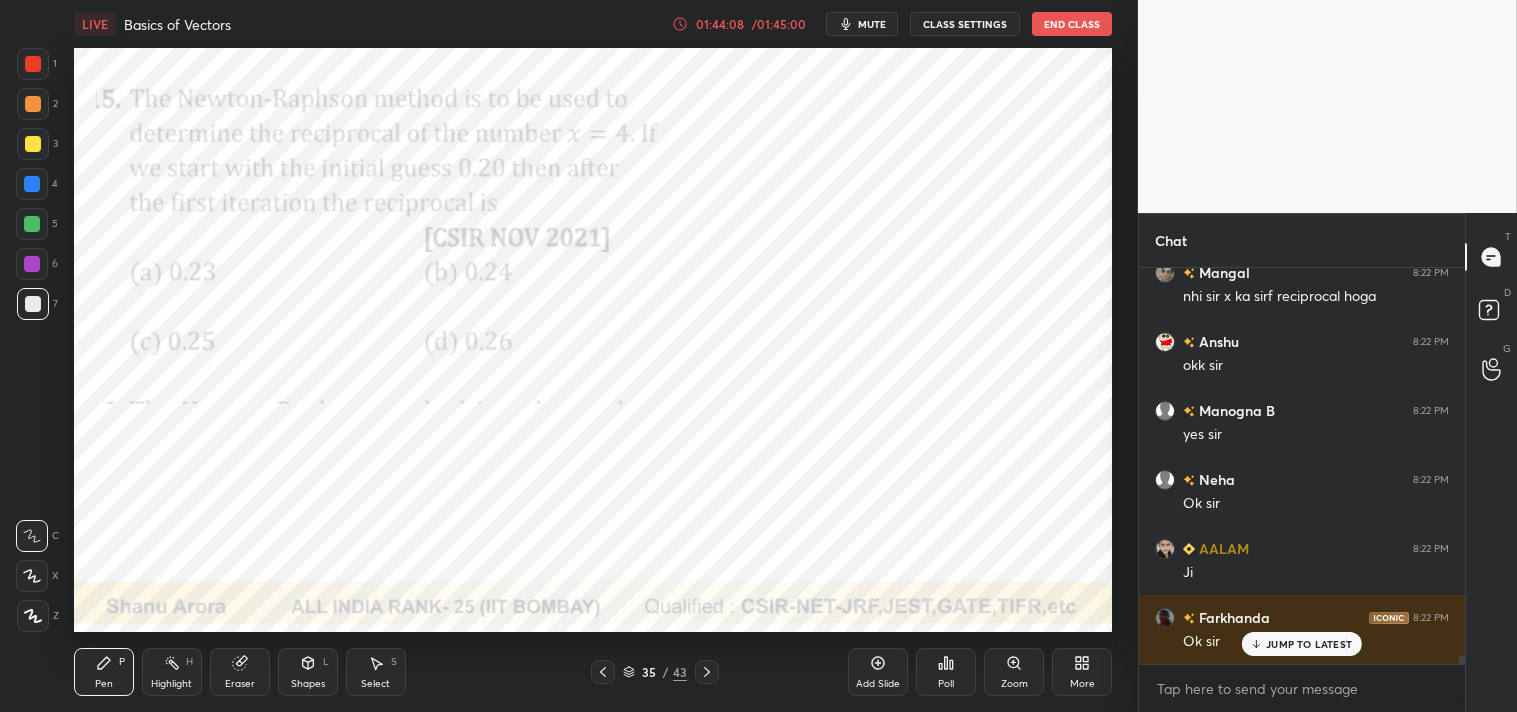 click on "Eraser" at bounding box center (240, 684) 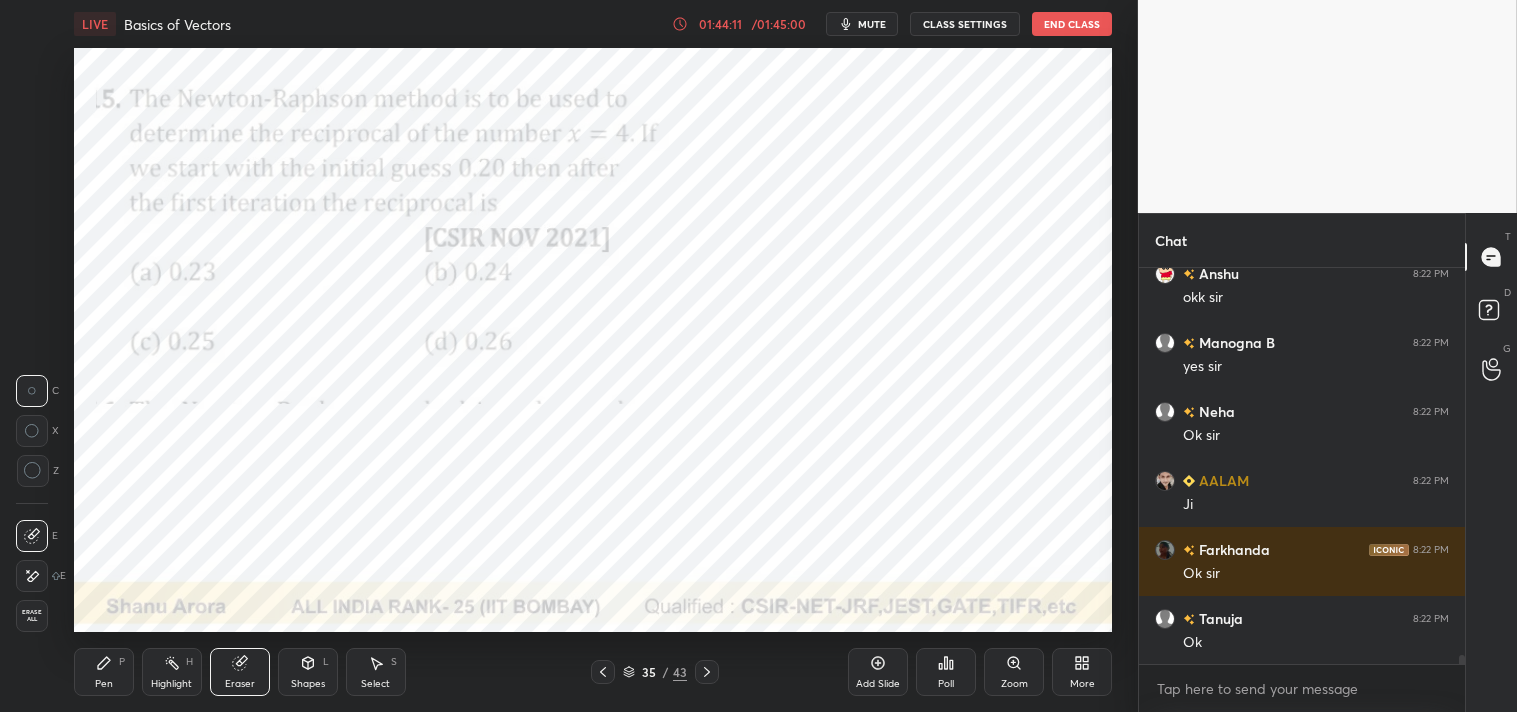 scroll, scrollTop: 17625, scrollLeft: 0, axis: vertical 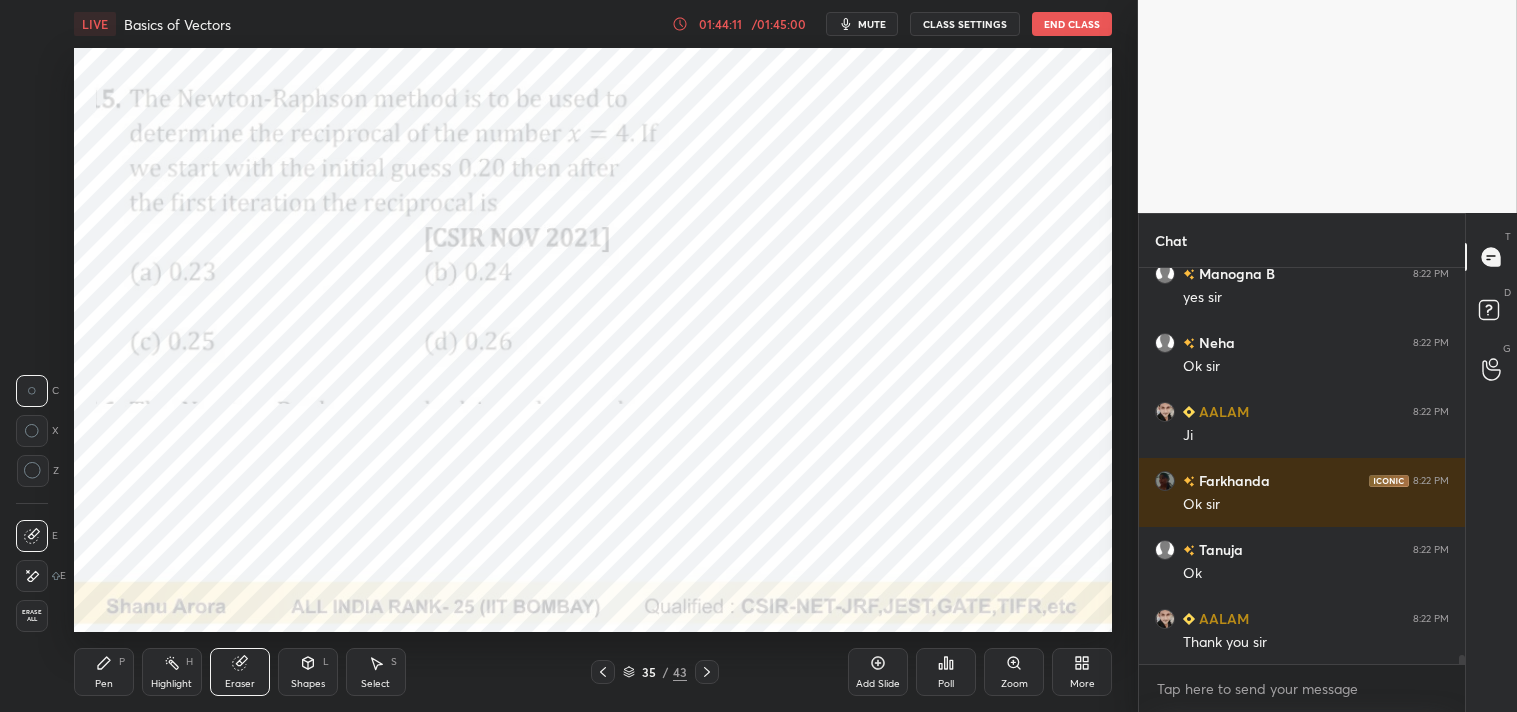 click on "Pen P" at bounding box center (104, 672) 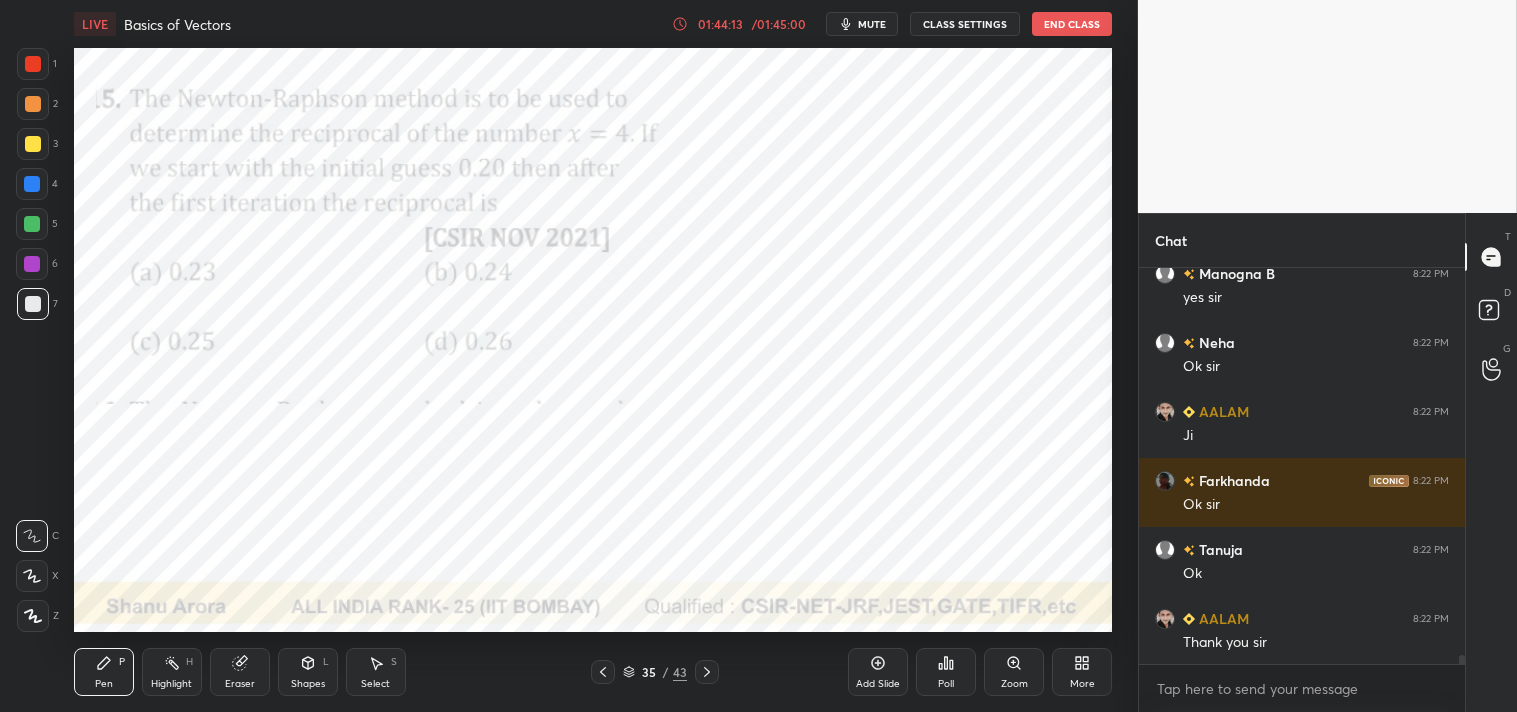 click at bounding box center [33, 64] 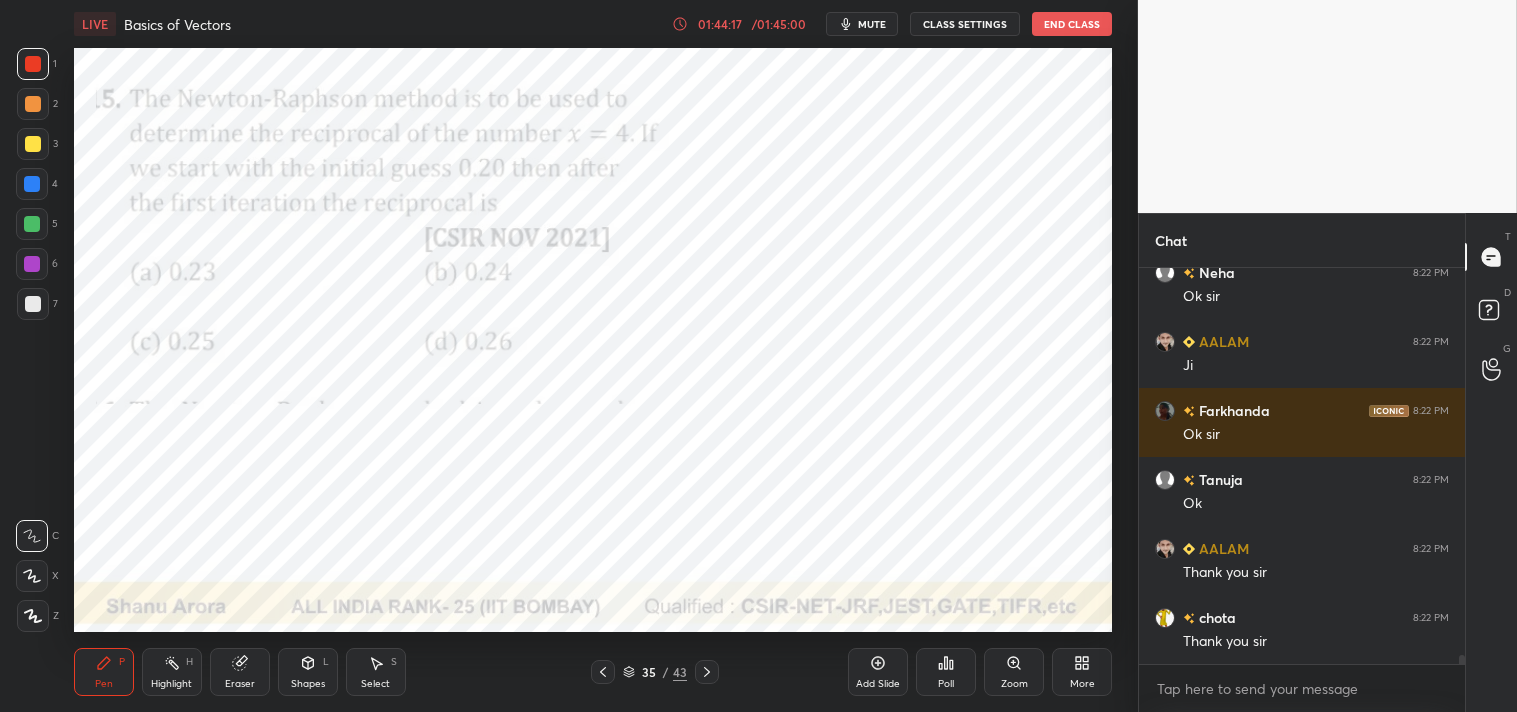 scroll, scrollTop: 17764, scrollLeft: 0, axis: vertical 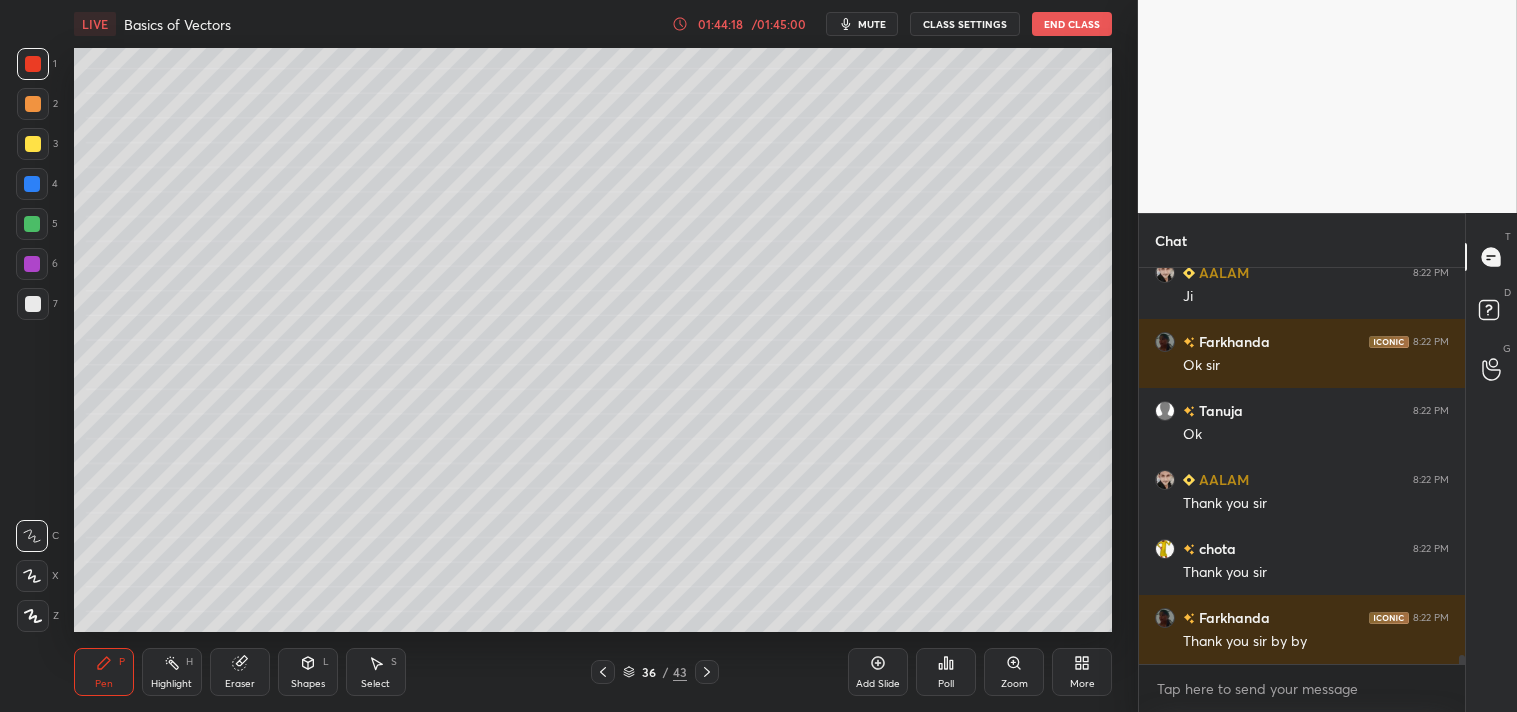 click 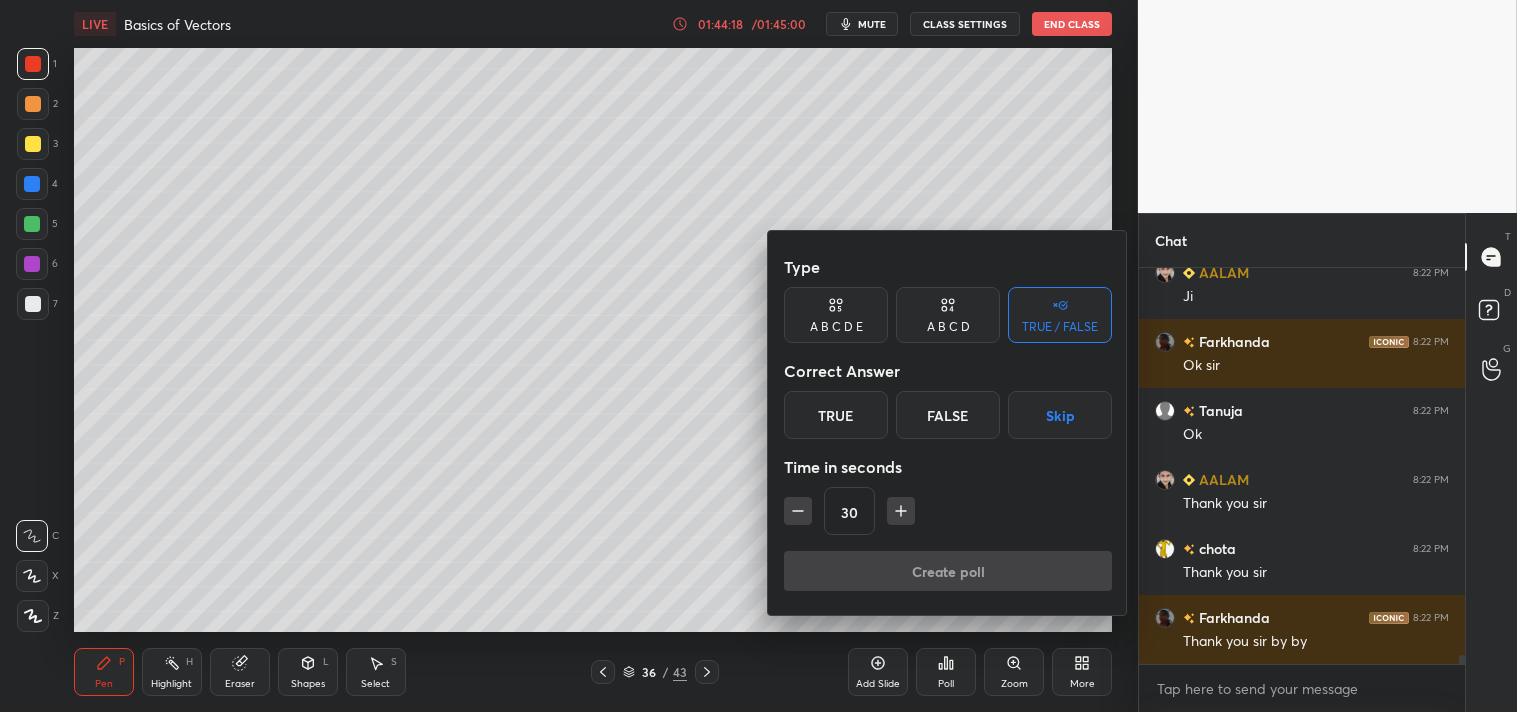 click on "True" at bounding box center (836, 415) 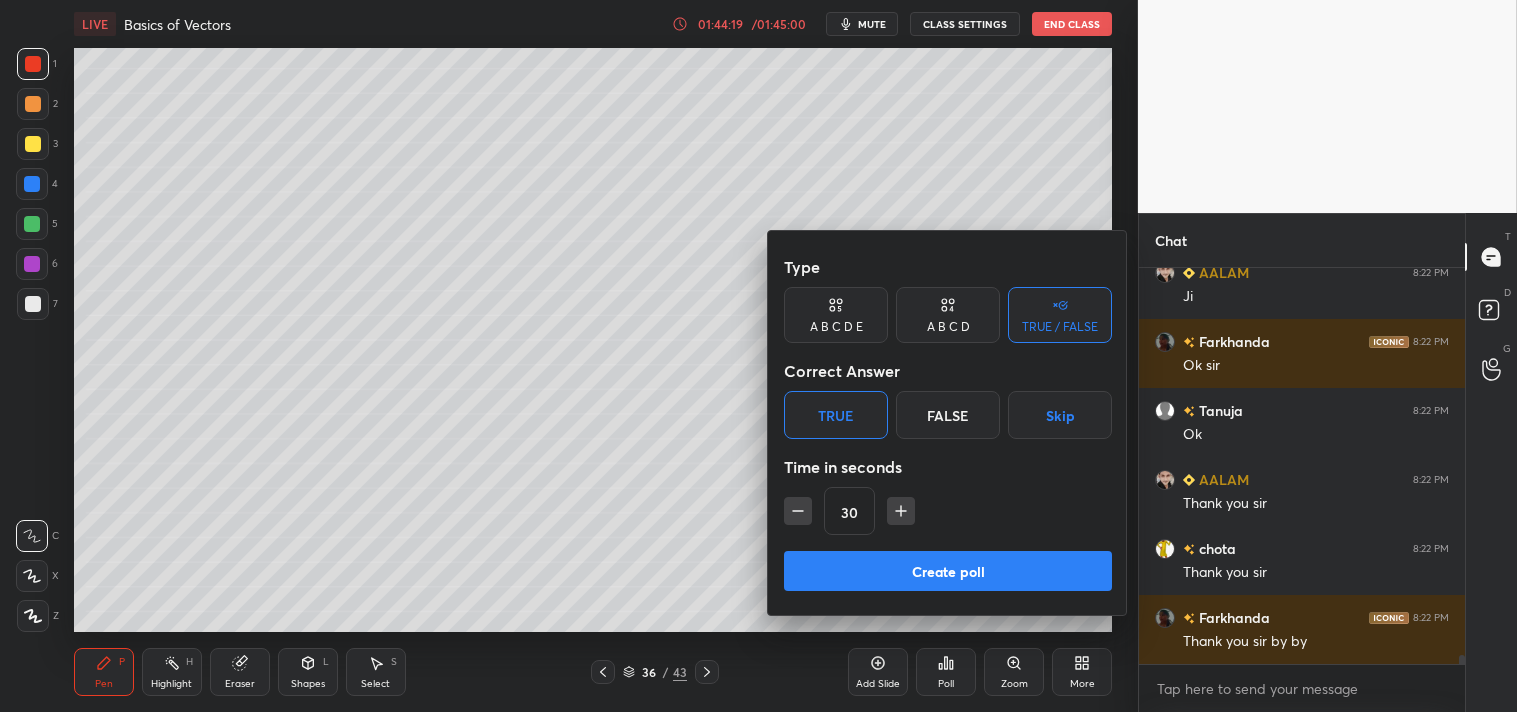 click on "Create poll" at bounding box center [948, 571] 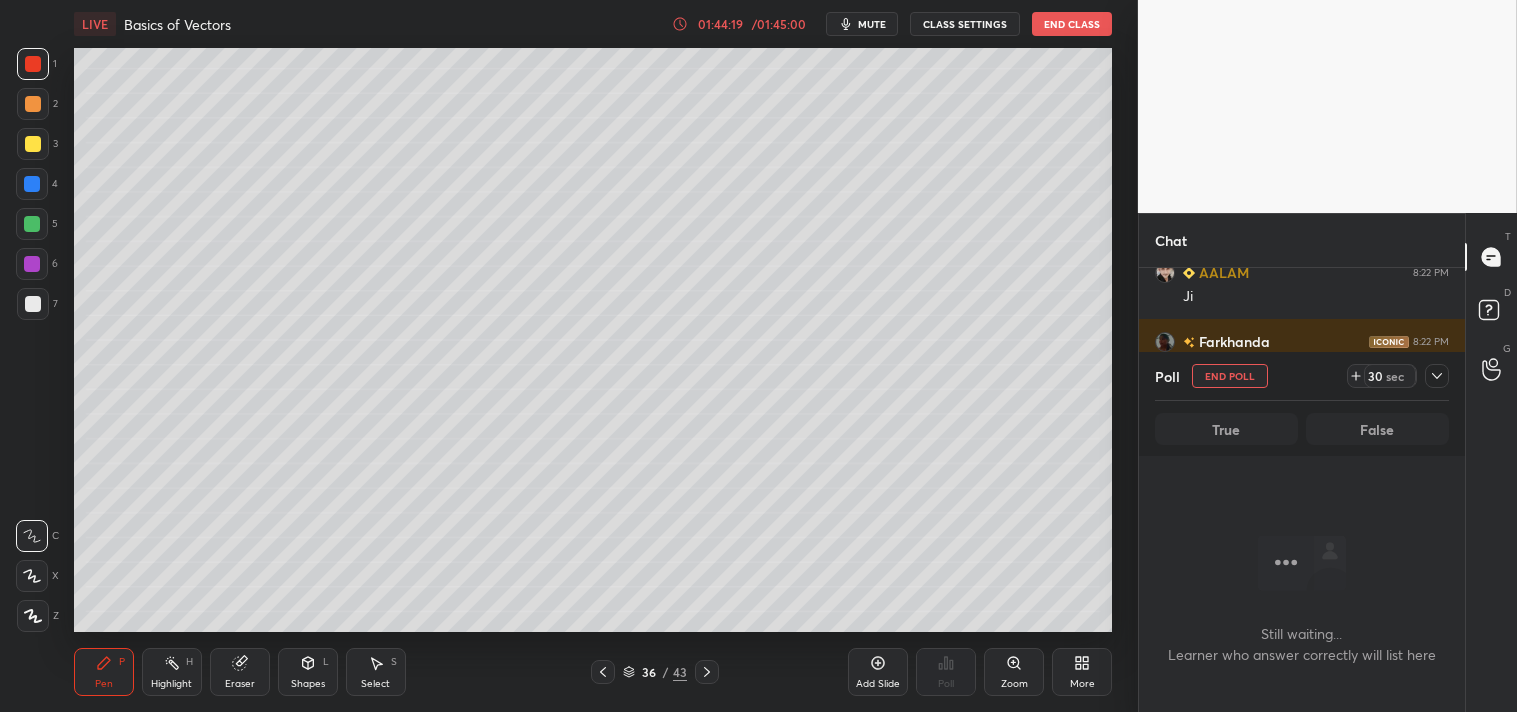 scroll, scrollTop: 347, scrollLeft: 320, axis: both 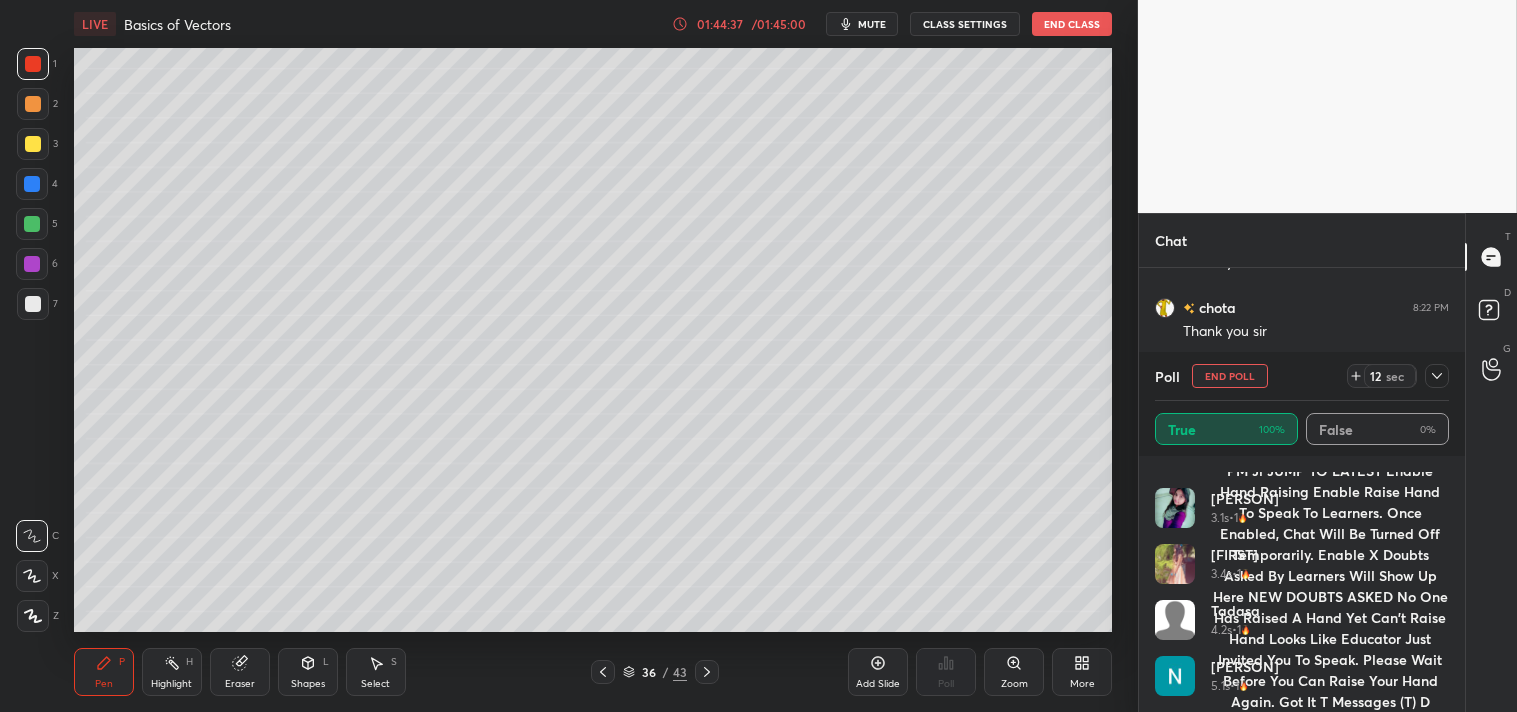 click on "End Poll" at bounding box center (1230, 376) 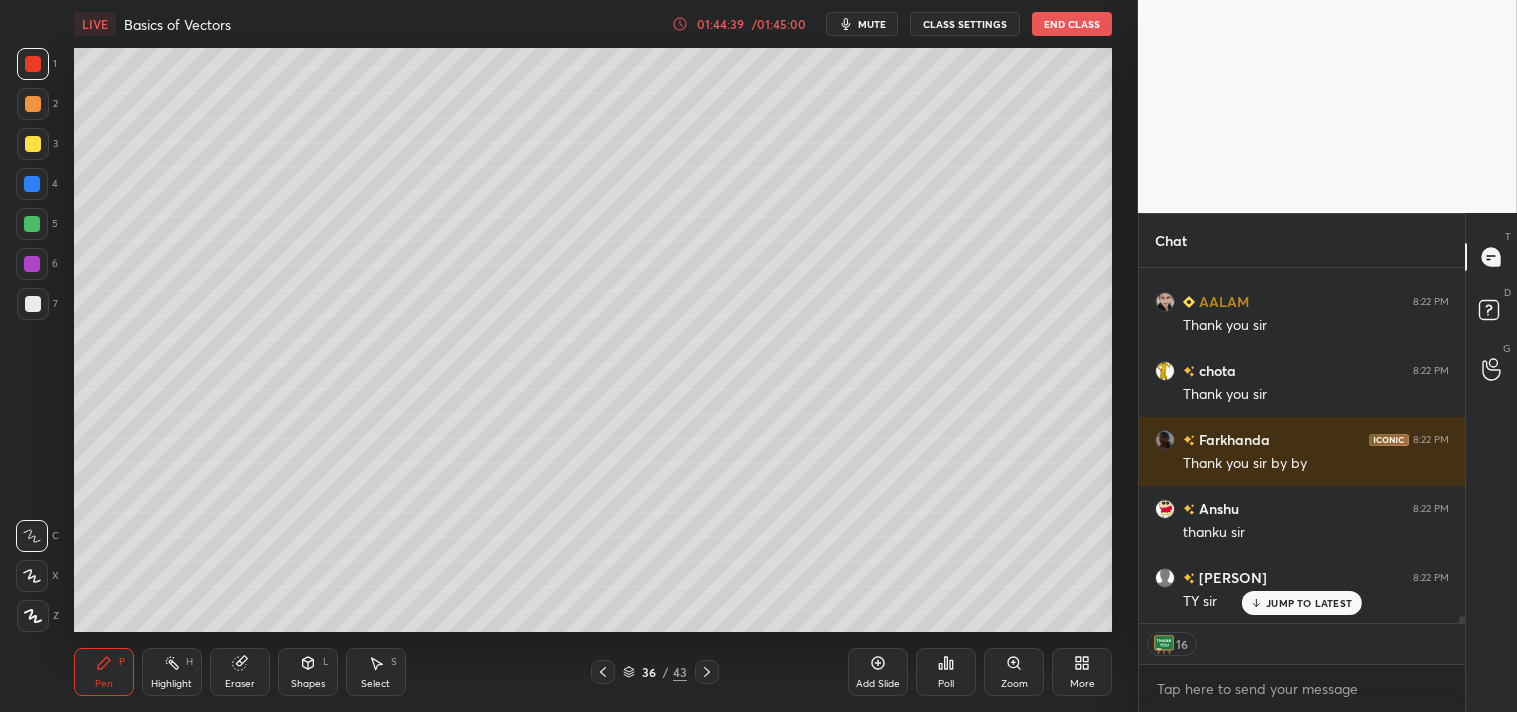 click on "End Class" at bounding box center [1072, 24] 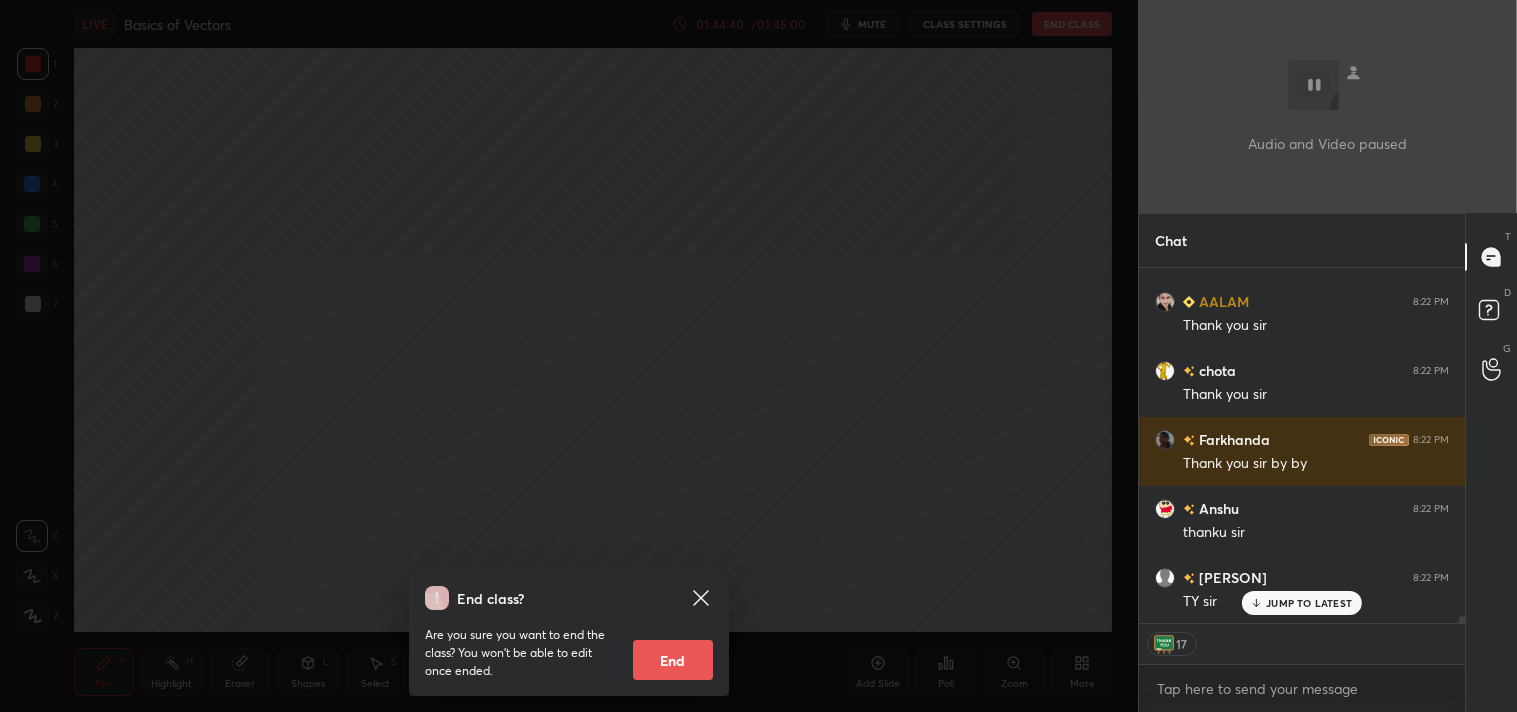 click on "End" at bounding box center (673, 660) 